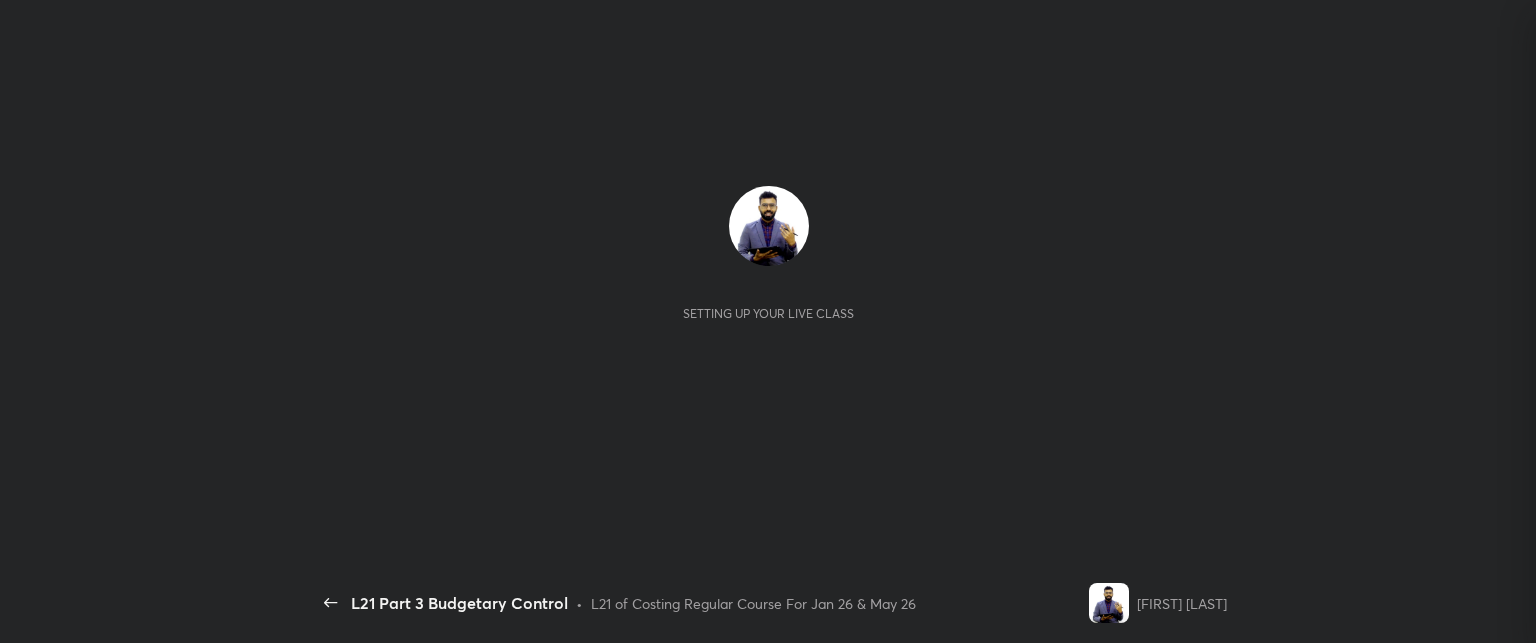 scroll, scrollTop: 0, scrollLeft: 0, axis: both 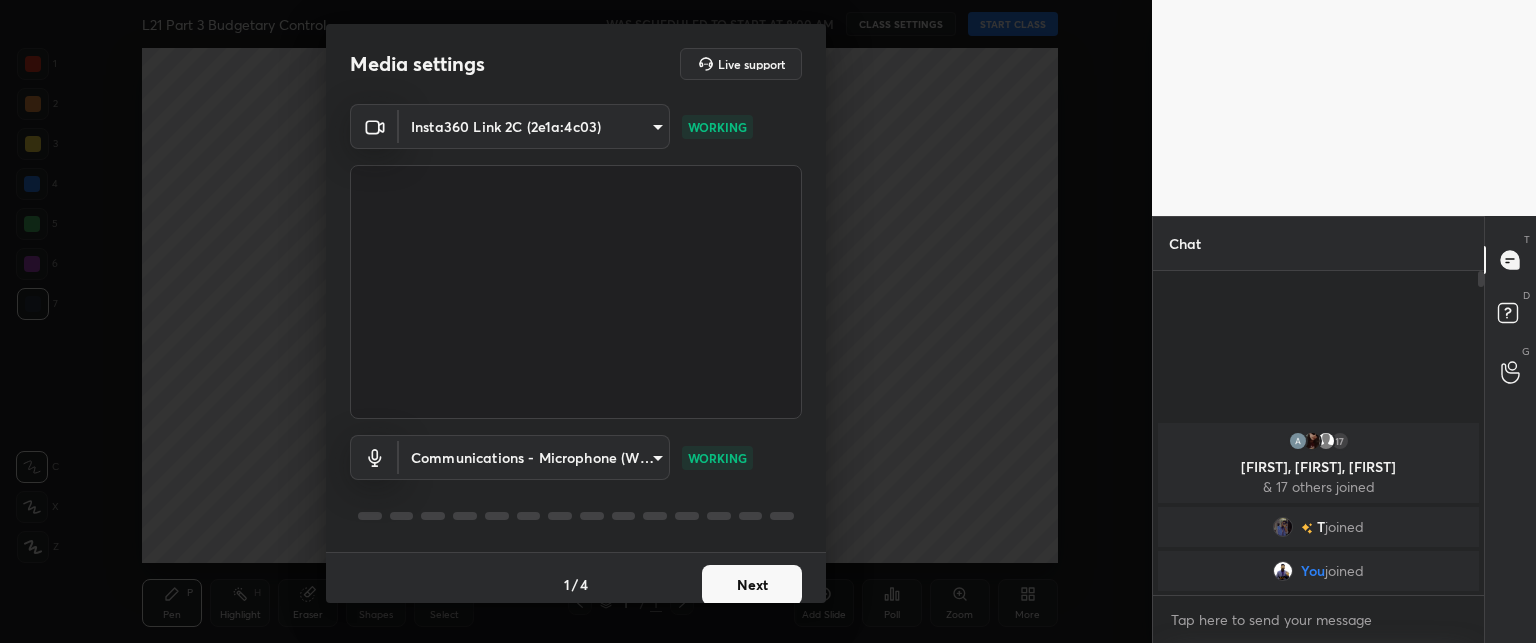 click on "Next" at bounding box center [752, 585] 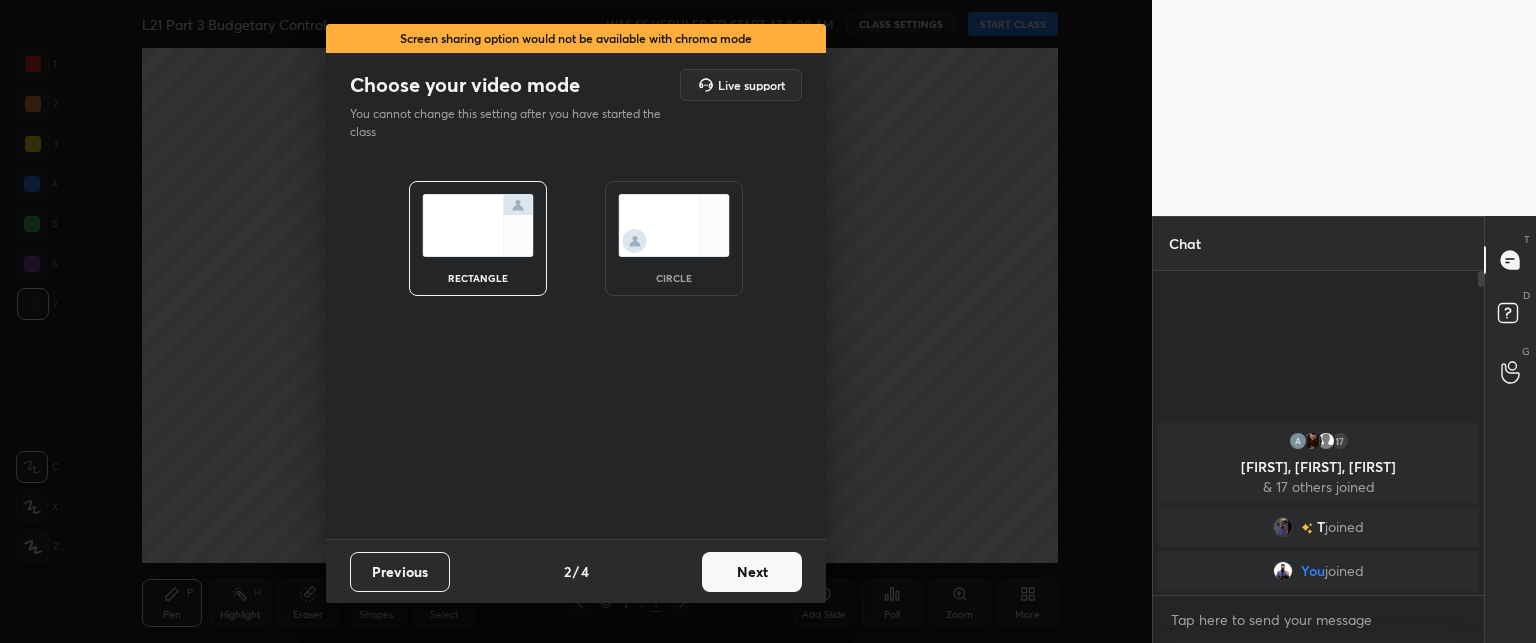 click on "Next" at bounding box center (752, 572) 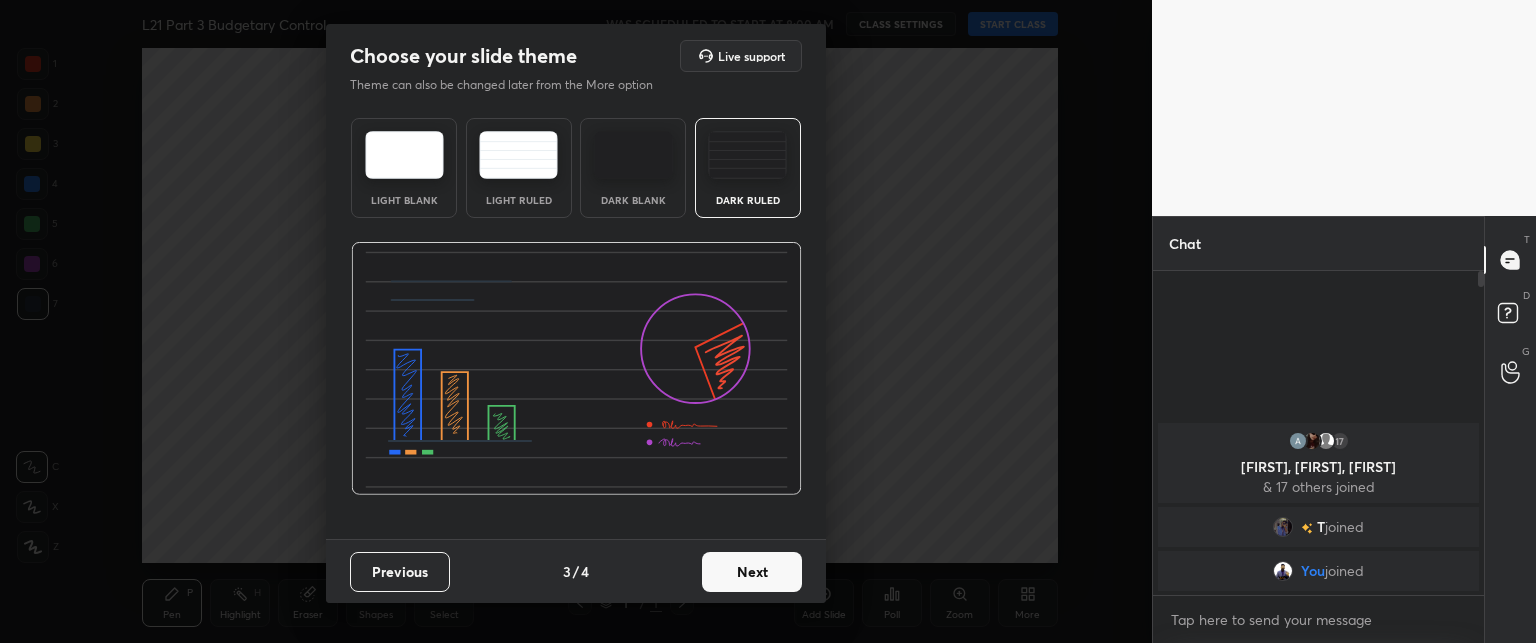 click on "Next" at bounding box center (752, 572) 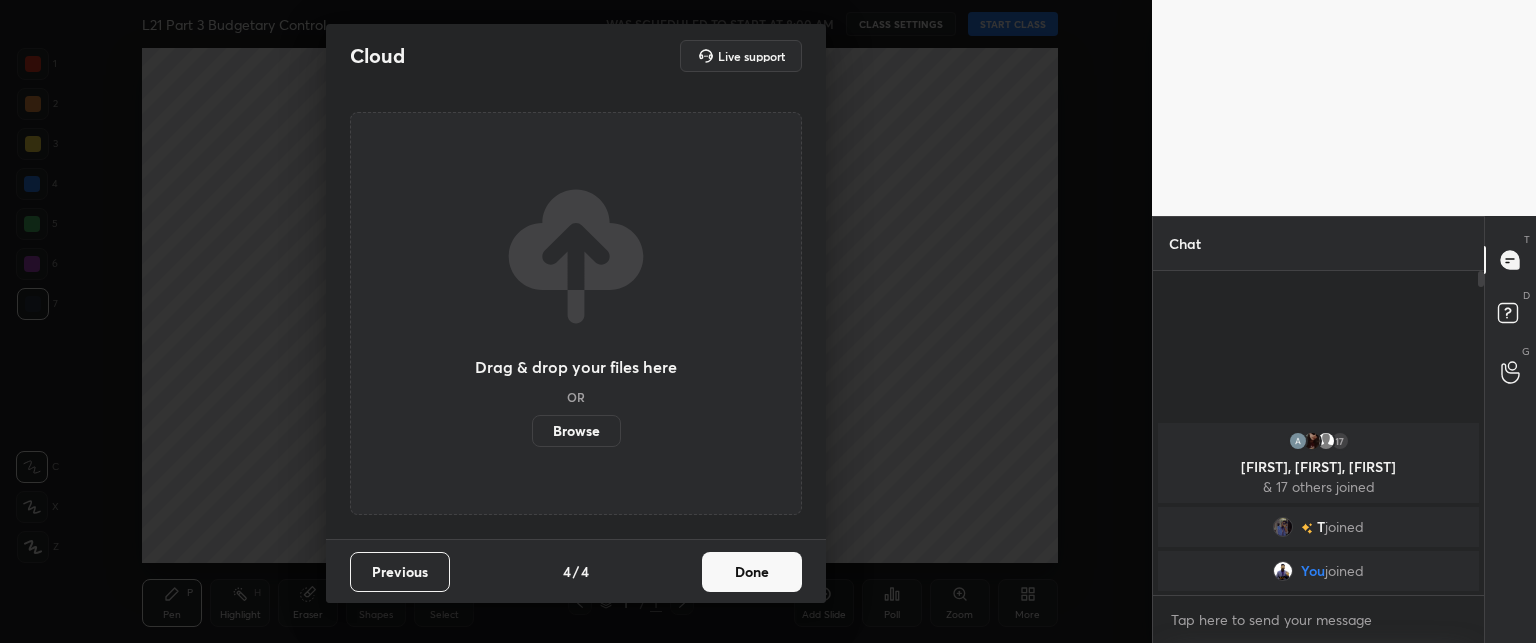click on "Done" at bounding box center [752, 572] 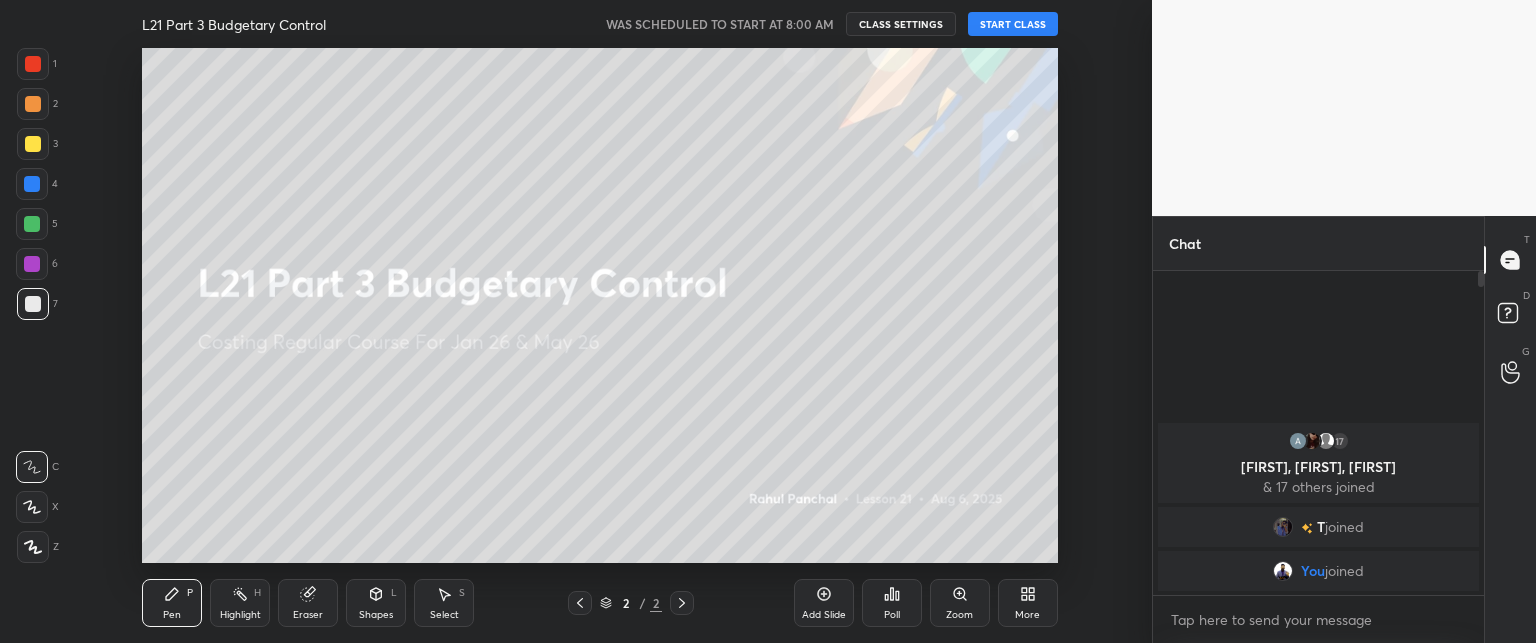 click on "START CLASS" at bounding box center (1013, 24) 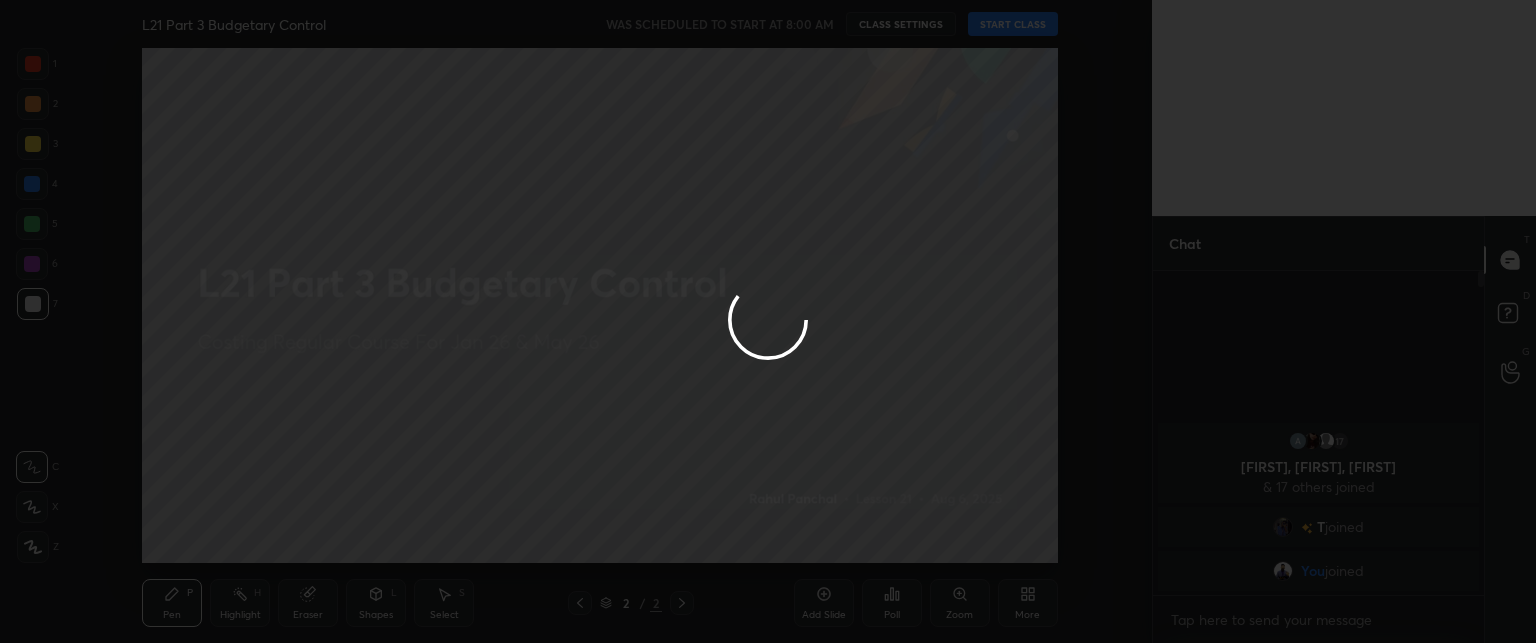 type on "x" 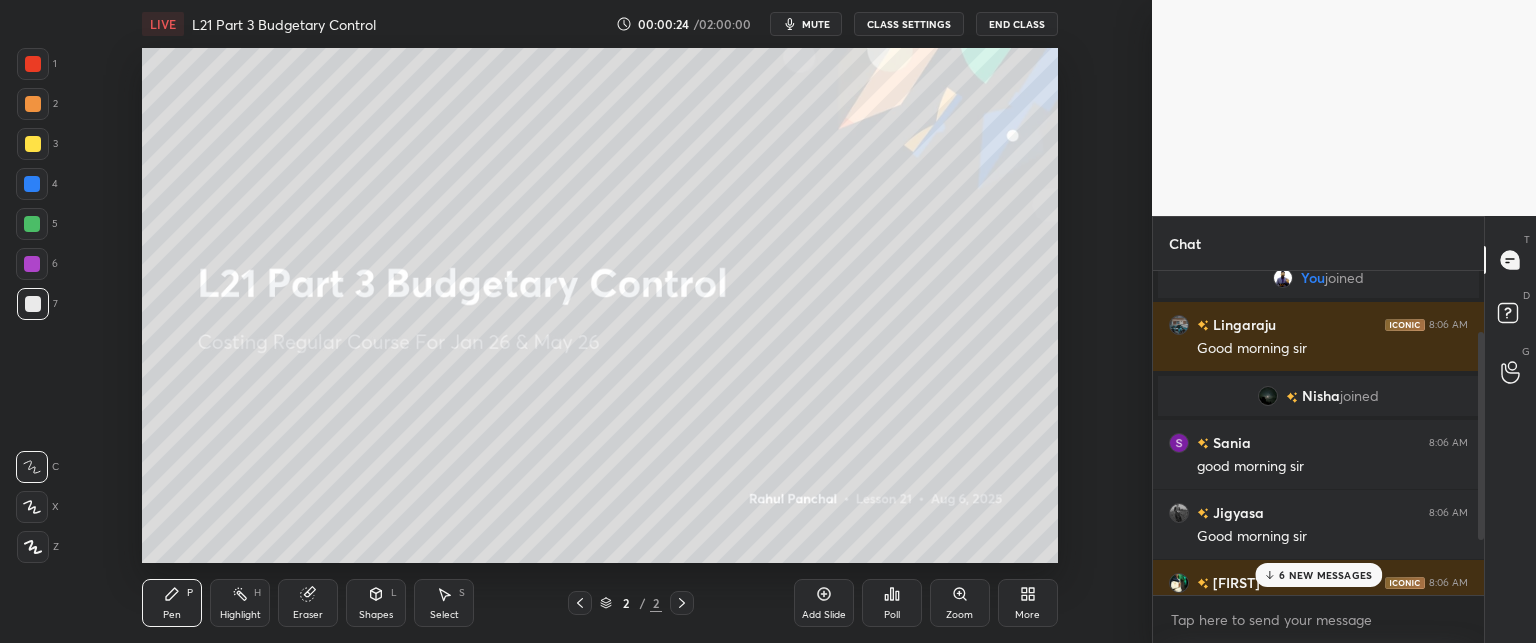 scroll, scrollTop: 180, scrollLeft: 0, axis: vertical 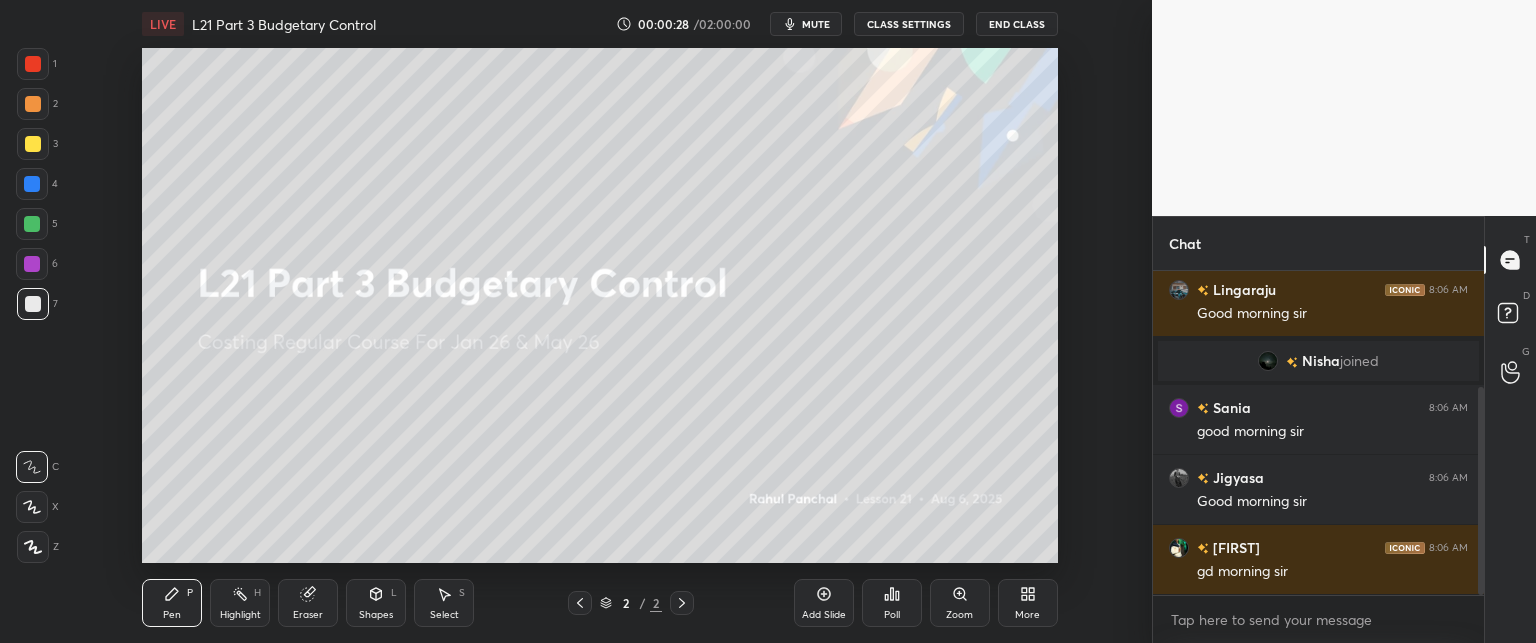 click on "More" at bounding box center (1028, 603) 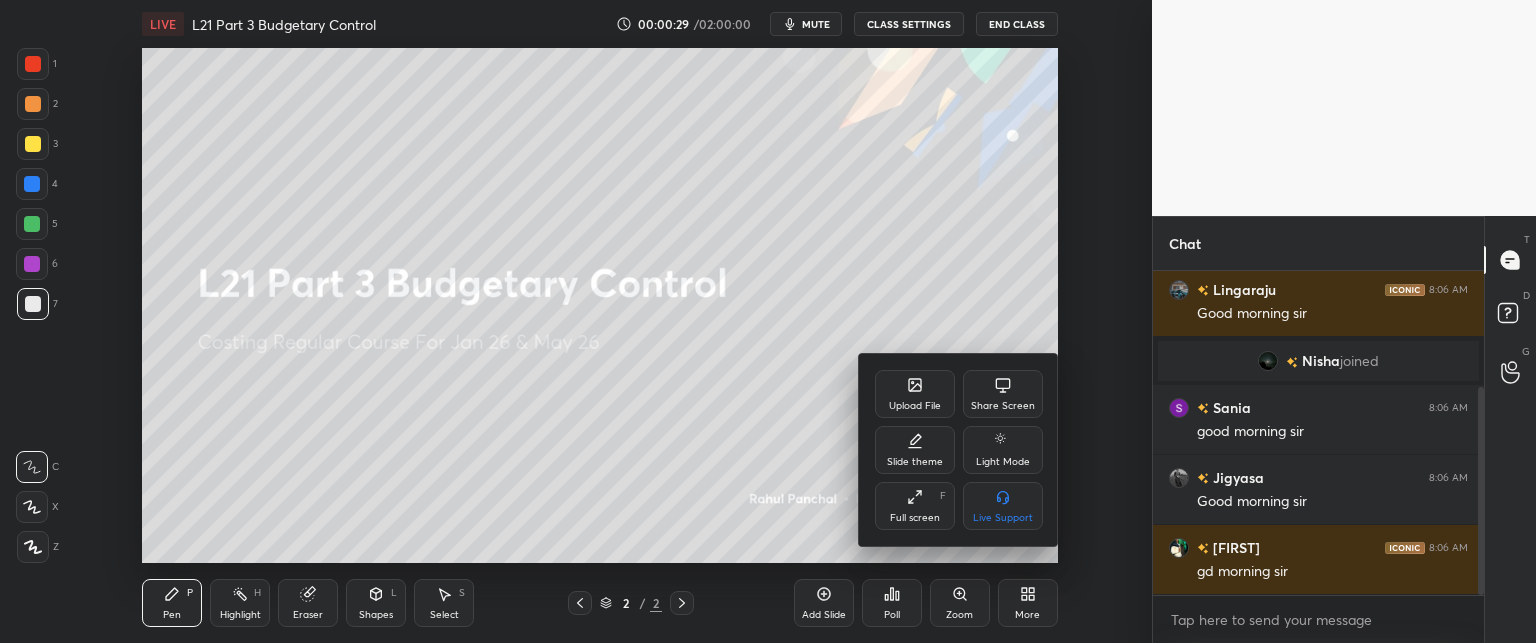 click on "Upload File" at bounding box center [915, 394] 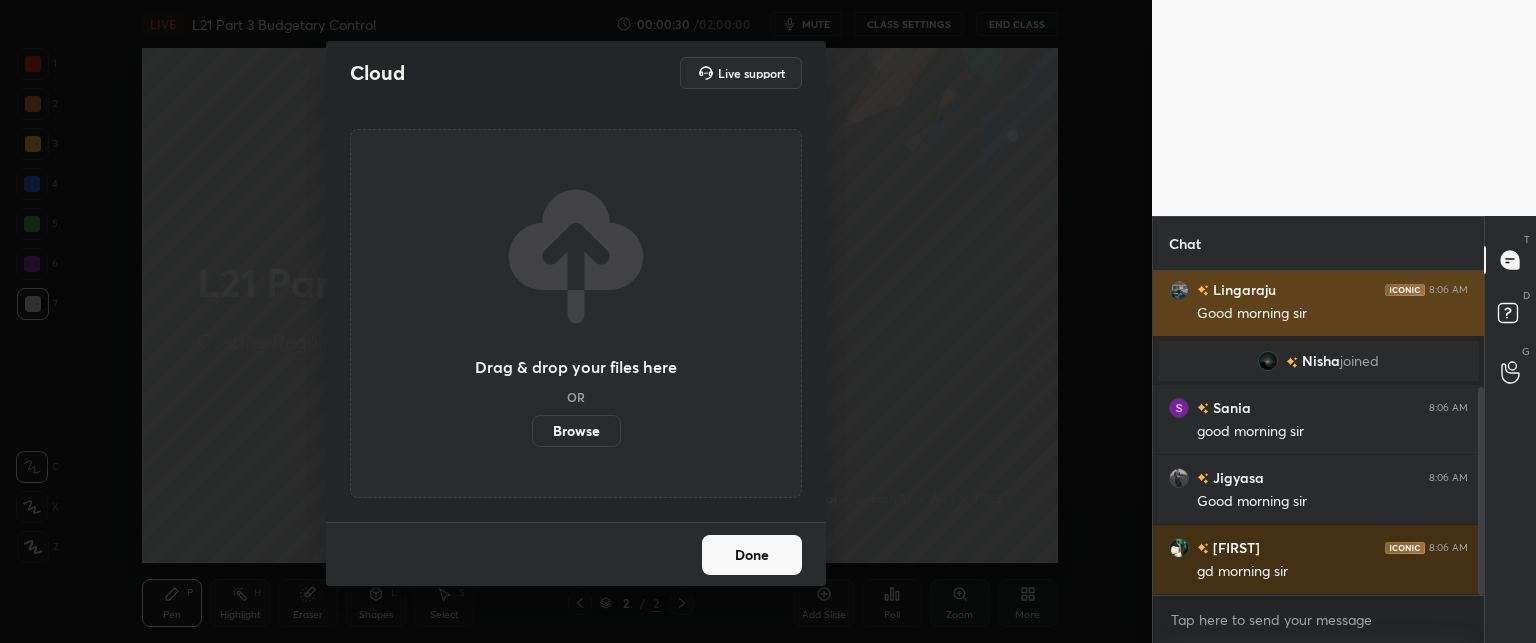 click on "Browse" at bounding box center (576, 431) 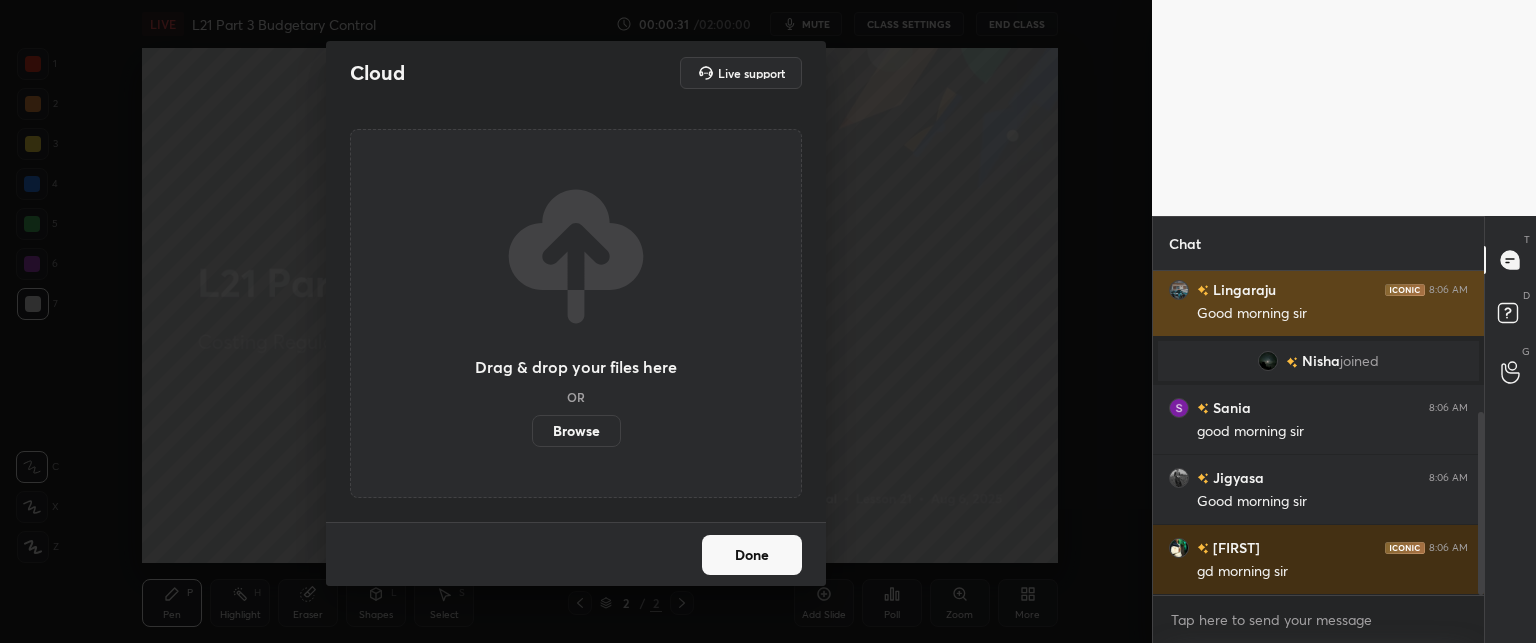 scroll, scrollTop: 250, scrollLeft: 0, axis: vertical 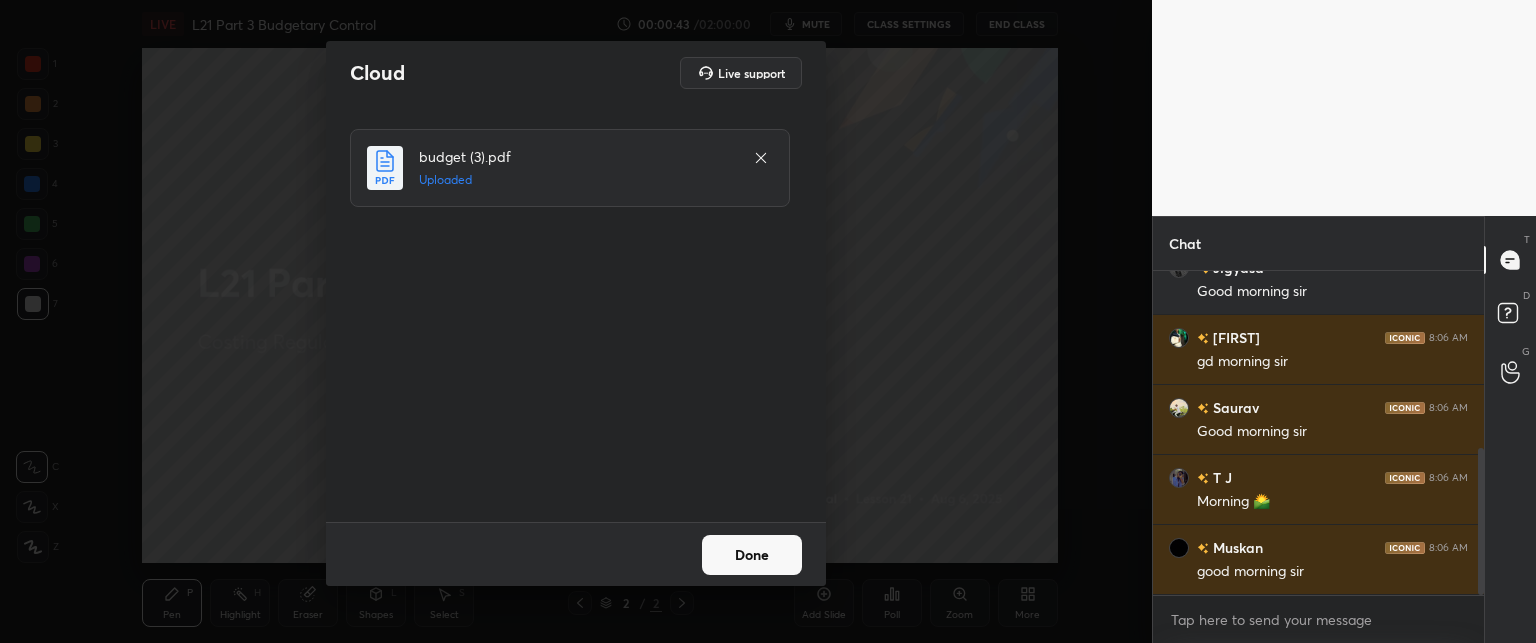 click on "Done" at bounding box center [752, 555] 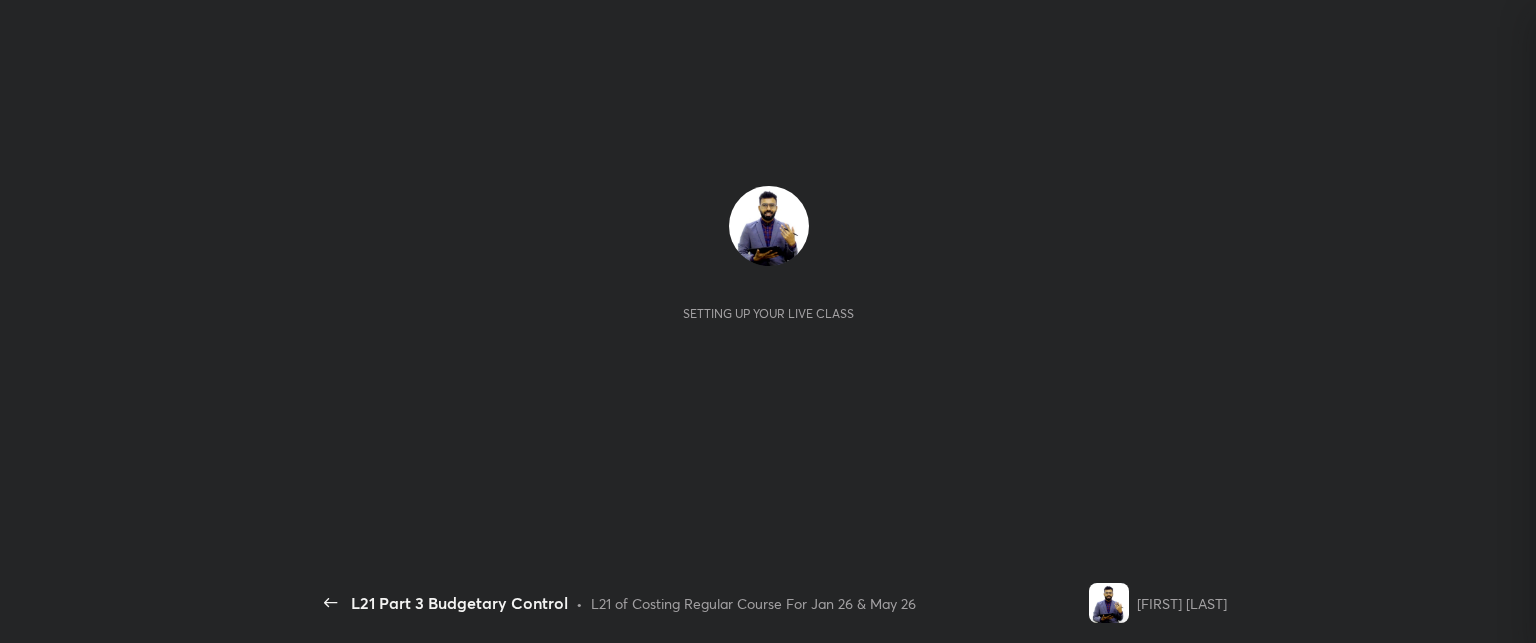scroll, scrollTop: 0, scrollLeft: 0, axis: both 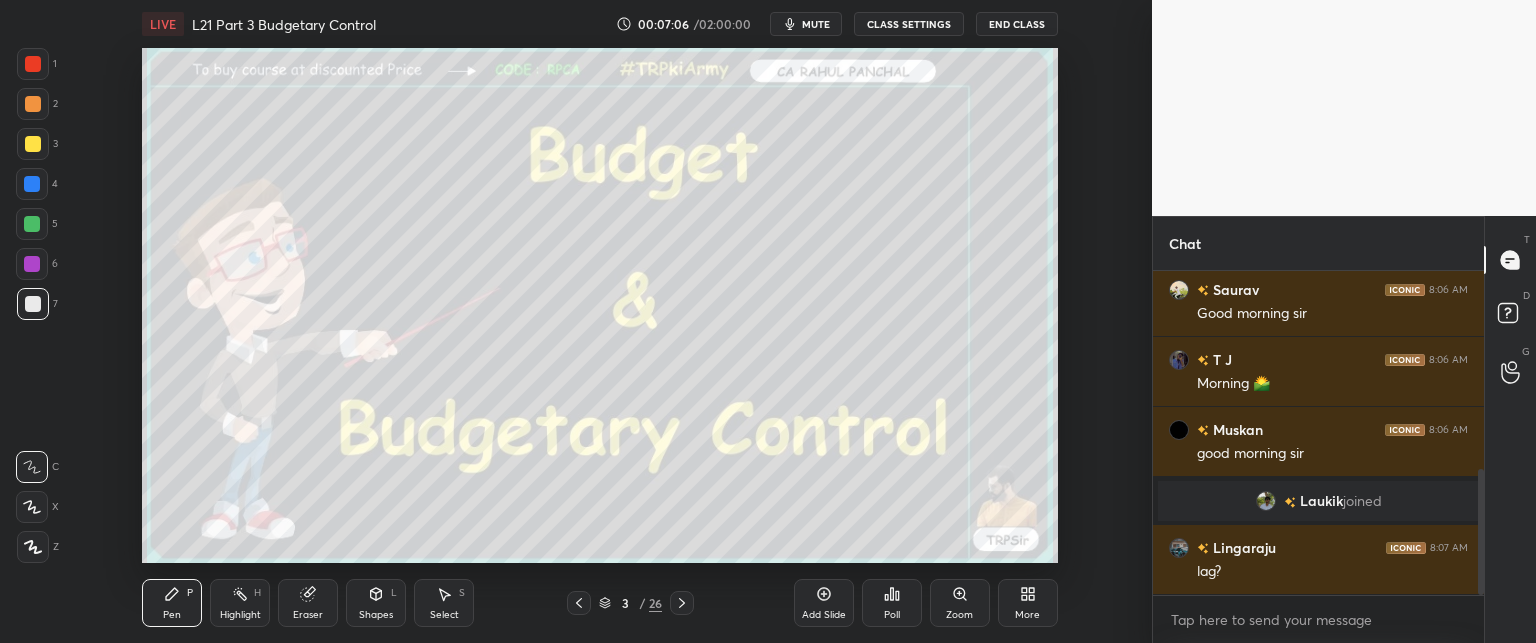 click on "More" at bounding box center (1028, 603) 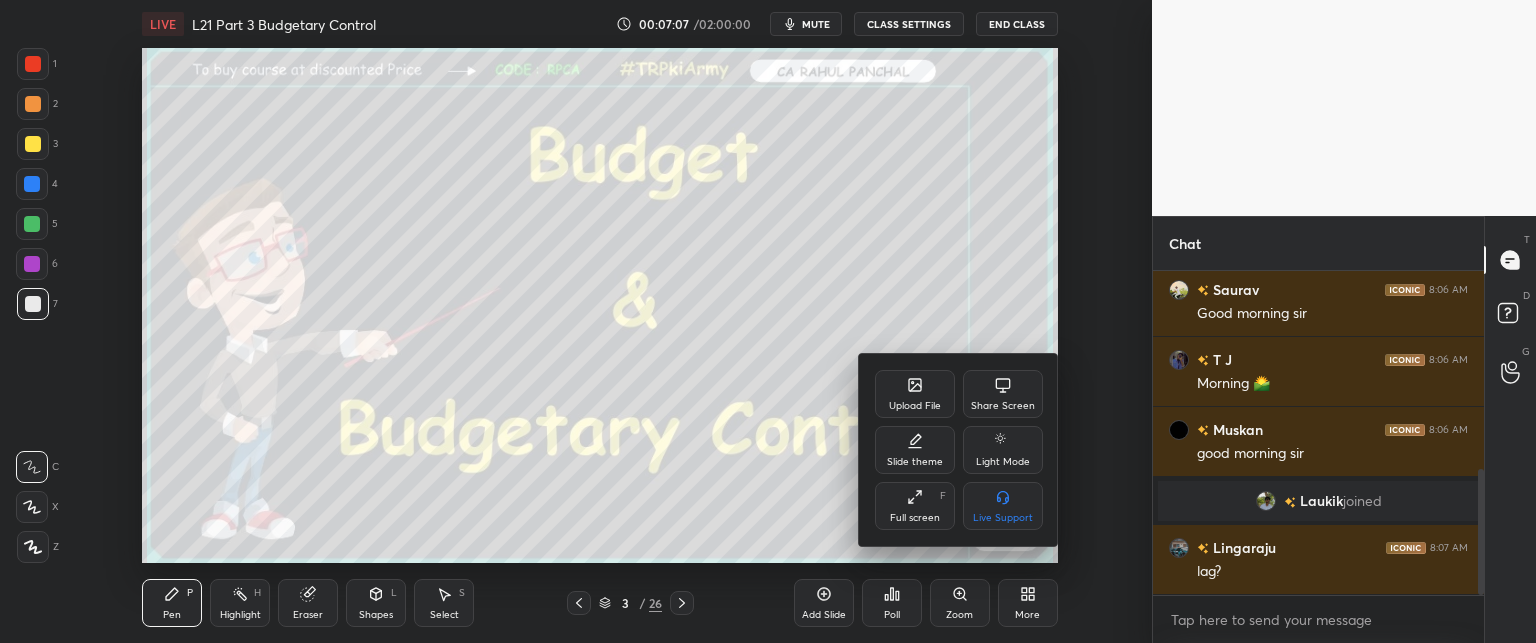 click on "Full screen F" at bounding box center (915, 506) 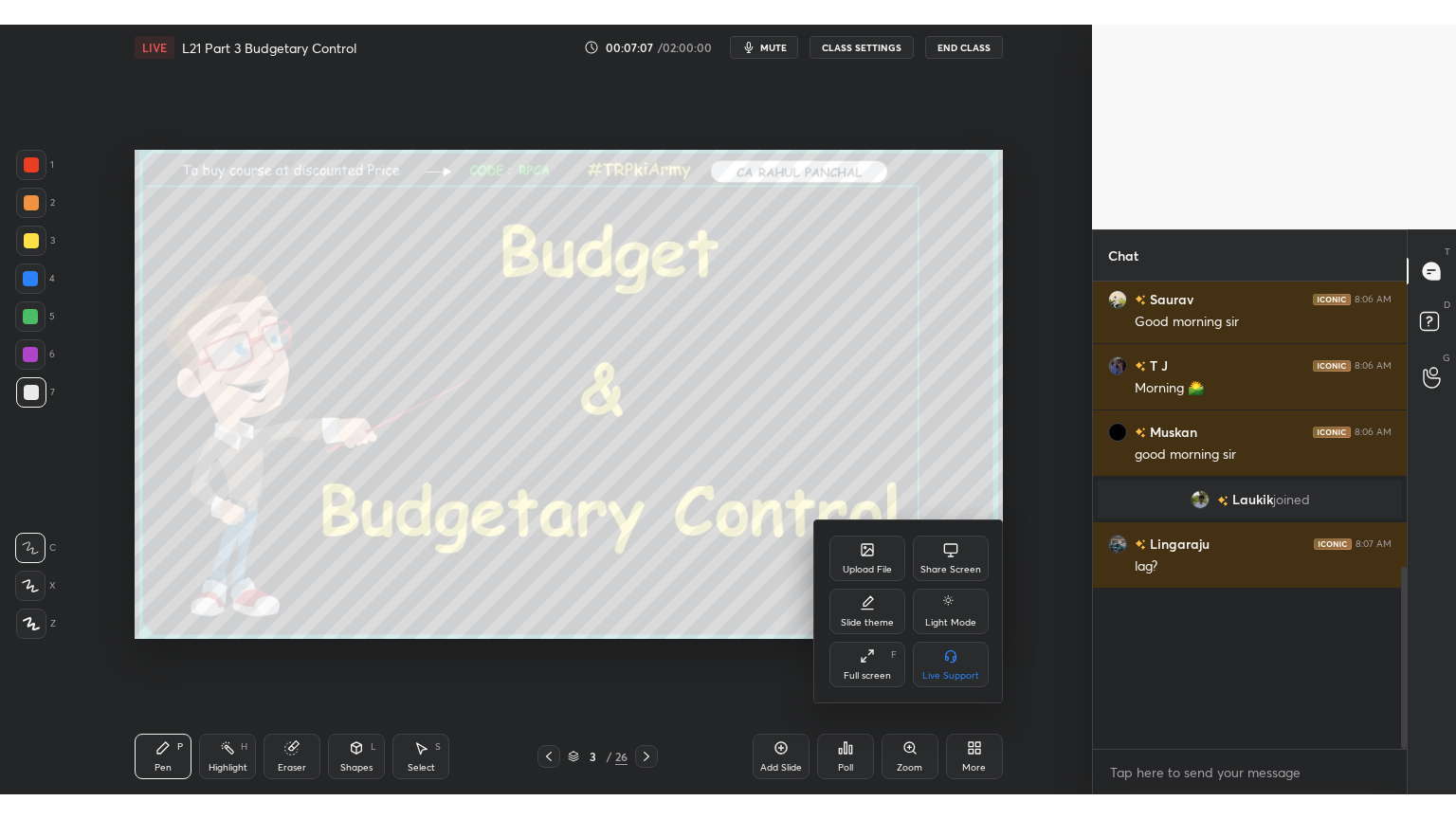 scroll, scrollTop: 94094, scrollLeft: 93776, axis: both 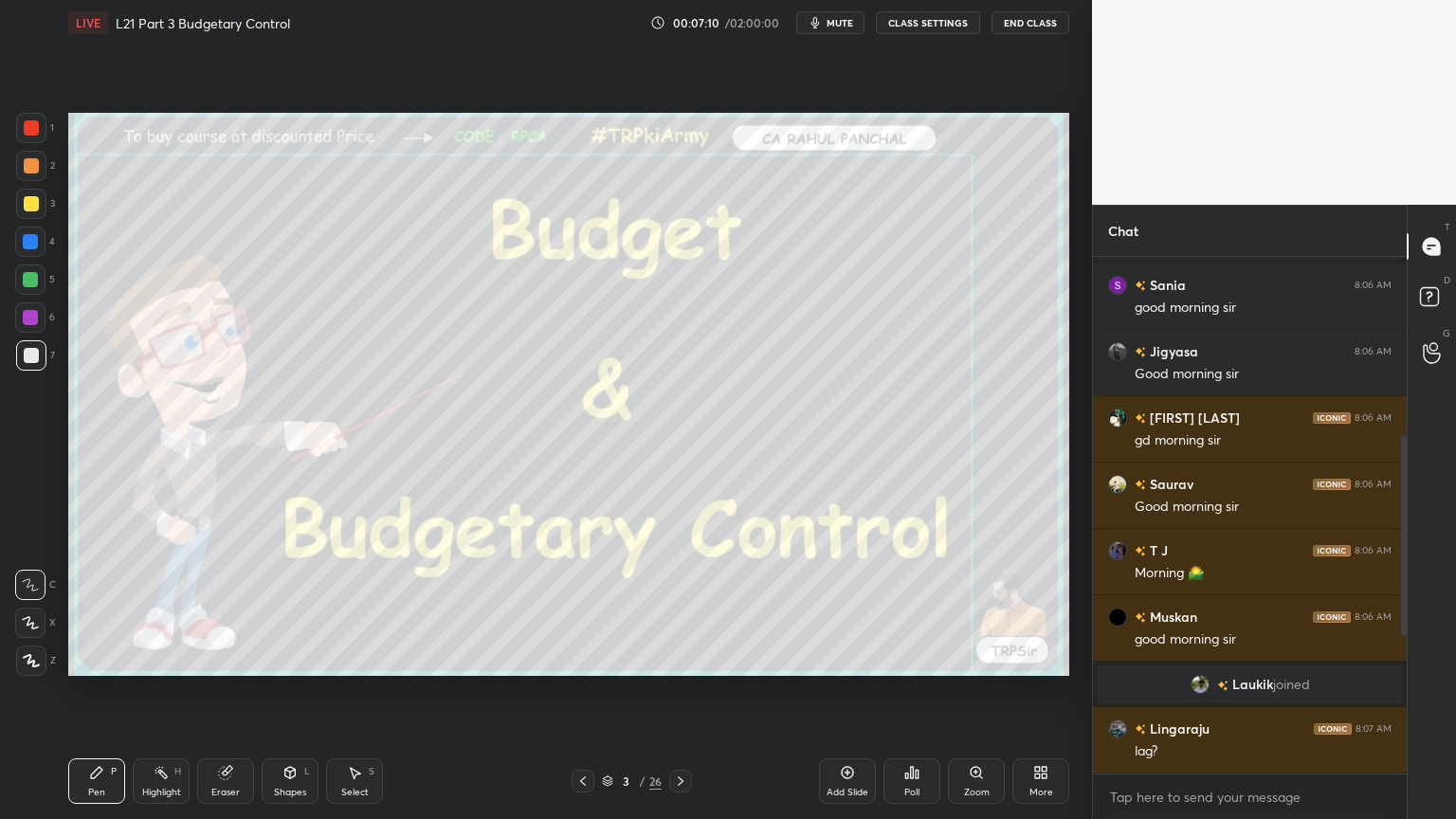 click 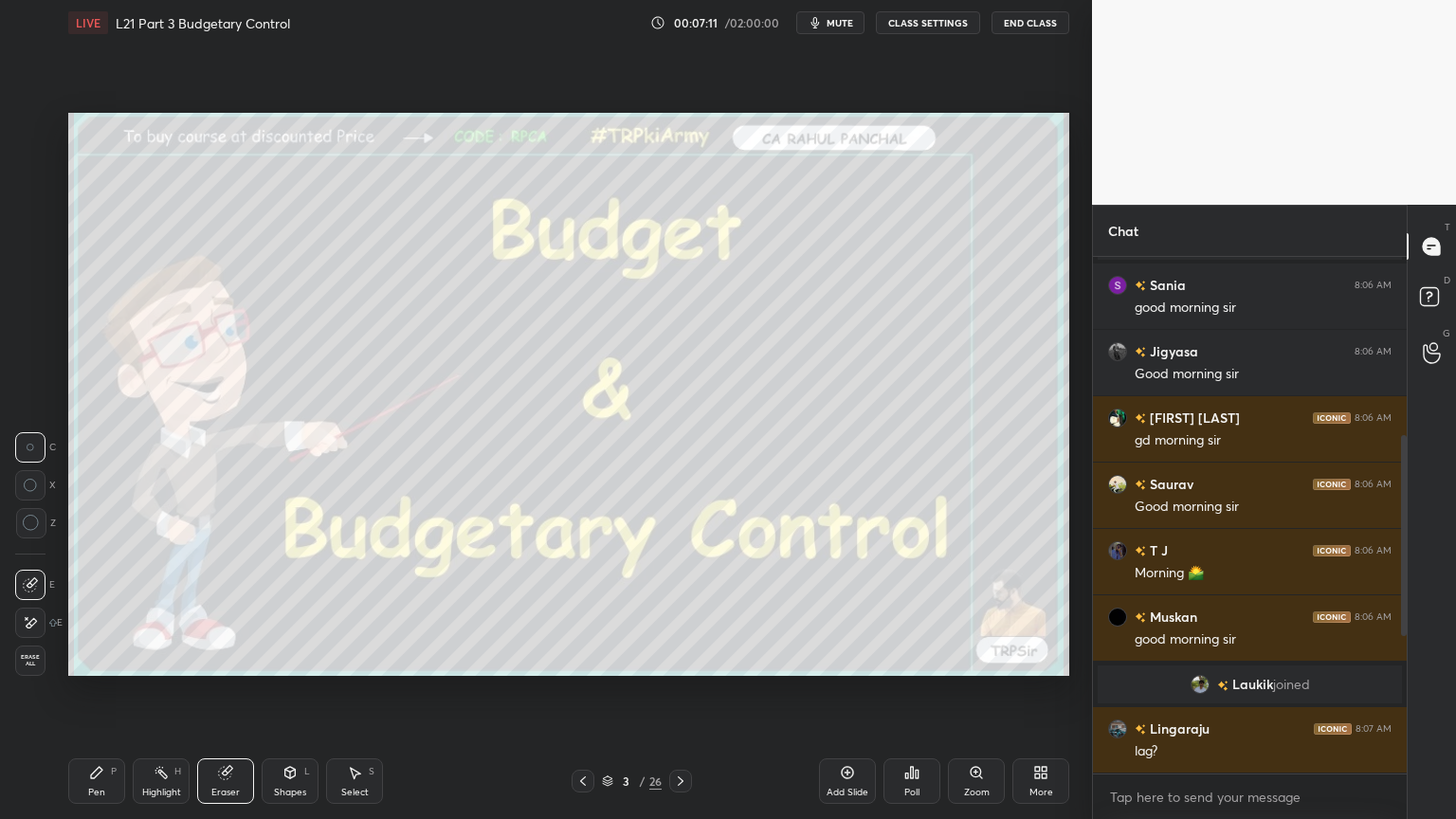 click on "Erase all" at bounding box center [30, 661] 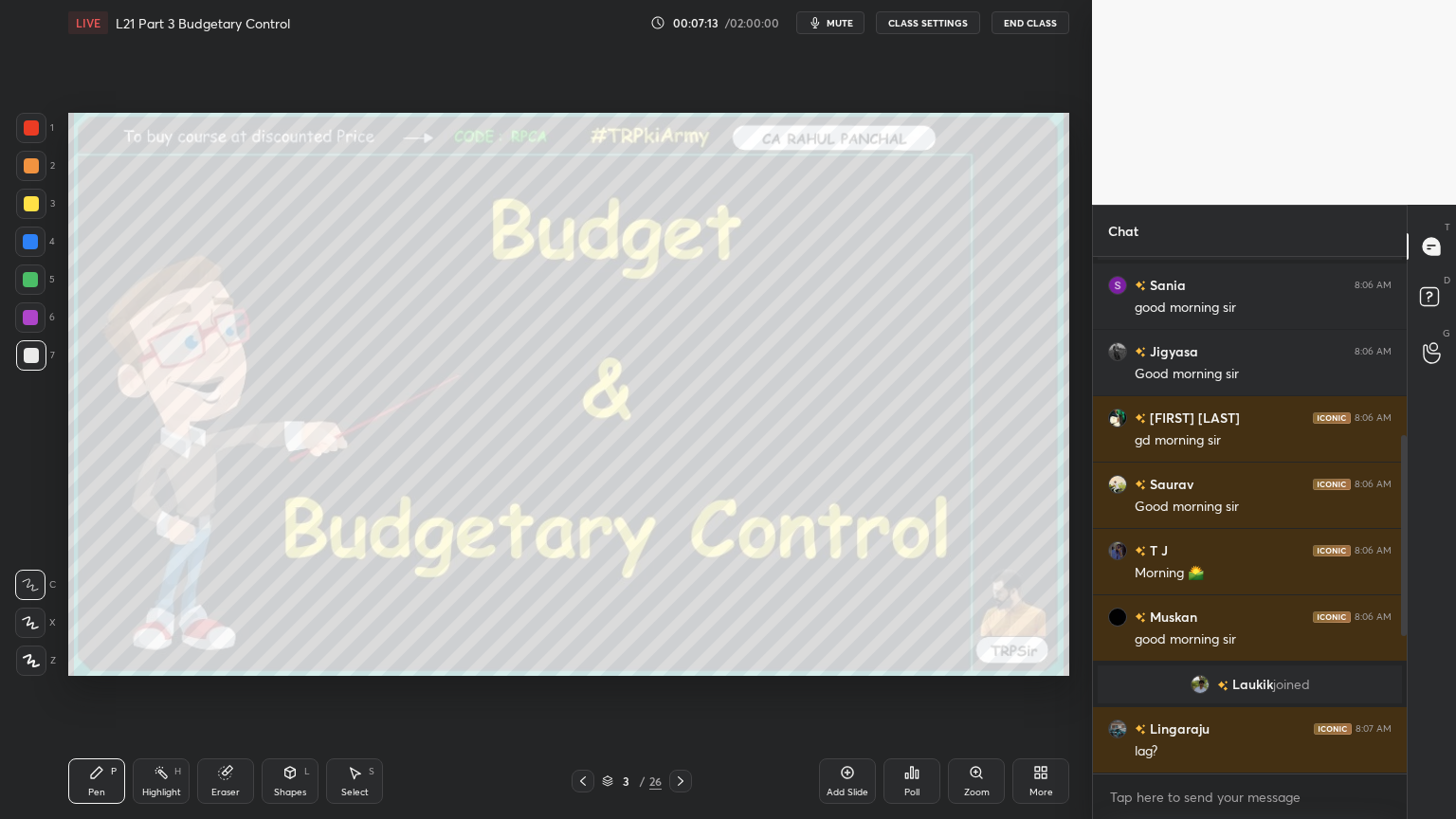 click 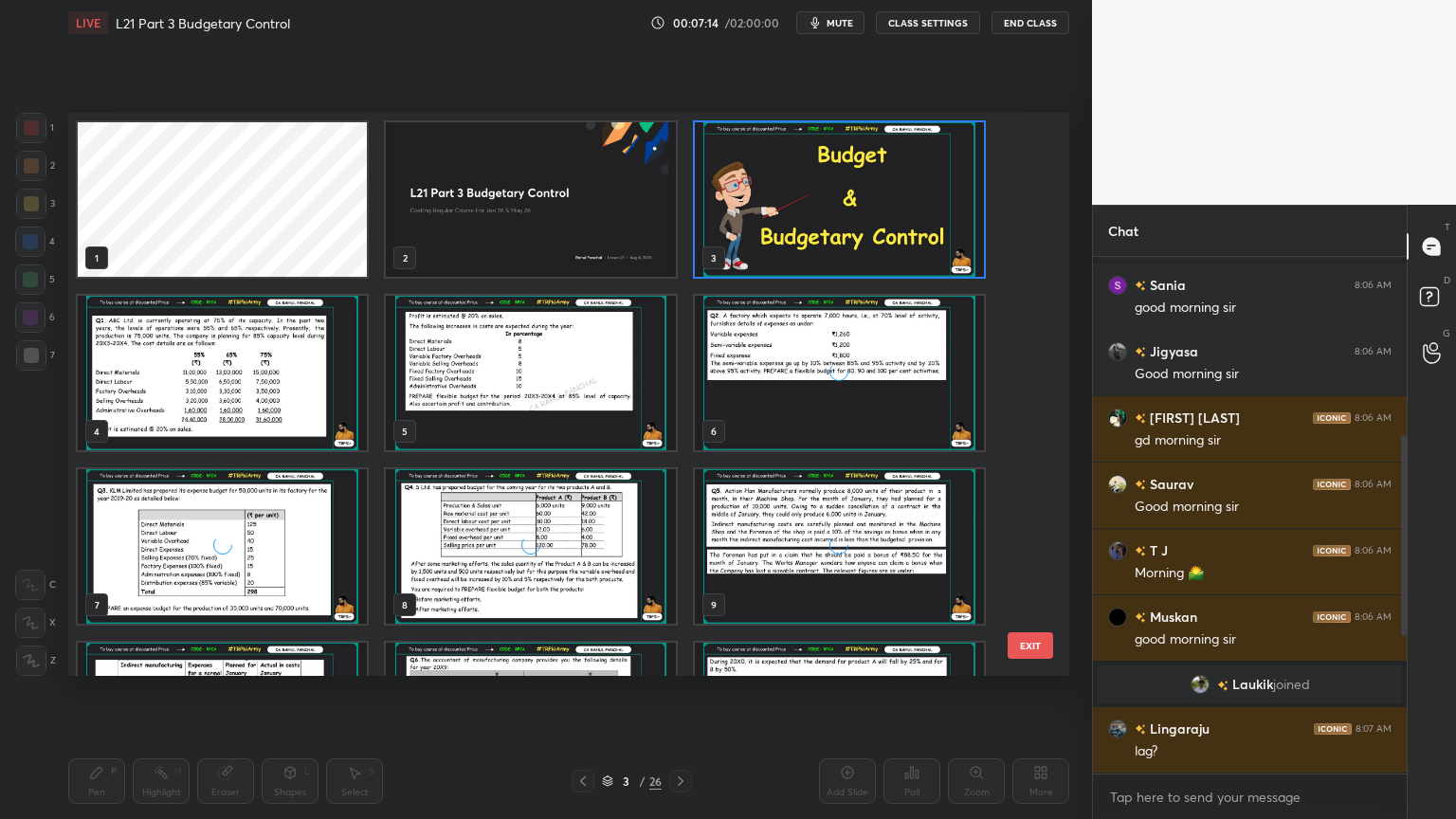 scroll, scrollTop: 6, scrollLeft: 9, axis: both 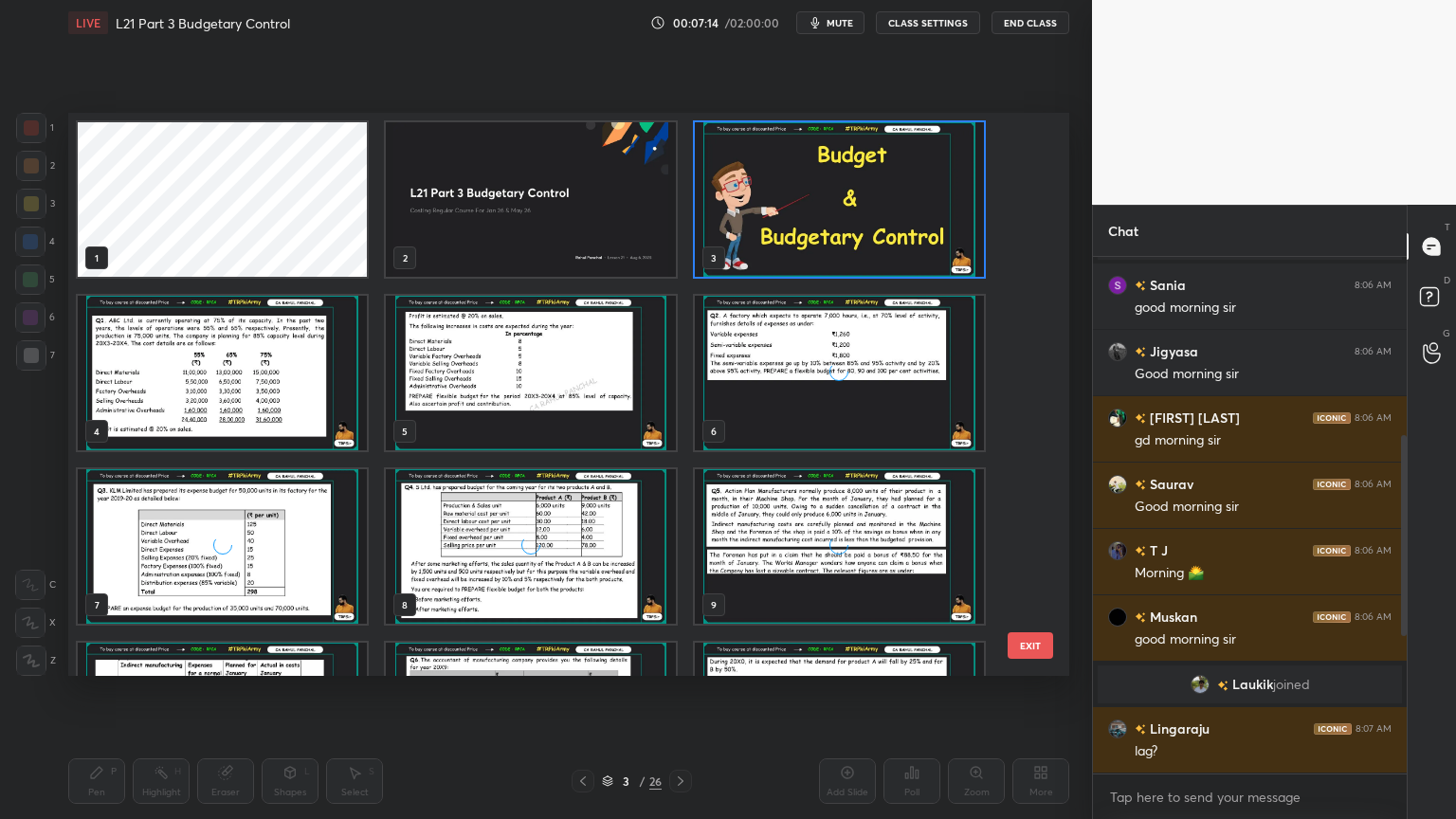 click at bounding box center [530, 199] 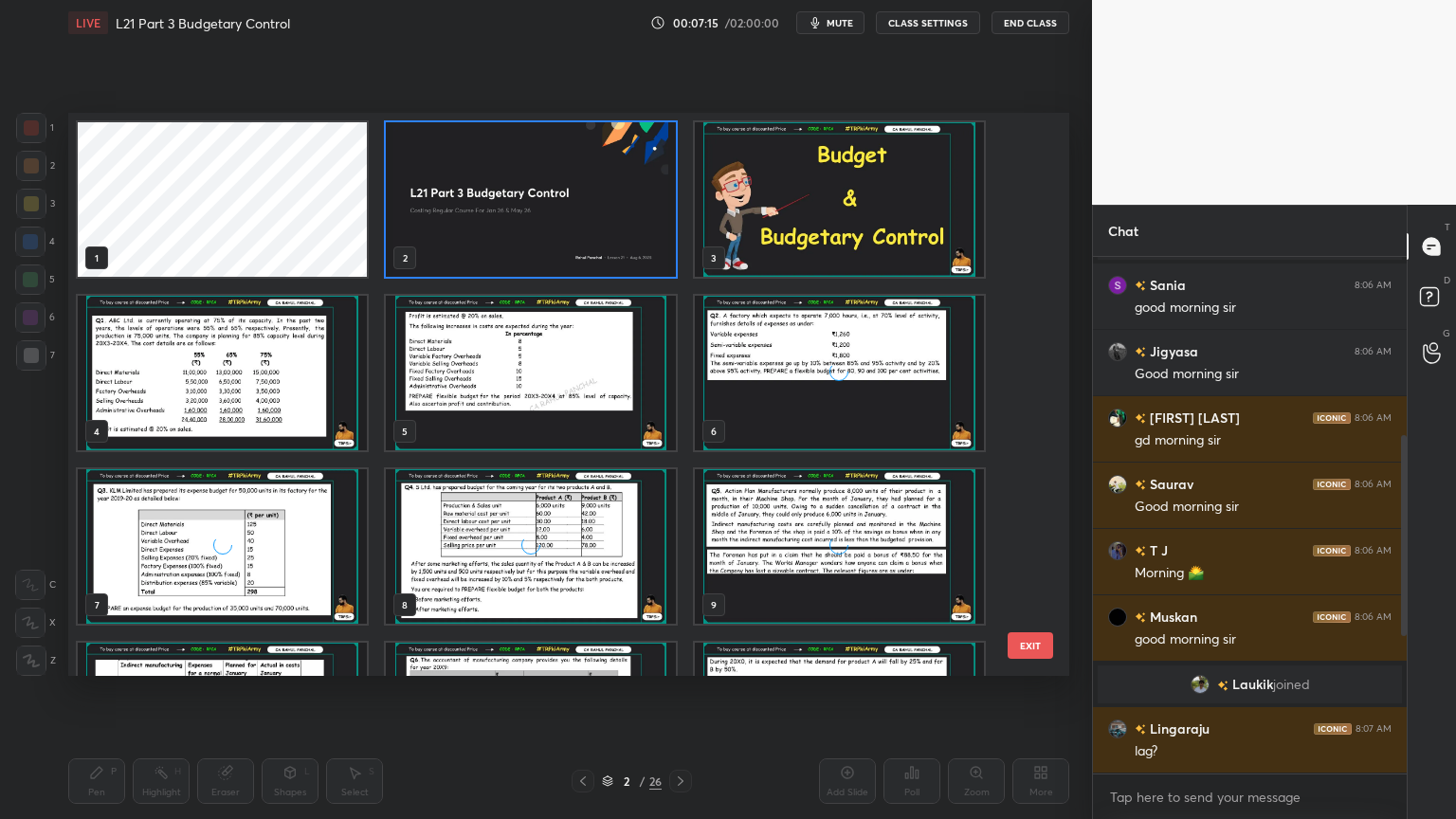 click at bounding box center (530, 199) 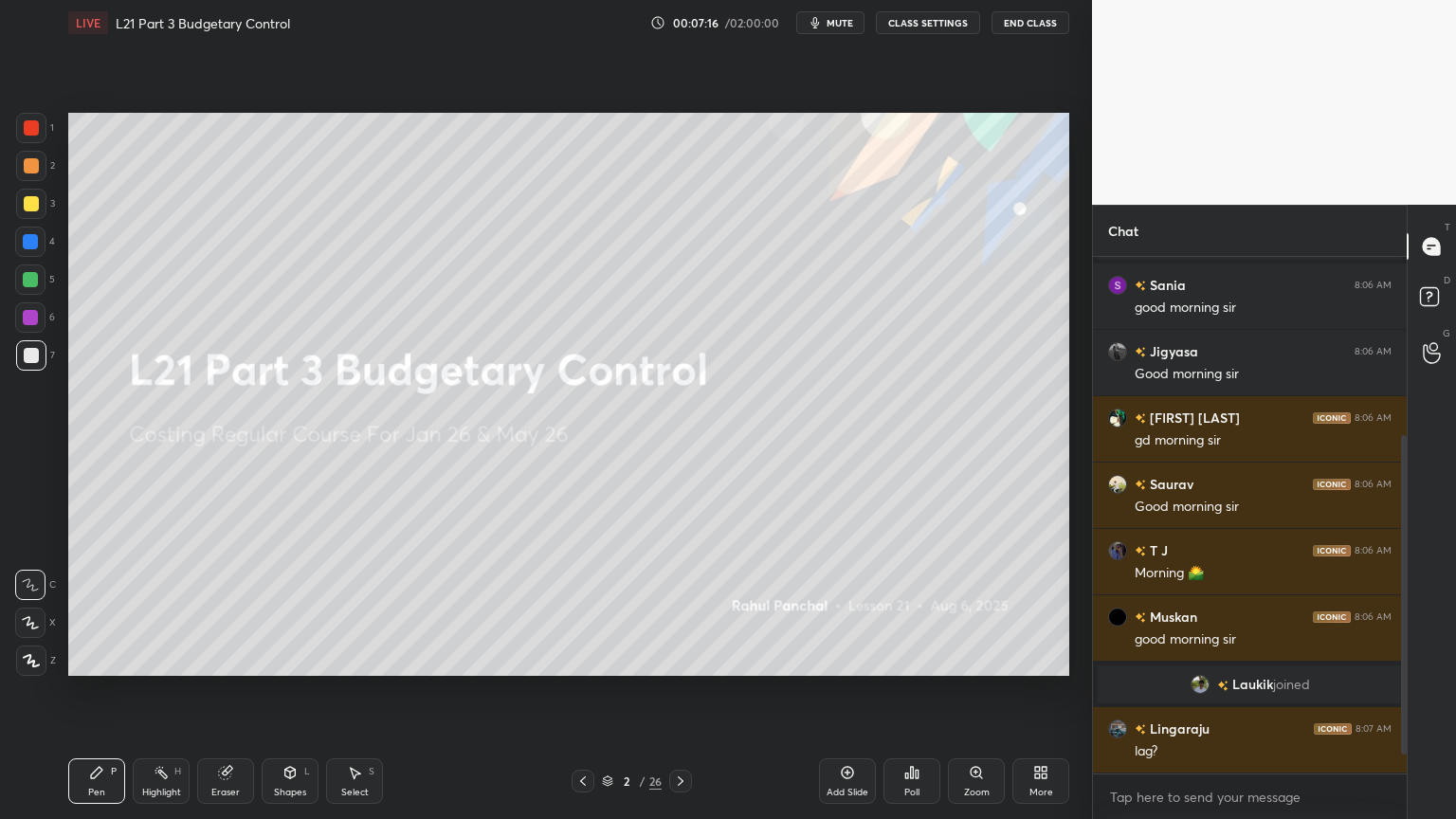 scroll 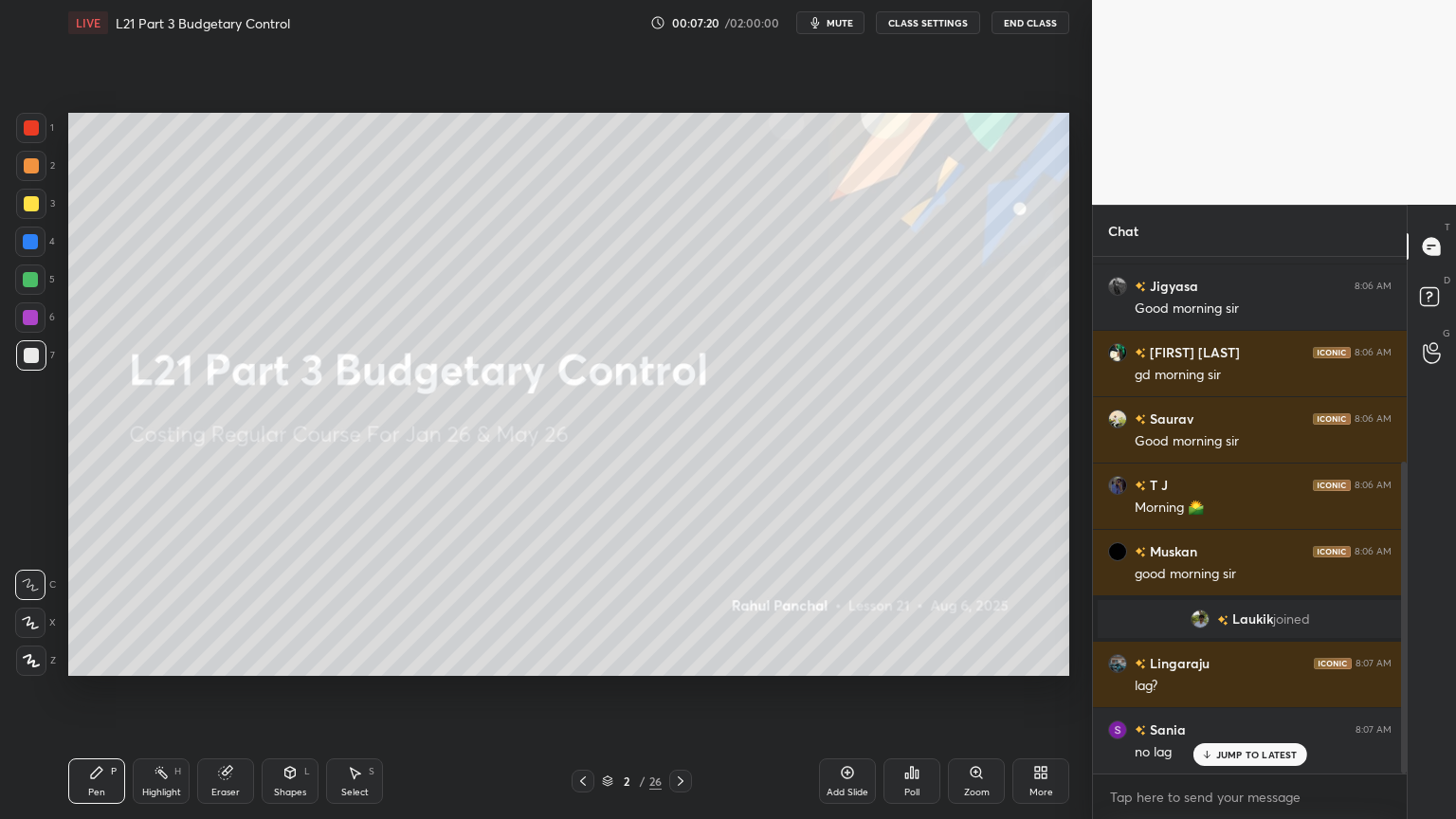 click 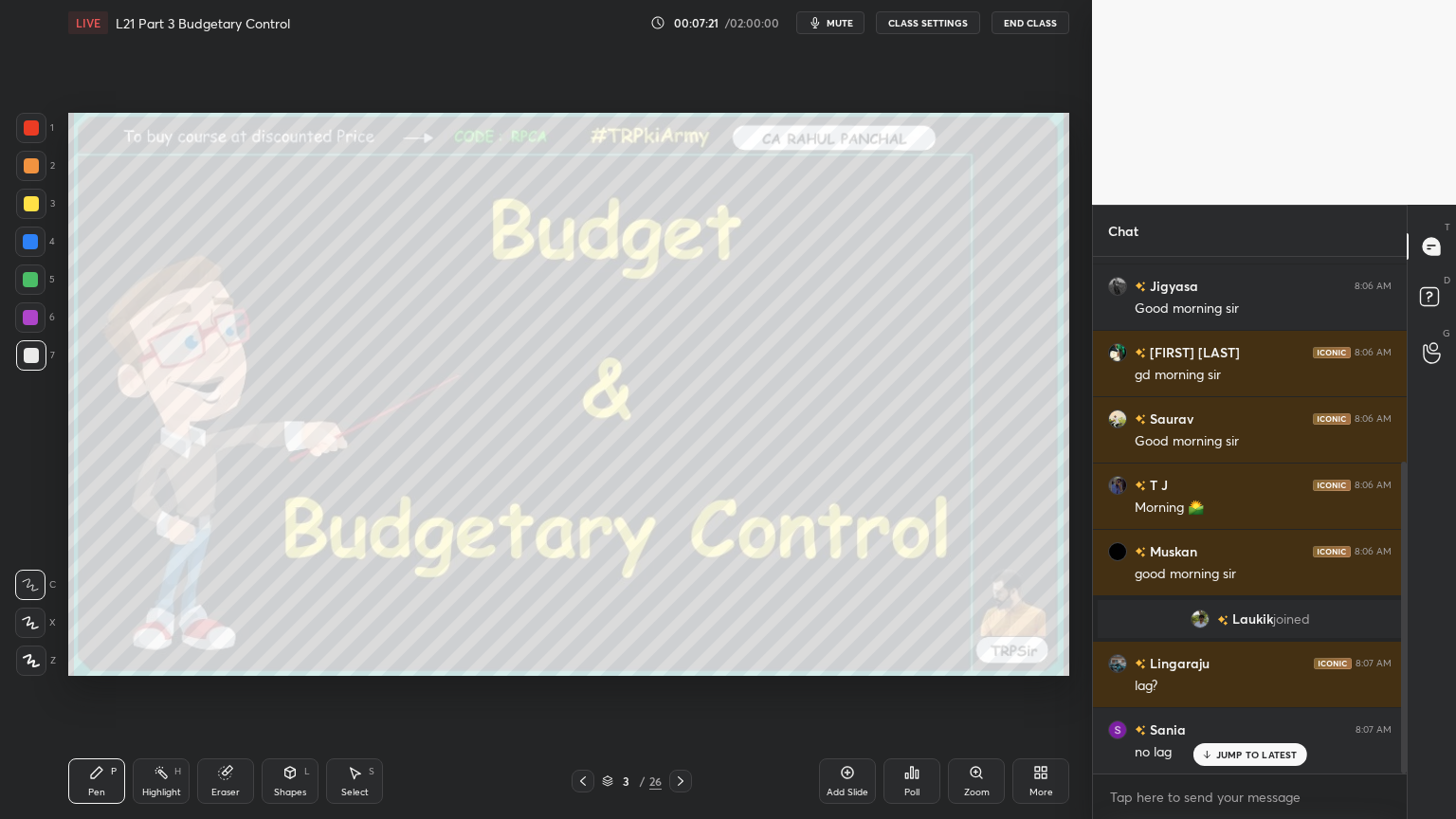click 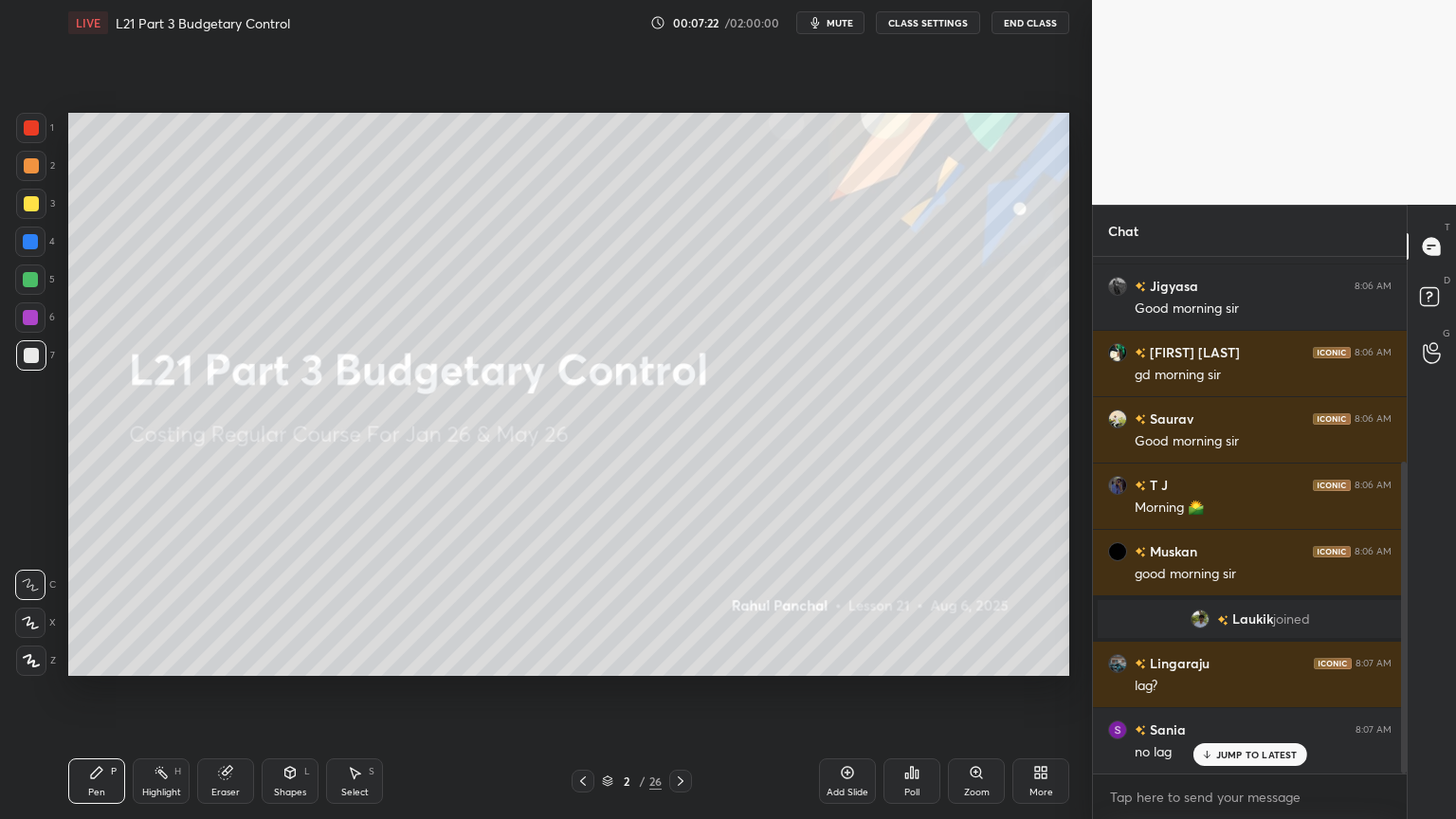 click on "More" at bounding box center (1041, 781) 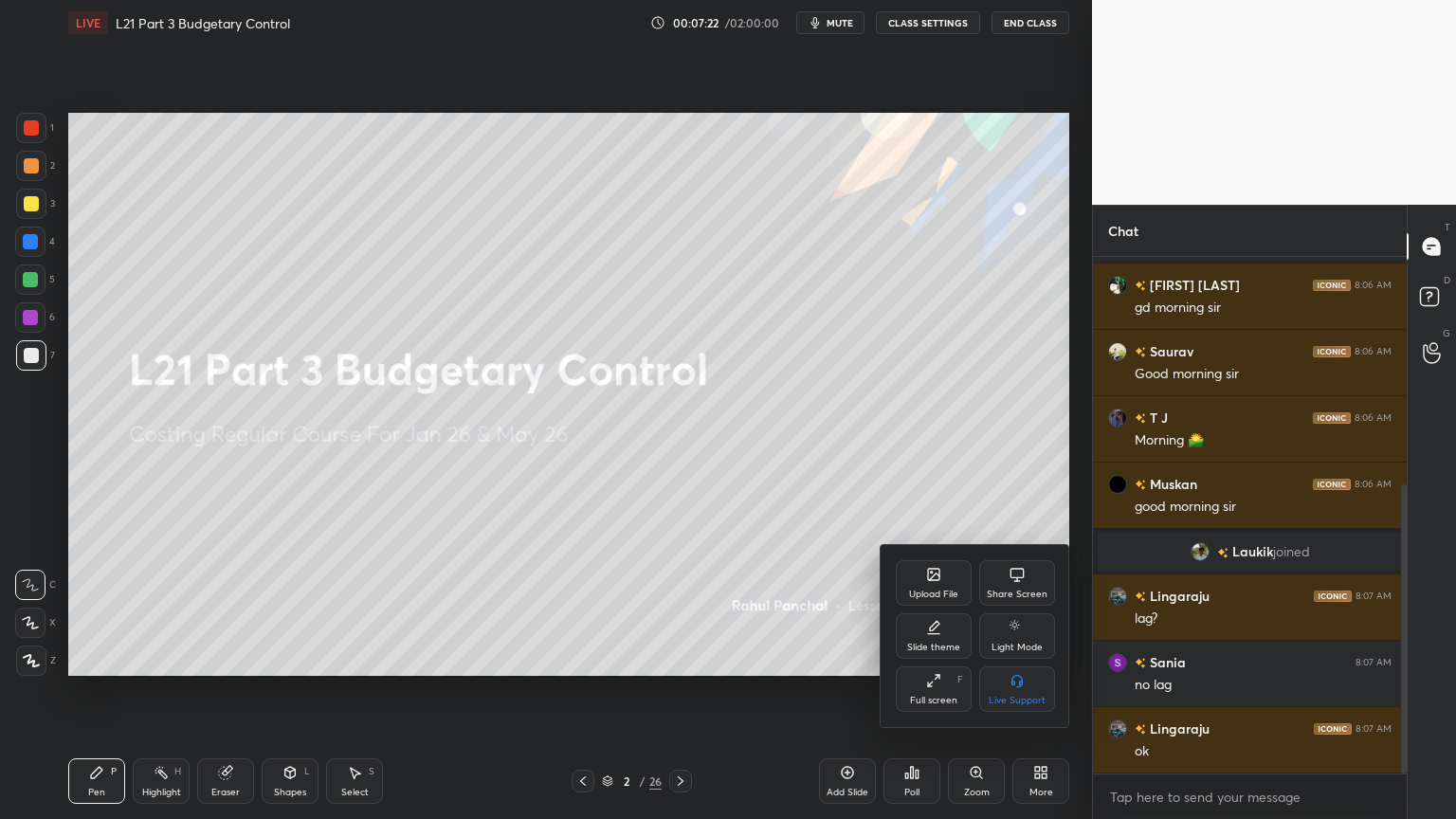 click on "Slide theme" at bounding box center (934, 636) 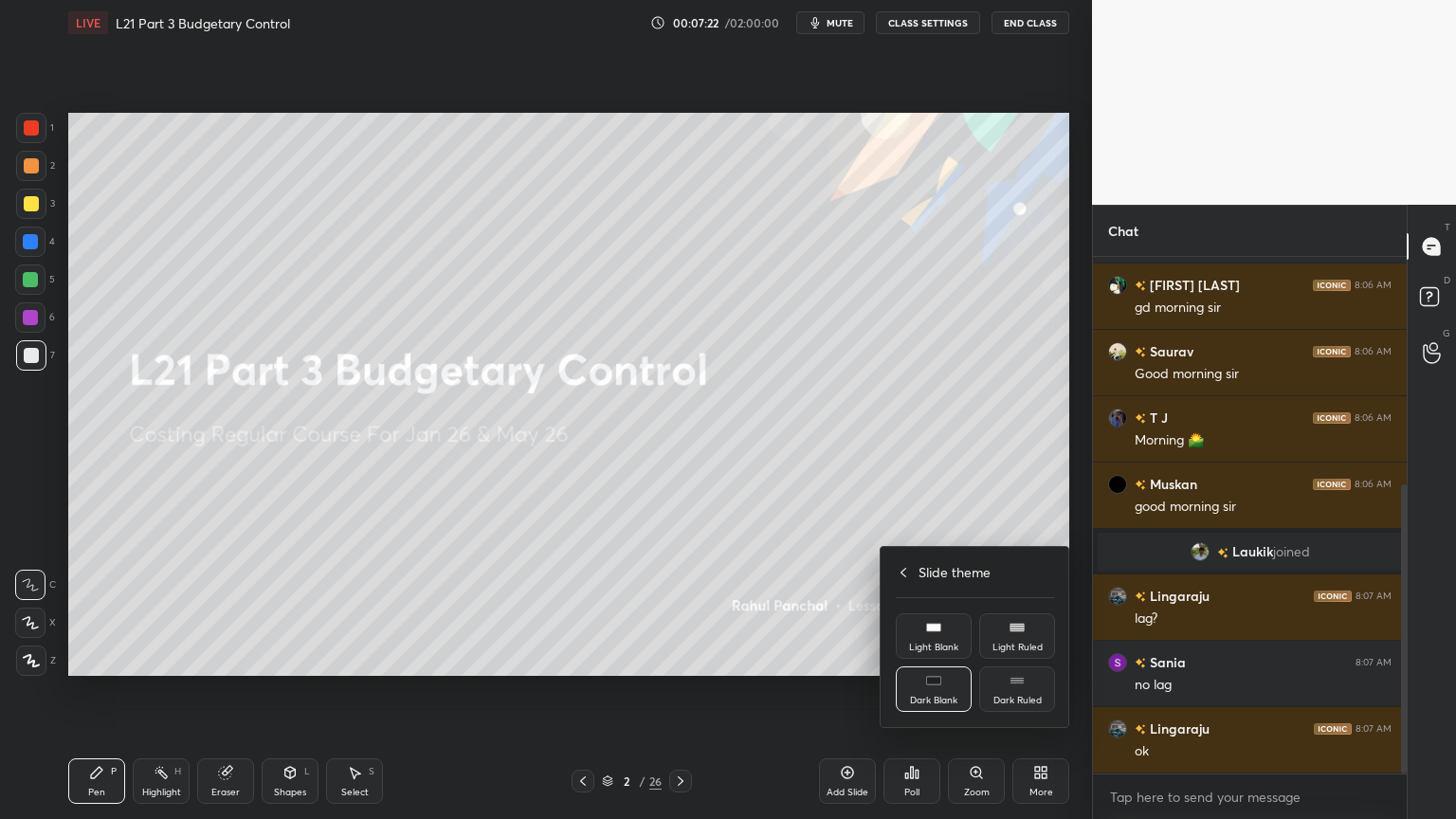 click on "Dark Ruled" at bounding box center (1017, 689) 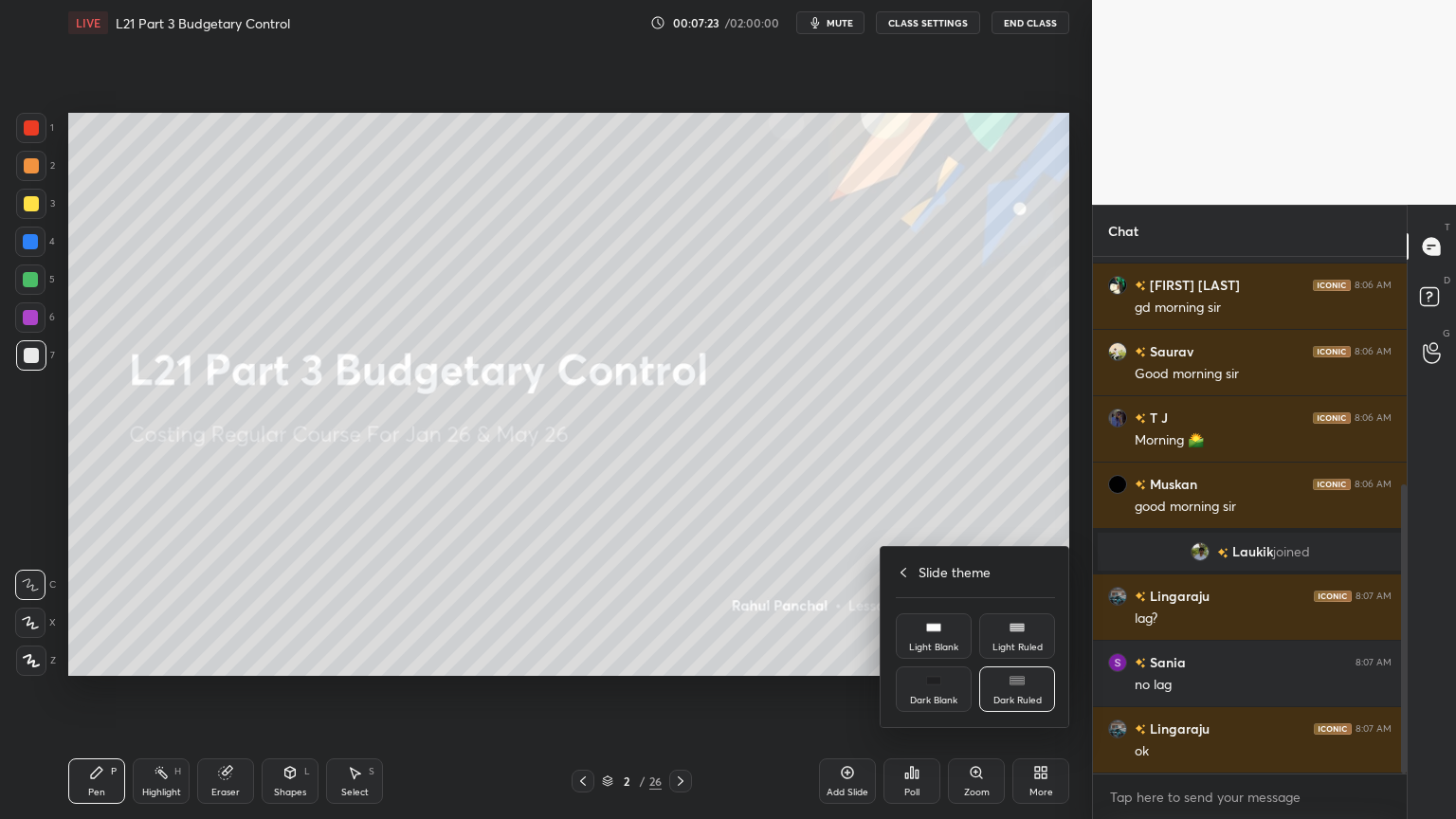click 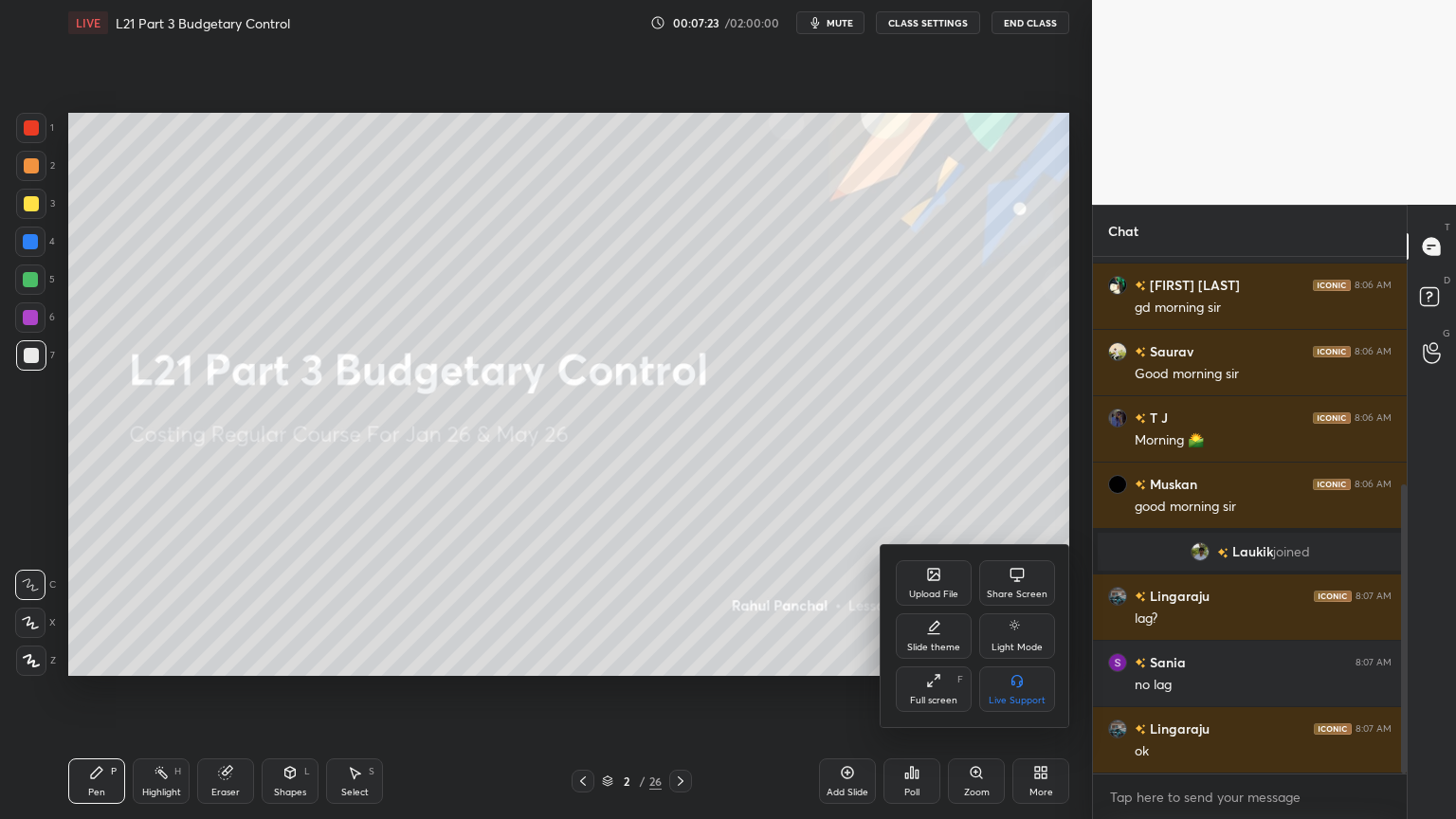 click at bounding box center [728, 410] 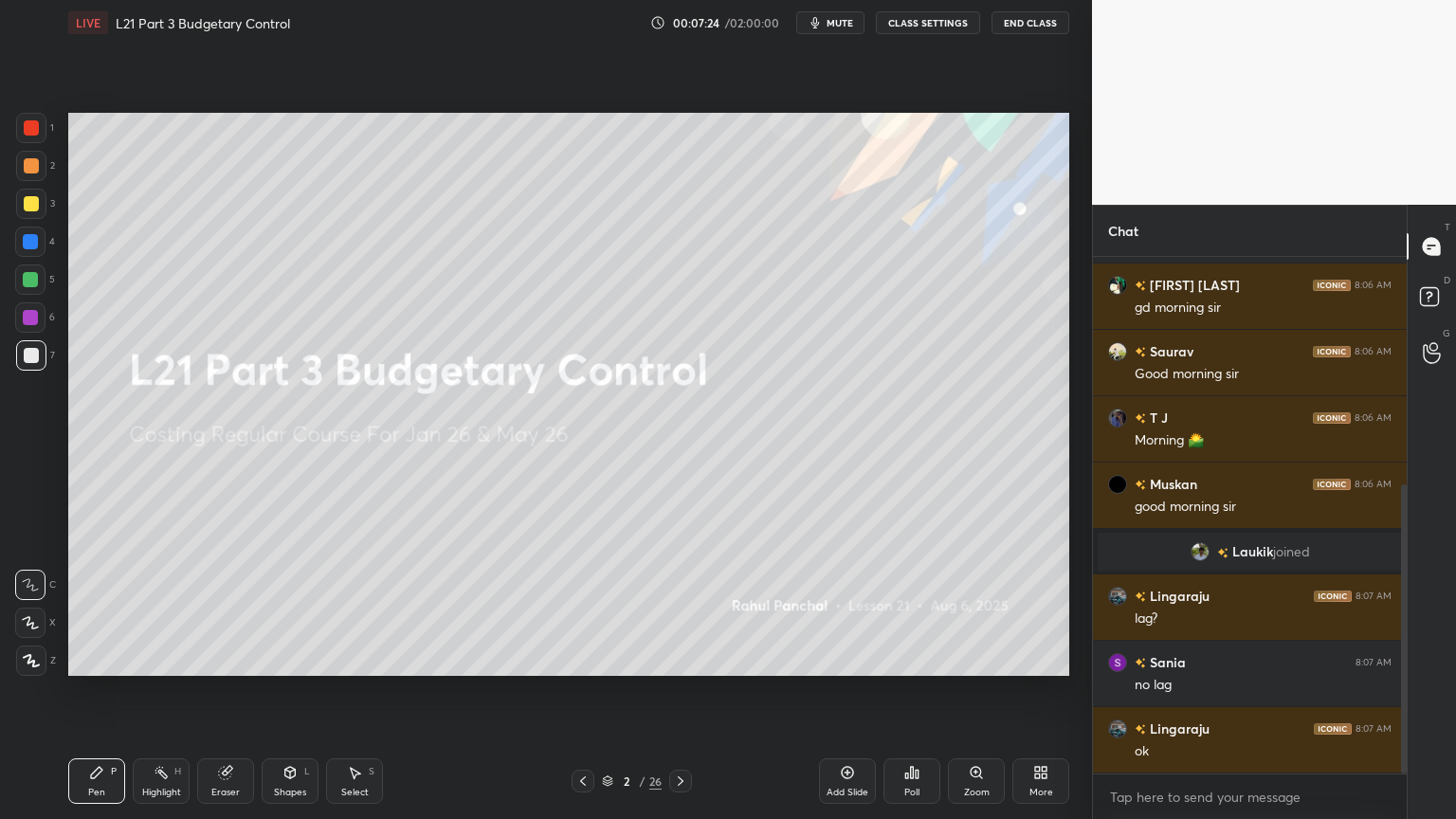 click on "Add Slide" at bounding box center [847, 781] 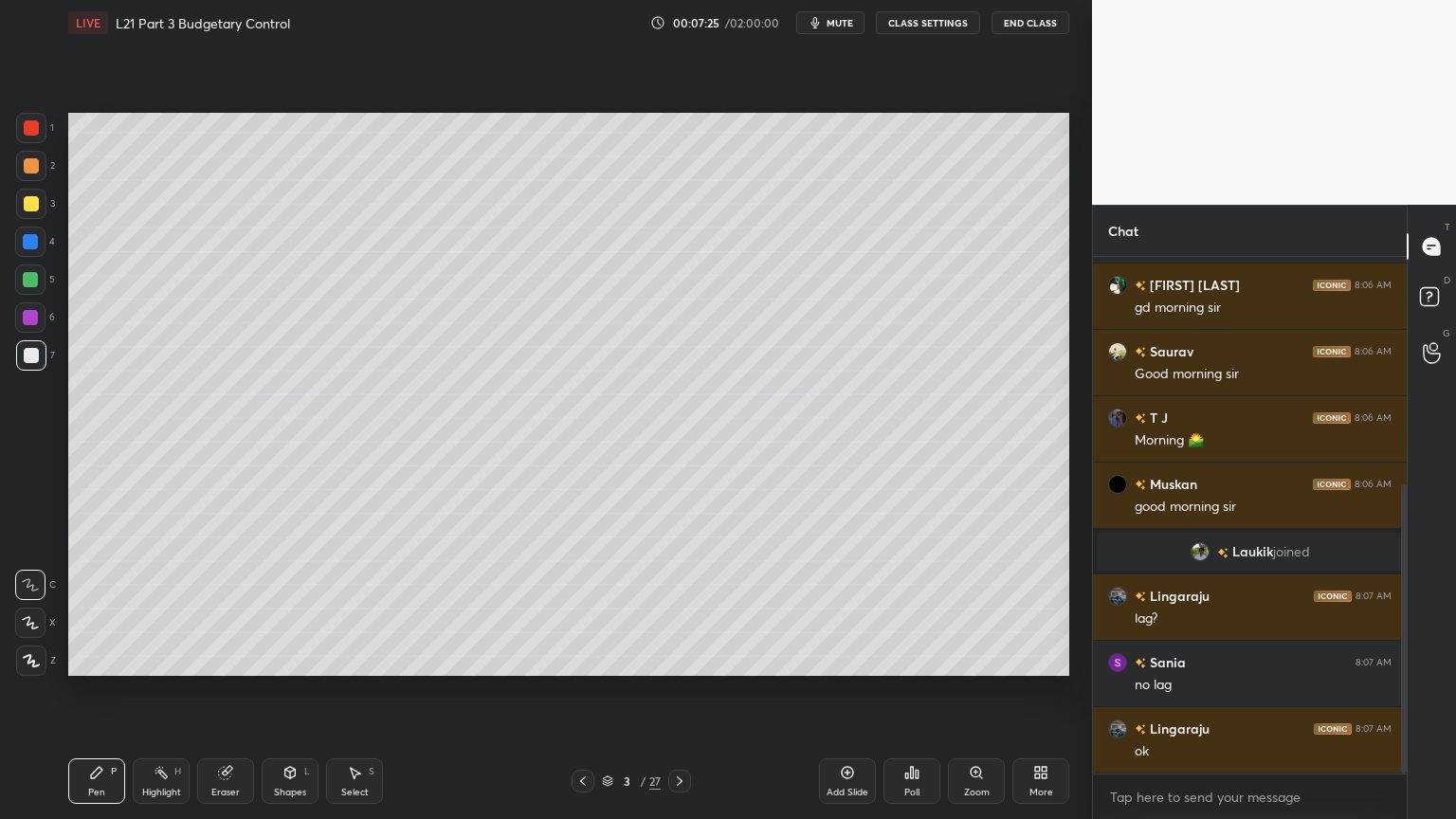 click on "4" at bounding box center (35, 246) 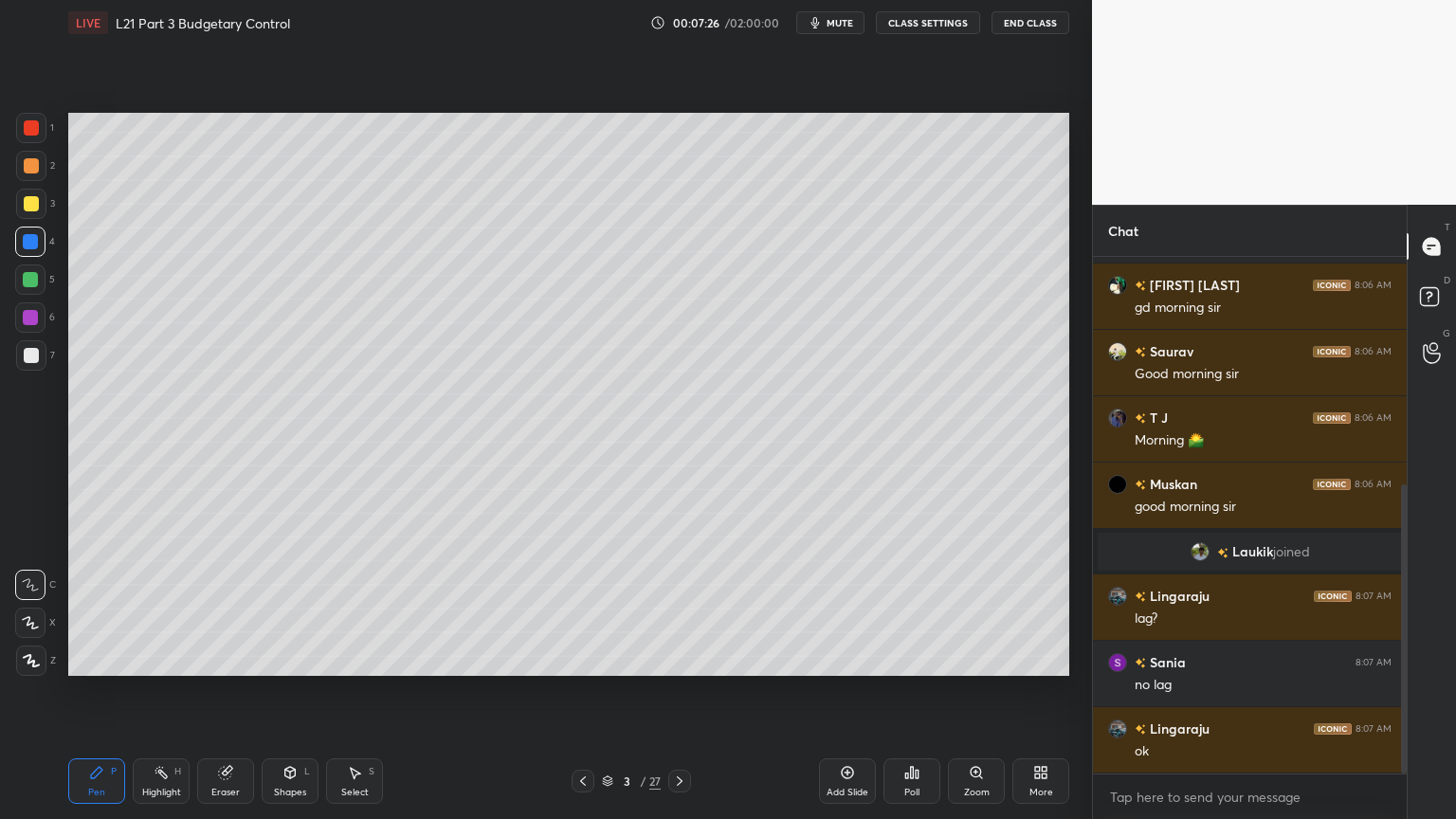 click on "Shapes L" at bounding box center (290, 781) 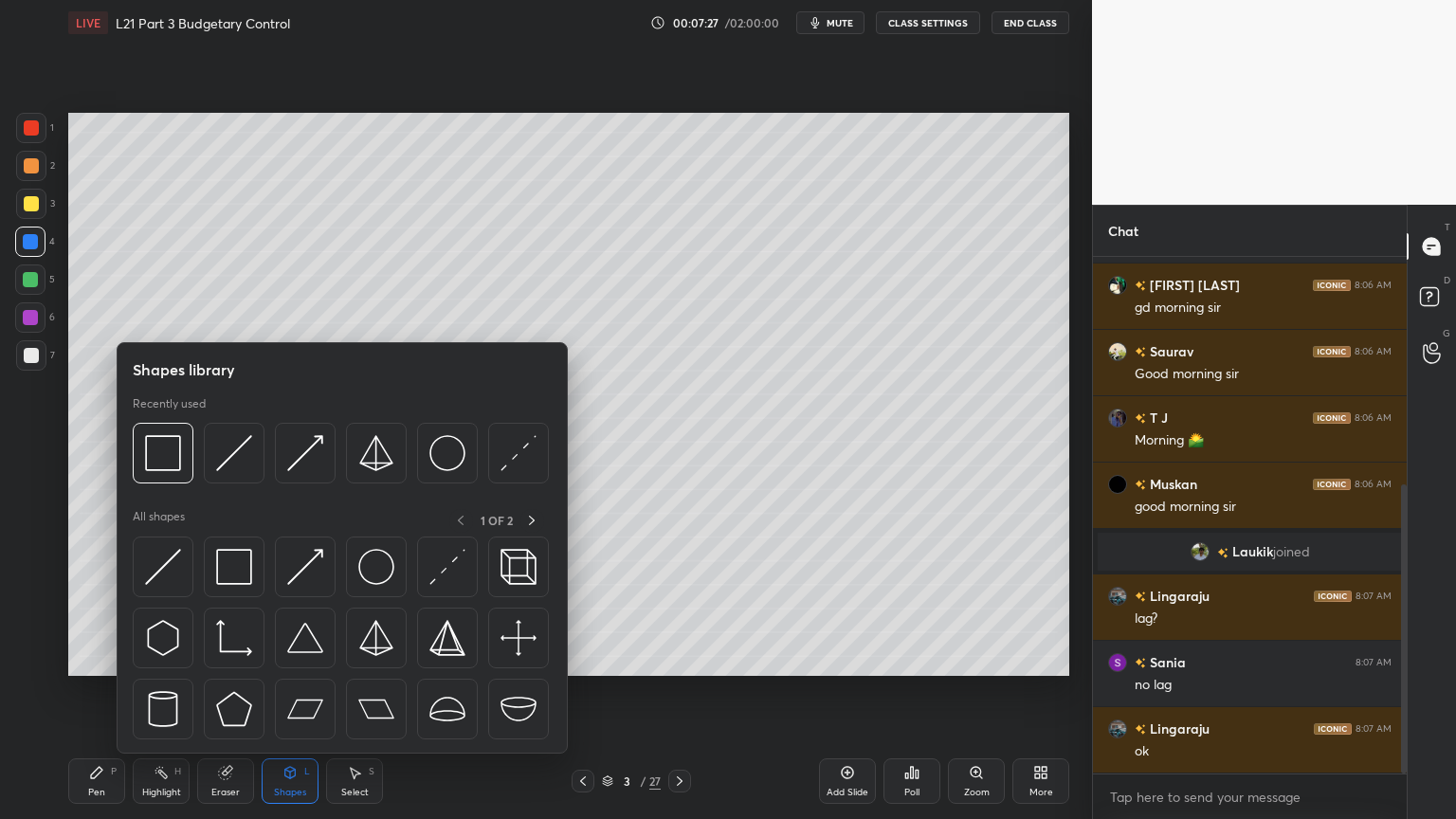 click at bounding box center [163, 453] 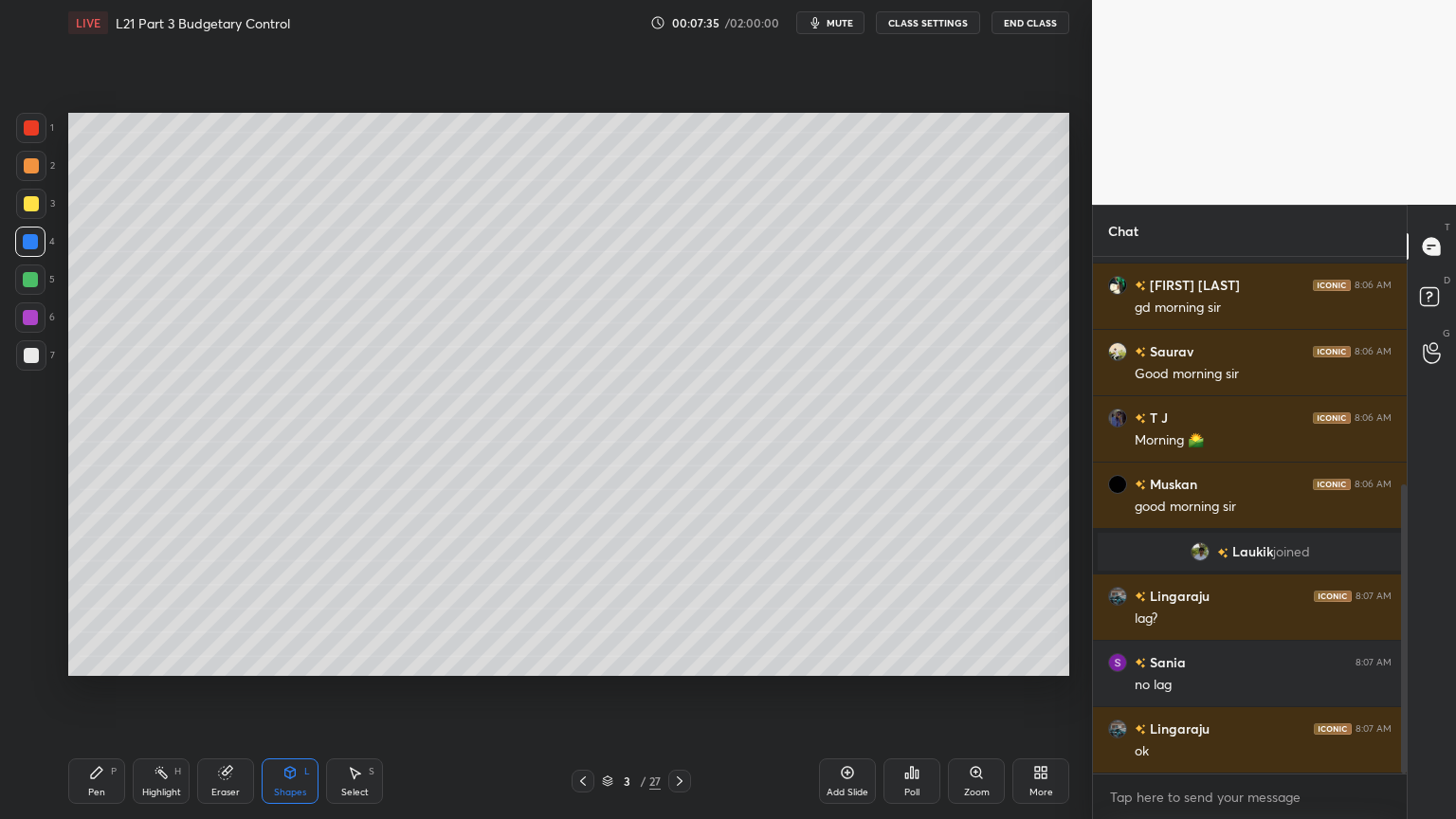 click on "1" at bounding box center [35, 132] 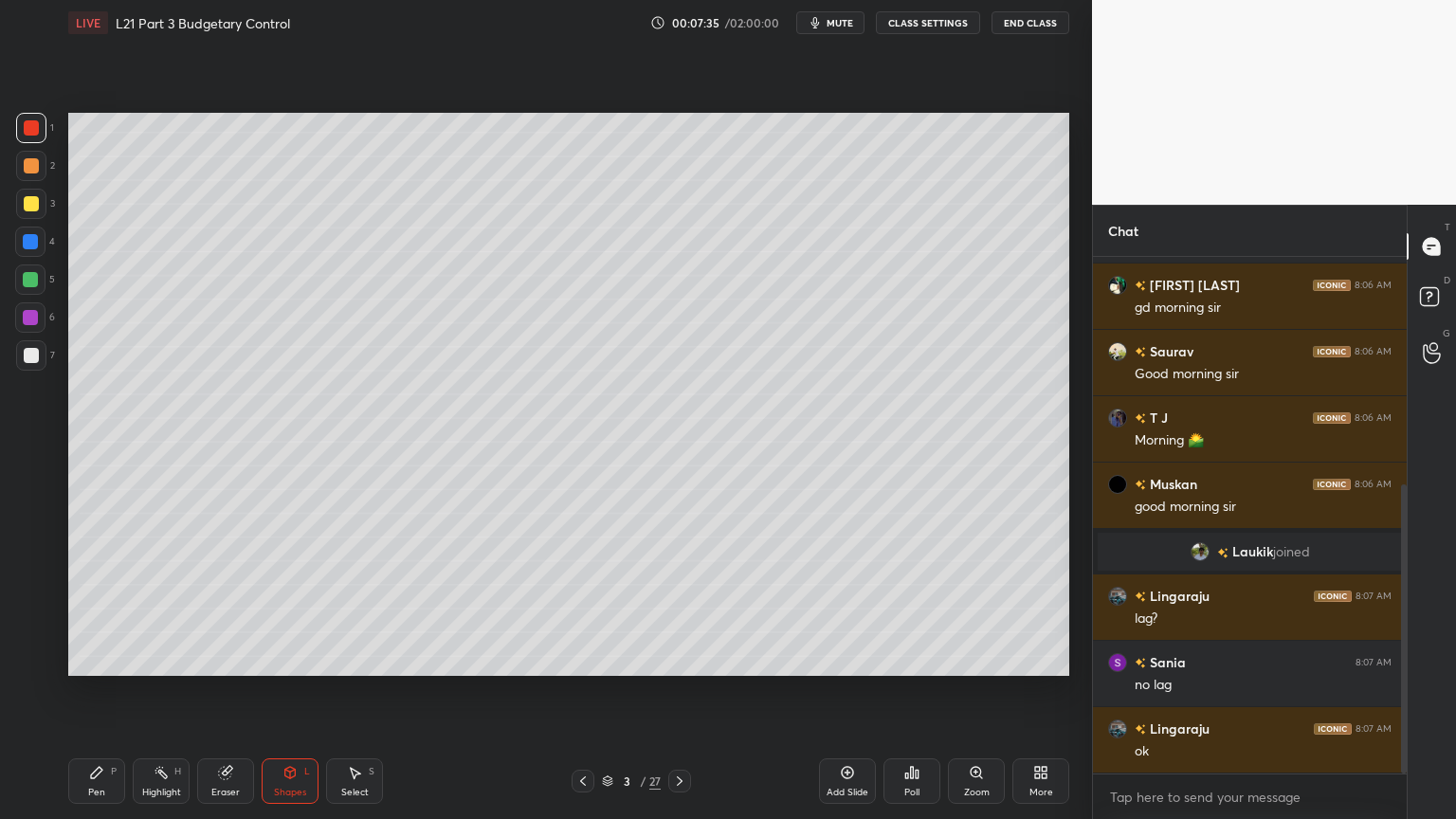 click at bounding box center (31, 128) 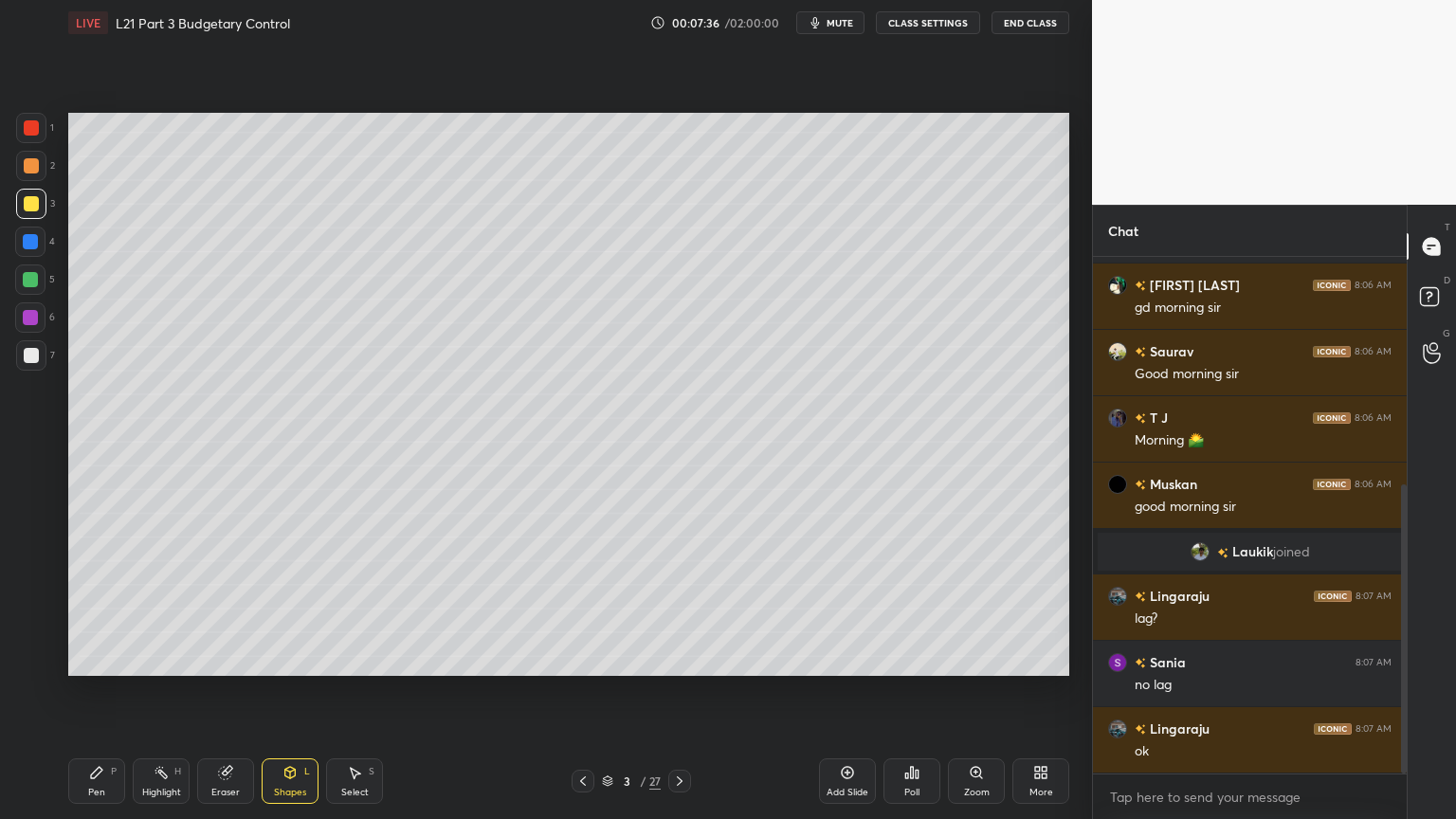 click on "Pen P" at bounding box center (97, 781) 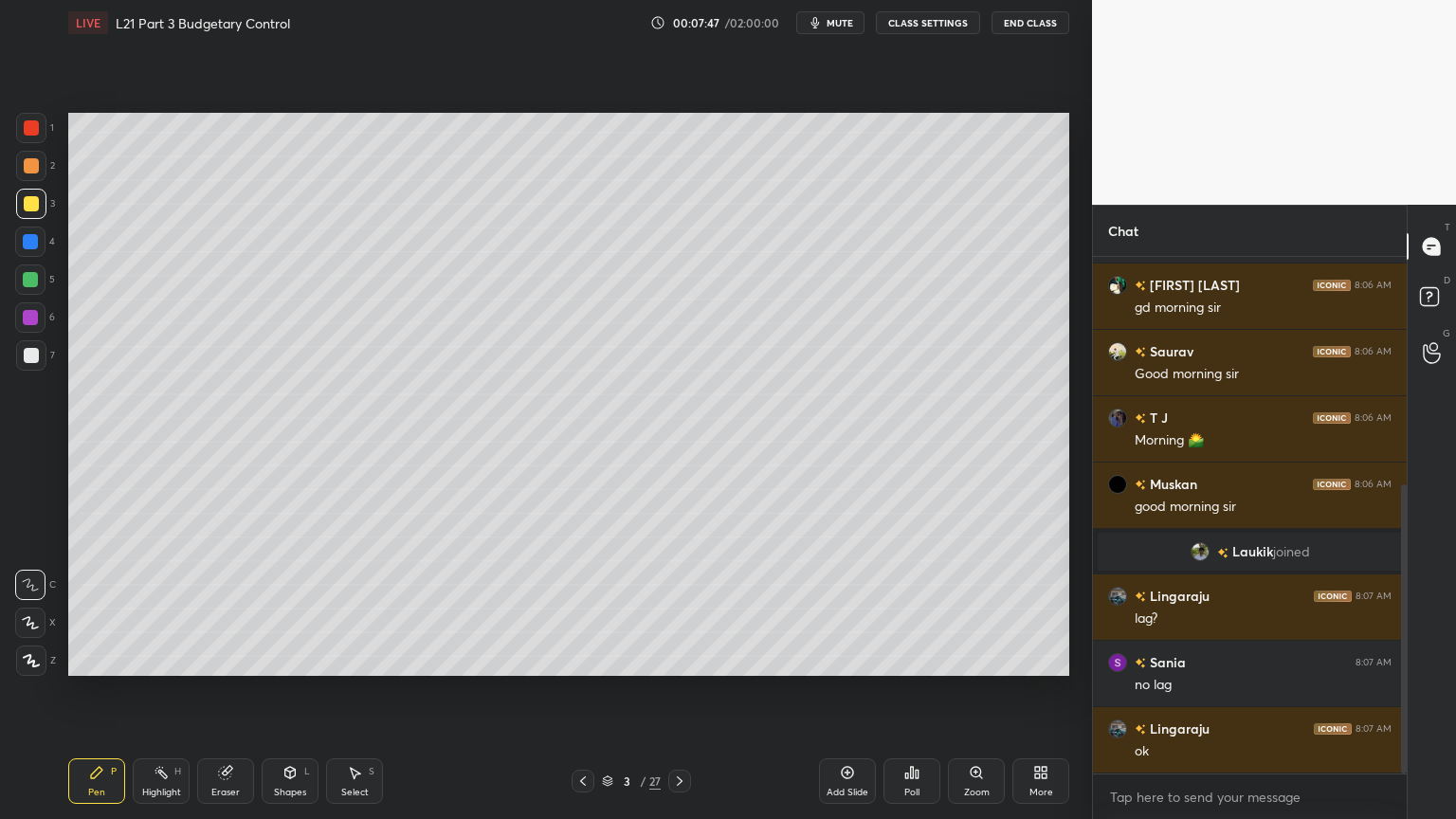 click at bounding box center [30, 242] 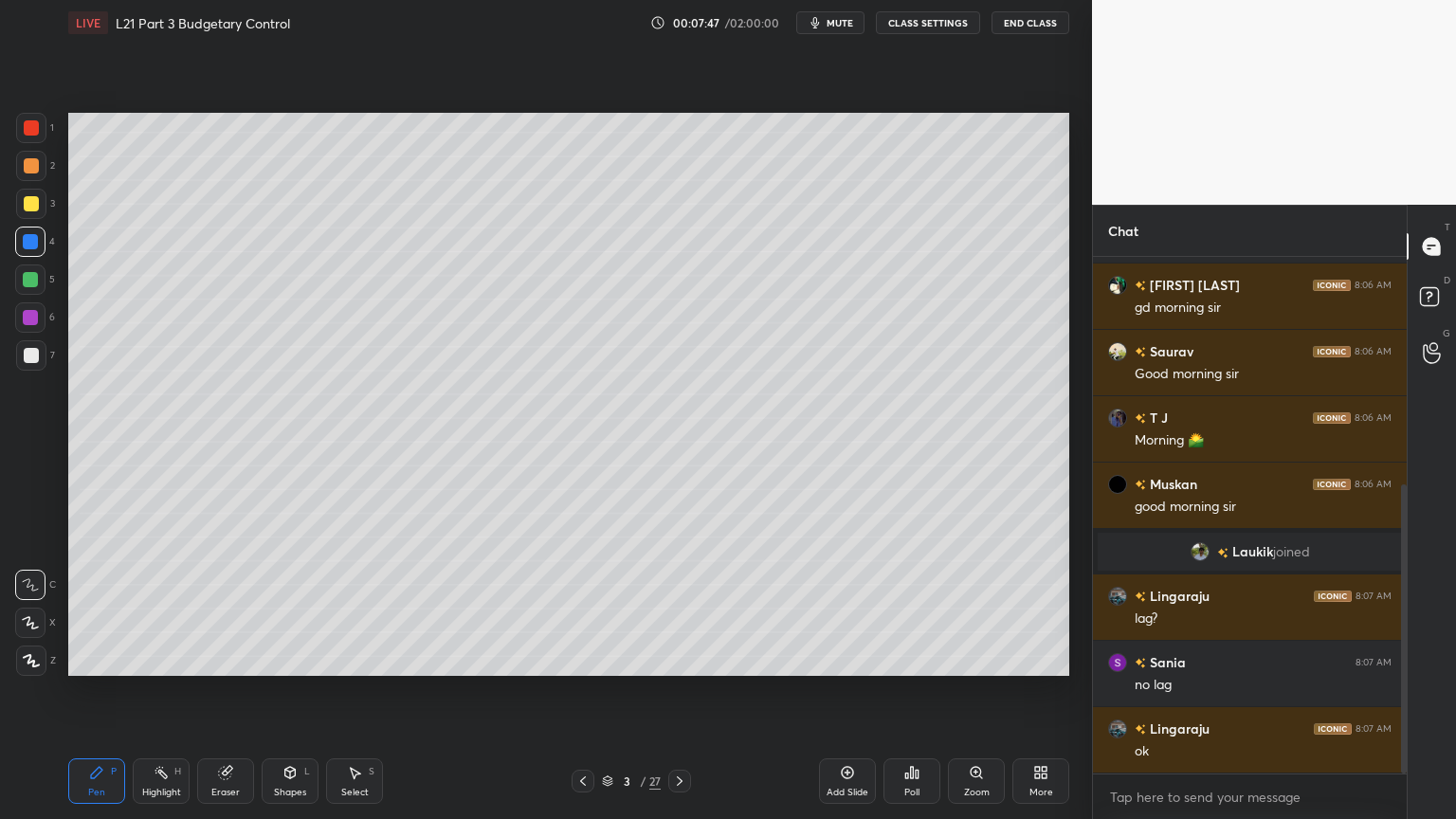 click on "Shapes L" at bounding box center (290, 781) 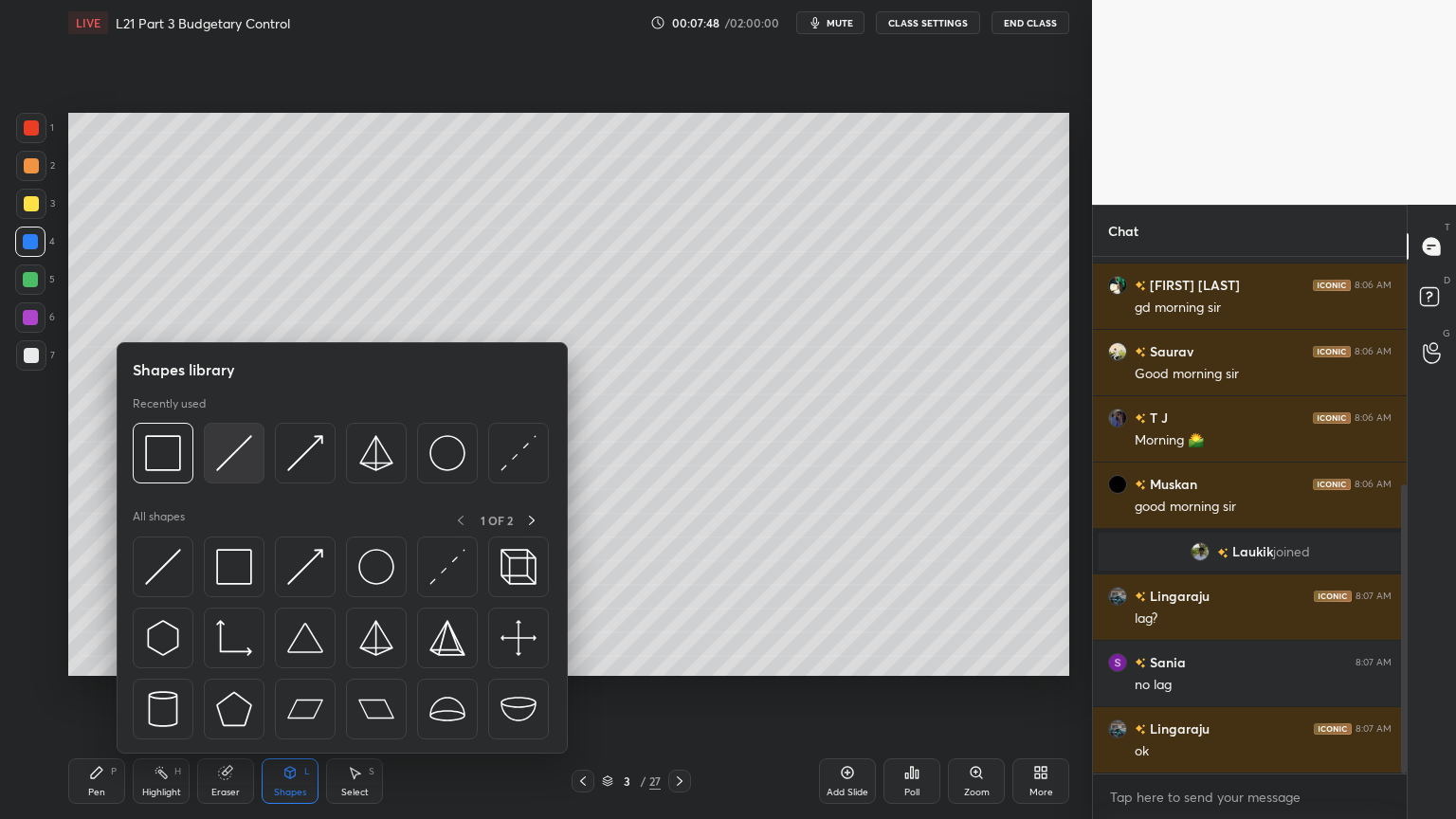 click at bounding box center [234, 453] 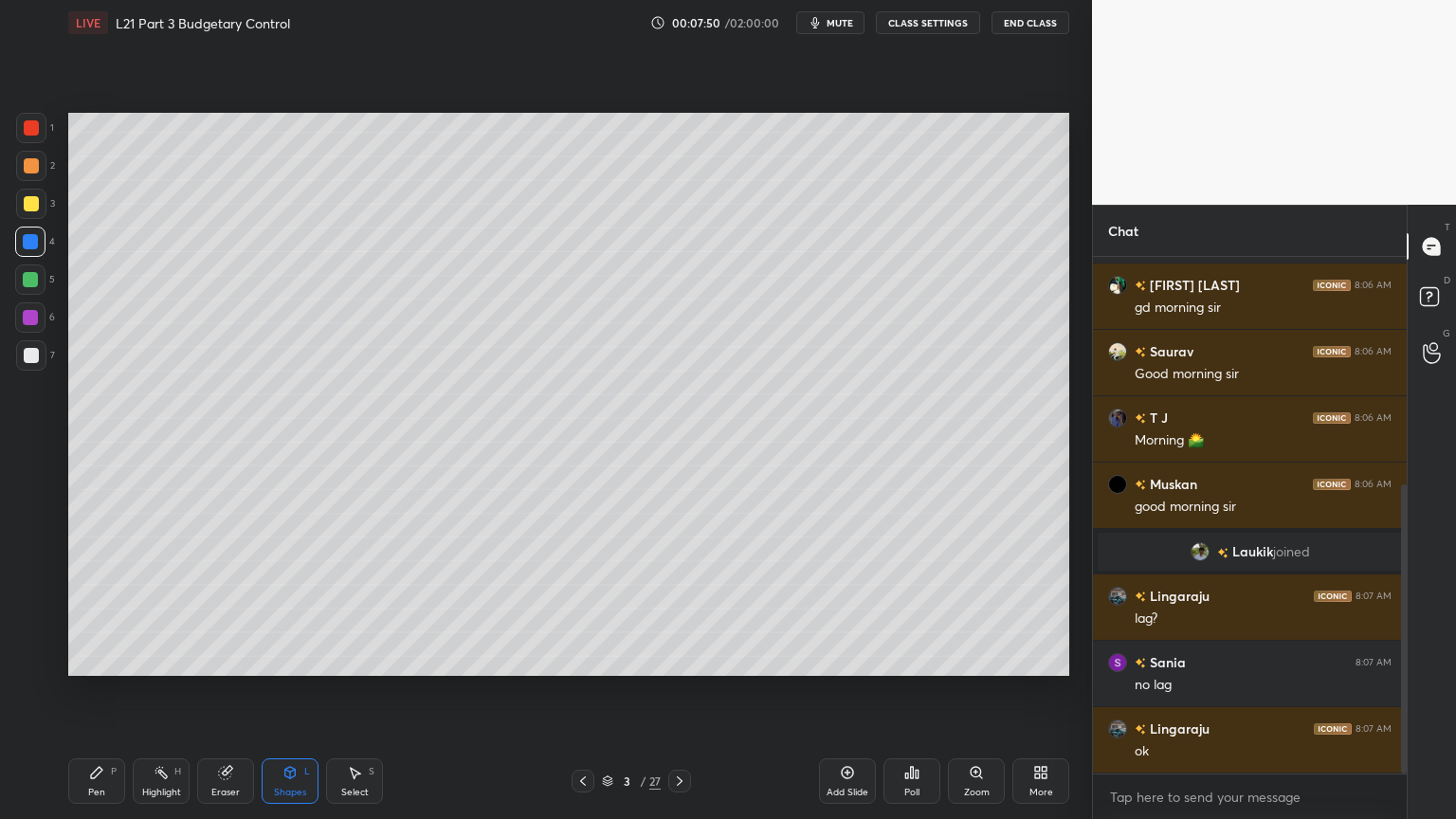 click 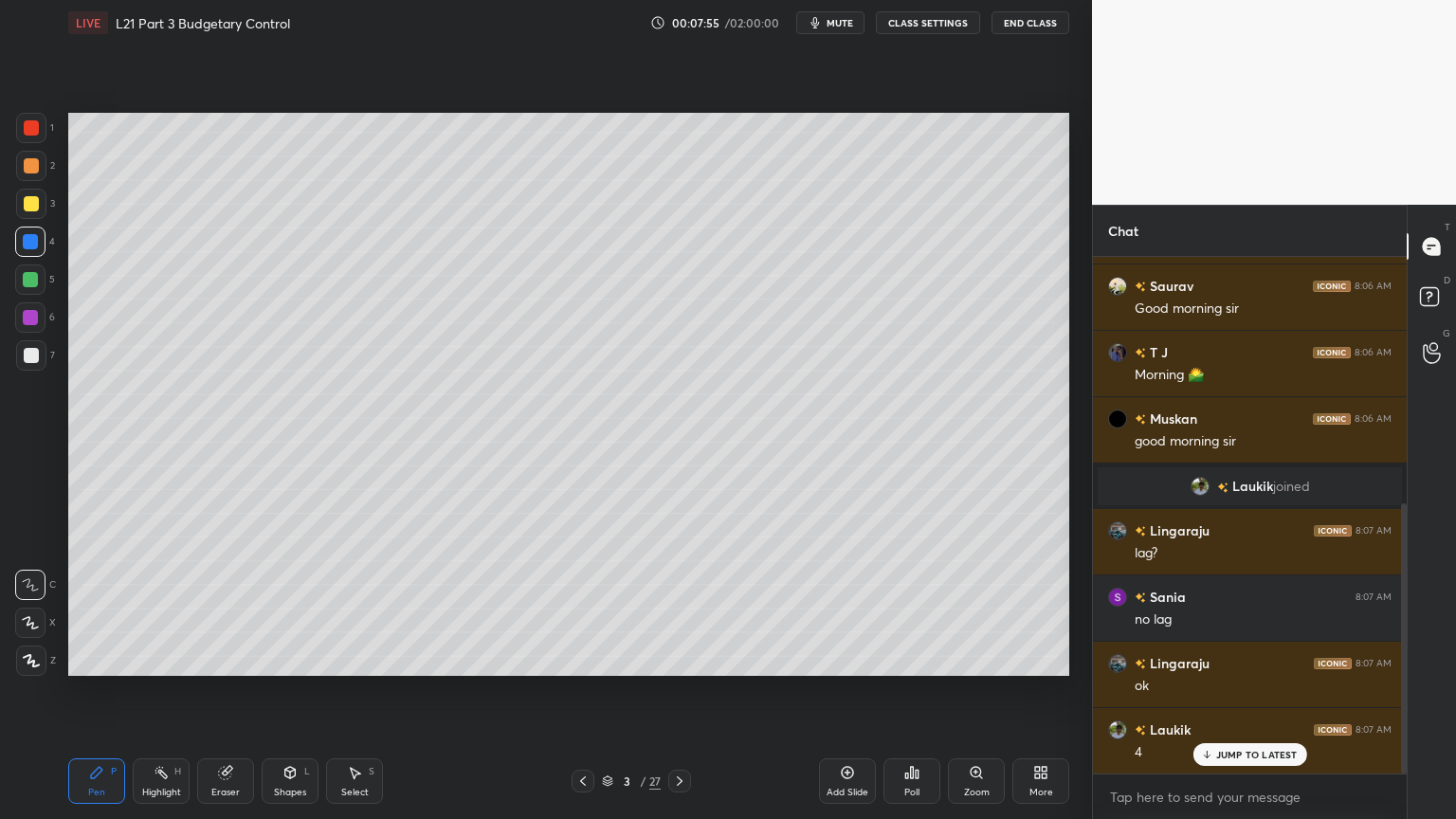 click at bounding box center [31, 128] 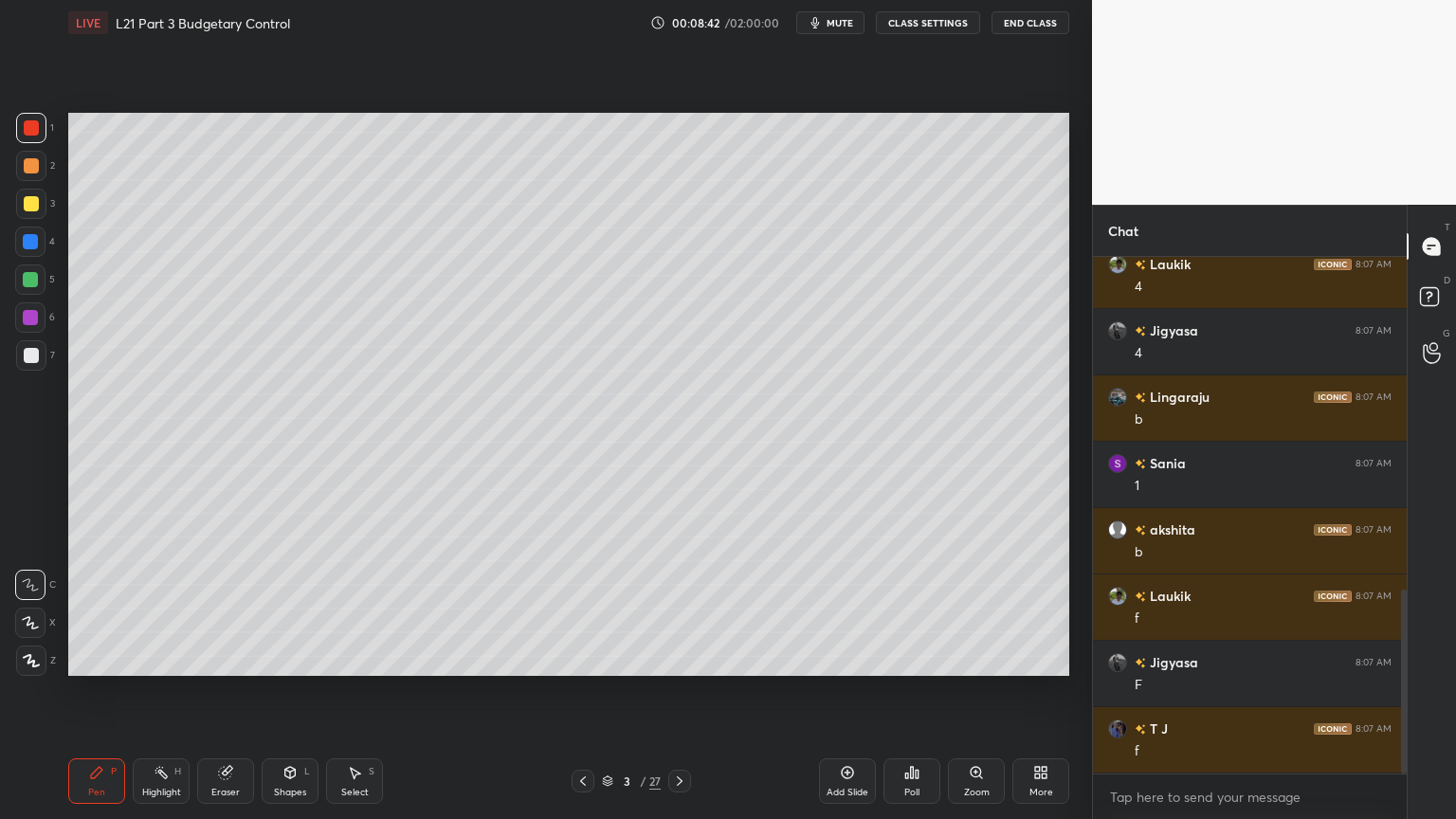 click at bounding box center (31, 204) 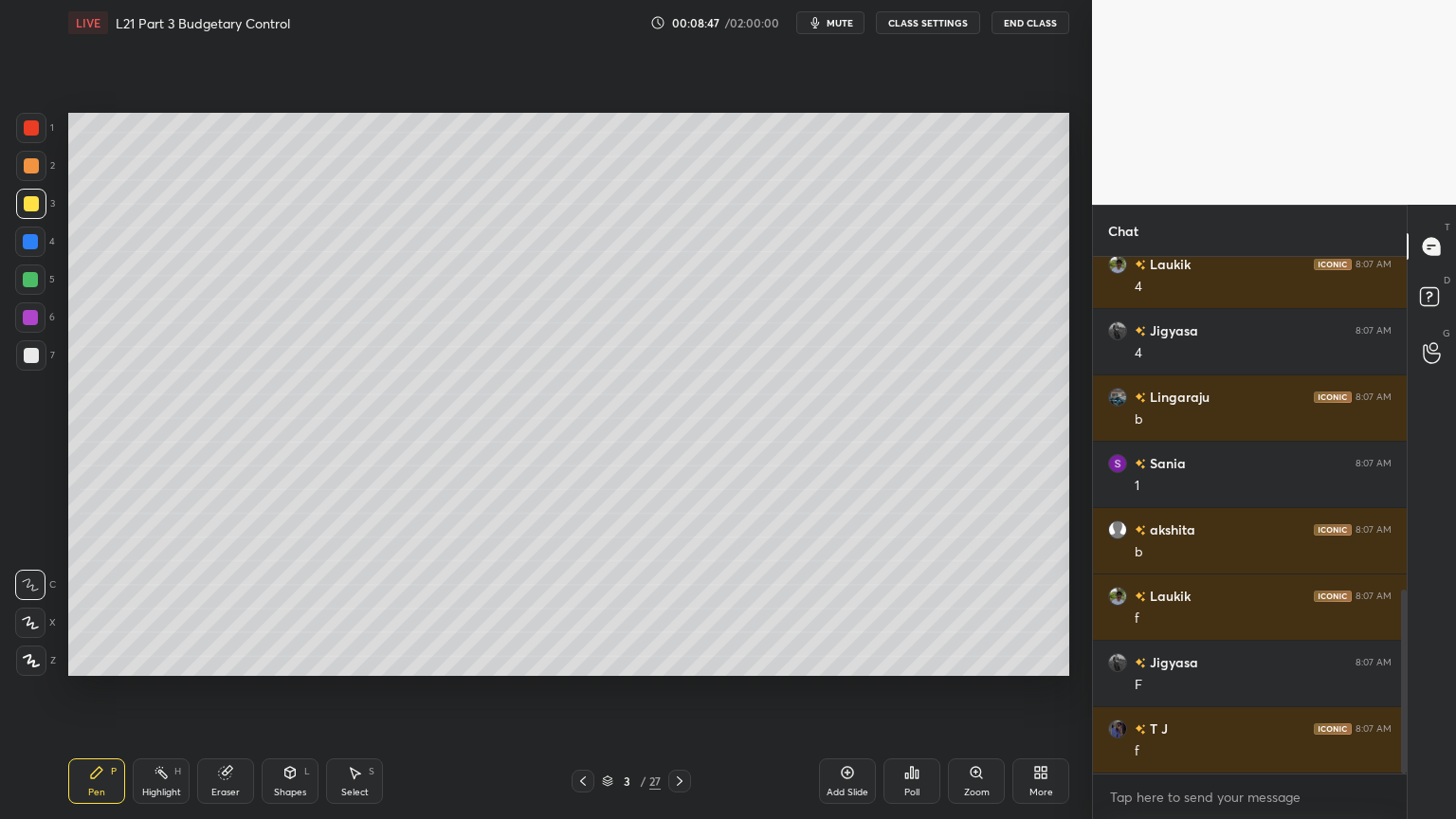 click at bounding box center [31, 355] 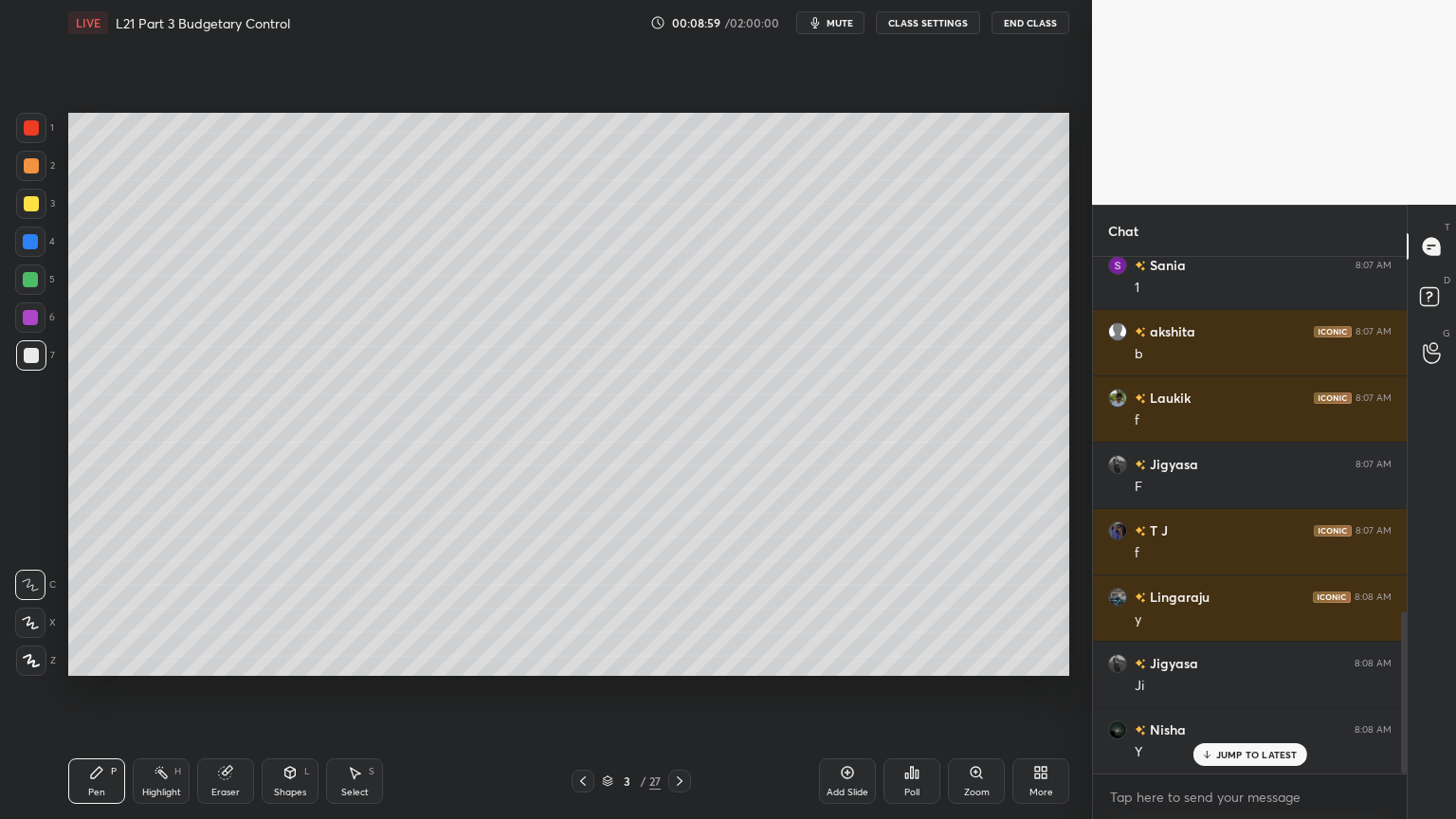 scroll, scrollTop: 1201, scrollLeft: 0, axis: vertical 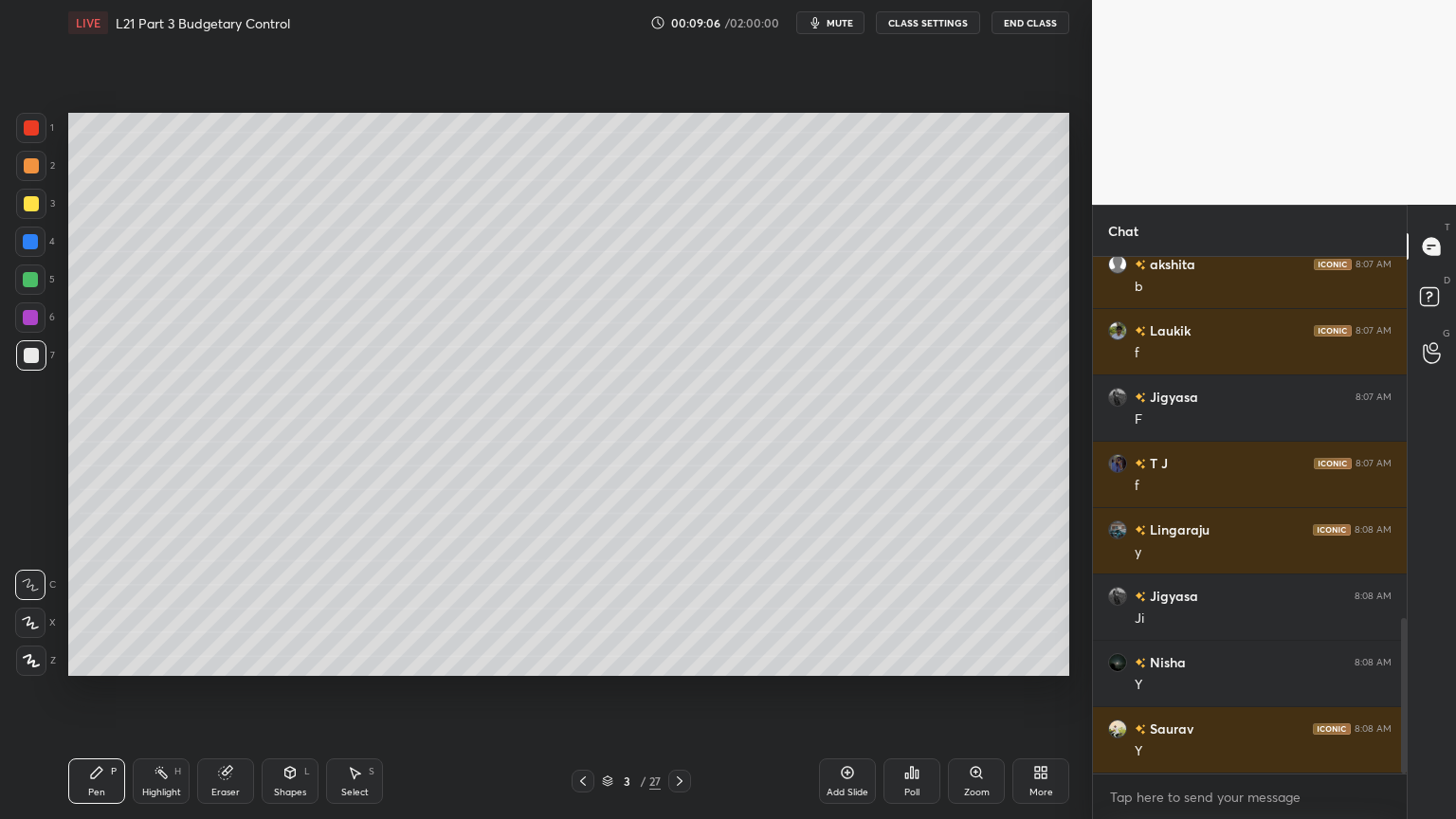 click on "Shapes L" at bounding box center (290, 781) 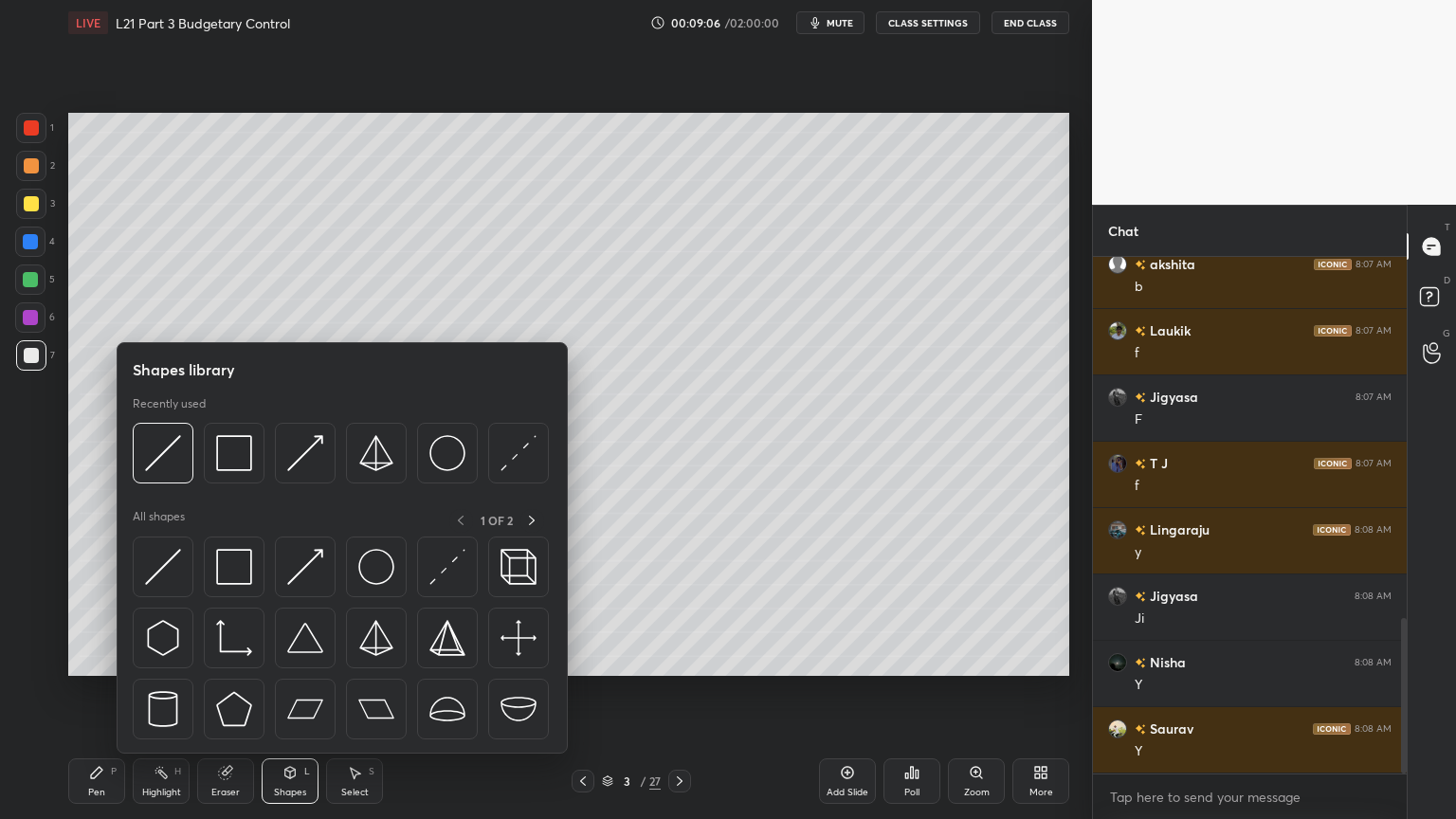 click at bounding box center (163, 453) 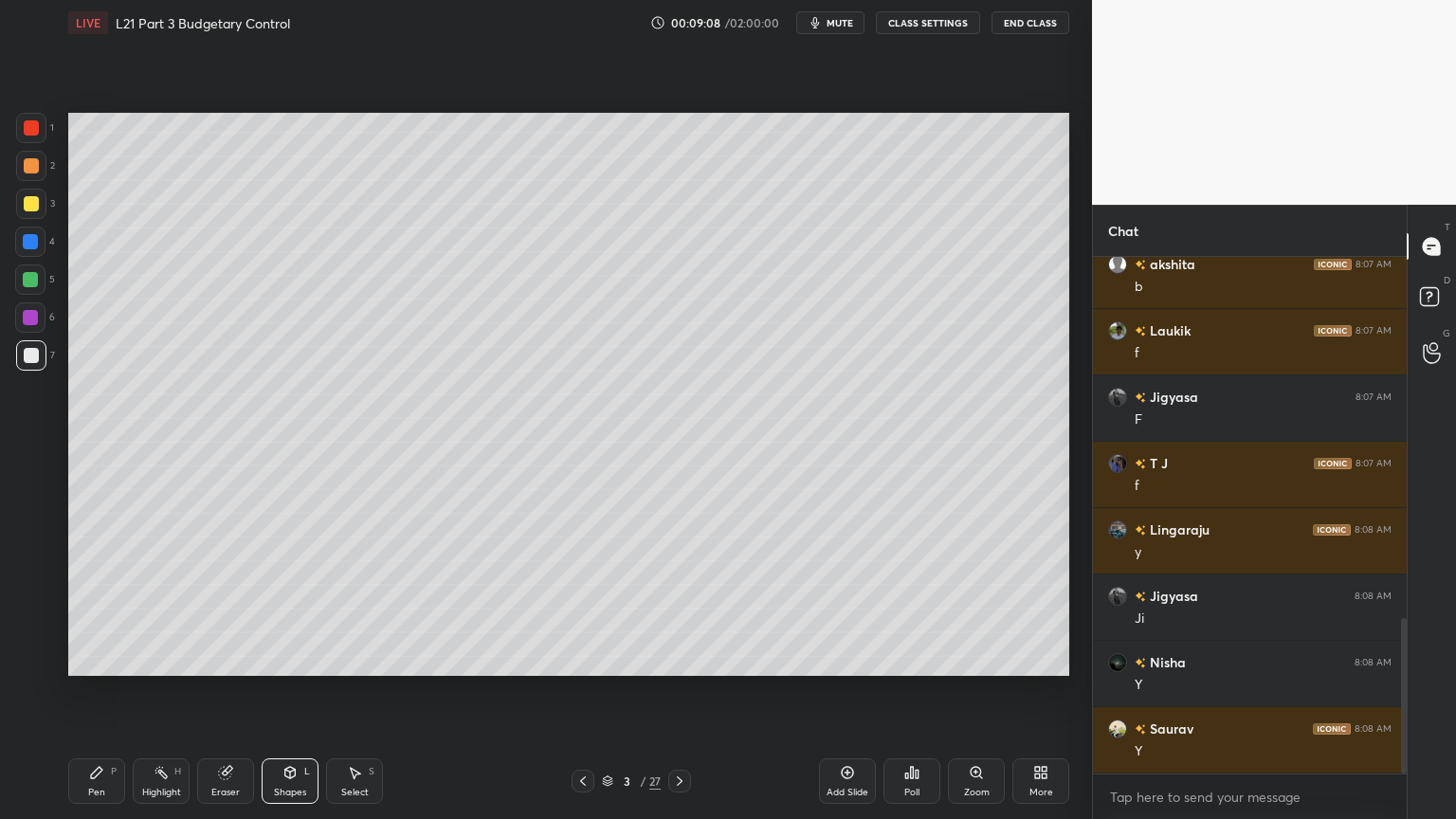 click on "Pen P" at bounding box center (97, 781) 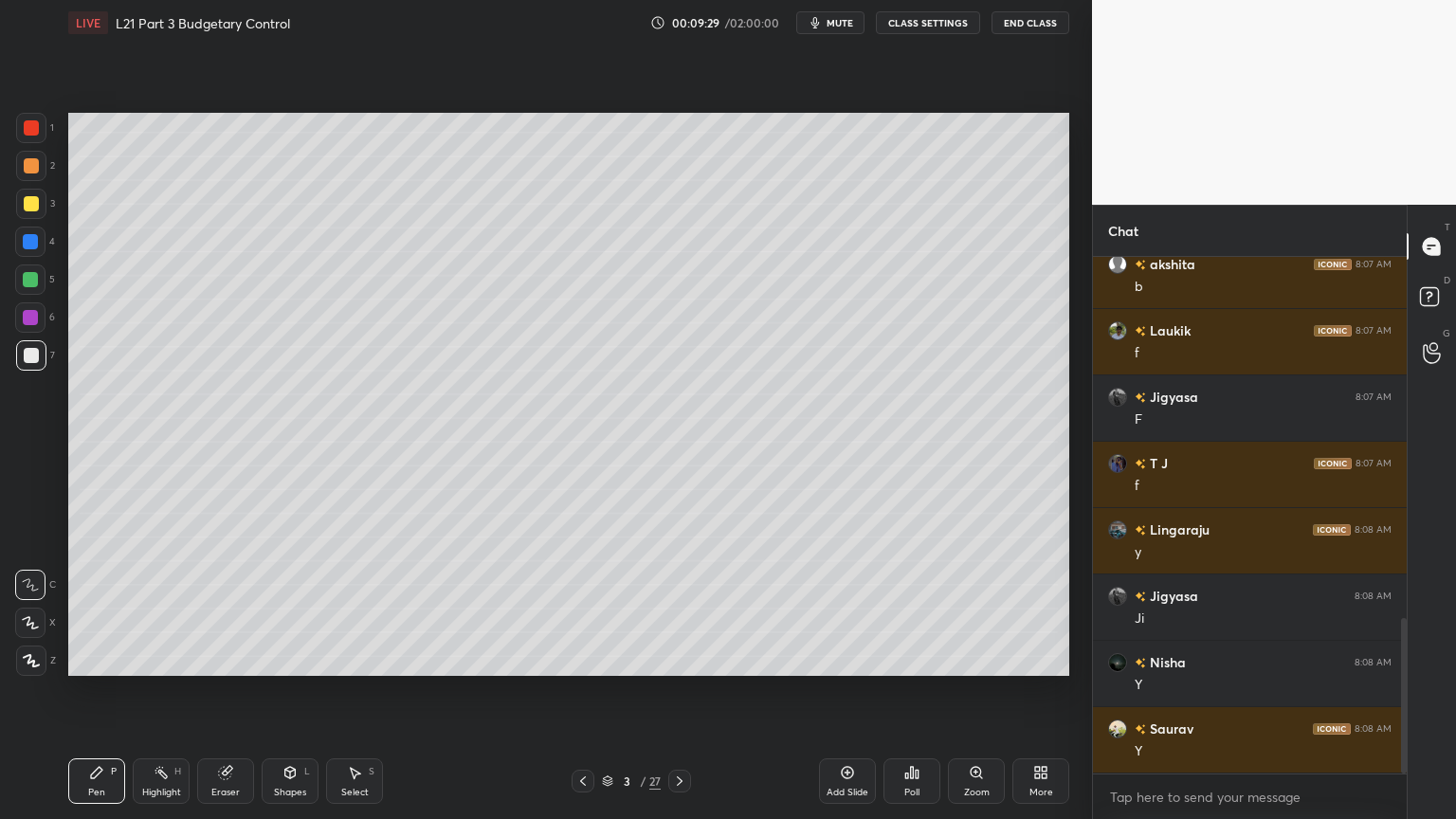 click 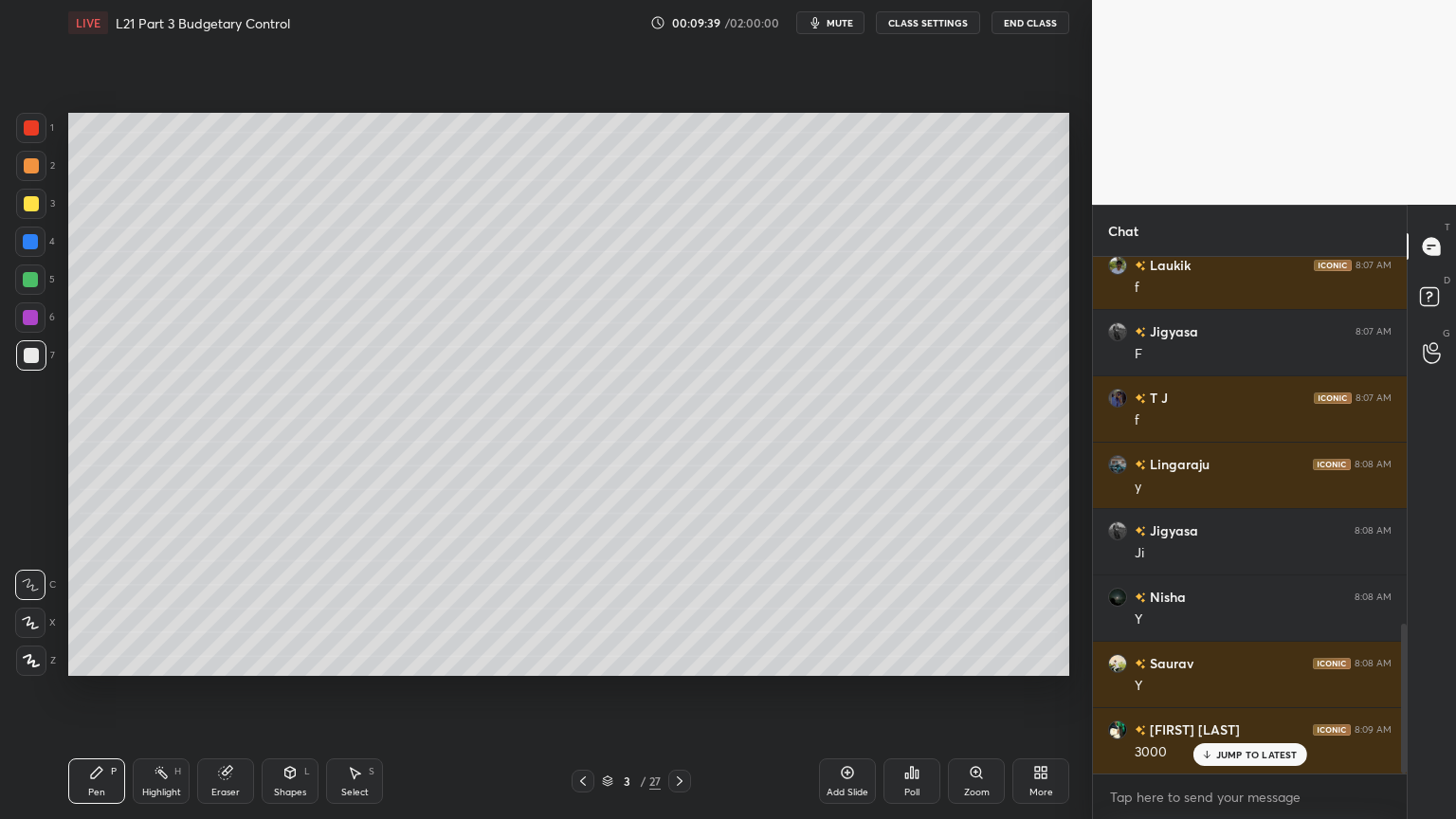 scroll, scrollTop: 1334, scrollLeft: 0, axis: vertical 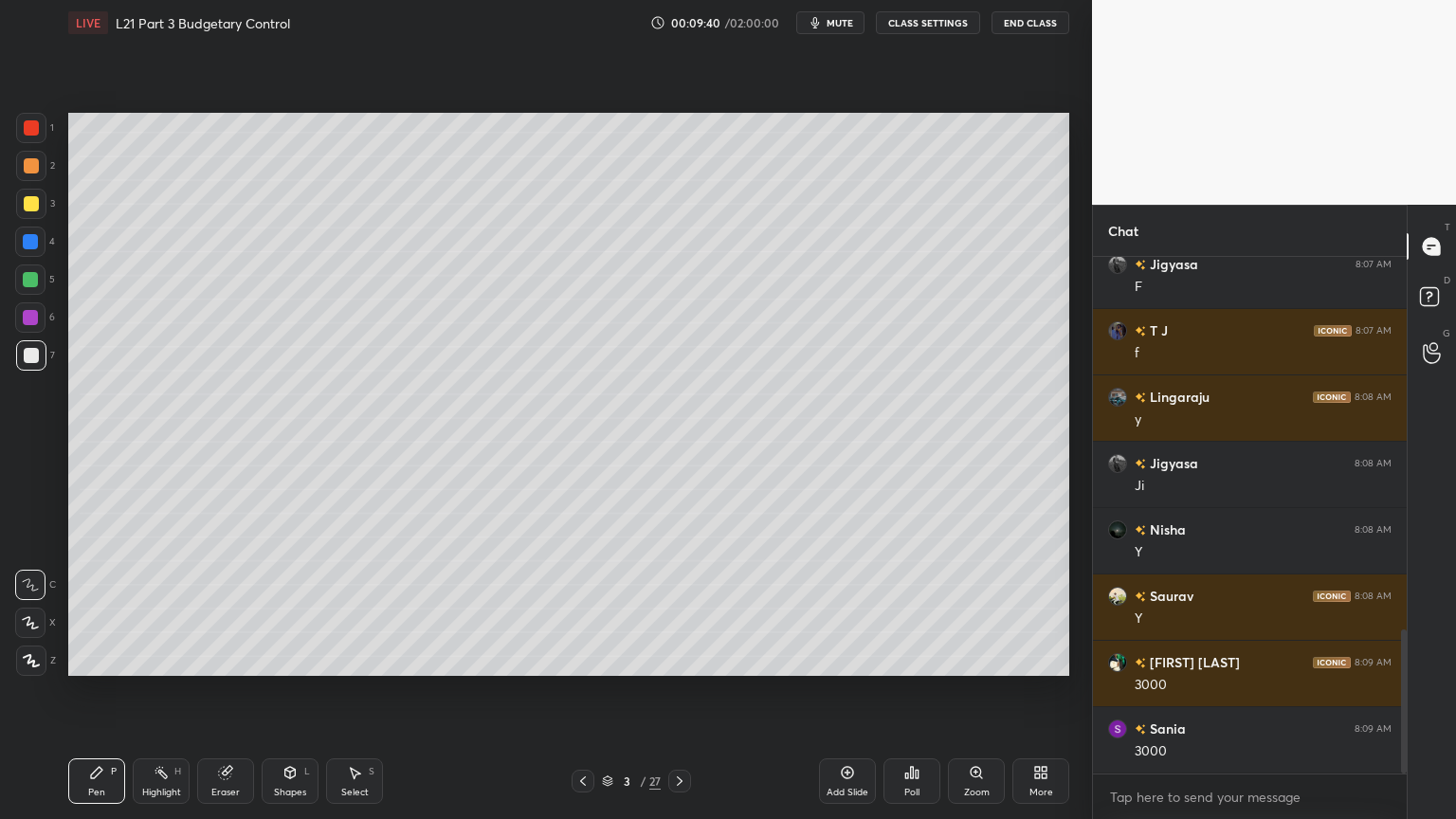 click at bounding box center (31, 204) 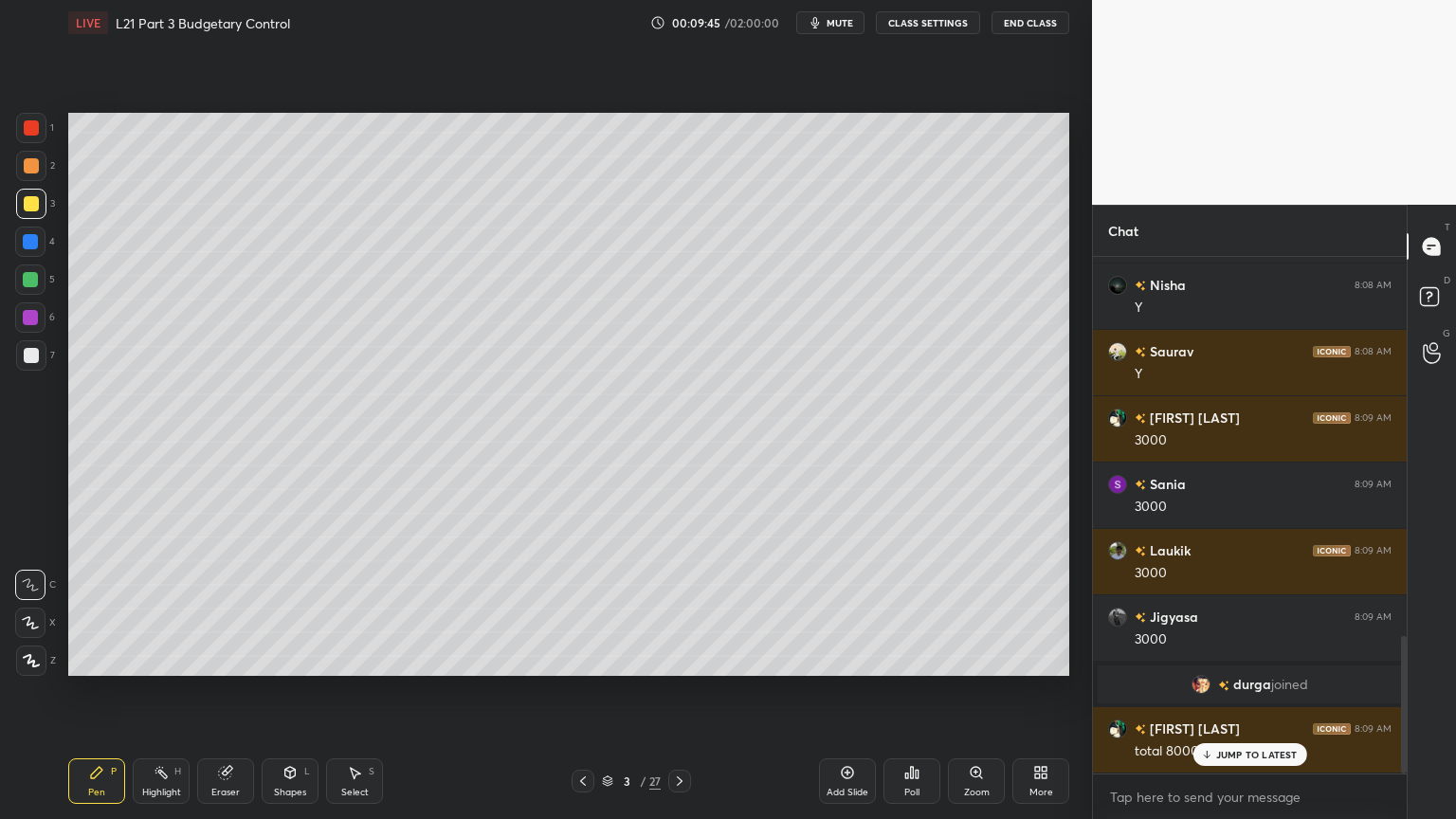 scroll, scrollTop: 1422, scrollLeft: 0, axis: vertical 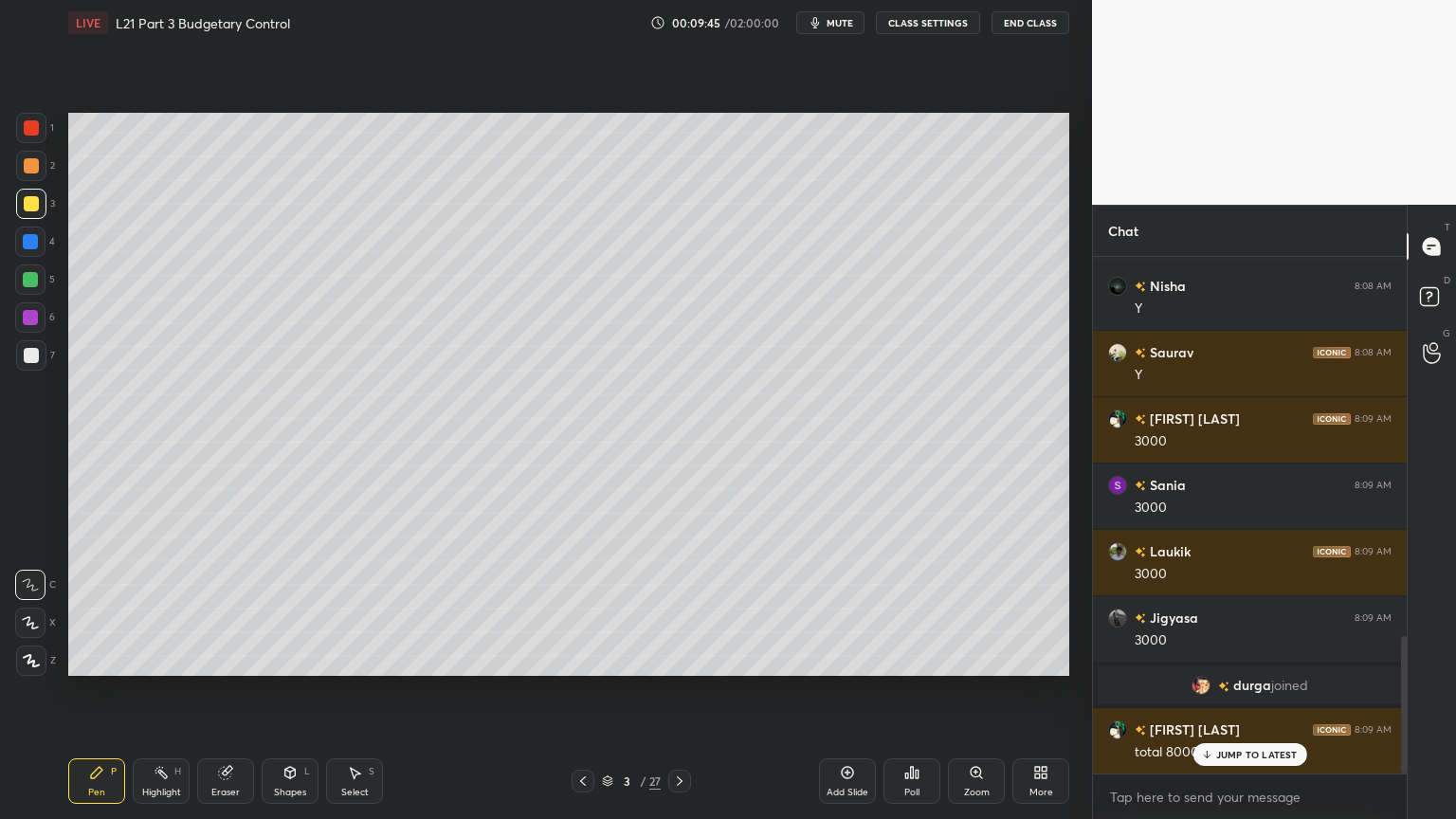 click at bounding box center [30, 318] 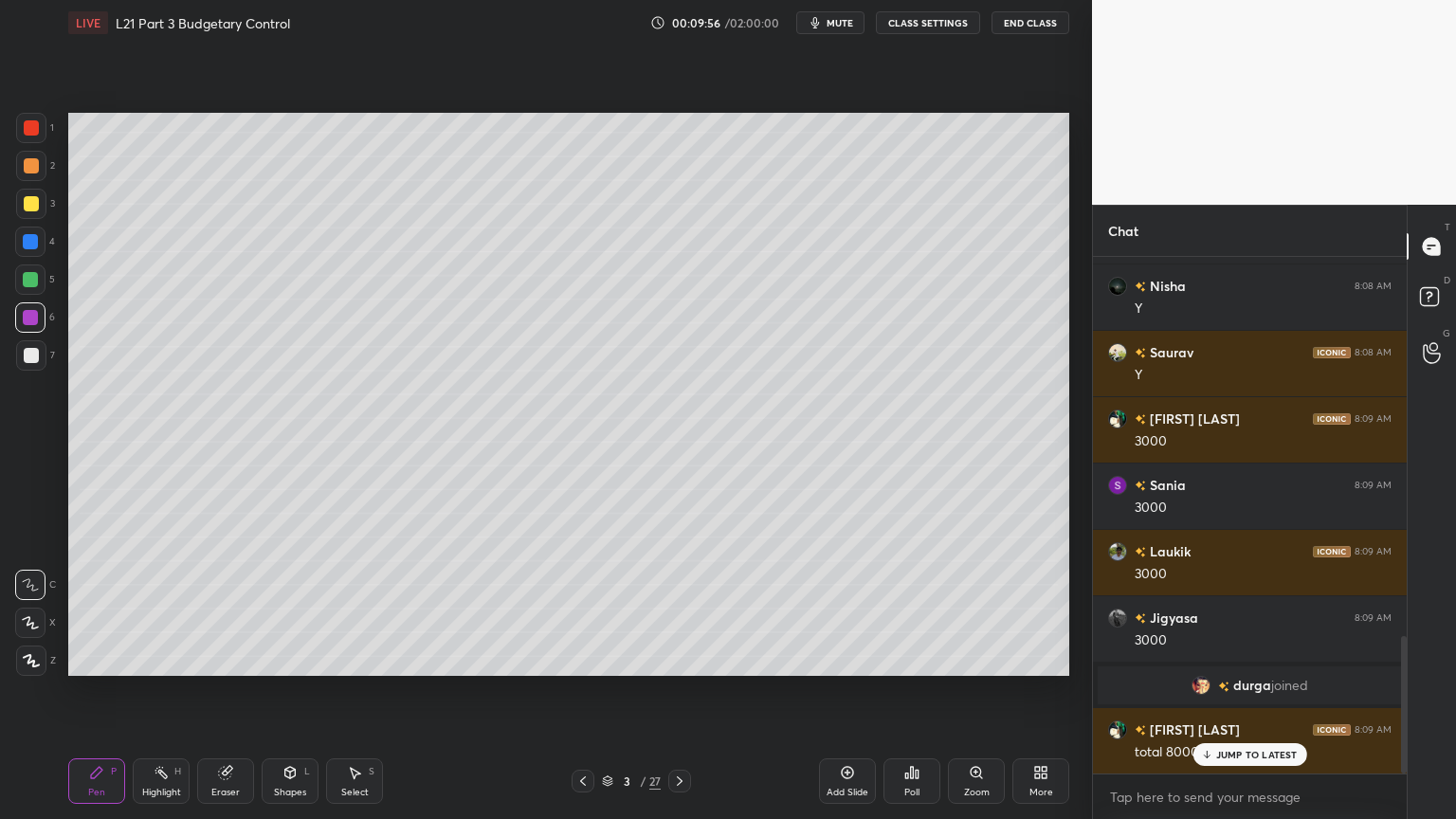scroll, scrollTop: 1489, scrollLeft: 0, axis: vertical 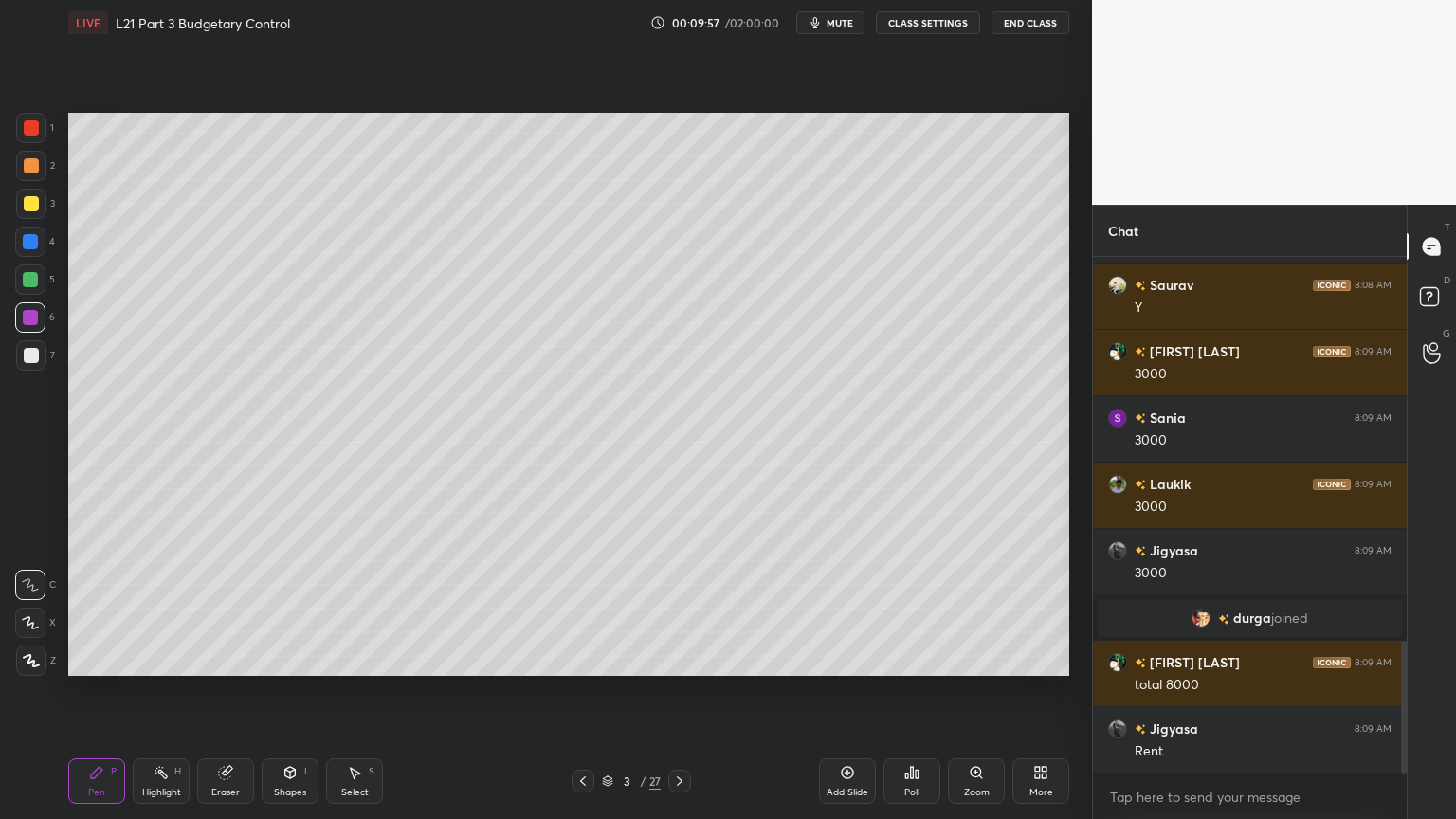 click at bounding box center [31, 355] 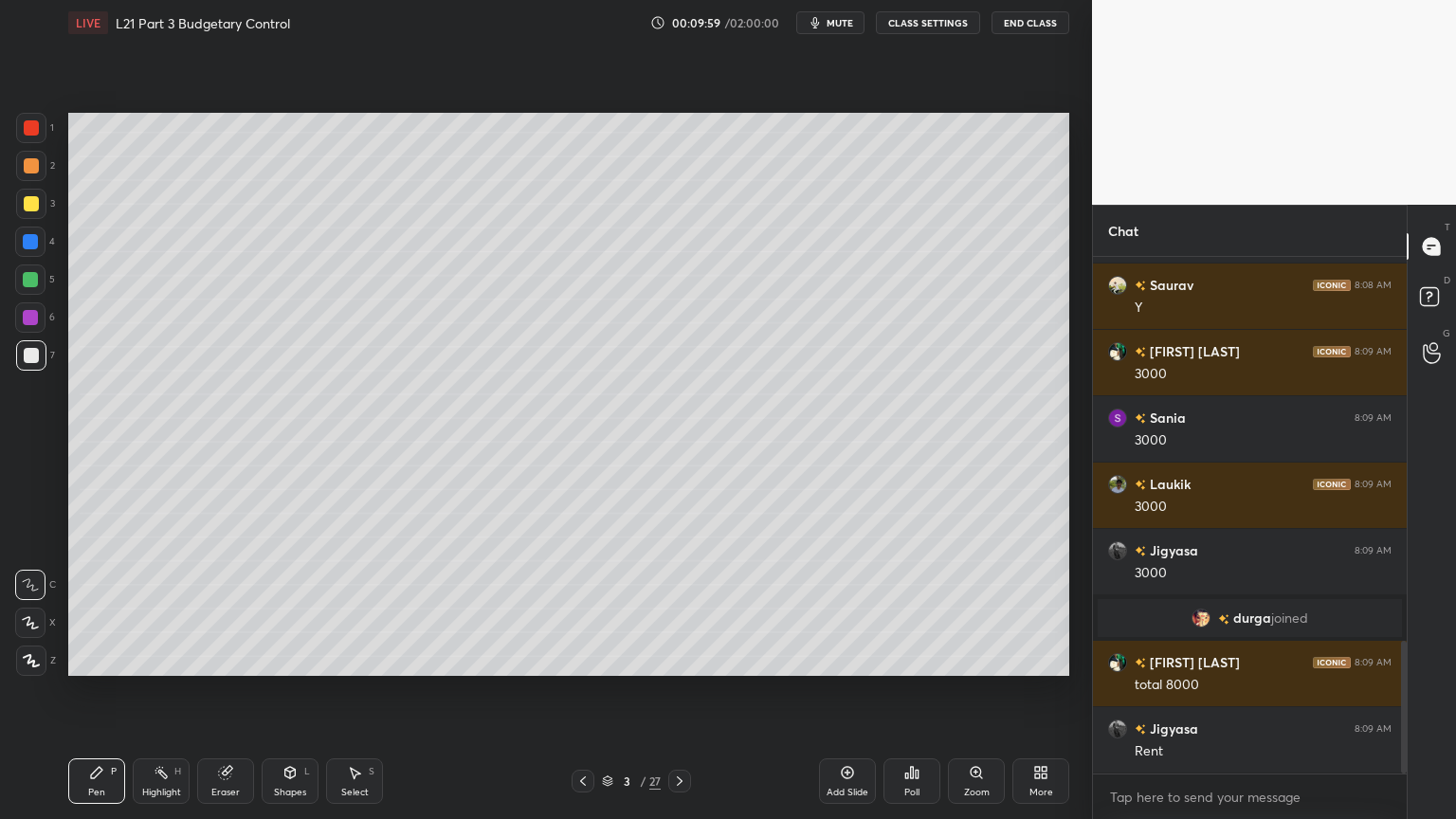 scroll, scrollTop: 1555, scrollLeft: 0, axis: vertical 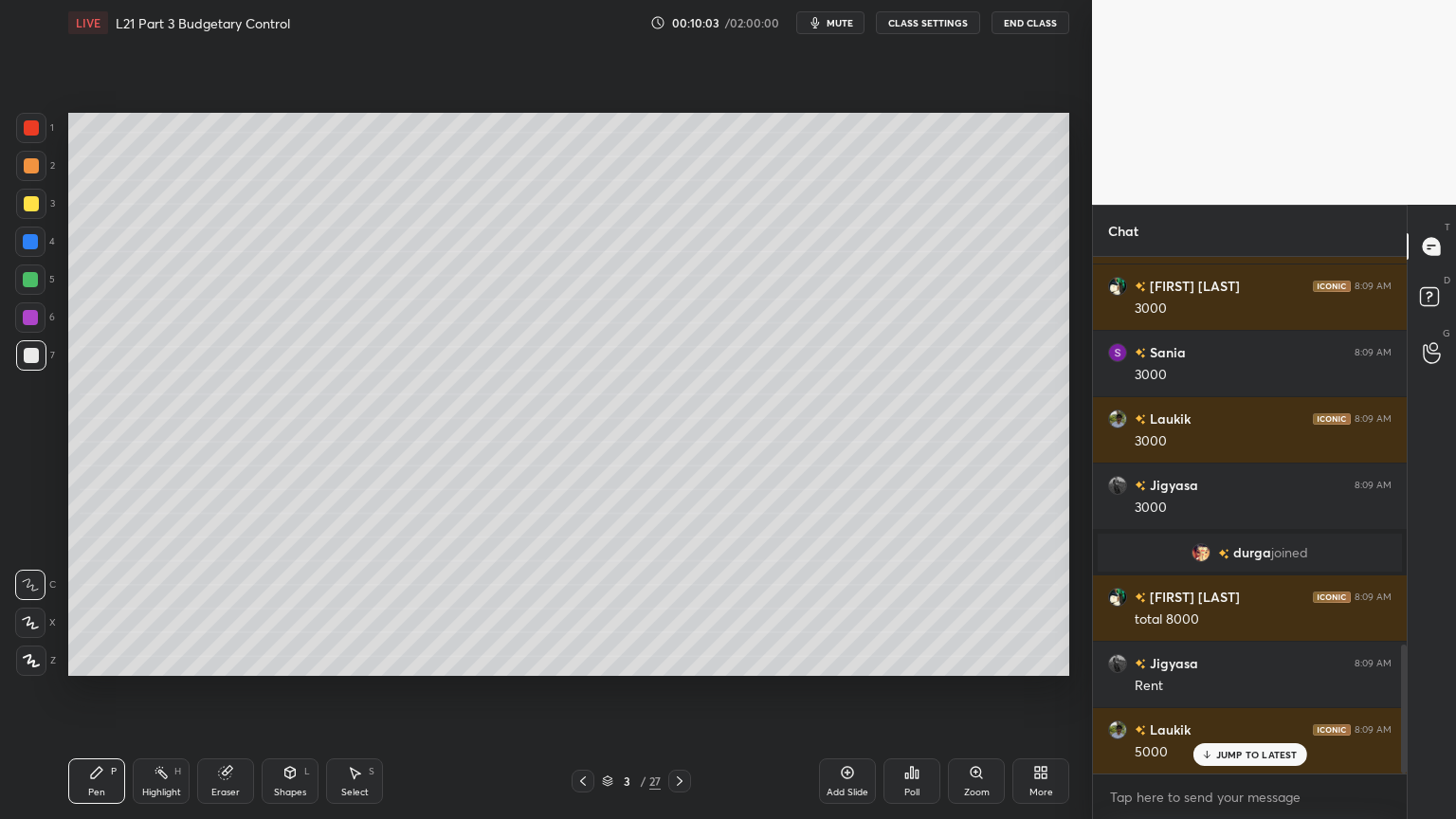 click at bounding box center [30, 318] 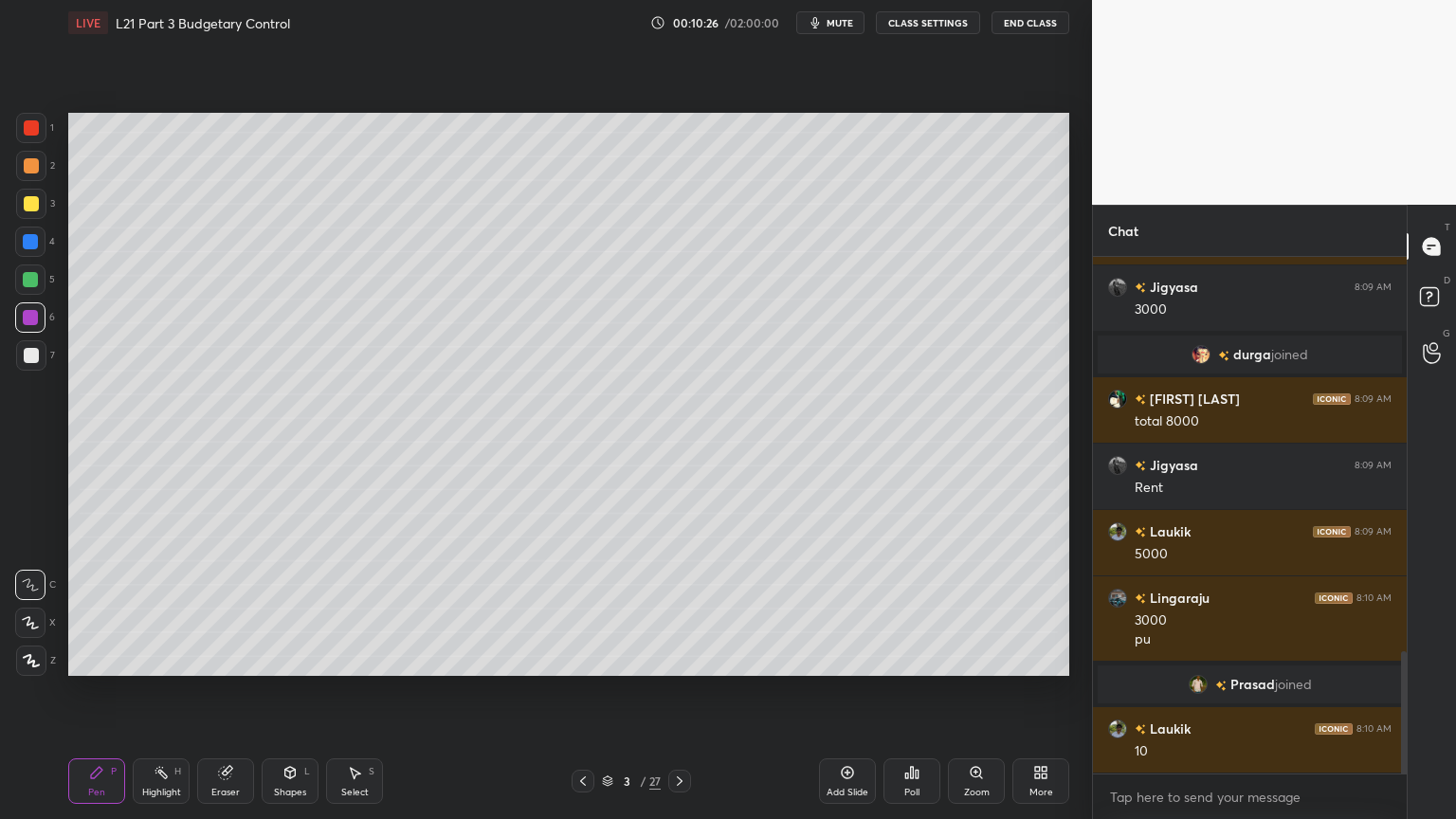 scroll, scrollTop: 1725, scrollLeft: 0, axis: vertical 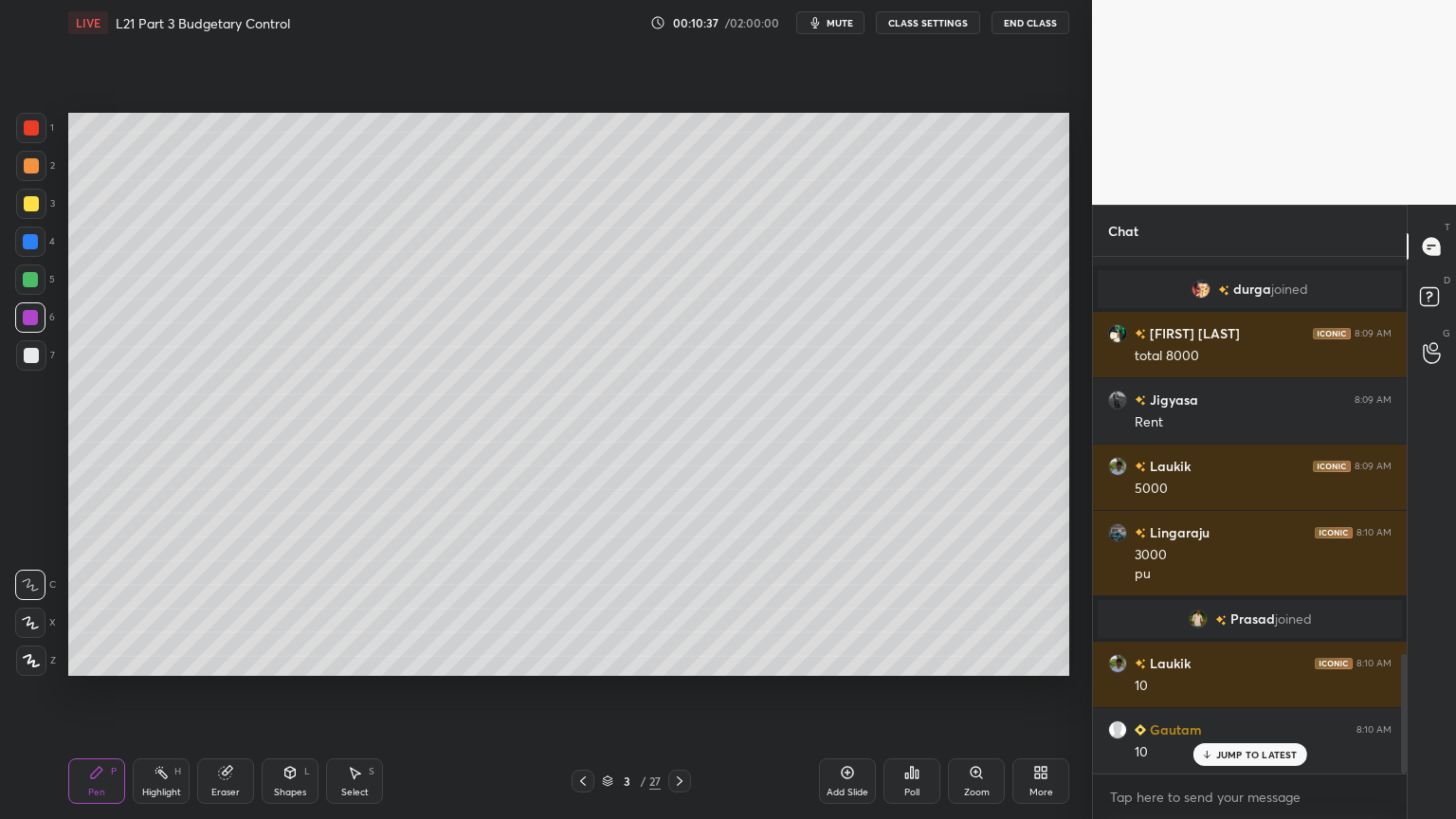 click at bounding box center [31, 355] 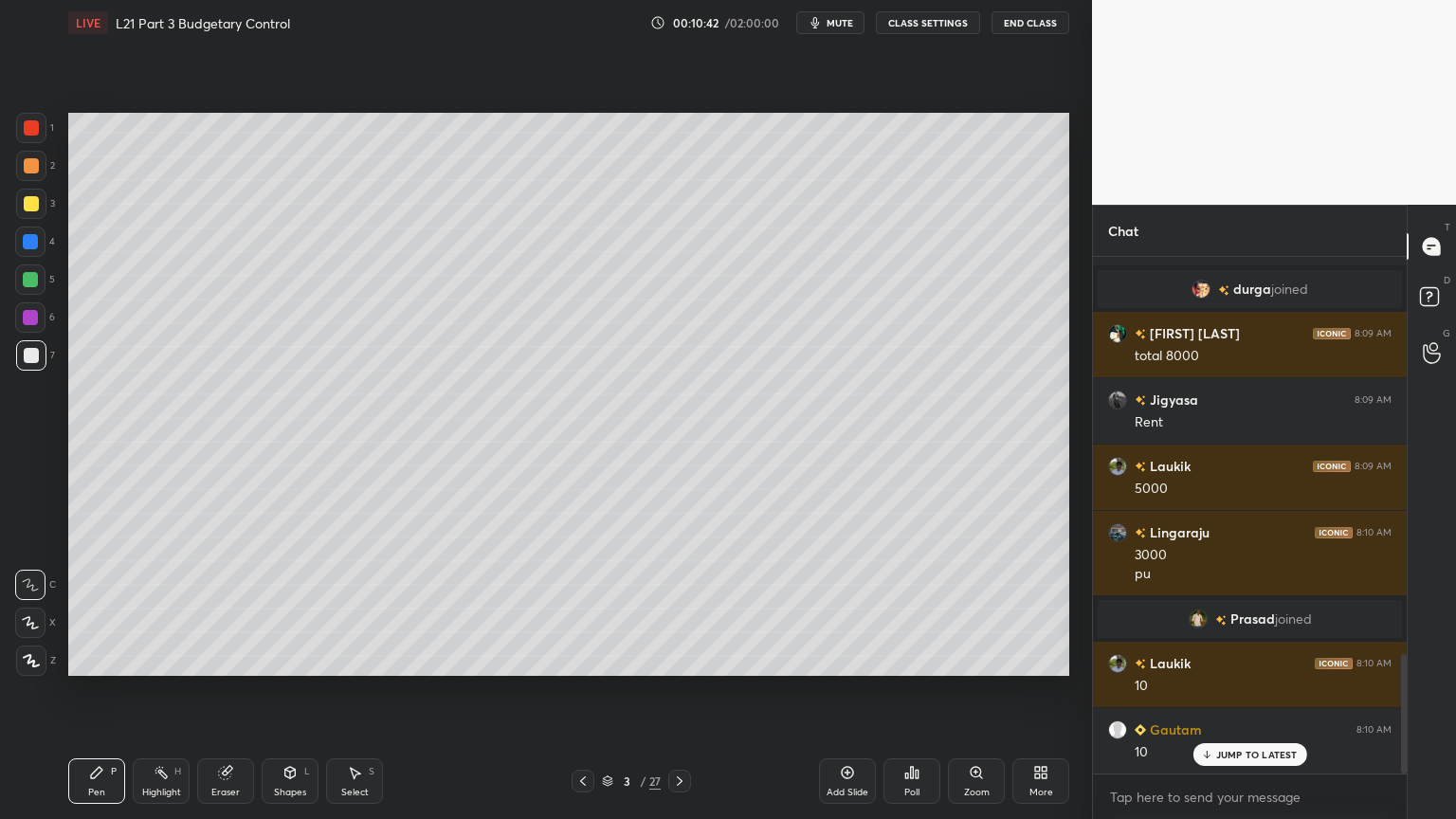 click on "Shapes L" at bounding box center (290, 781) 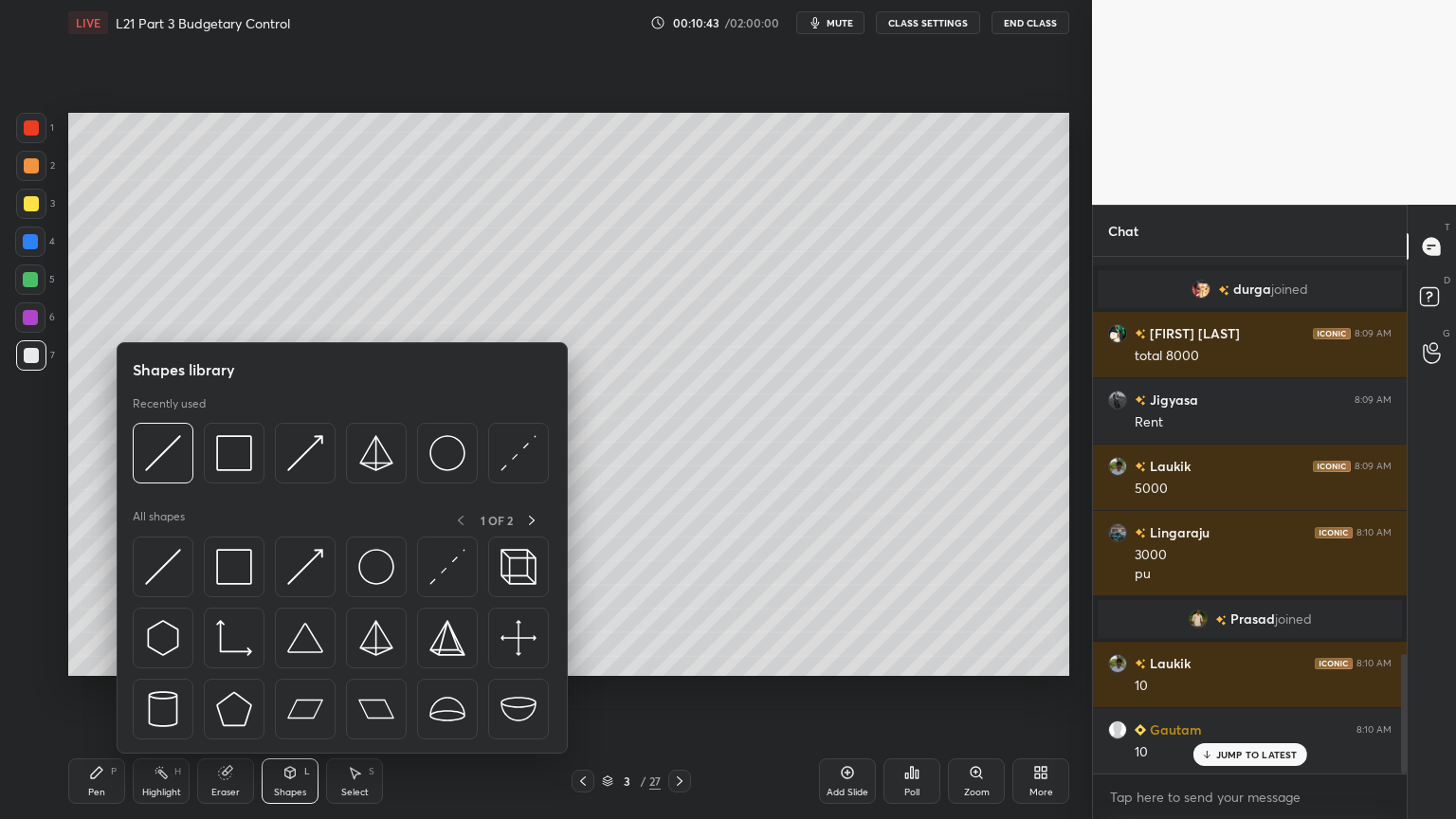 click at bounding box center (163, 453) 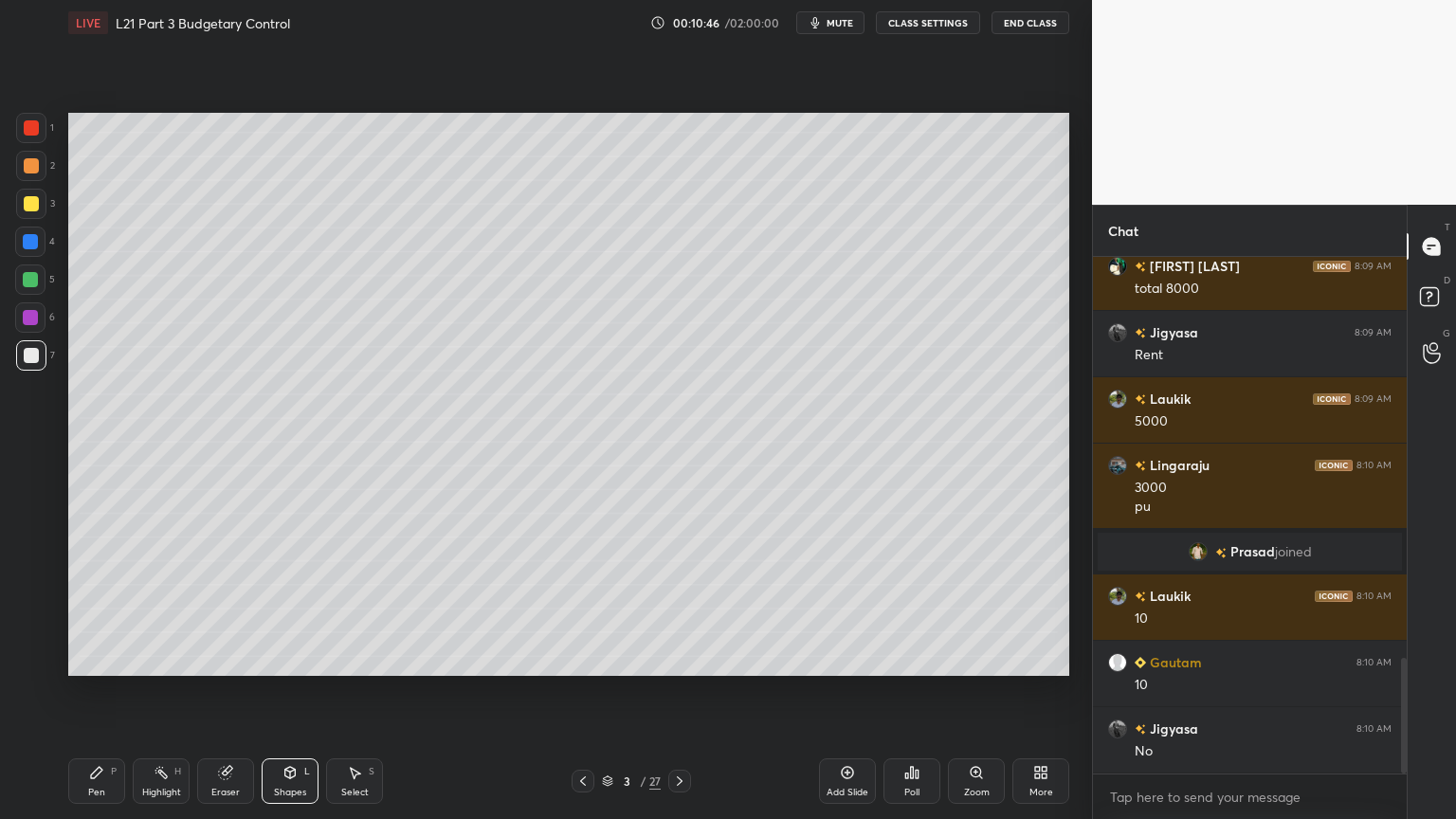 click 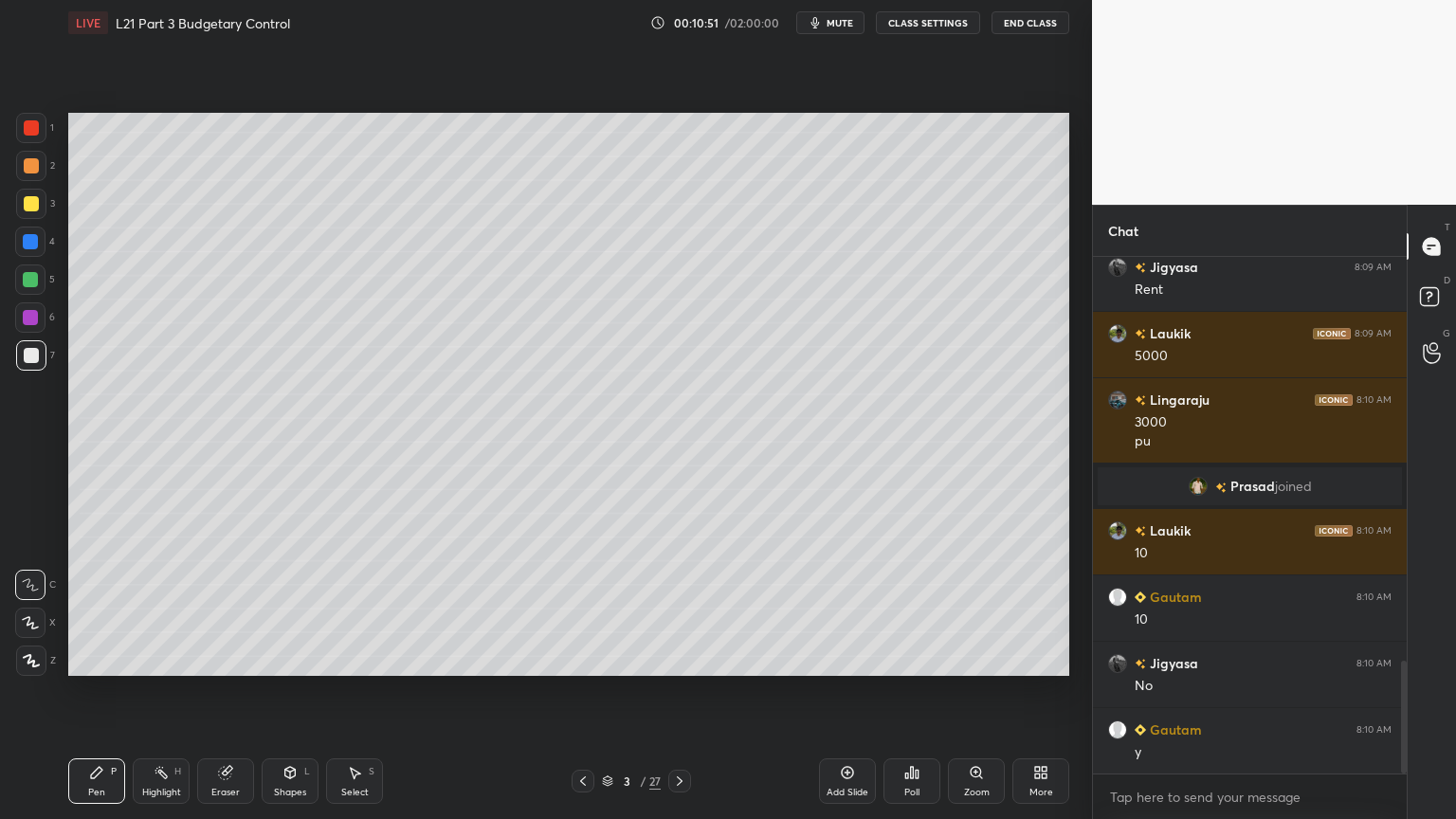 click 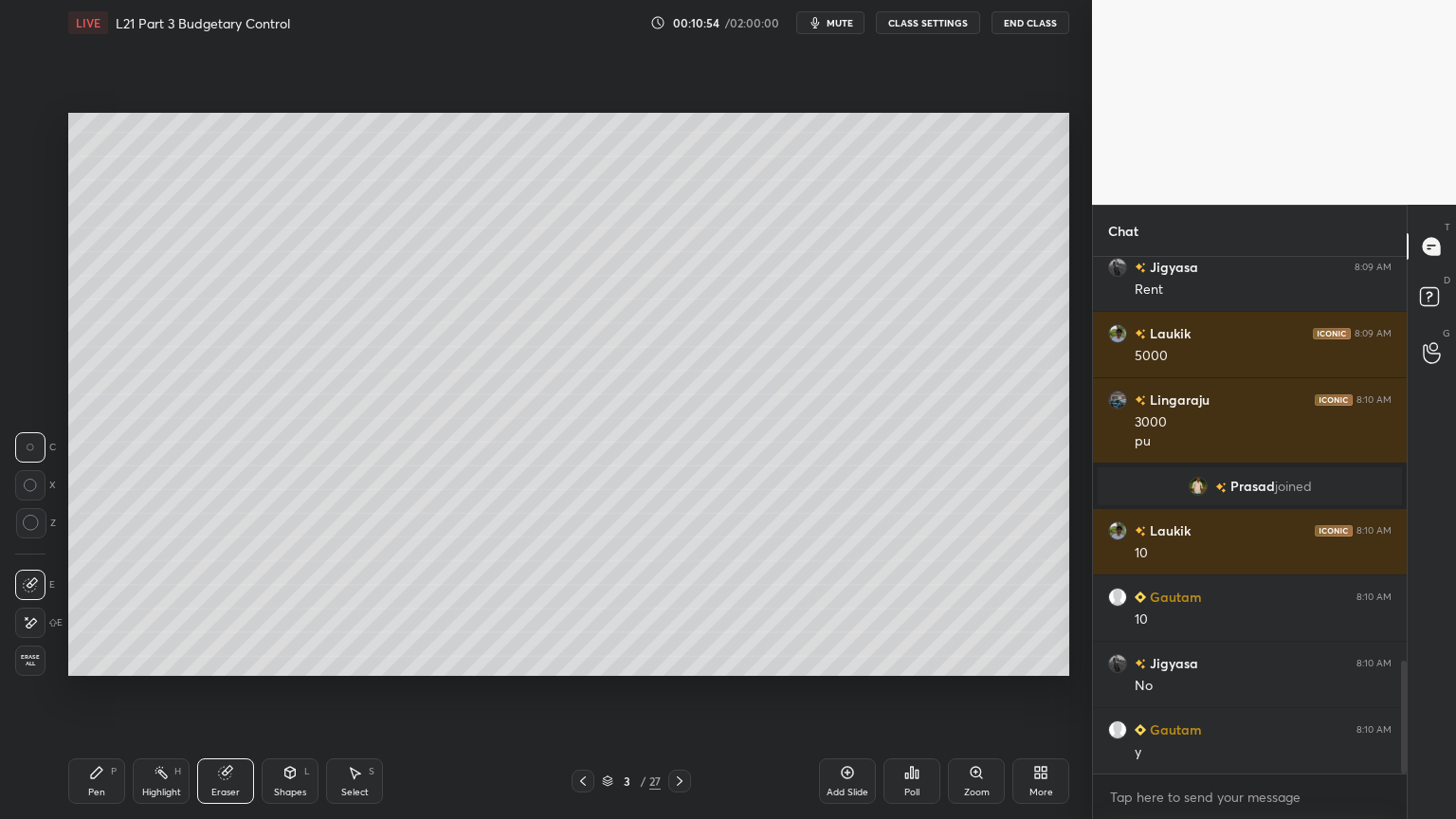 click 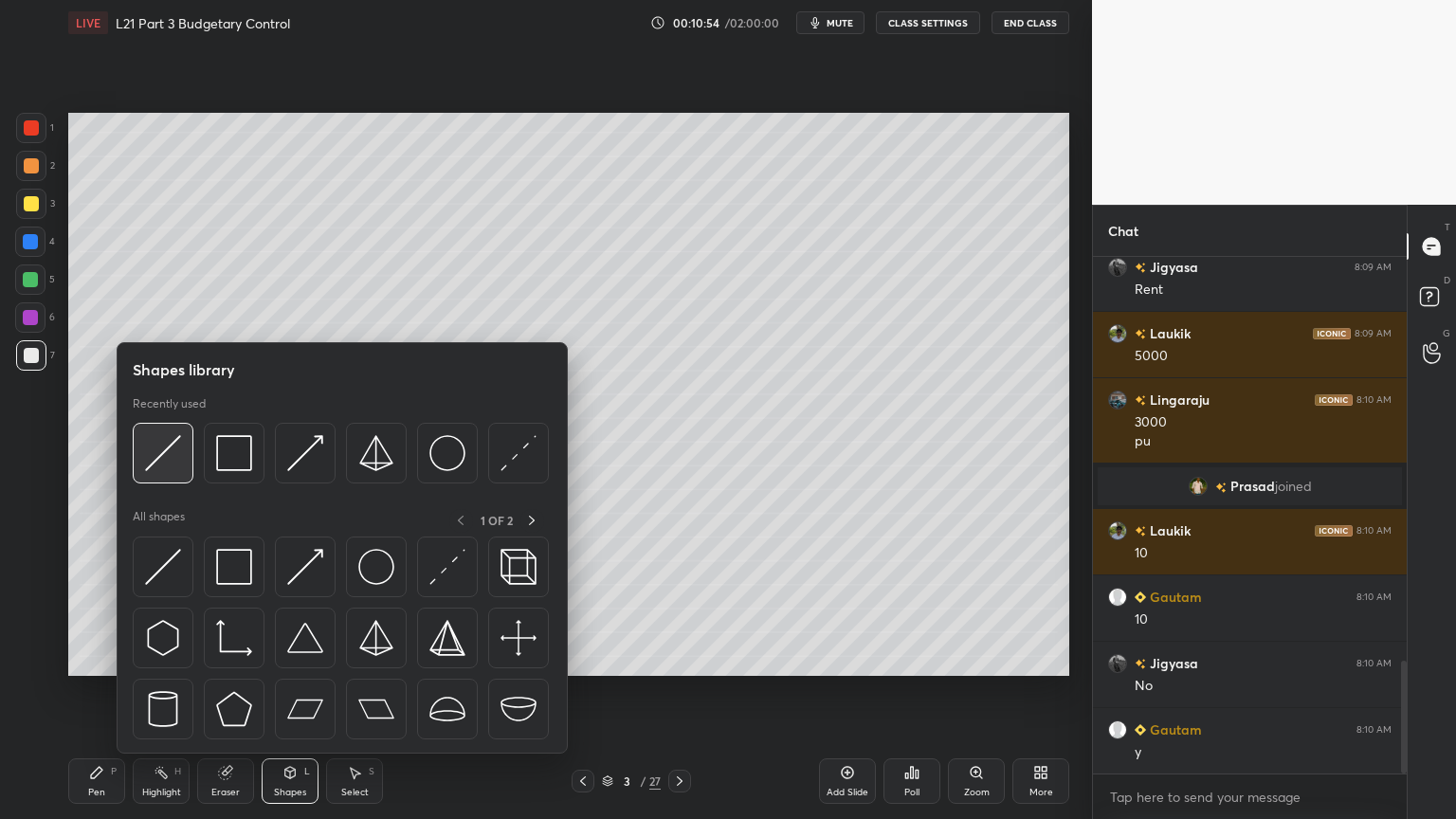 click at bounding box center [163, 453] 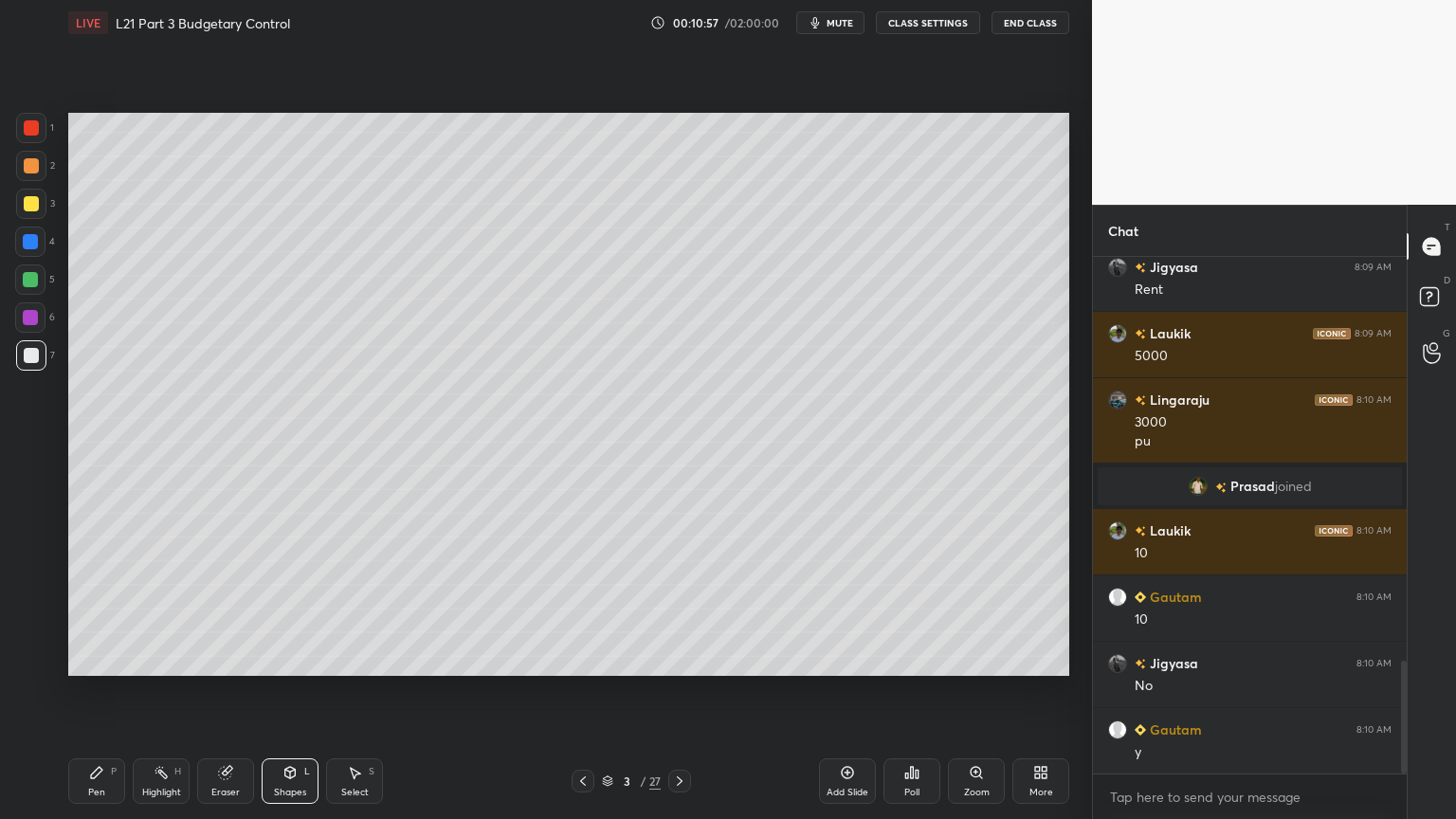 click on "Pen P" at bounding box center [97, 781] 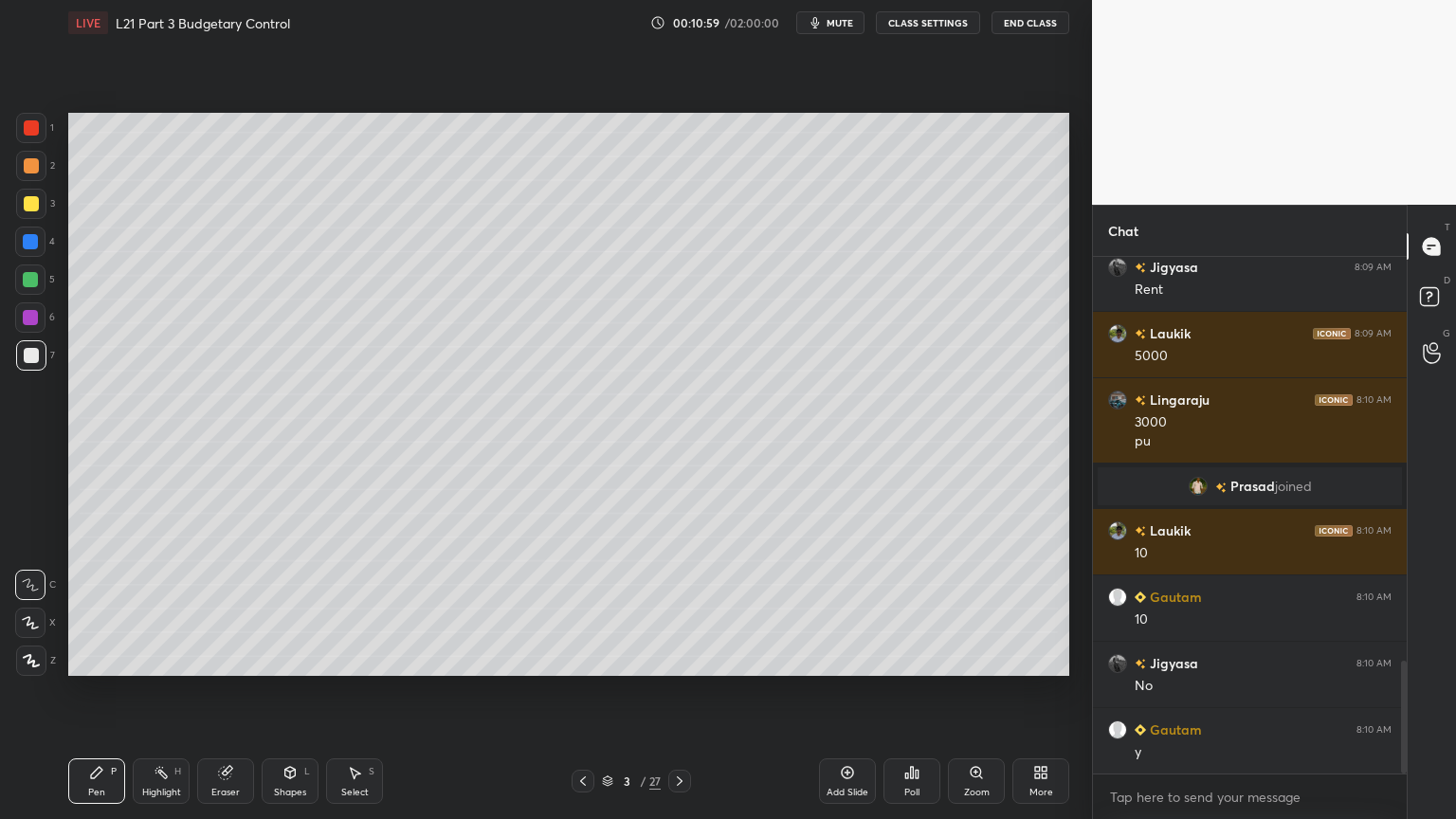 click 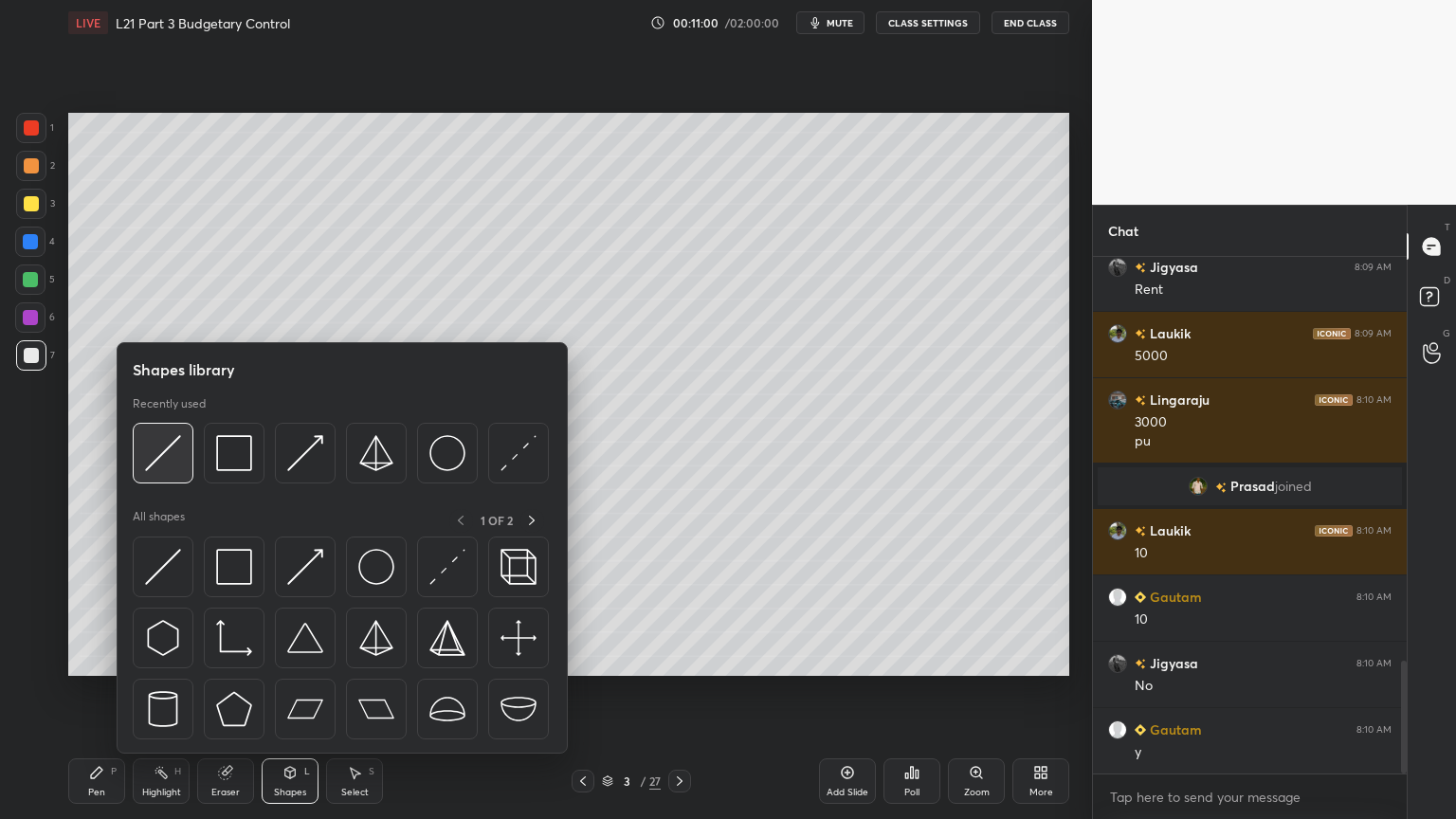 click at bounding box center (163, 453) 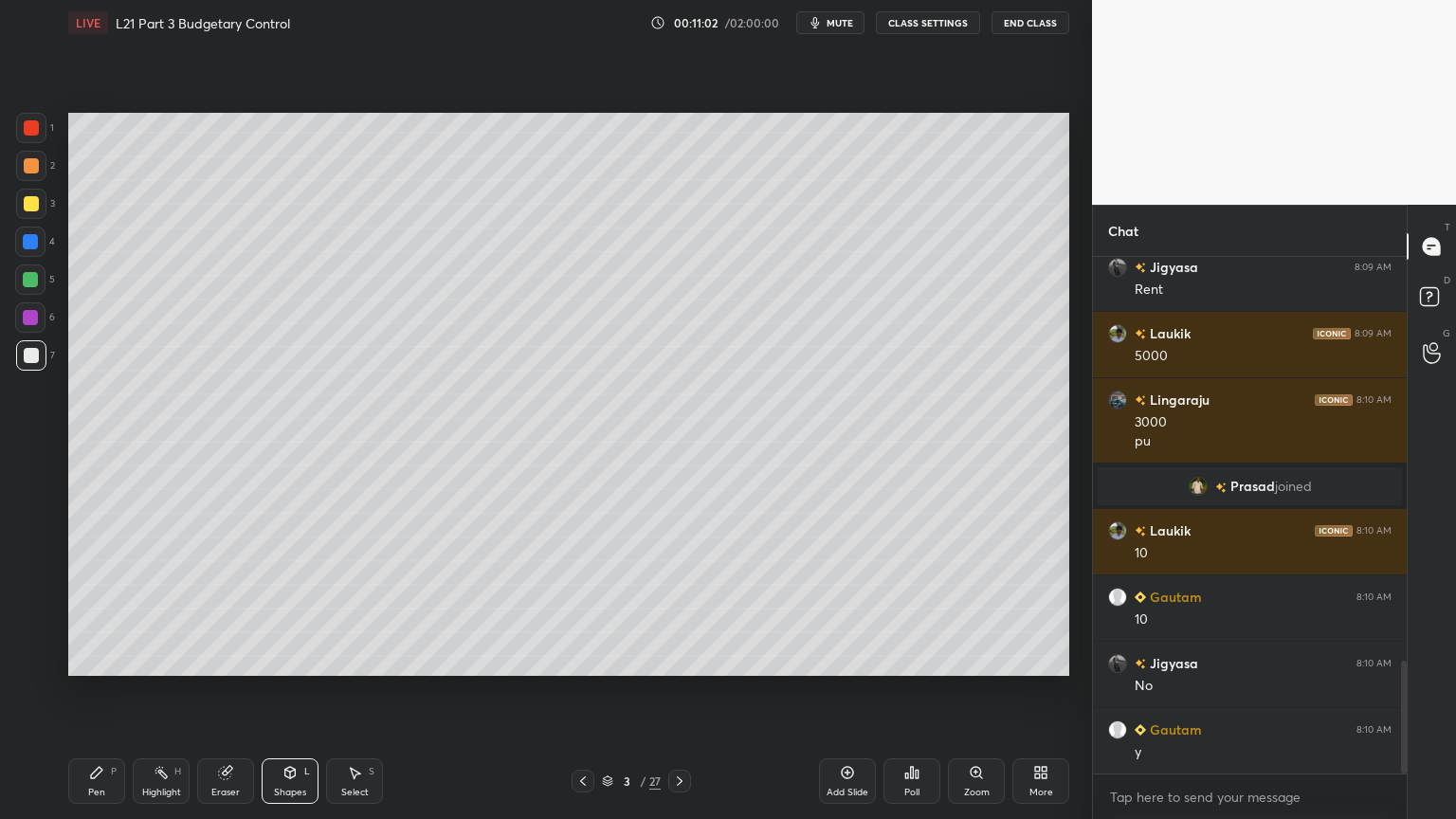 click on "Pen P Highlight H Eraser Shapes L Select S 3 / 27 Add Slide Poll Zoom More" at bounding box center (569, 781) 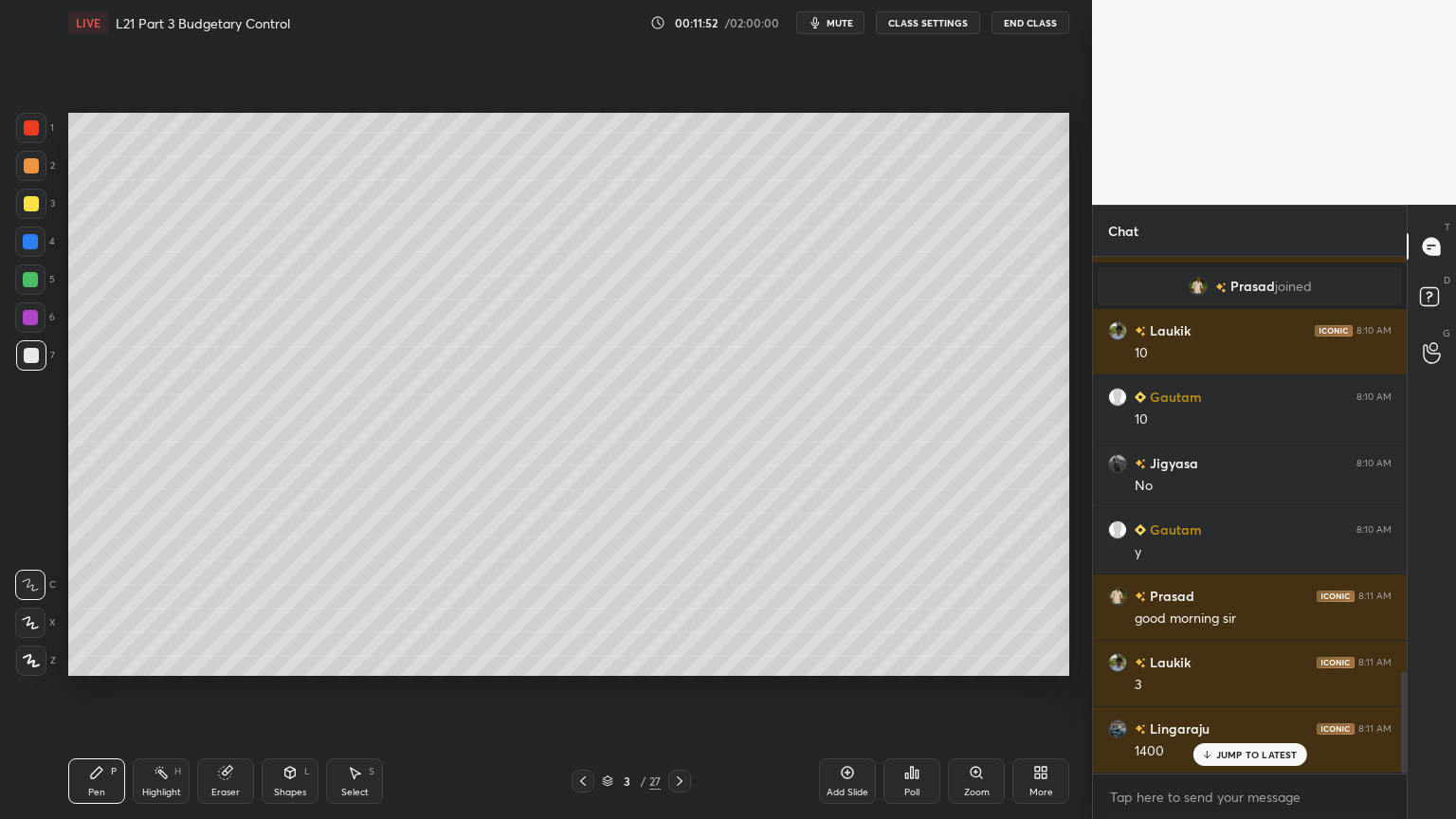 scroll, scrollTop: 2123, scrollLeft: 0, axis: vertical 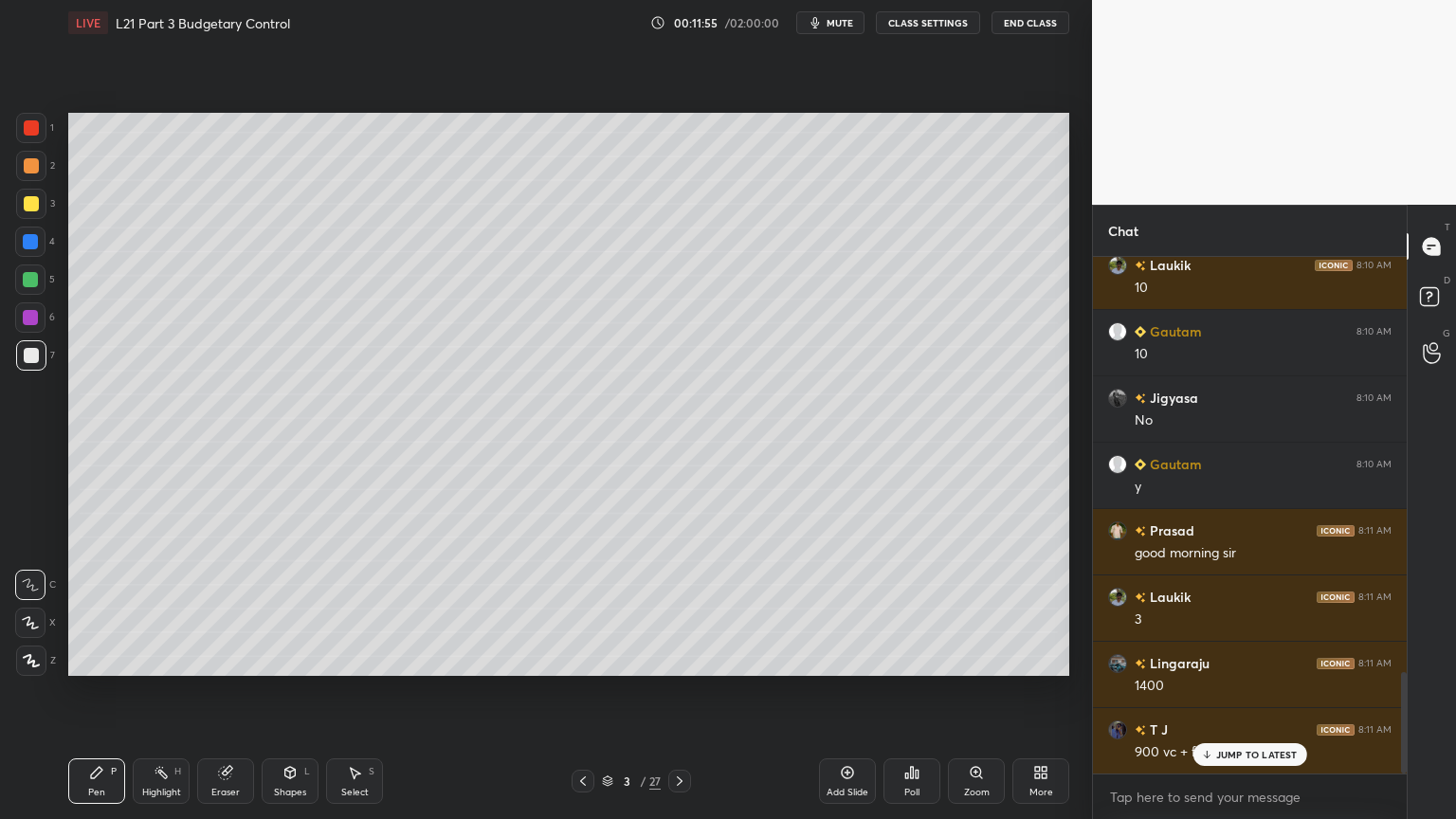 click on "Eraser" at bounding box center [226, 781] 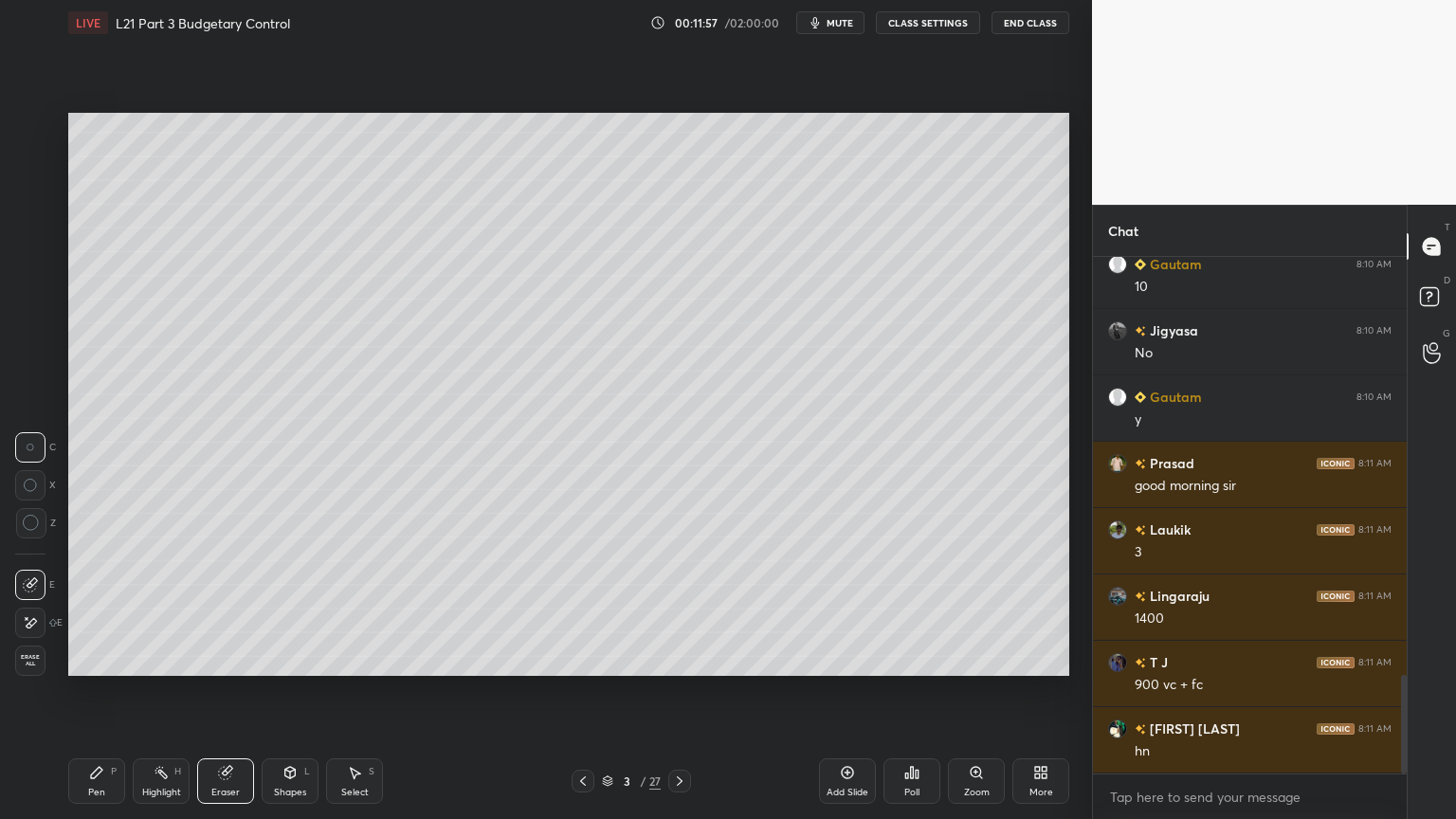 scroll, scrollTop: 2256, scrollLeft: 0, axis: vertical 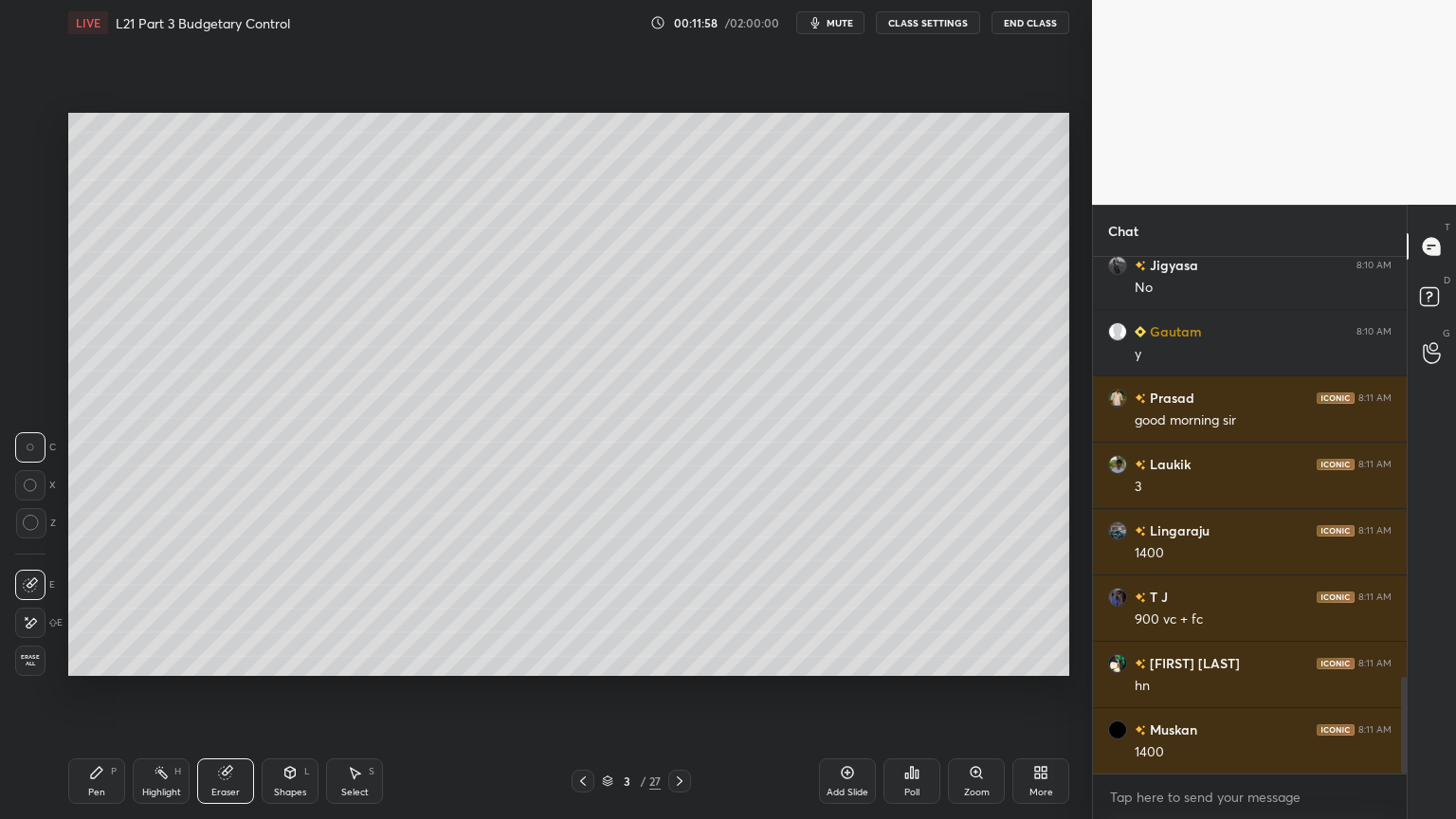 click on "Pen P" at bounding box center (97, 781) 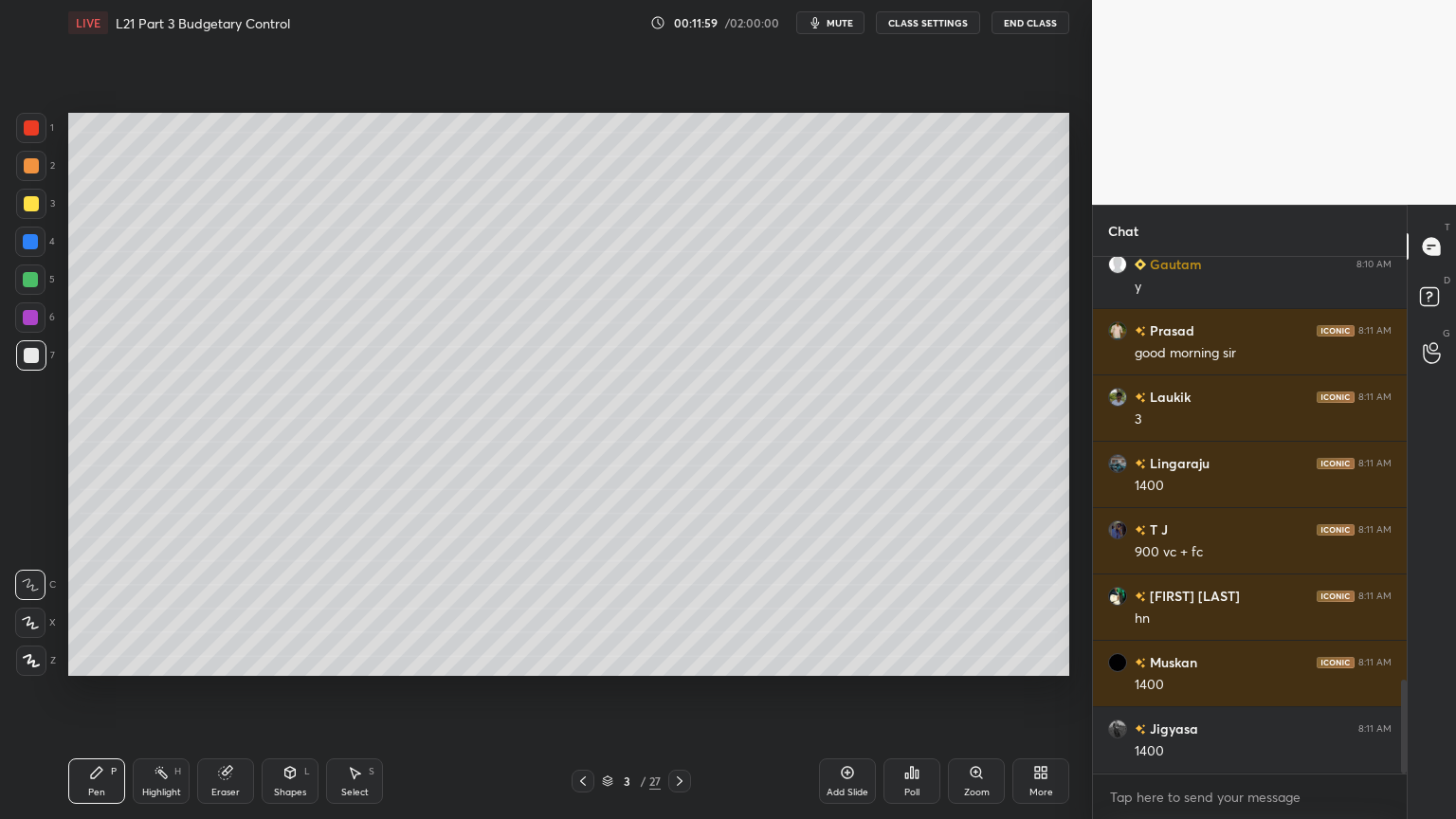 scroll, scrollTop: 2389, scrollLeft: 0, axis: vertical 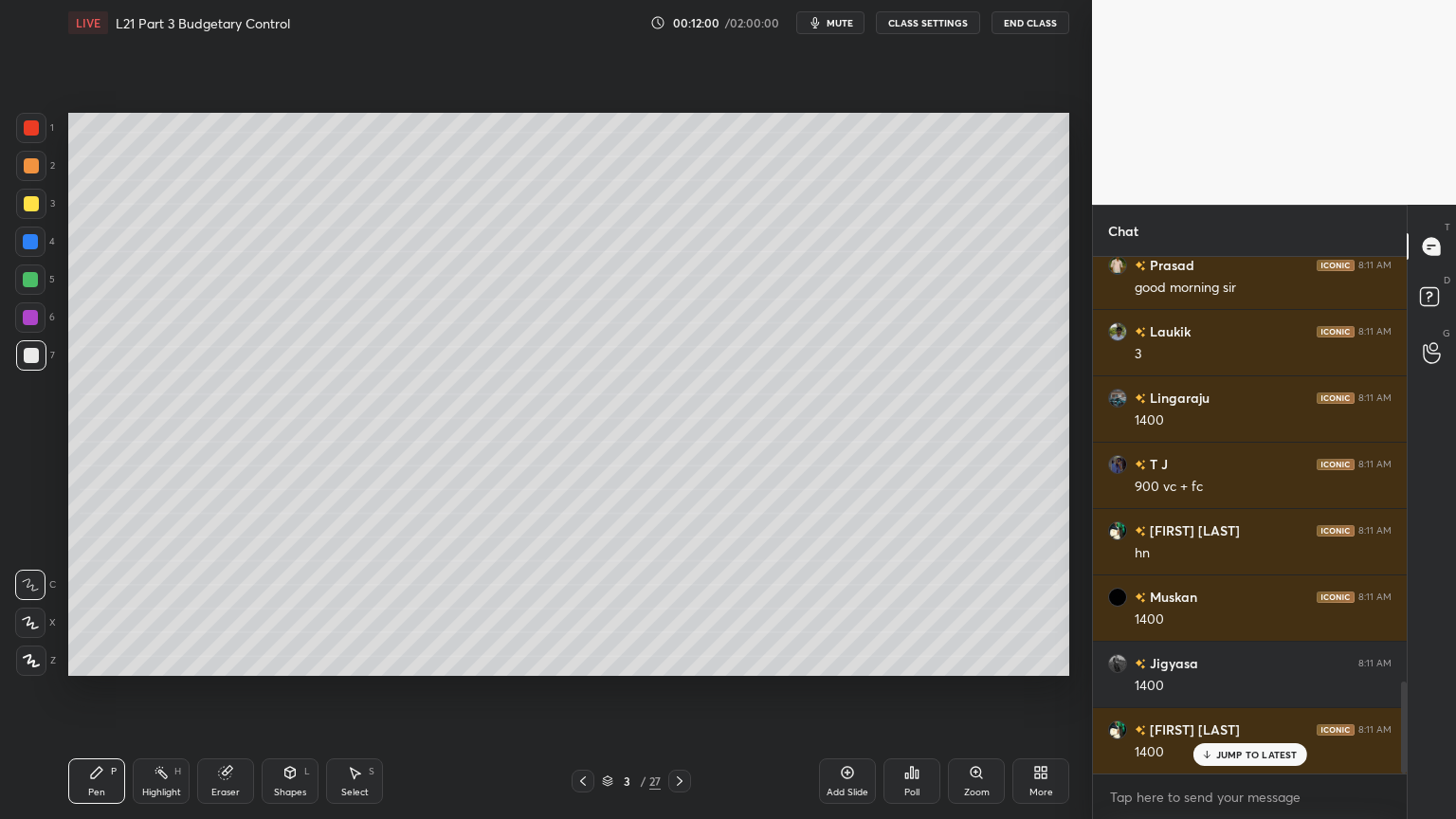 click on "5" at bounding box center [35, 283] 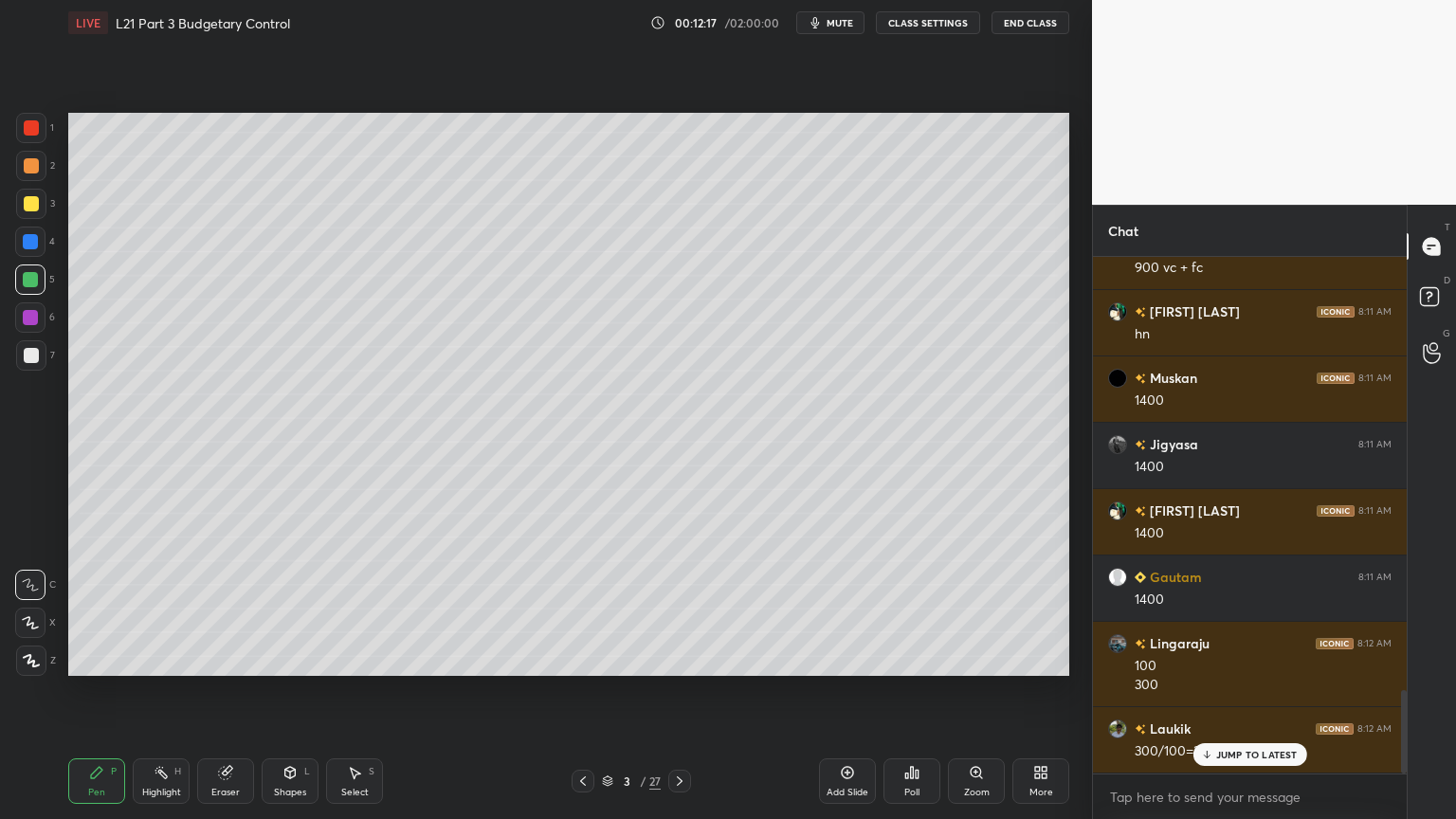 scroll, scrollTop: 2673, scrollLeft: 0, axis: vertical 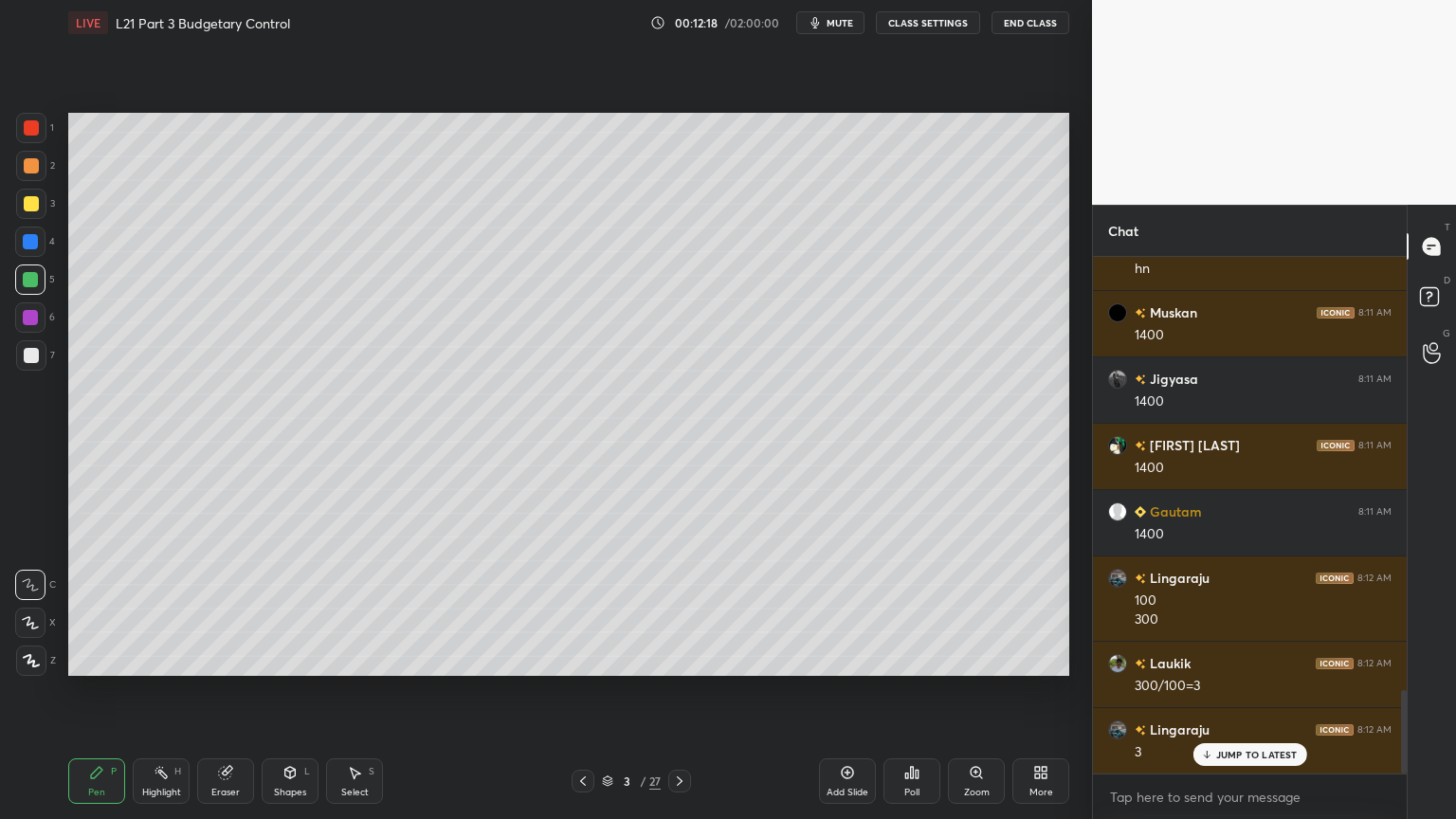 click on "7" at bounding box center (35, 359) 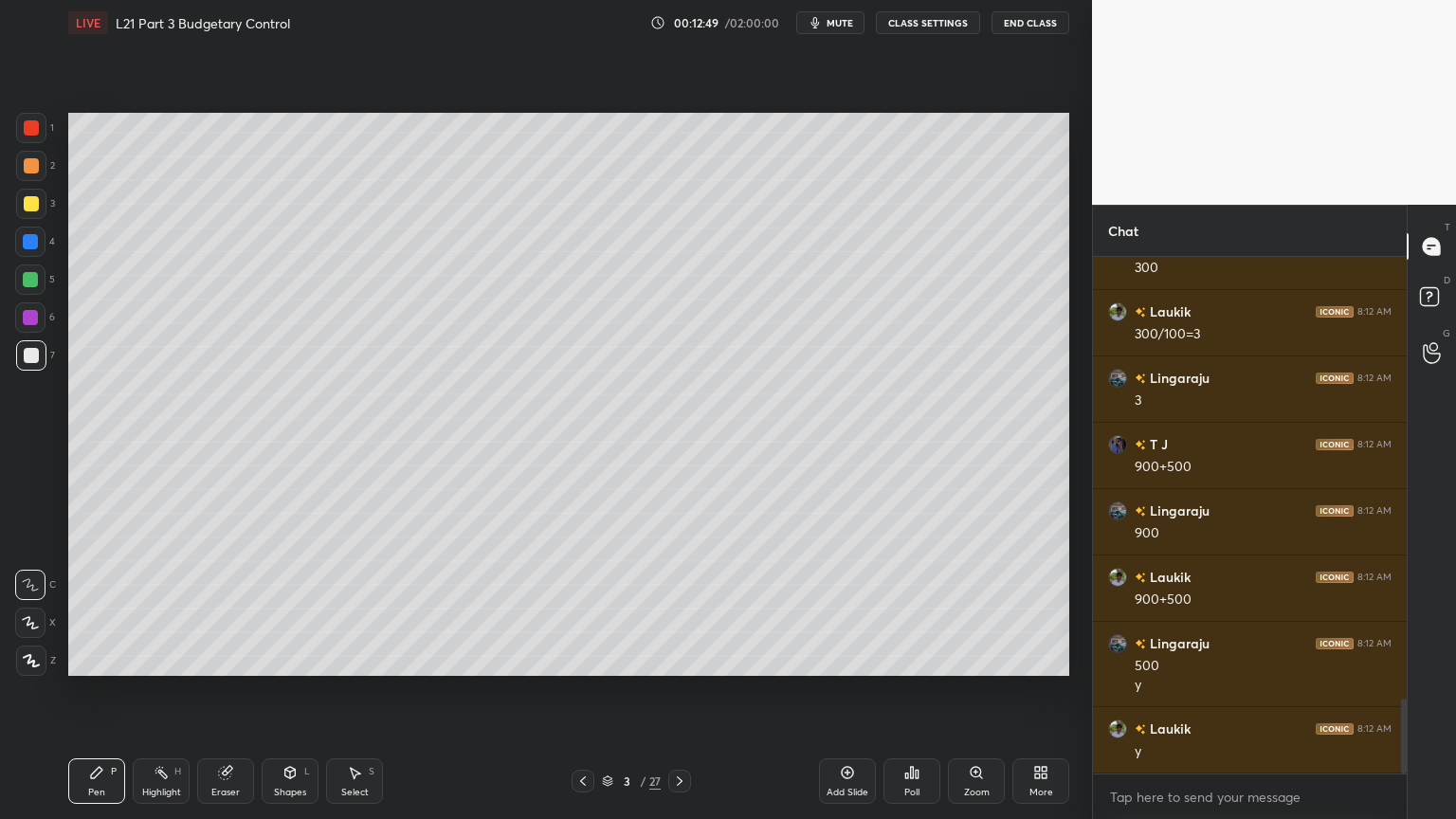 scroll, scrollTop: 3090, scrollLeft: 0, axis: vertical 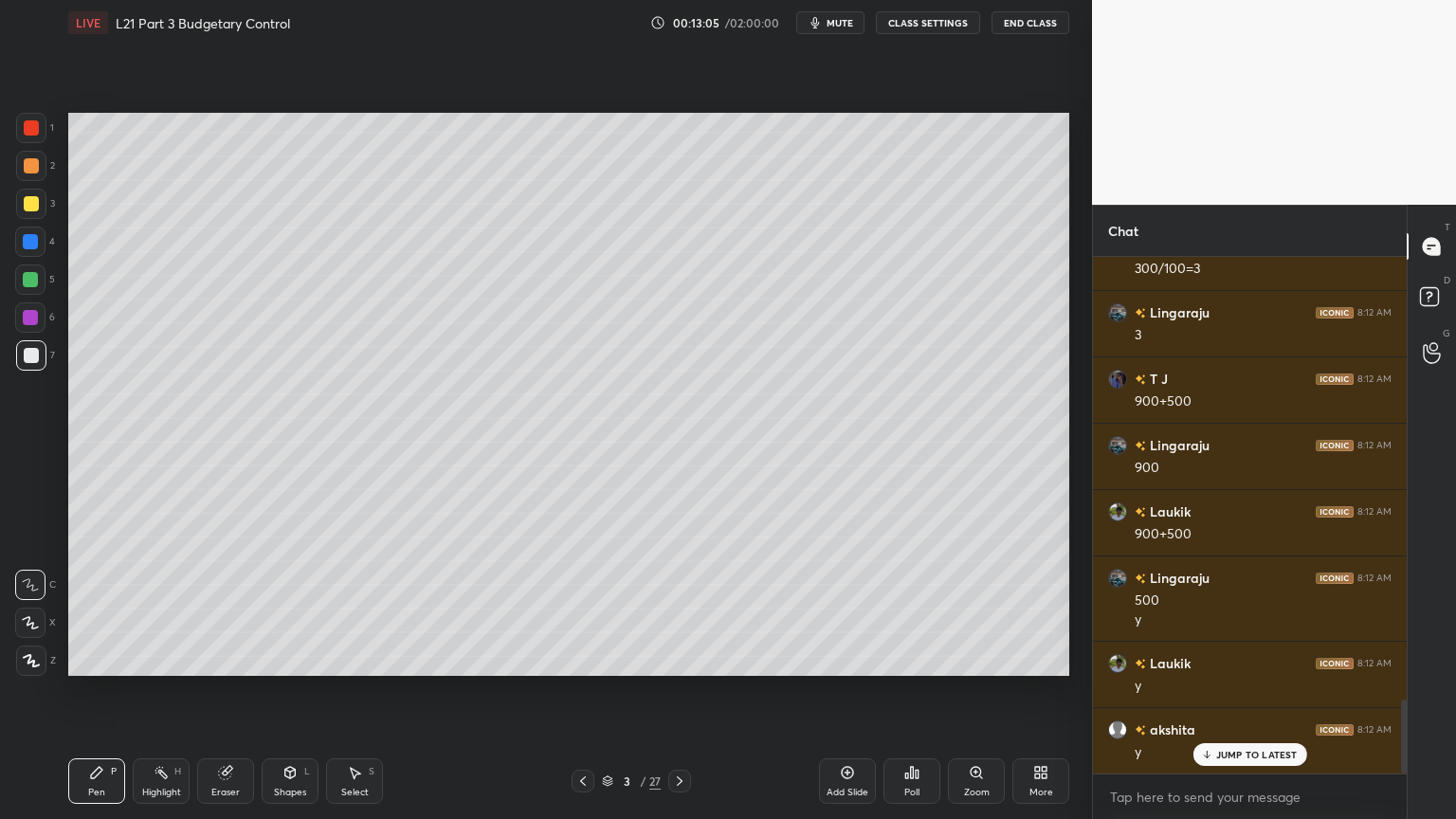 click 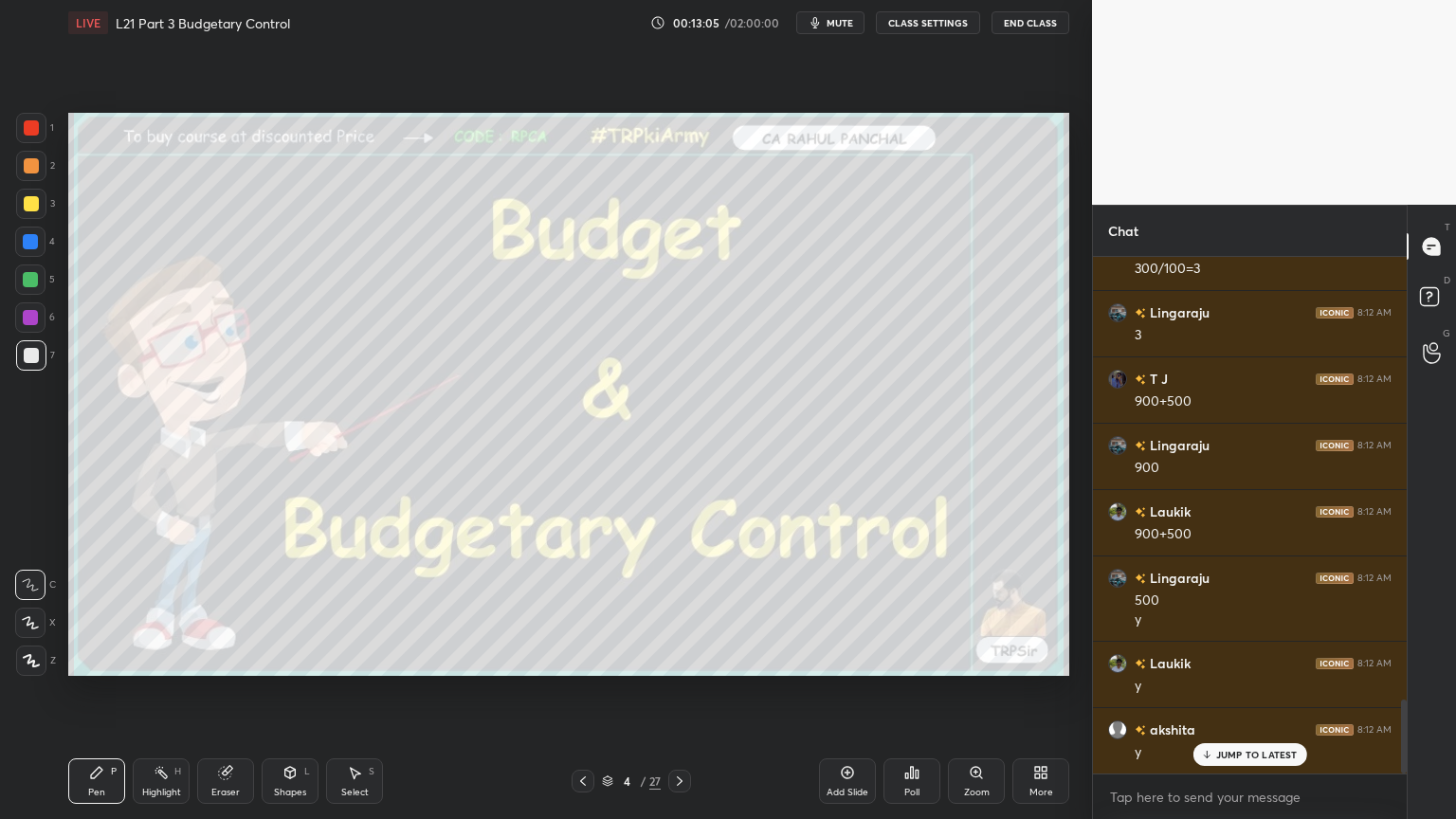 click 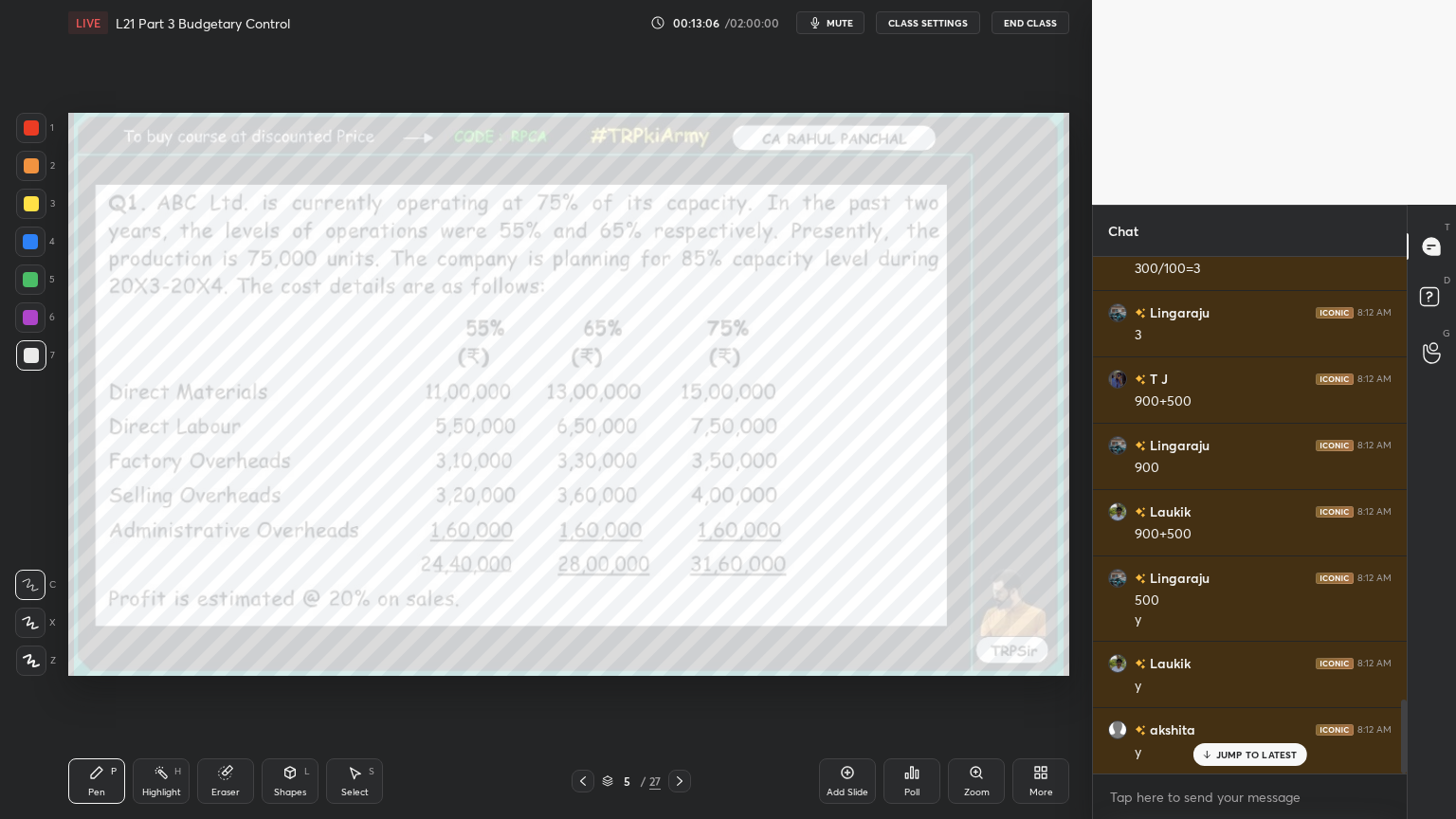 click 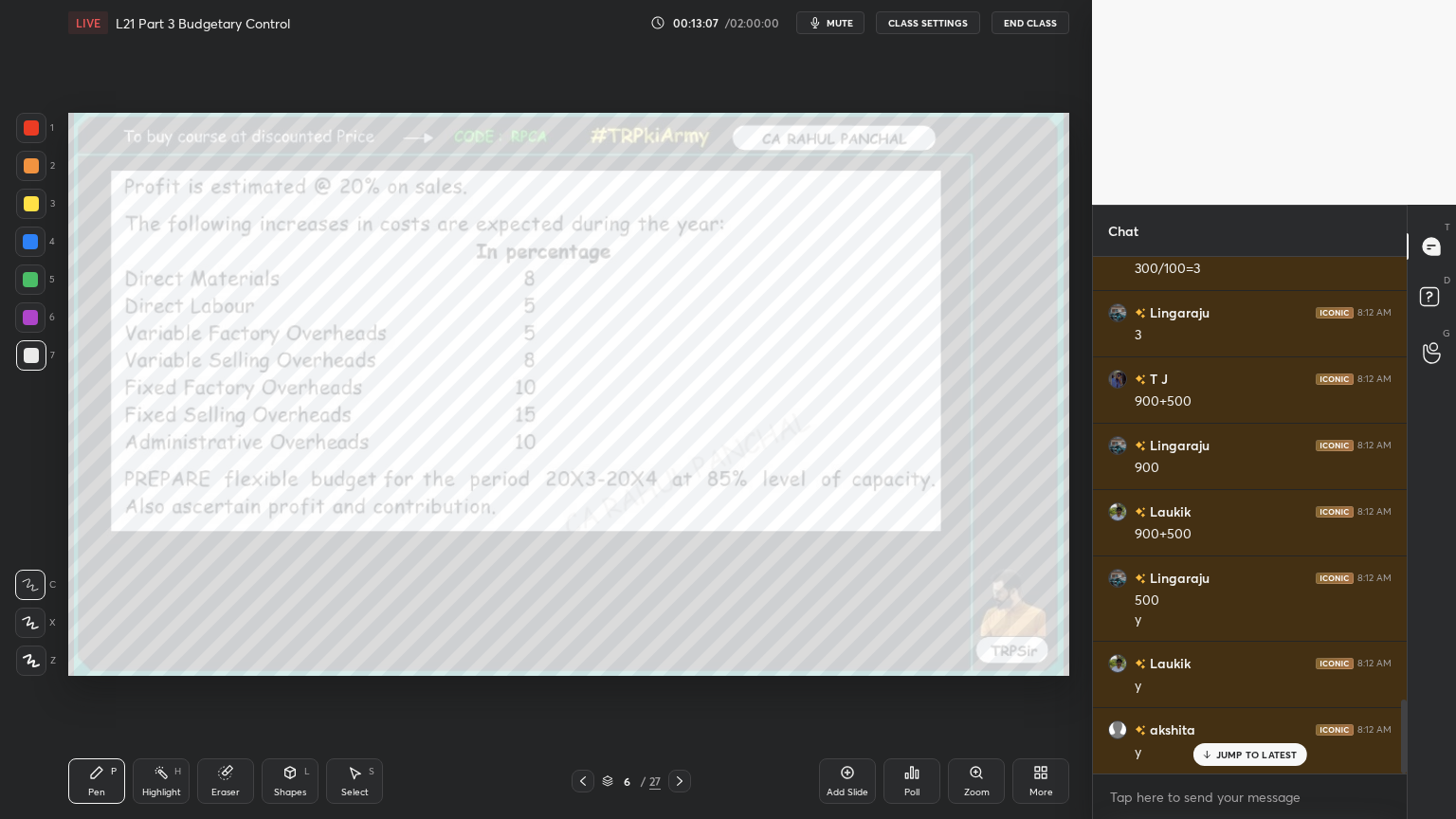 click 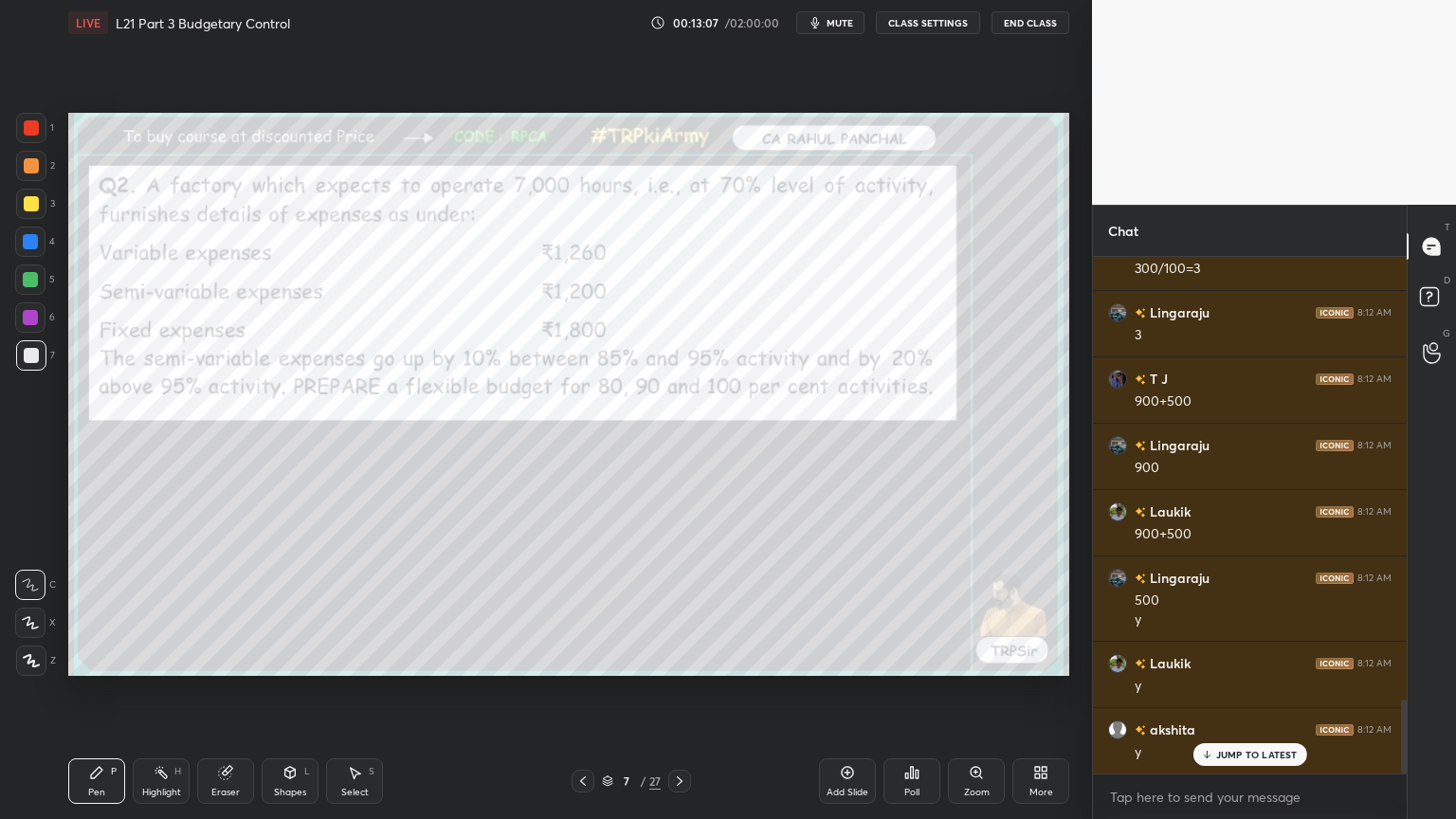 click 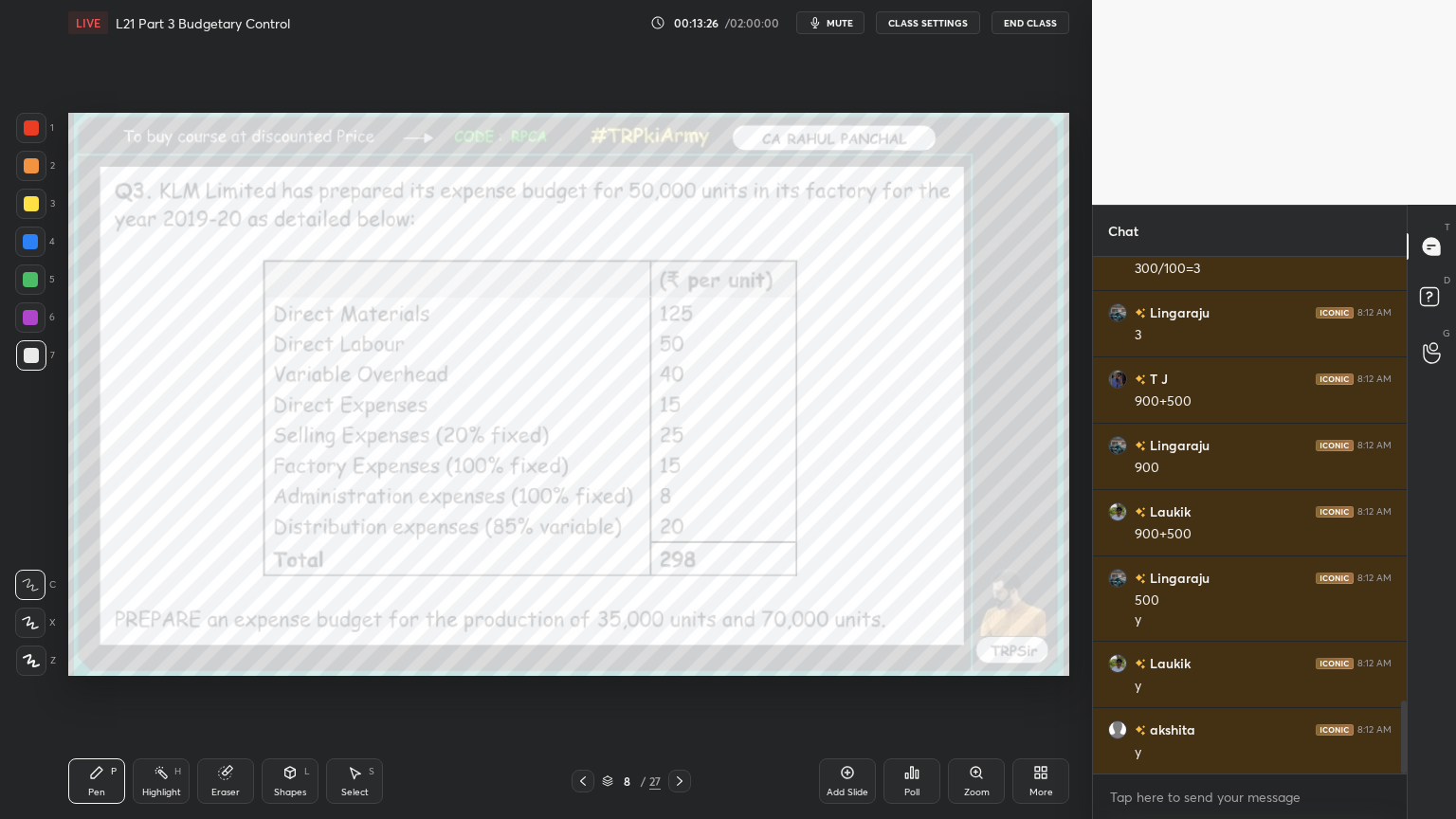 scroll, scrollTop: 3158, scrollLeft: 0, axis: vertical 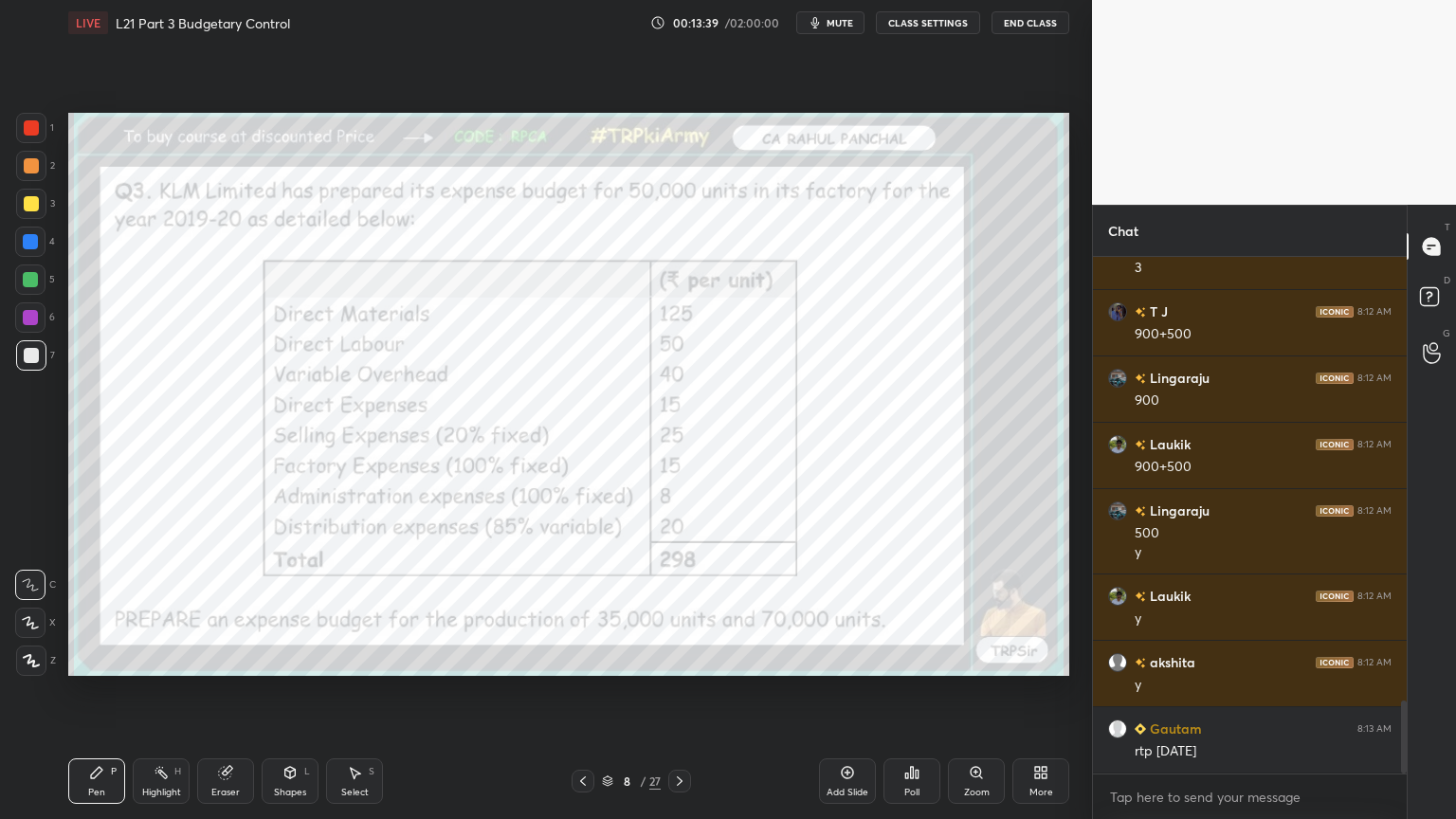 click on "1" at bounding box center (35, 132) 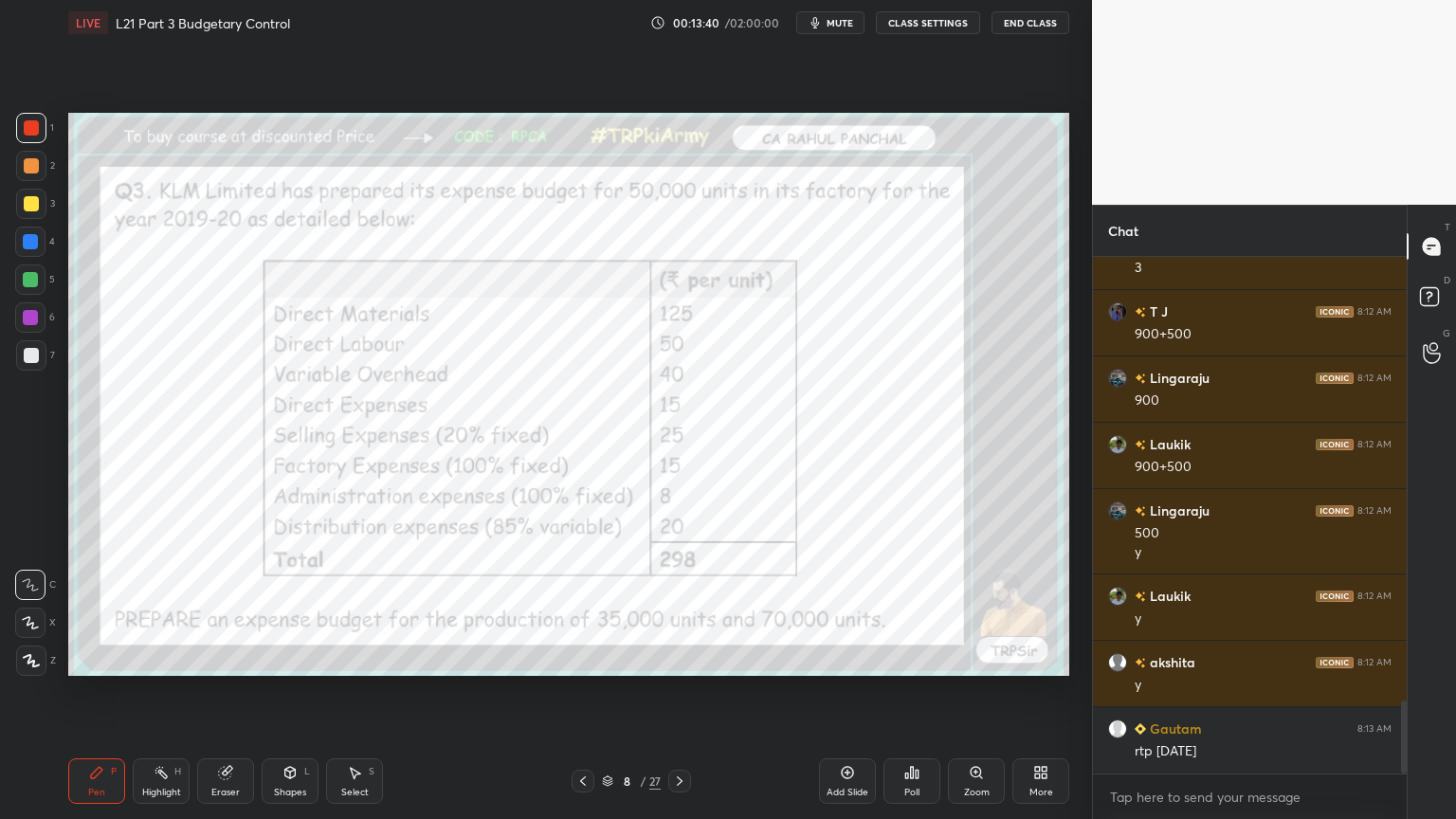click on "Pen P" at bounding box center (97, 781) 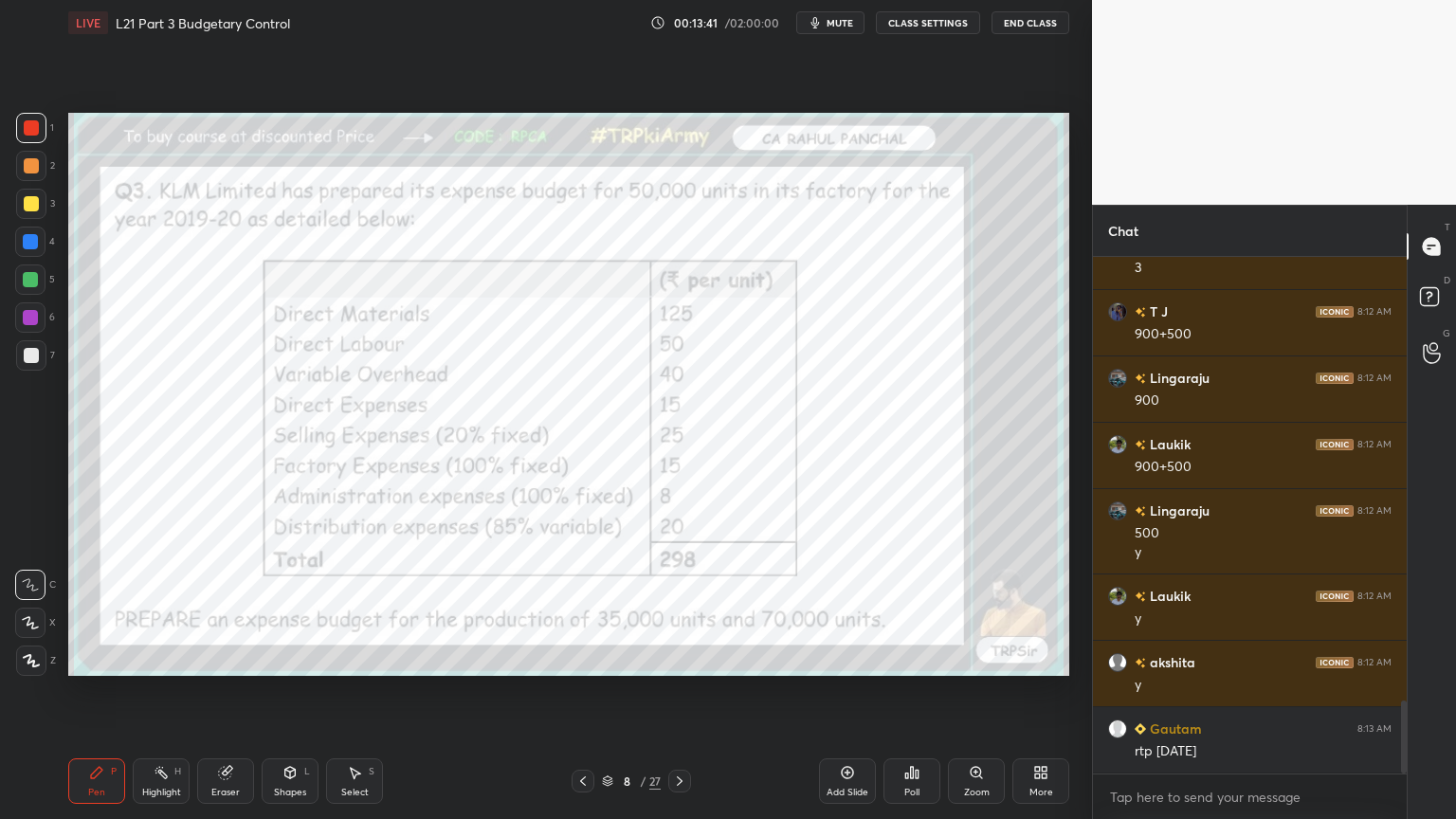 click 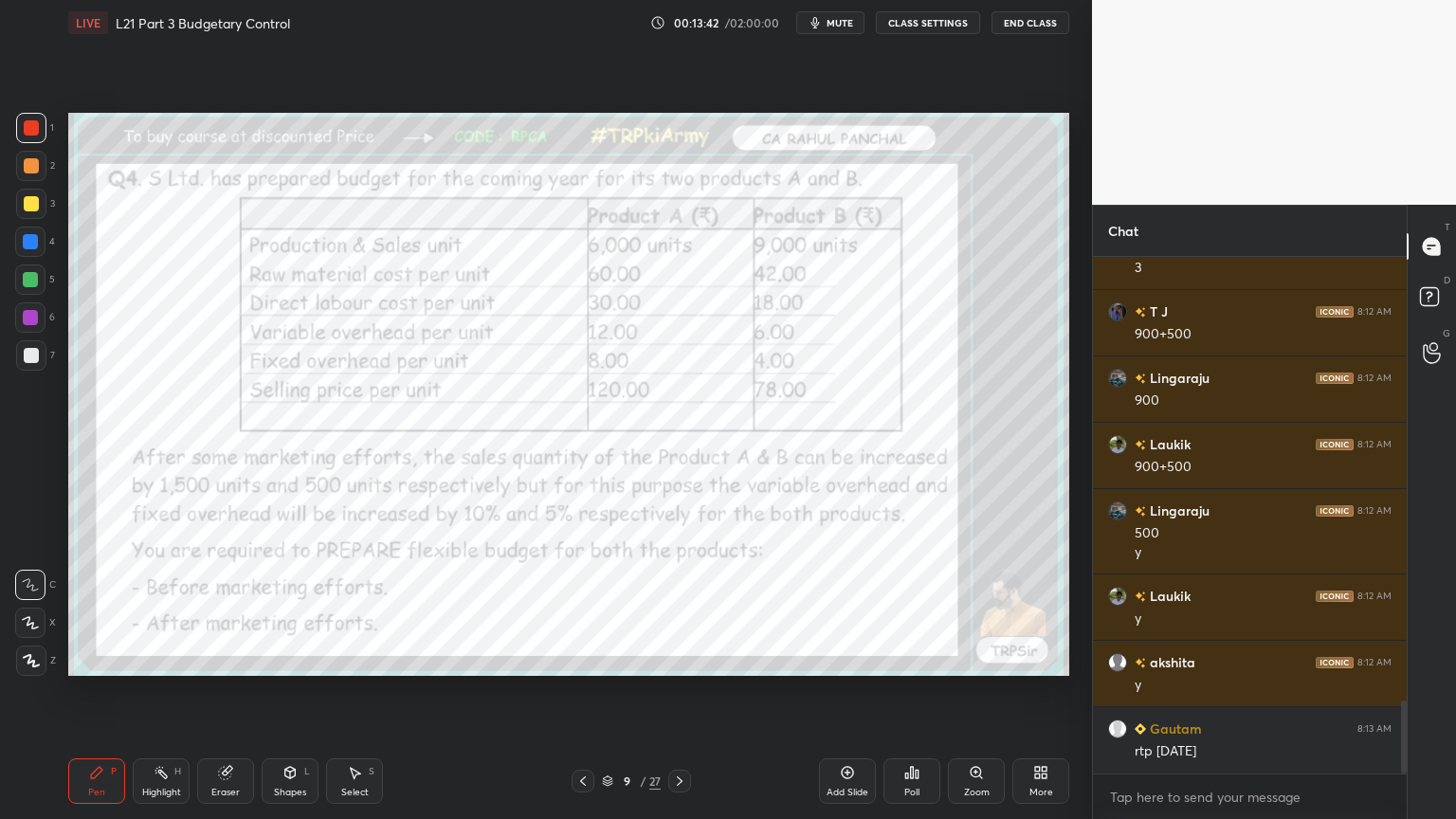 click on "9 / 27" at bounding box center [631, 781] 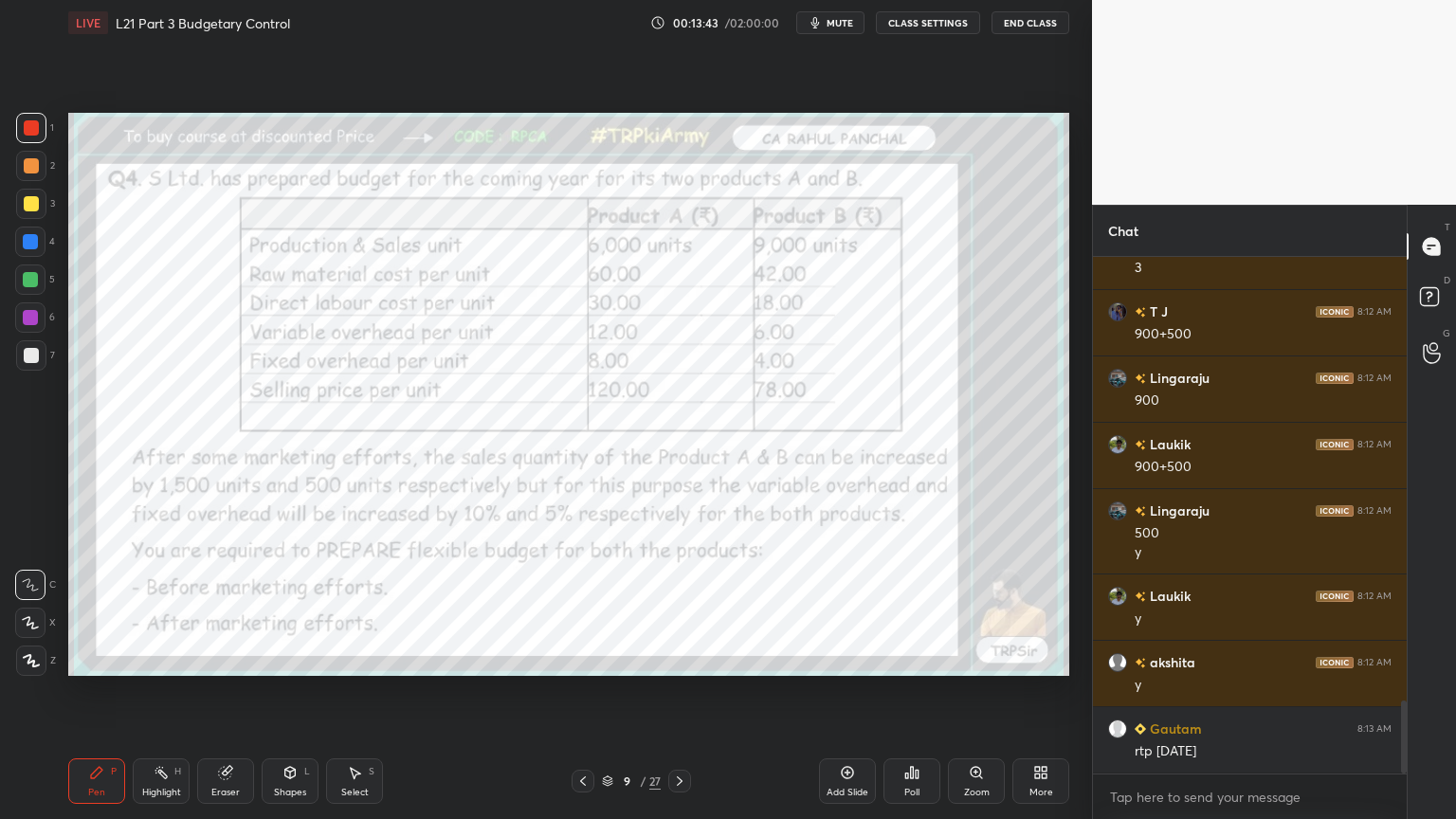 click 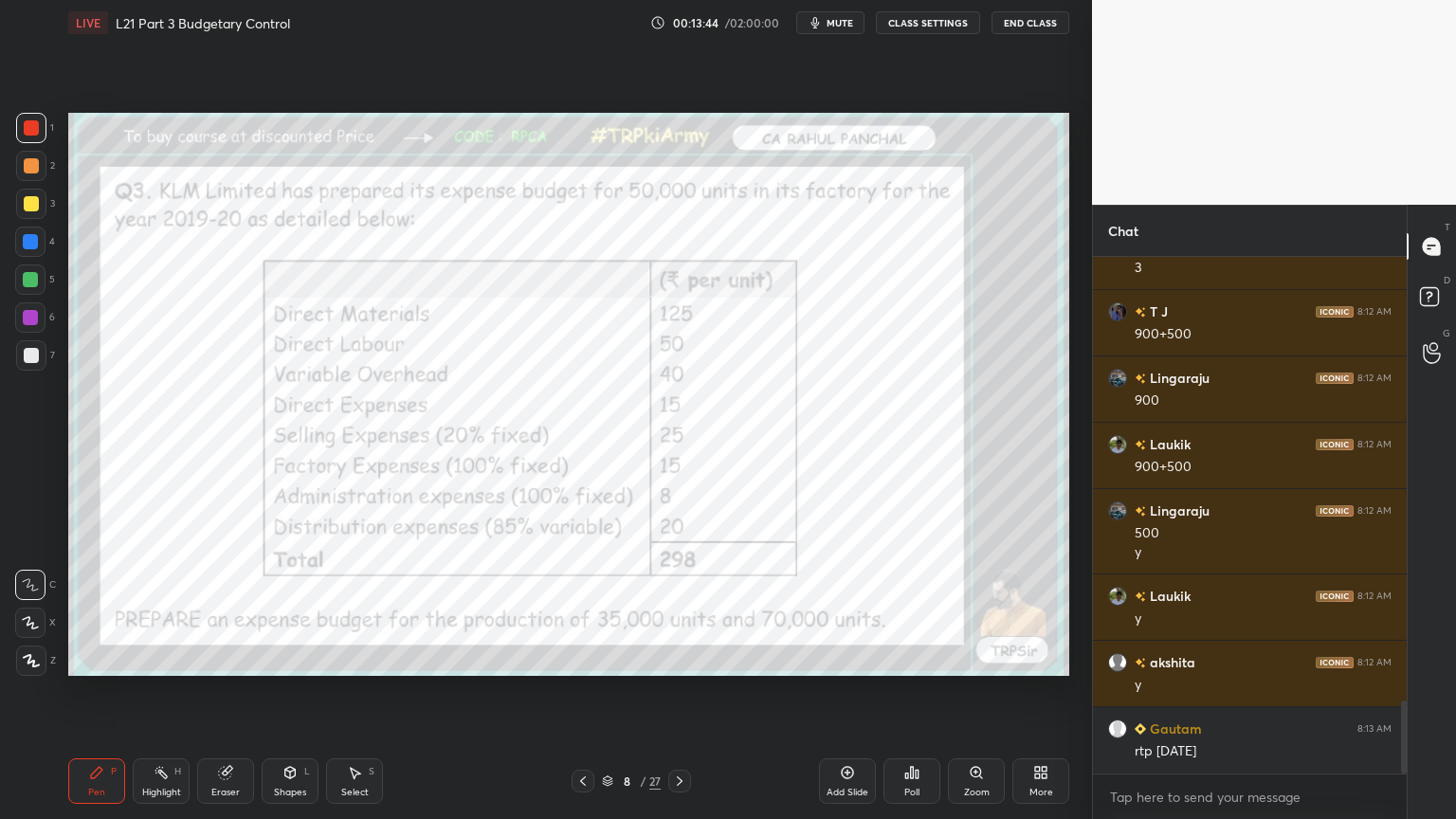 click on "Add Slide" at bounding box center (847, 781) 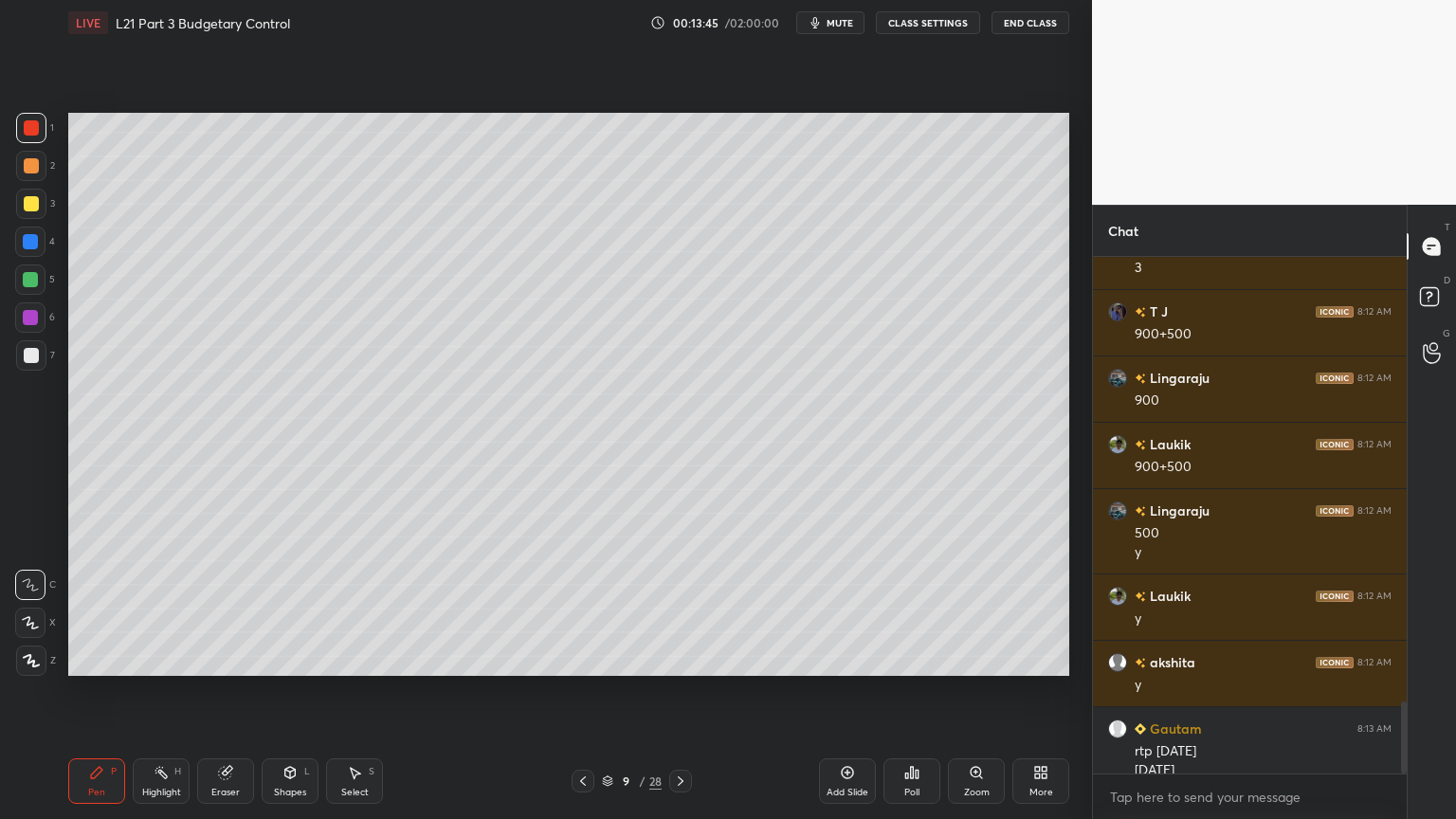 scroll, scrollTop: 3176, scrollLeft: 0, axis: vertical 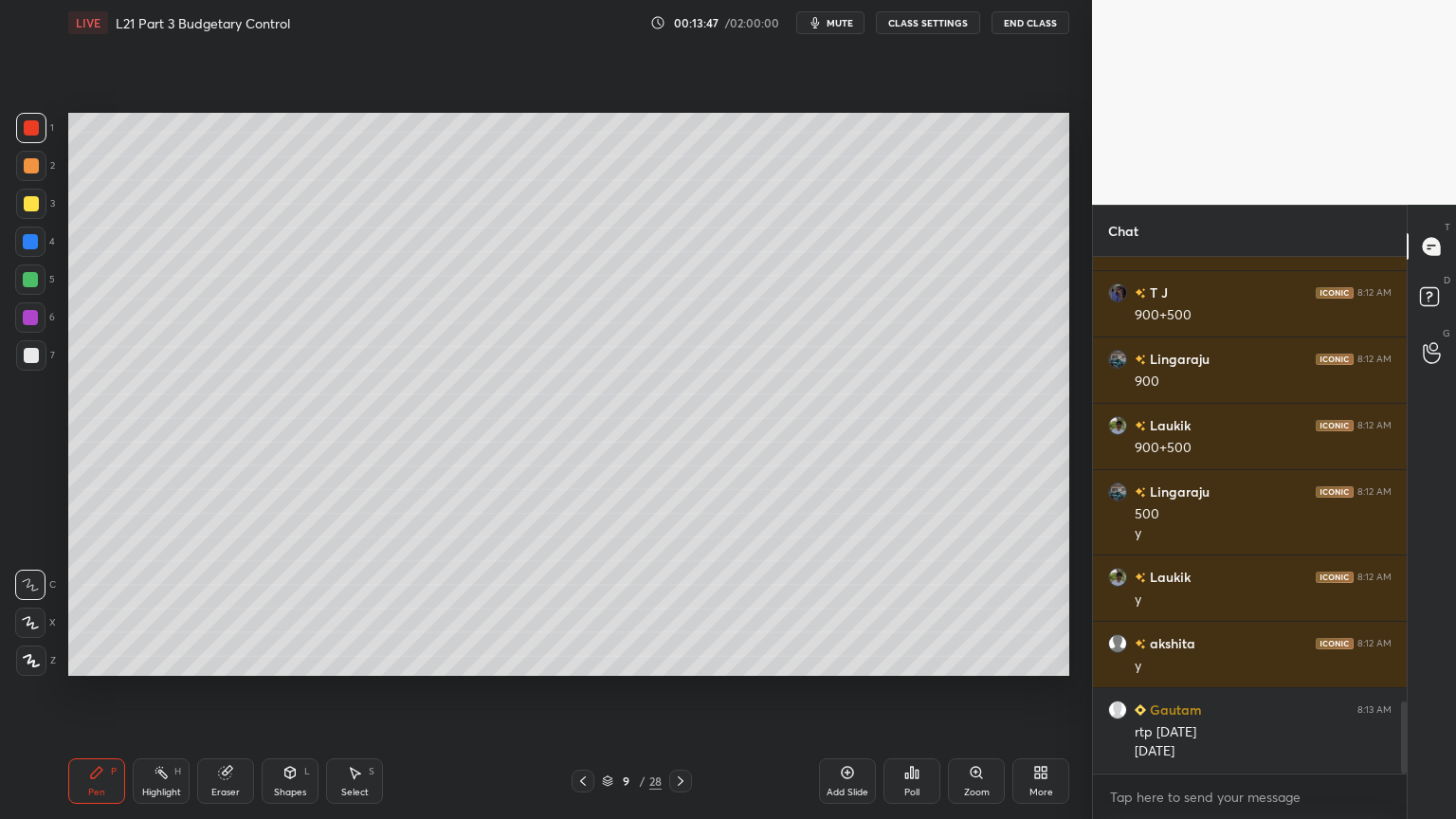 click at bounding box center [30, 242] 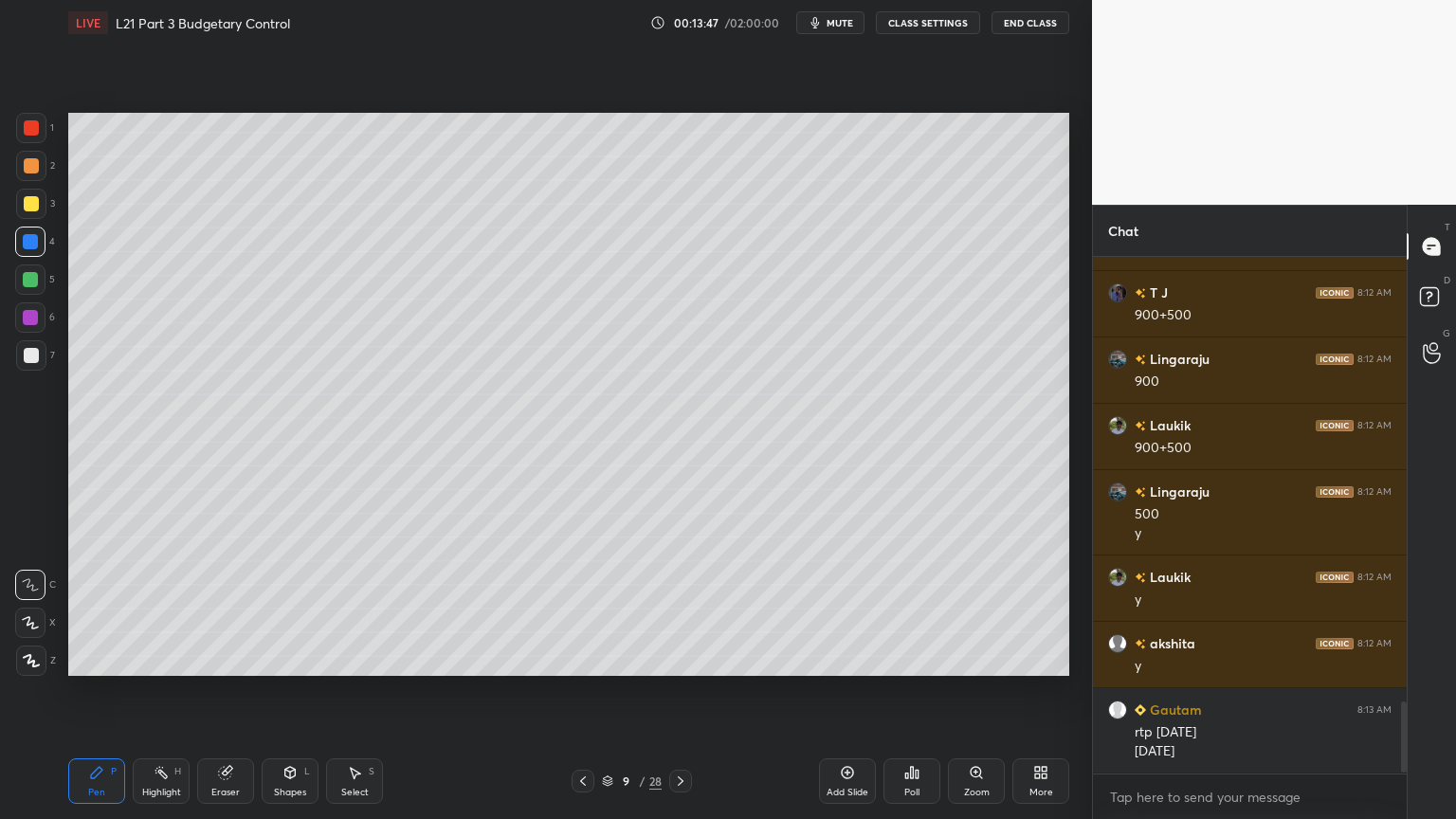 scroll, scrollTop: 3242, scrollLeft: 0, axis: vertical 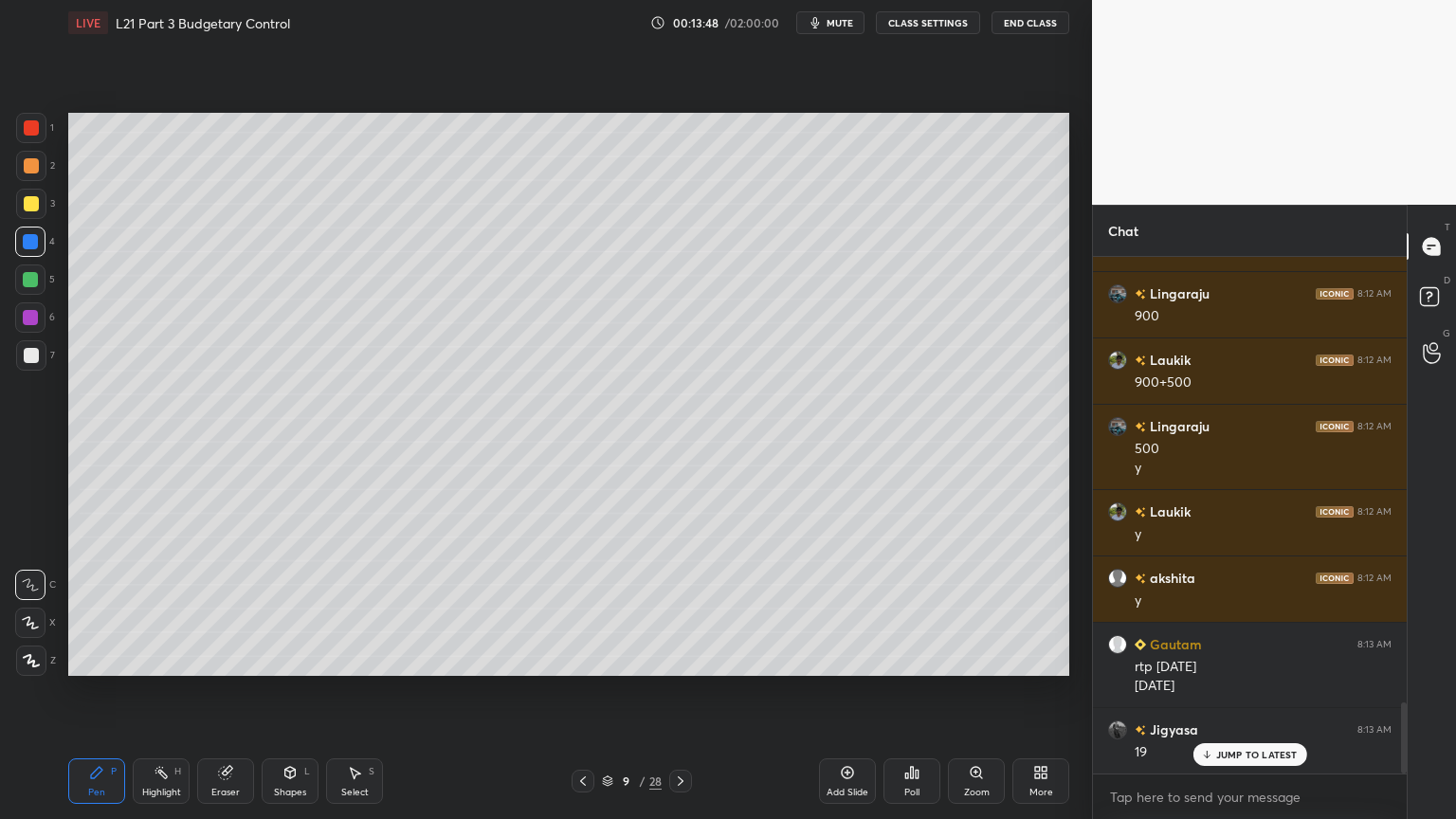 click 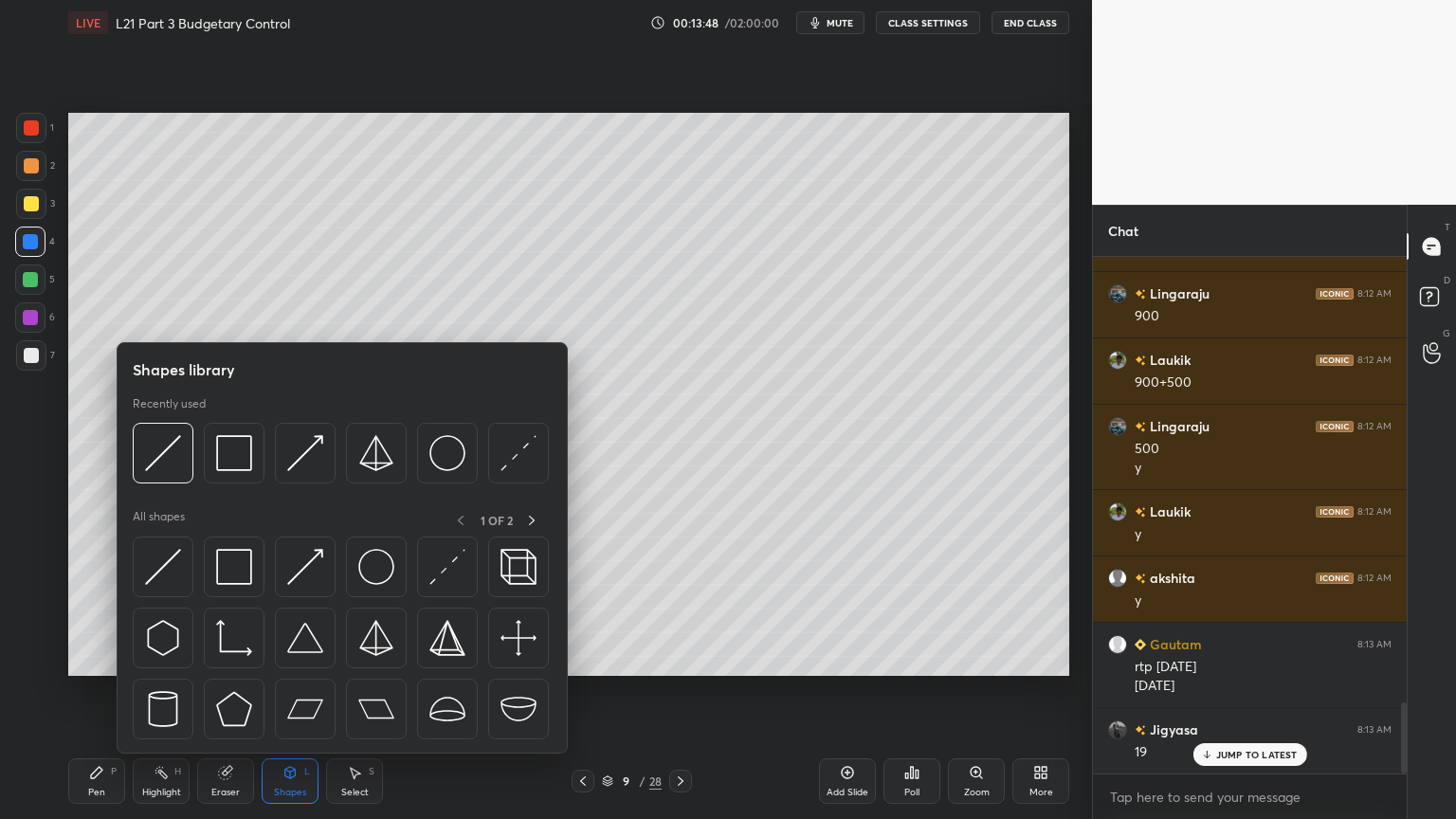 click at bounding box center (234, 453) 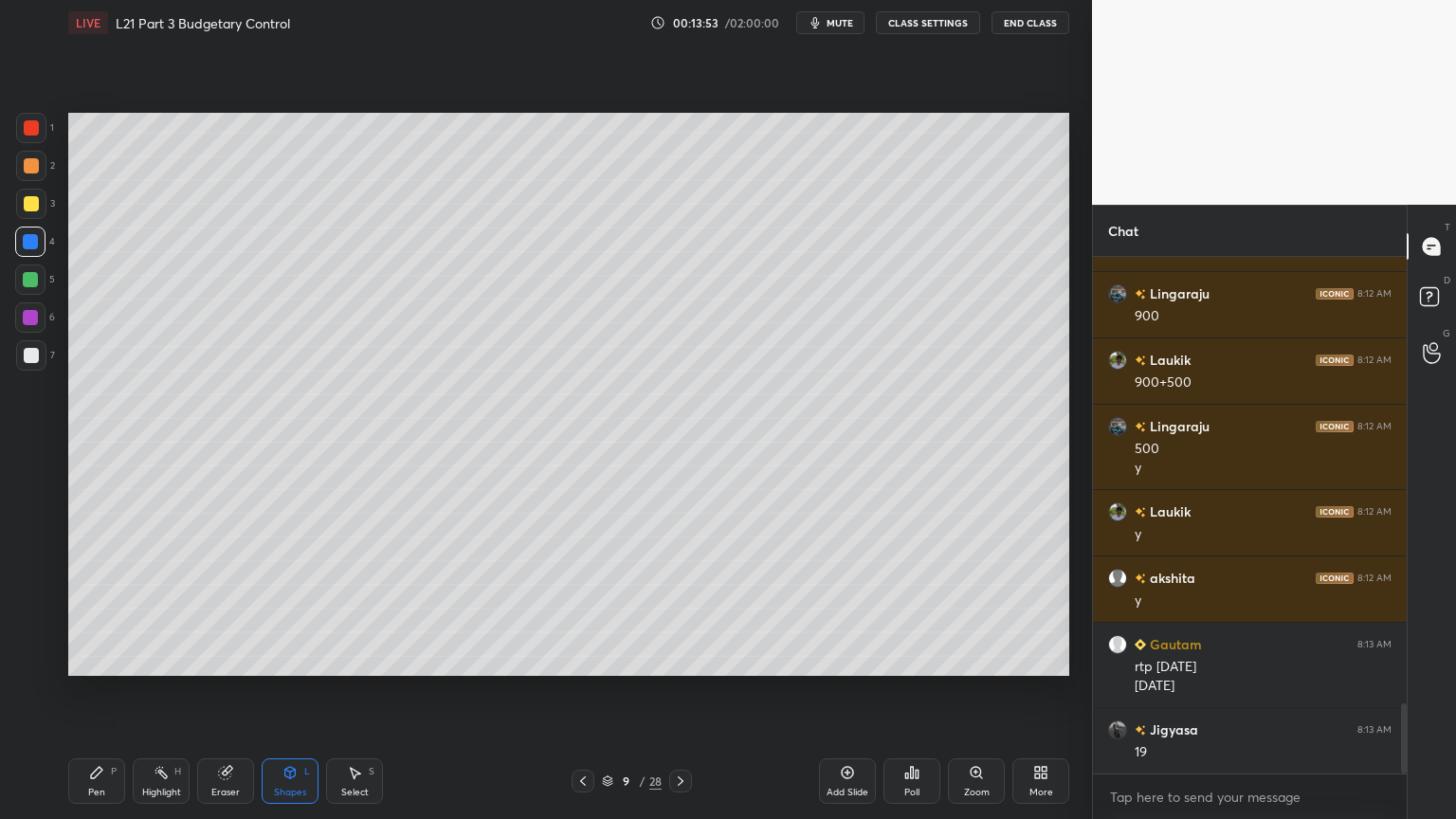 scroll, scrollTop: 3309, scrollLeft: 0, axis: vertical 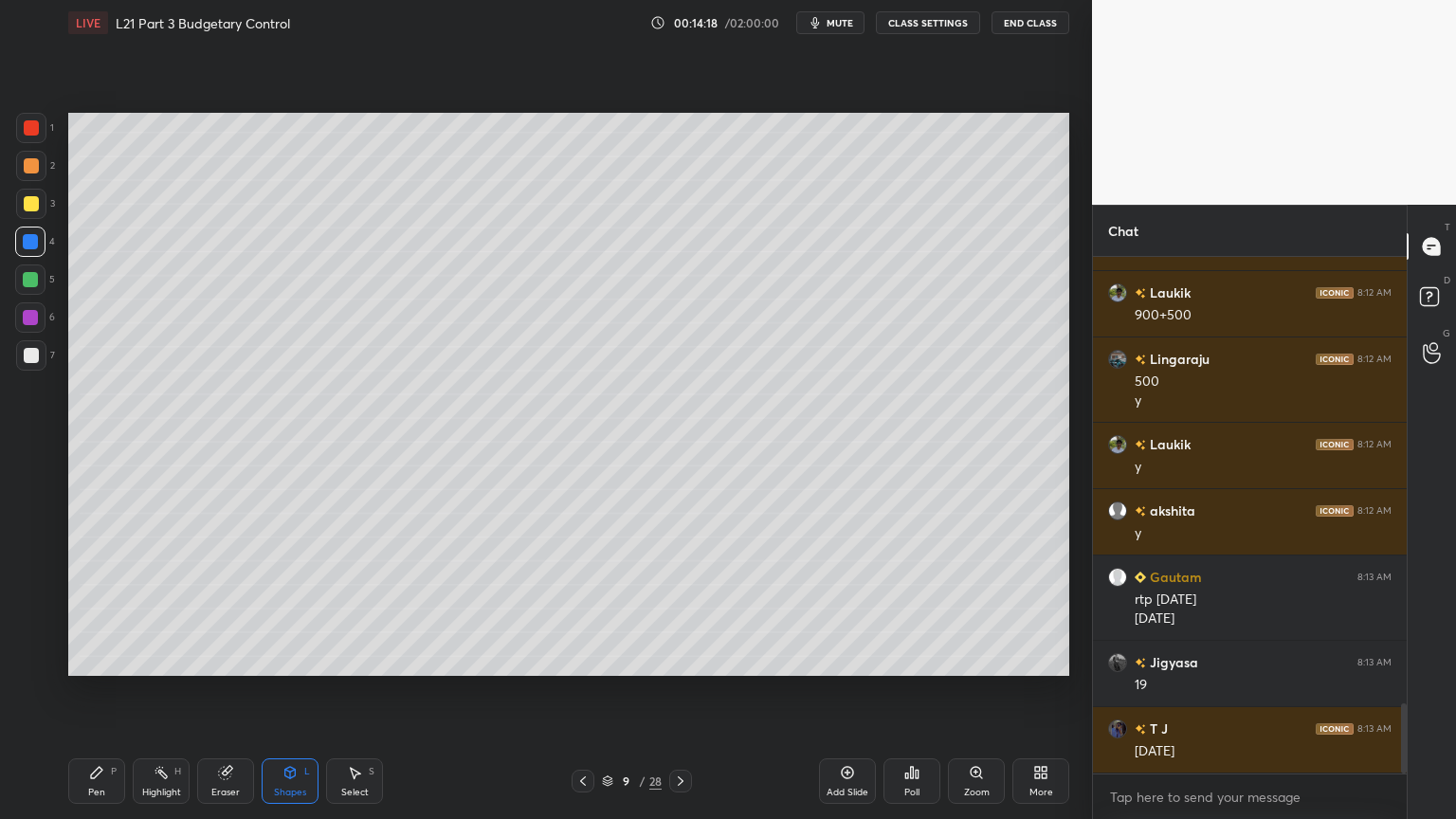 click at bounding box center [31, 204] 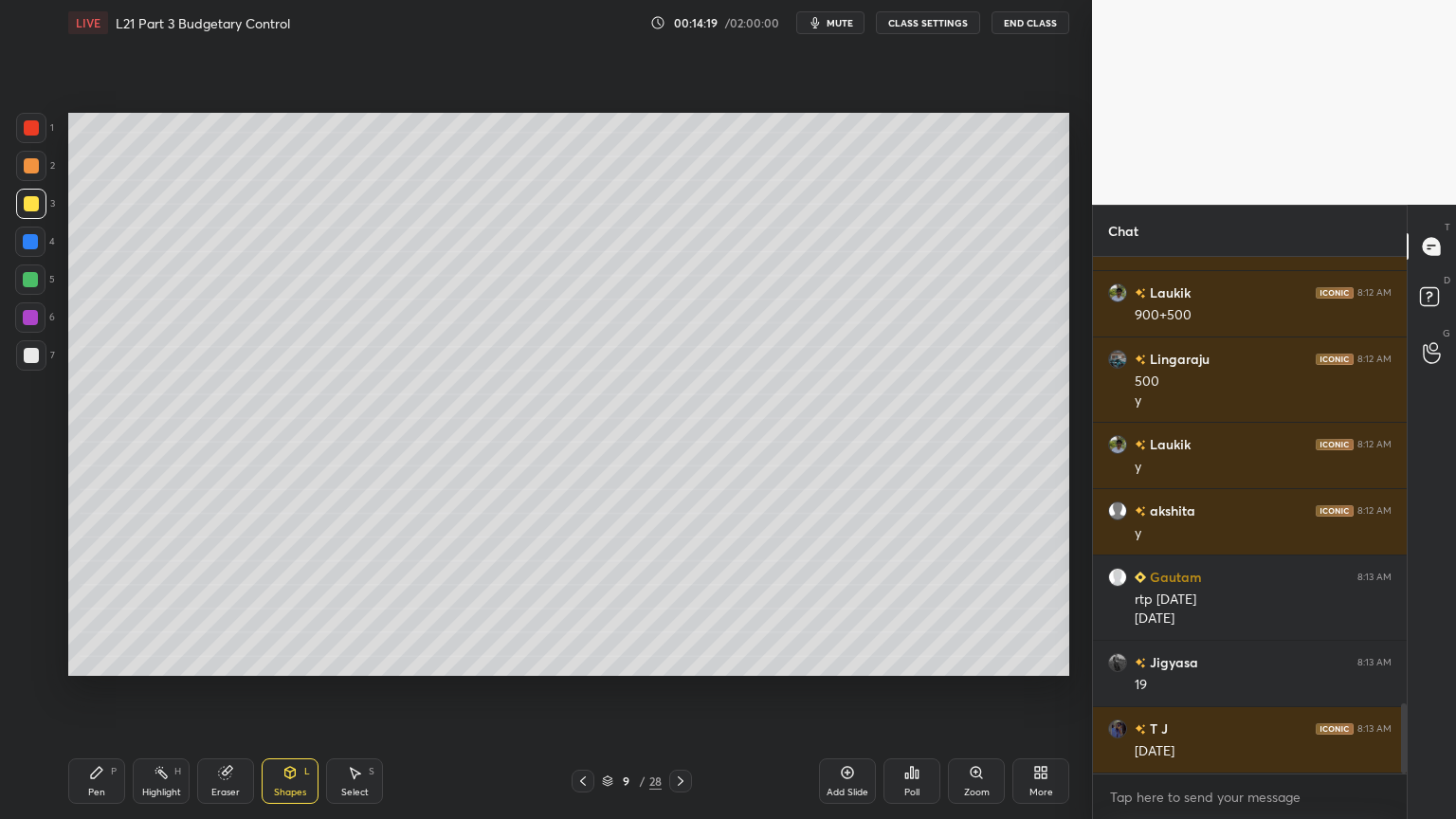click on "Pen P" at bounding box center (97, 781) 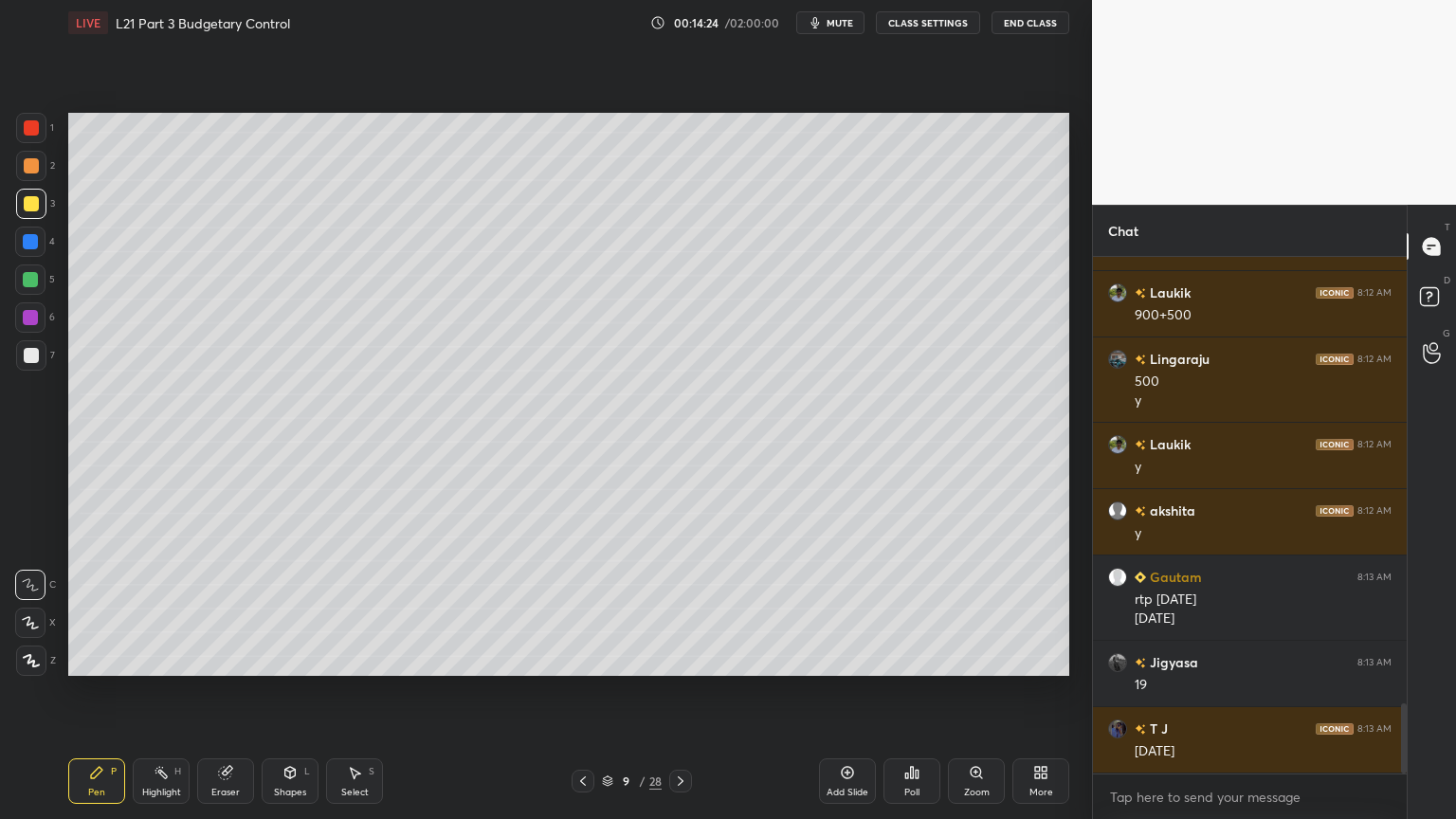 click at bounding box center [31, 128] 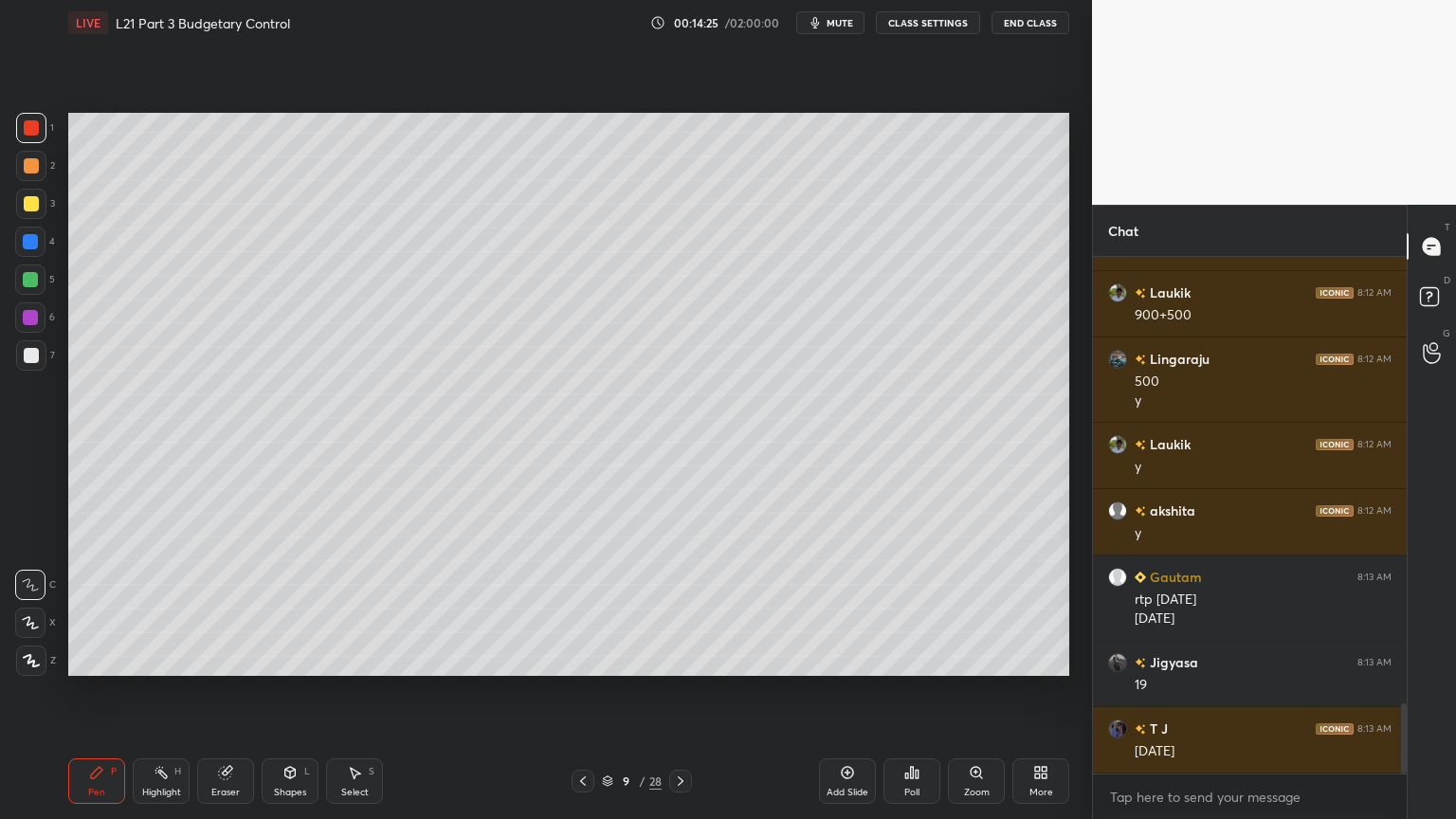 click on "Shapes" at bounding box center [290, 792] 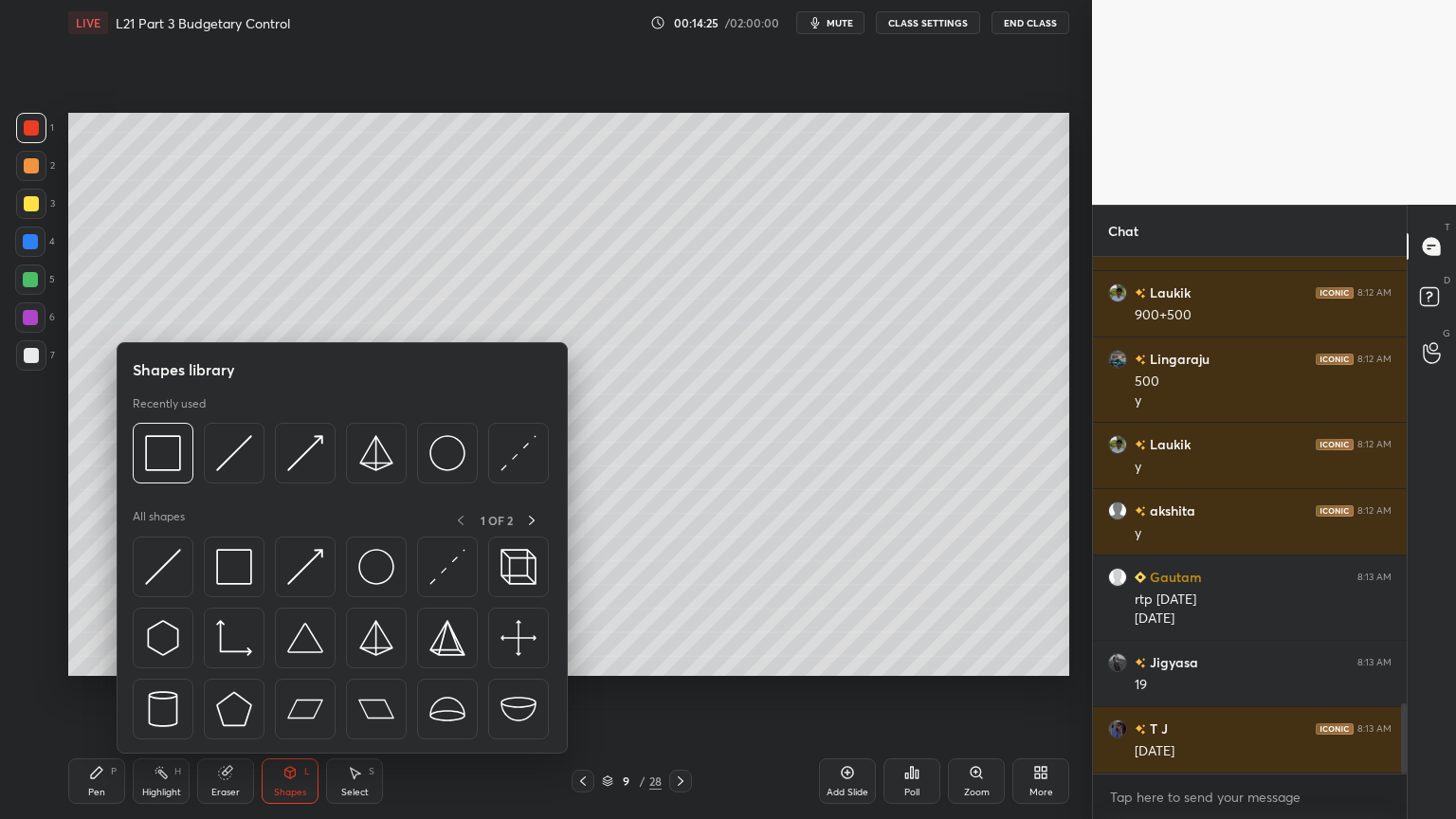 click at bounding box center [163, 453] 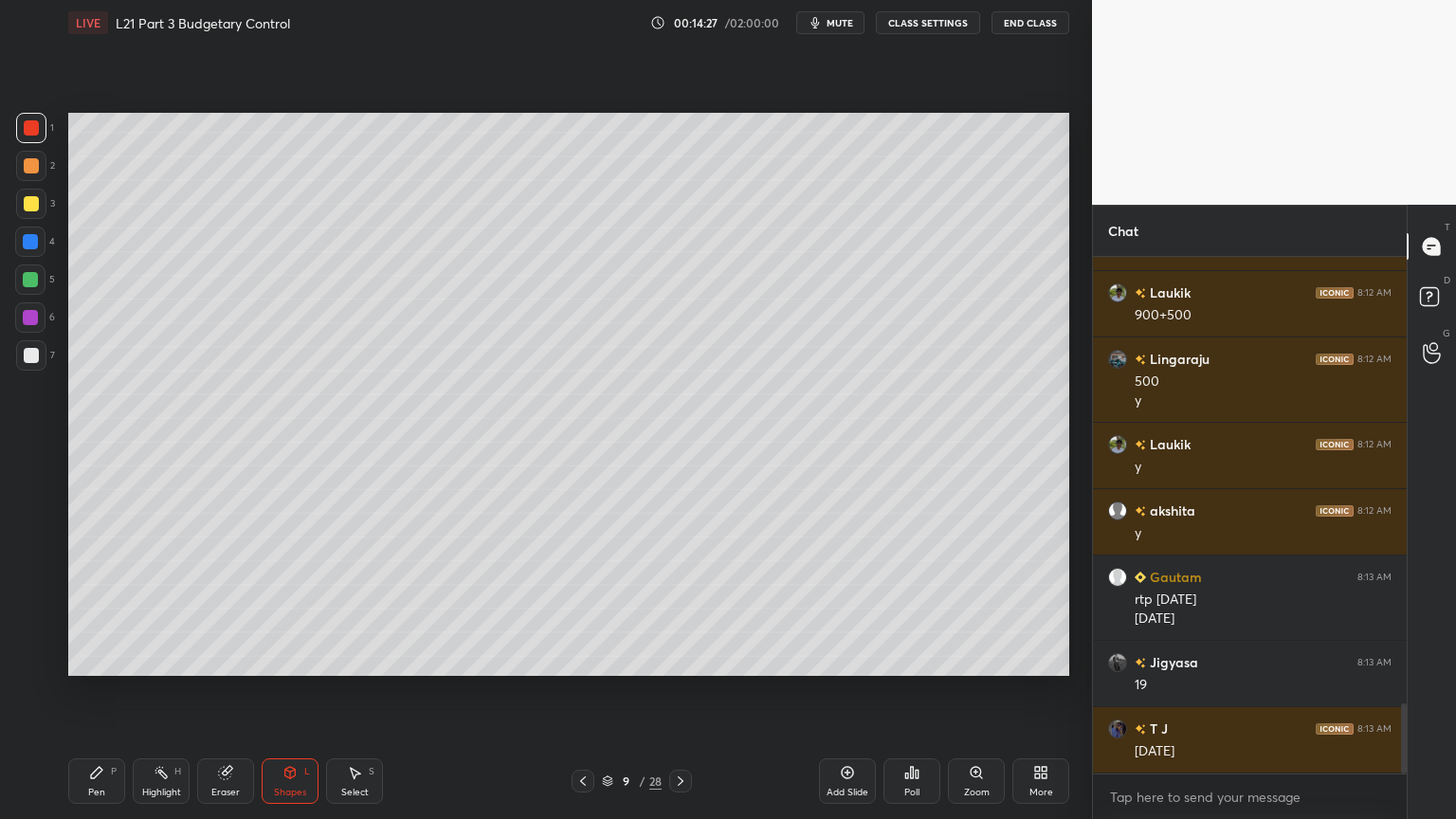 click at bounding box center [31, 355] 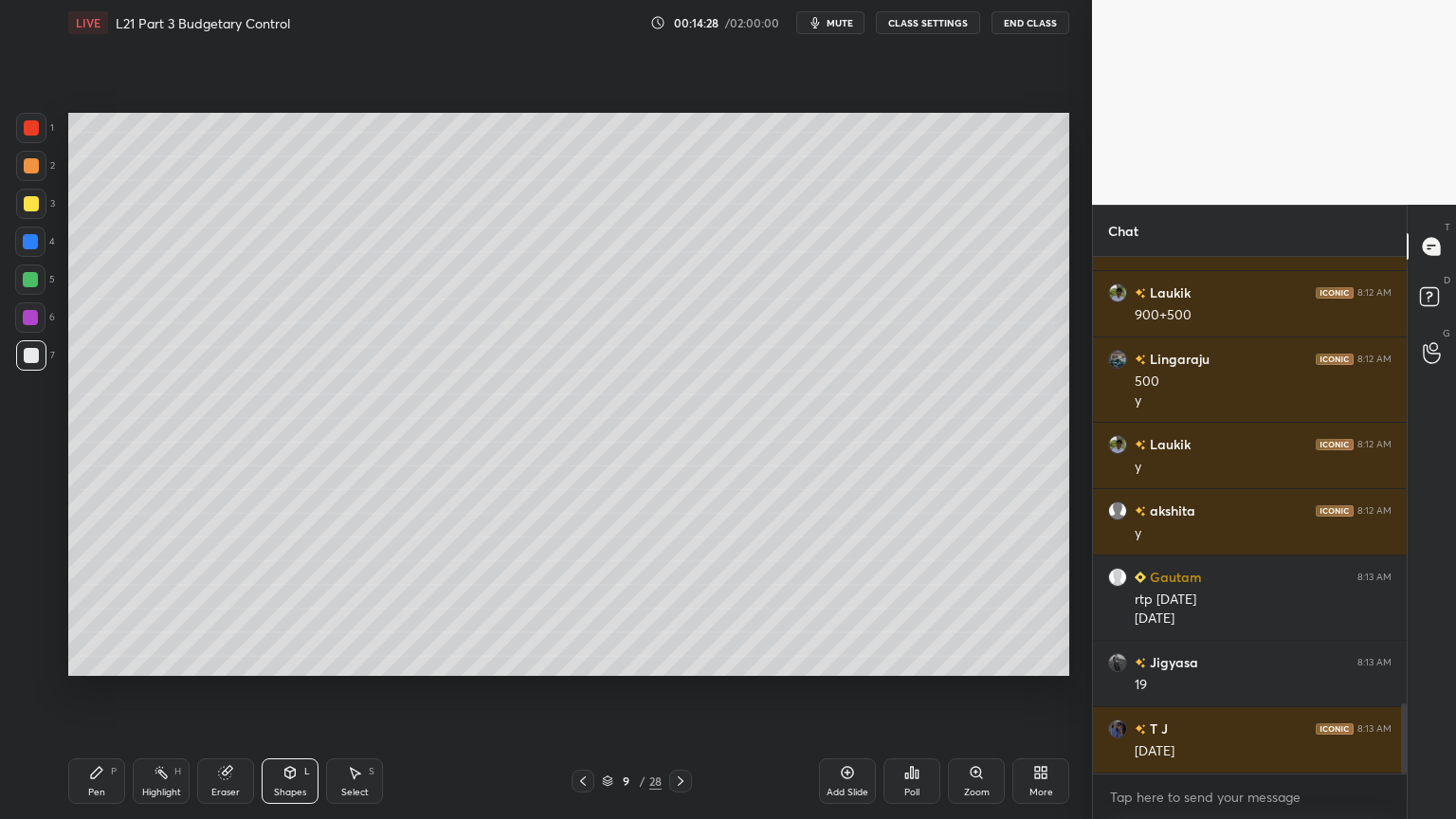click on "Pen P" at bounding box center [97, 781] 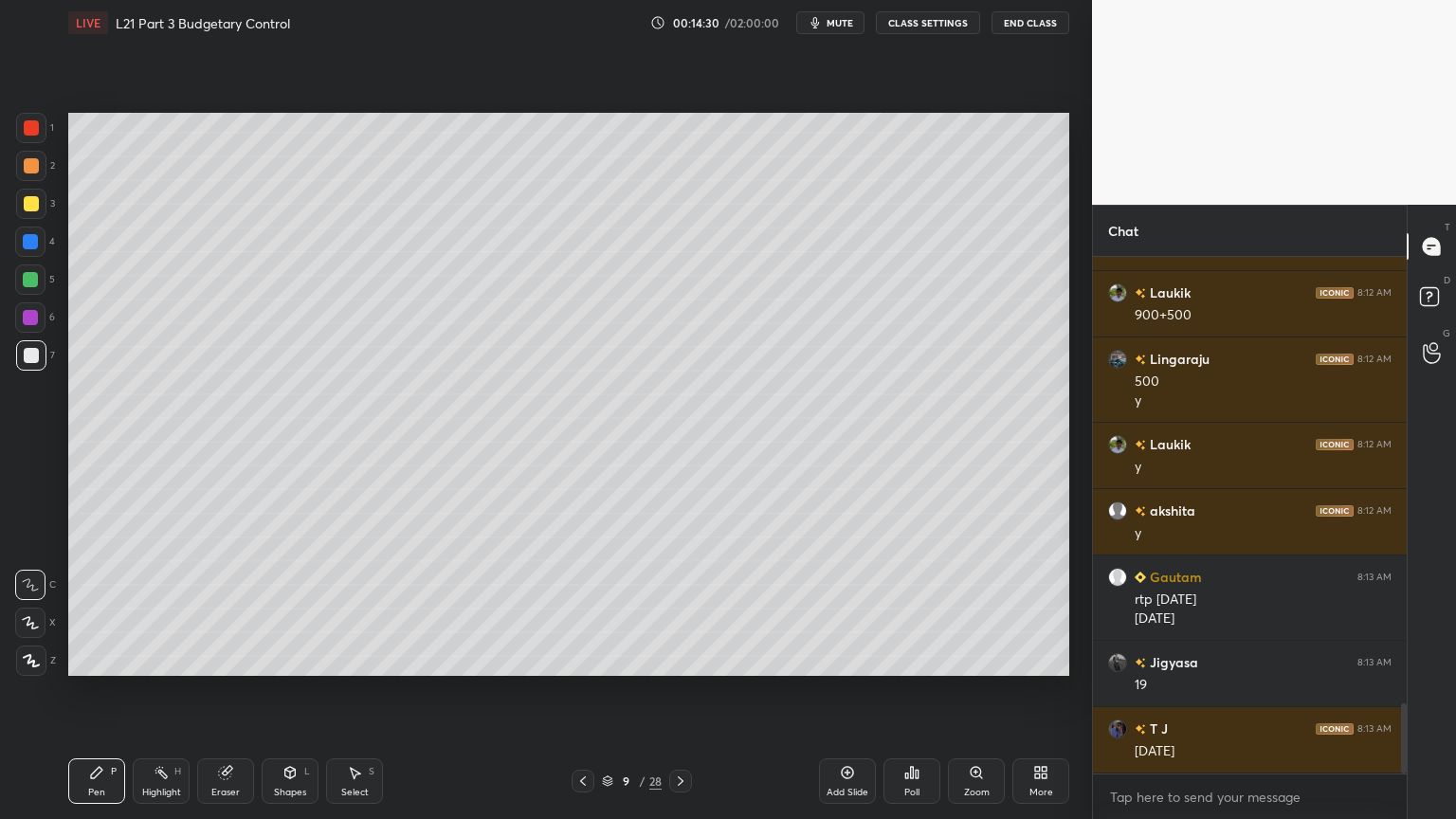 click 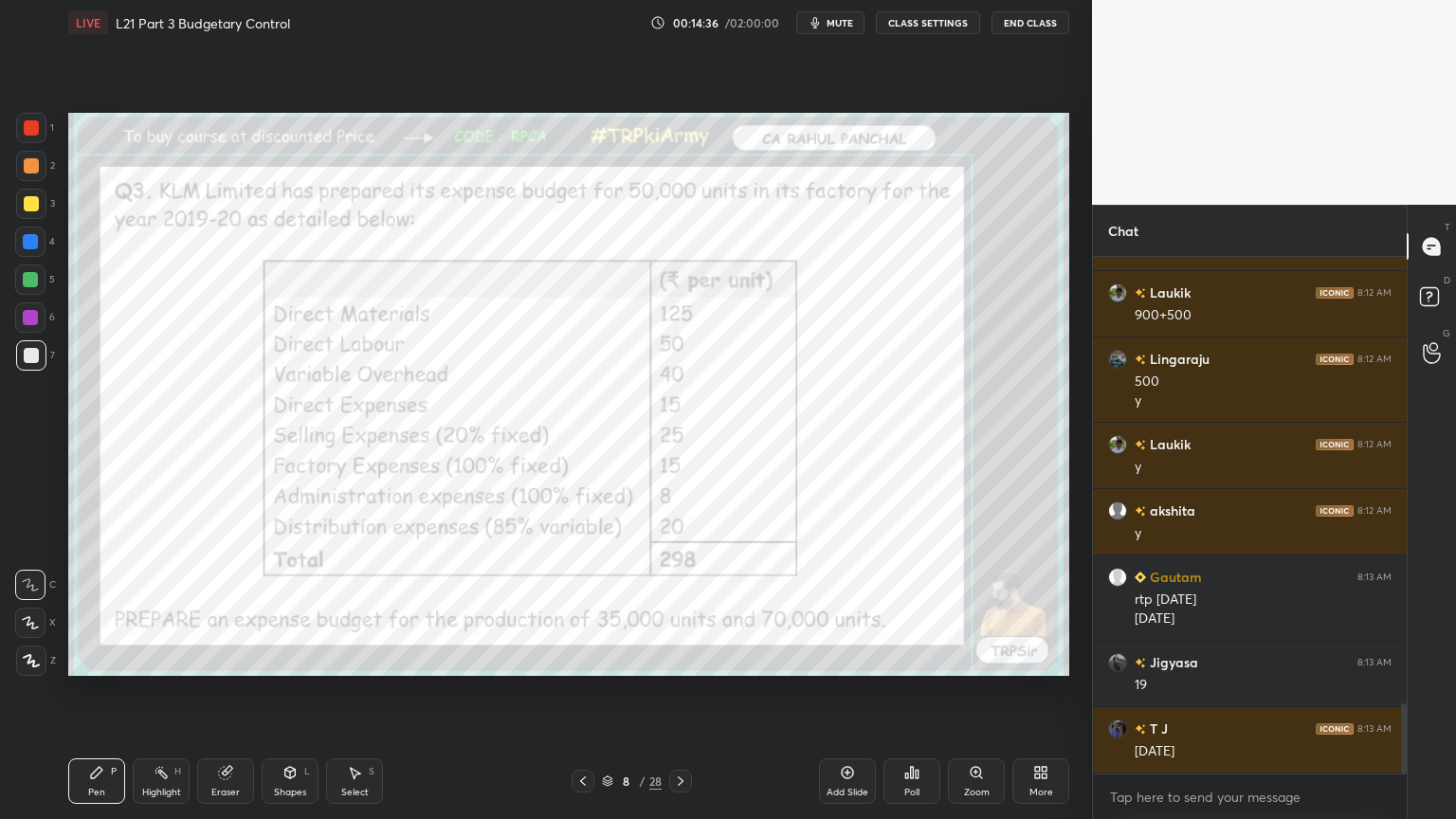click at bounding box center [31, 128] 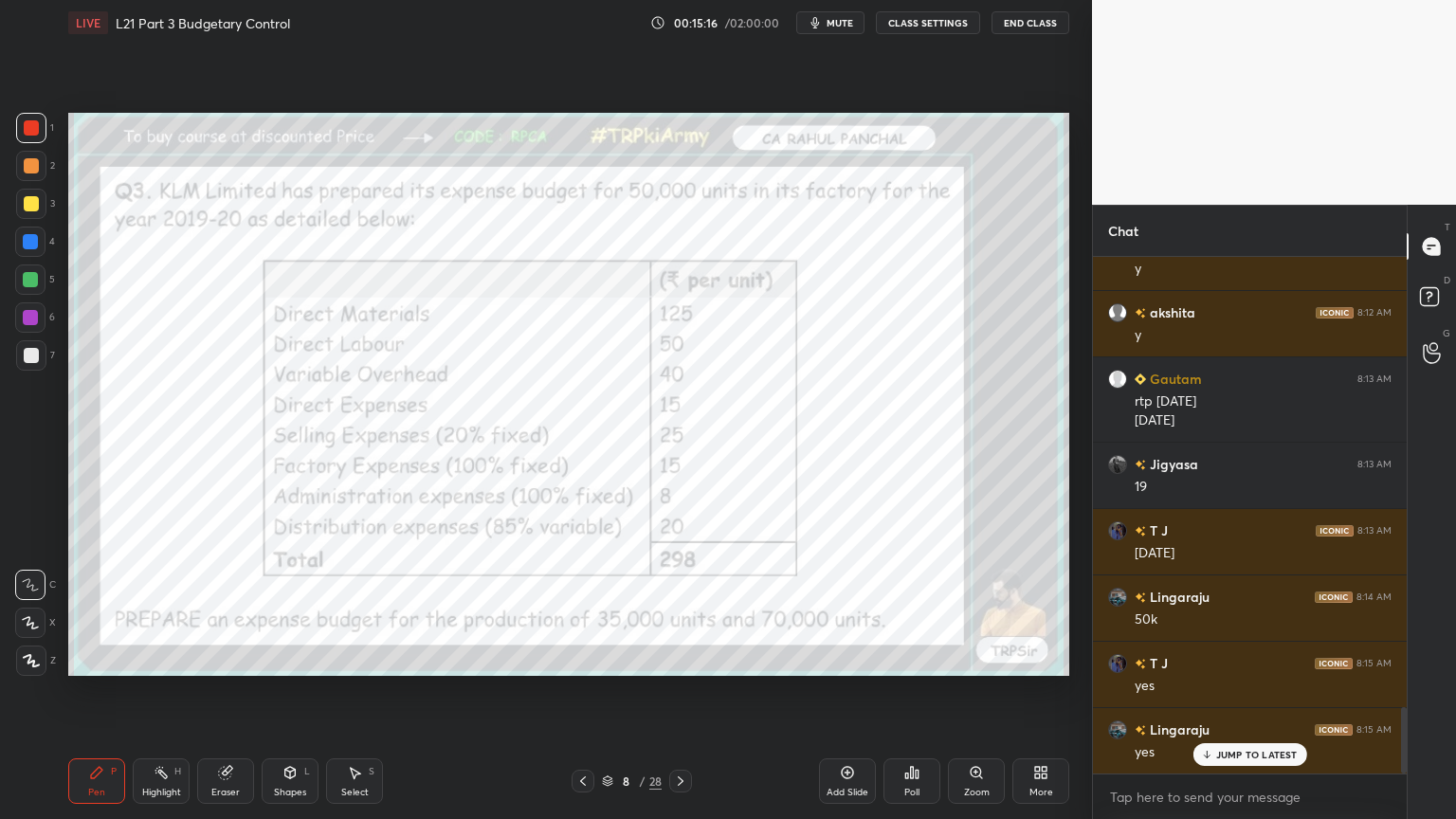 scroll, scrollTop: 3575, scrollLeft: 0, axis: vertical 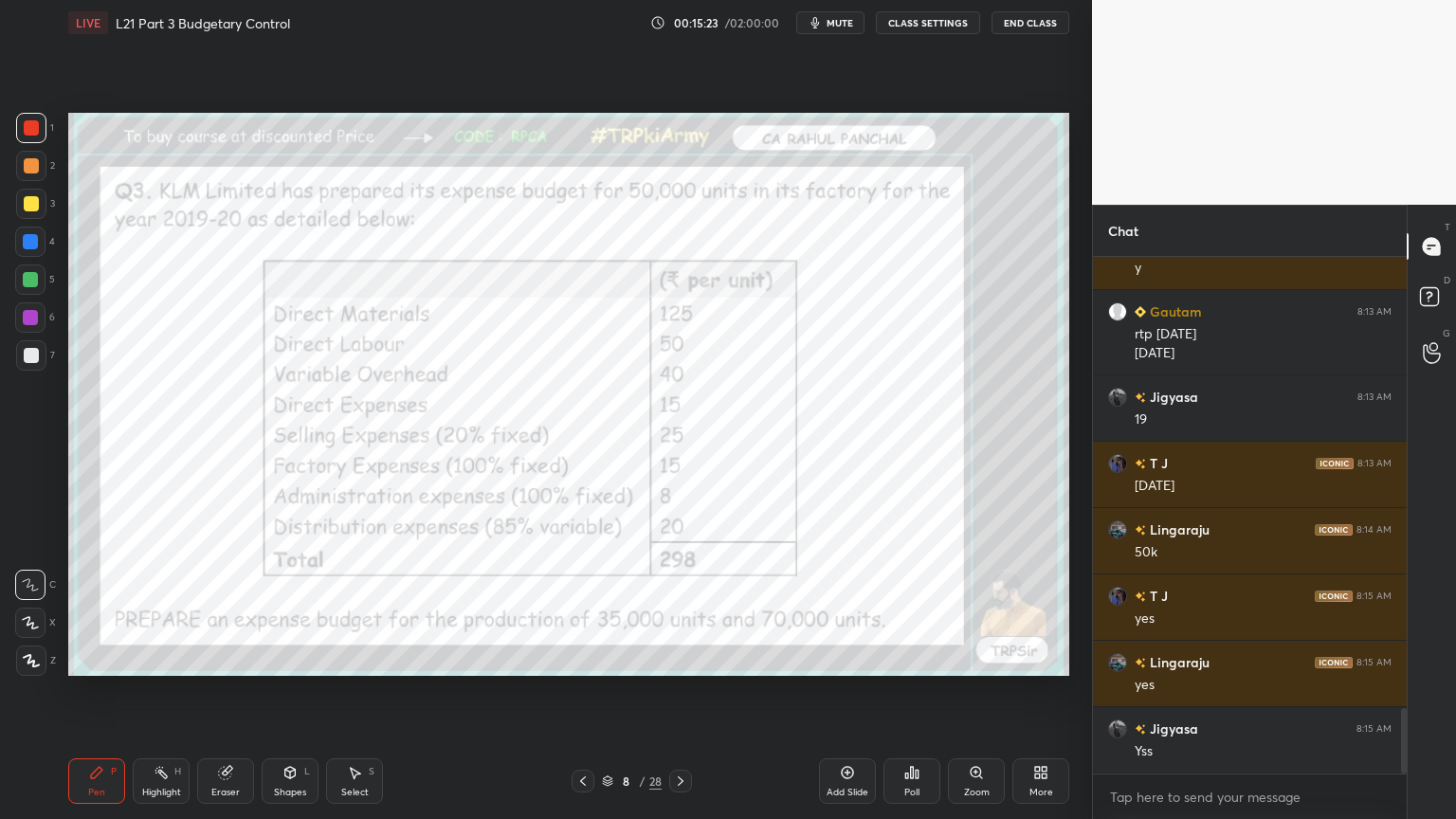 click on "Eraser" at bounding box center (226, 781) 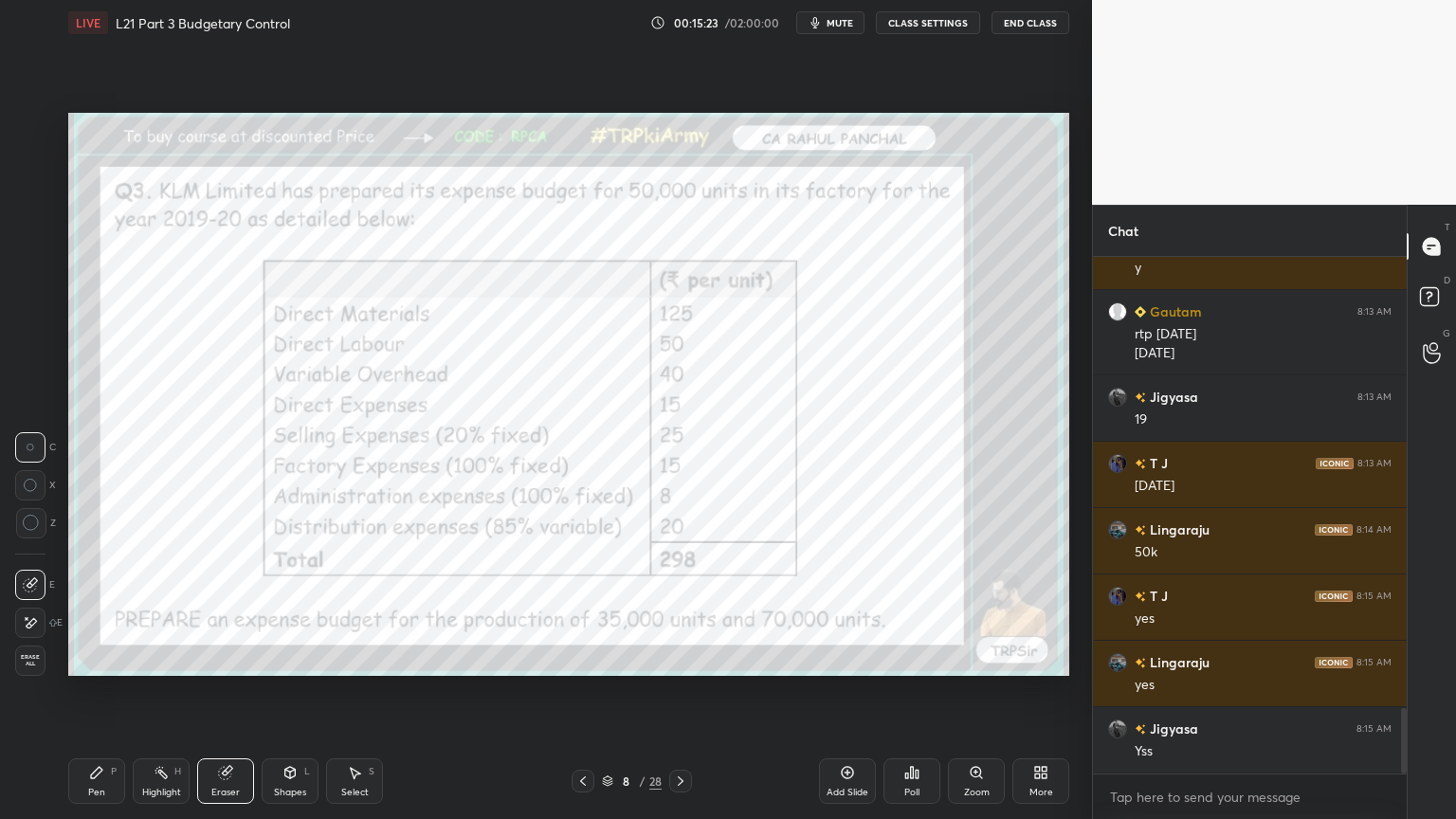 click on "Erase all" at bounding box center (30, 661) 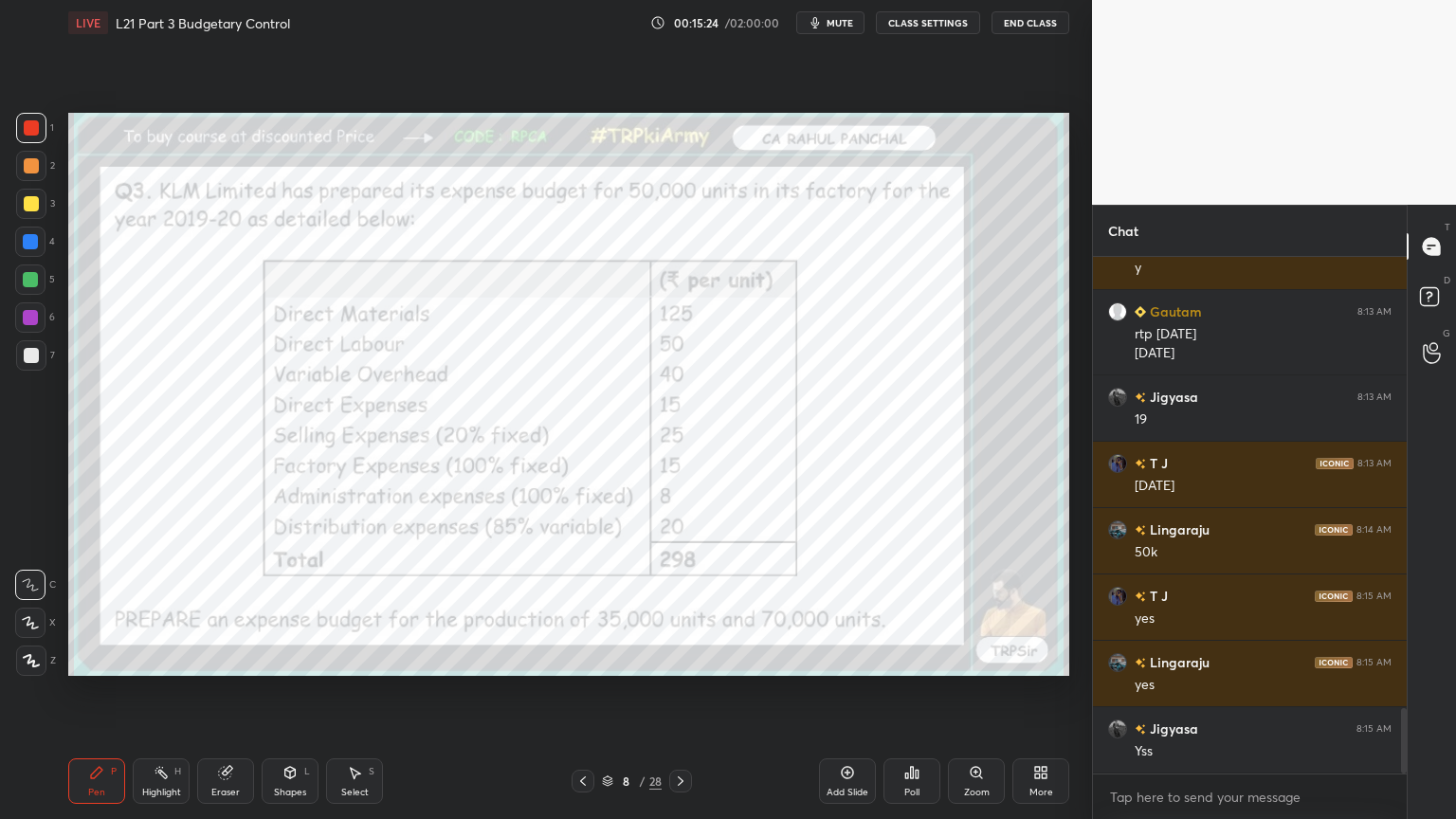 click at bounding box center [583, 781] 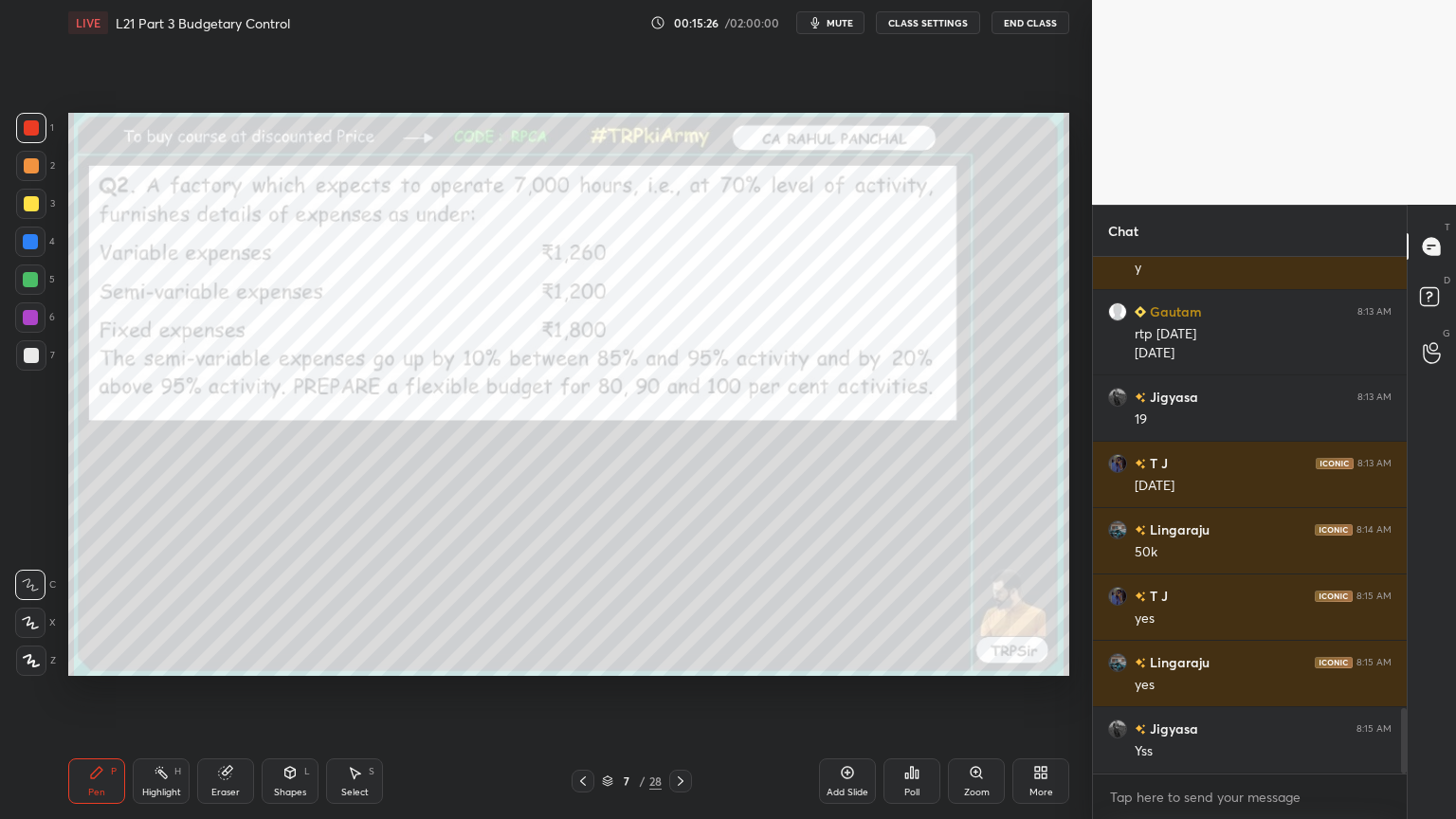 click at bounding box center [30, 242] 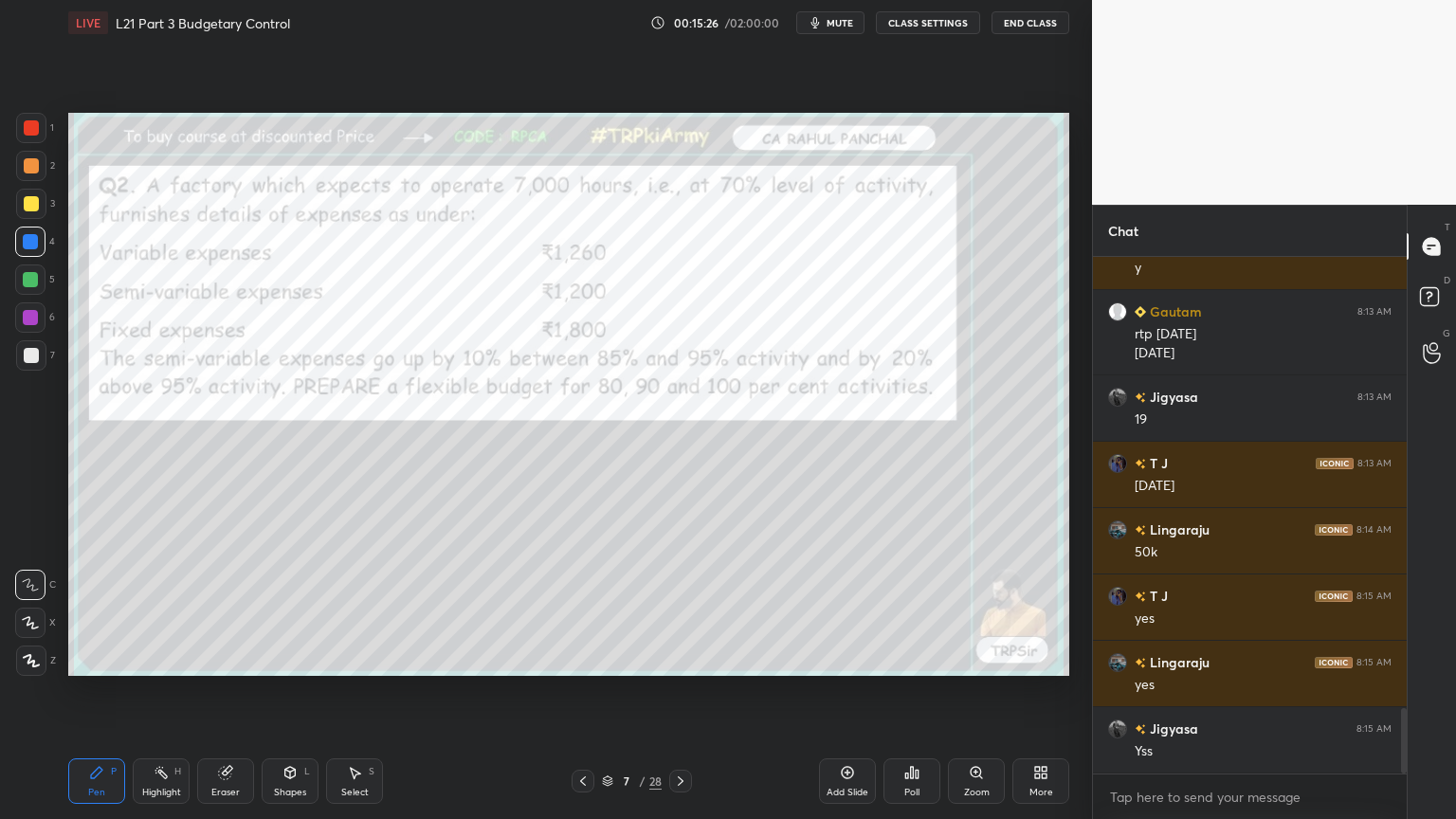 click on "3" at bounding box center (35, 204) 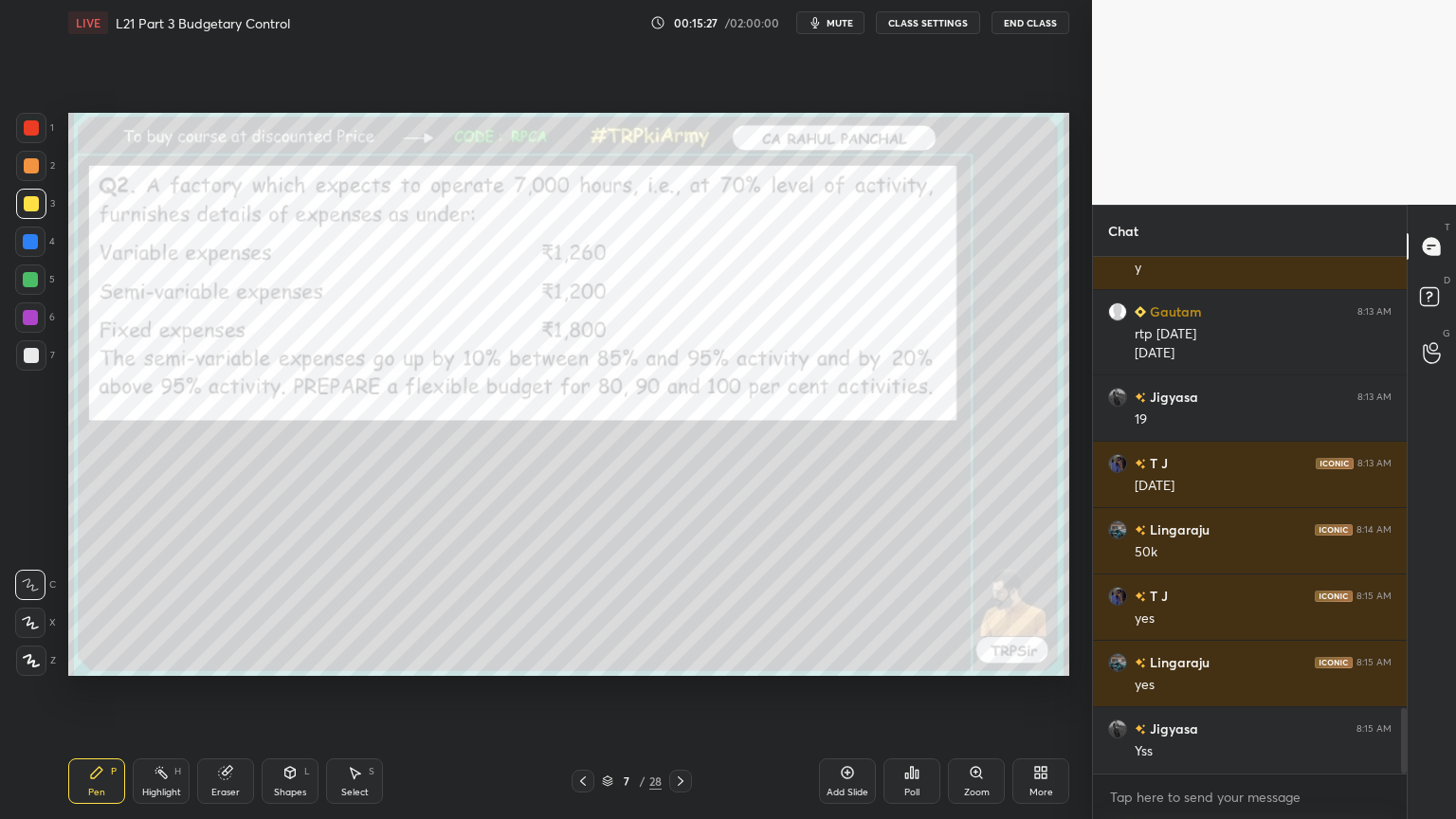click on "Add Slide" at bounding box center (847, 781) 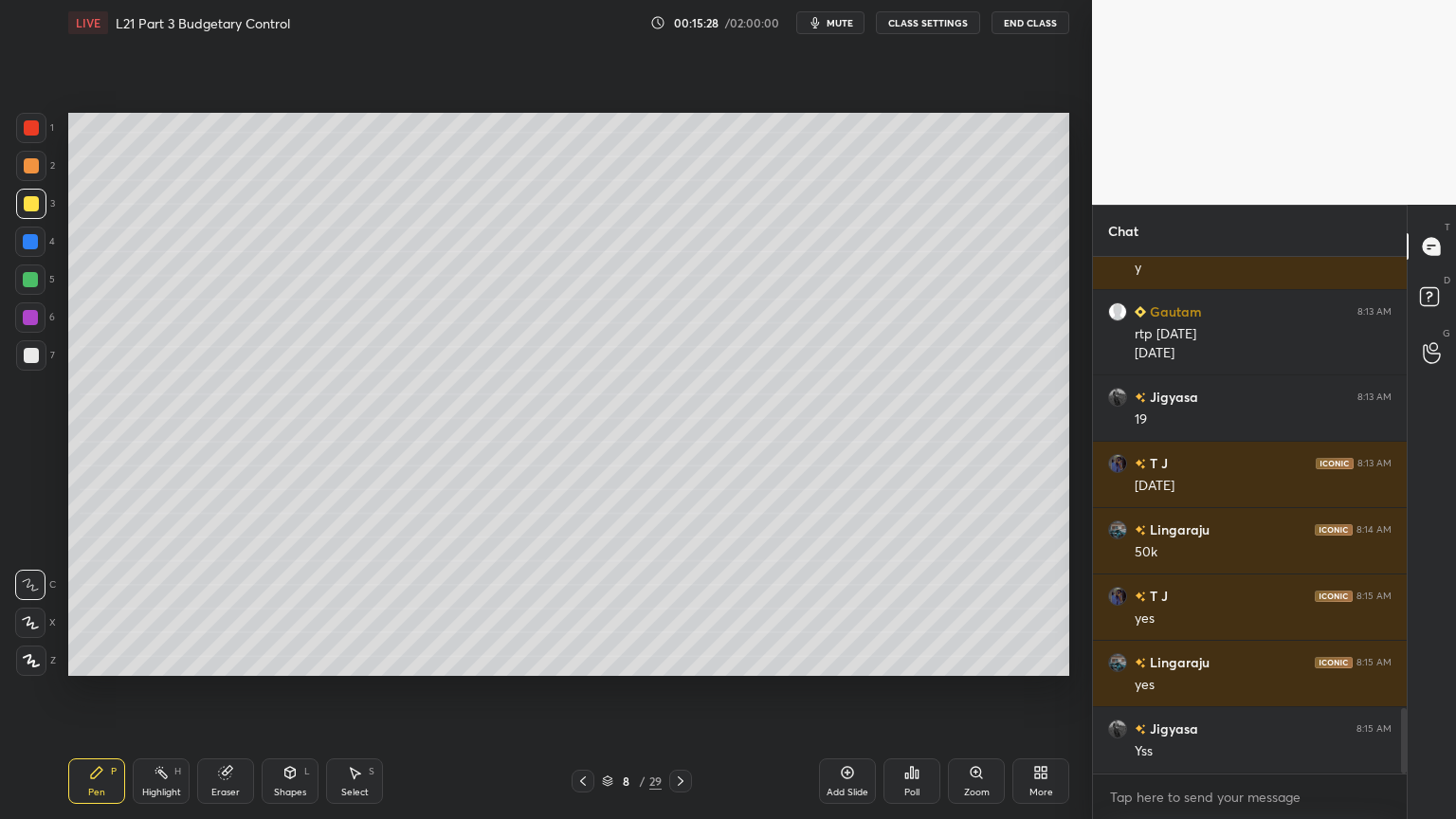 click at bounding box center [30, 280] 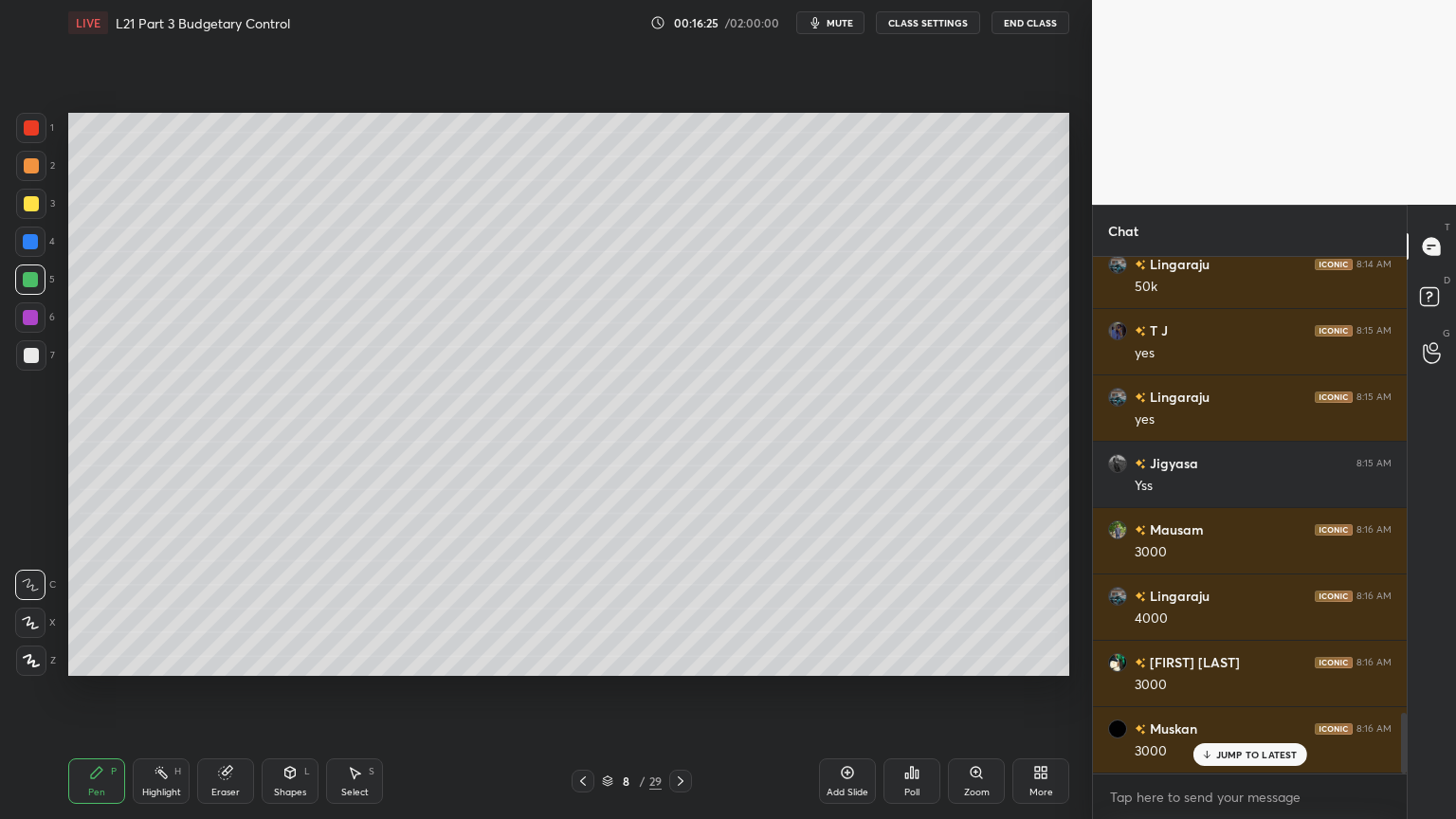 scroll, scrollTop: 3905, scrollLeft: 0, axis: vertical 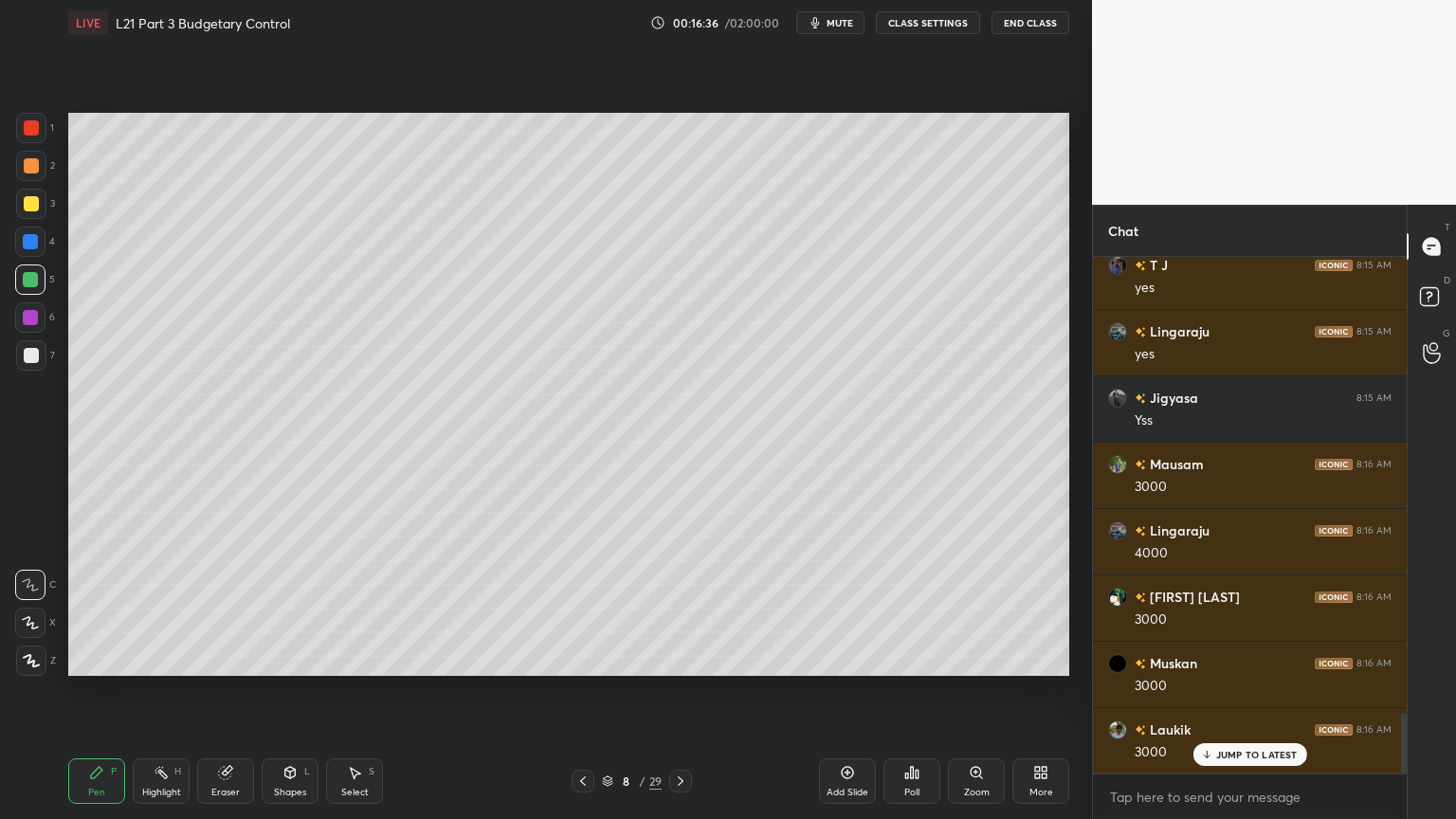 click on "3" at bounding box center (35, 208) 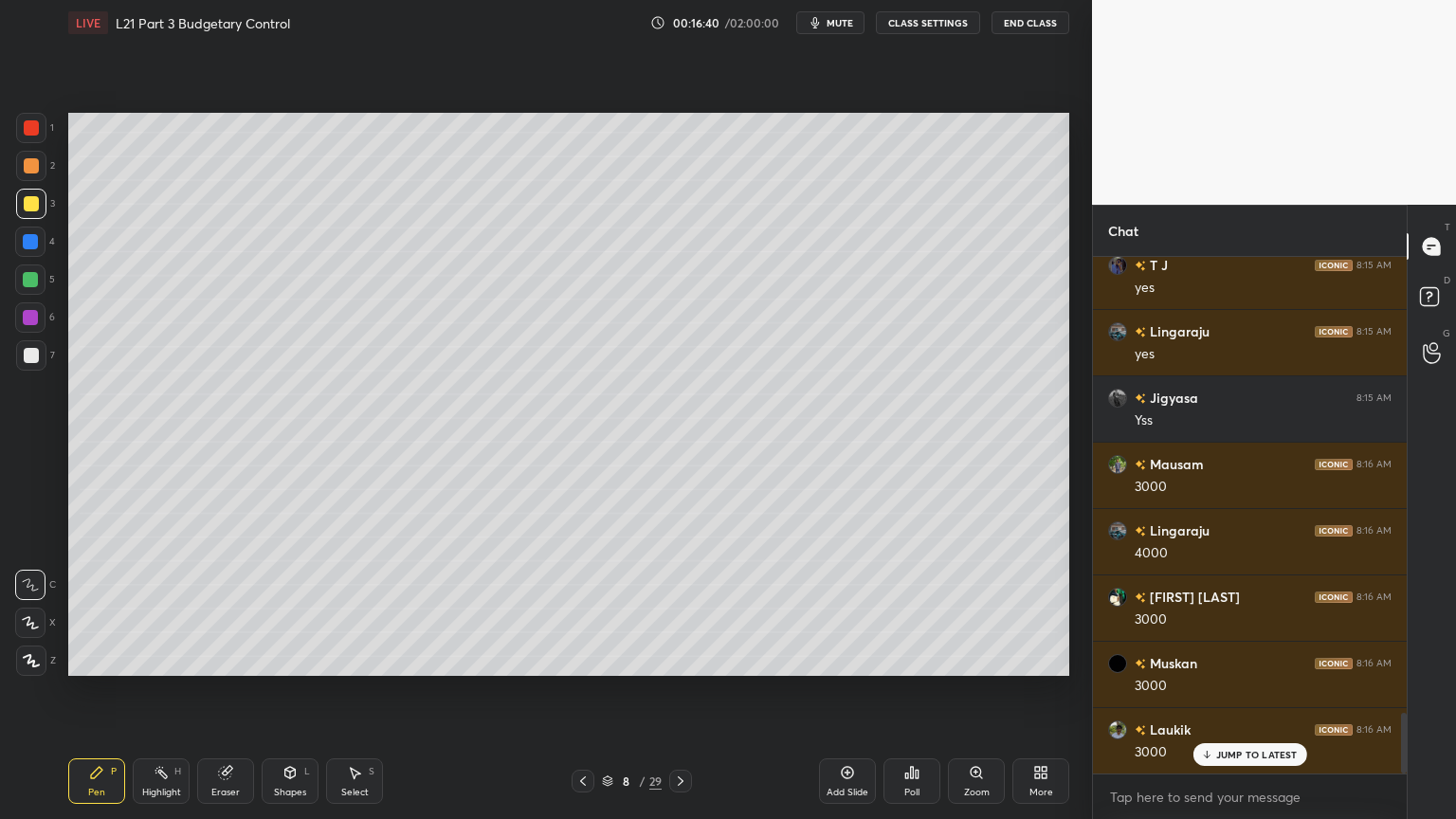 click at bounding box center (31, 355) 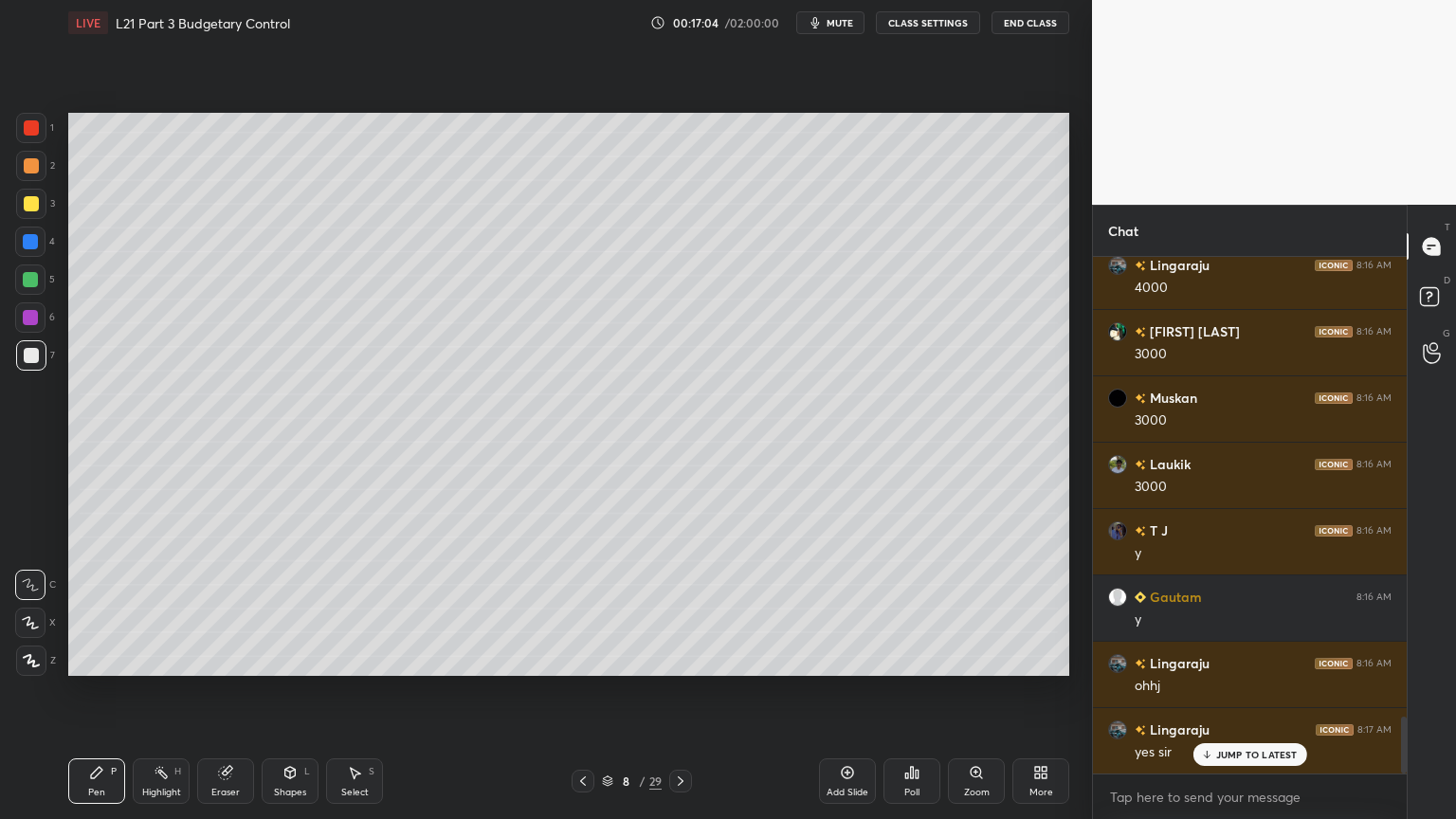 scroll, scrollTop: 4238, scrollLeft: 0, axis: vertical 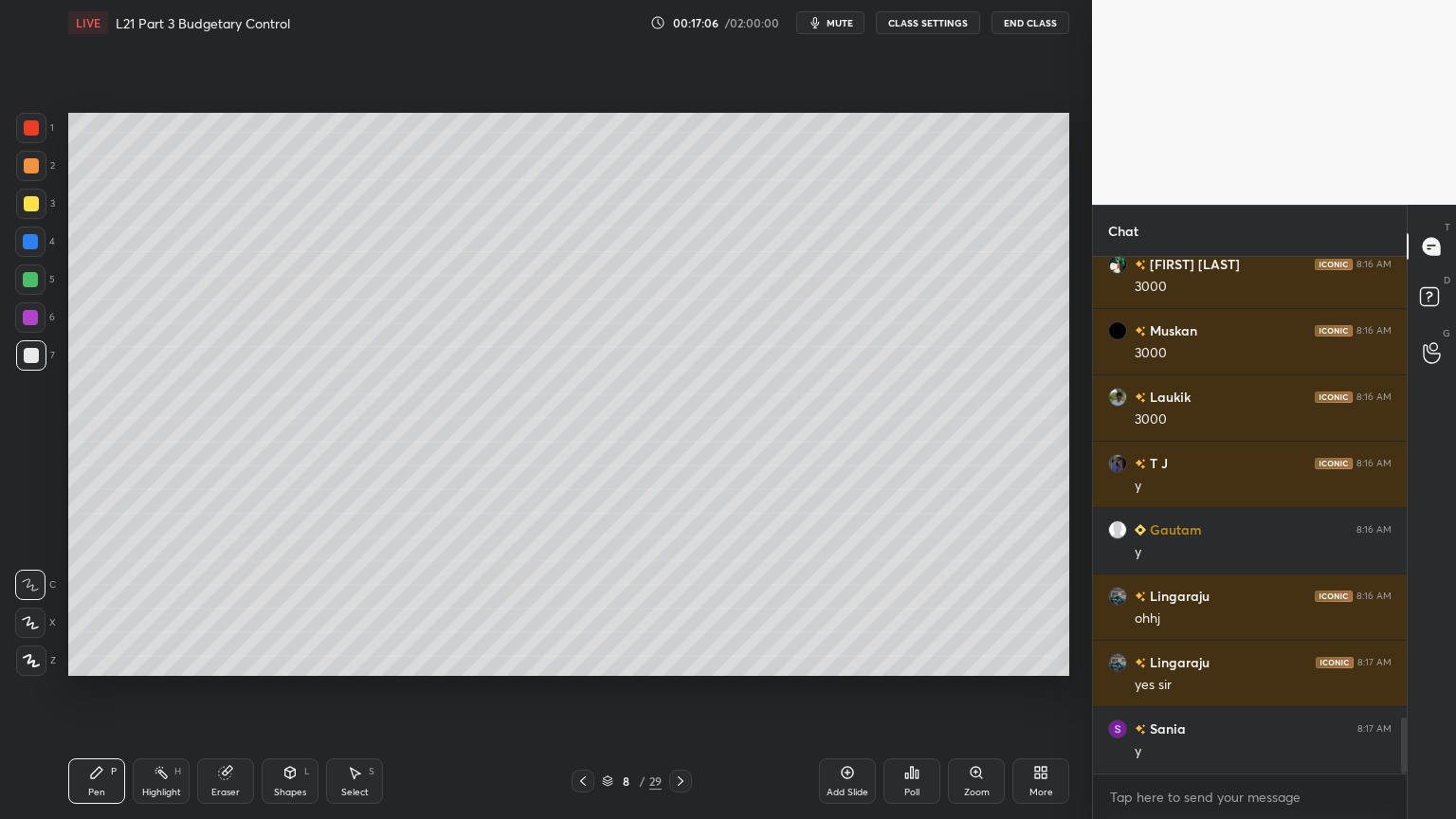 click 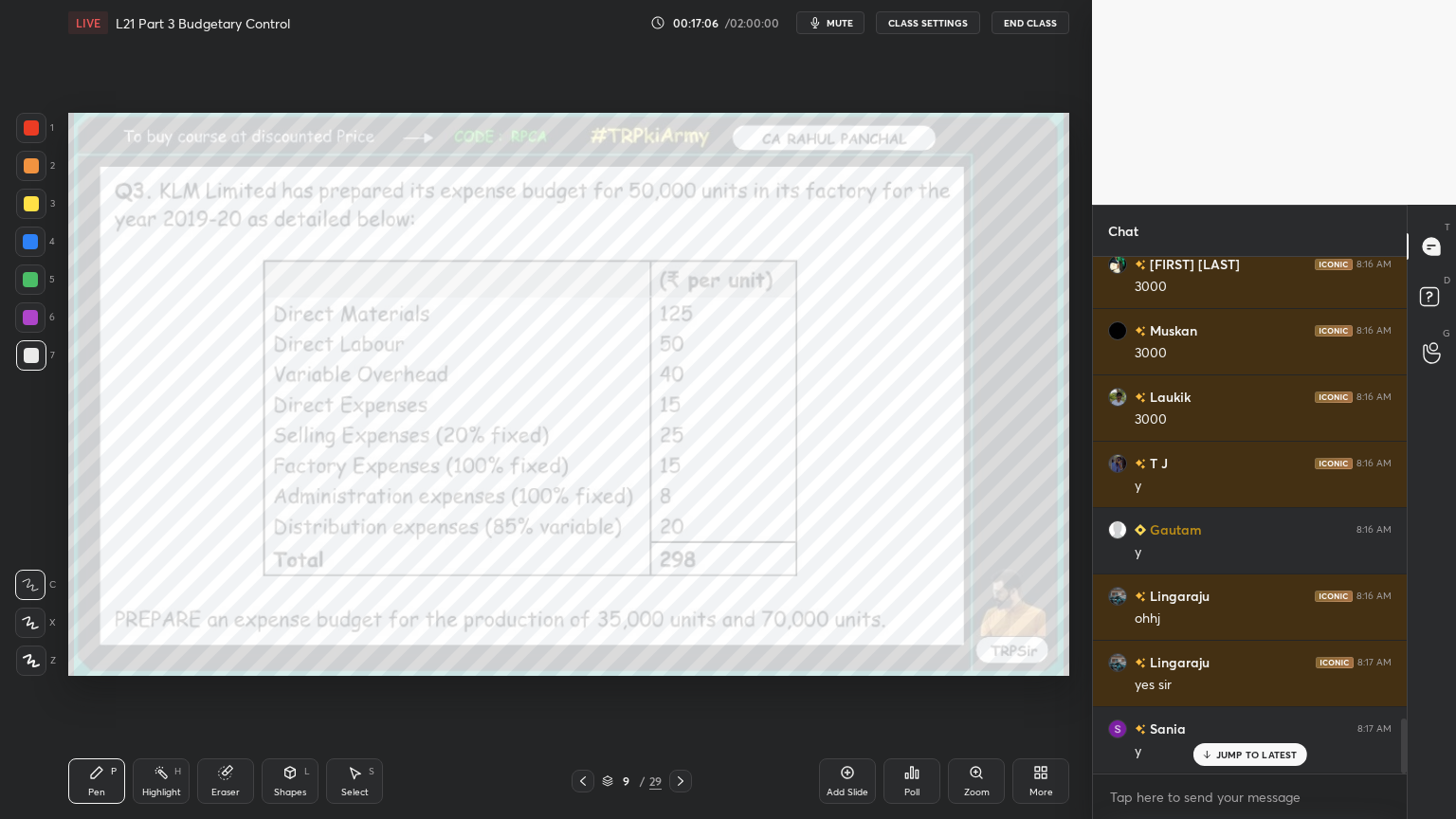 scroll, scrollTop: 4304, scrollLeft: 0, axis: vertical 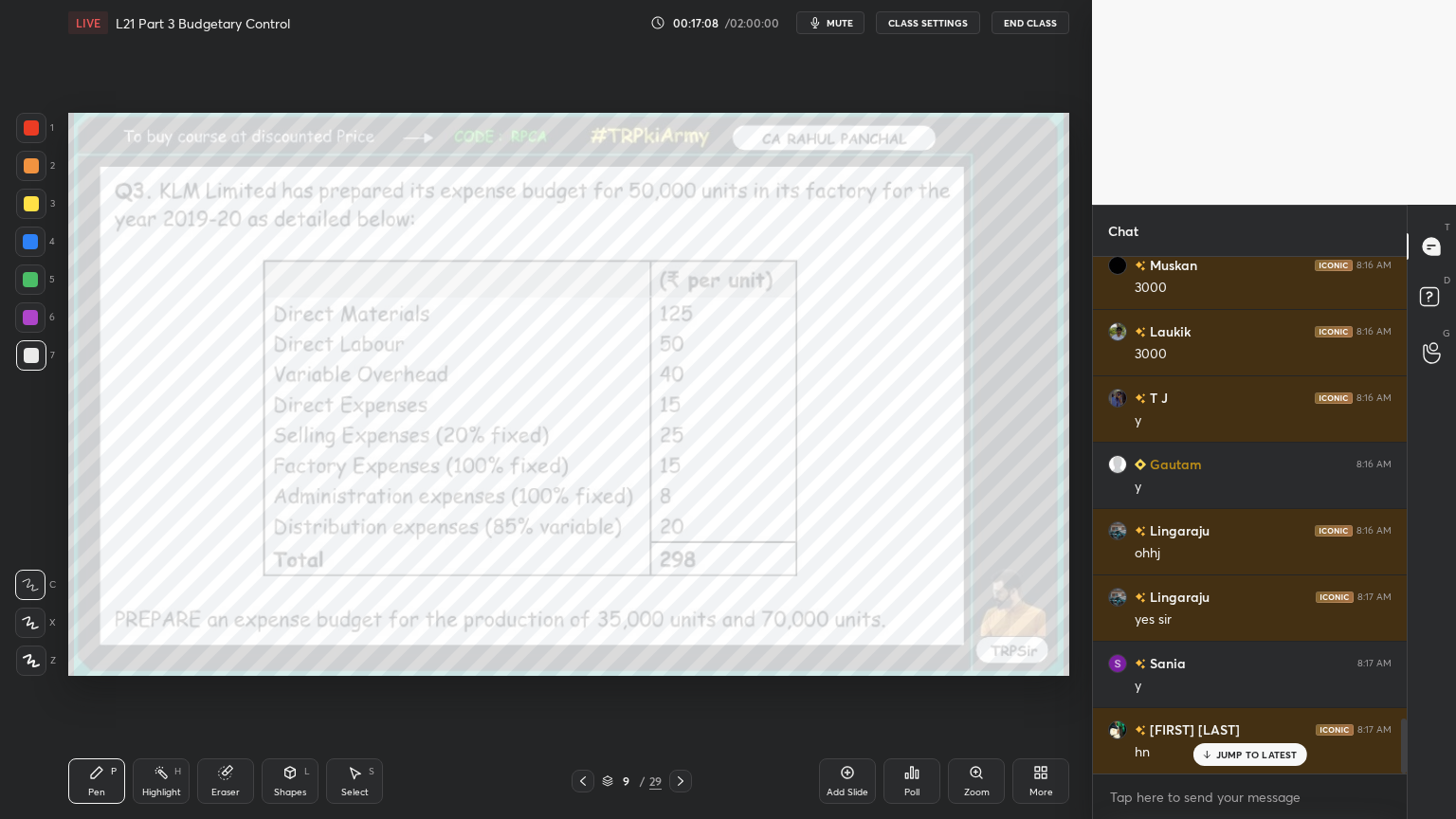 click 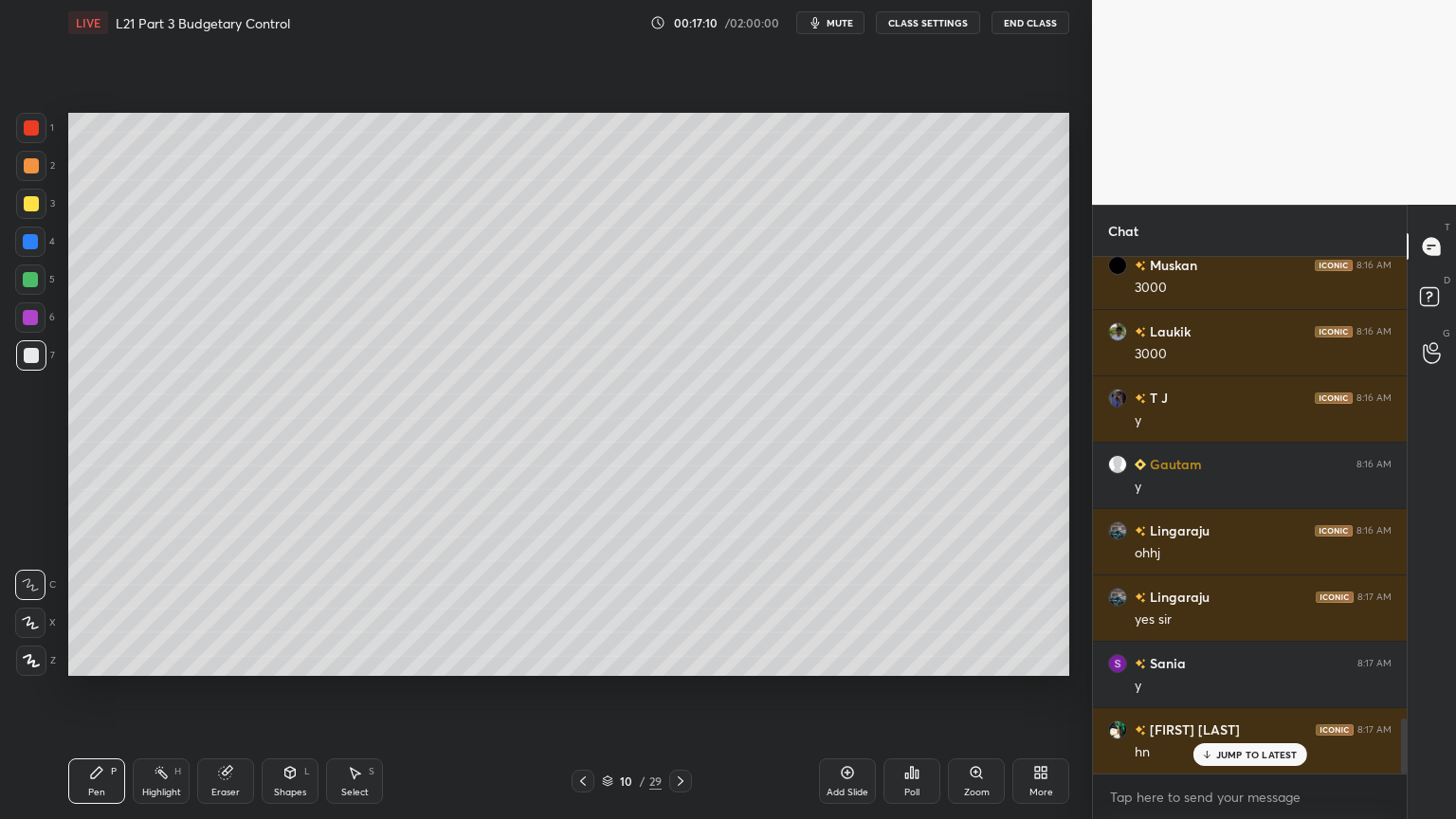 click at bounding box center (31, 166) 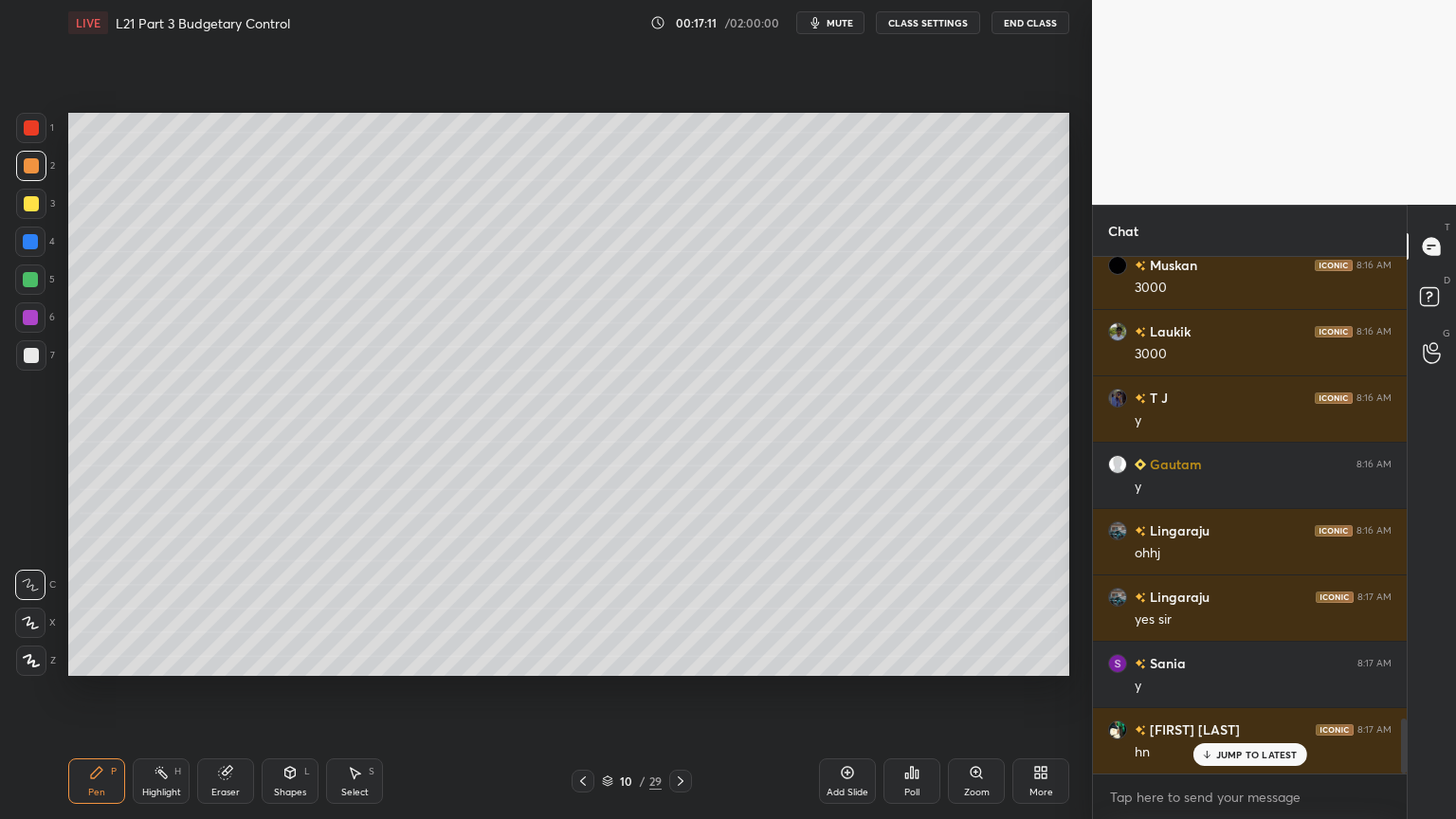 click 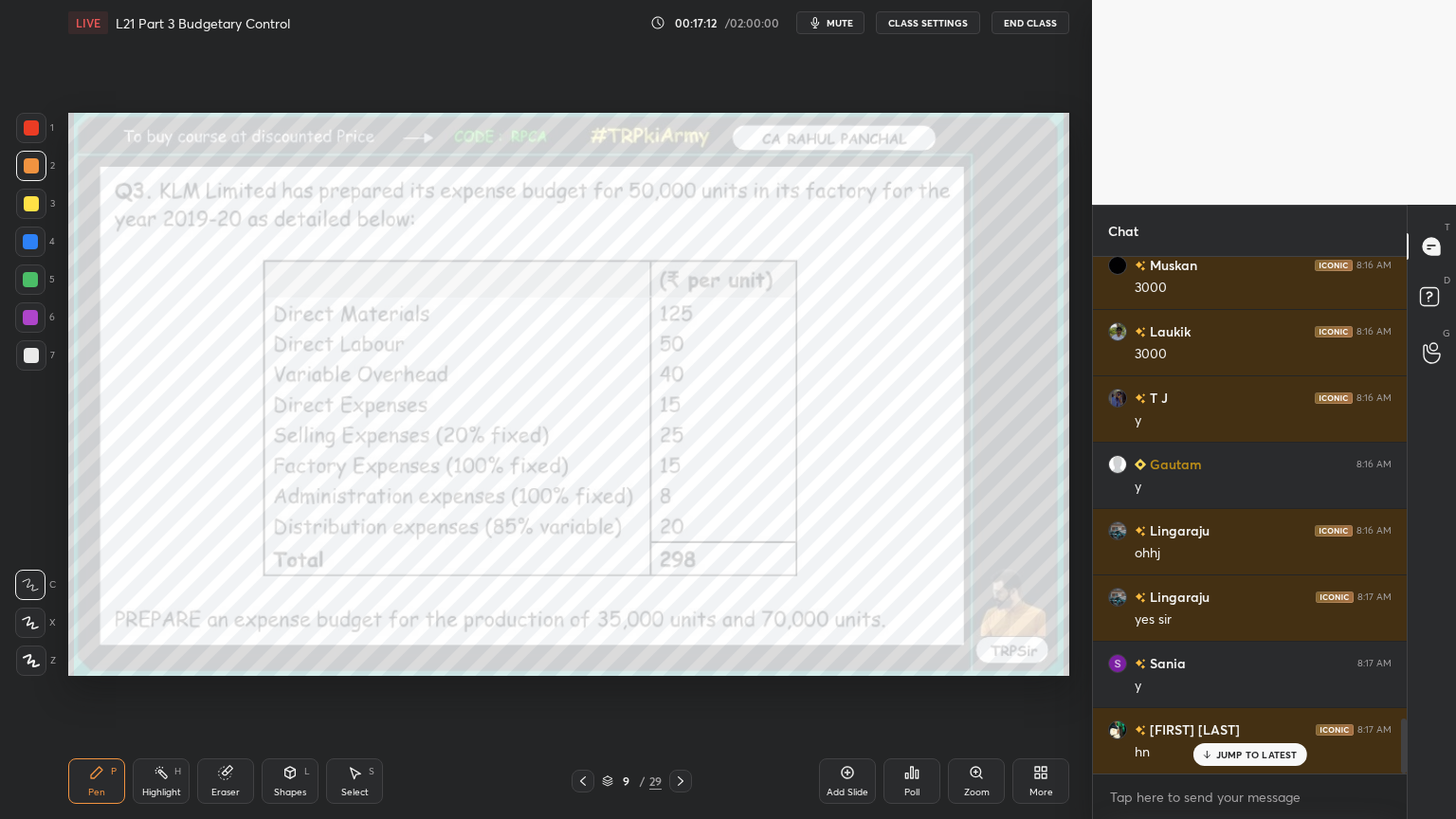 click at bounding box center [31, 128] 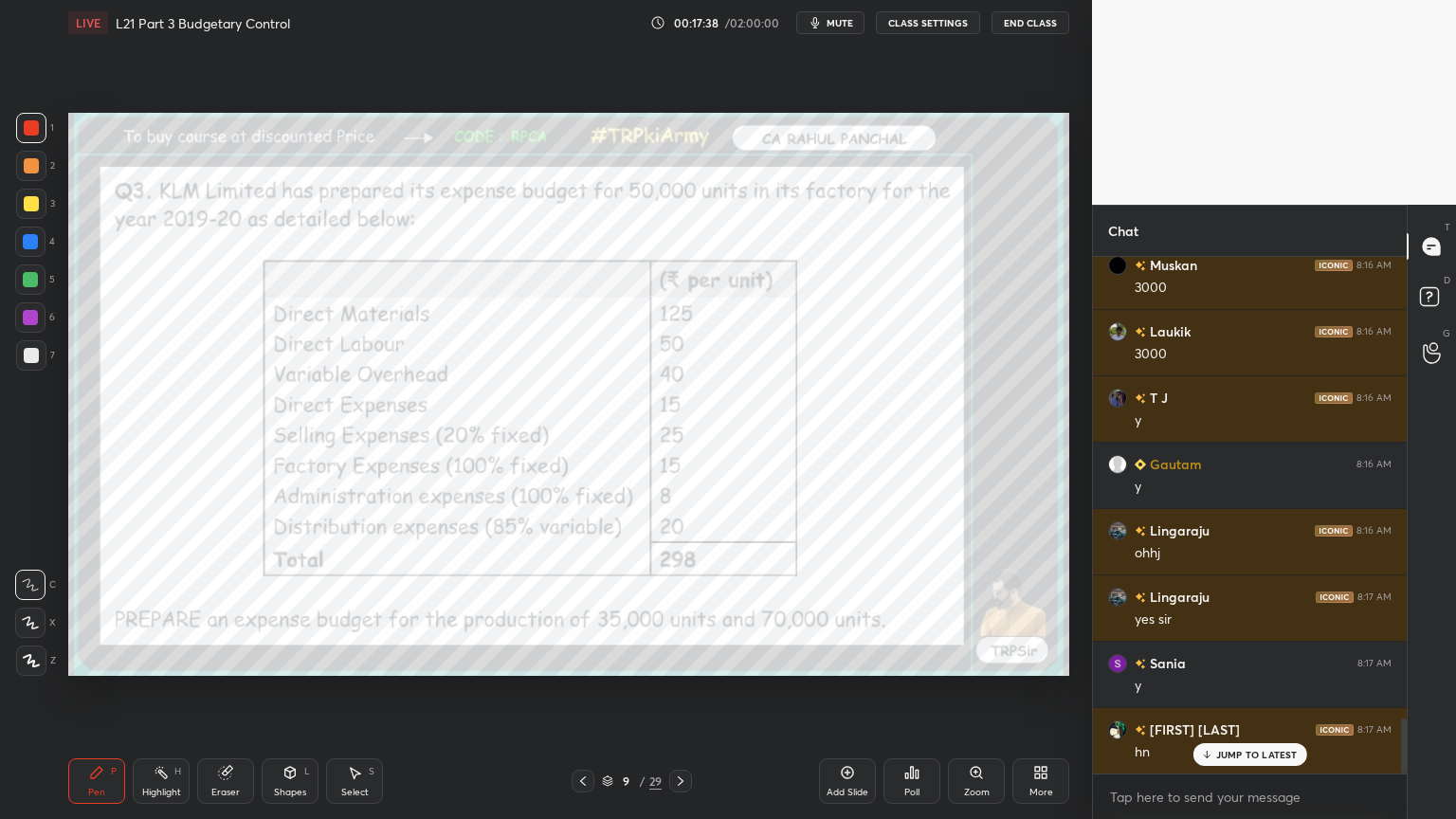 click 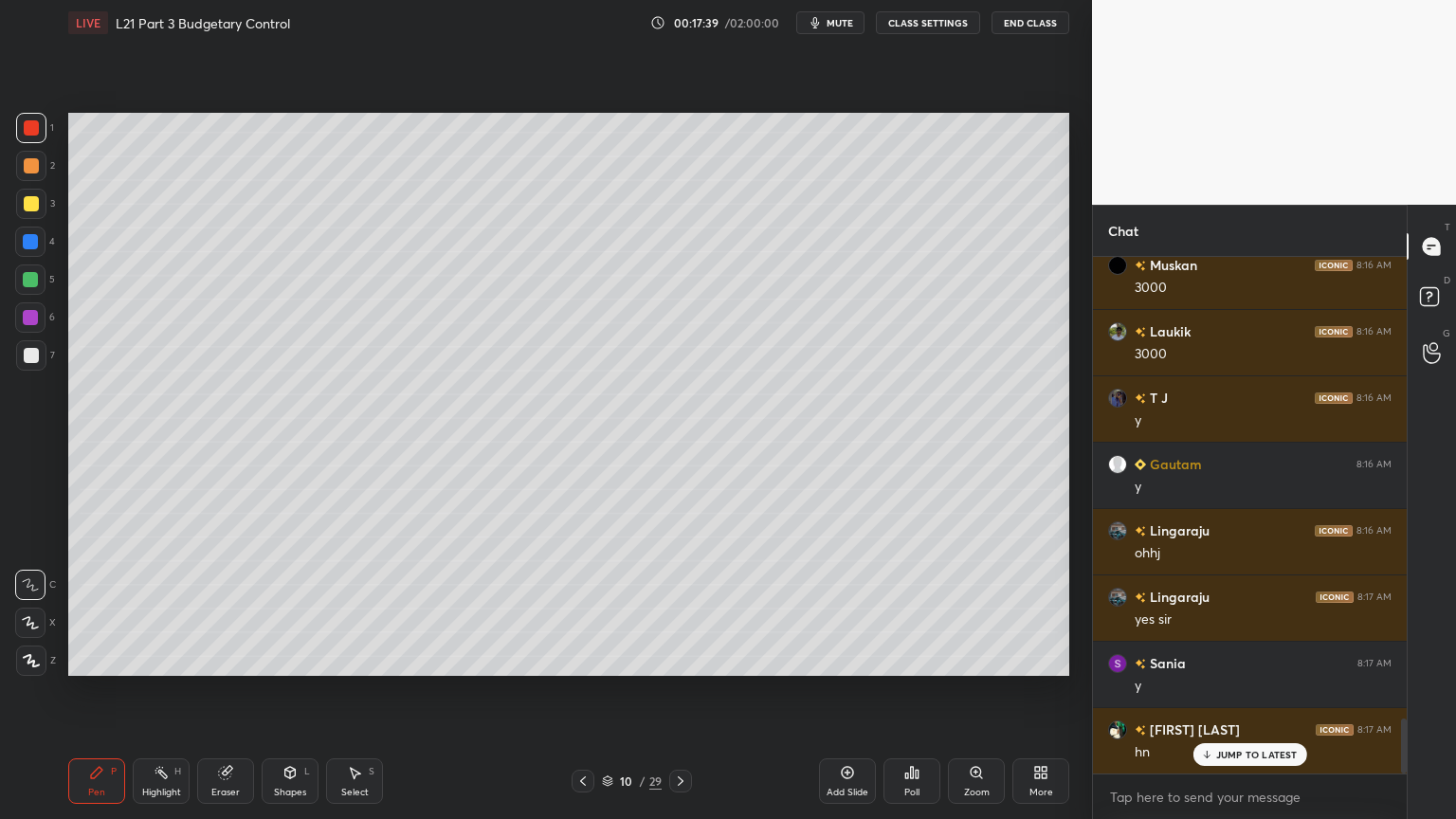 click at bounding box center (31, 204) 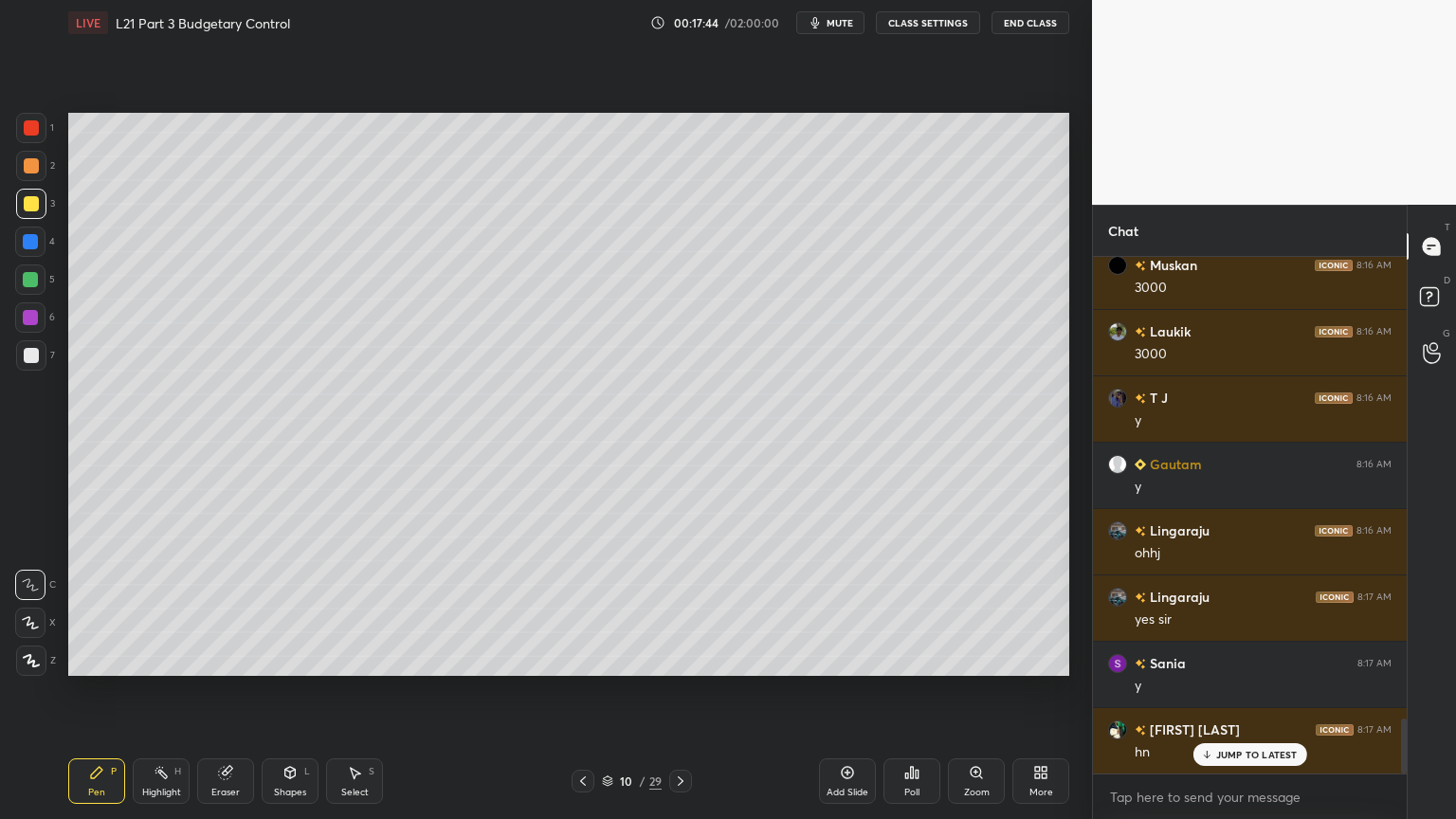 click 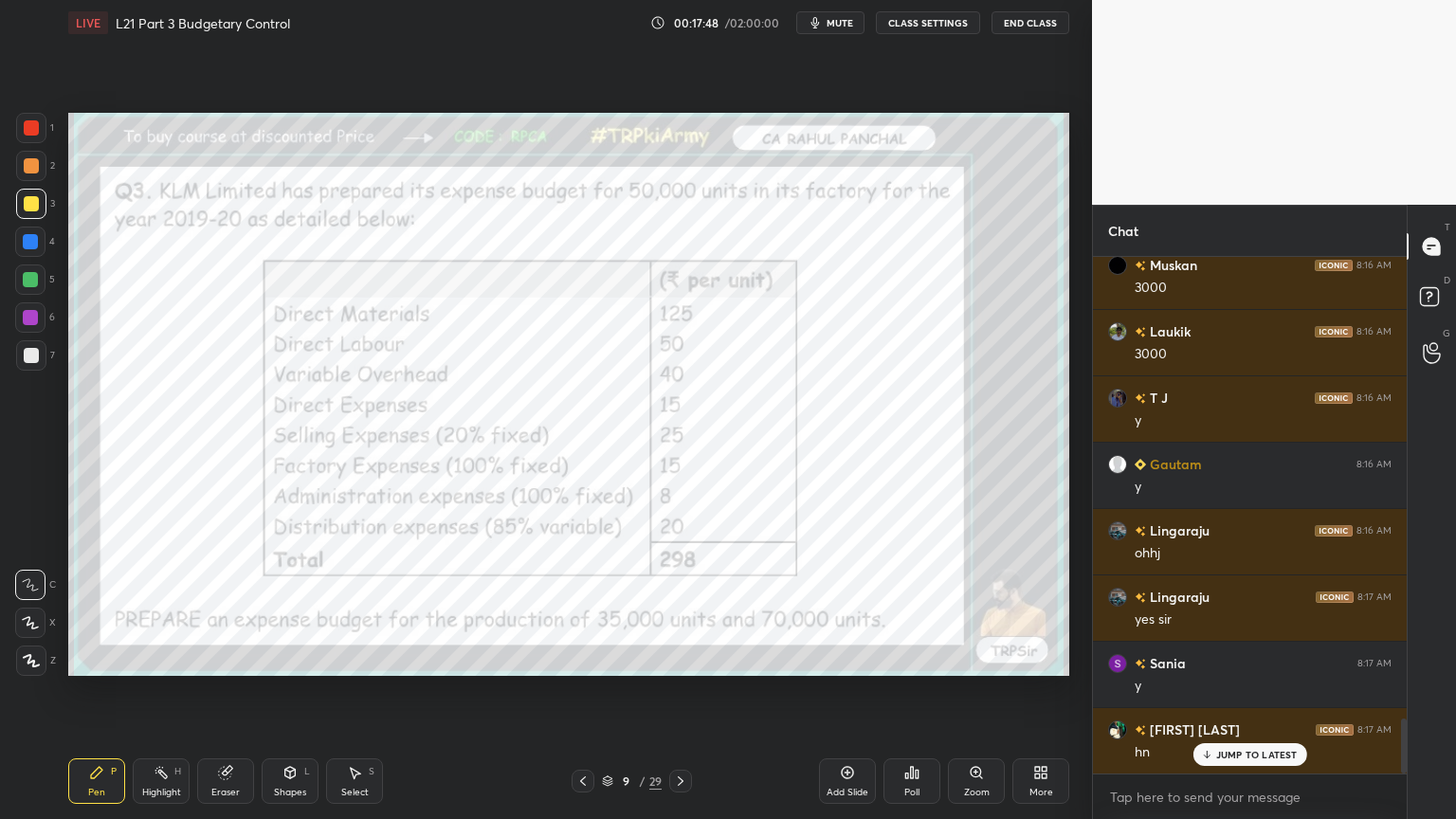 click 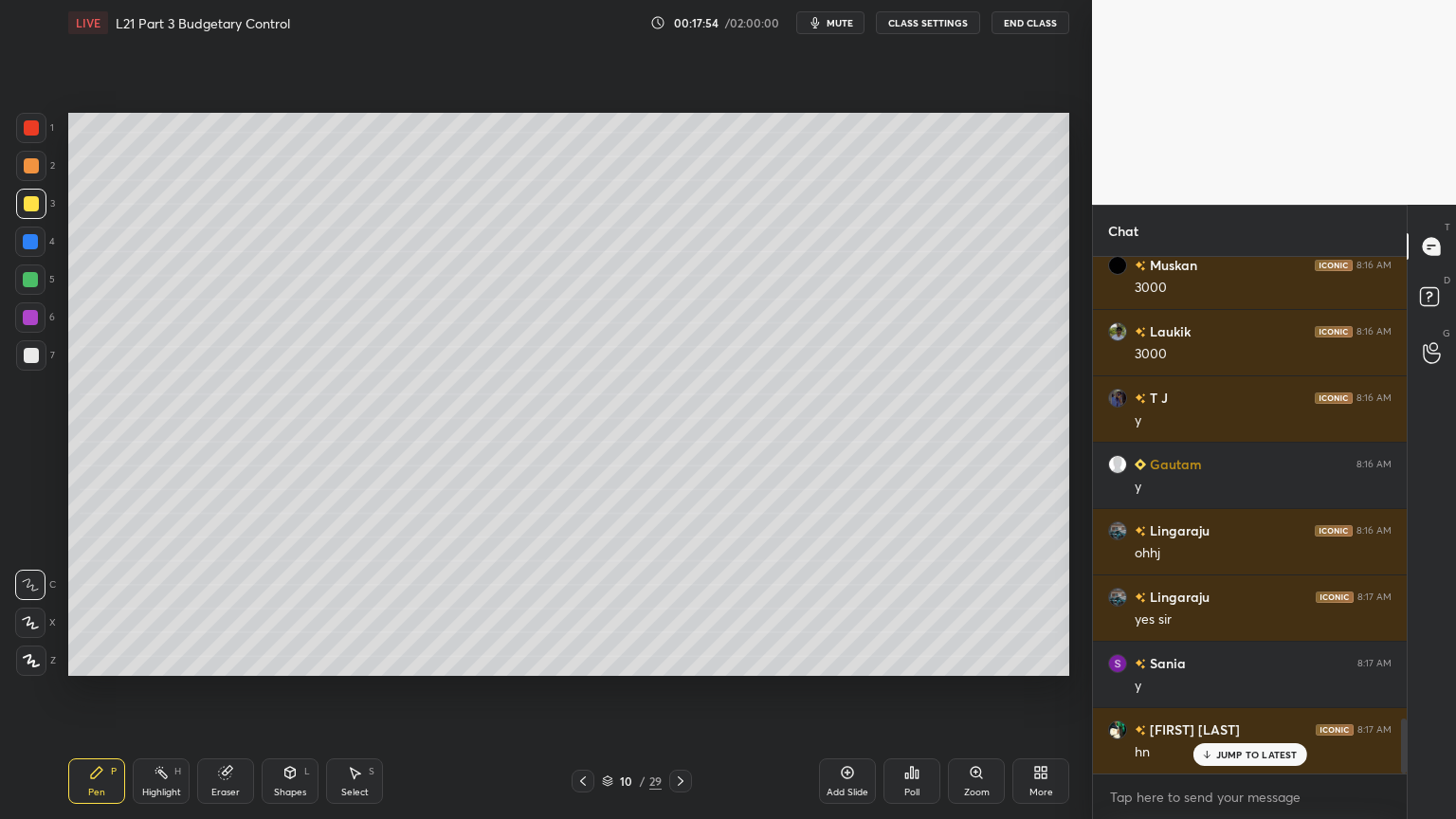 click on "Shapes L" at bounding box center (290, 781) 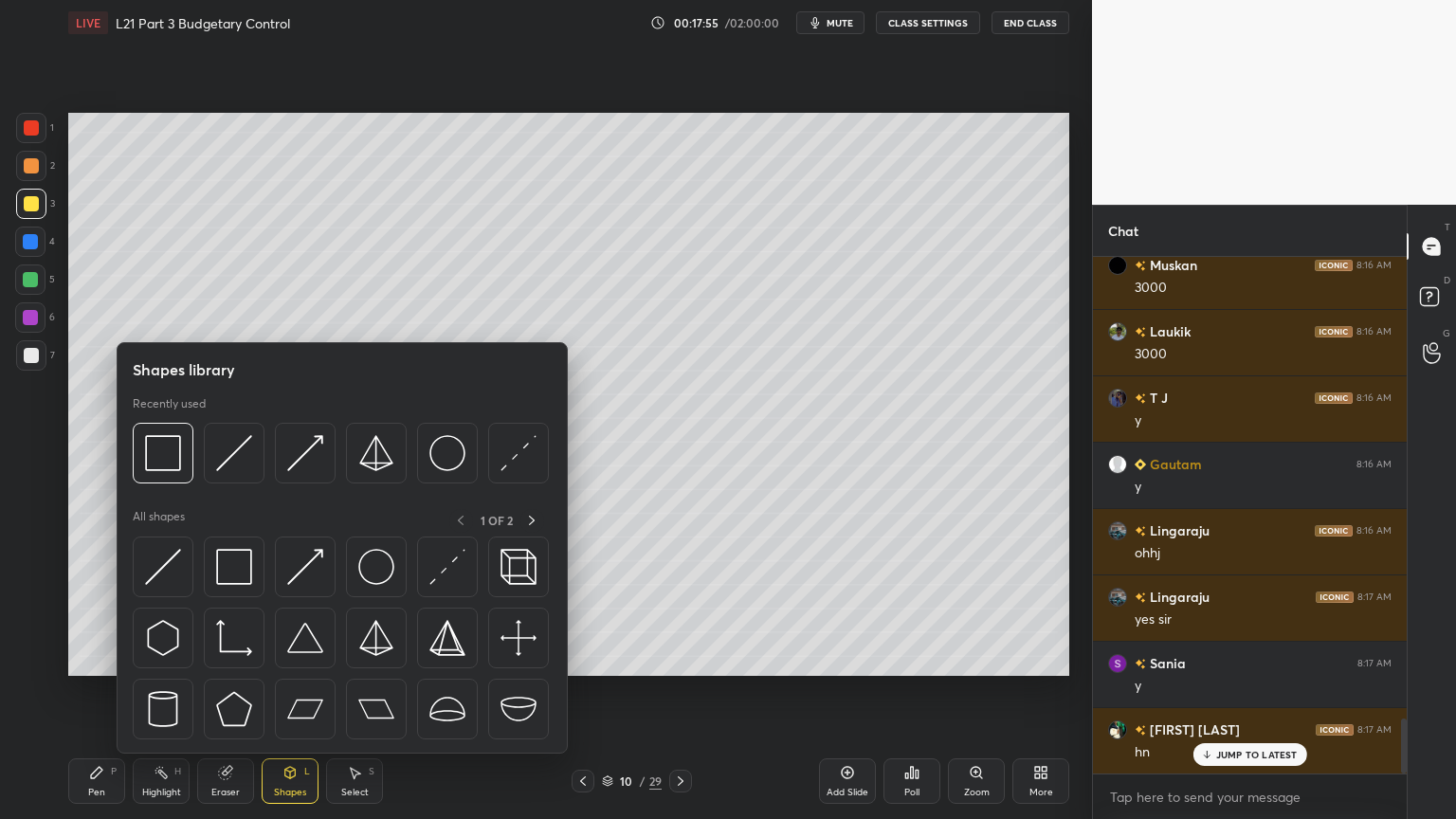 click at bounding box center (234, 453) 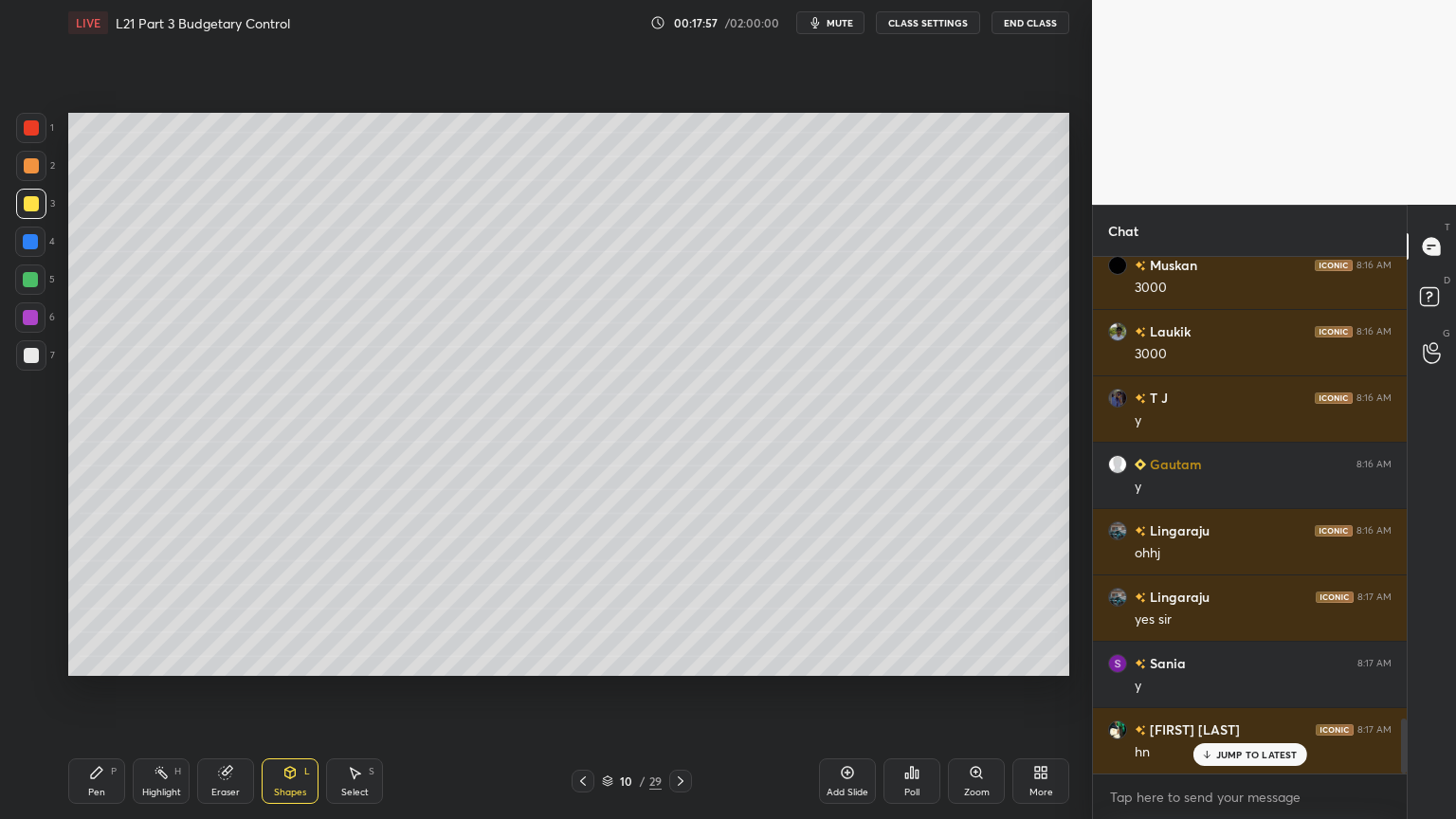 click at bounding box center [31, 355] 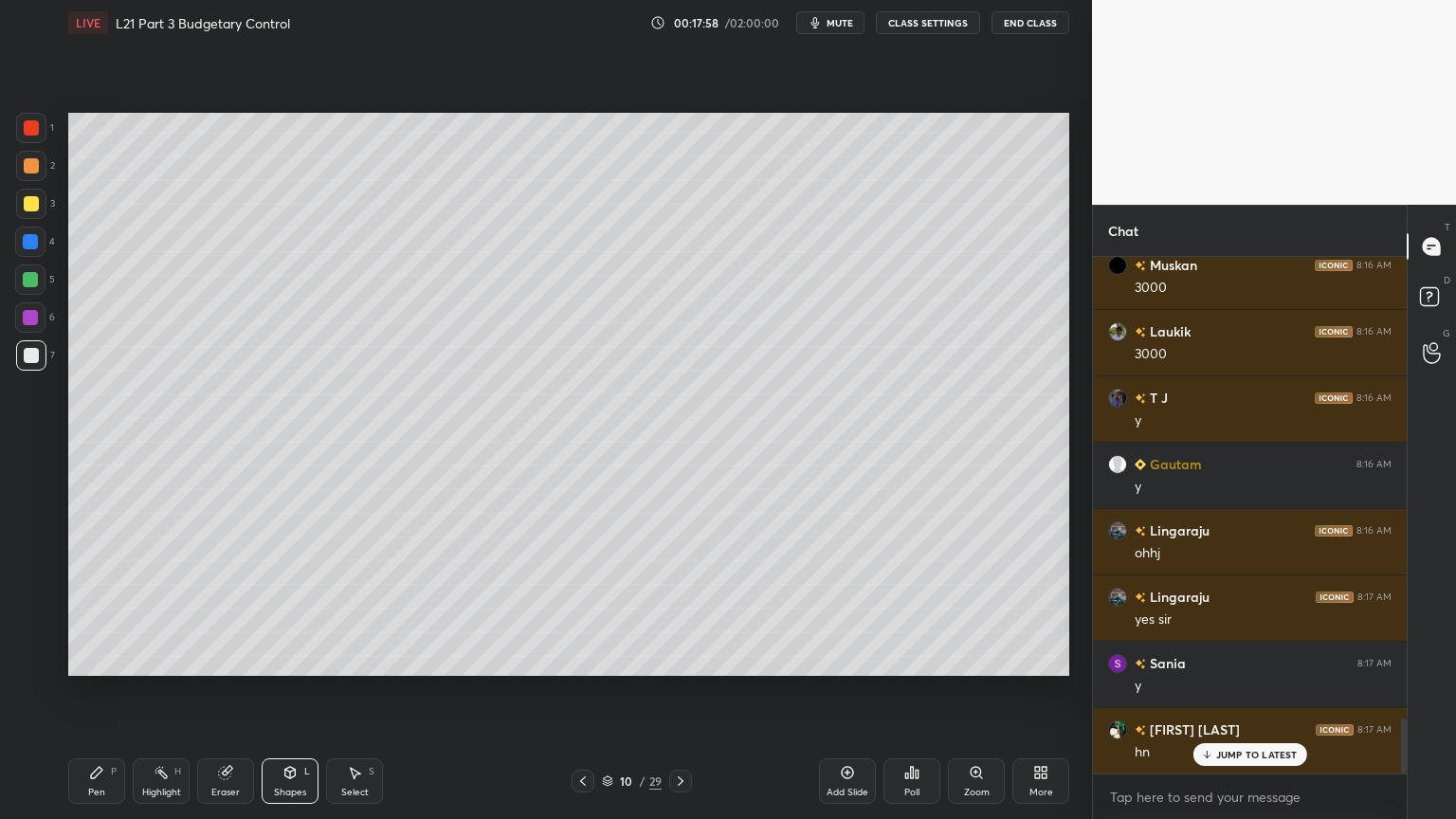 click 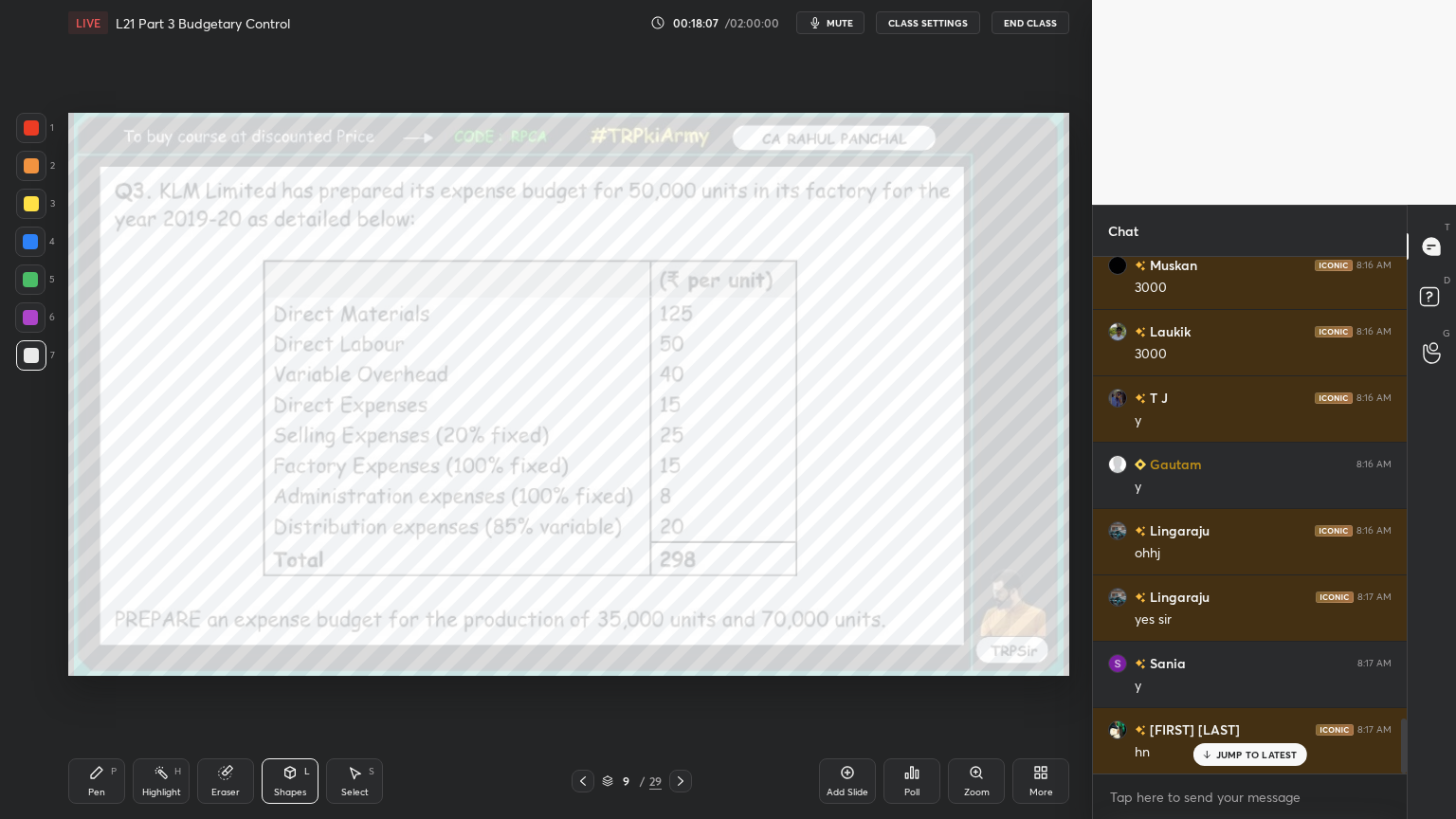 scroll, scrollTop: 4371, scrollLeft: 0, axis: vertical 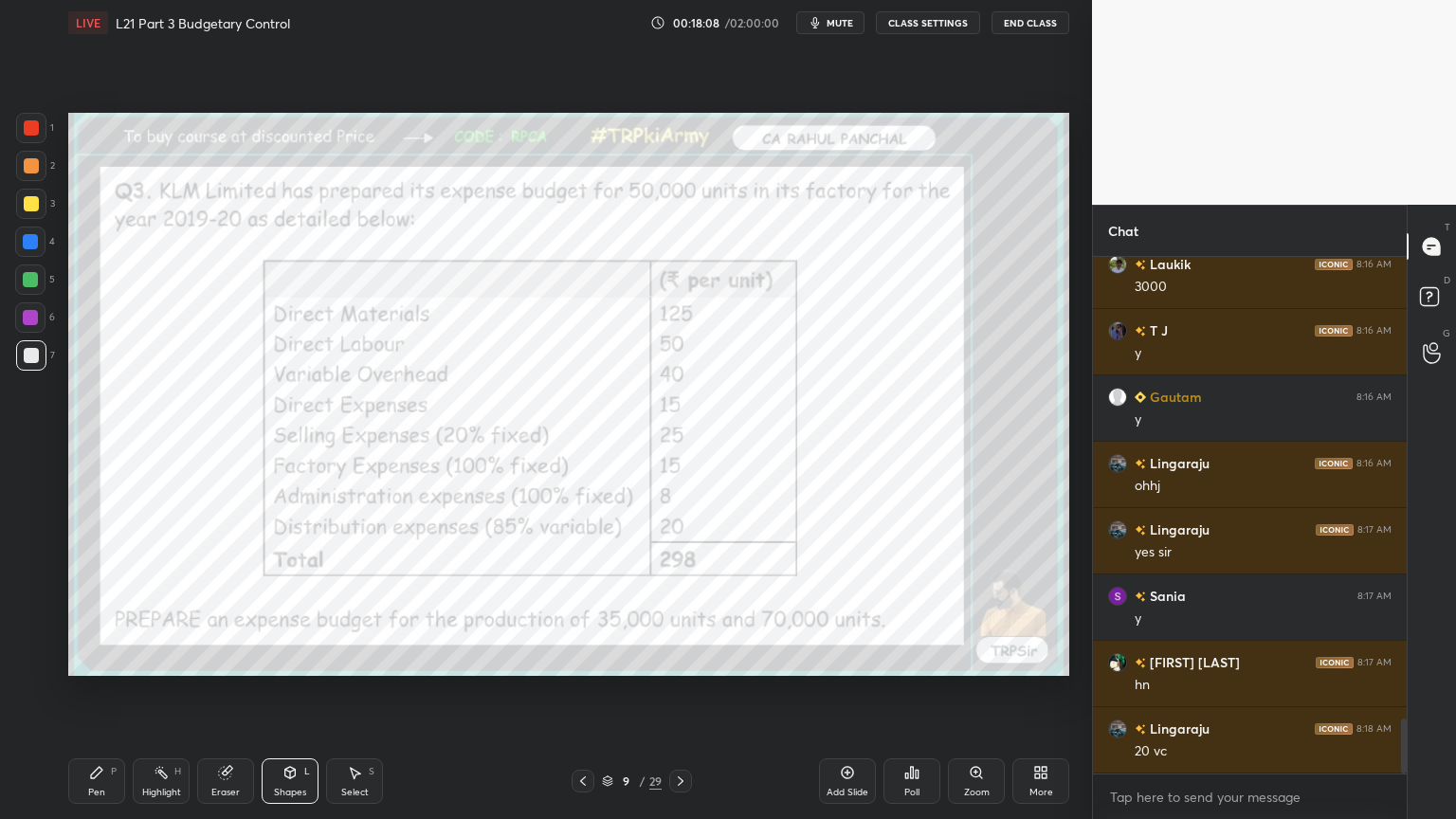 click 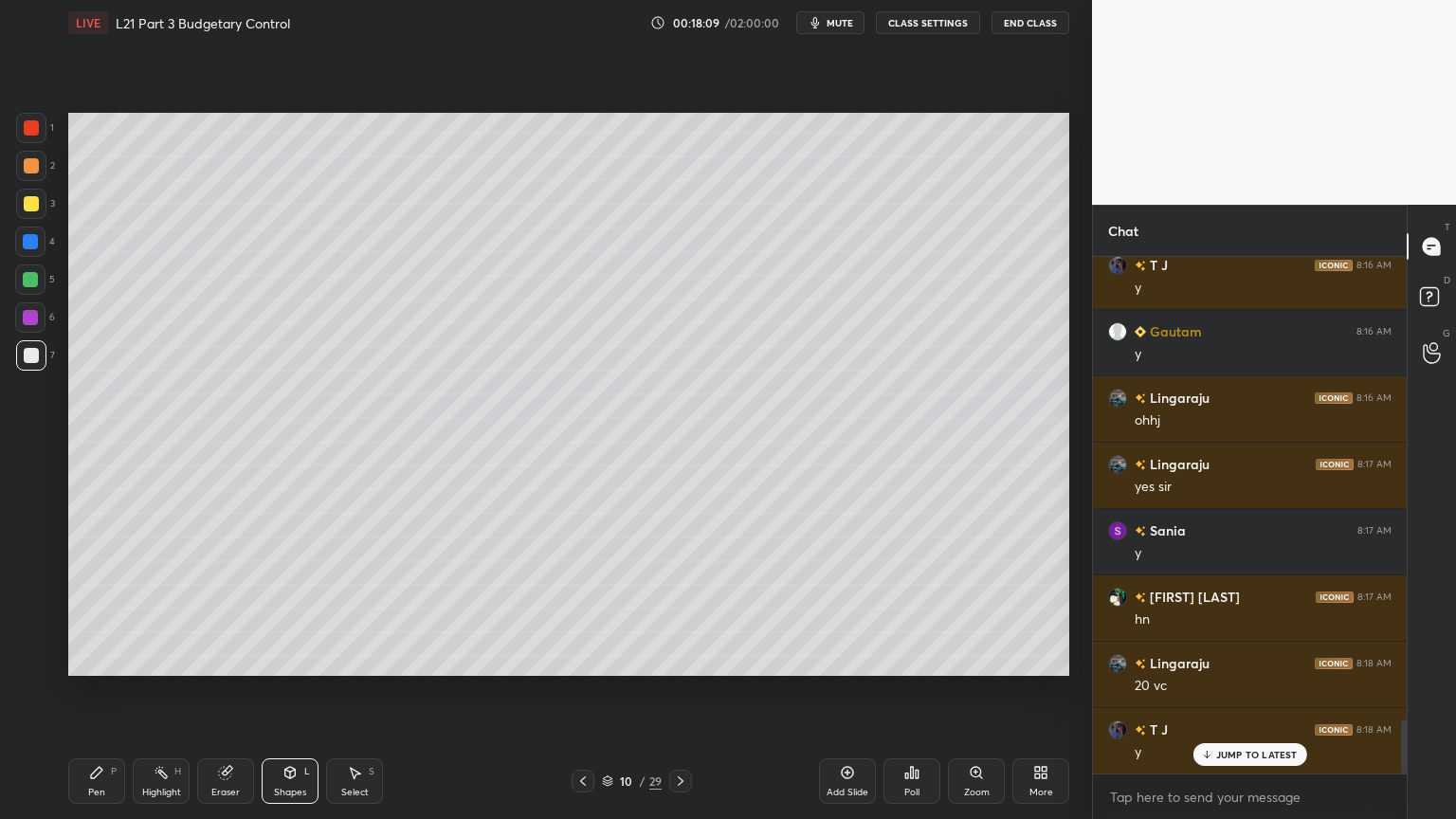 scroll, scrollTop: 4504, scrollLeft: 0, axis: vertical 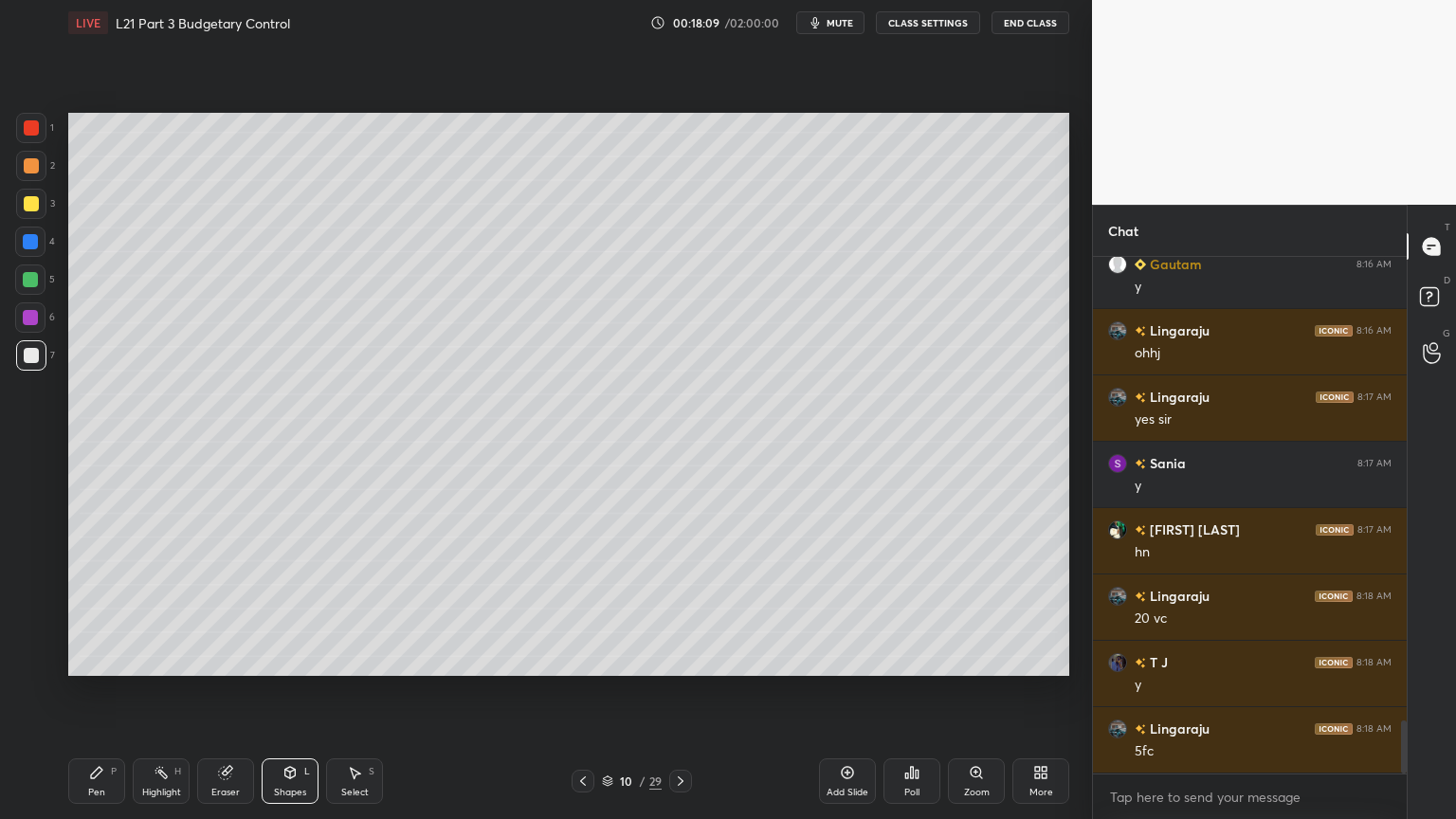 click at bounding box center (30, 280) 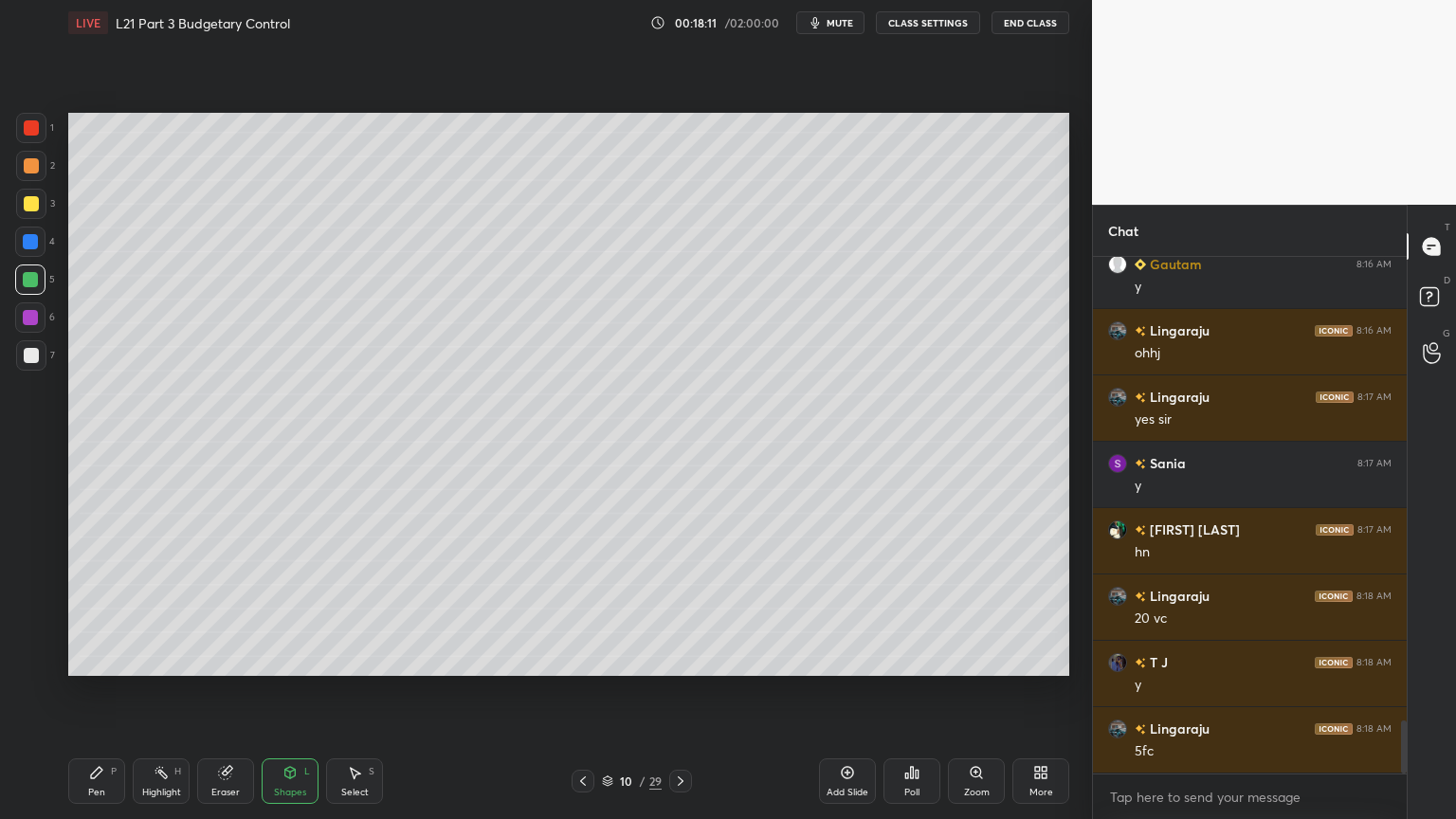 click on "P" at bounding box center (114, 772) 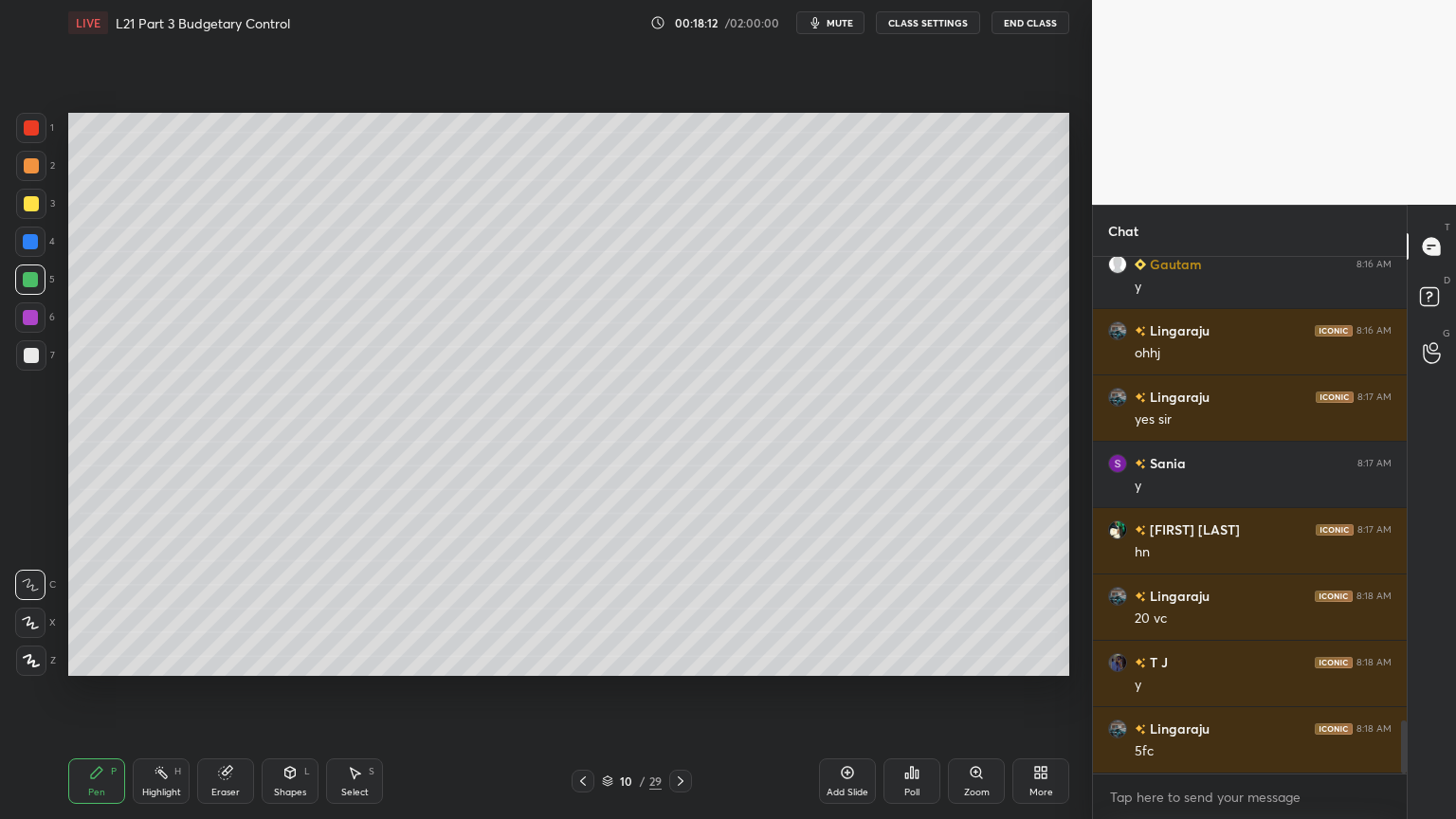click at bounding box center (31, 355) 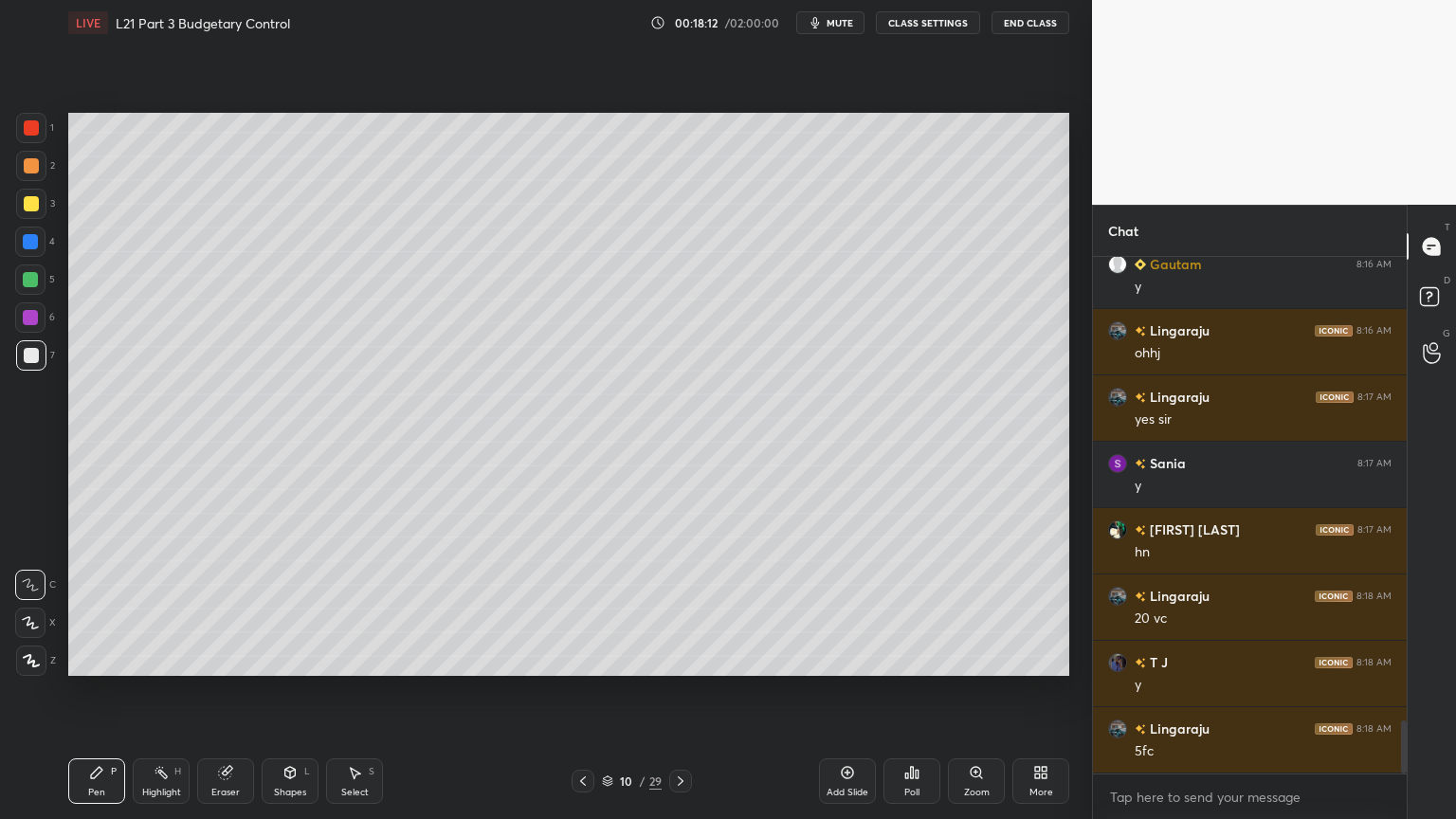 click 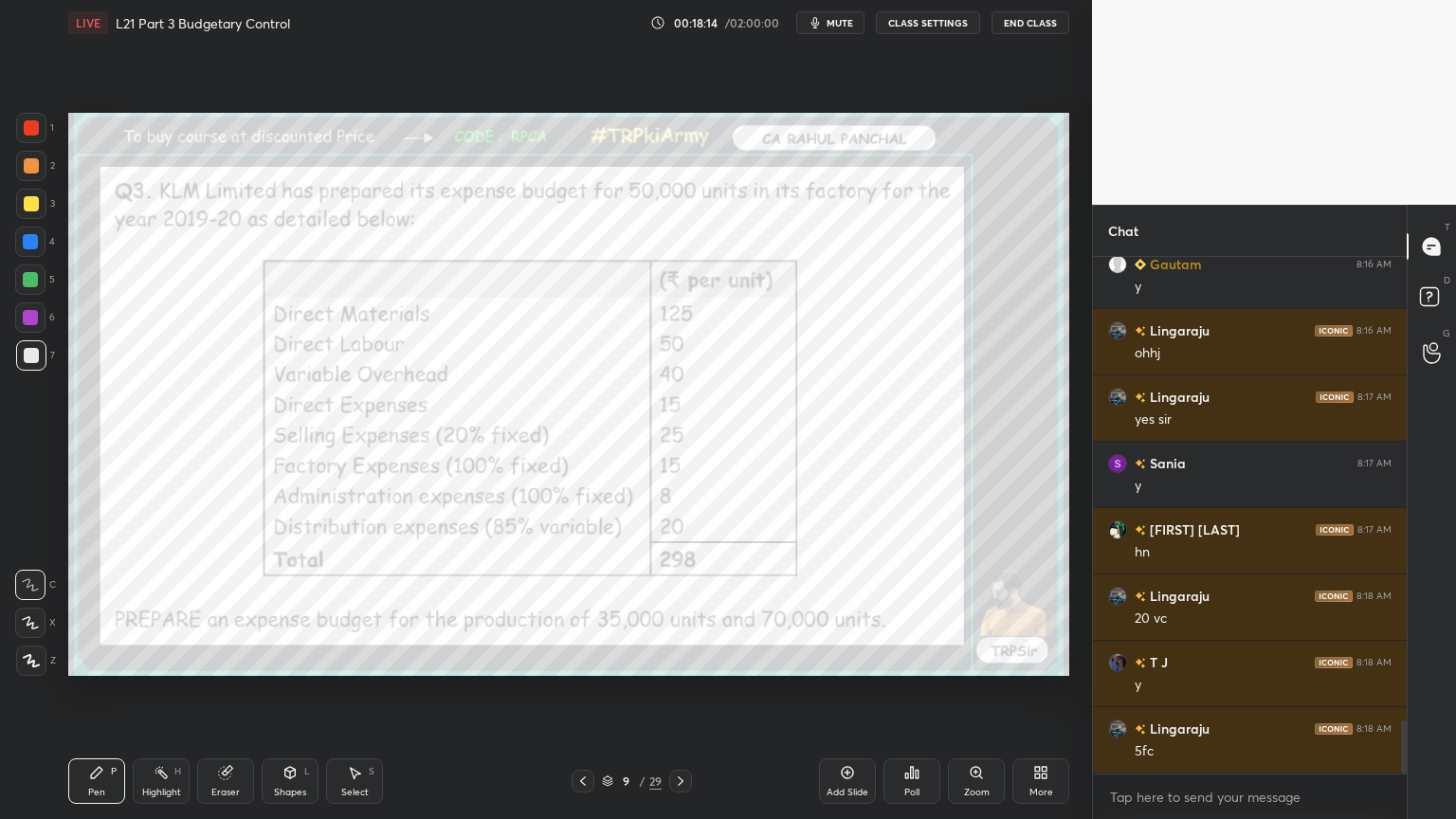 click 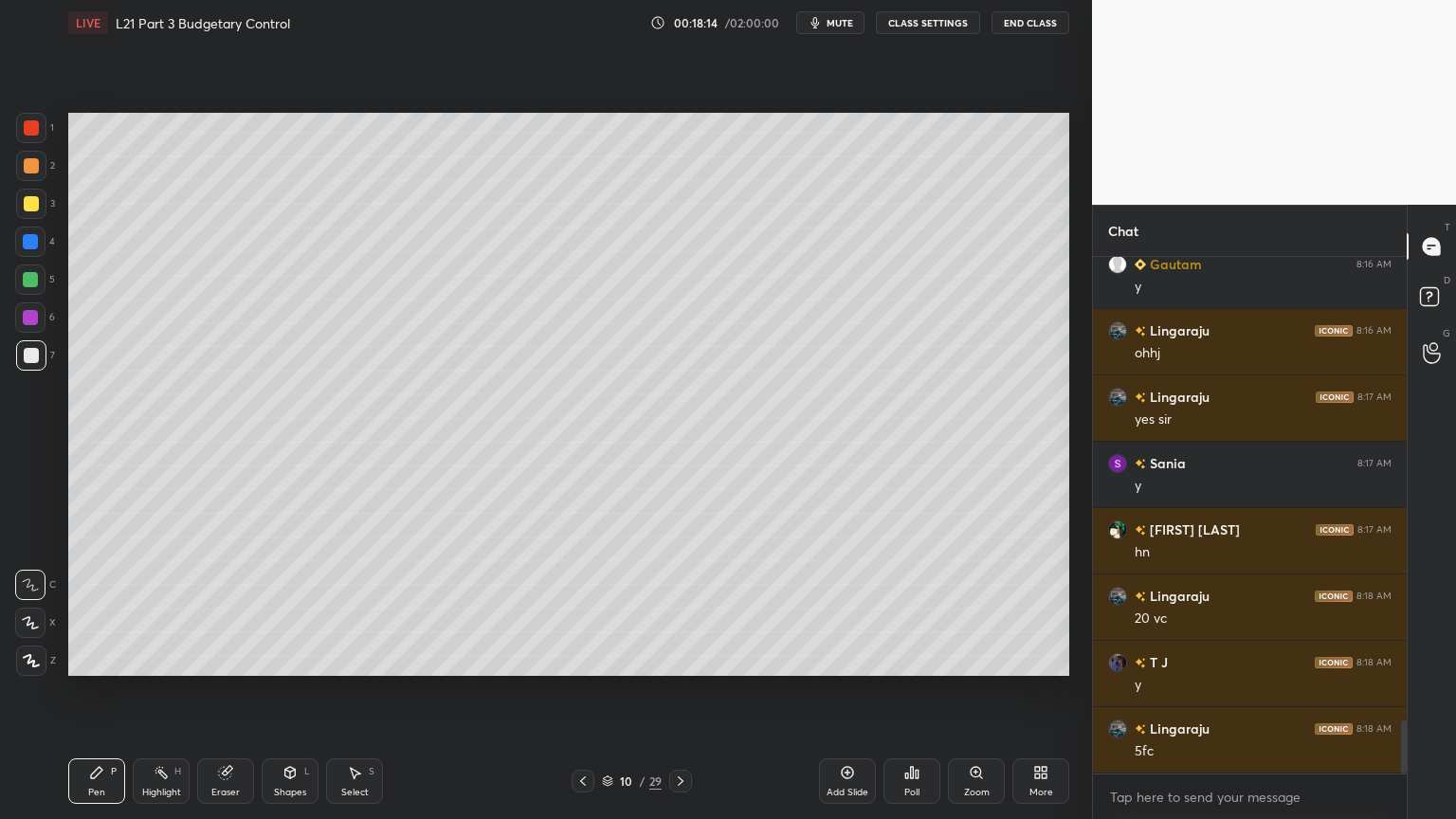 click at bounding box center [30, 280] 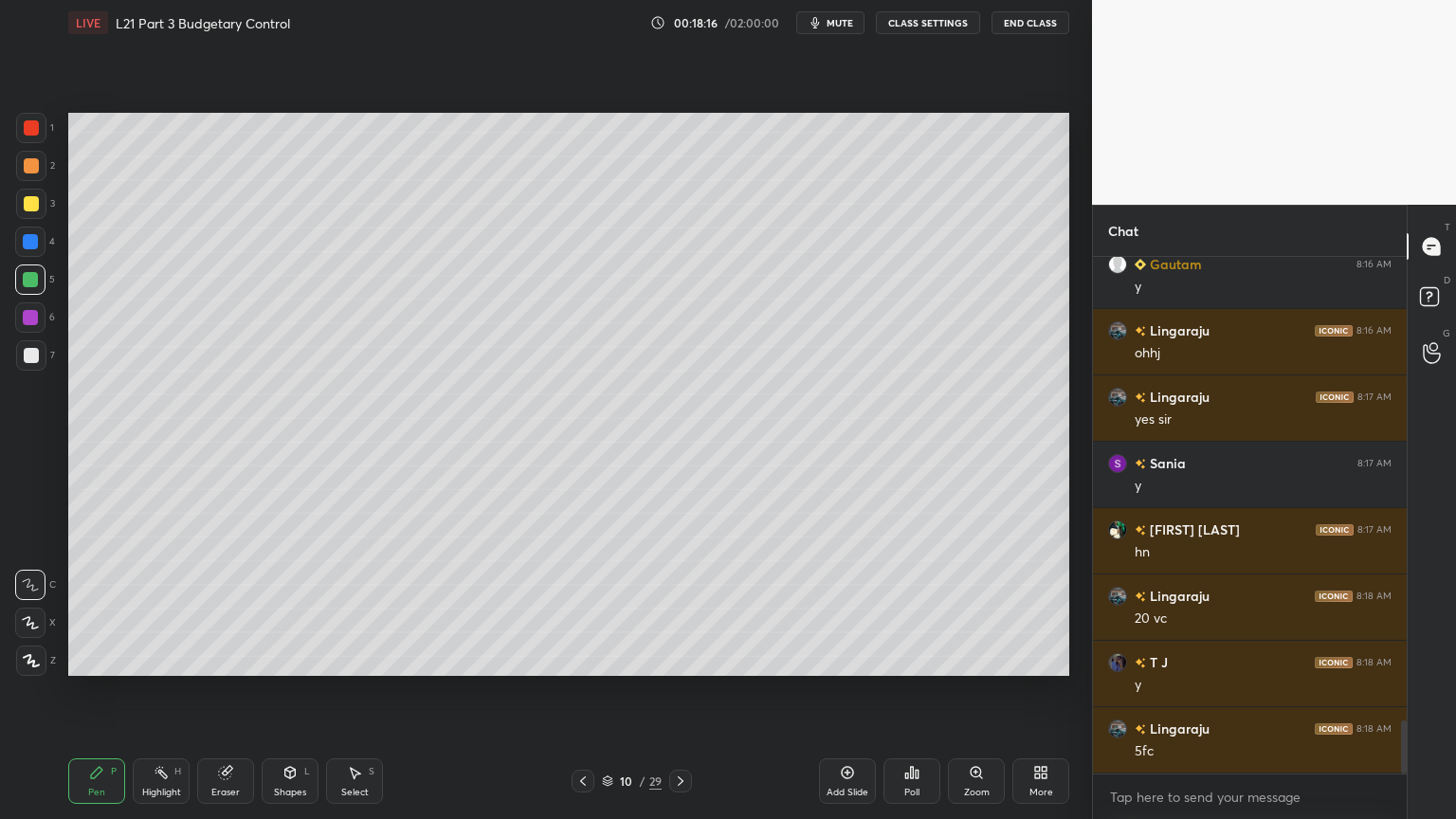 click at bounding box center (31, 355) 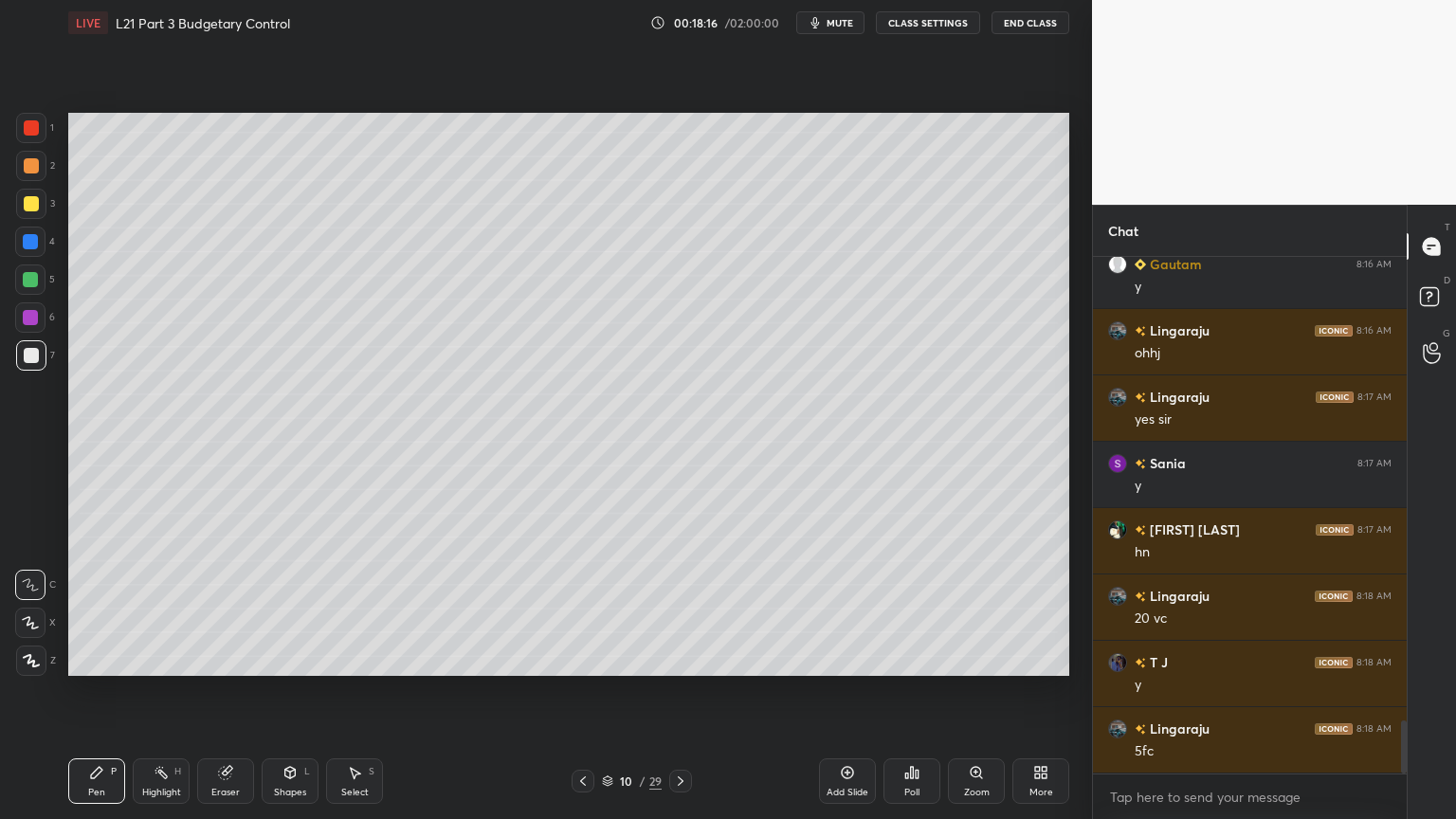 click at bounding box center (31, 204) 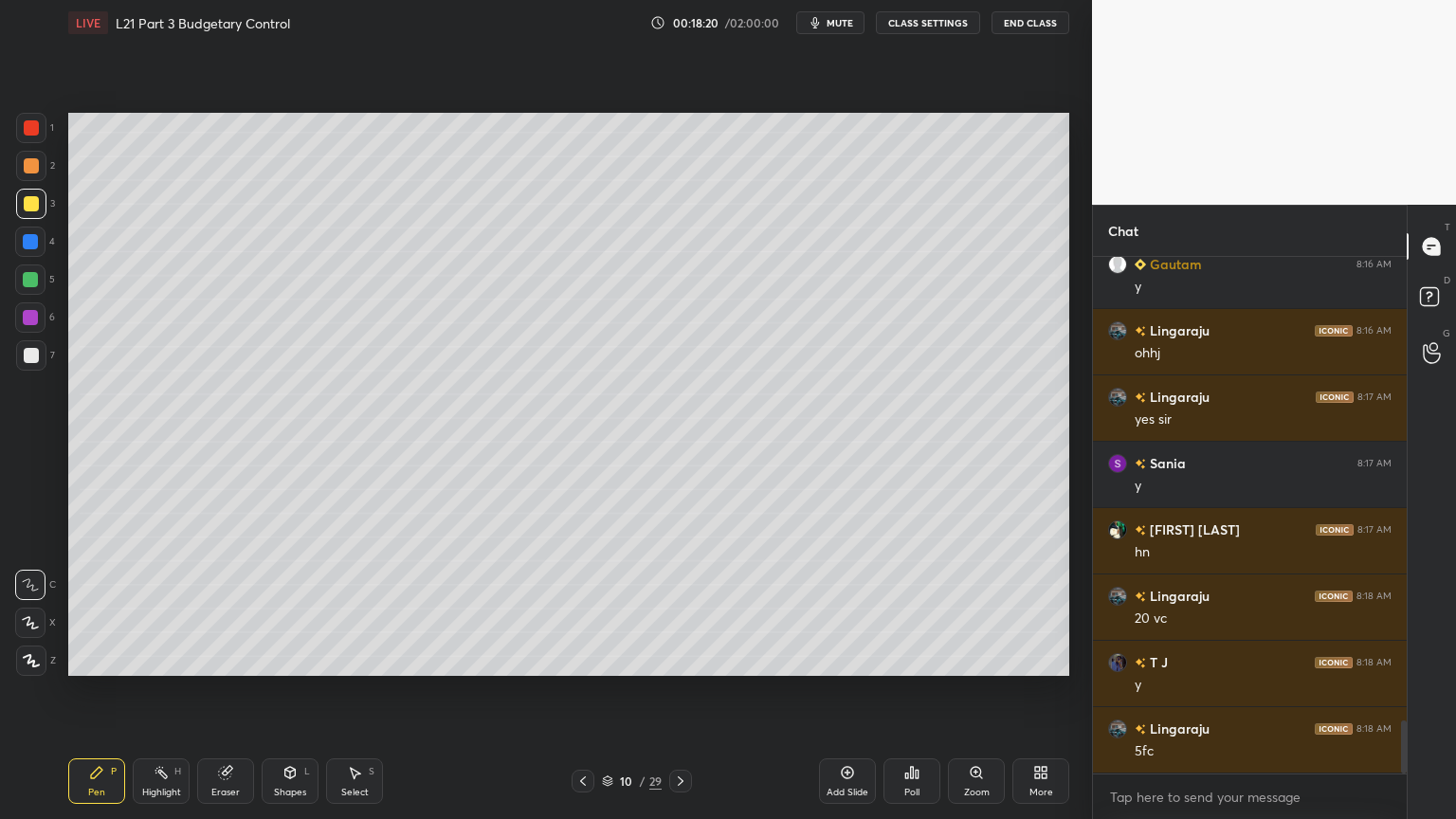 click at bounding box center [30, 242] 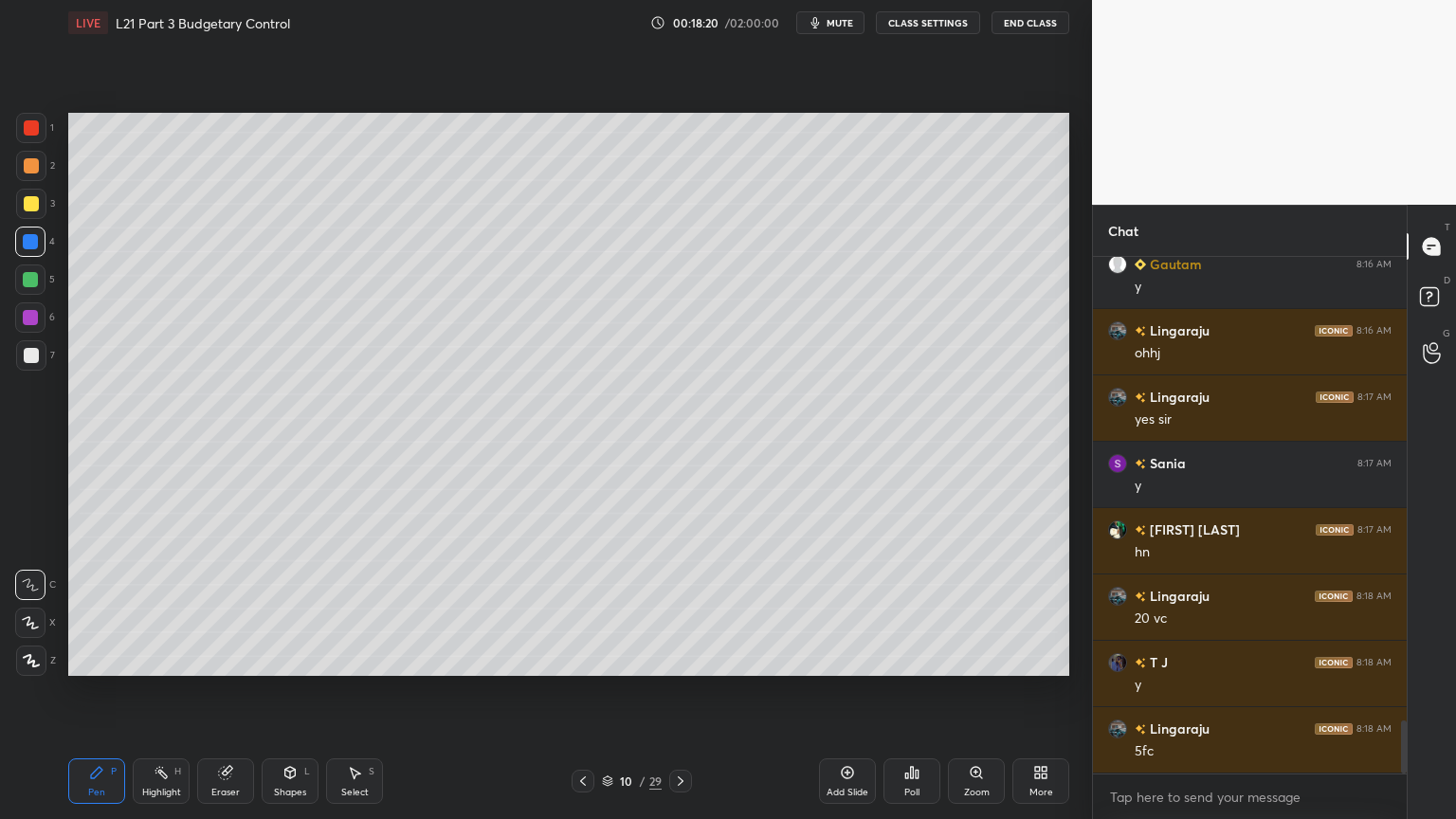 click on "Shapes L" at bounding box center [290, 781] 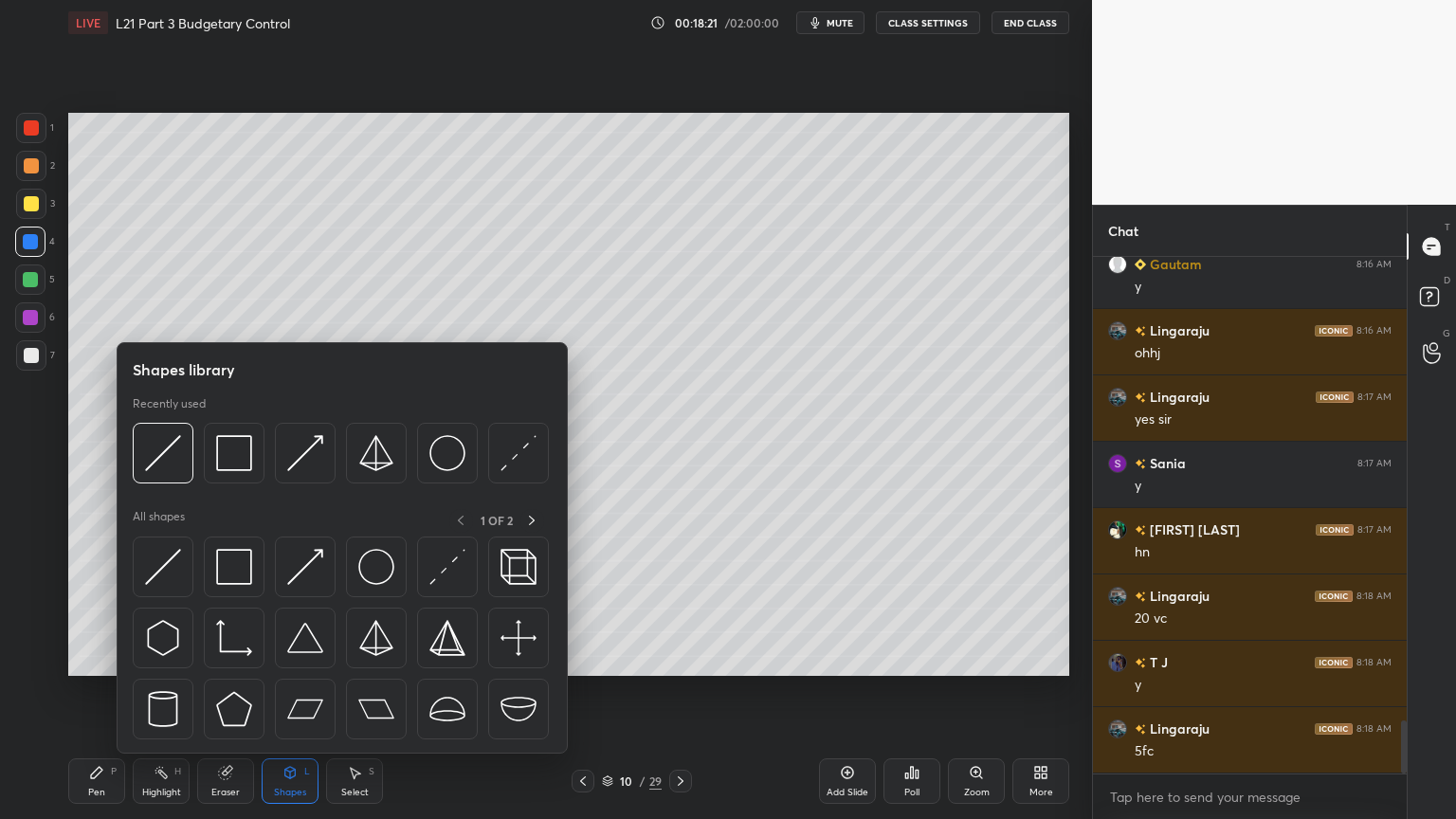 click at bounding box center [163, 453] 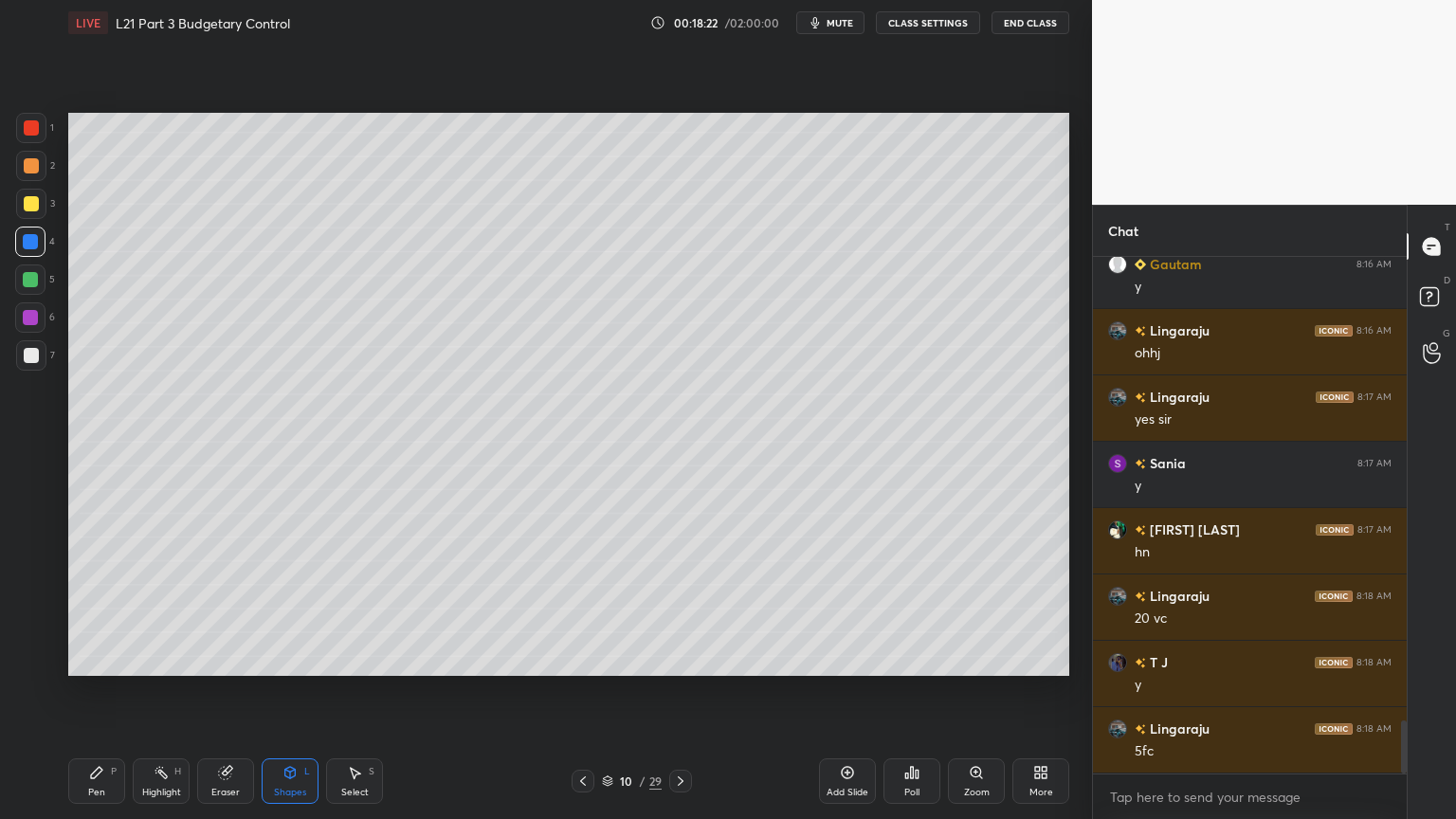 click on "Pen P" at bounding box center (97, 781) 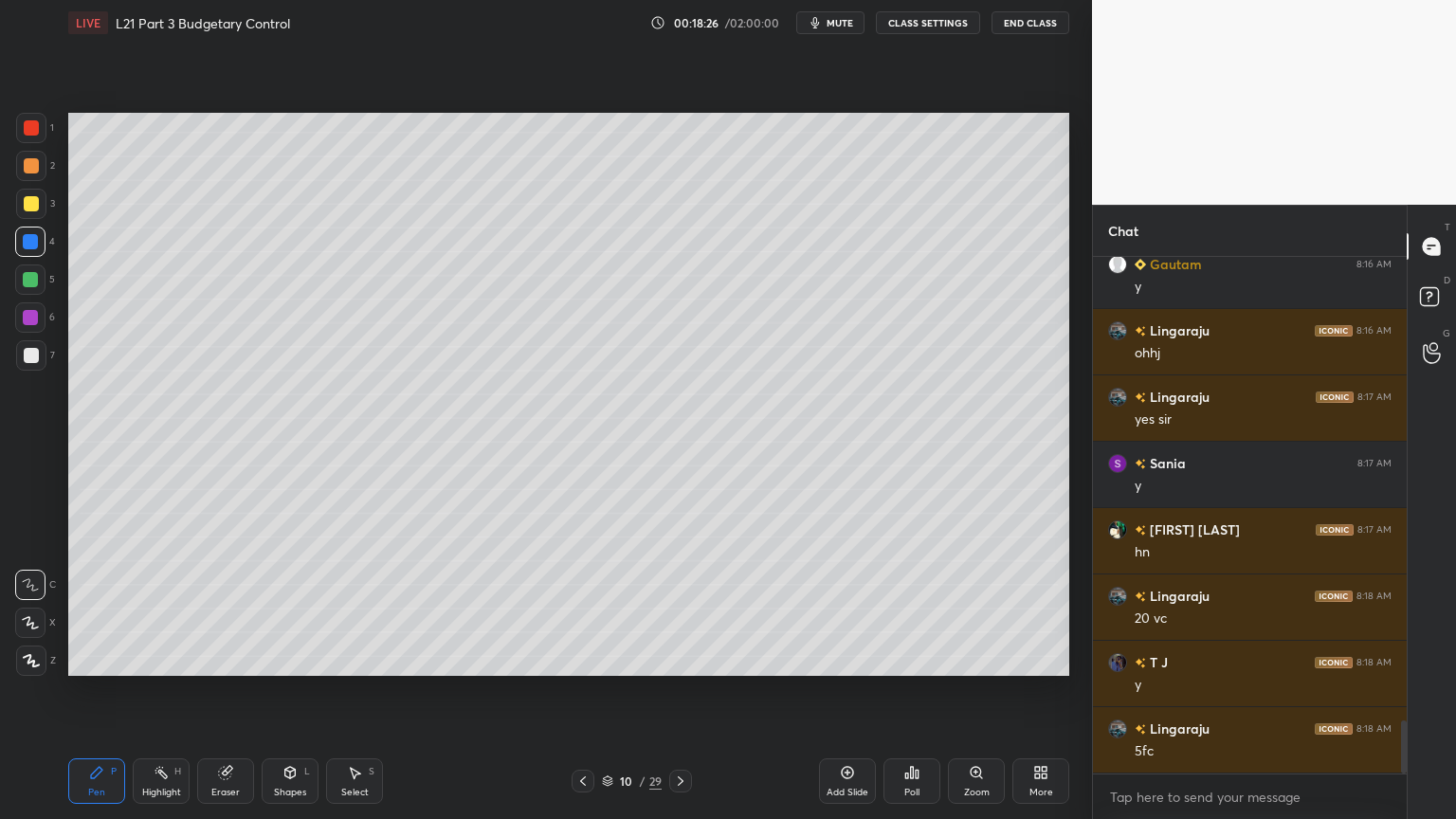 click at bounding box center (31, 355) 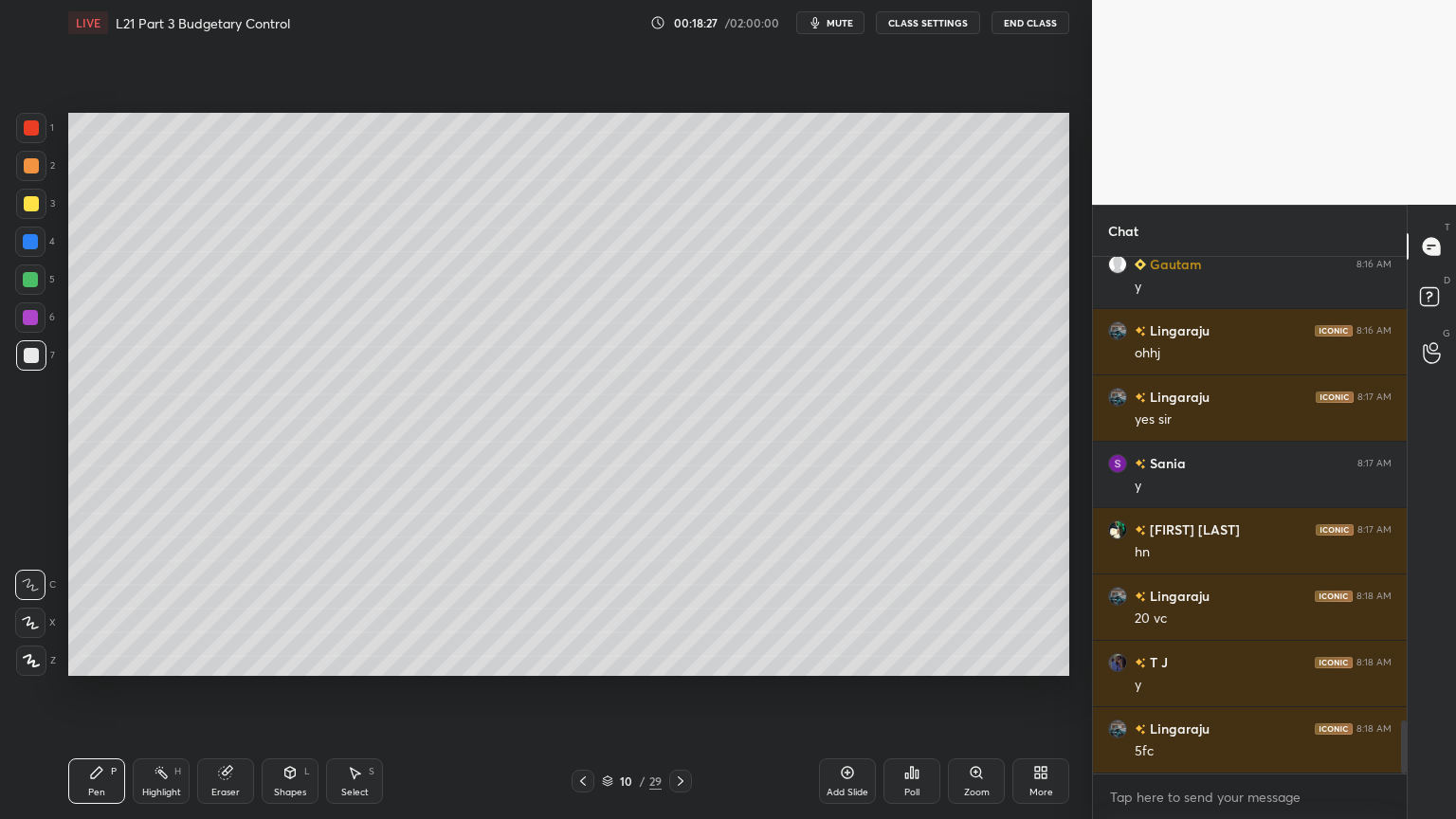 click at bounding box center (31, 166) 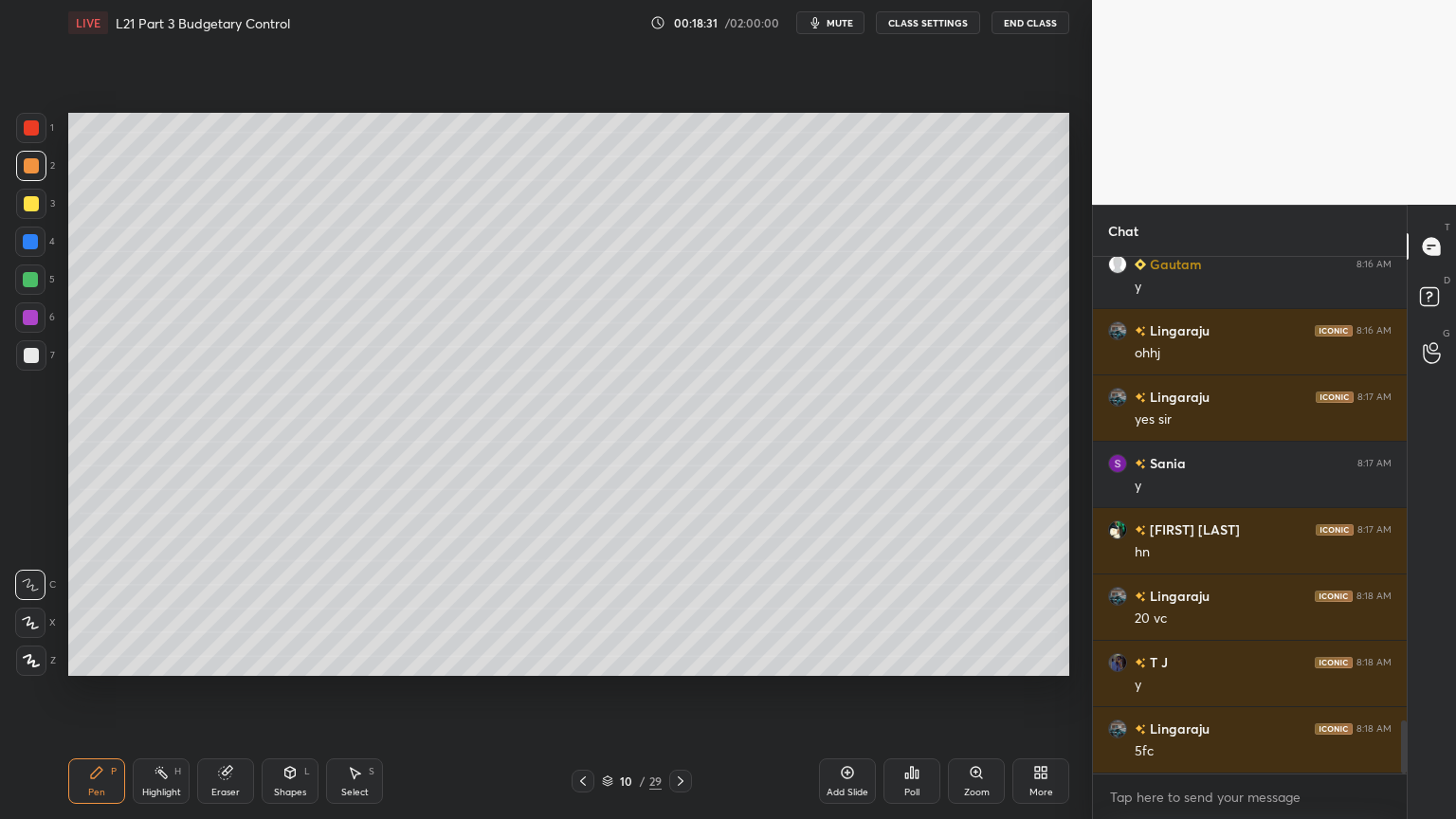 scroll, scrollTop: 4569, scrollLeft: 0, axis: vertical 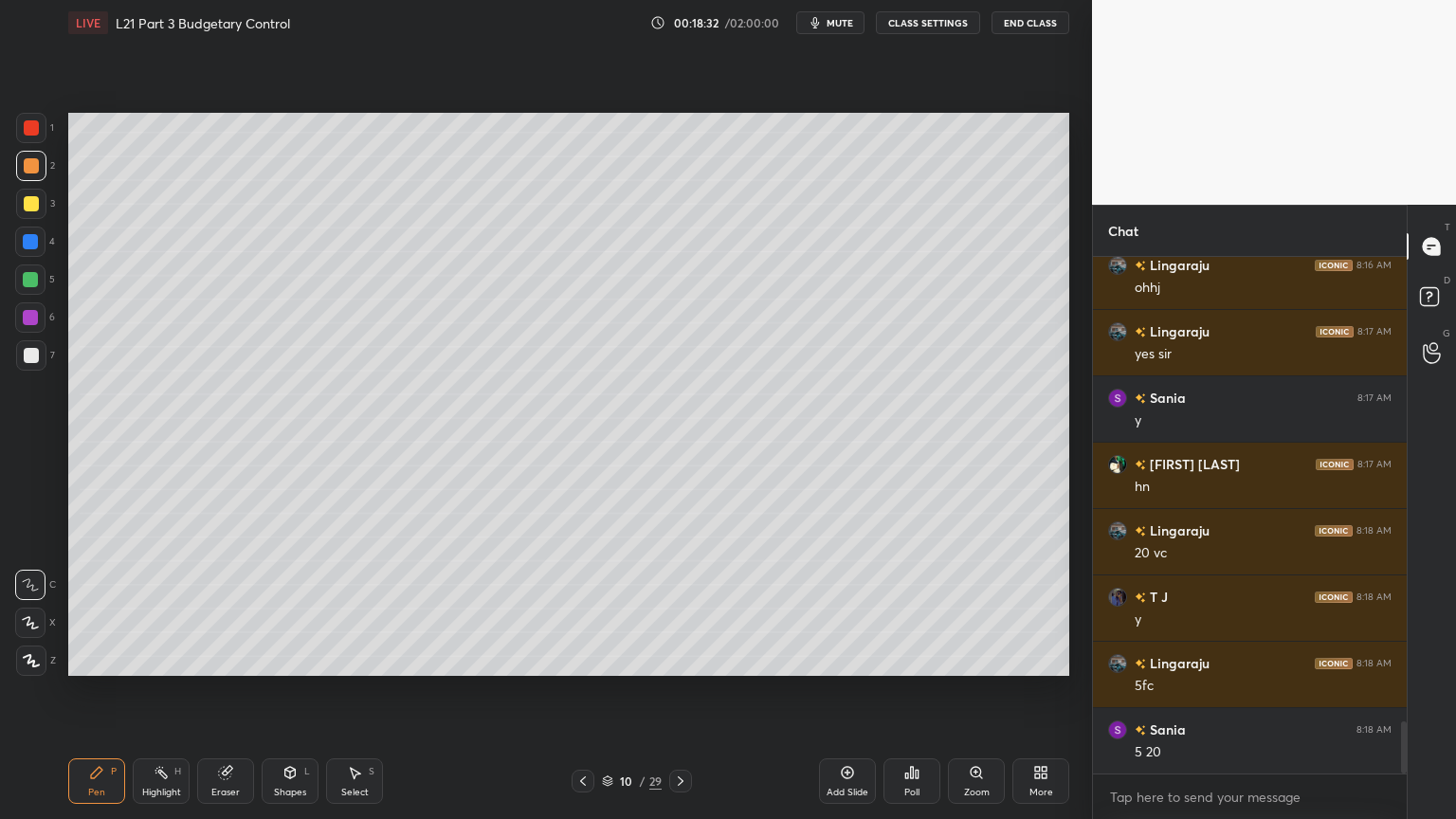 click 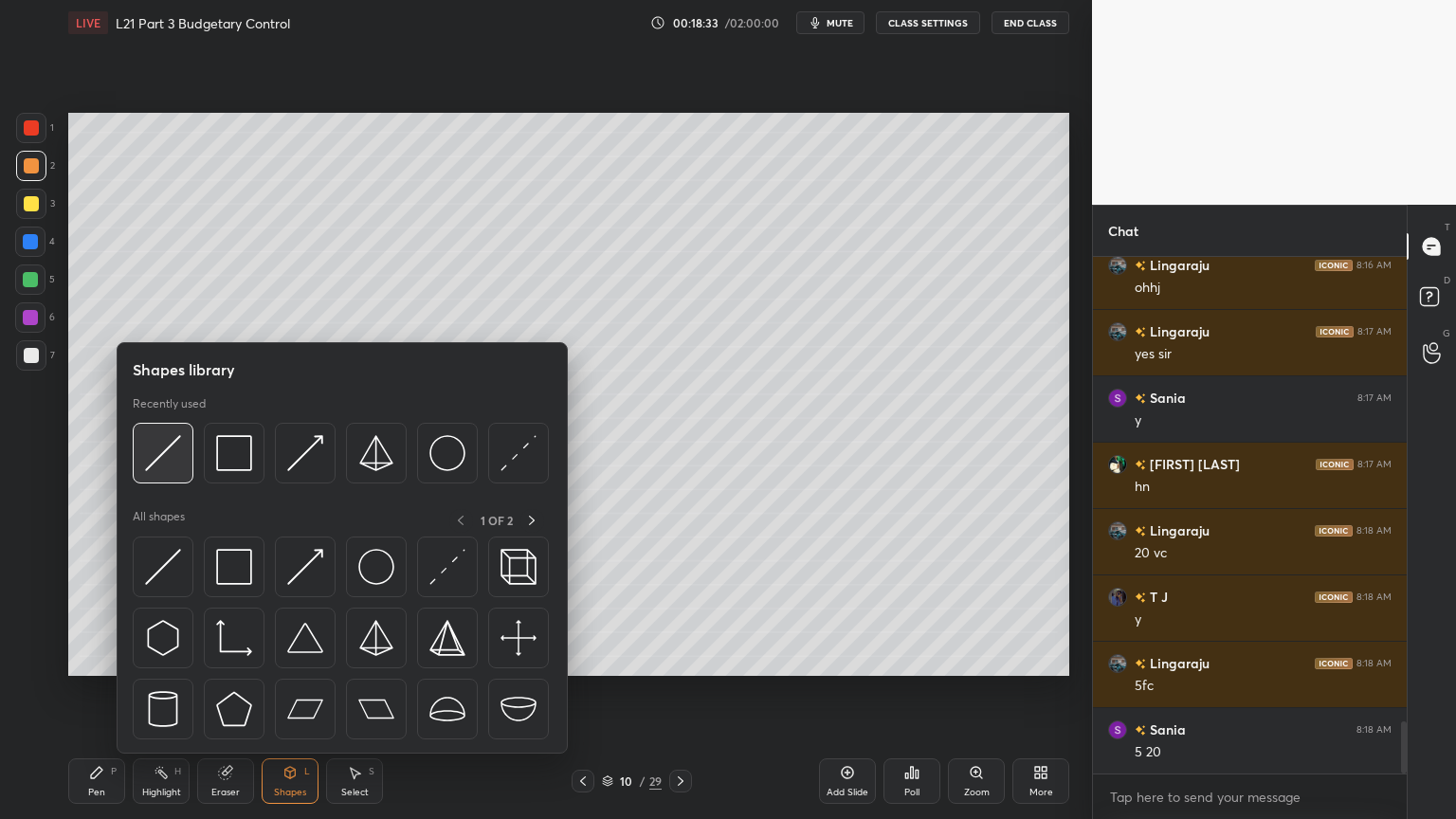 click at bounding box center [163, 453] 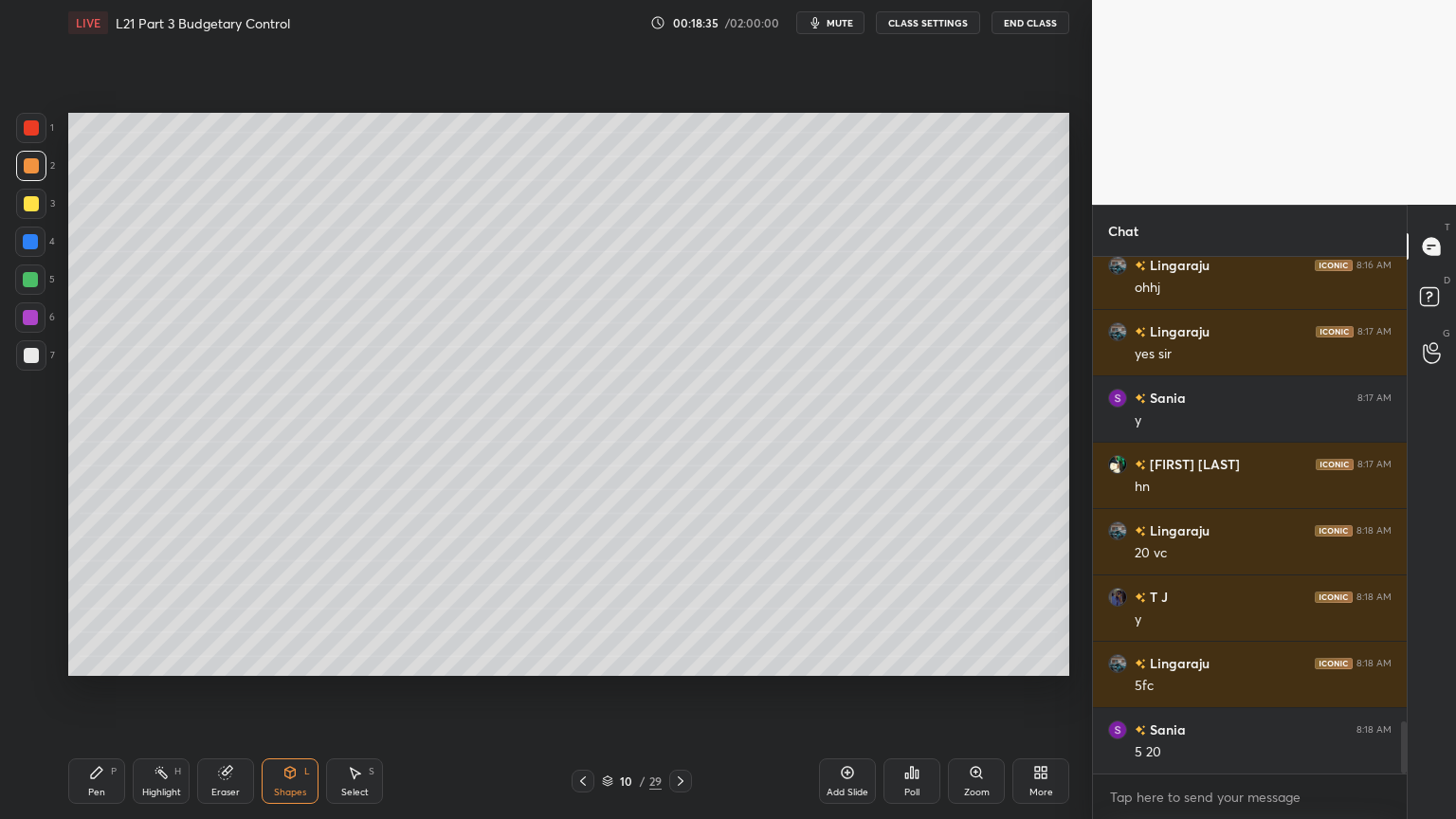 click on "Pen P" at bounding box center (97, 781) 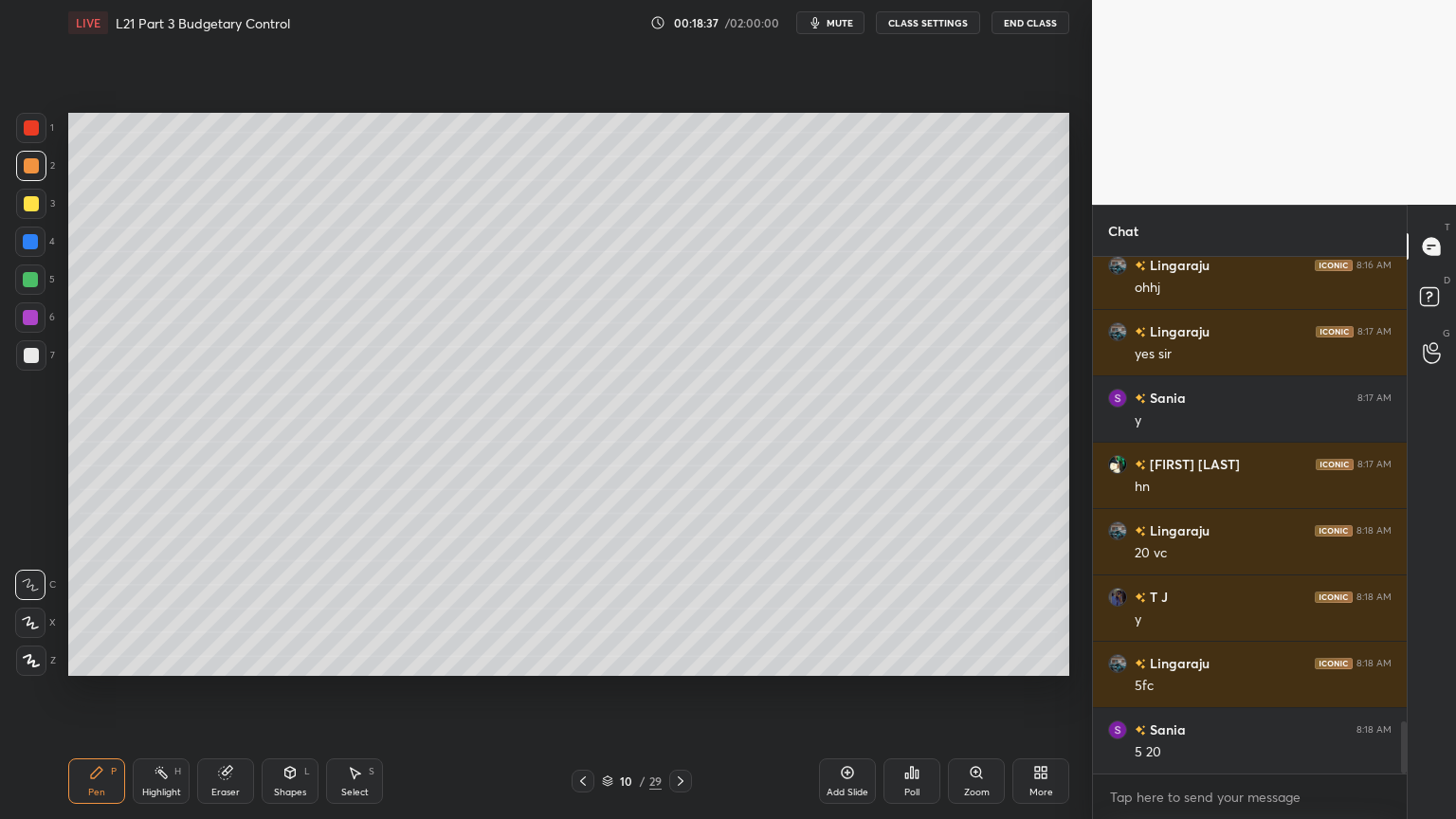 click at bounding box center (31, 355) 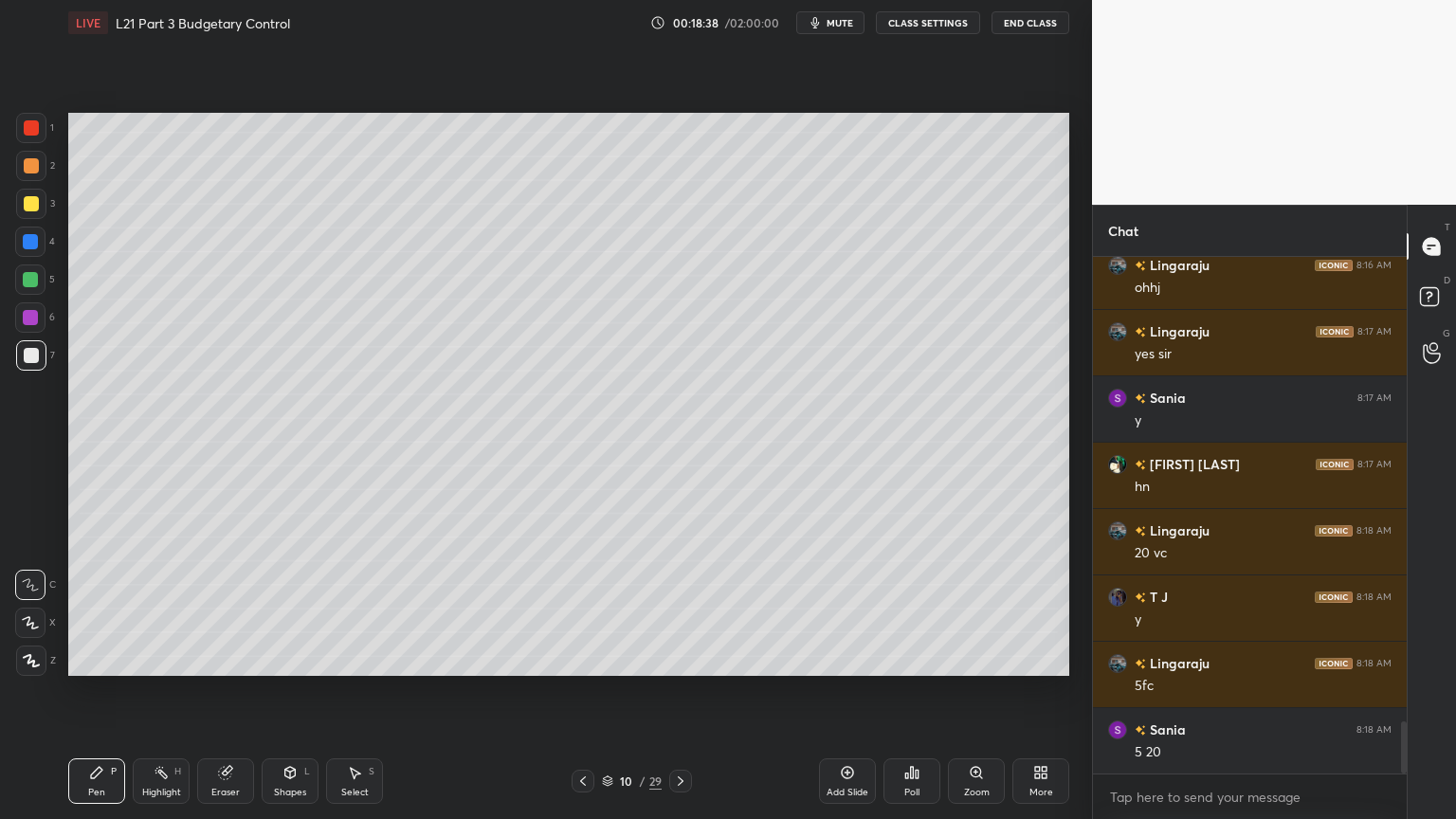 click on "Pen" at bounding box center (97, 792) 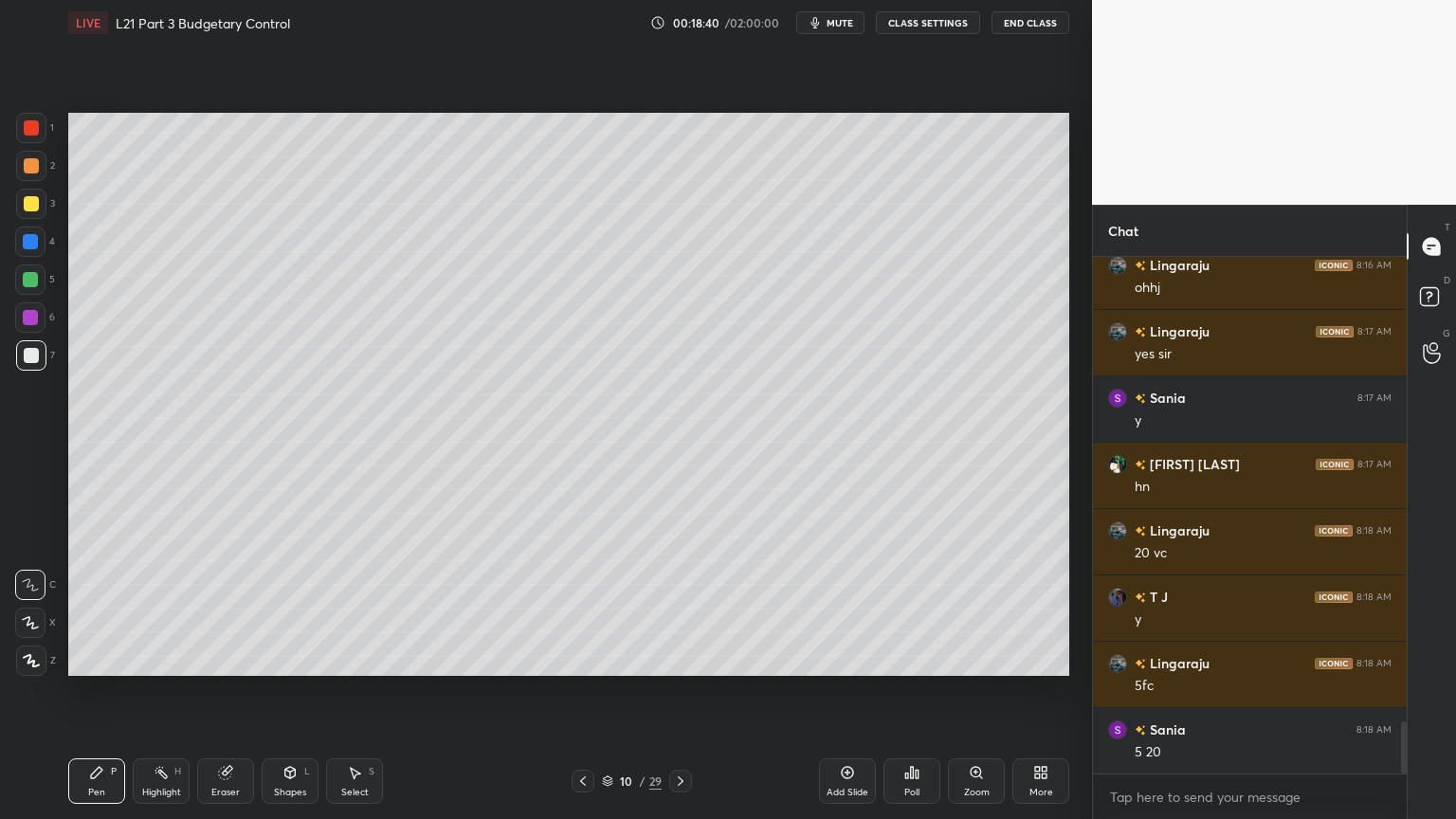 click 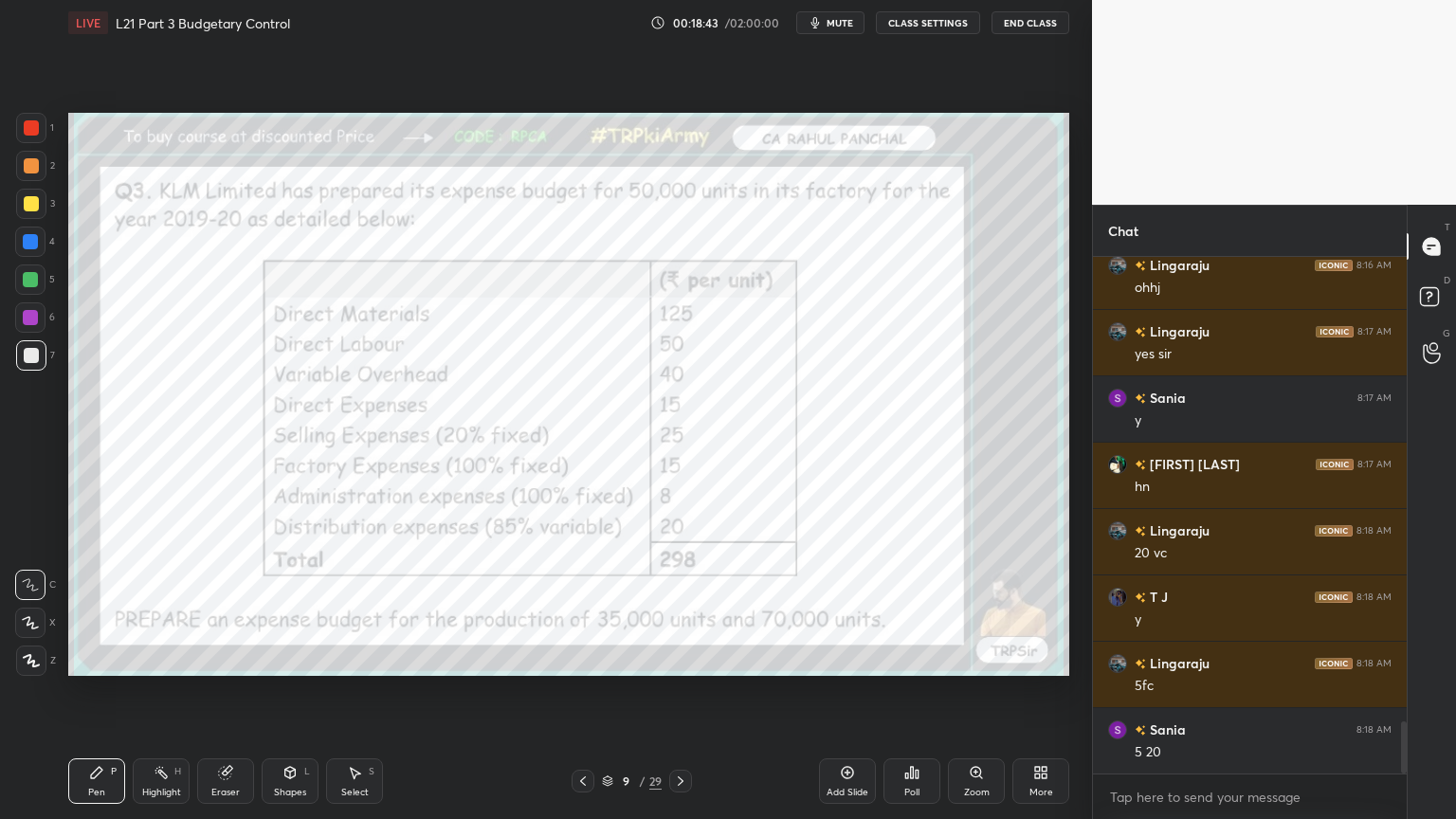 click 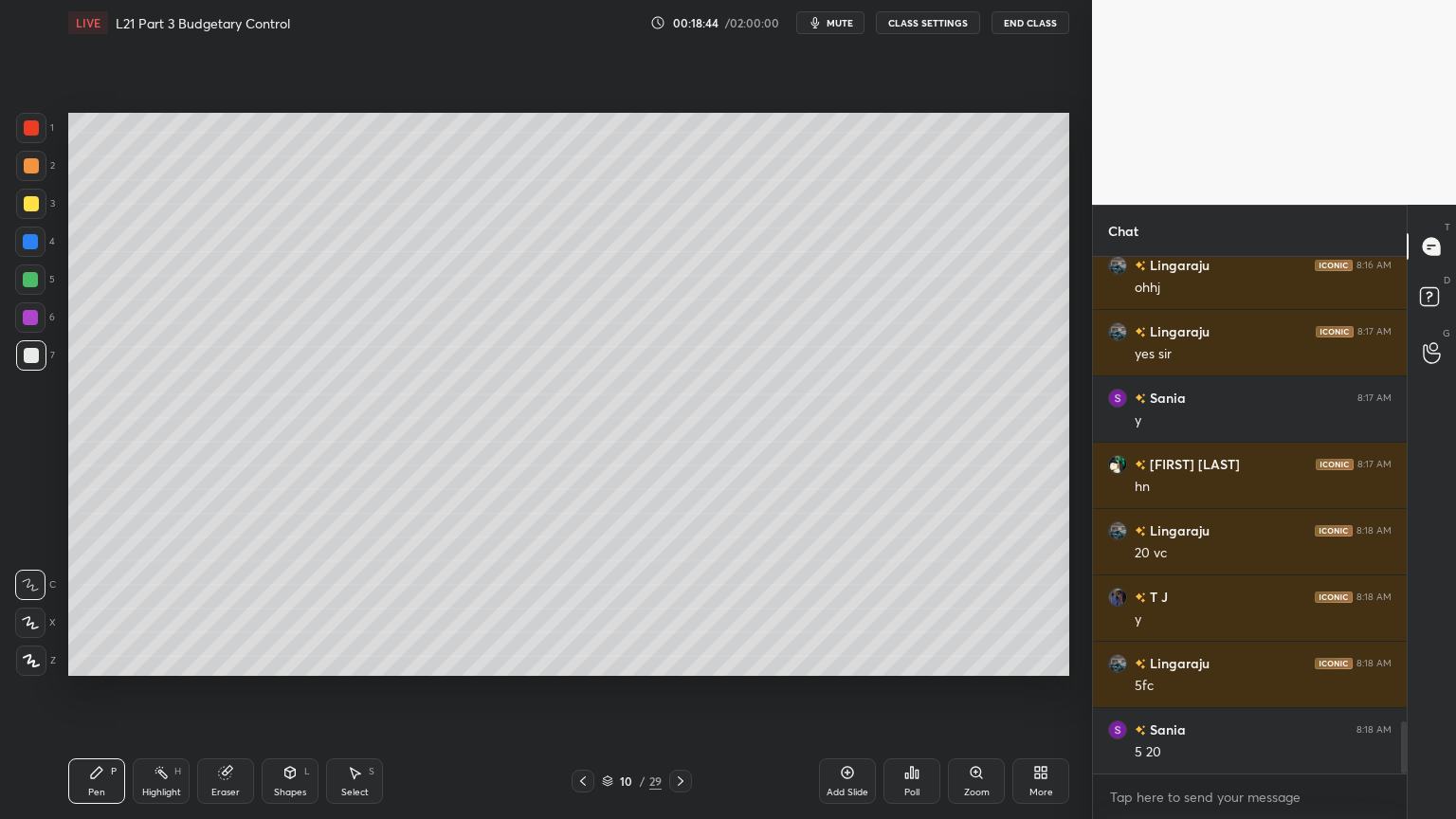 click at bounding box center [30, 280] 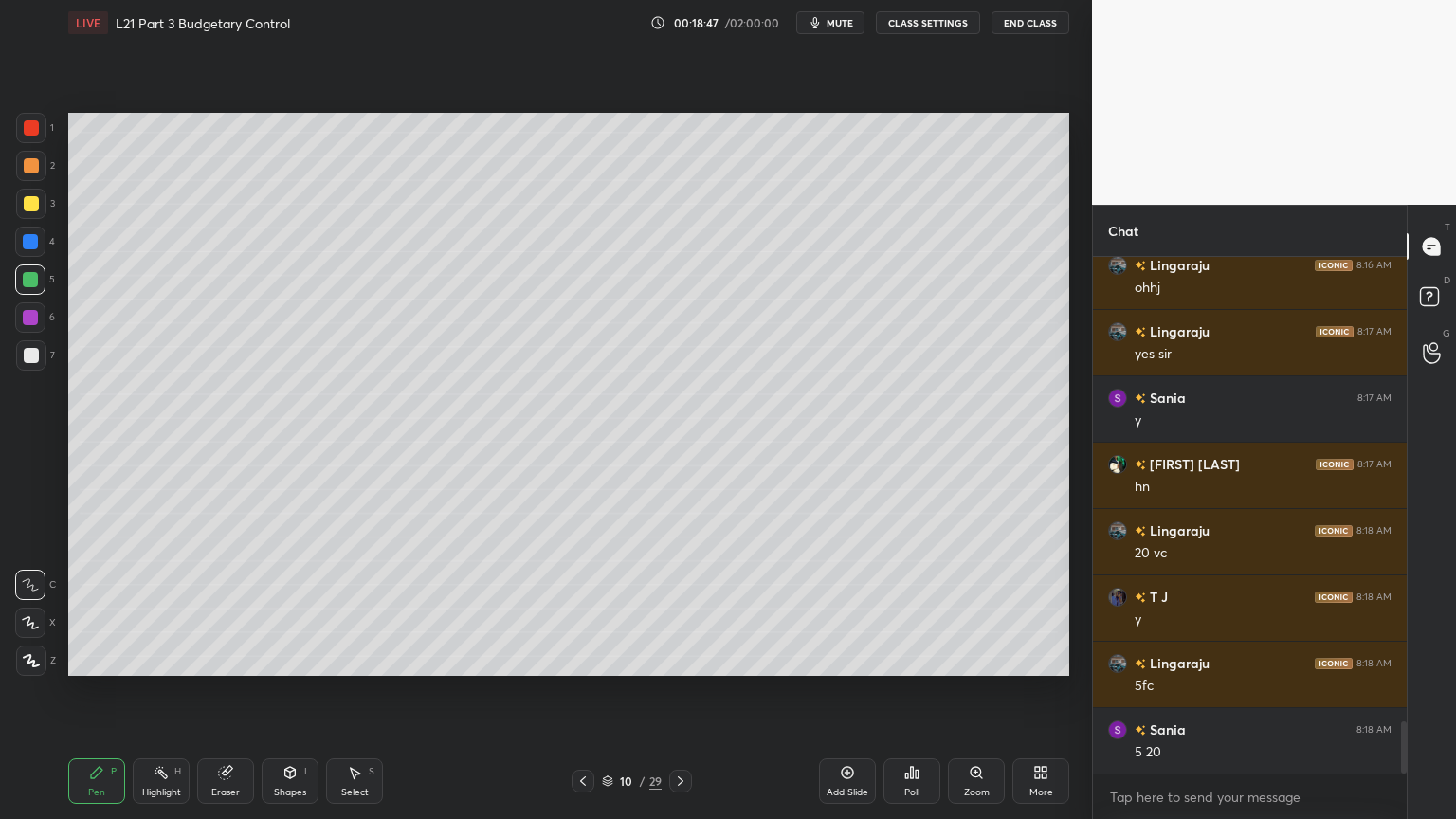 click 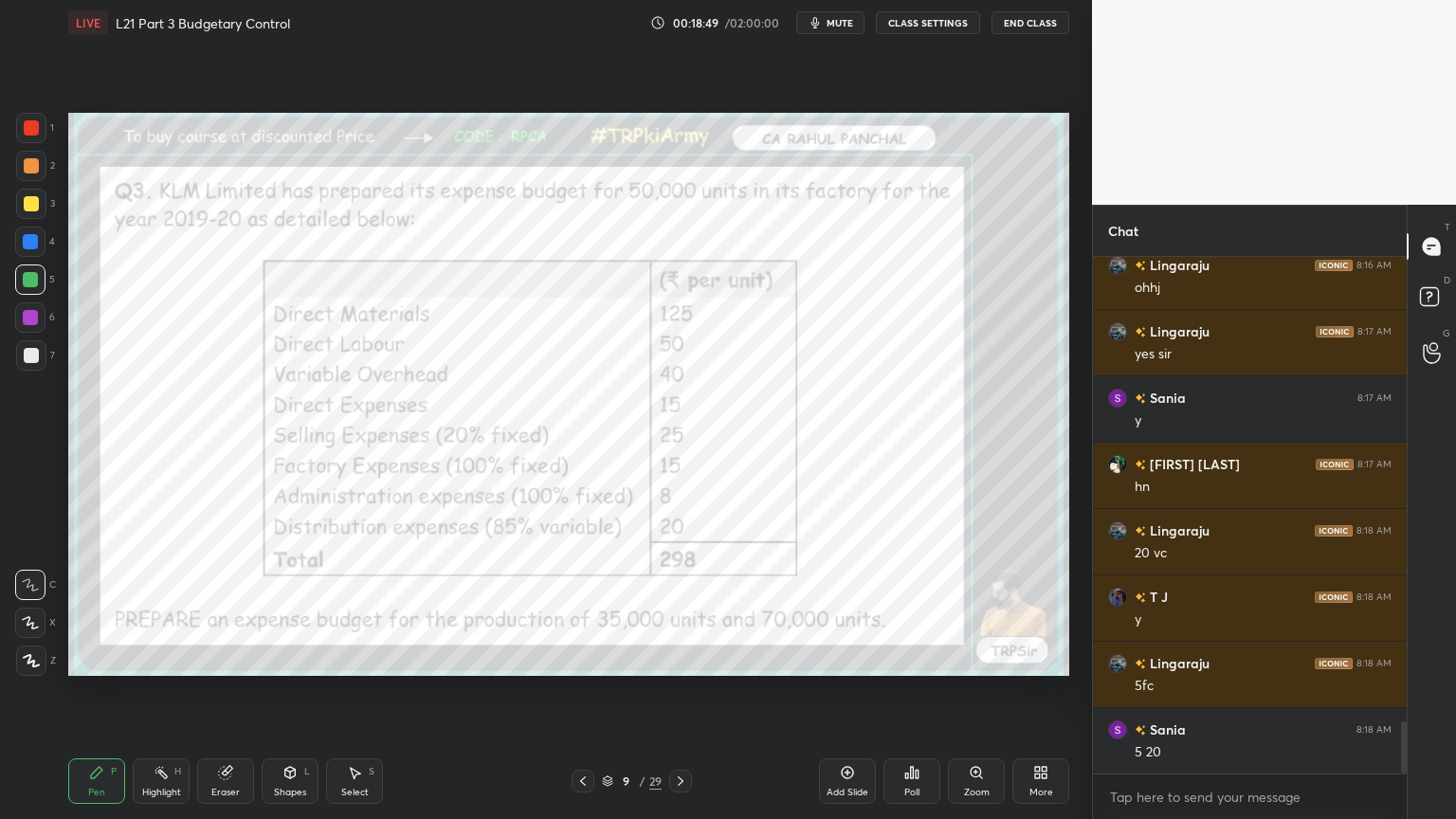 click 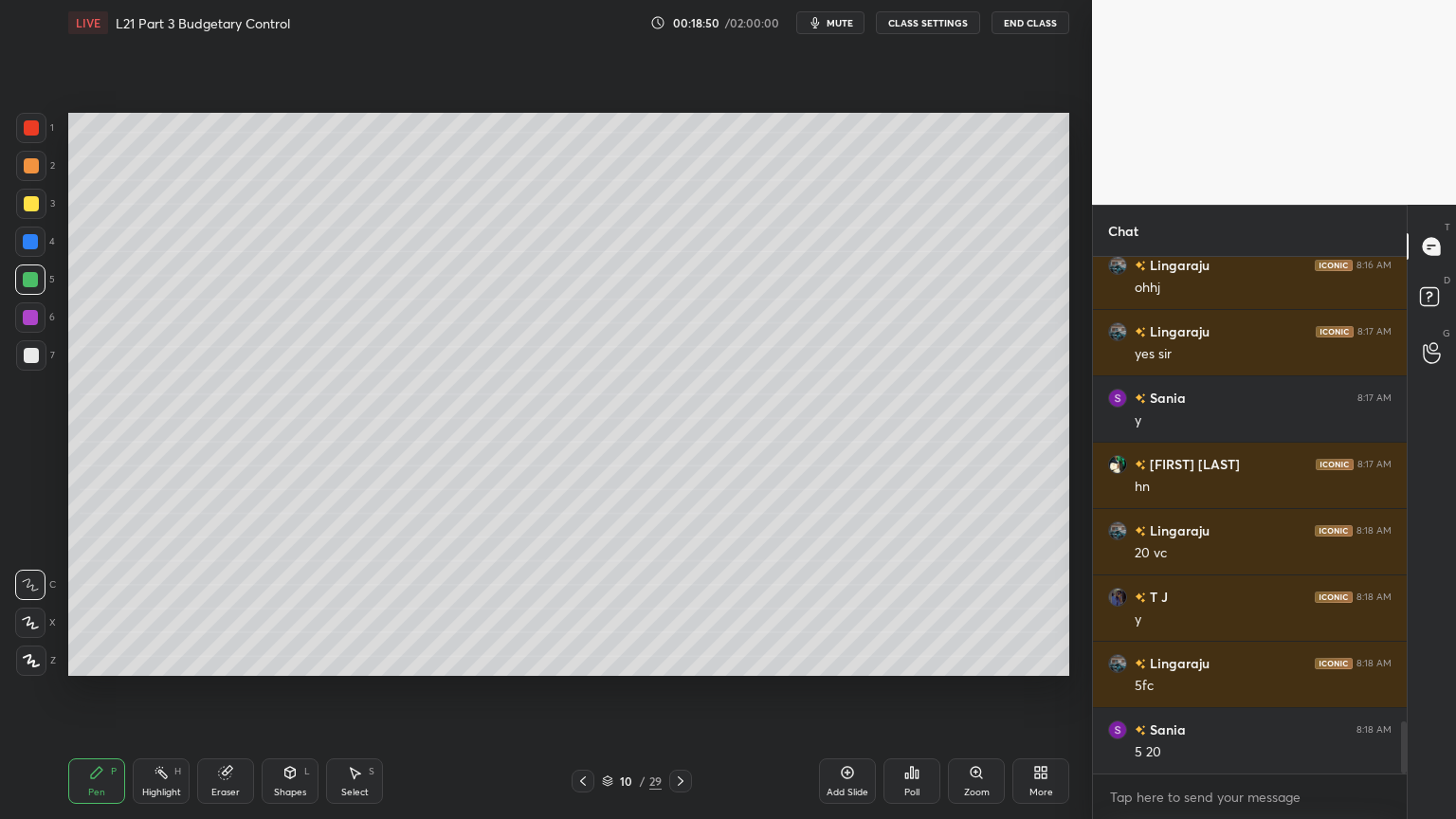 click at bounding box center [31, 355] 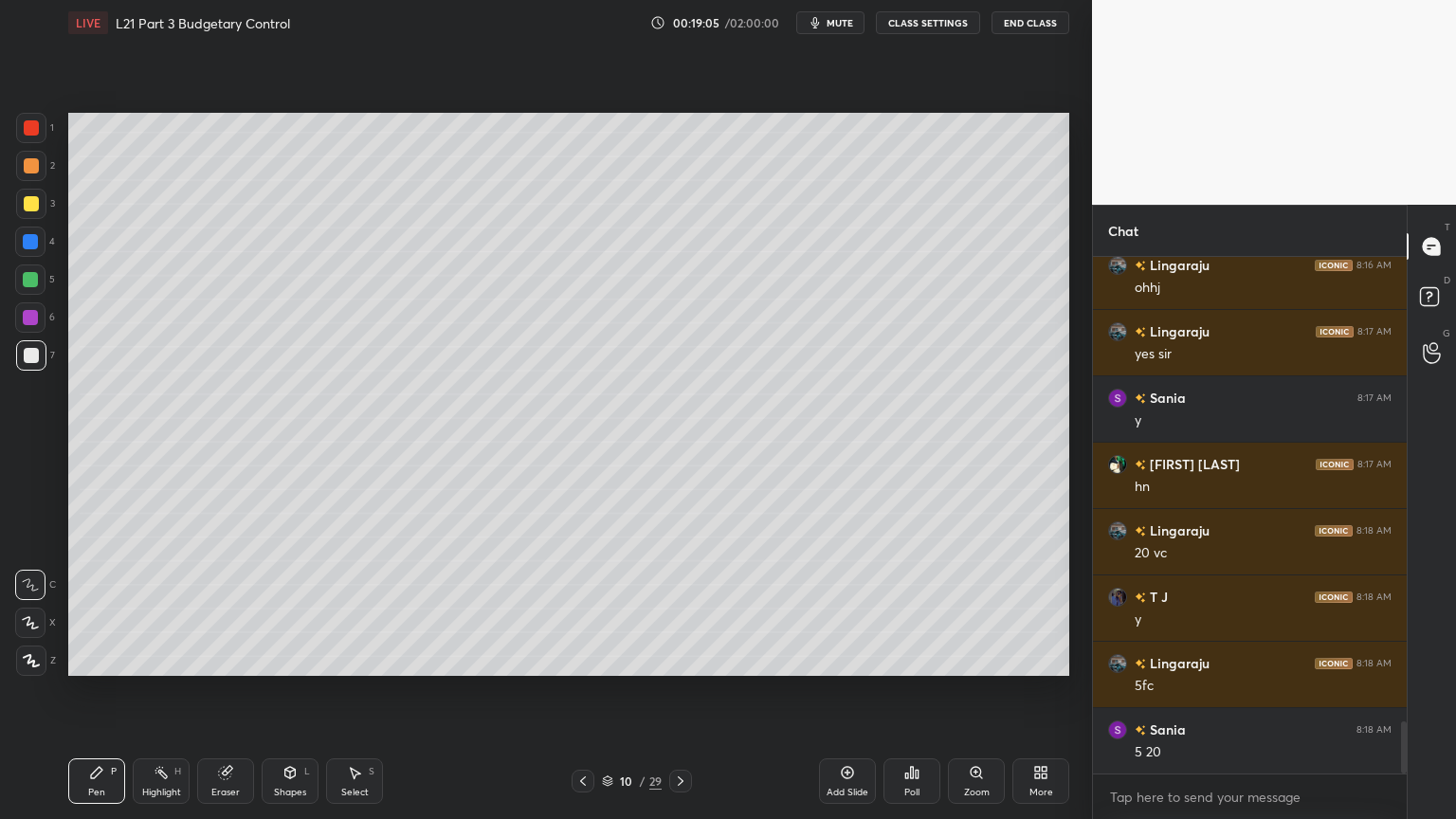 click 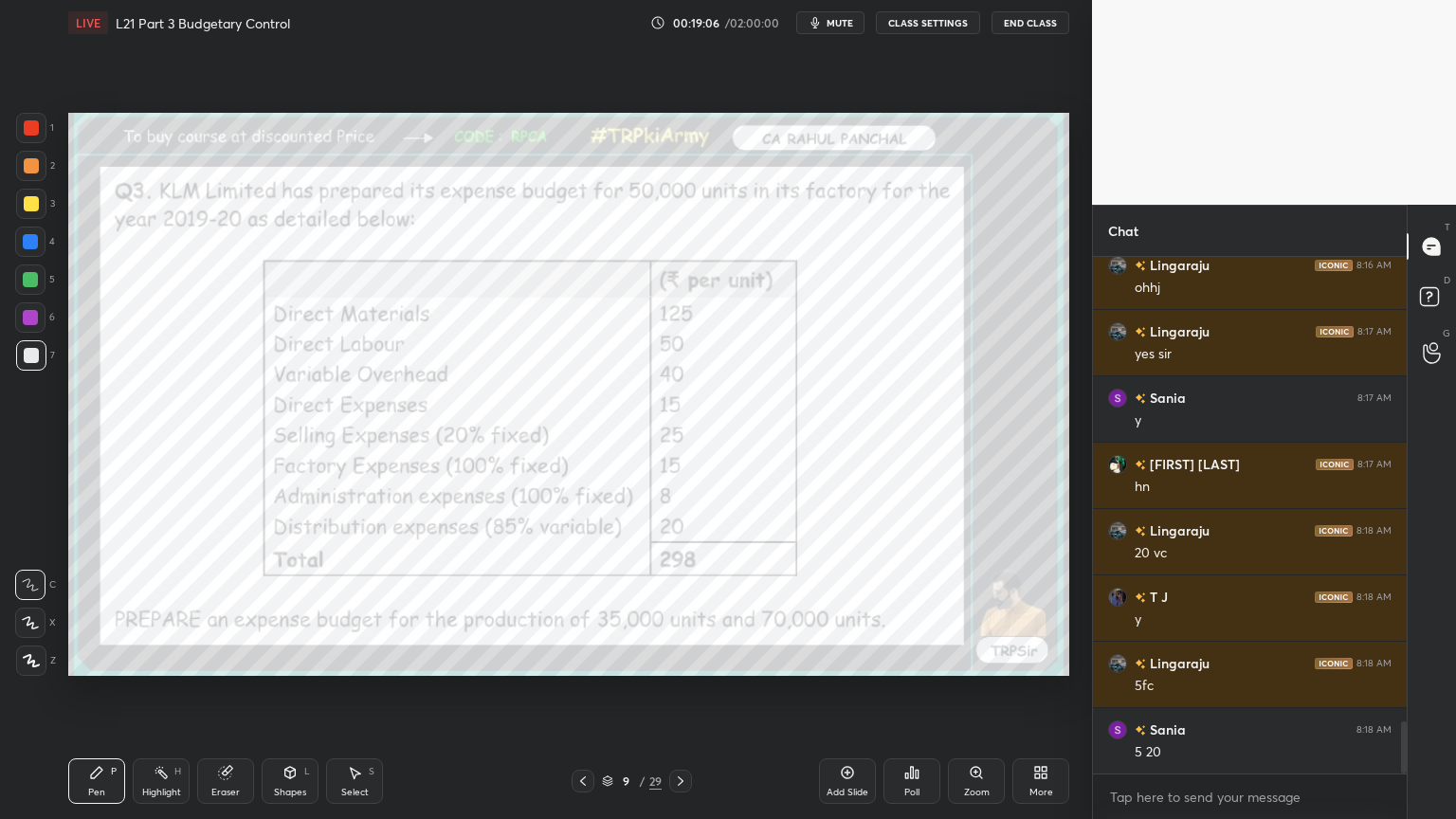 click 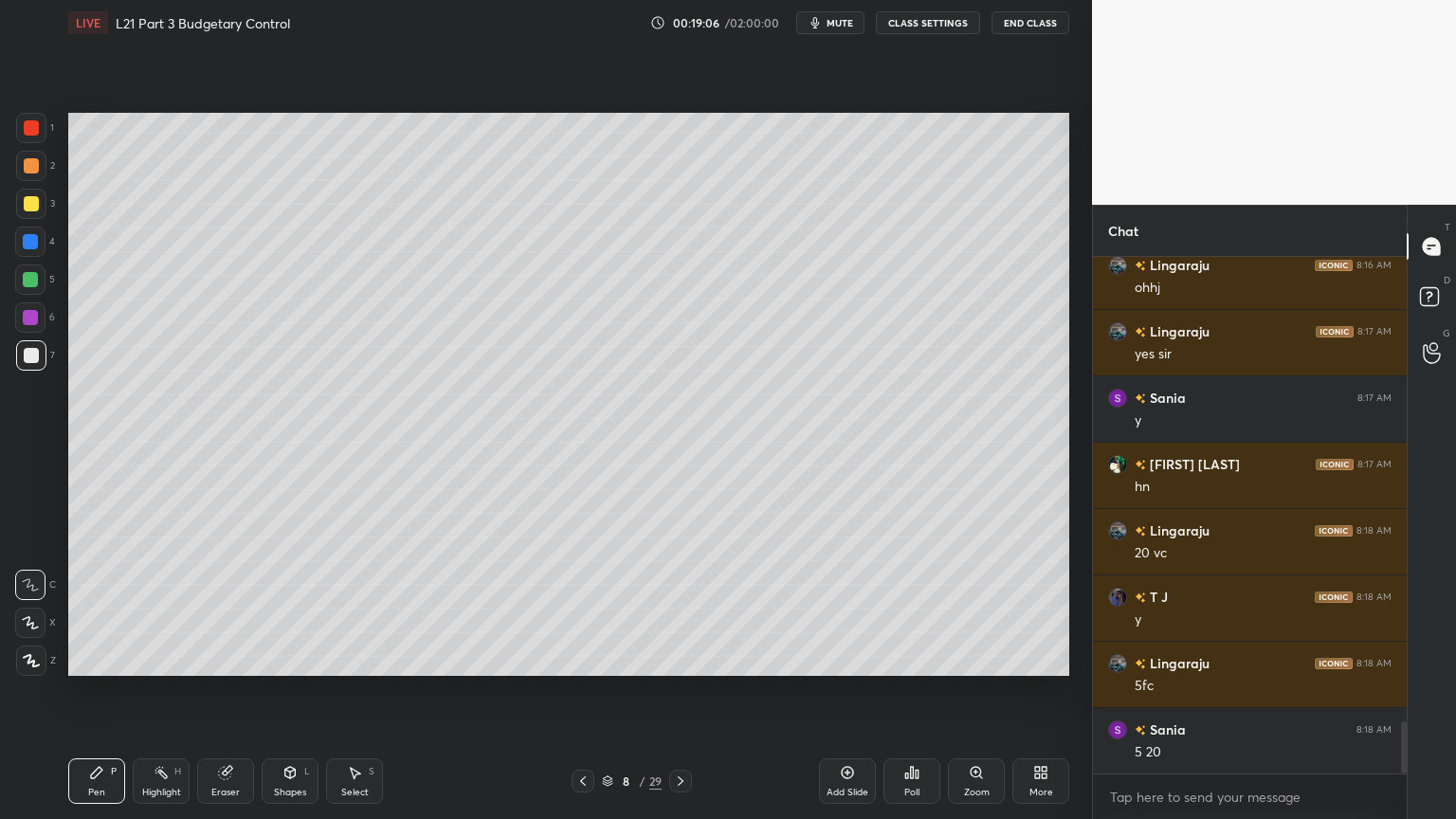 scroll, scrollTop: 4636, scrollLeft: 0, axis: vertical 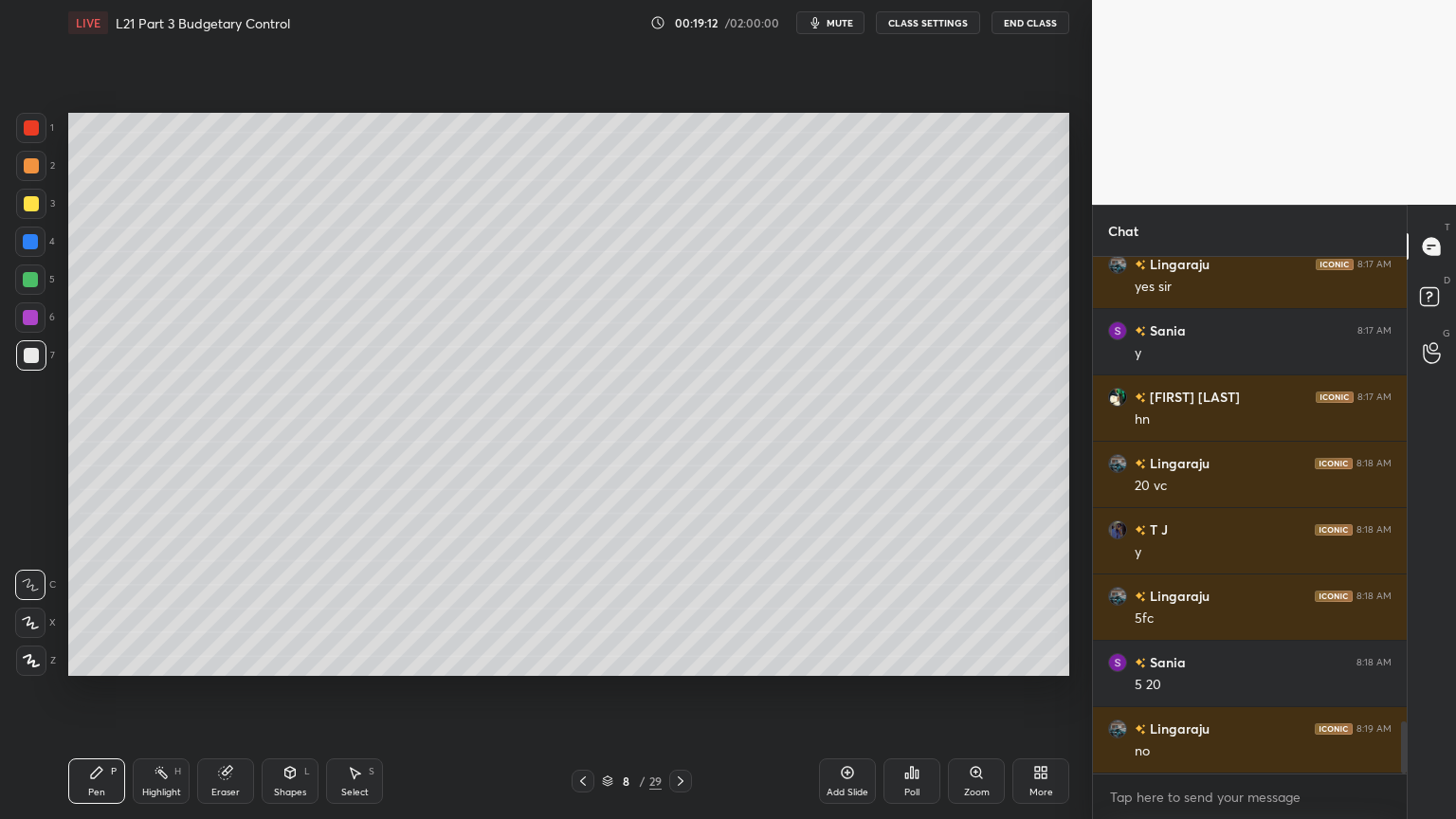 click 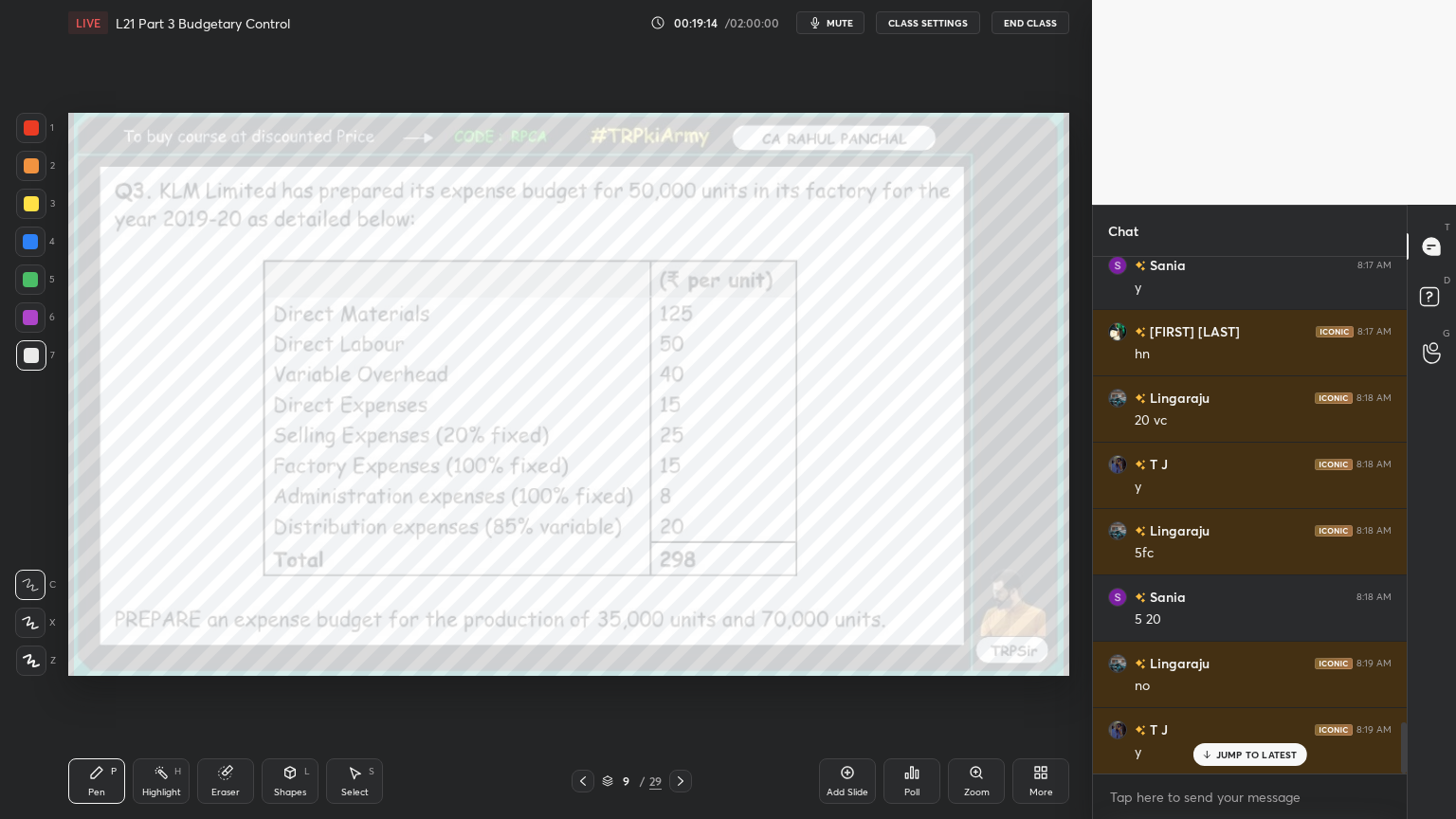 scroll, scrollTop: 4769, scrollLeft: 0, axis: vertical 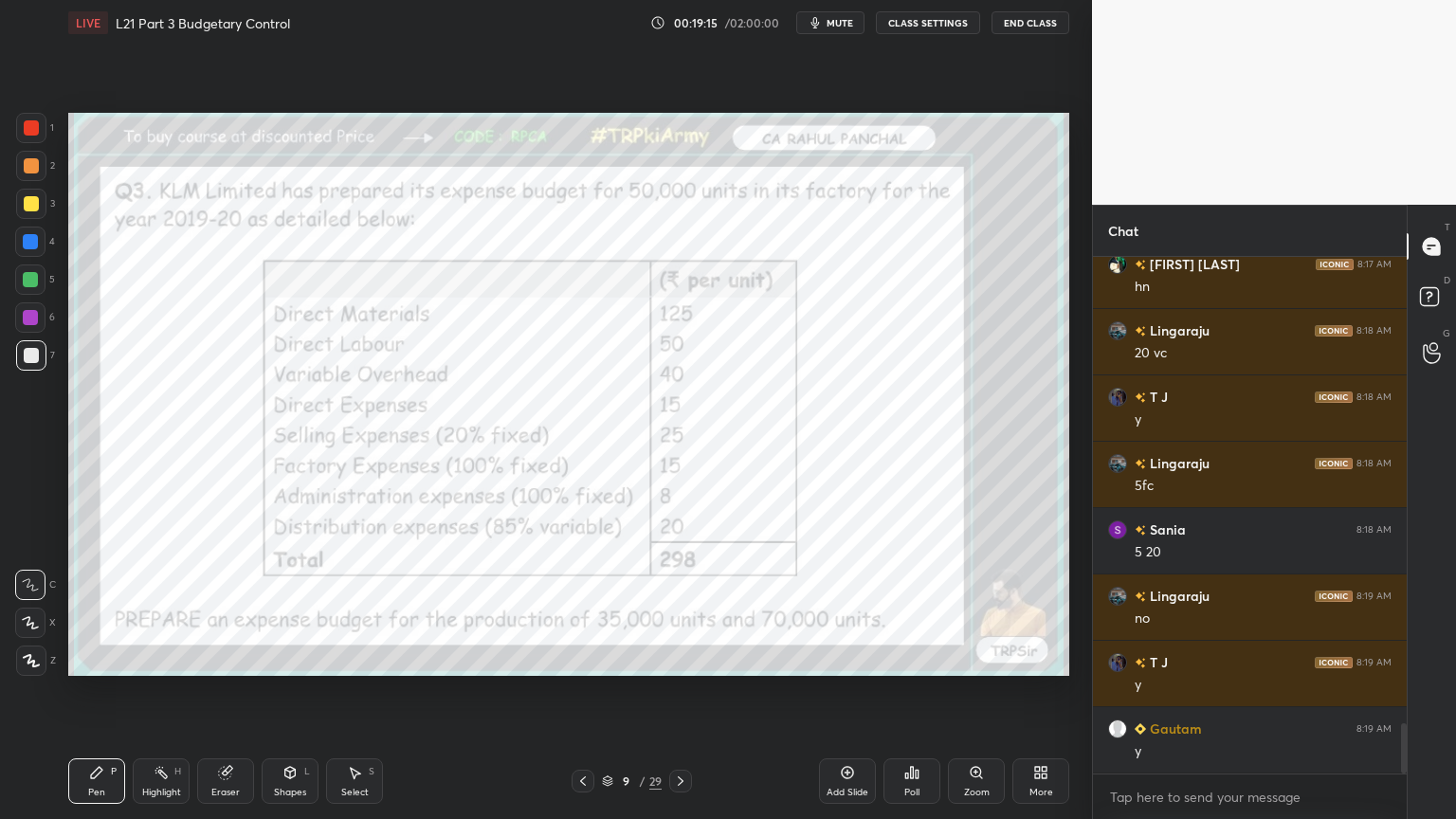 click at bounding box center [681, 781] 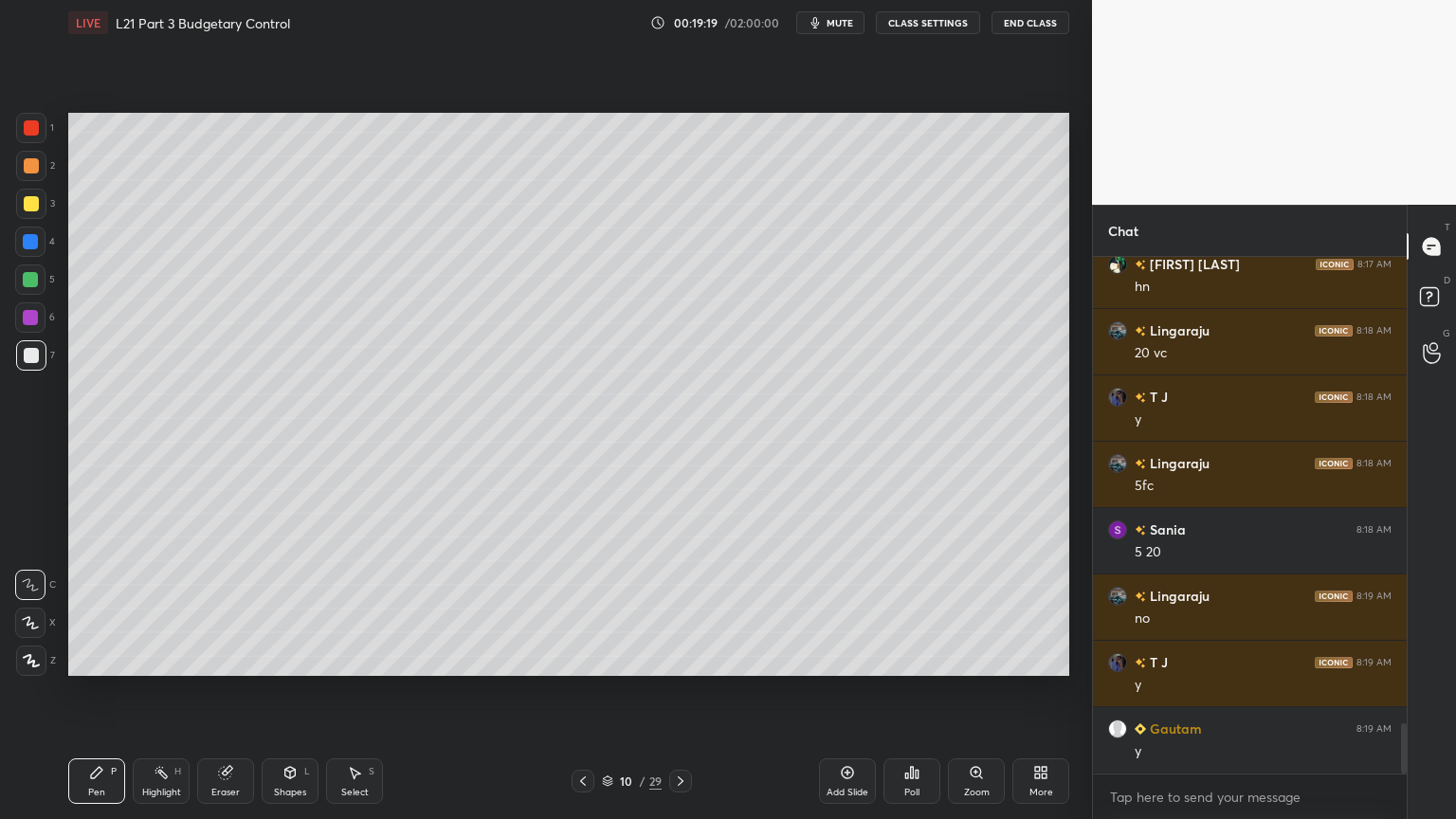 click on "Shapes L" at bounding box center (290, 781) 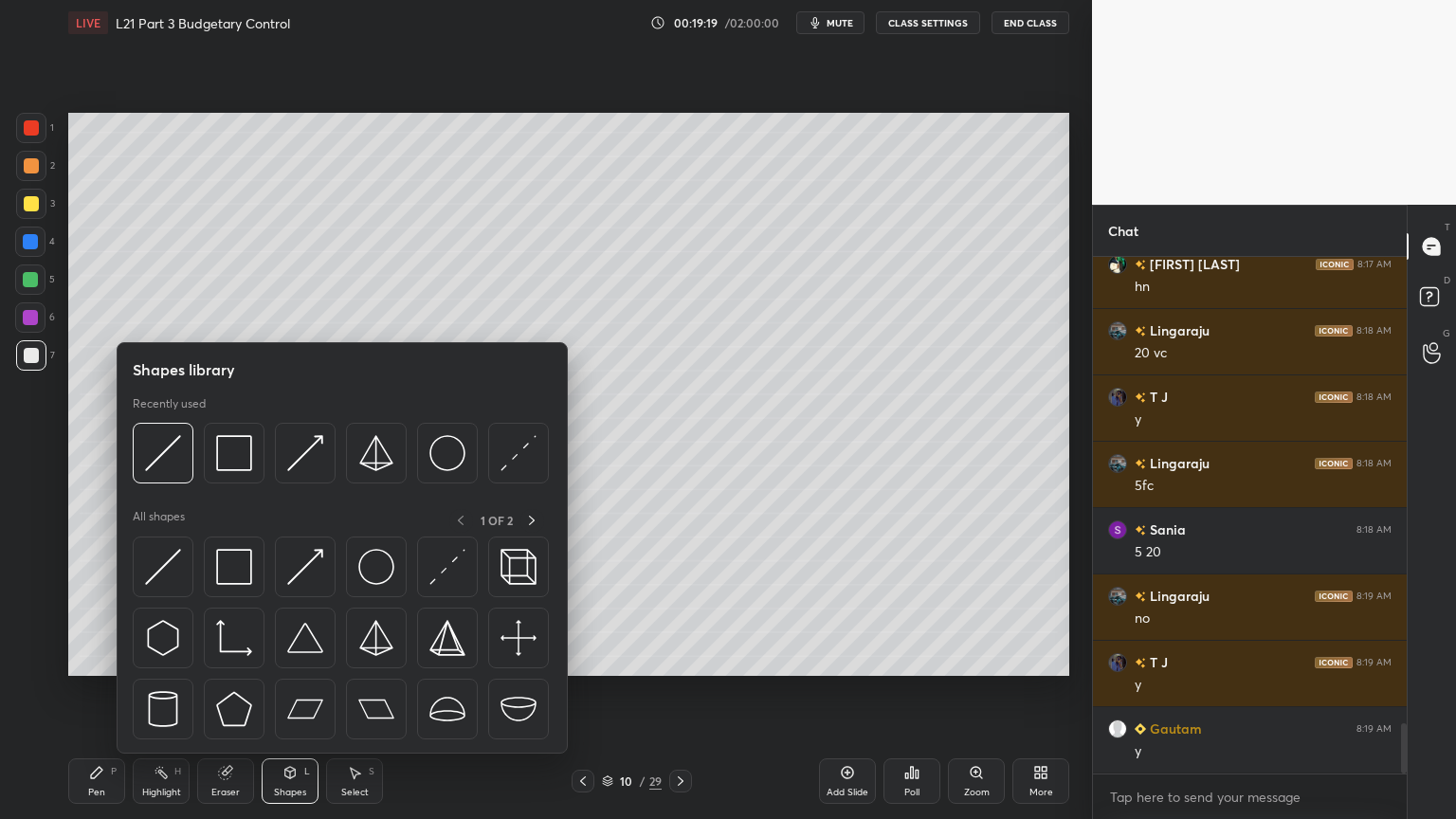 click at bounding box center [163, 453] 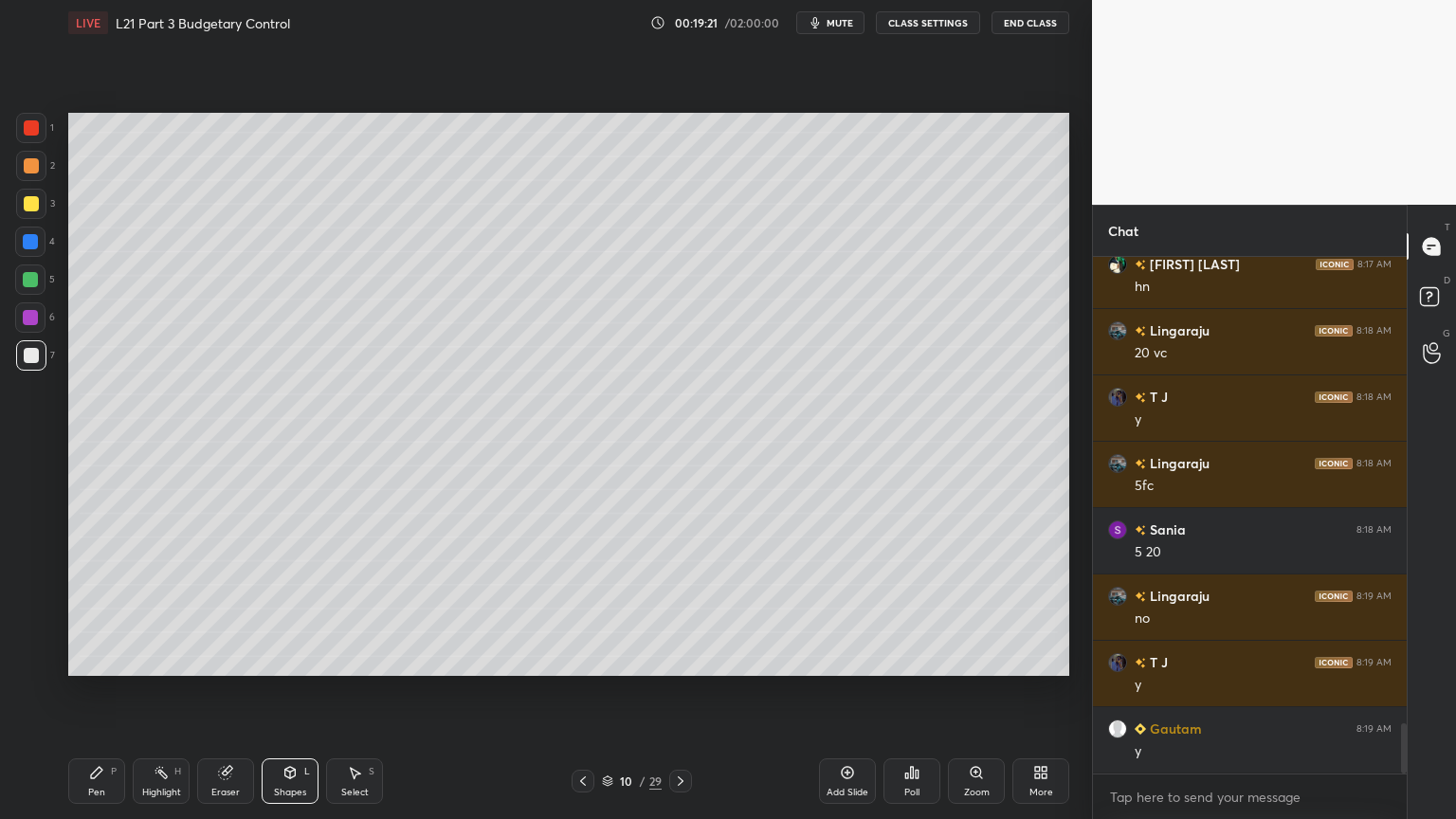 click on "Pen P" at bounding box center (97, 781) 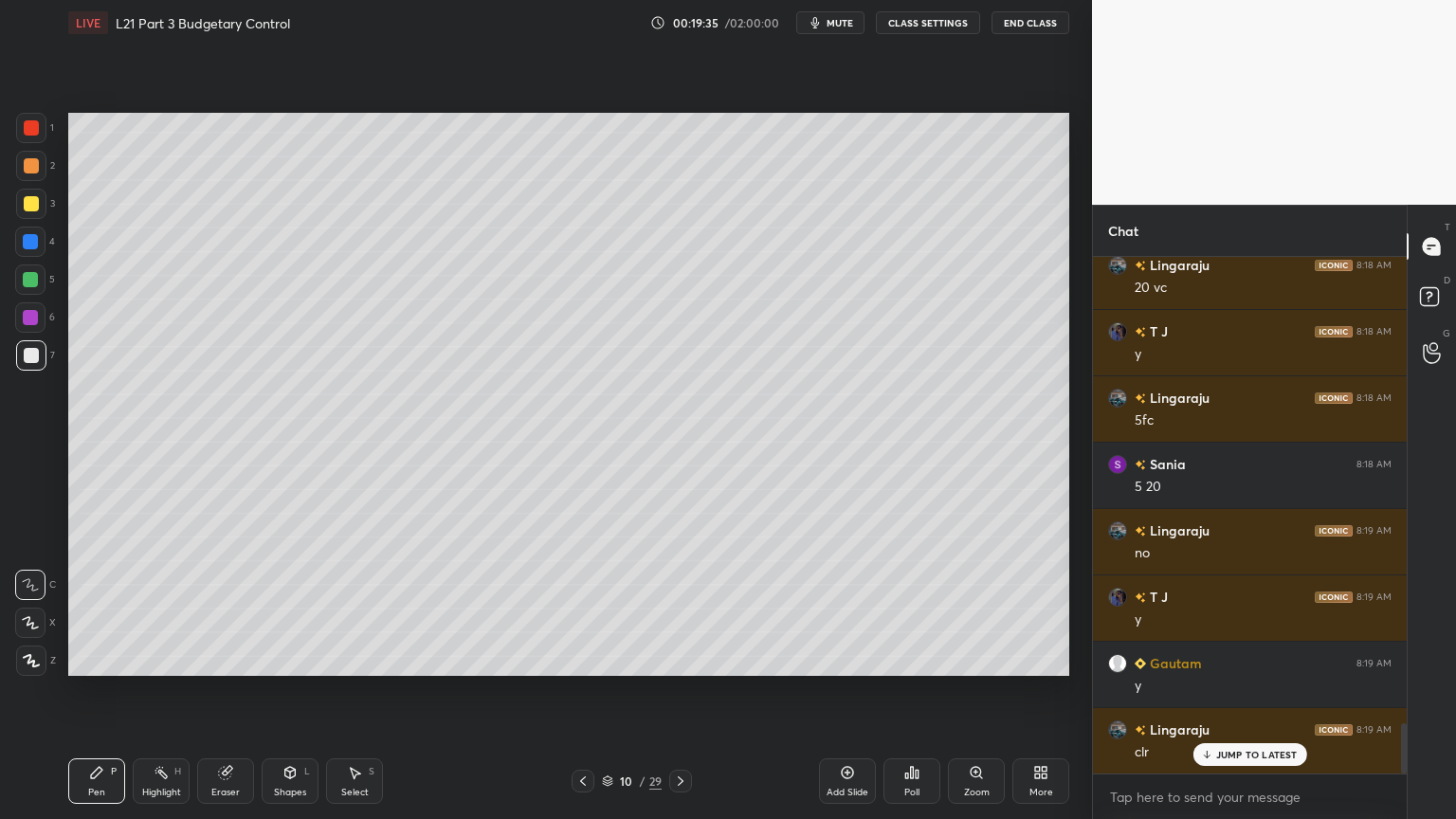 scroll, scrollTop: 4902, scrollLeft: 0, axis: vertical 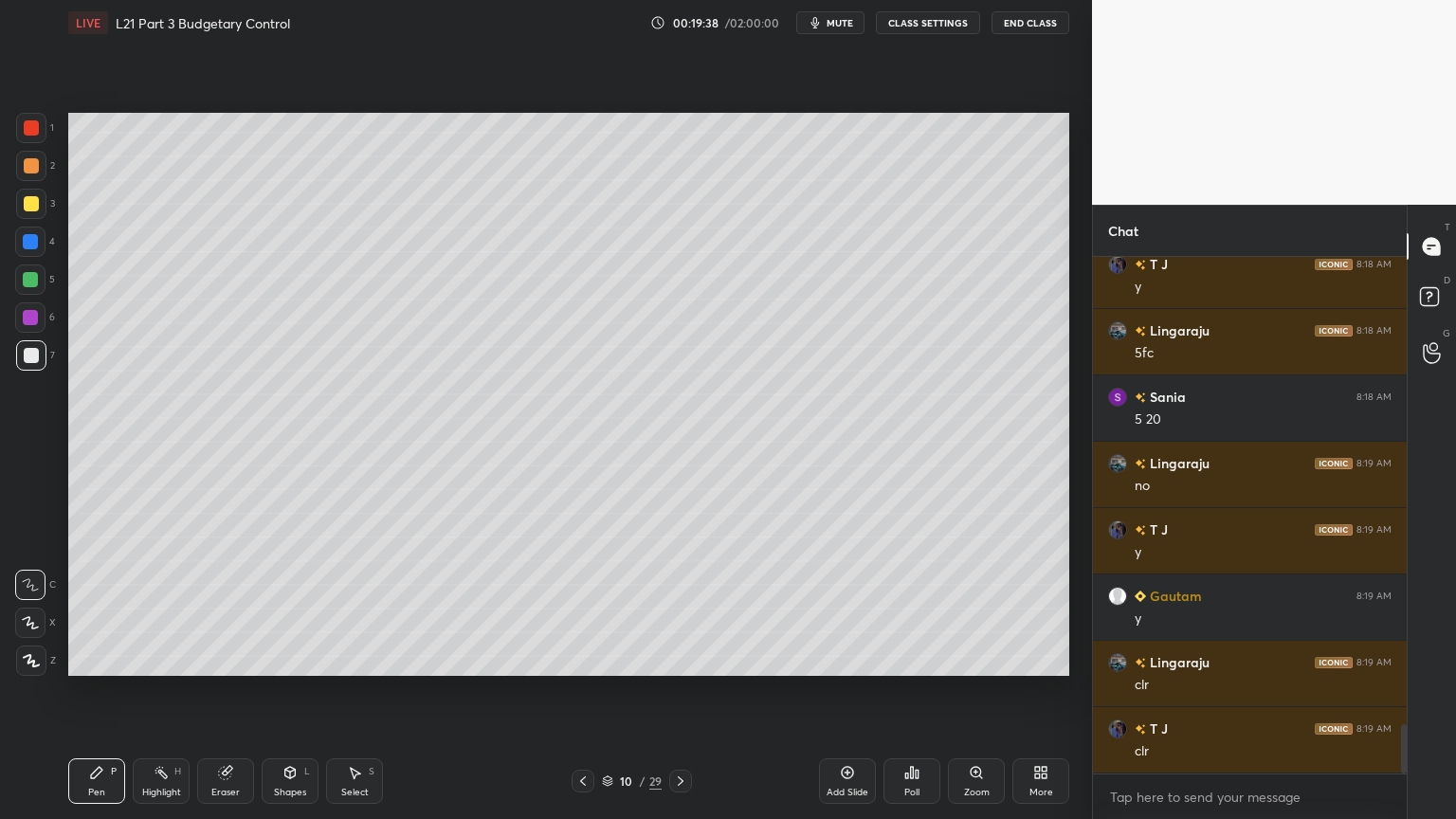 click at bounding box center [31, 204] 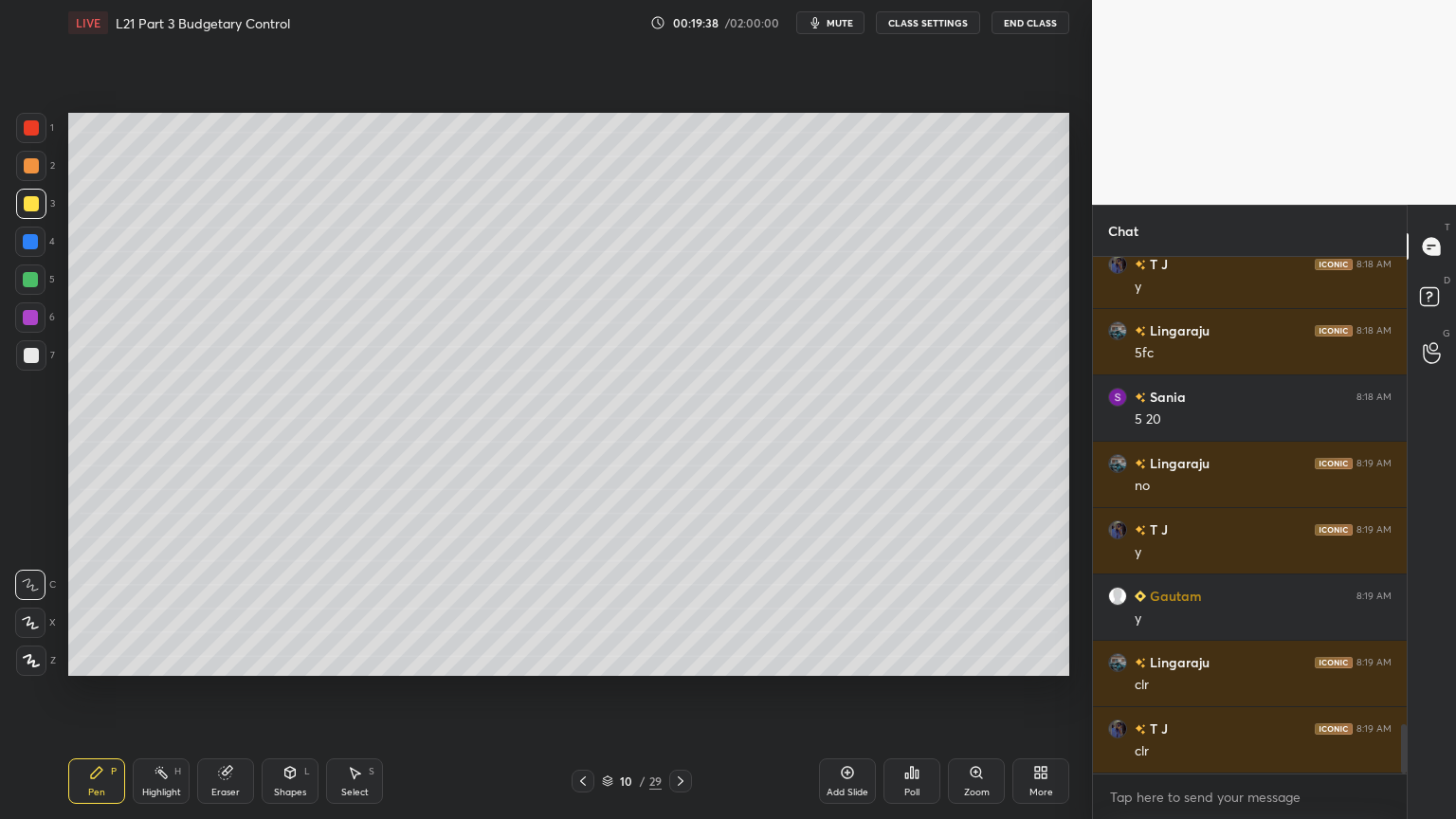 scroll, scrollTop: 4967, scrollLeft: 0, axis: vertical 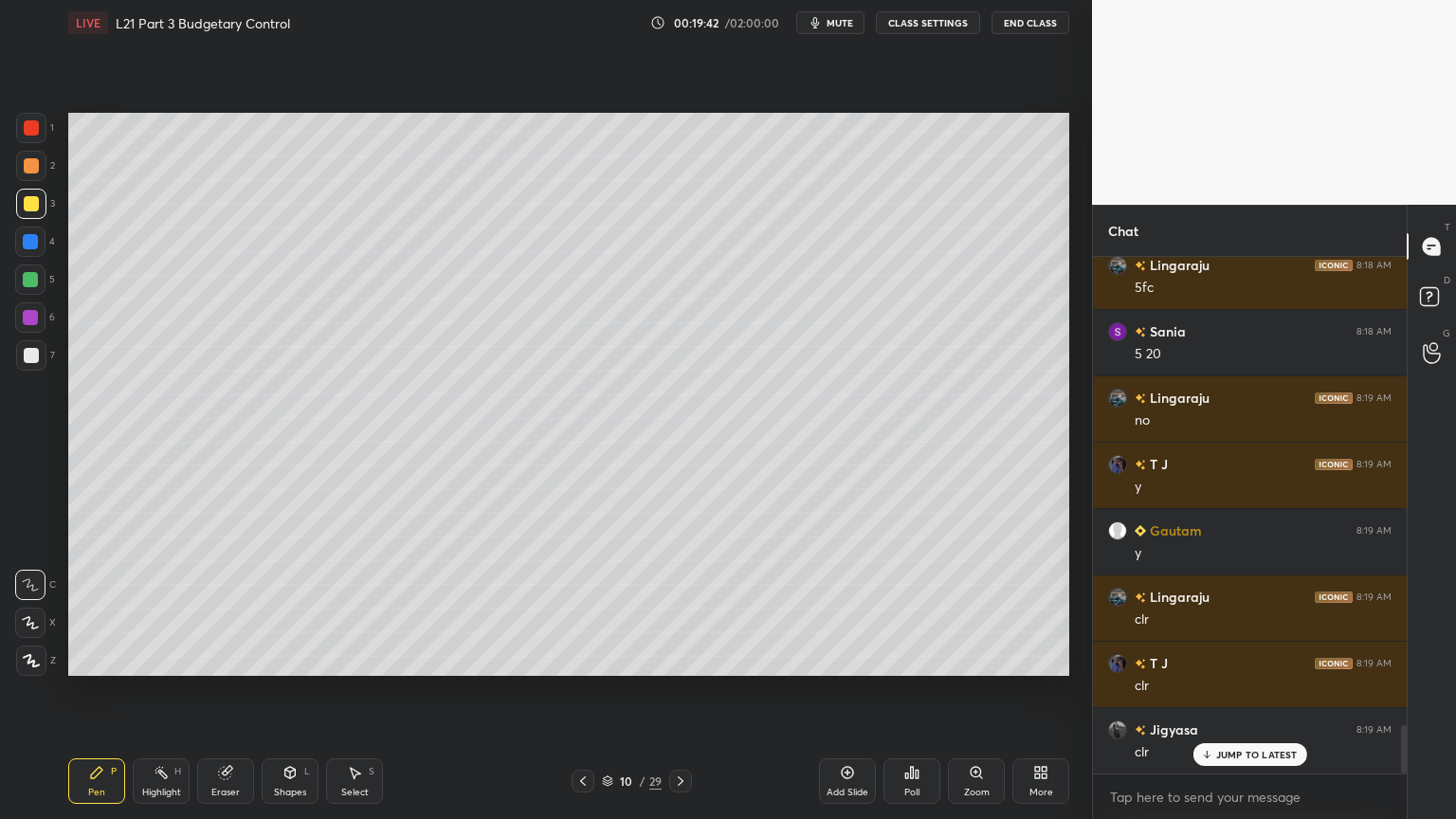 click 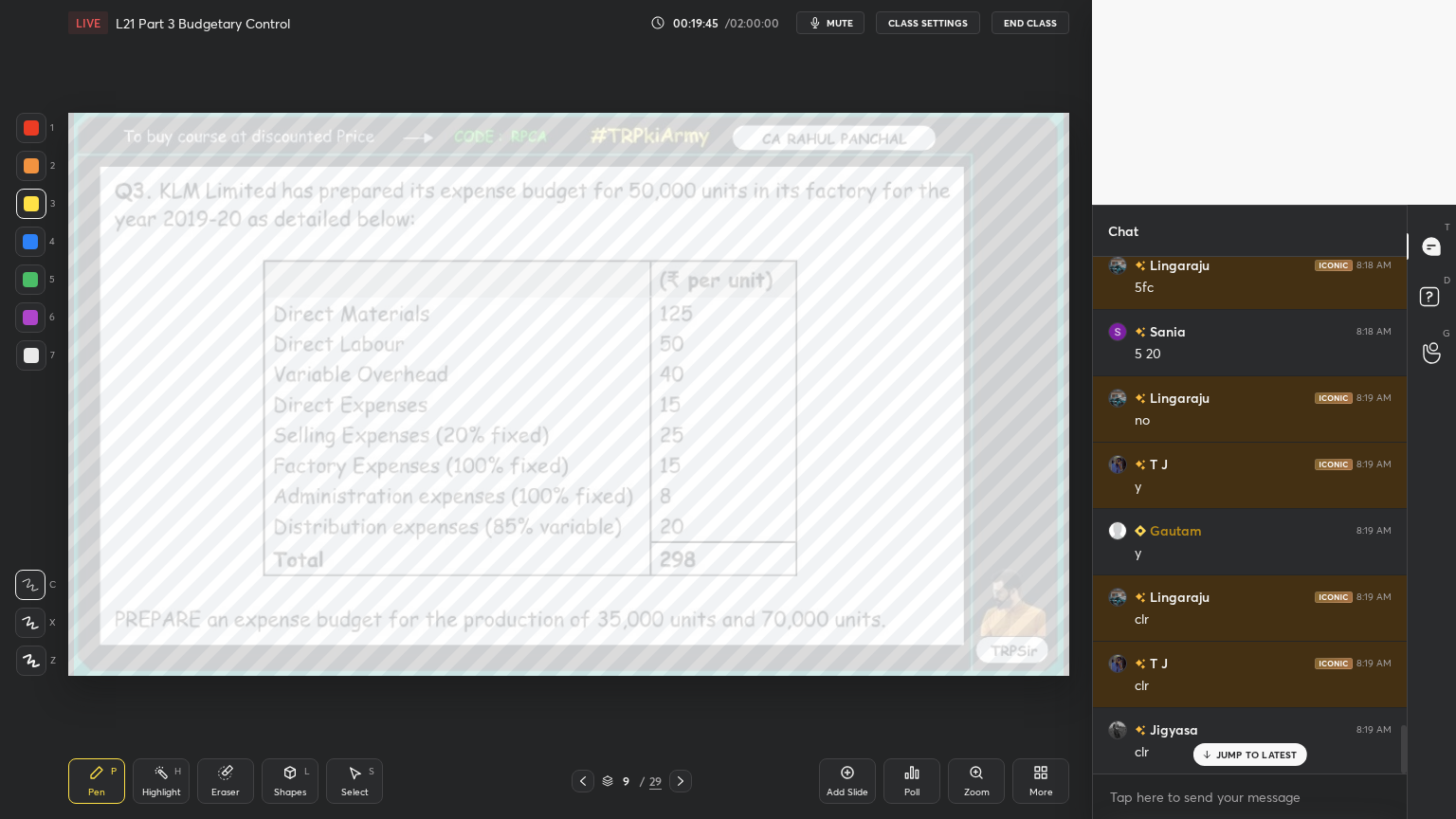 click 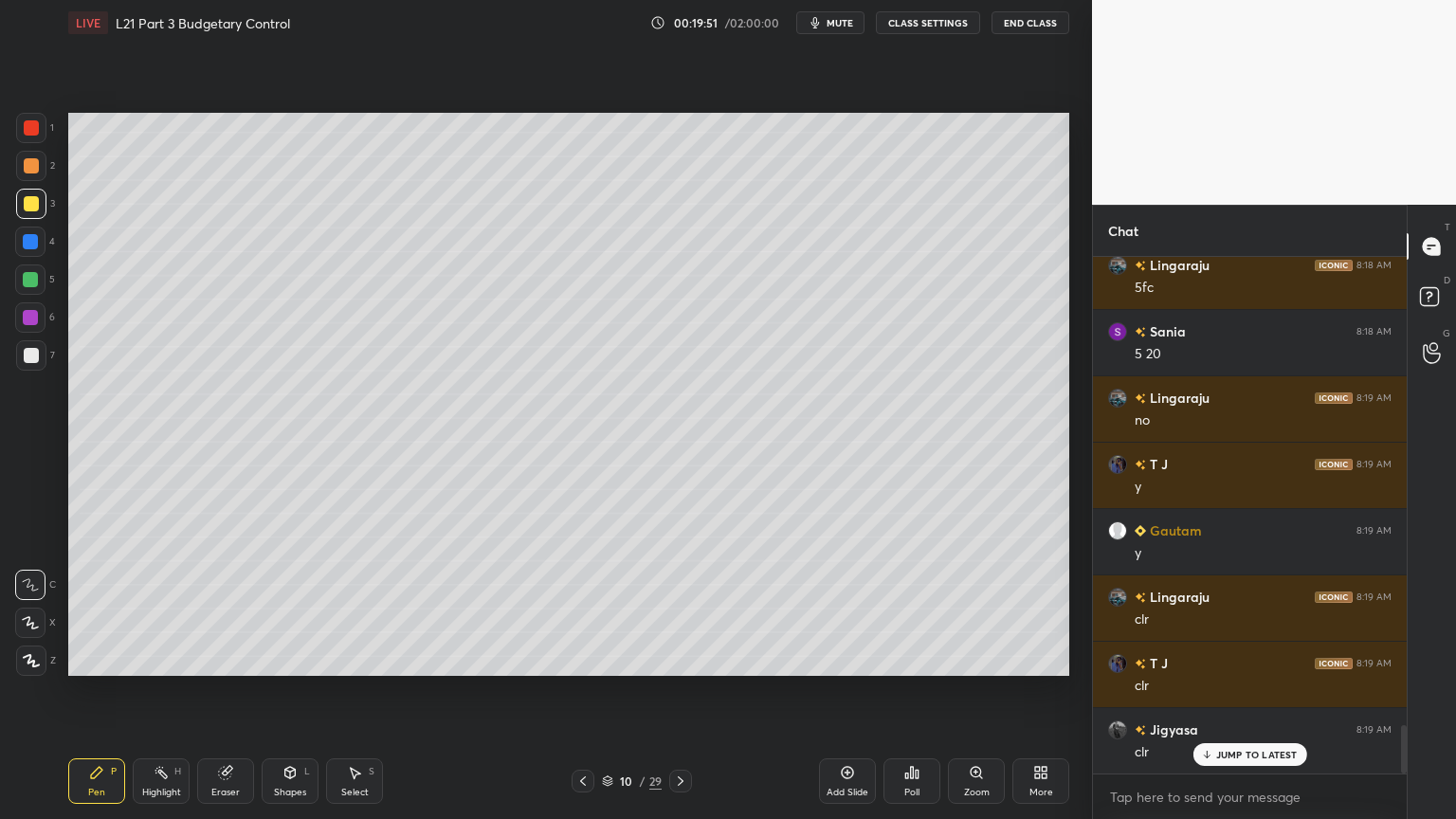click on "Shapes" at bounding box center (290, 792) 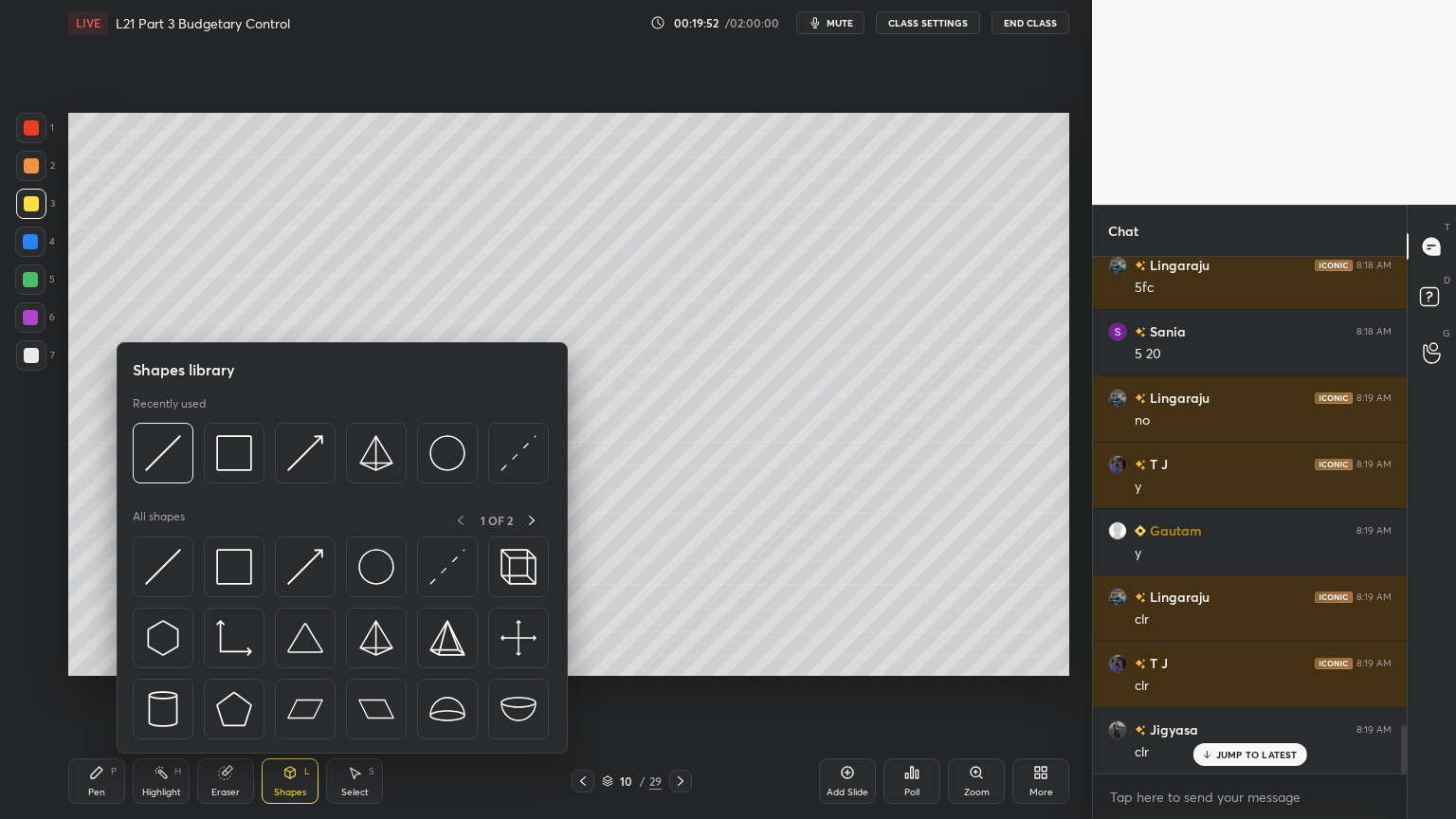 click at bounding box center [163, 453] 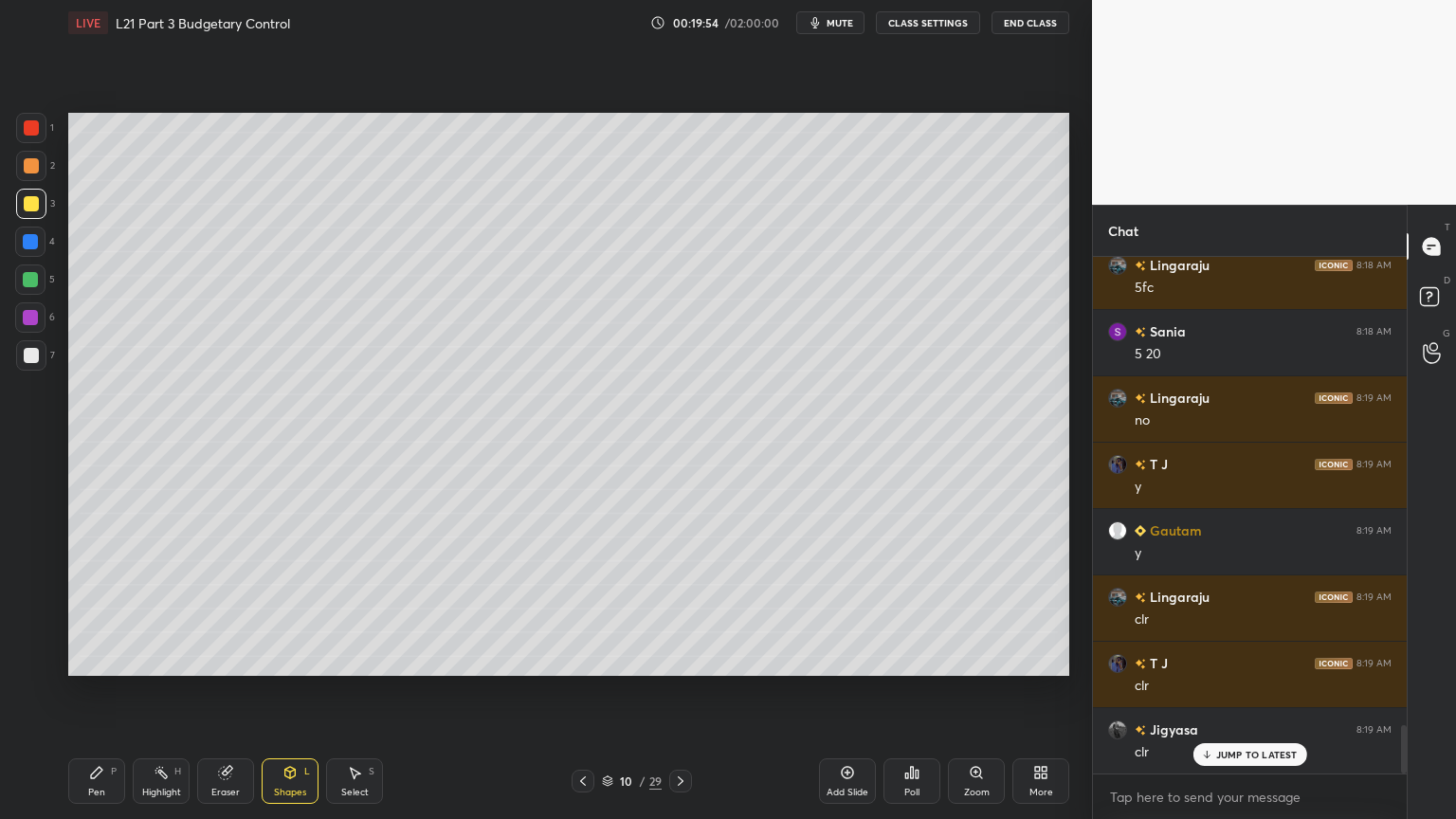 click on "Pen" at bounding box center [97, 792] 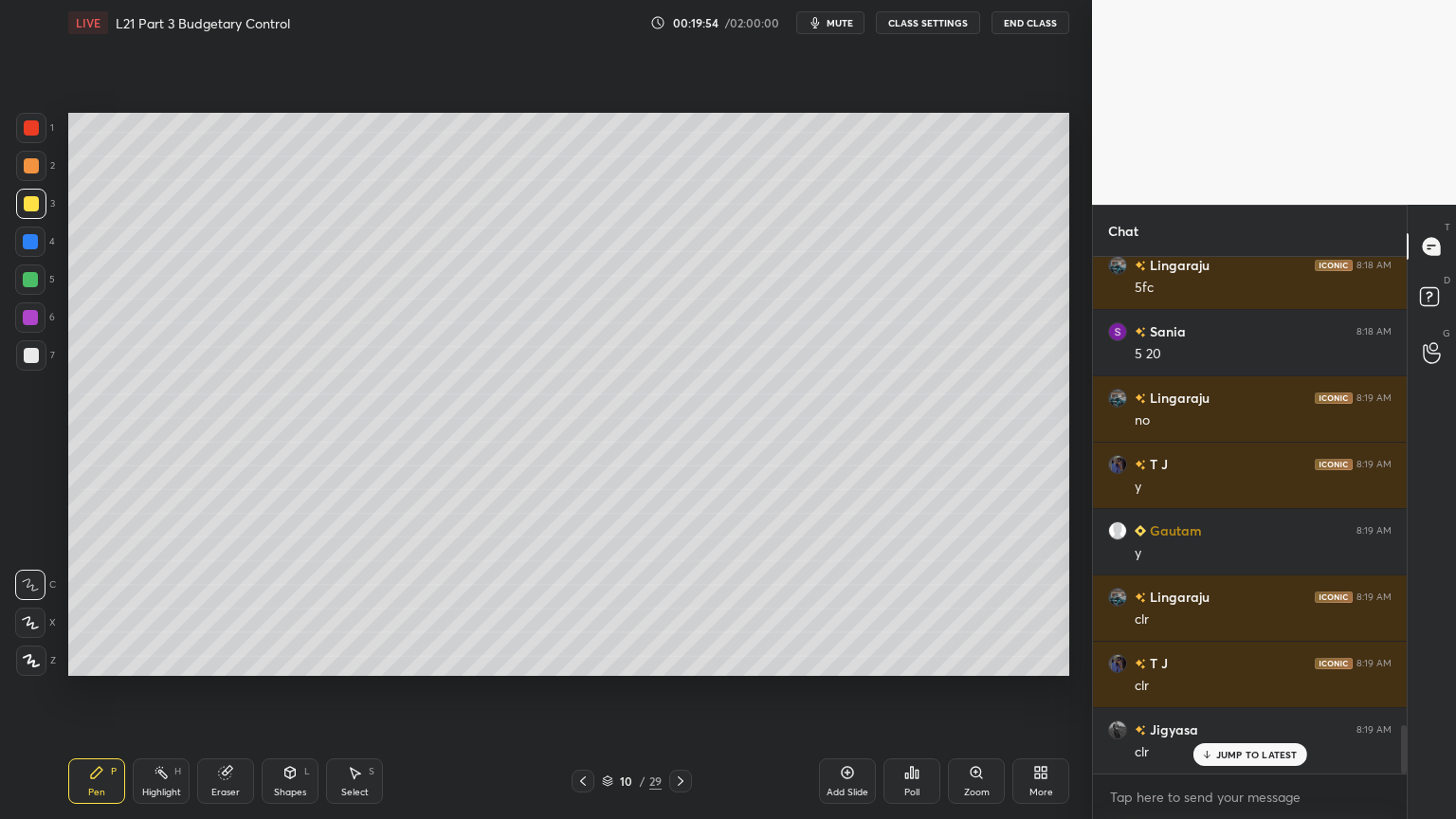 click 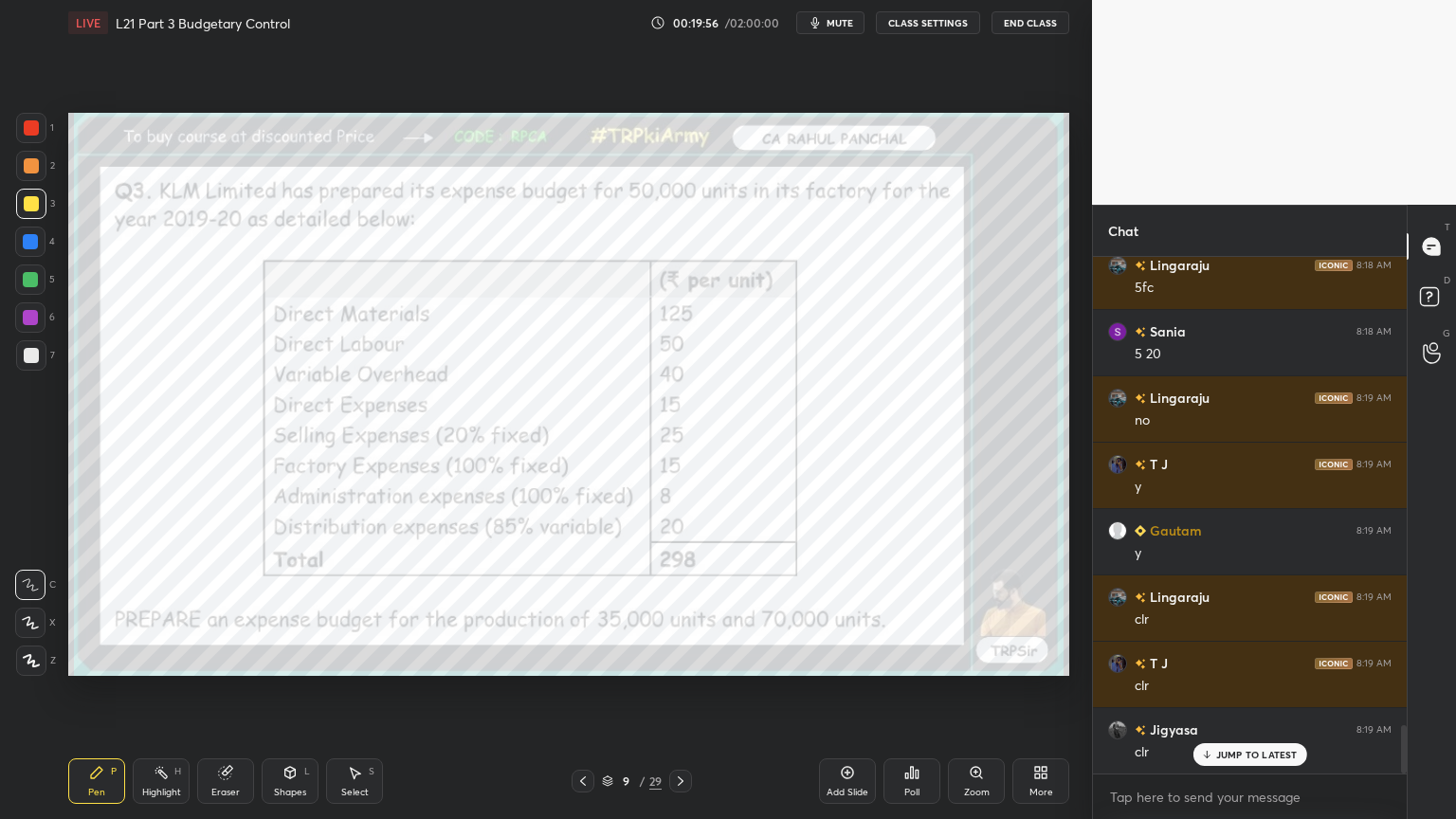 click 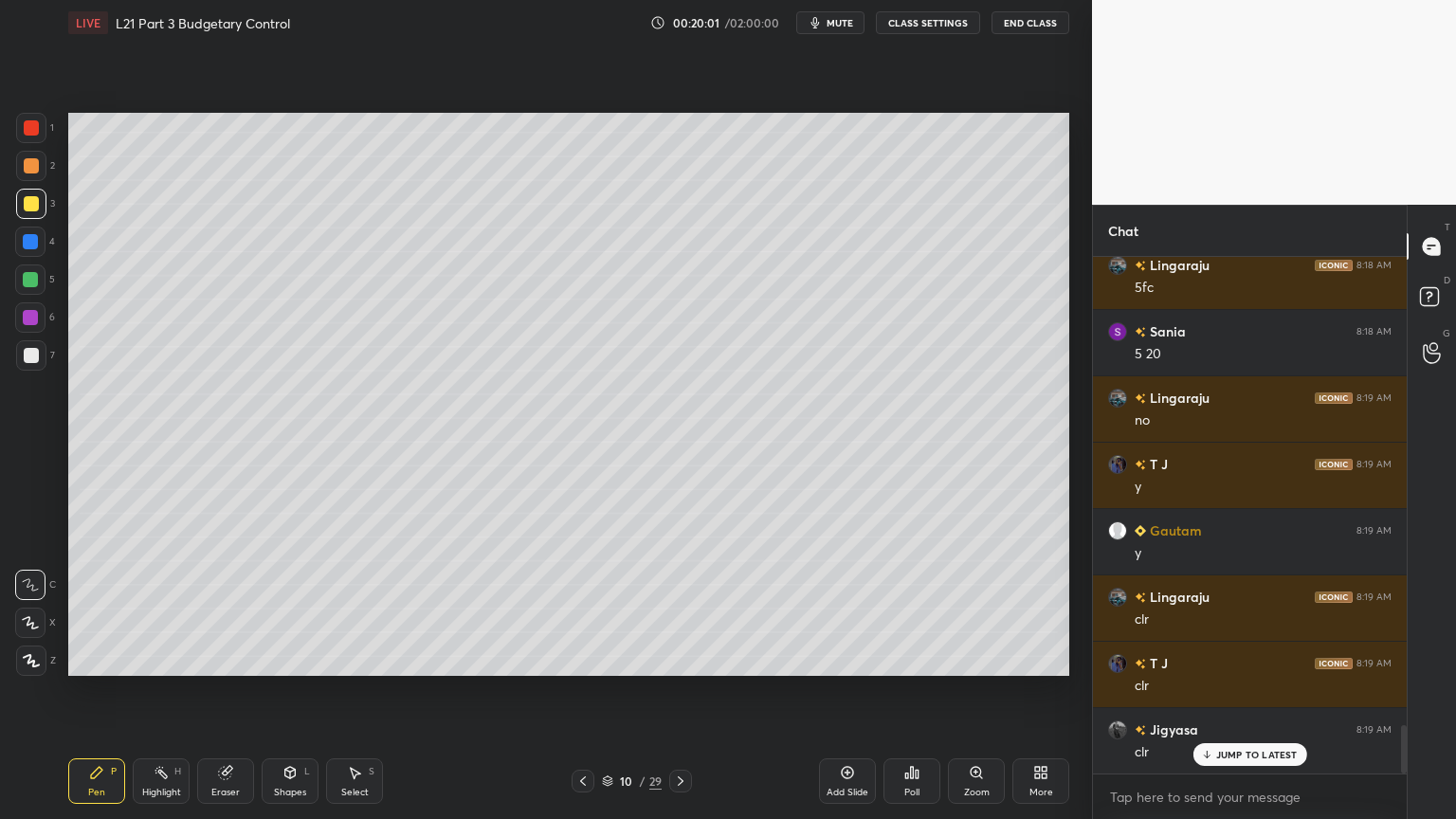 click at bounding box center (31, 166) 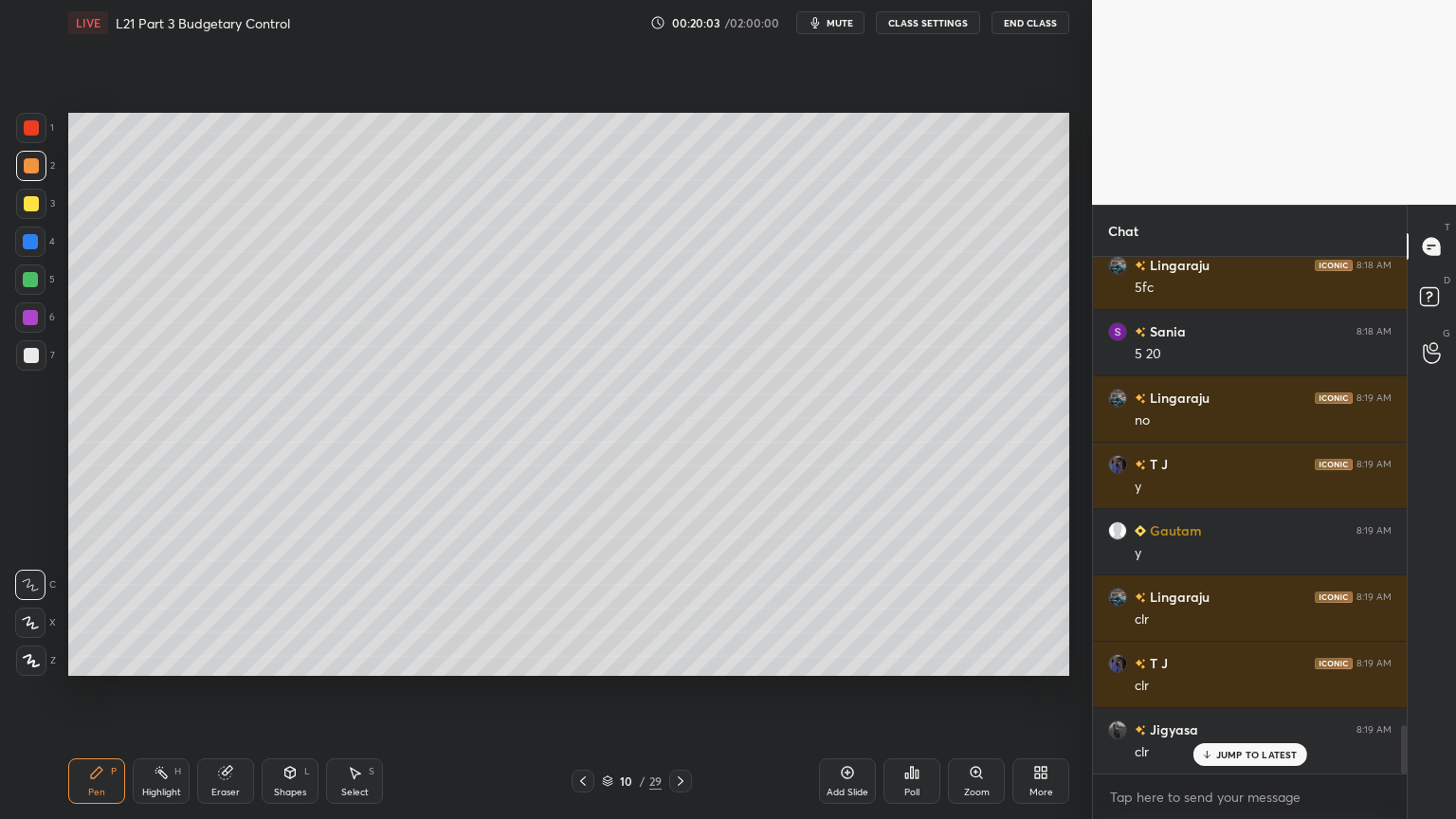 click at bounding box center [31, 355] 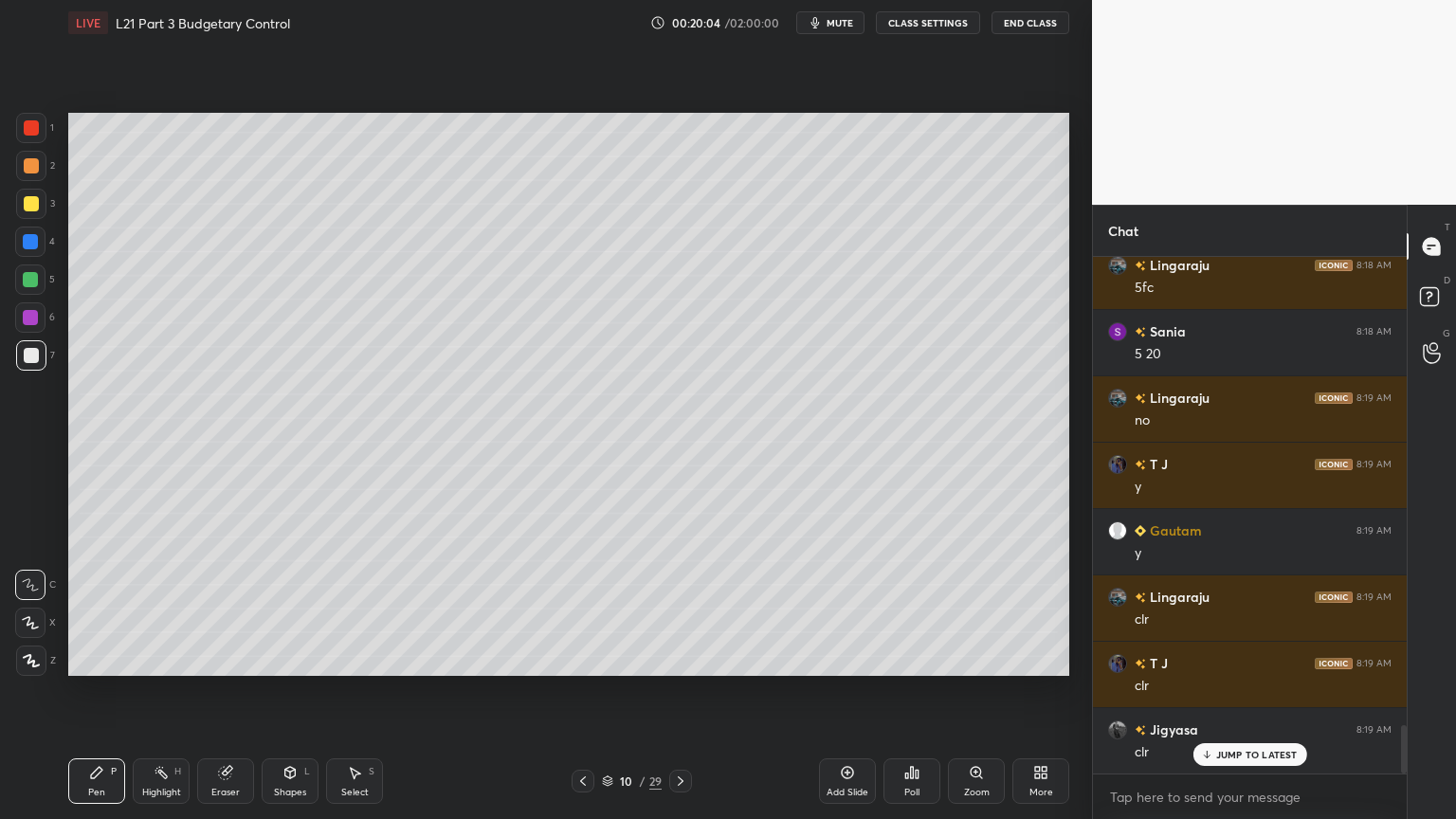 click at bounding box center (583, 781) 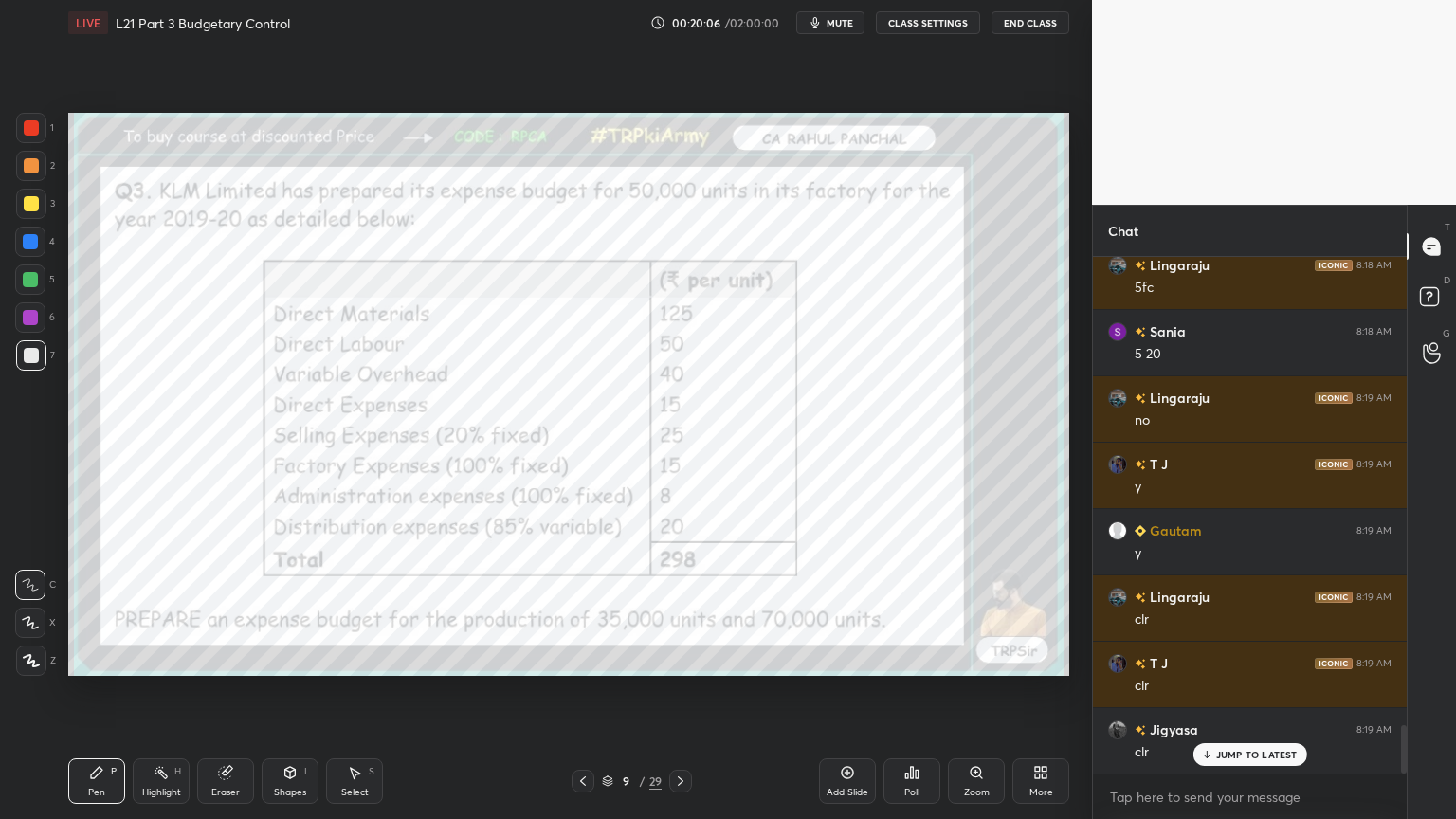 click 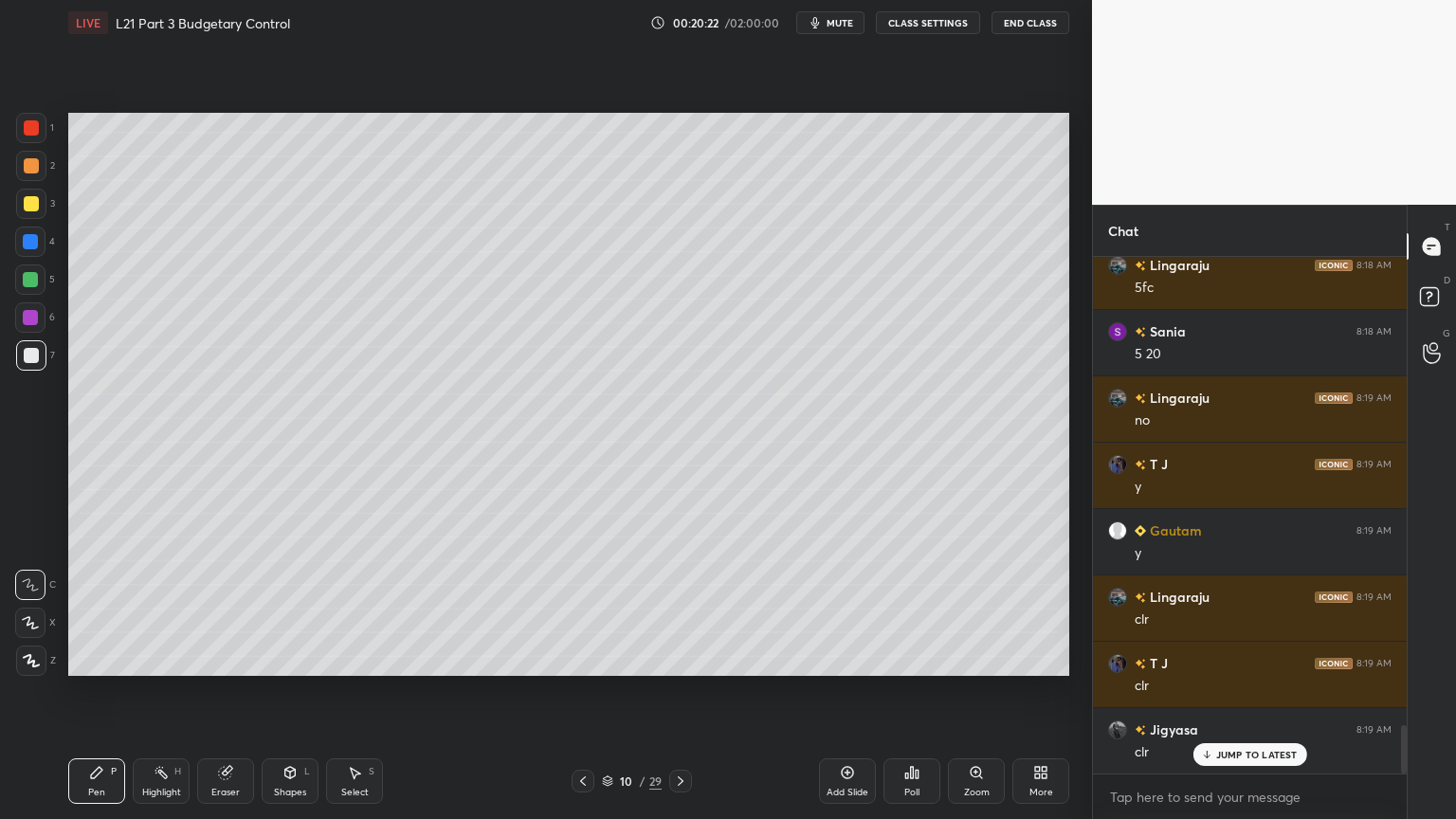 click at bounding box center (31, 204) 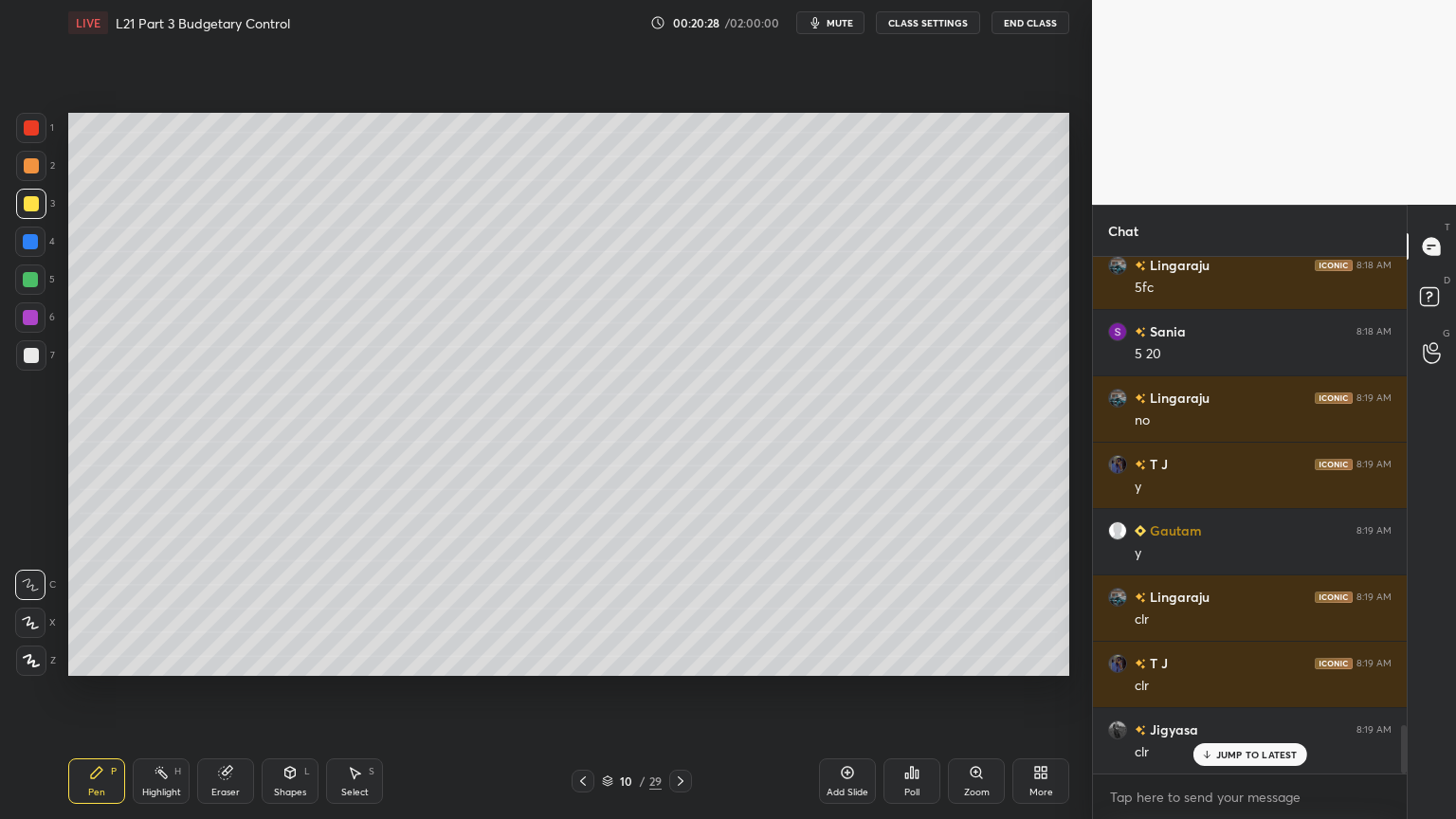 click 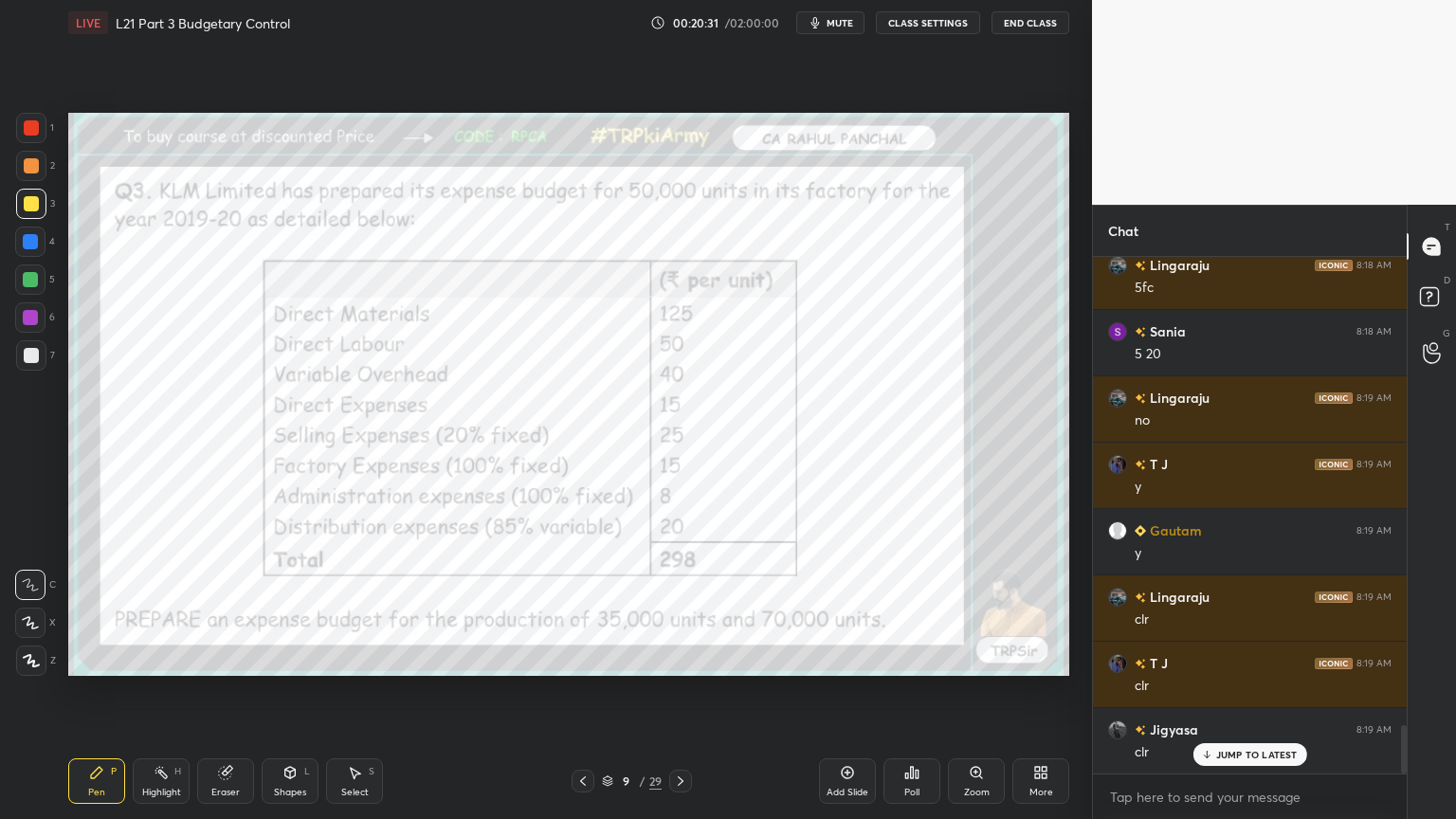 click 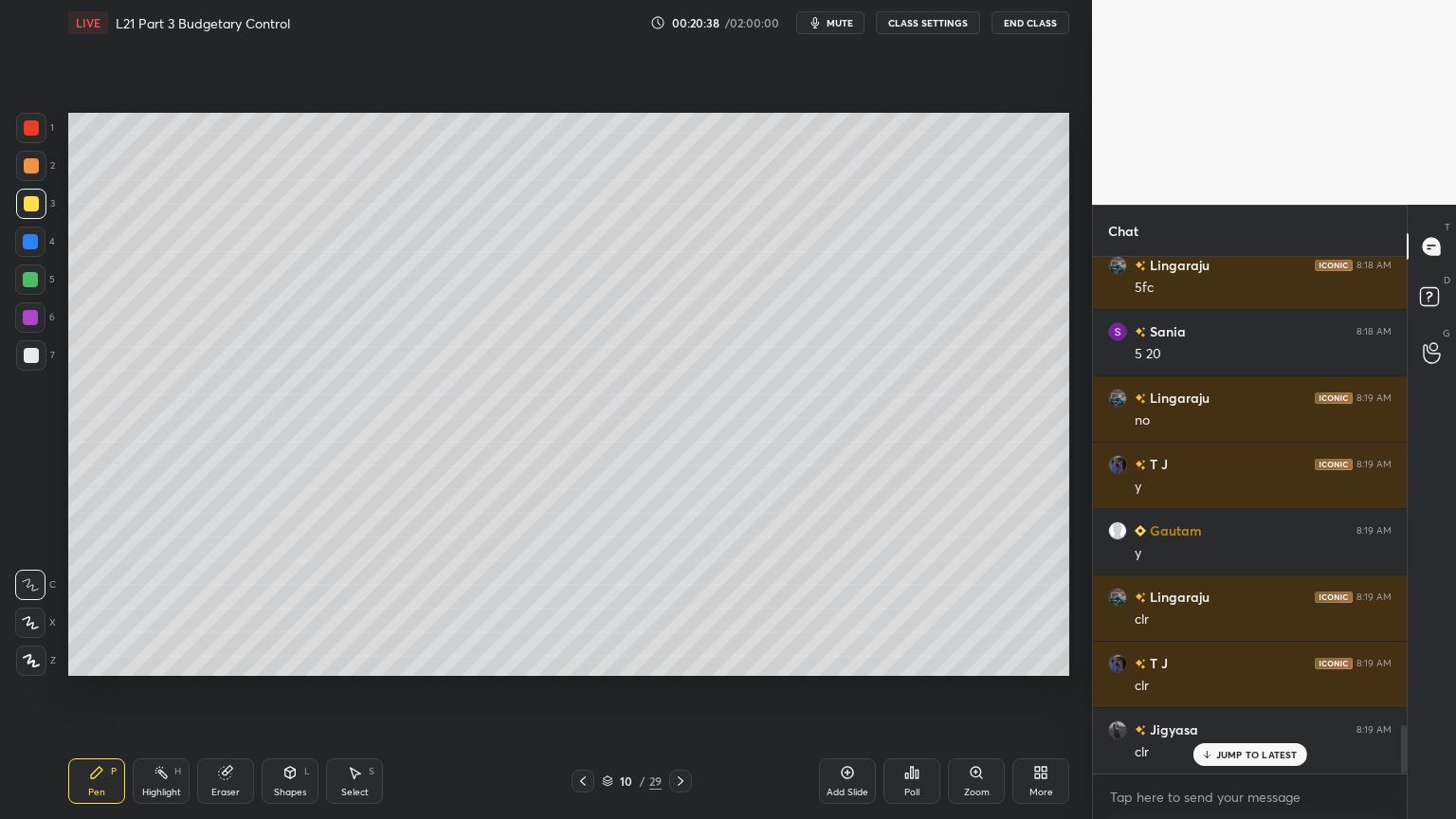 click on "Shapes L" at bounding box center (290, 781) 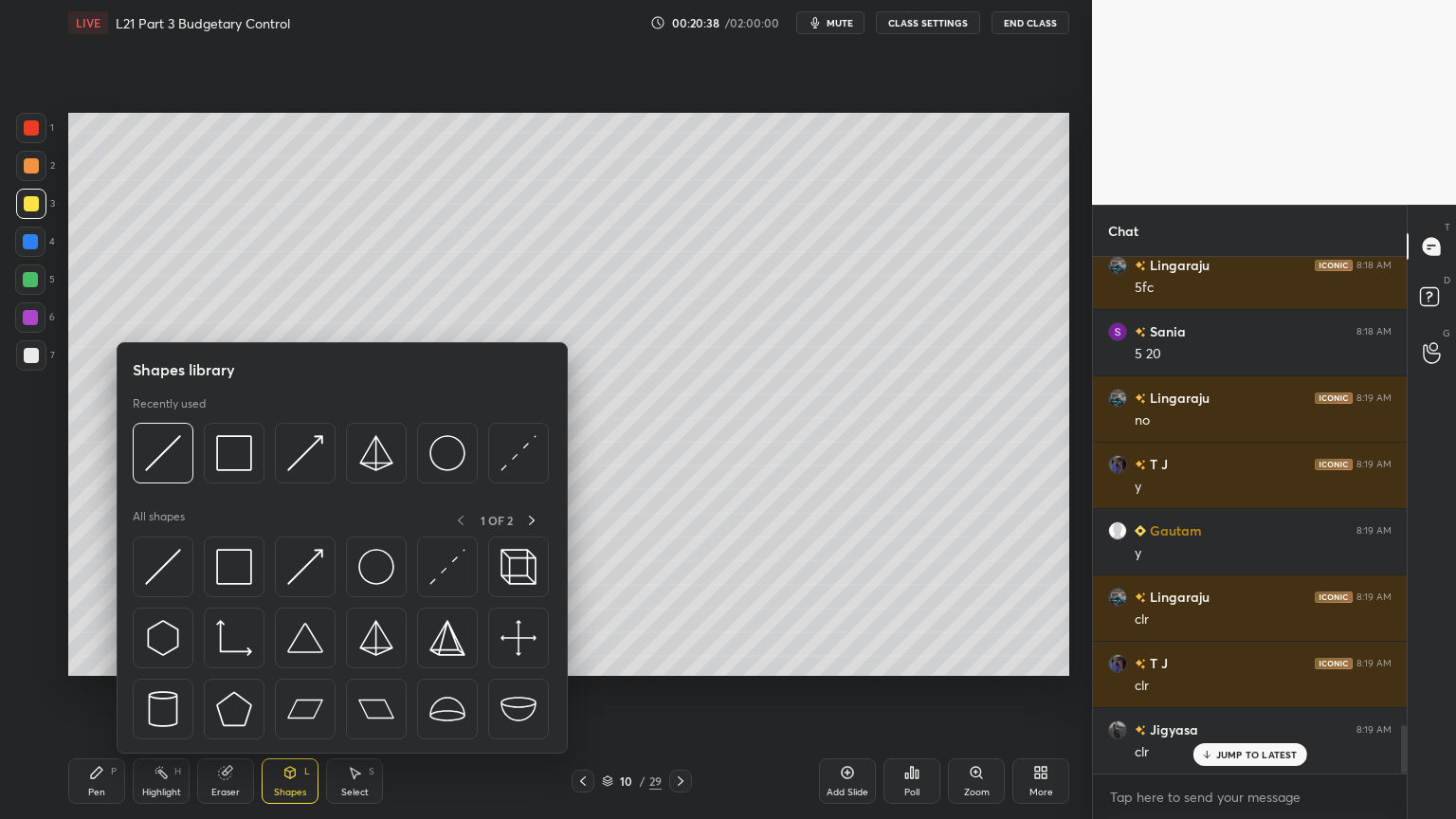 click at bounding box center (163, 453) 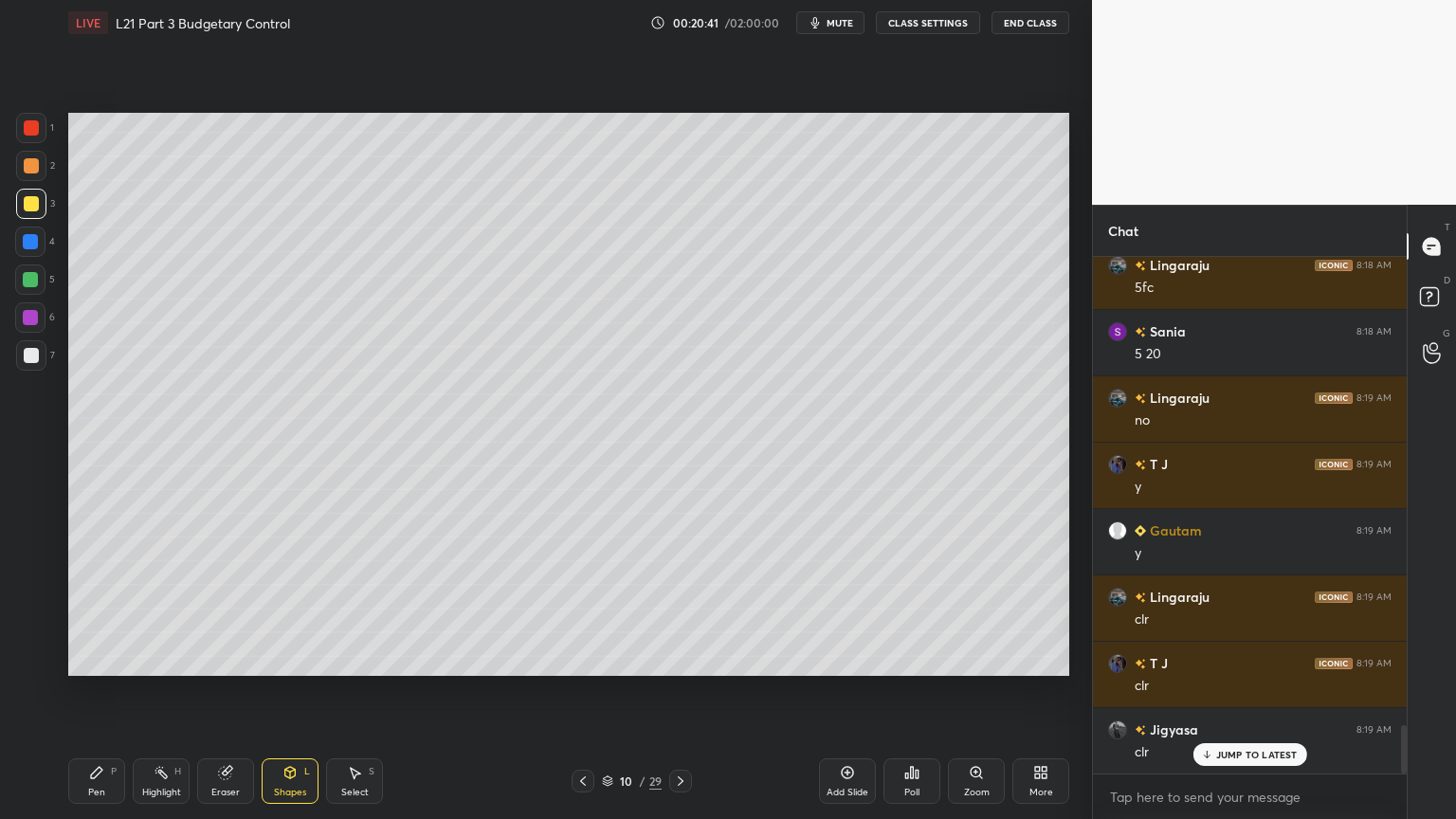 click 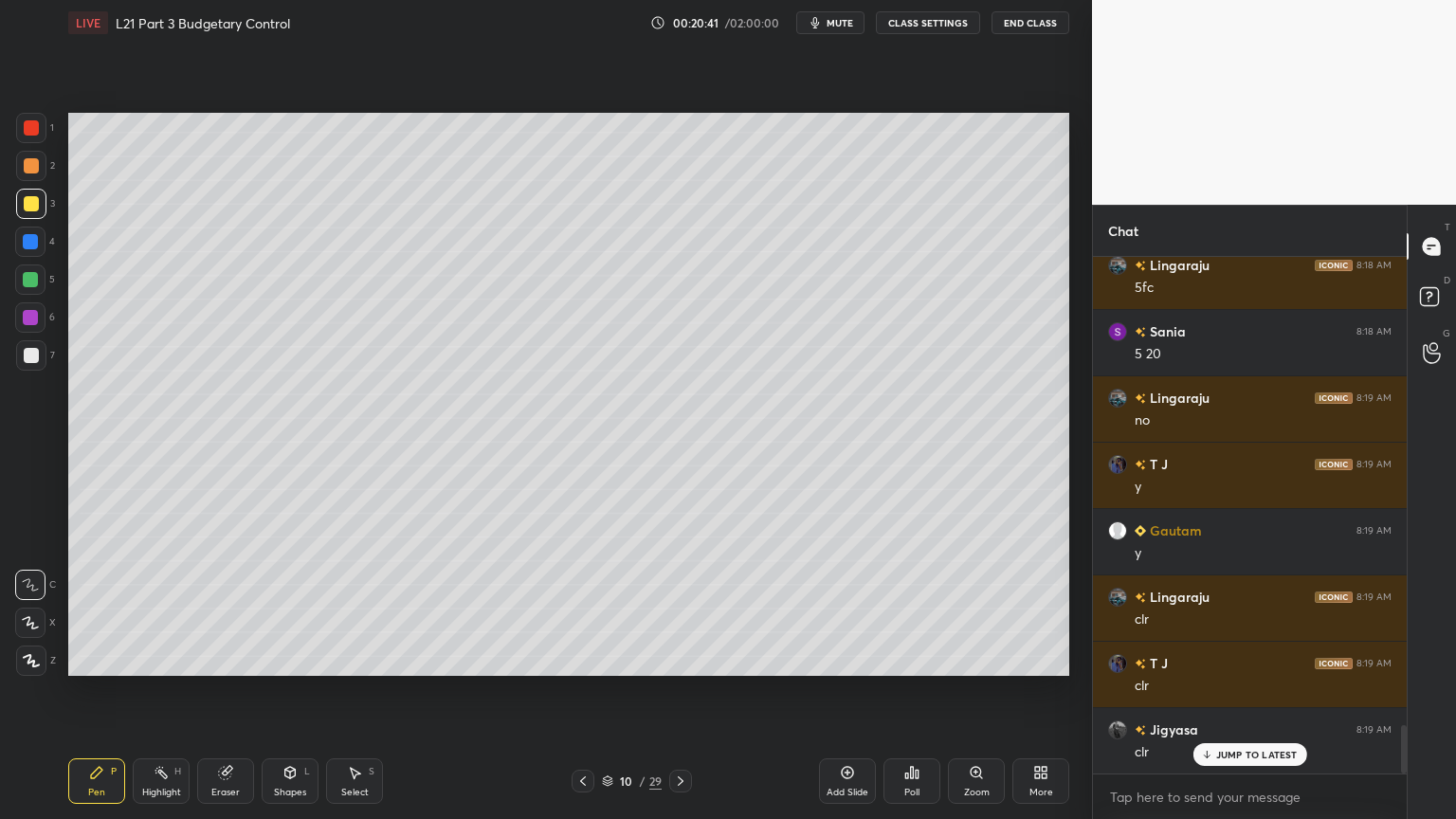 click 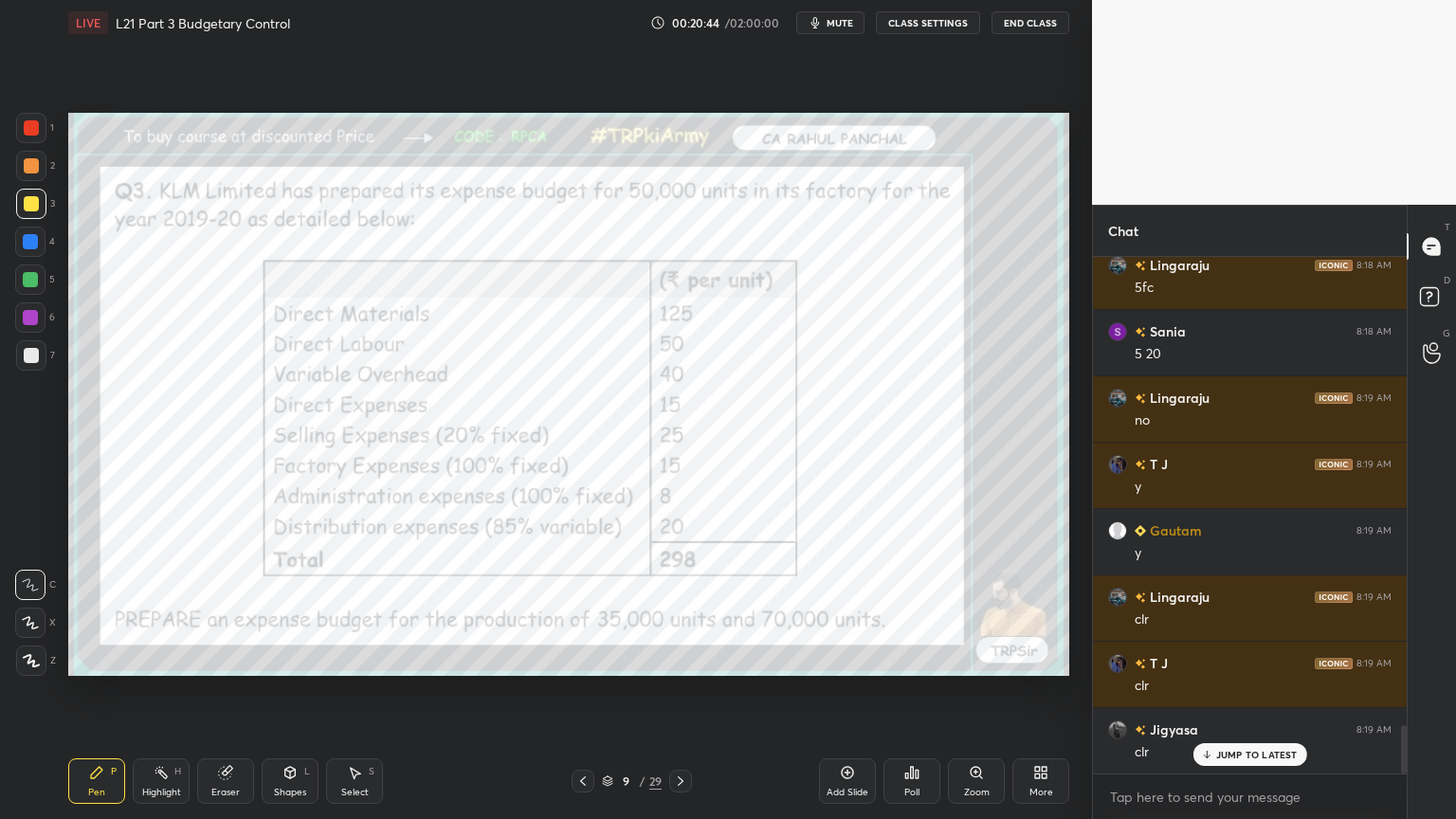 click at bounding box center [681, 781] 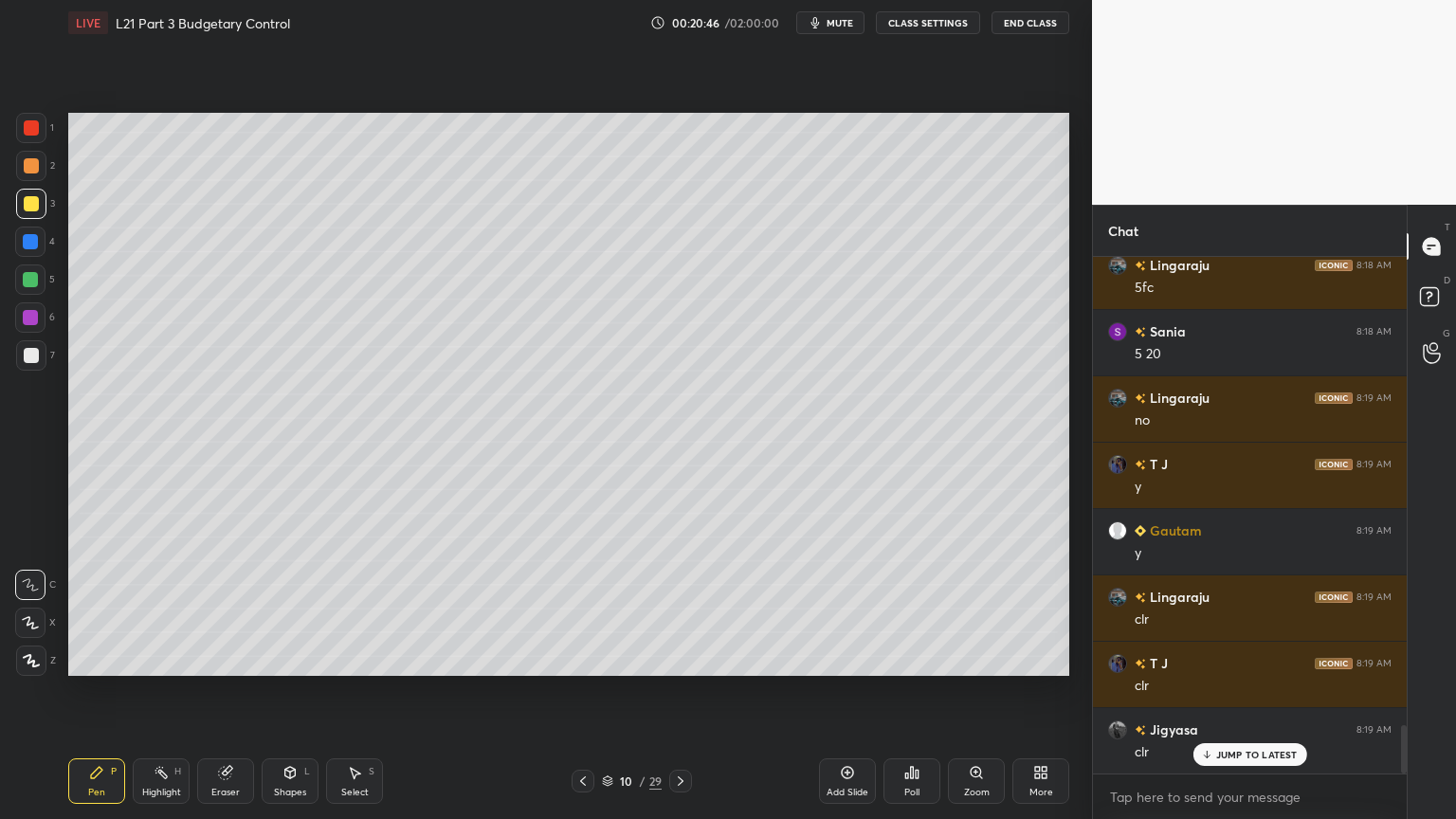 click at bounding box center [31, 166] 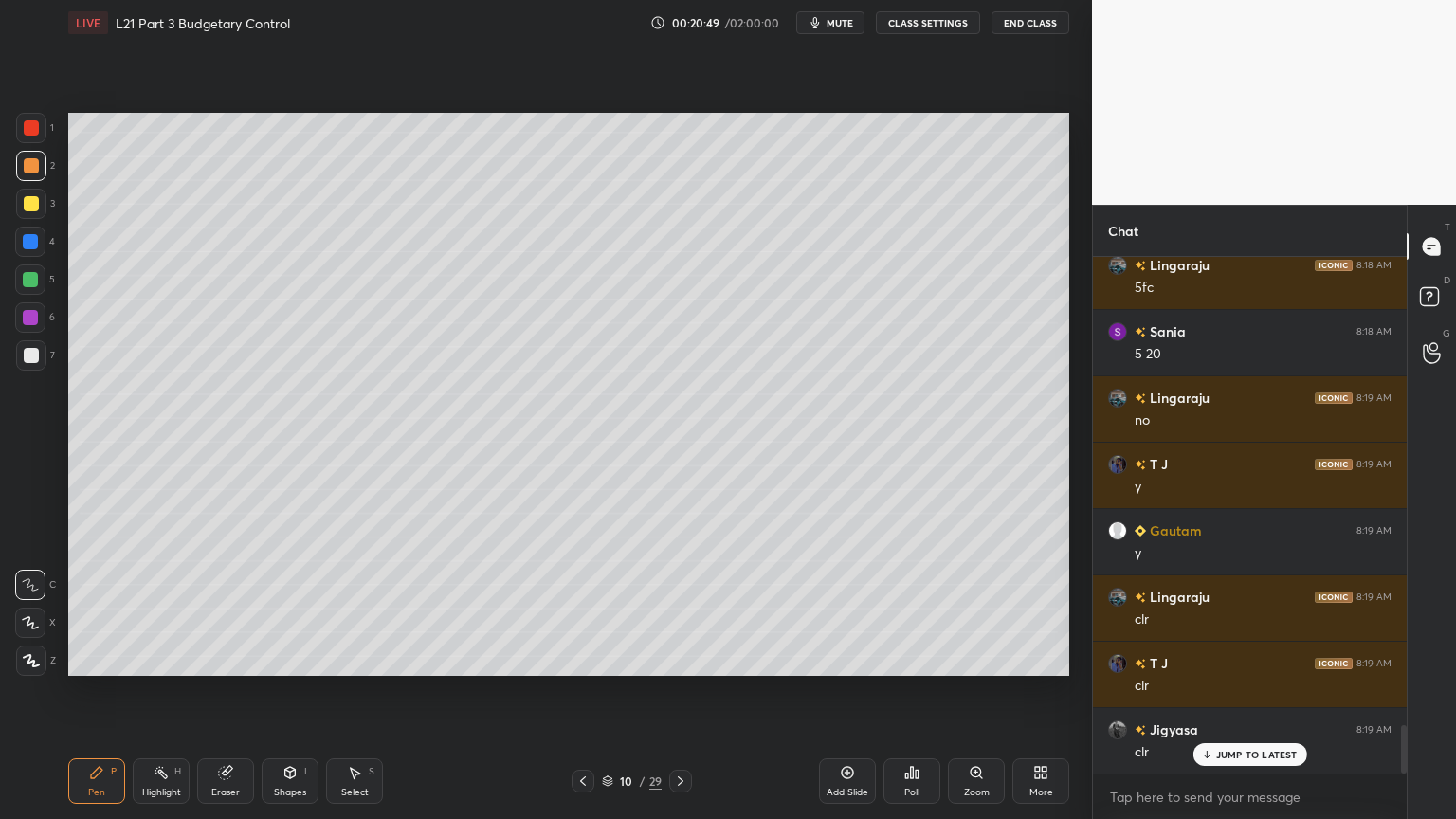 click 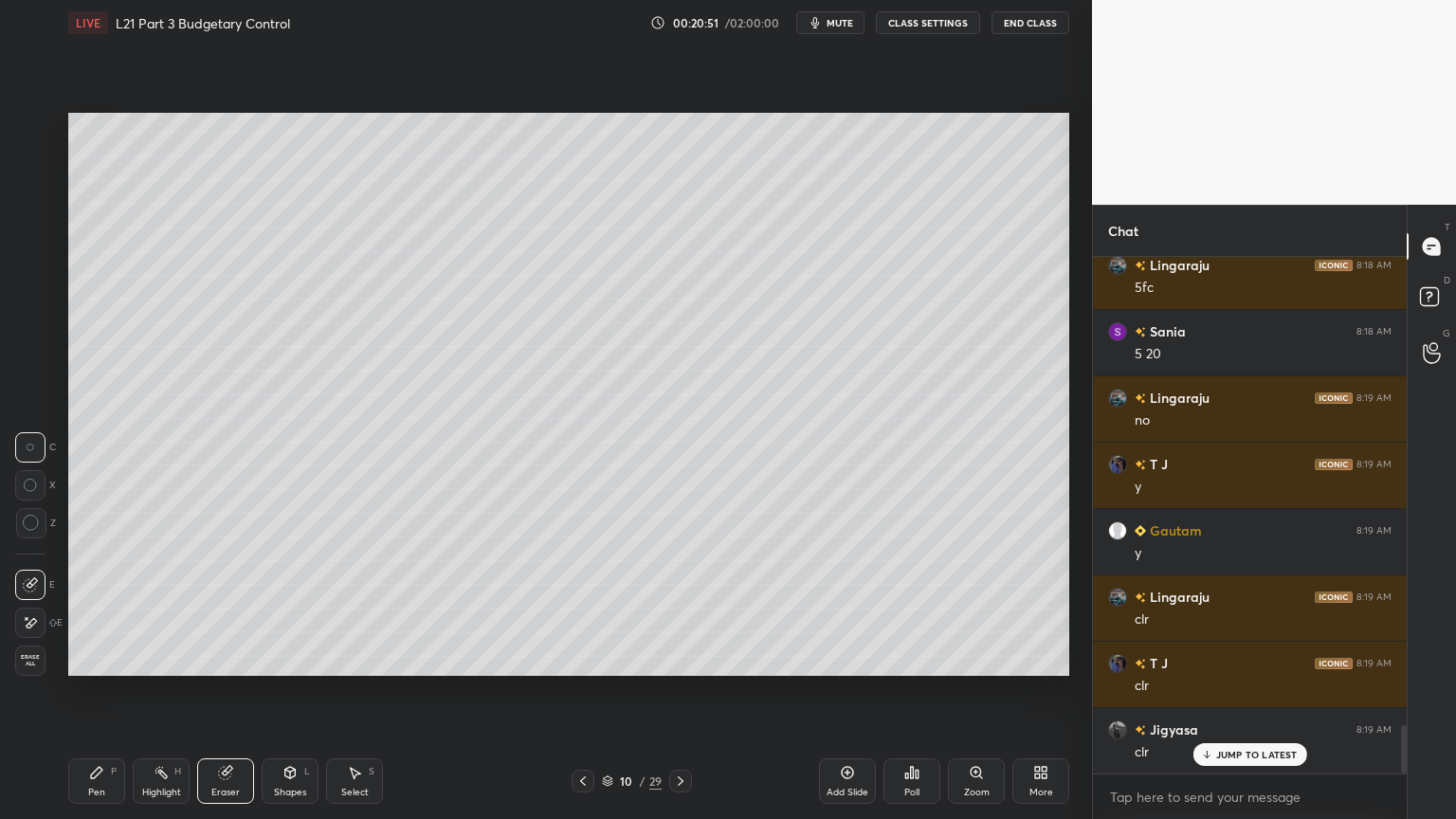 click on "Pen" at bounding box center (97, 792) 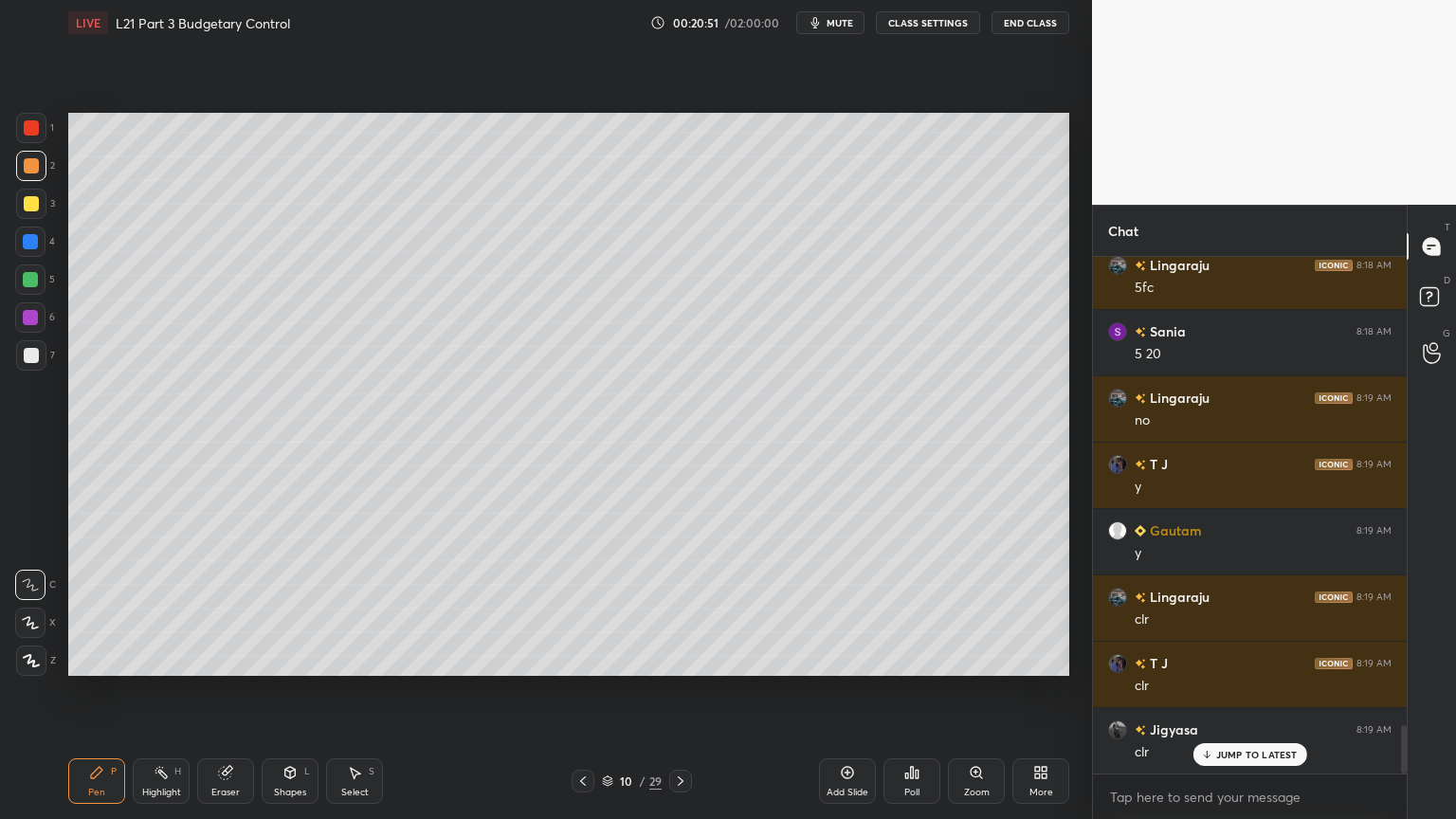 click at bounding box center (31, 355) 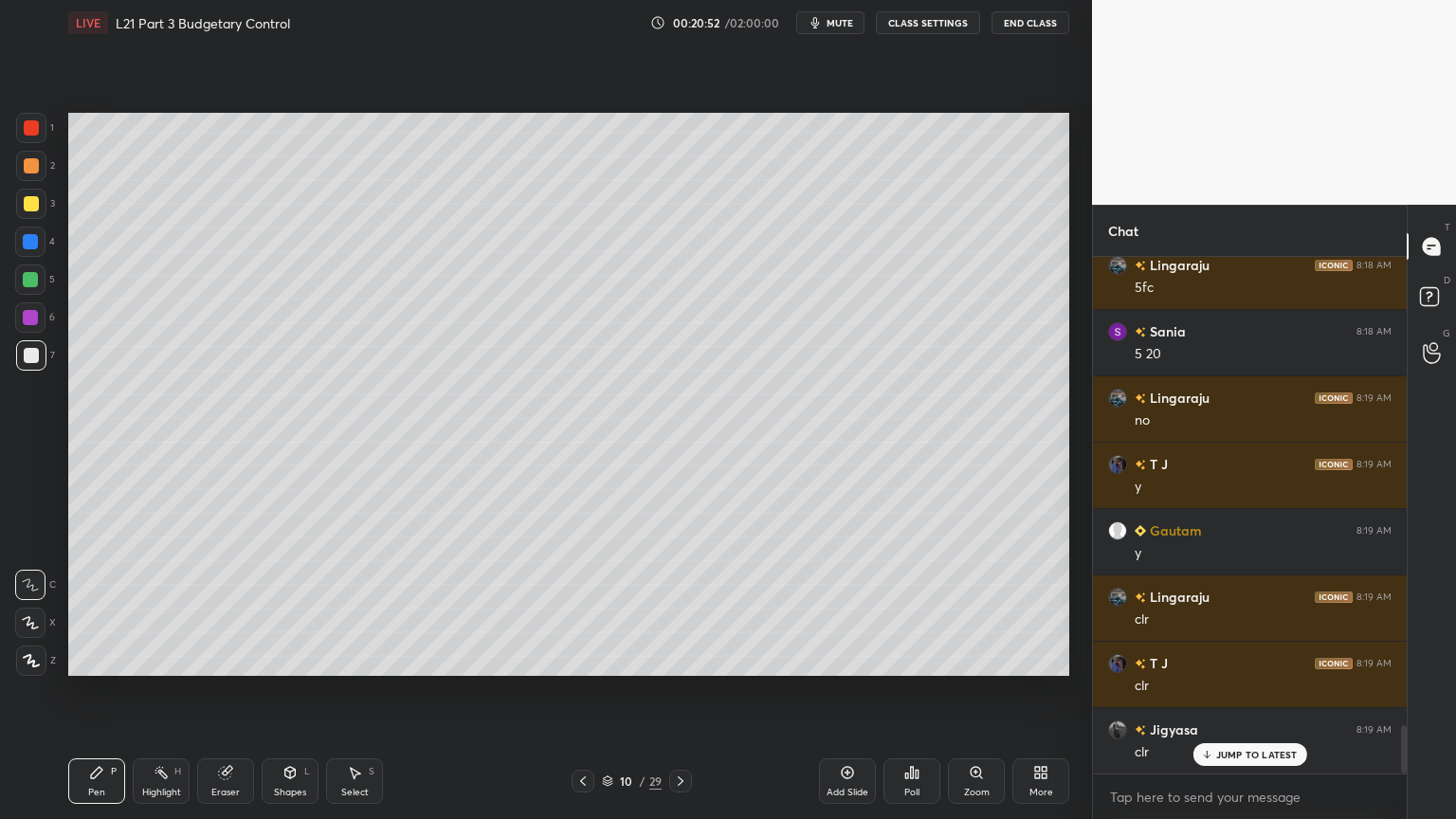 click 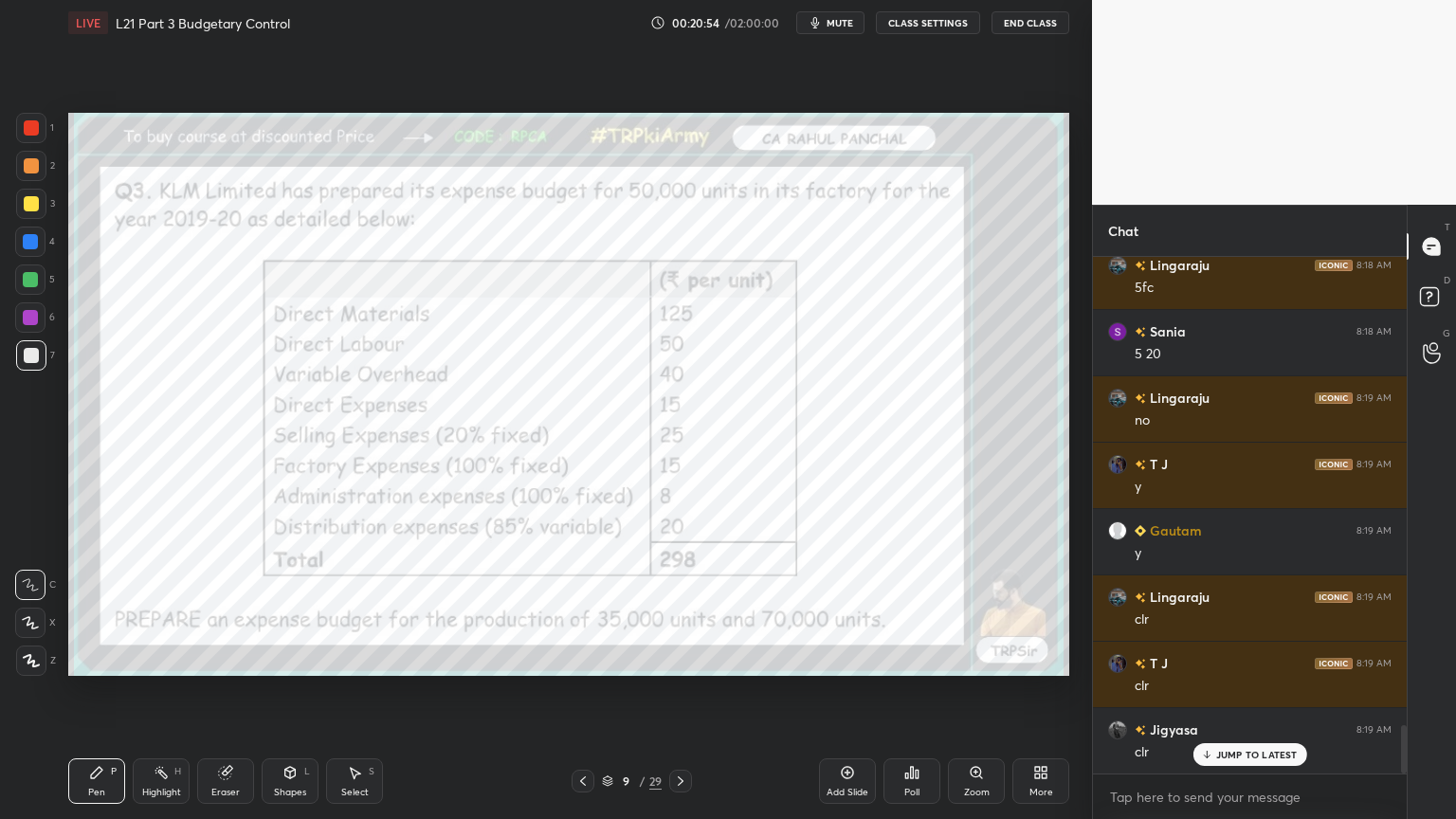 click 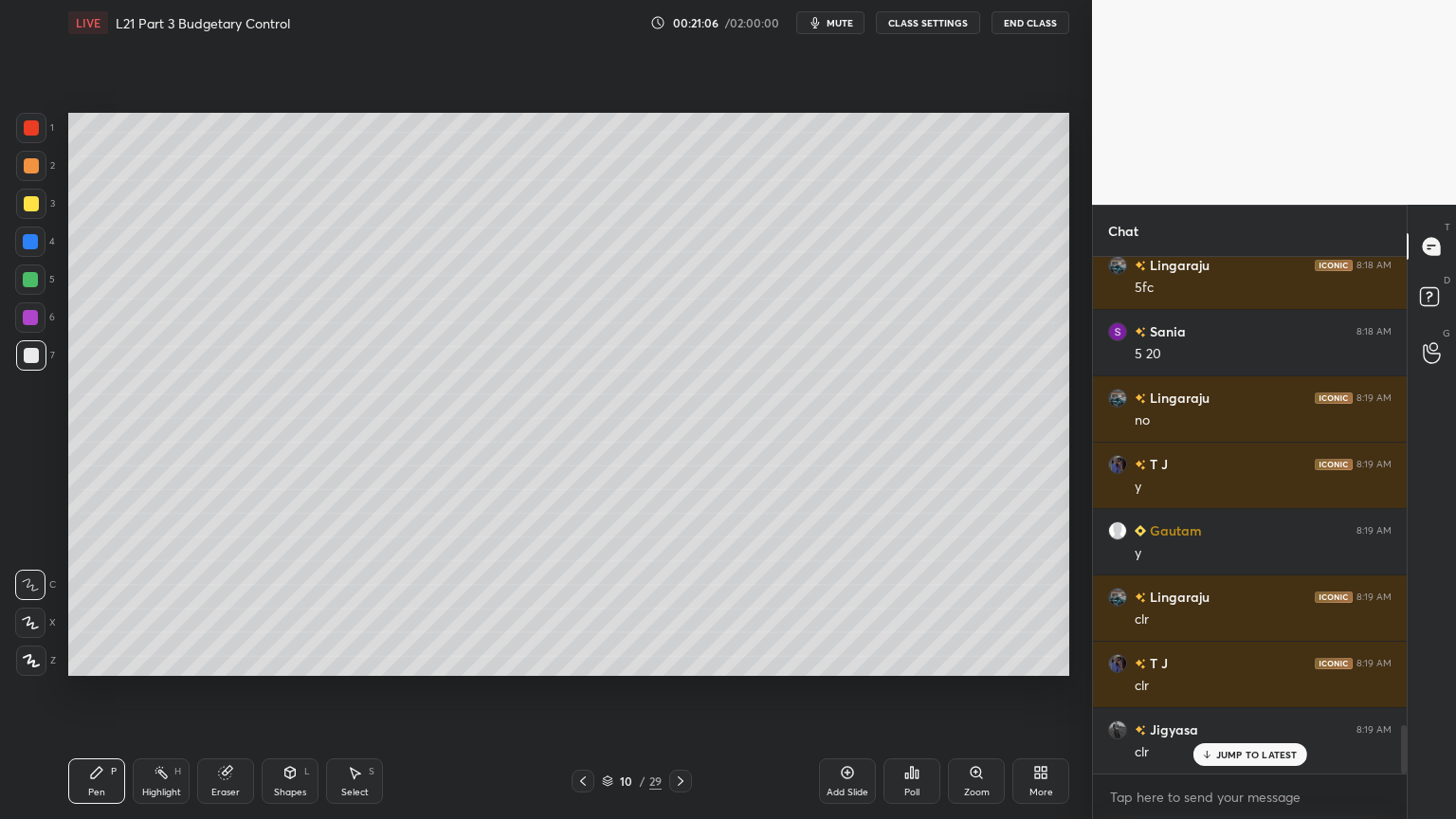 click at bounding box center [31, 204] 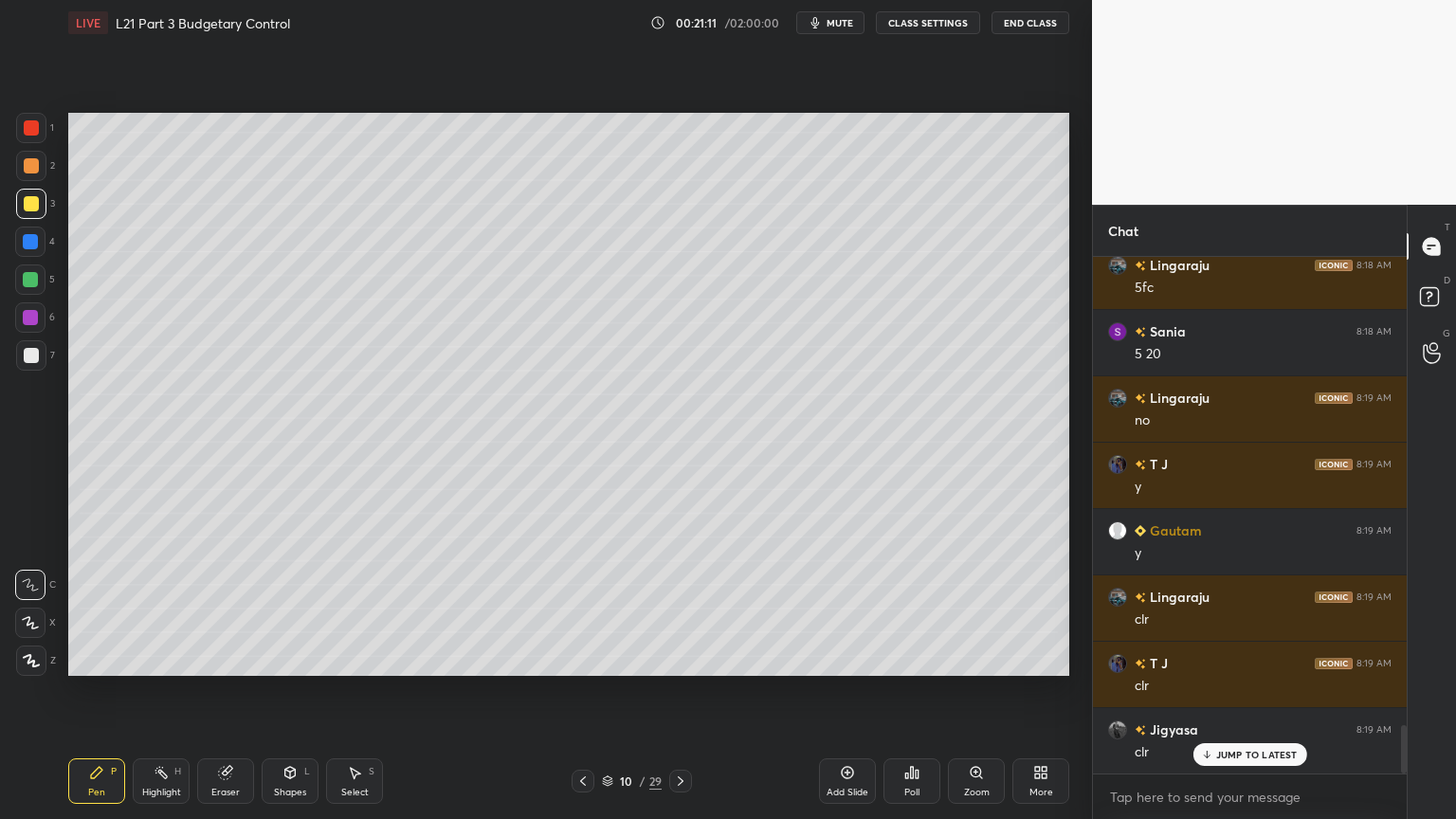 click 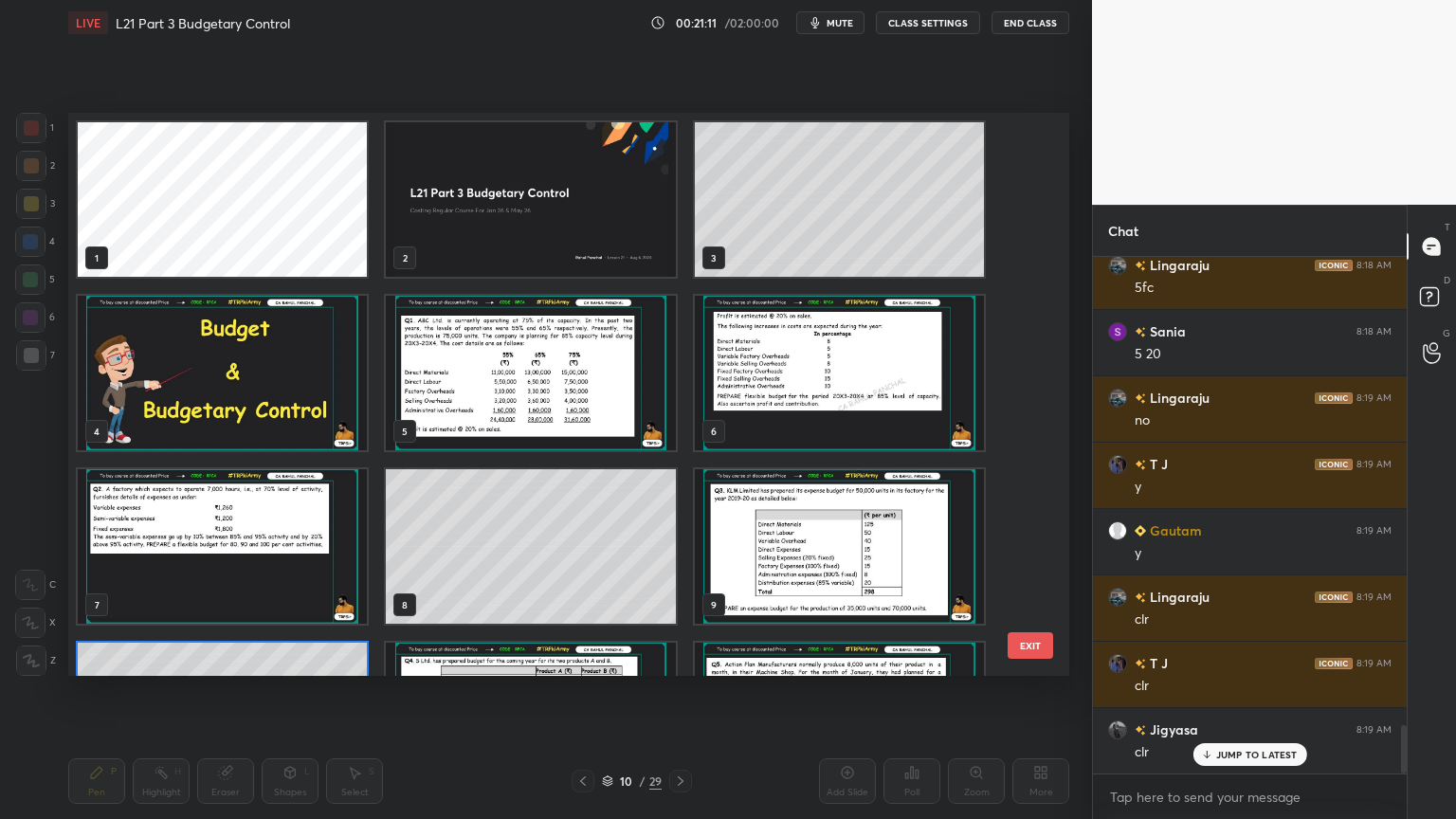 scroll, scrollTop: 131, scrollLeft: 0, axis: vertical 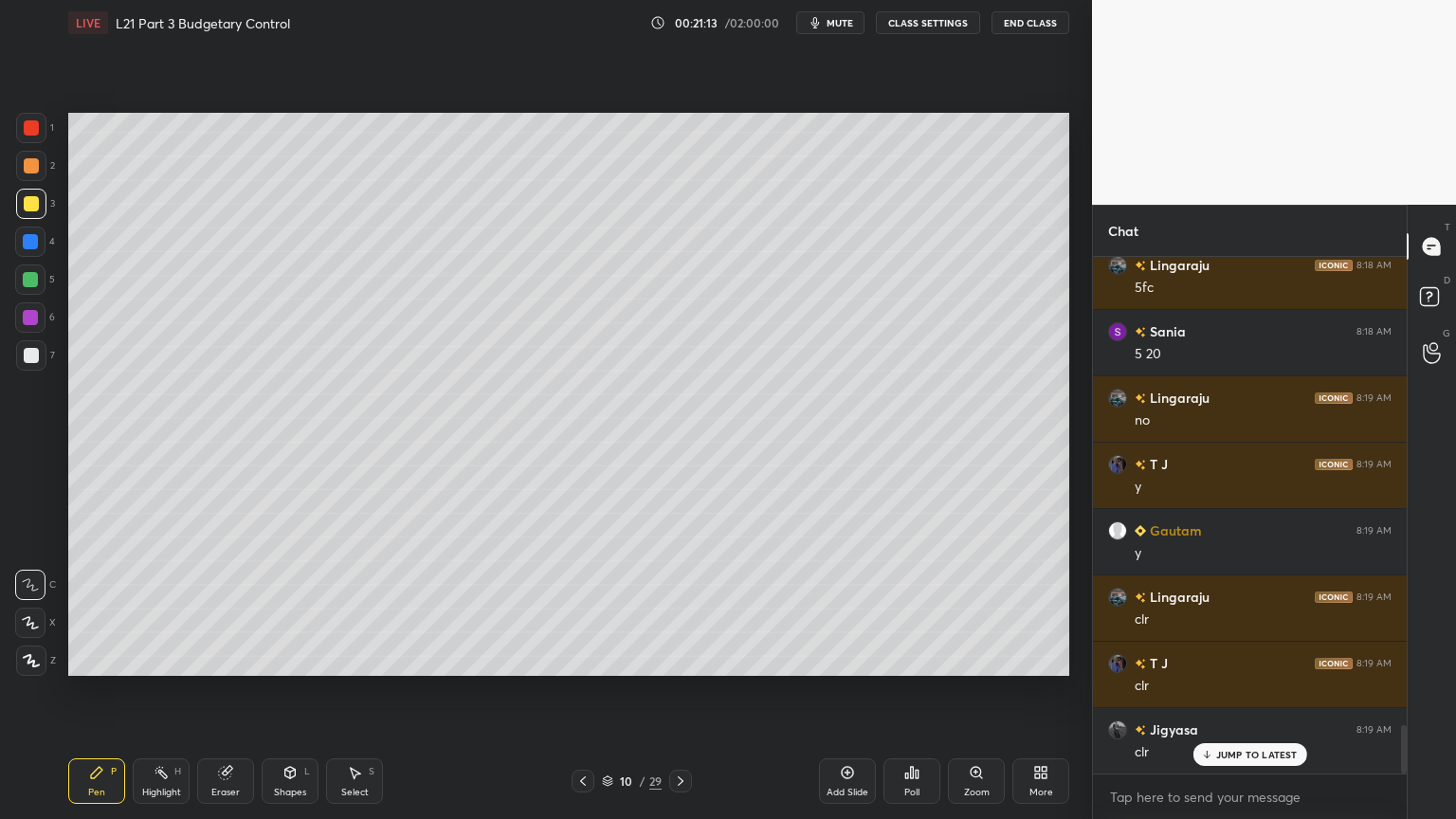 click 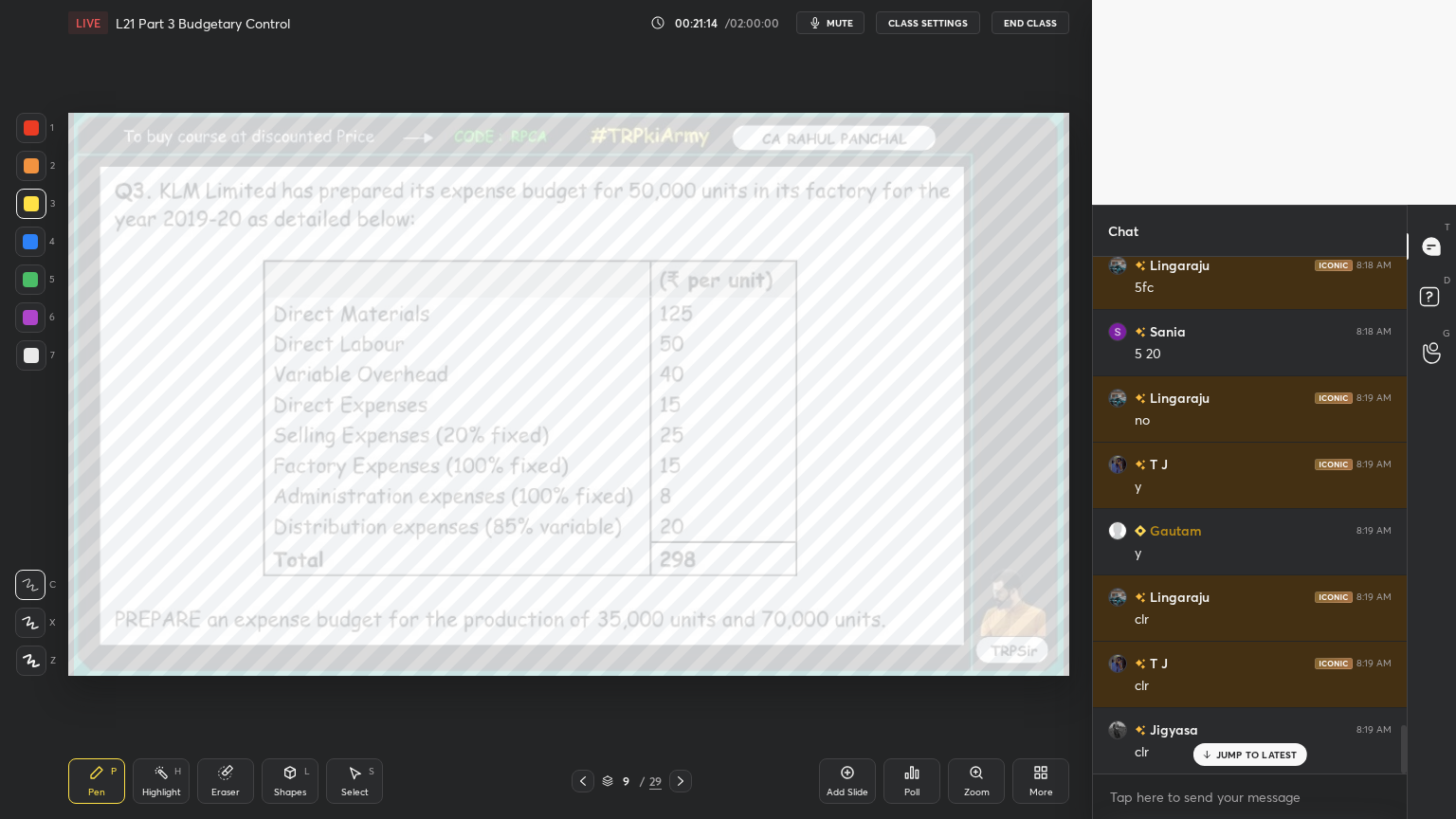 click 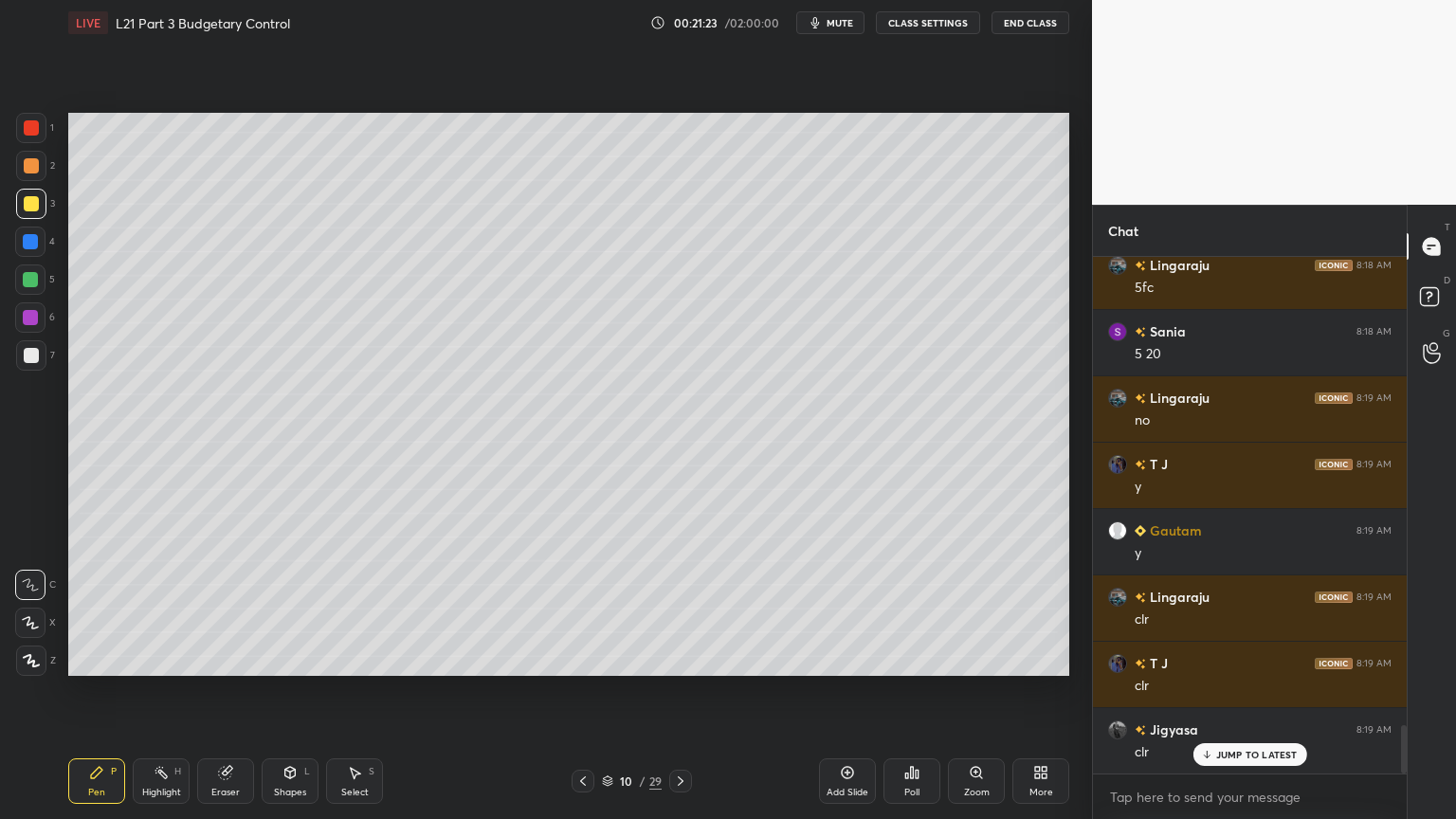 click on "Shapes L" at bounding box center [290, 781] 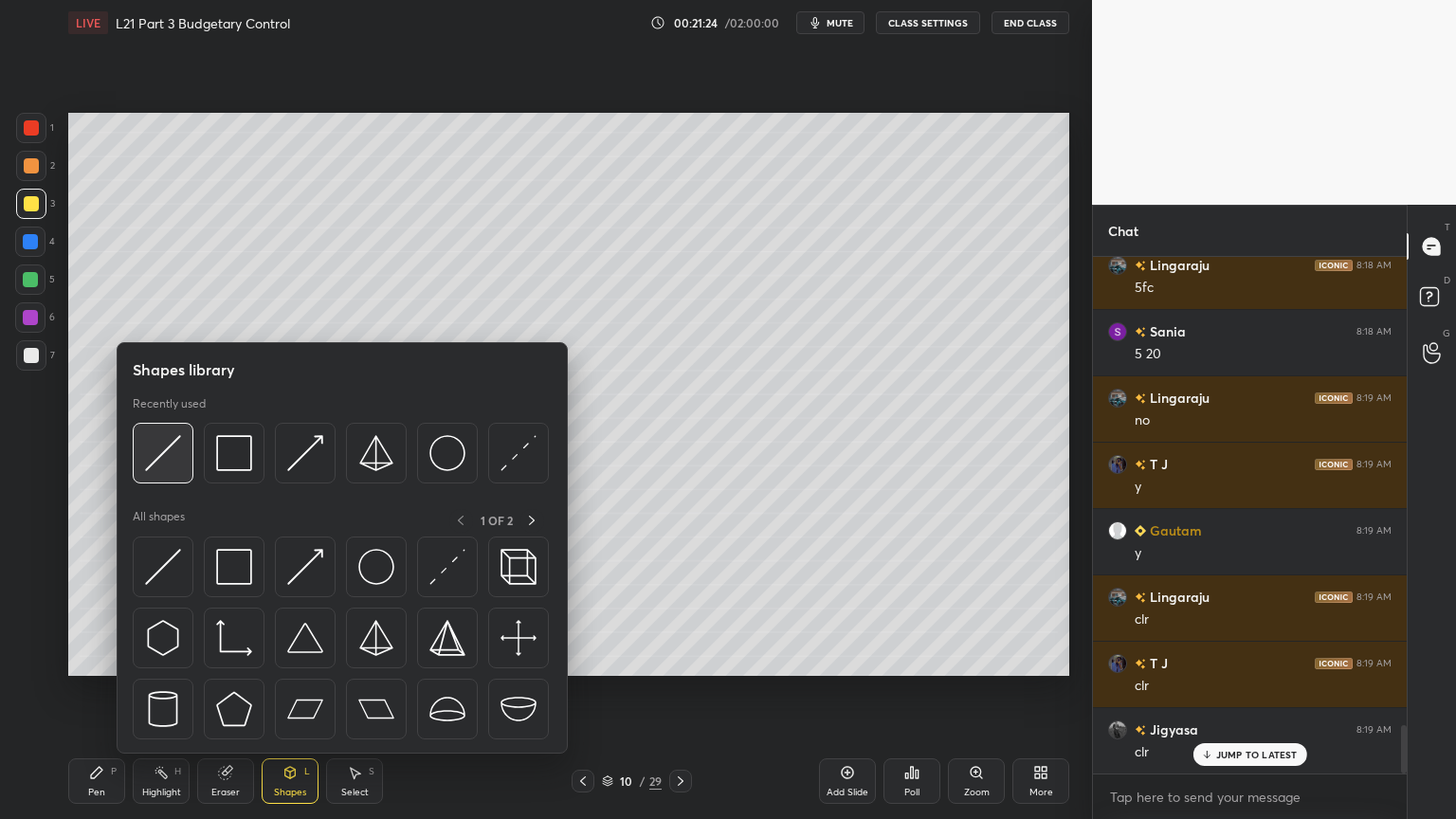 click at bounding box center (163, 453) 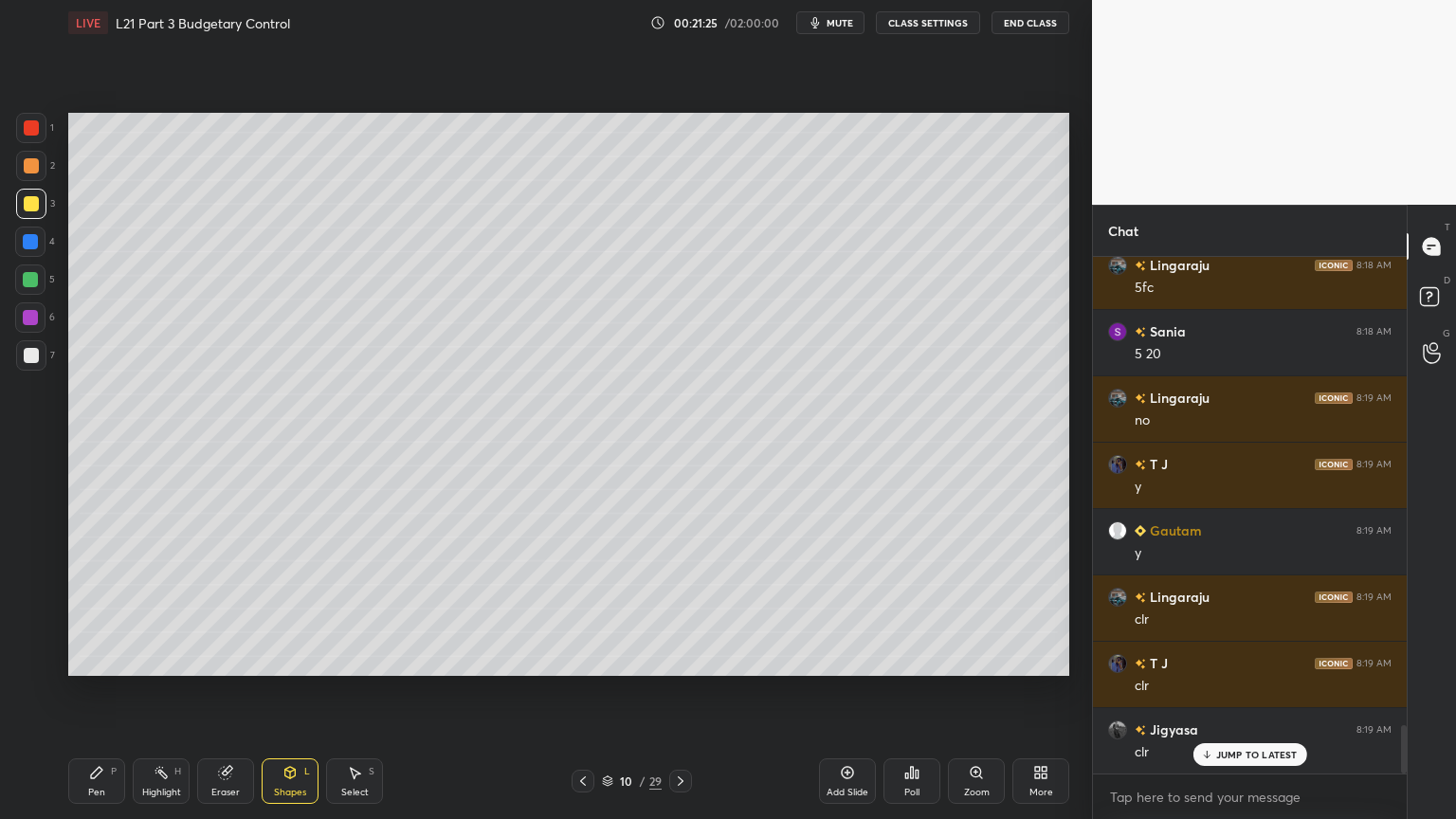 click at bounding box center [31, 355] 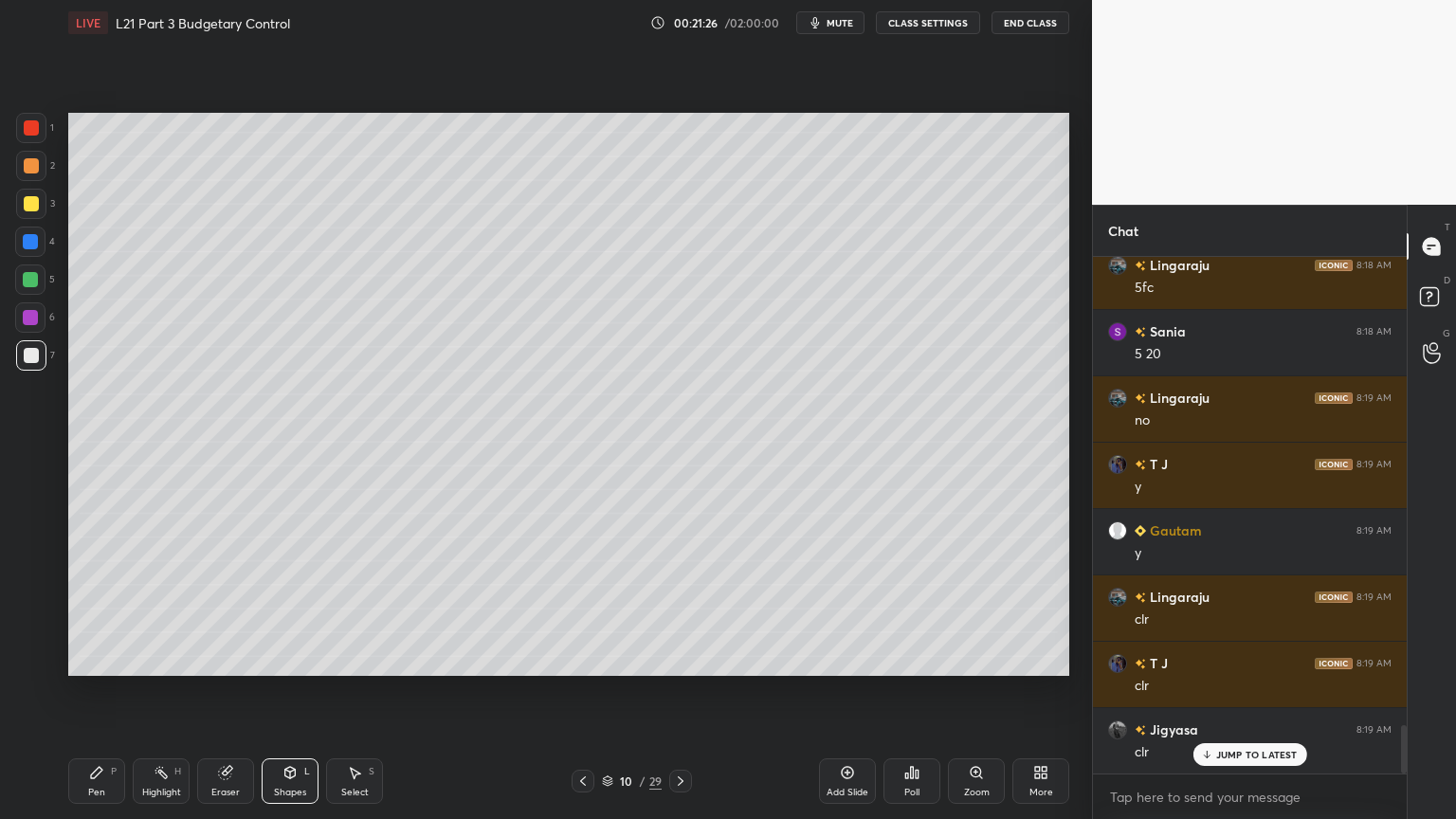 click on "Pen P" at bounding box center (97, 781) 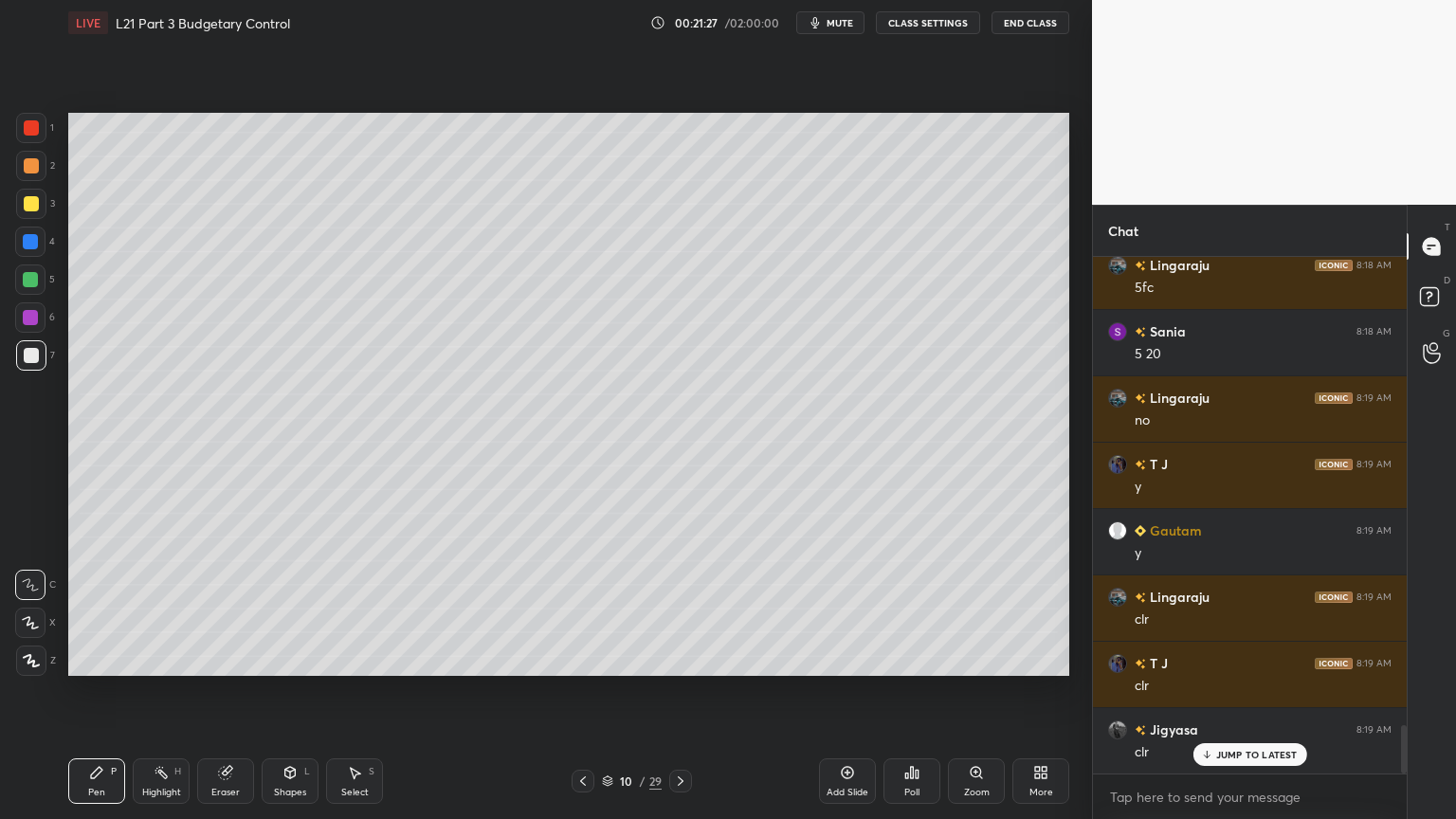click 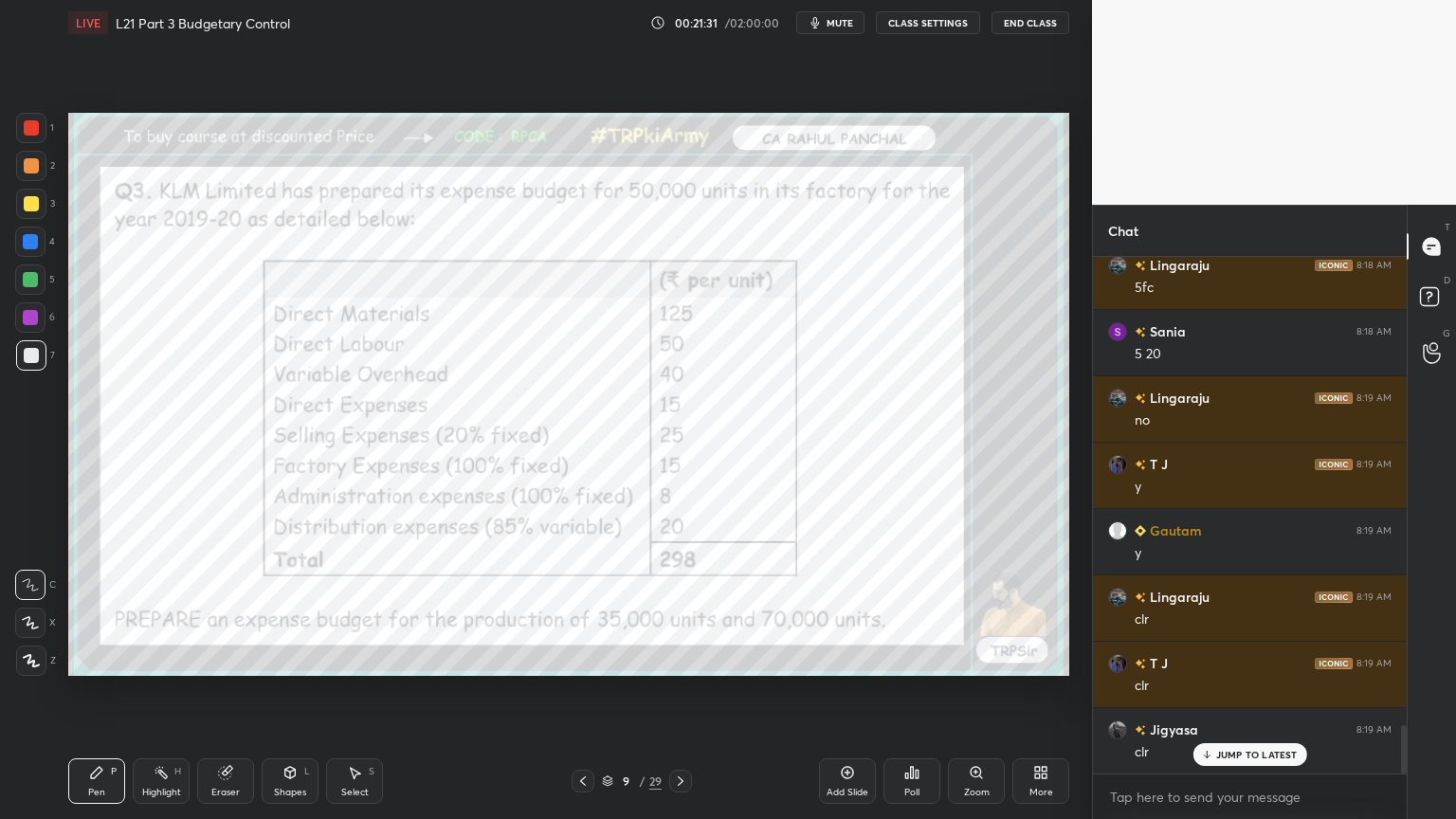 click 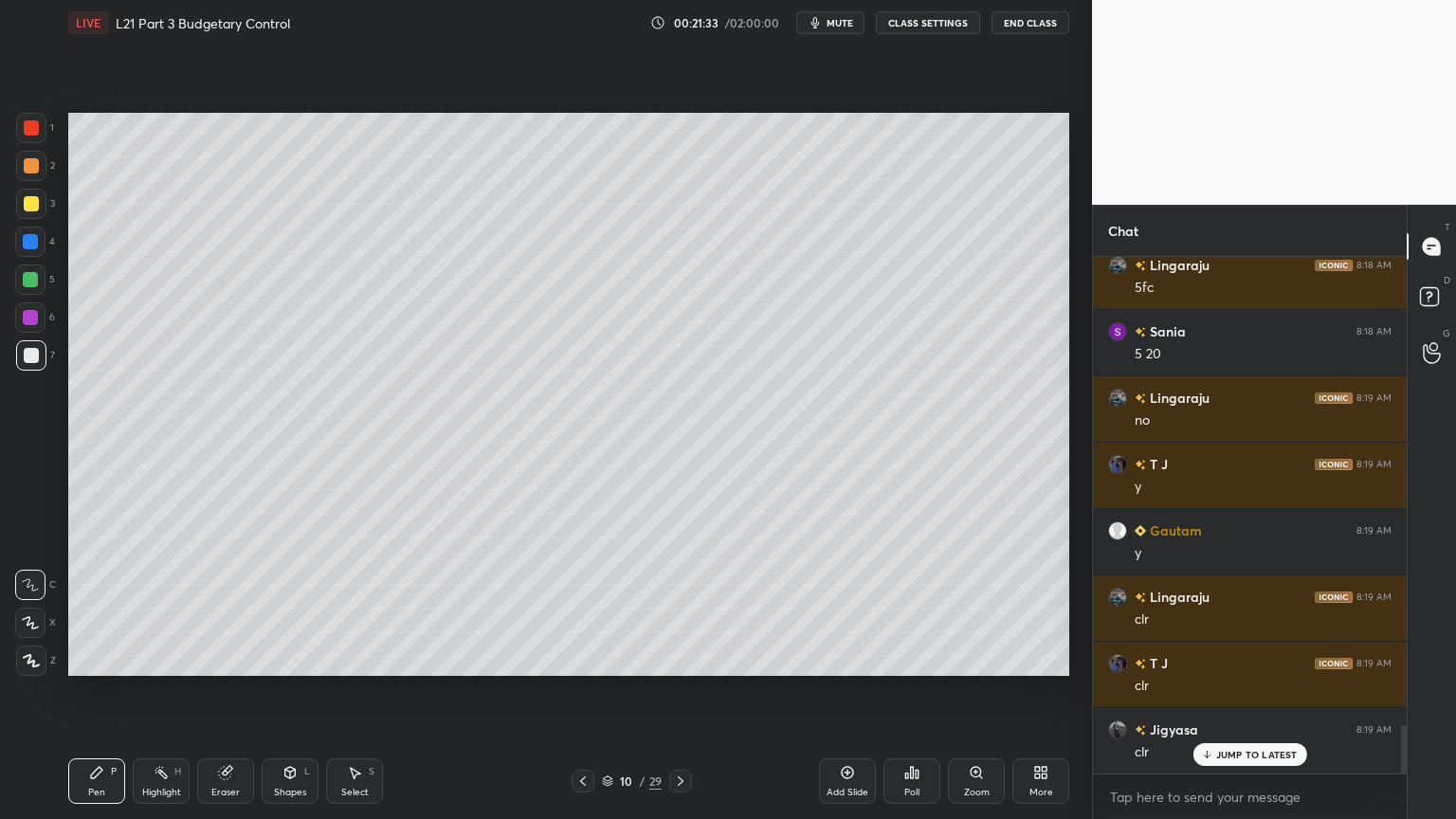 click at bounding box center [31, 204] 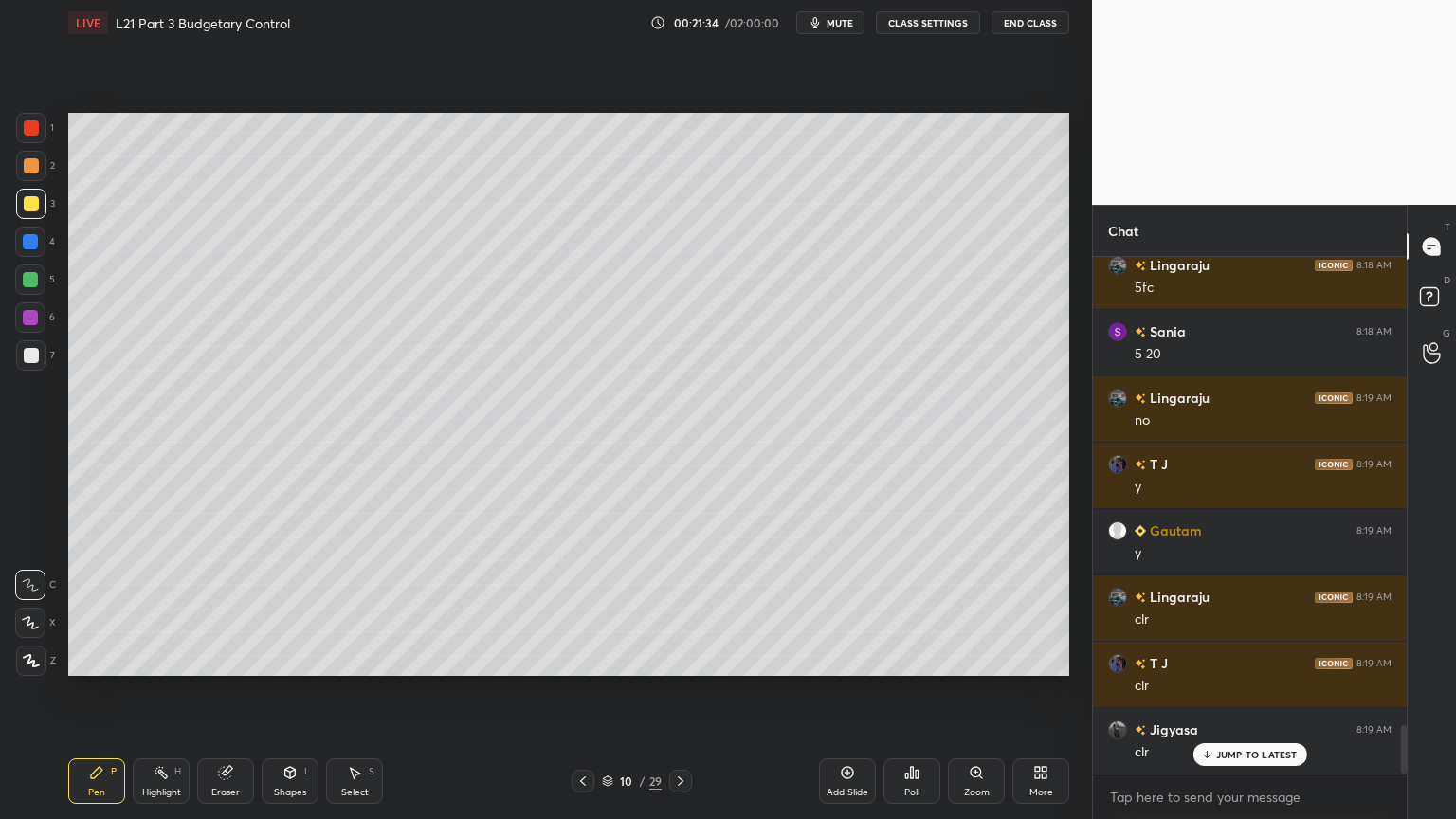 scroll, scrollTop: 5034, scrollLeft: 0, axis: vertical 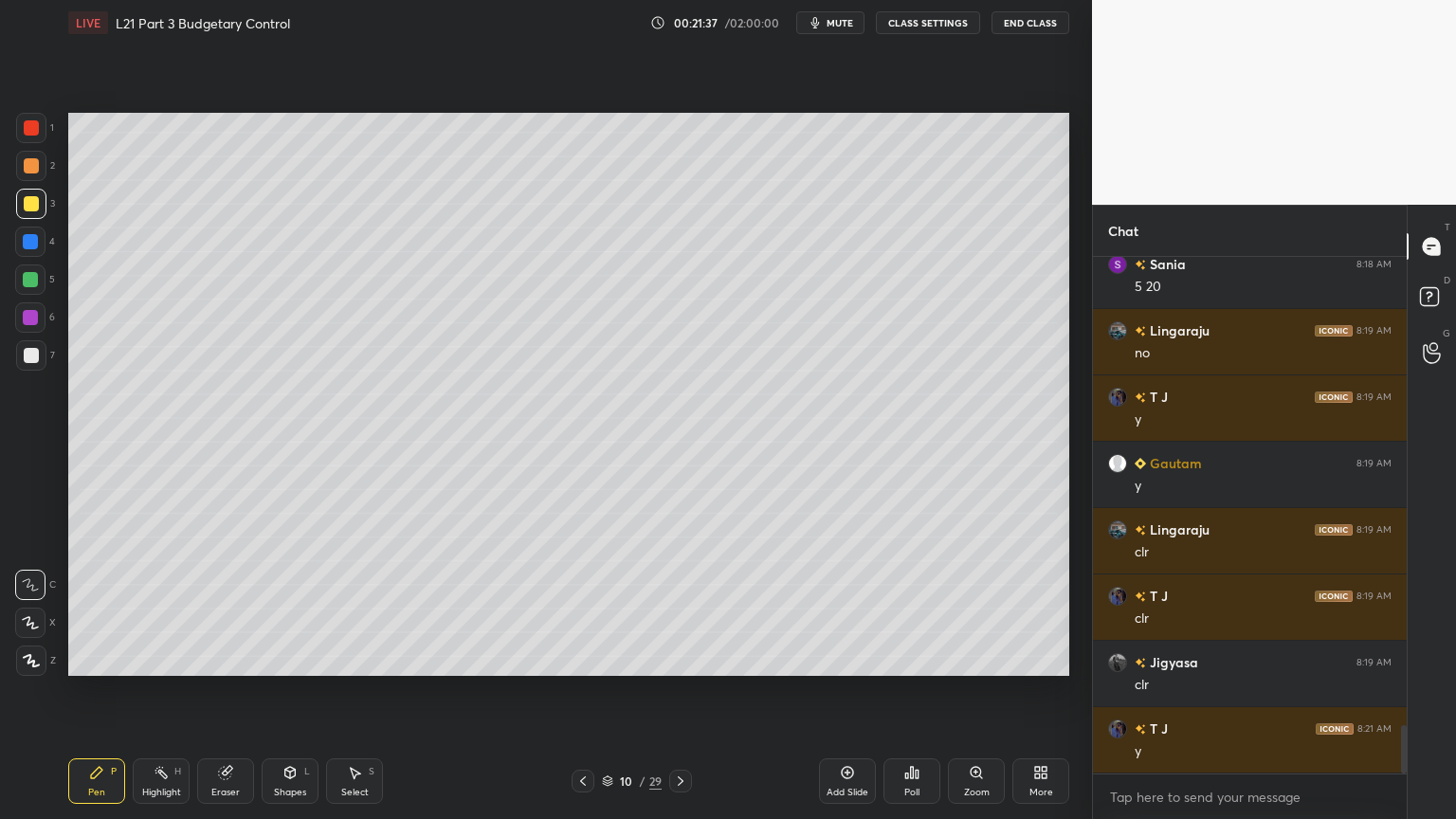 click at bounding box center (30, 242) 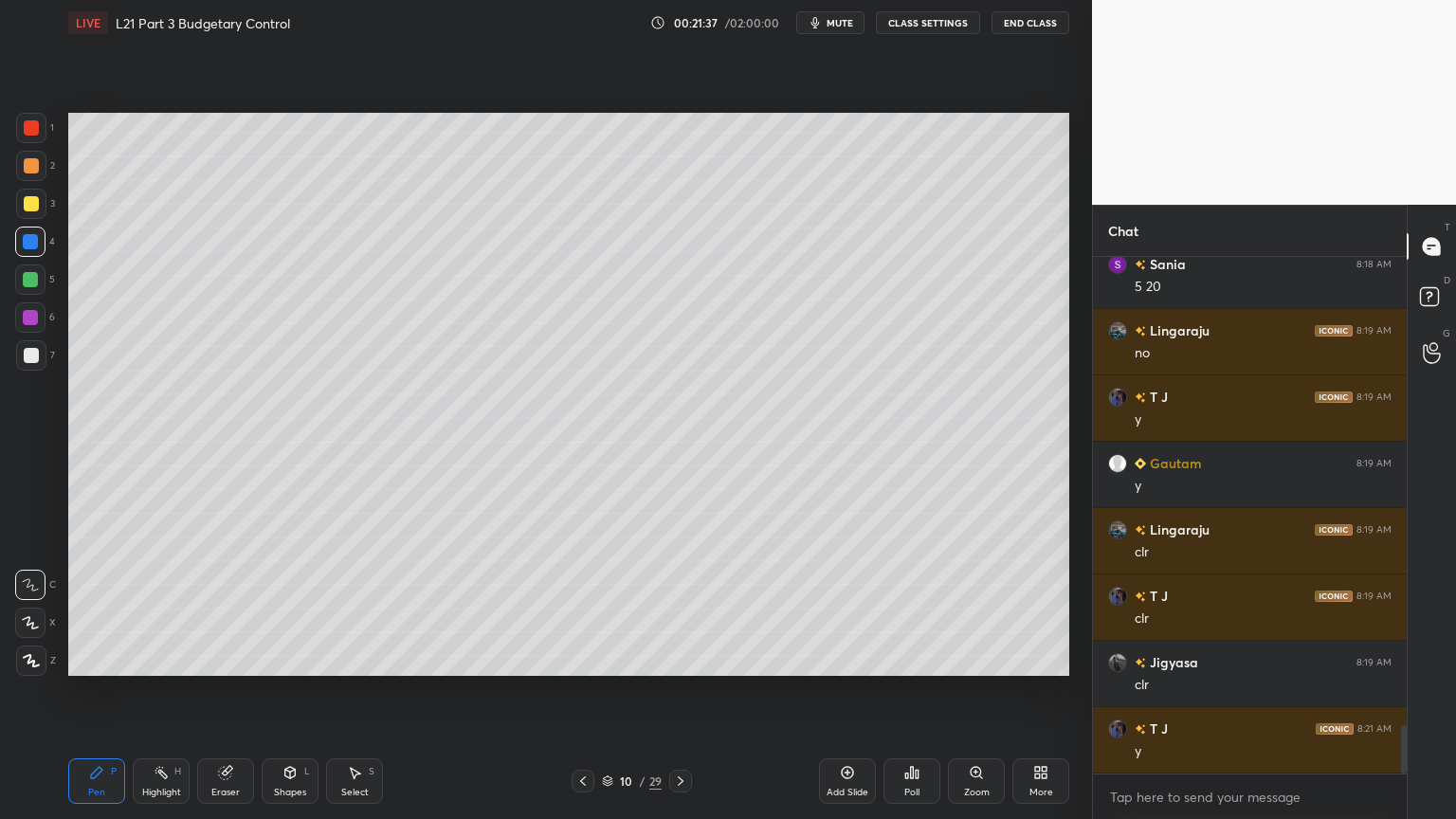 click on "Shapes L" at bounding box center (290, 781) 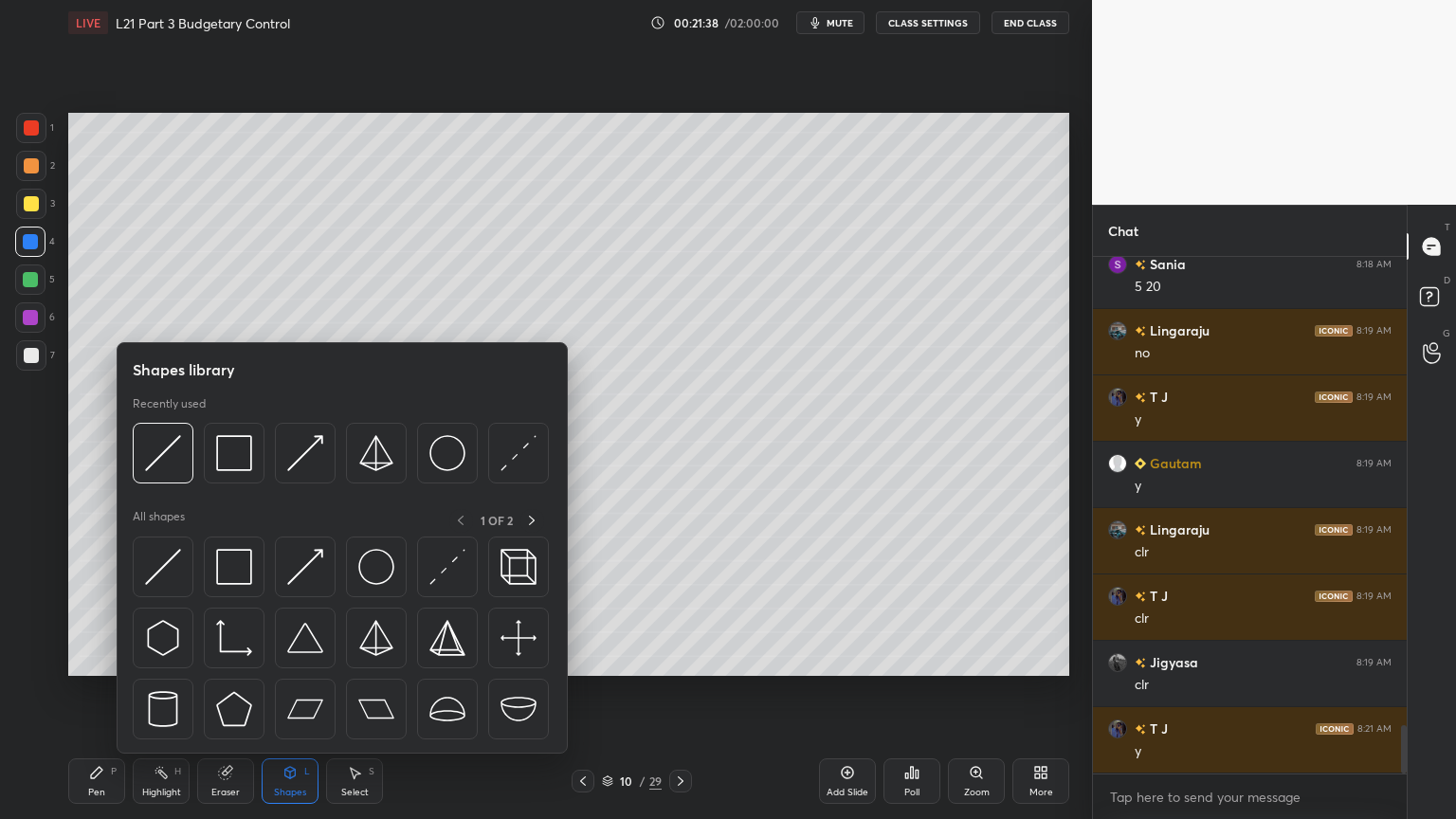 click at bounding box center [163, 453] 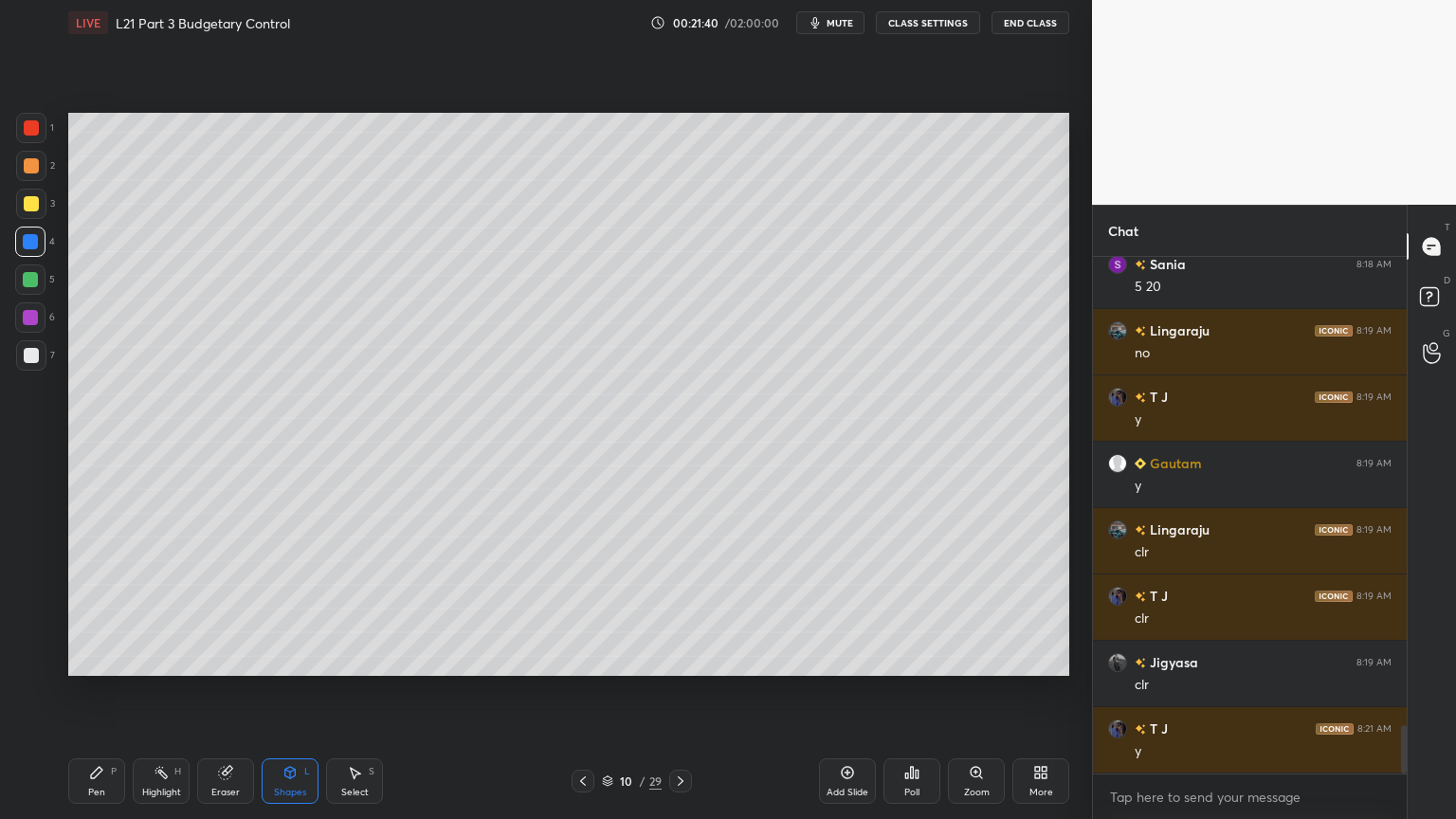 click on "Pen" at bounding box center (97, 792) 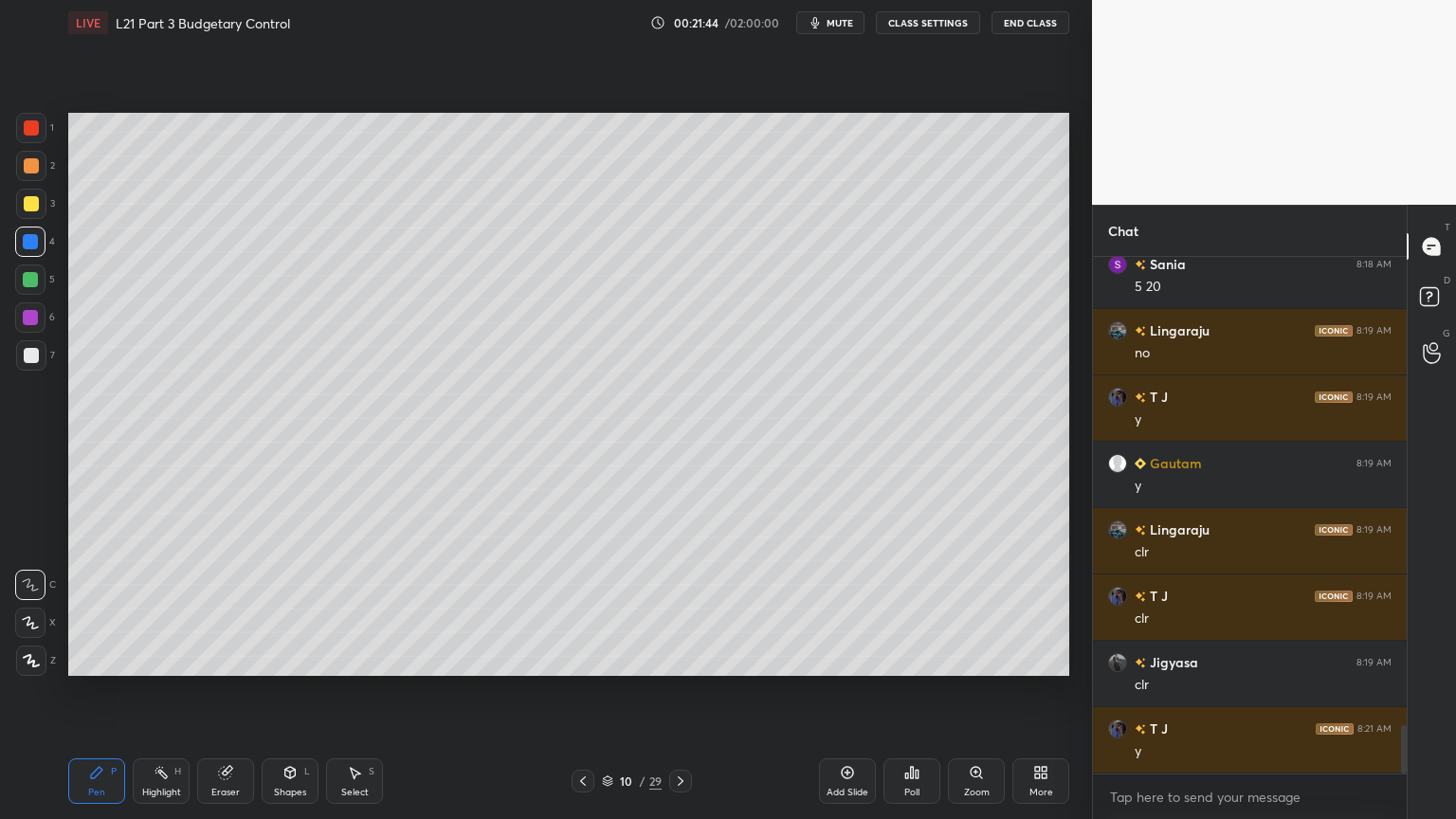 click at bounding box center [31, 166] 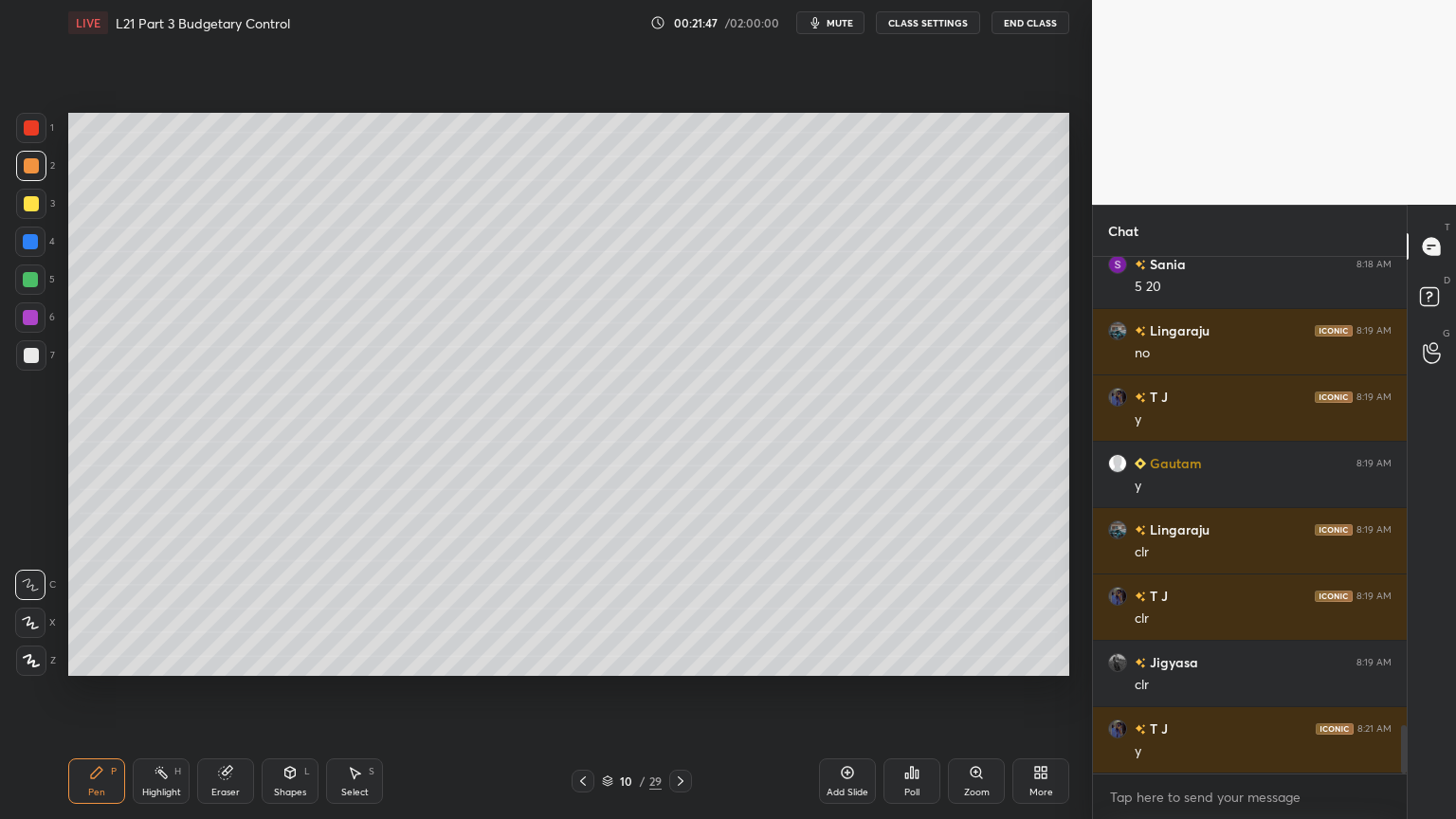 scroll, scrollTop: 5053, scrollLeft: 0, axis: vertical 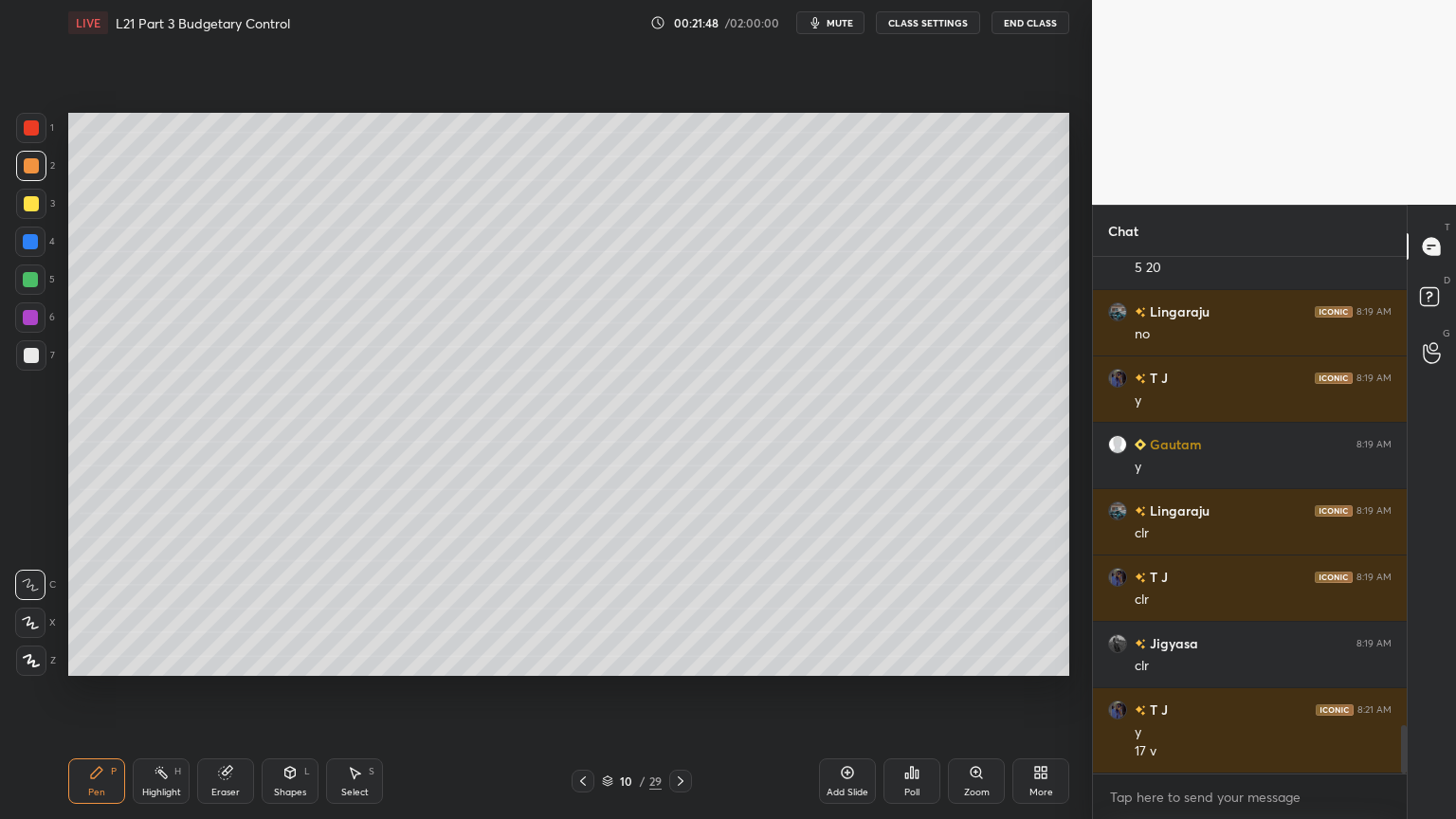click 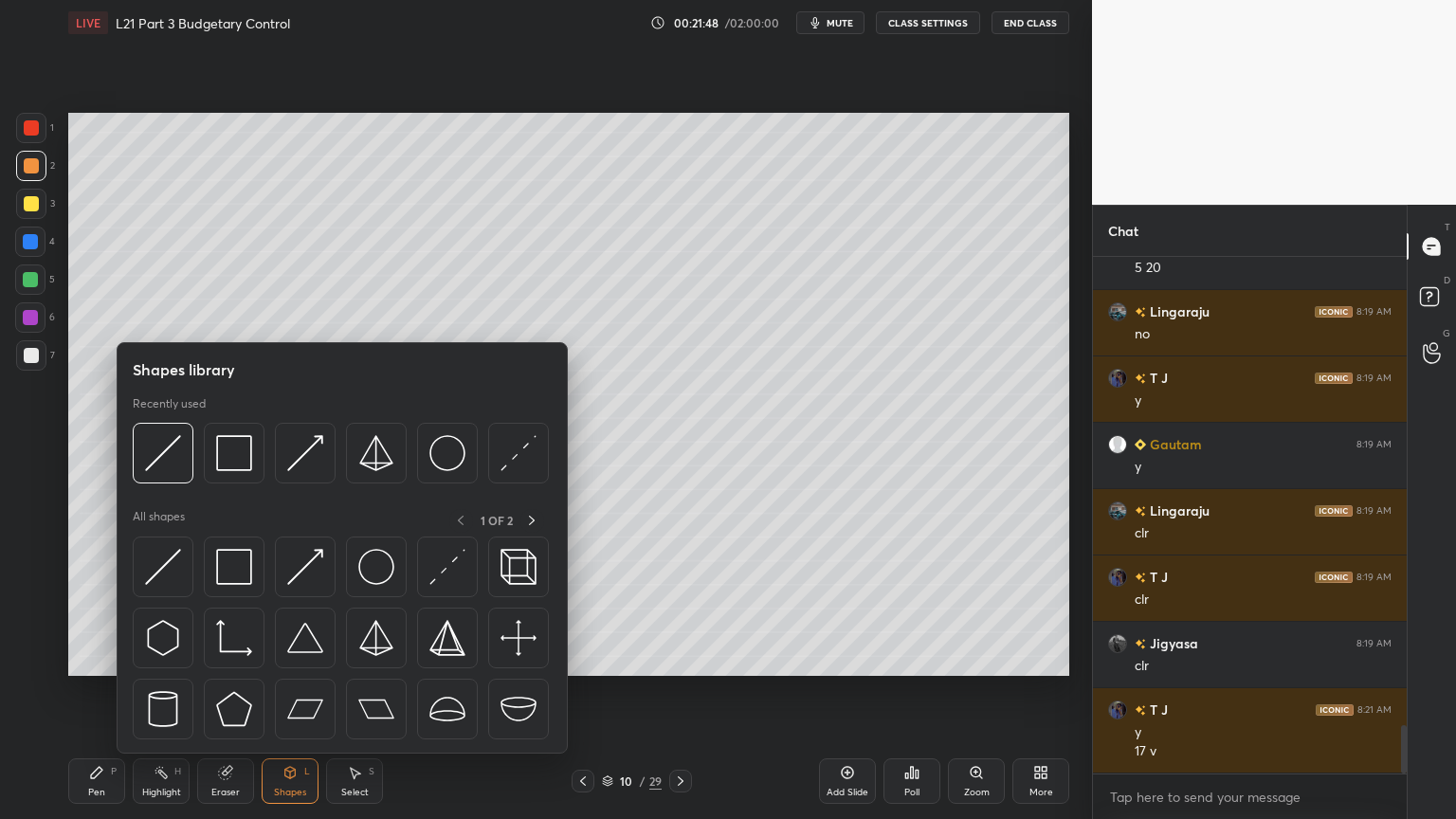 click at bounding box center (163, 453) 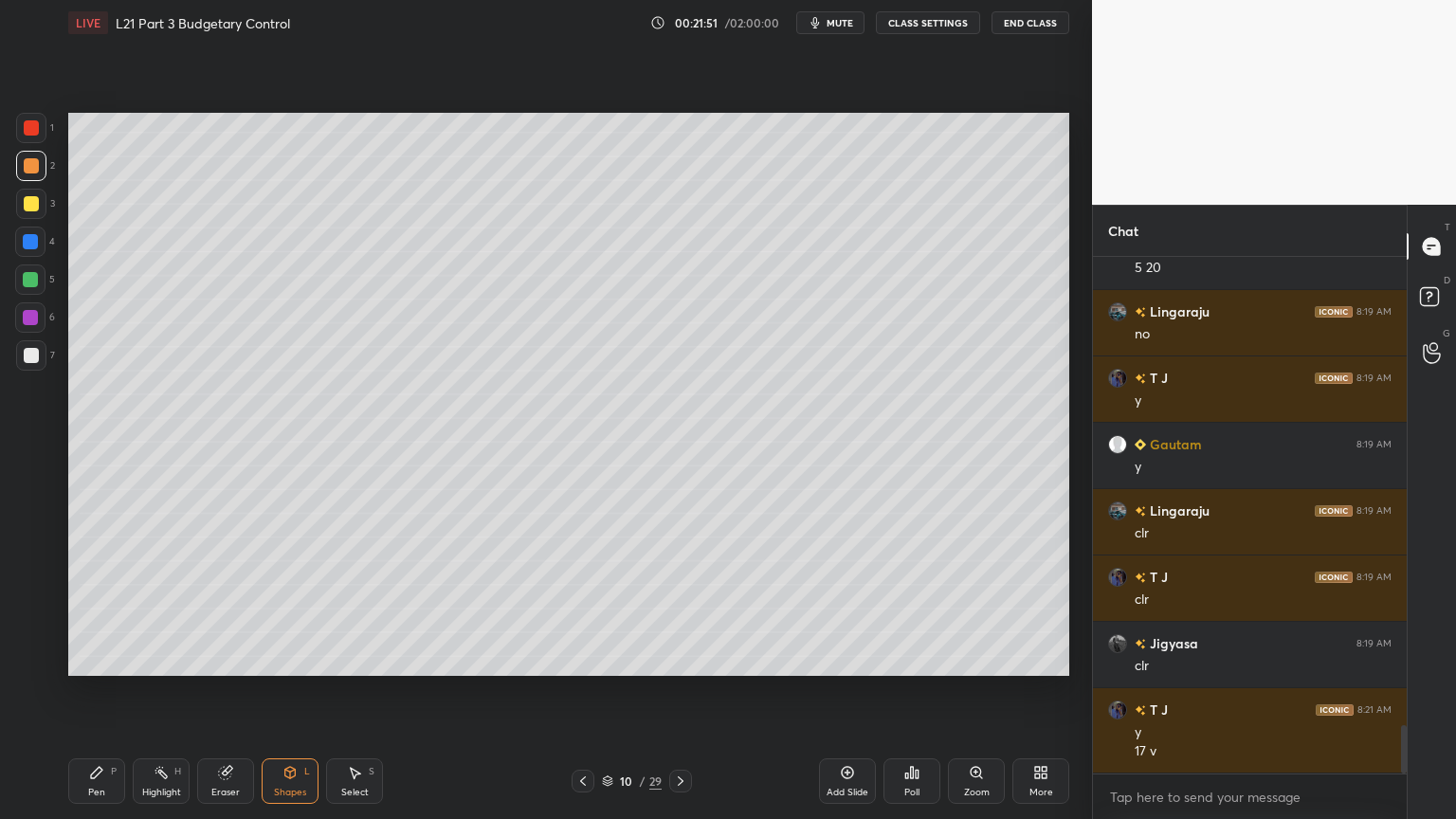 click on "Pen P" at bounding box center (97, 781) 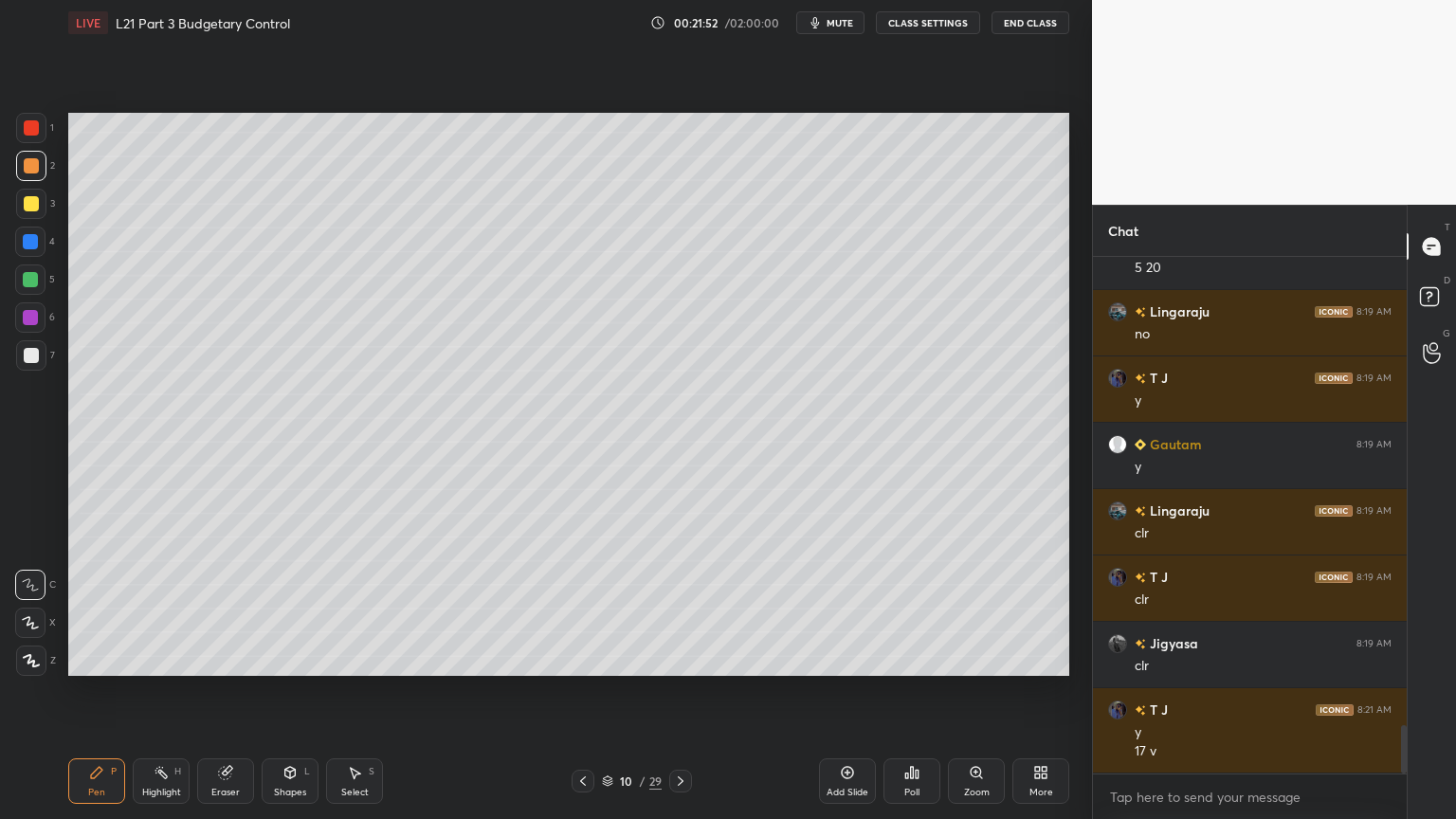 click at bounding box center [30, 280] 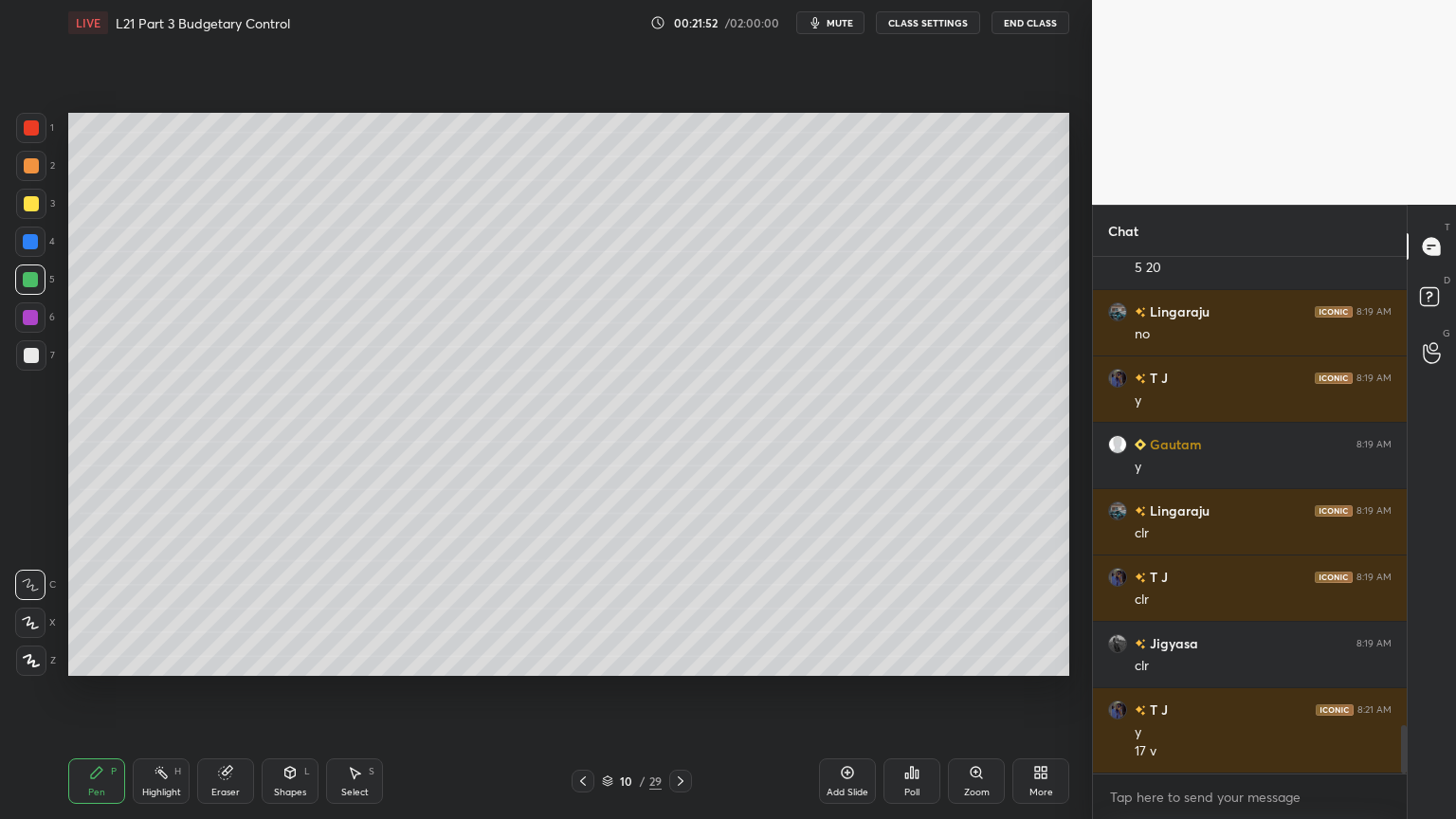 scroll, scrollTop: 5072, scrollLeft: 0, axis: vertical 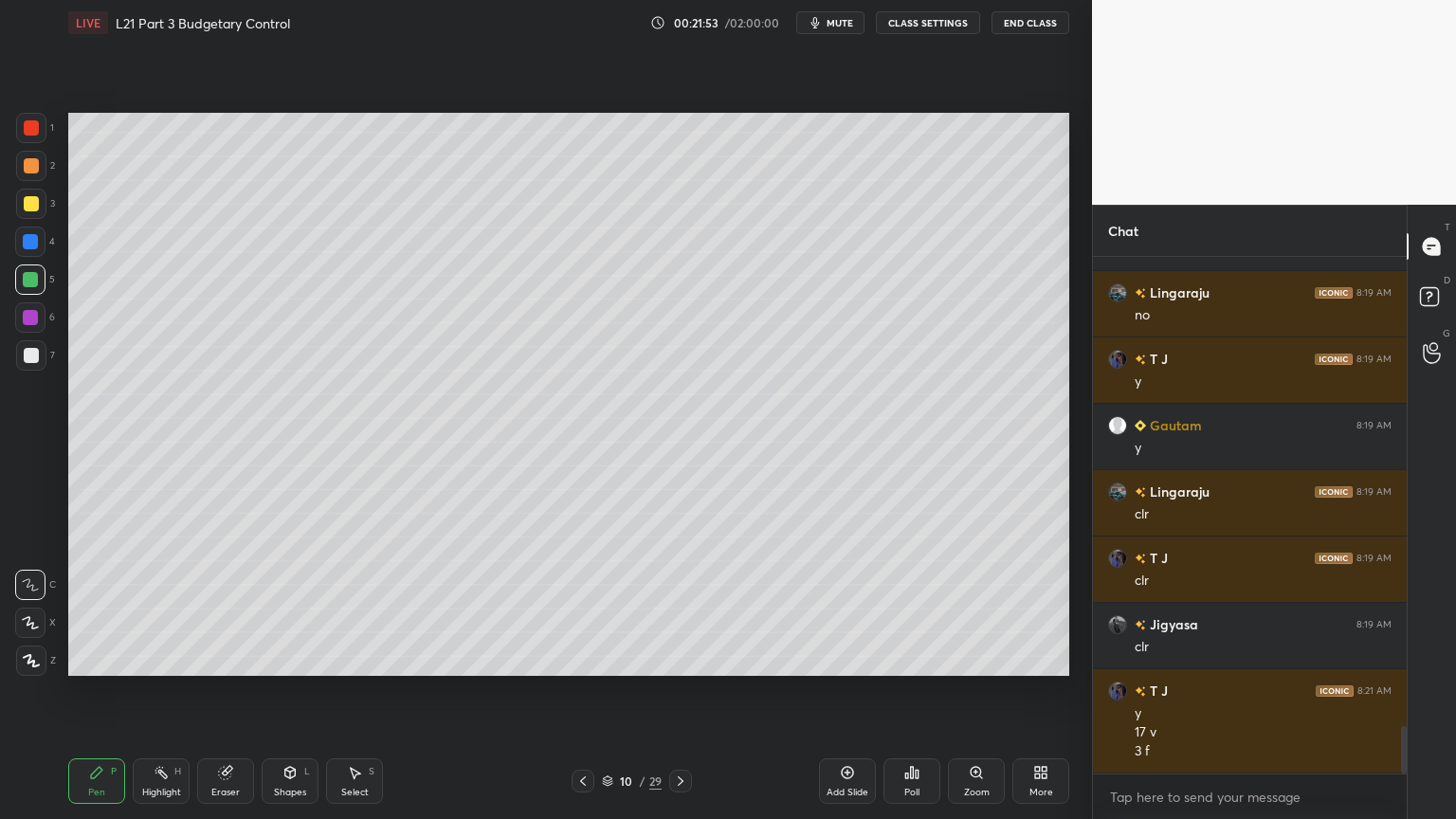 click 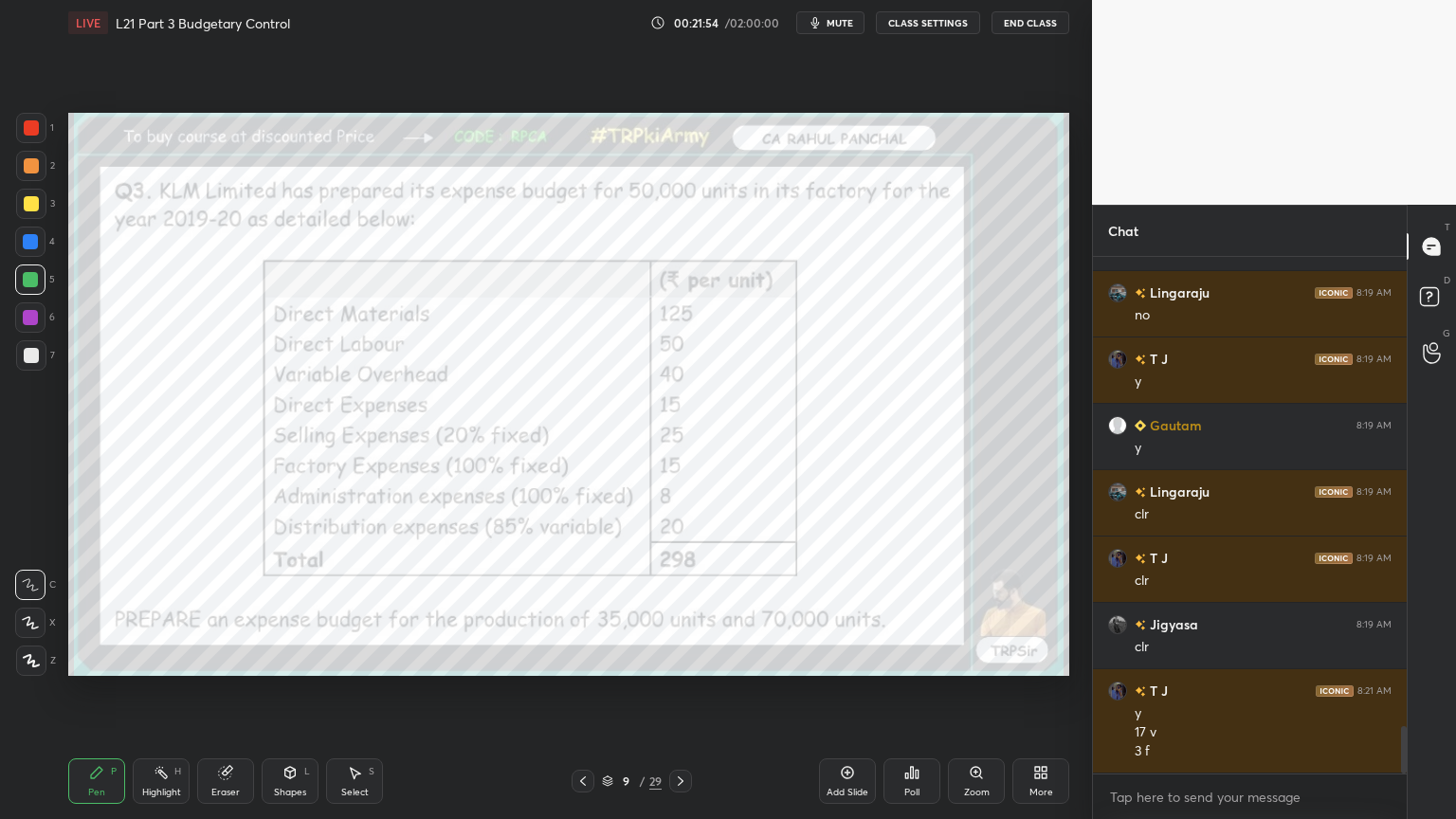 click 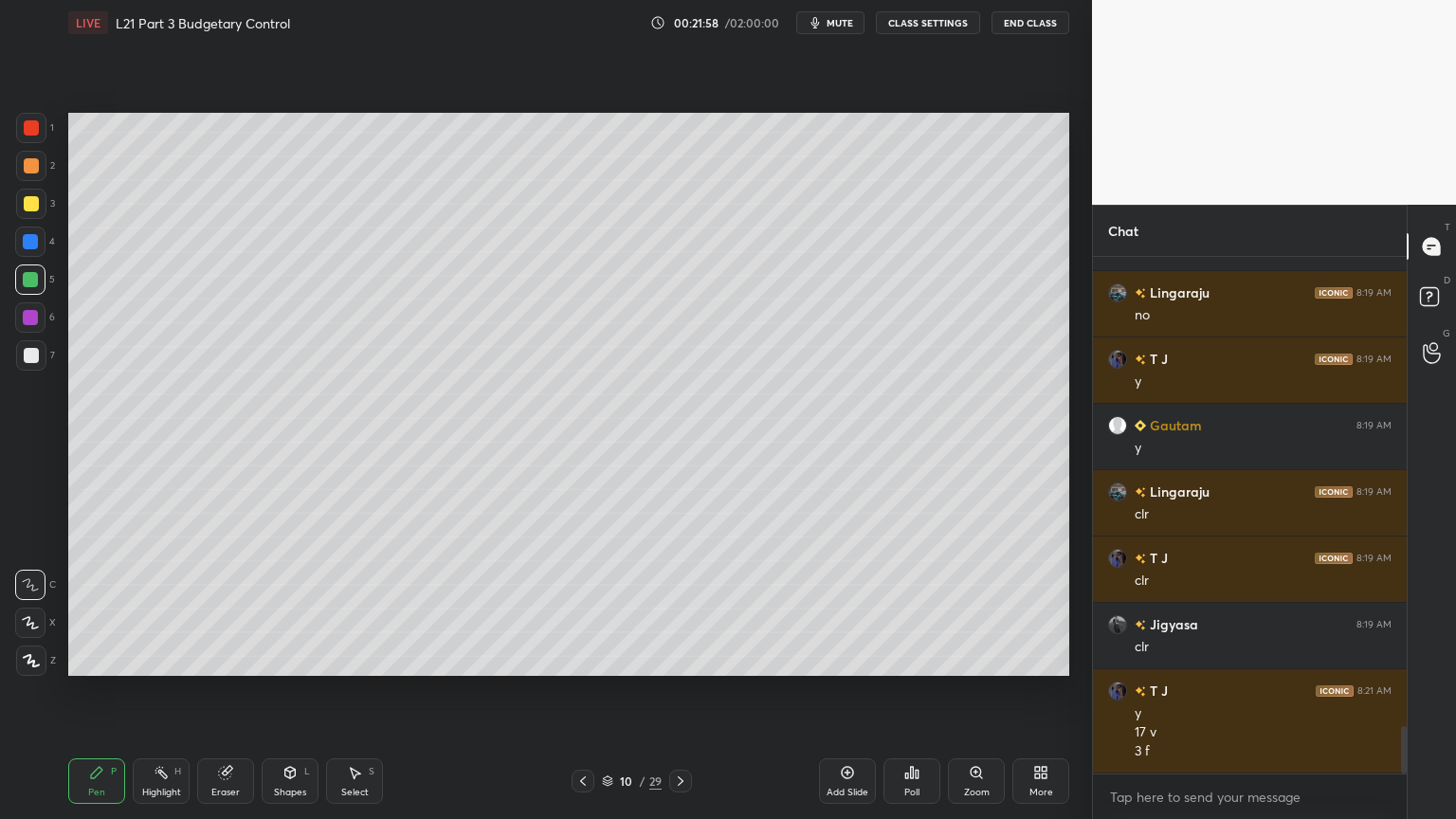 click at bounding box center [31, 355] 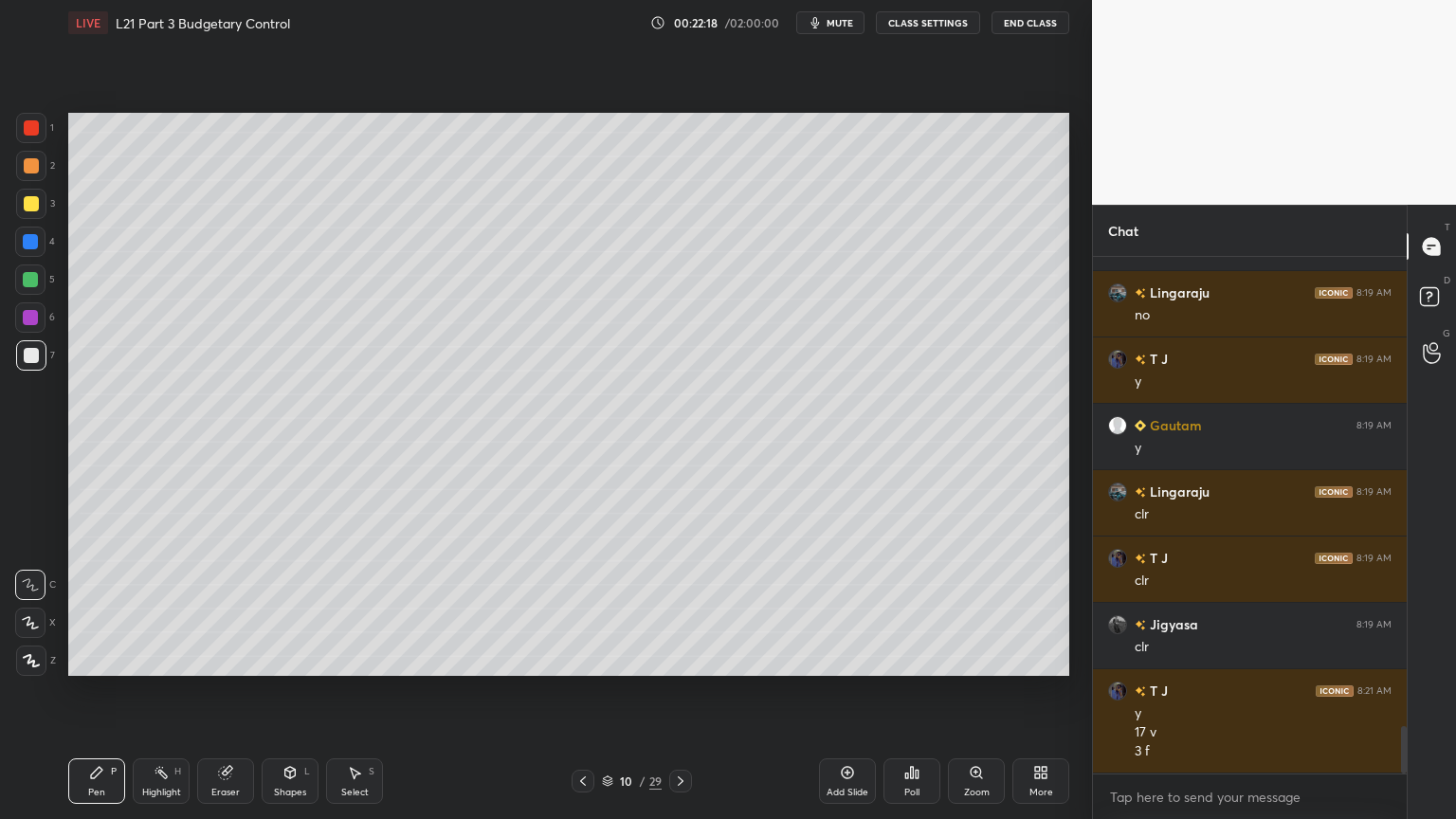 click 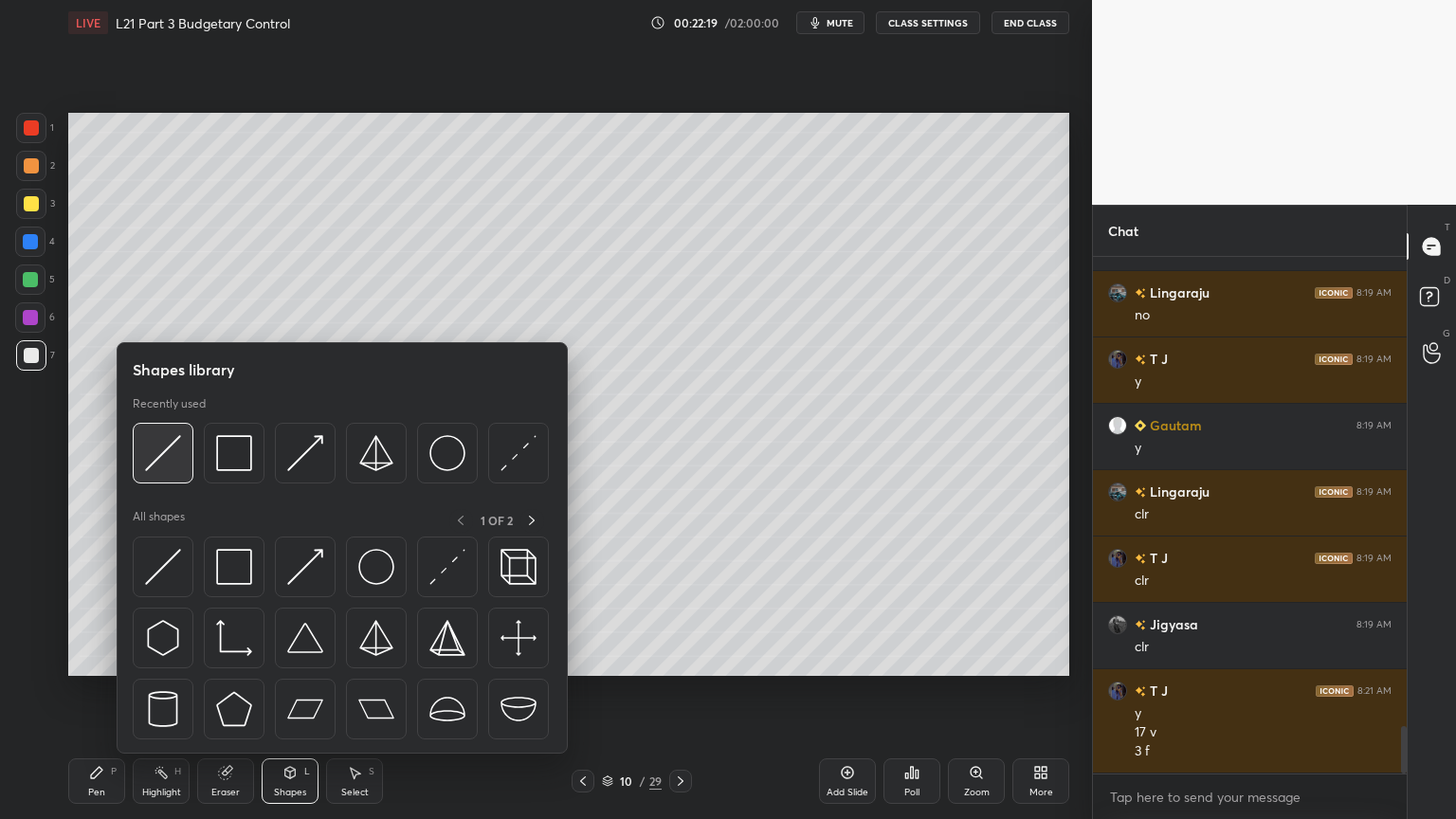 click at bounding box center (163, 453) 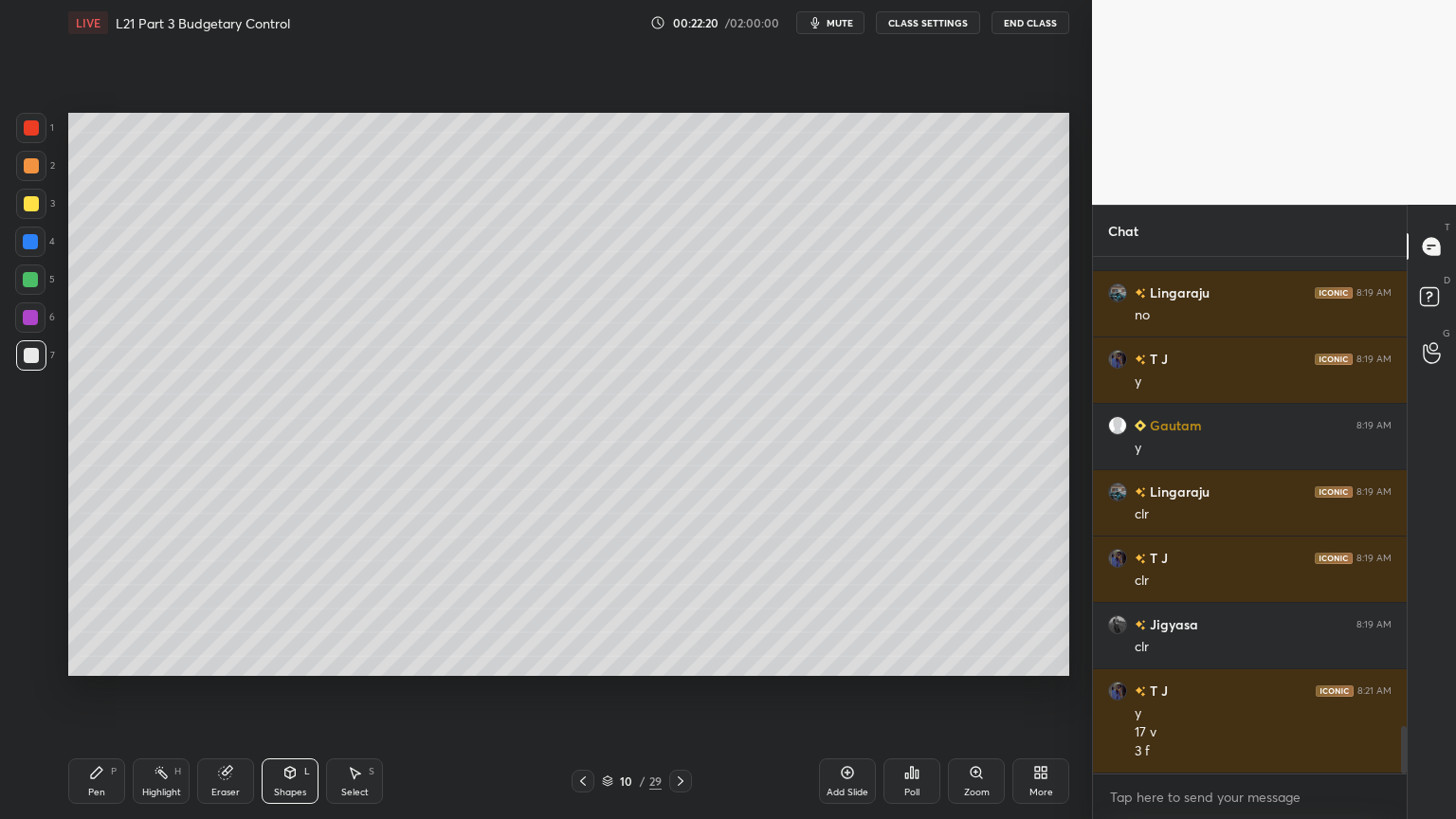 click on "Pen P" at bounding box center [97, 781] 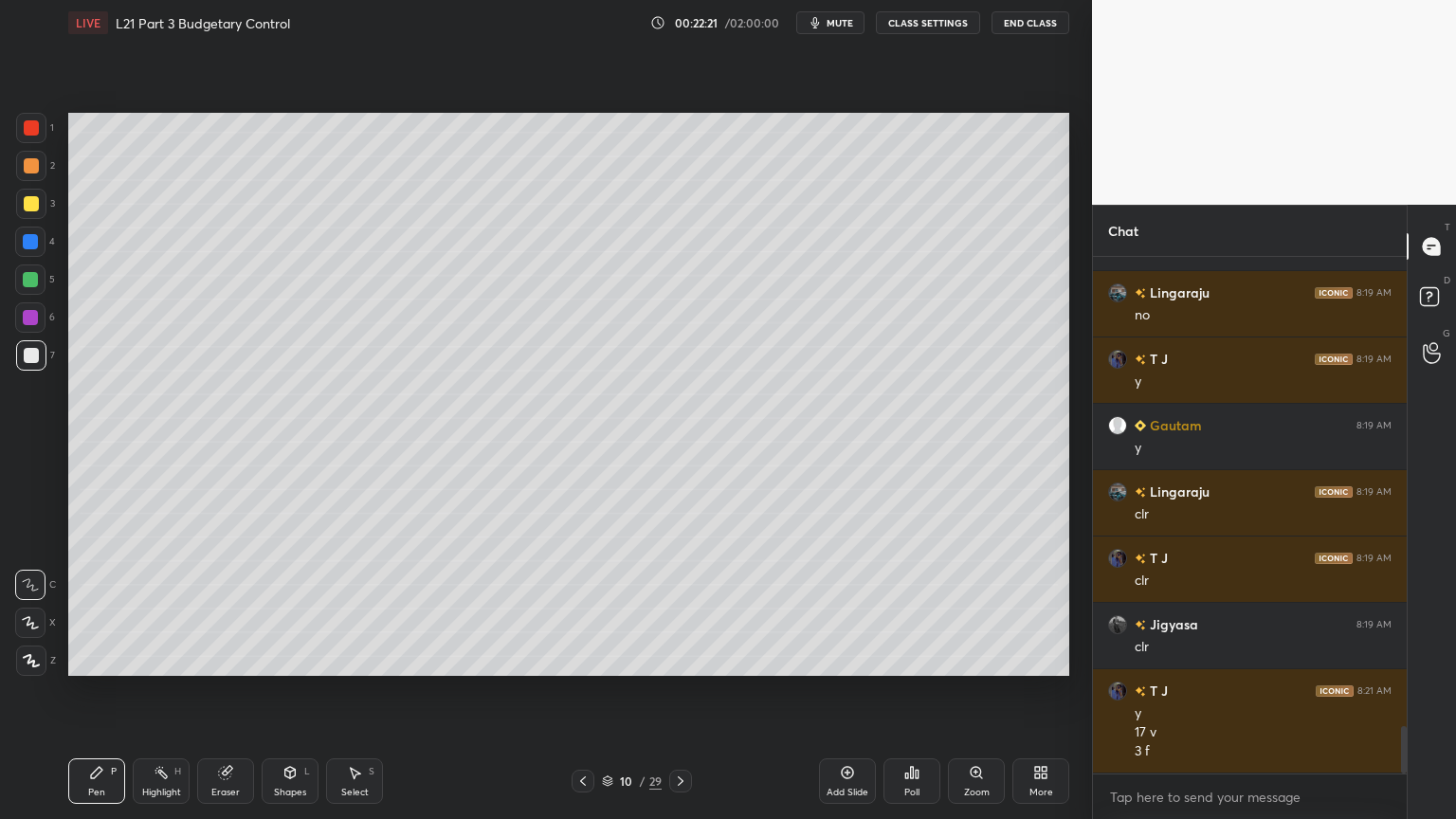 click at bounding box center [31, 355] 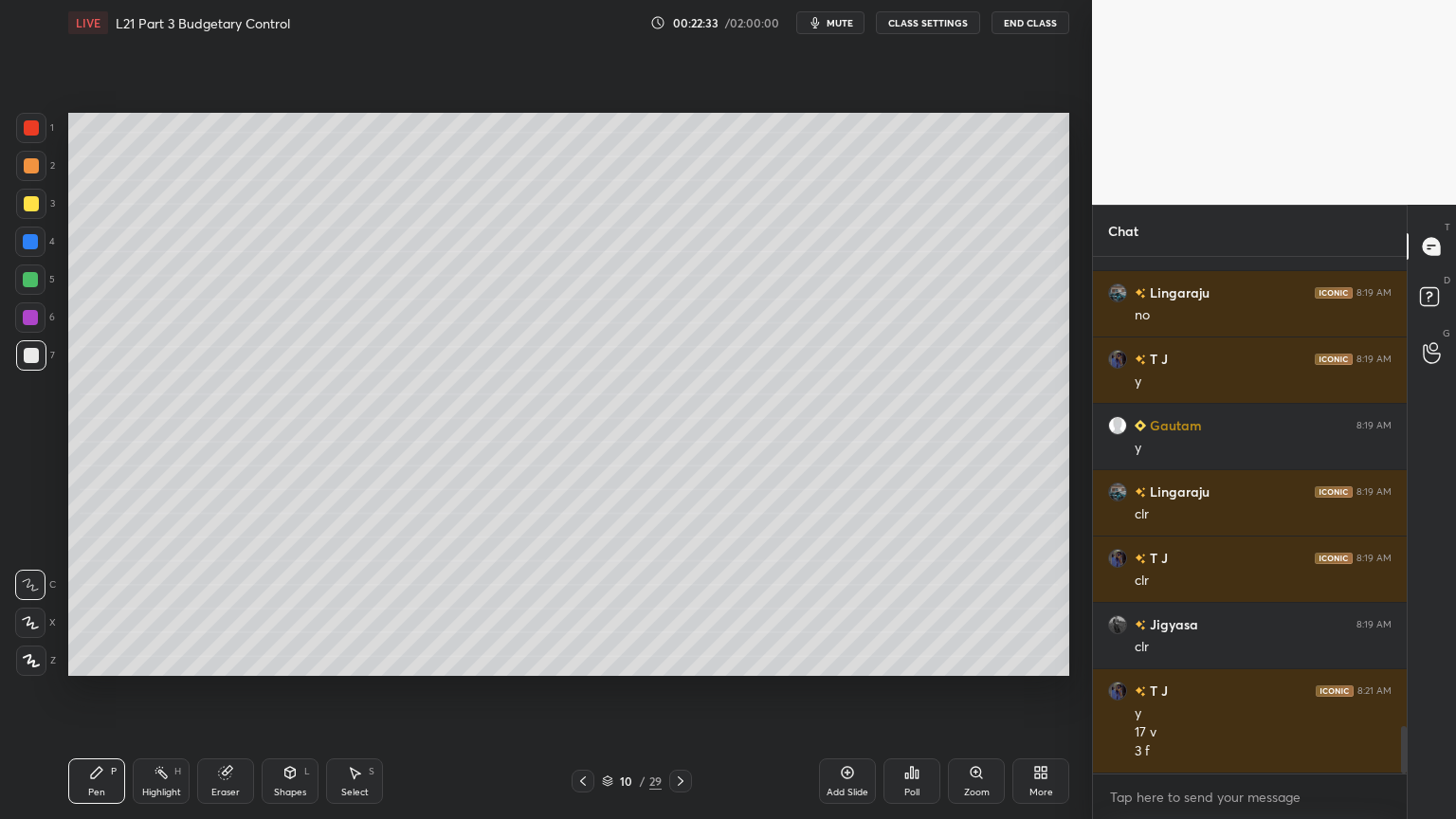 click 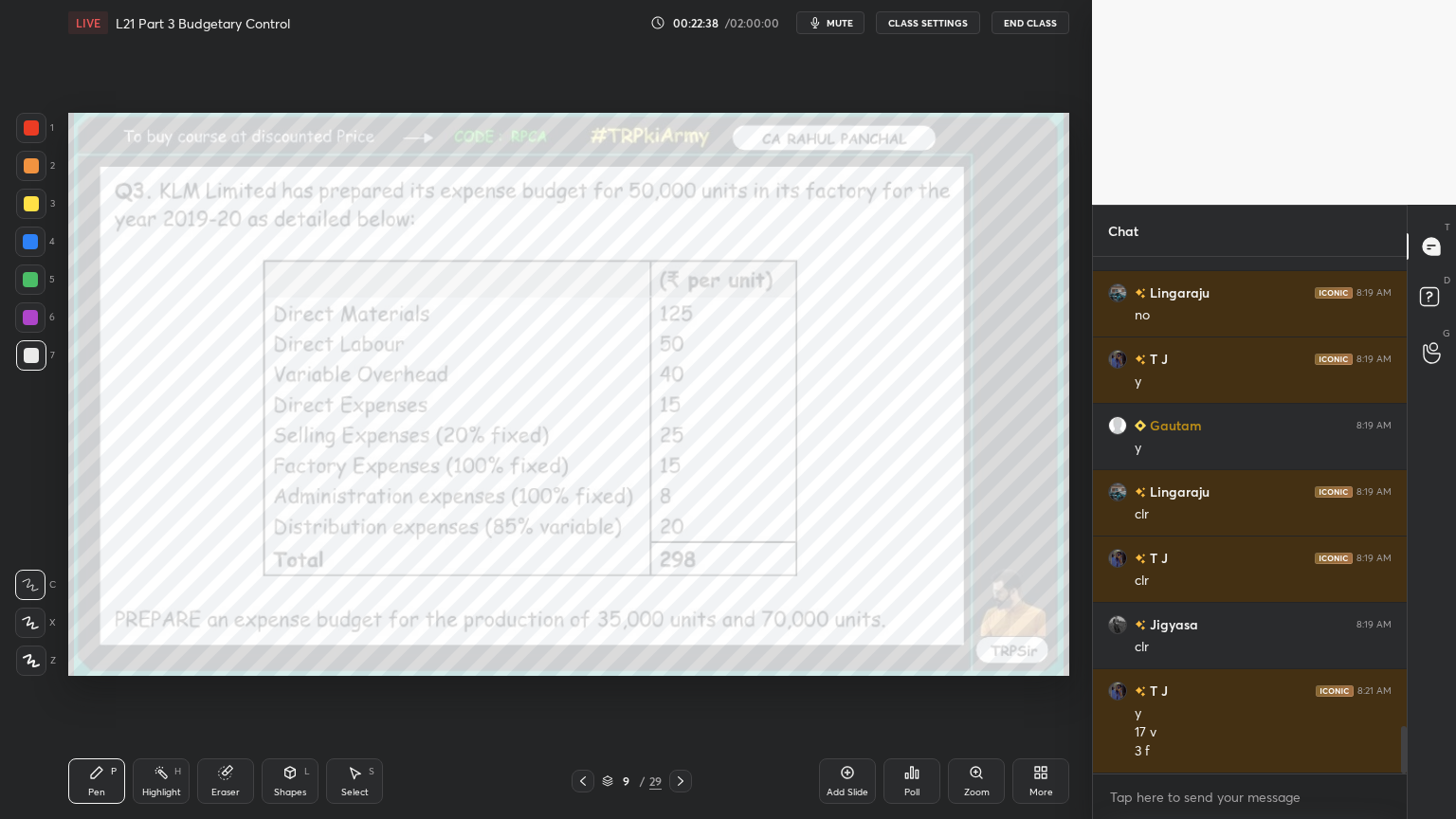 click 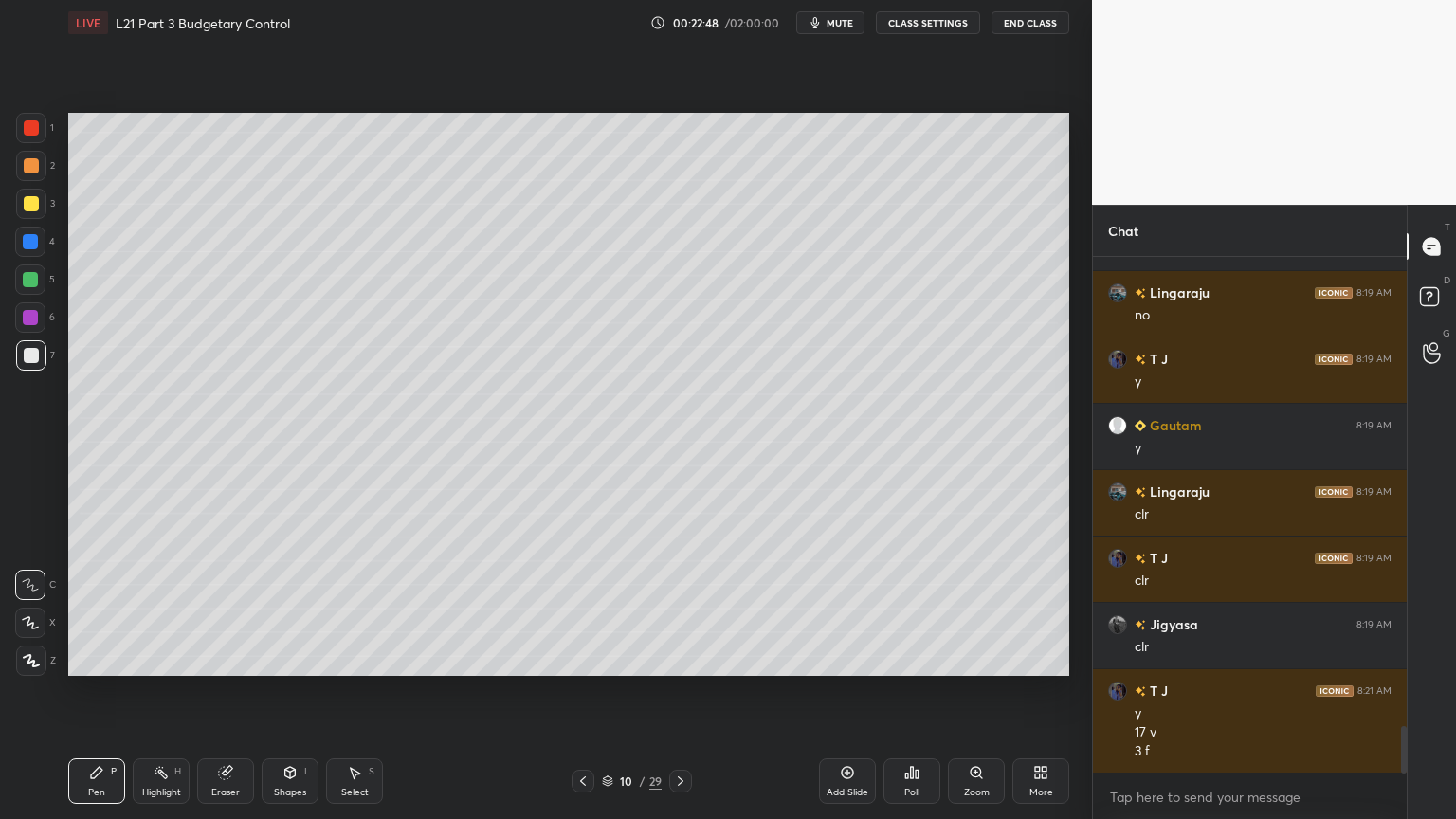 click 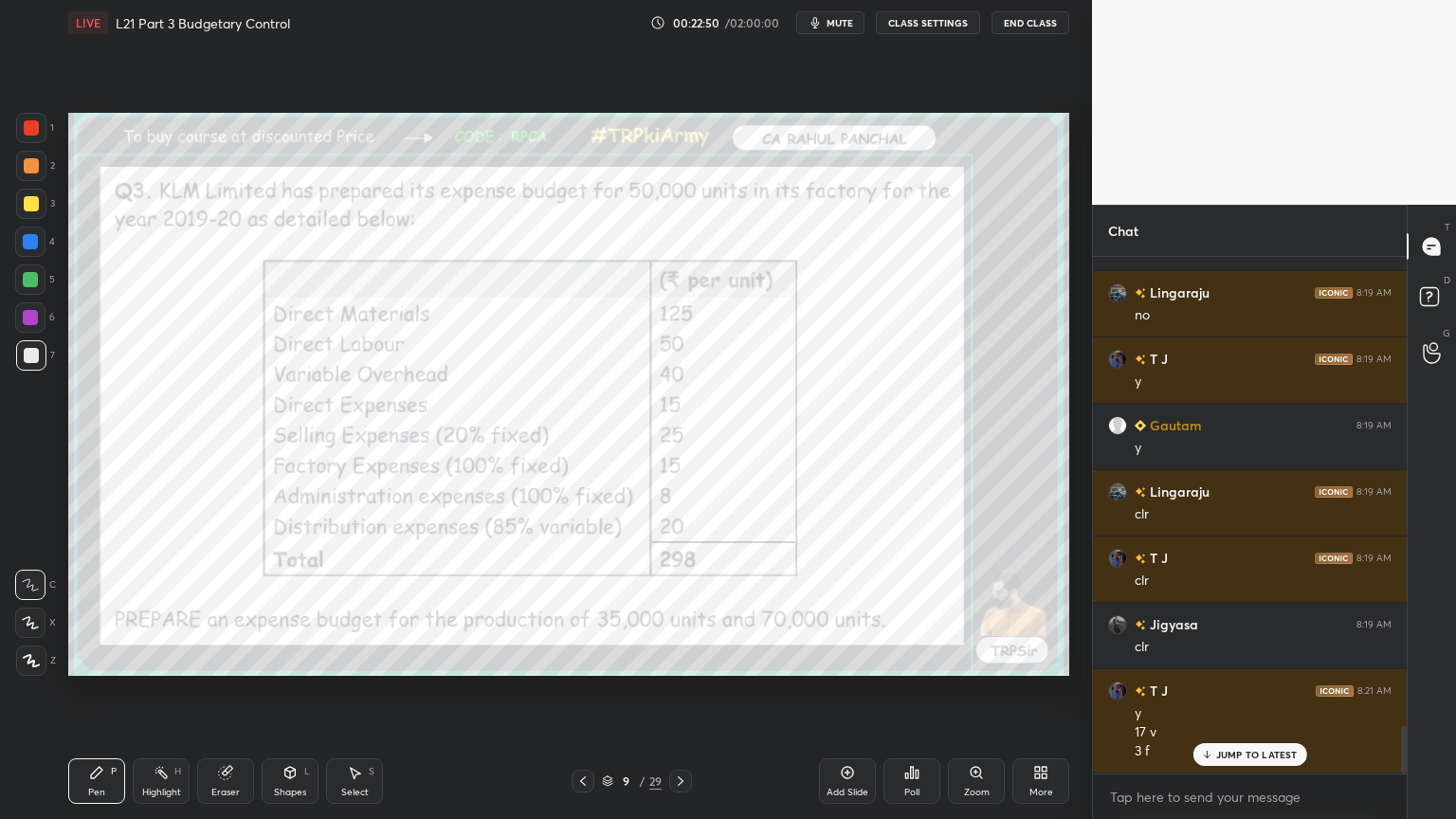 click 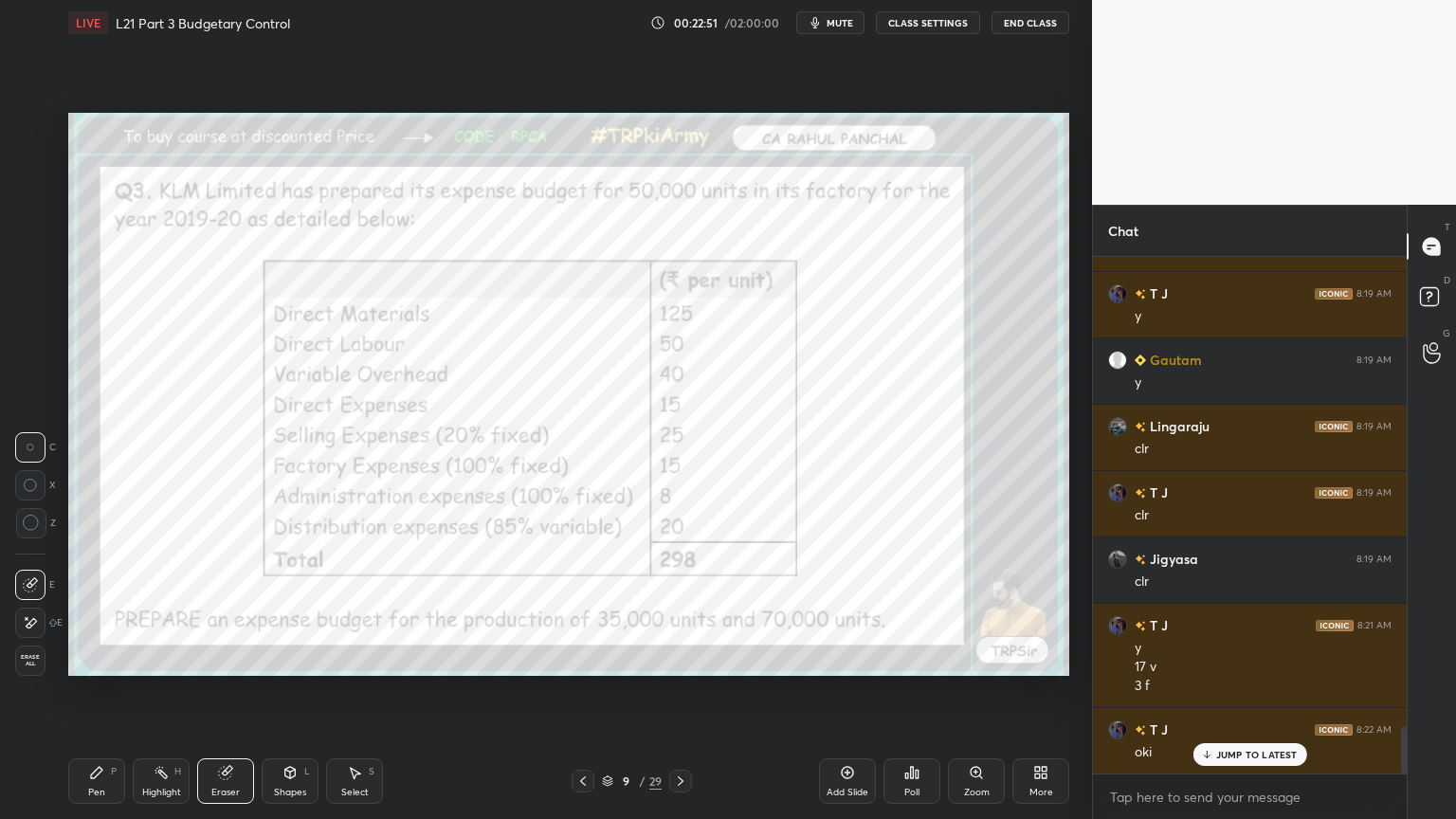 click on "Erase all" at bounding box center (30, 661) 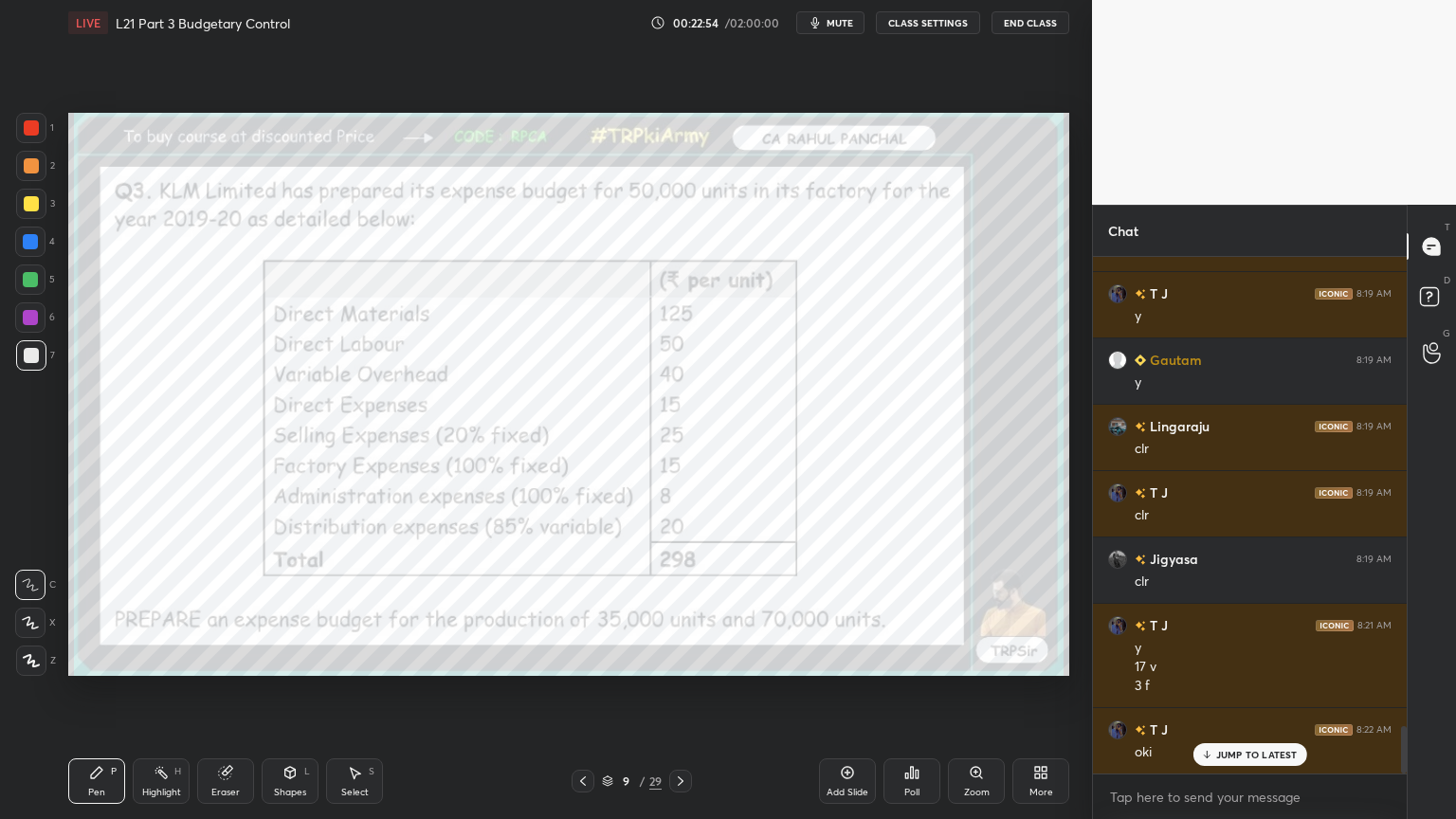 click 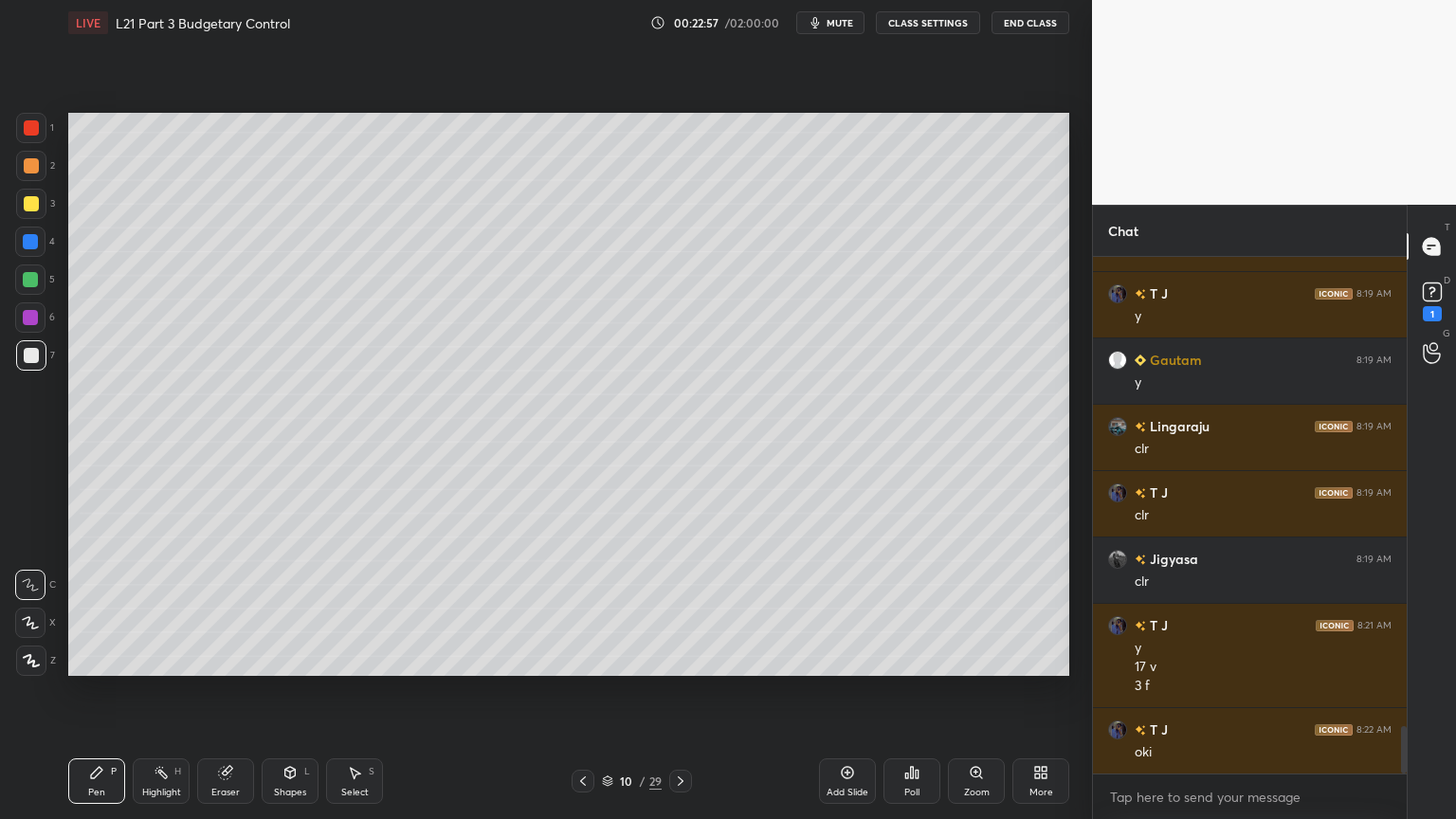 click 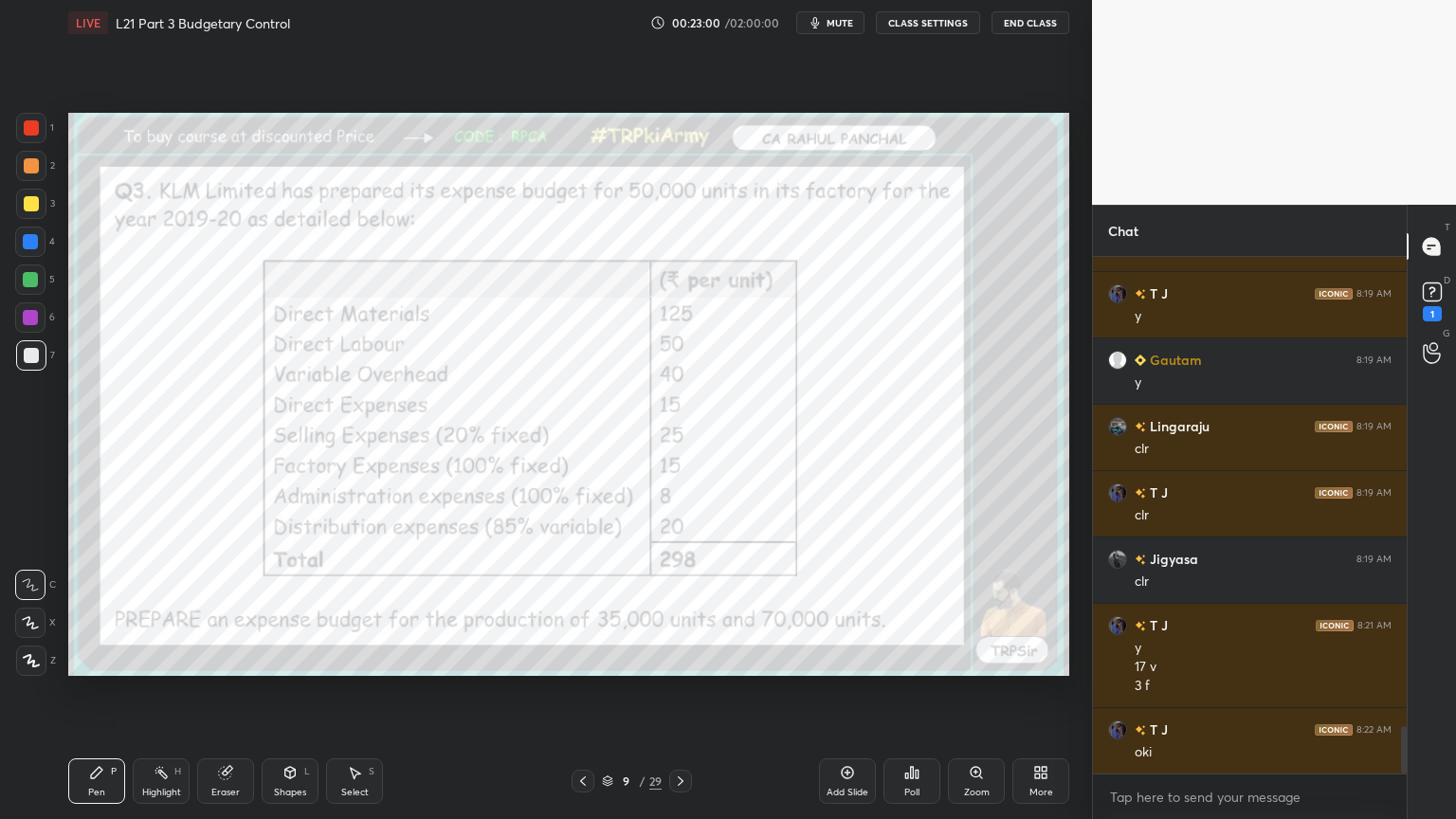 click 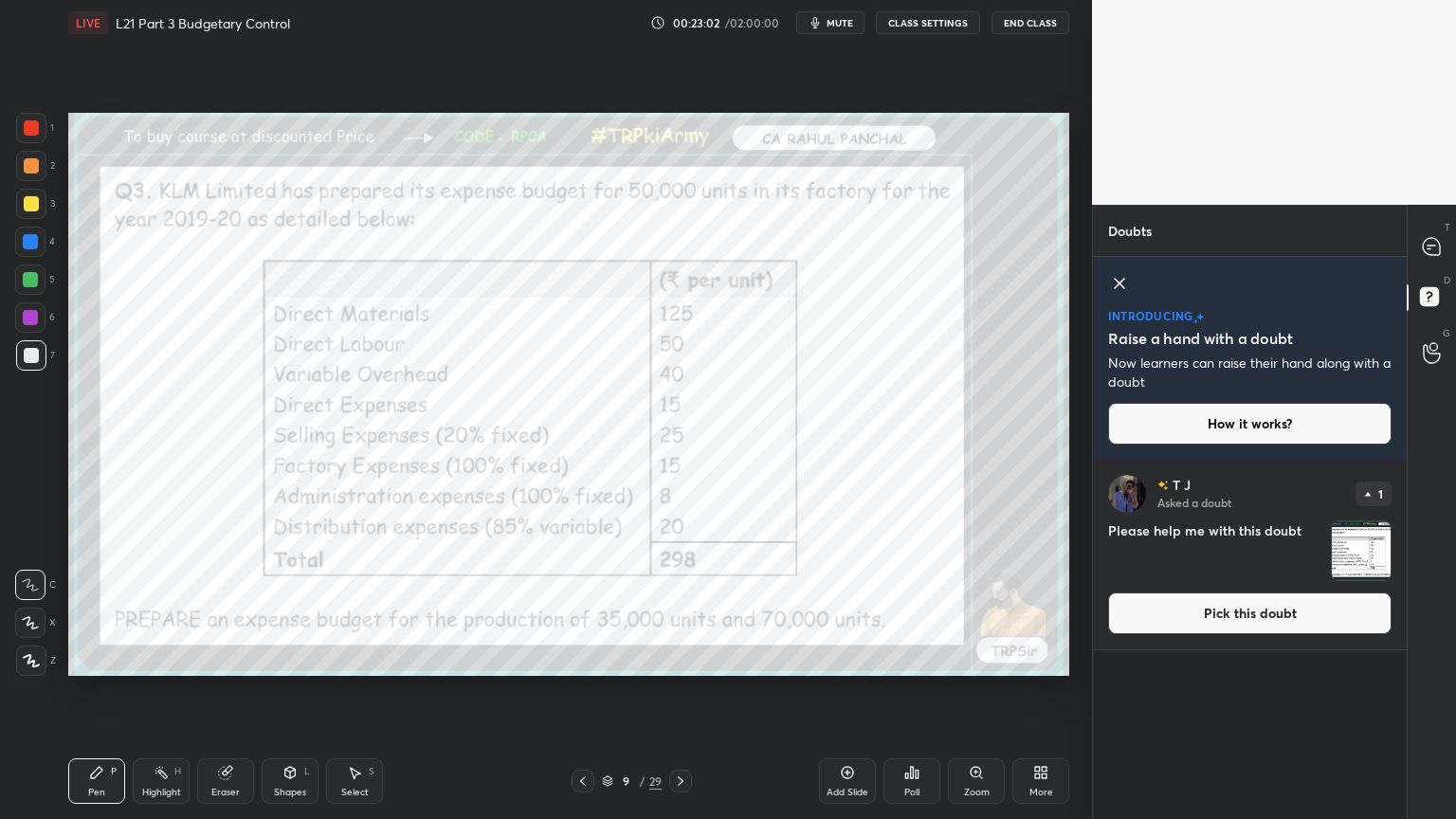 click on "T Messages (T)" at bounding box center (1431, 246) 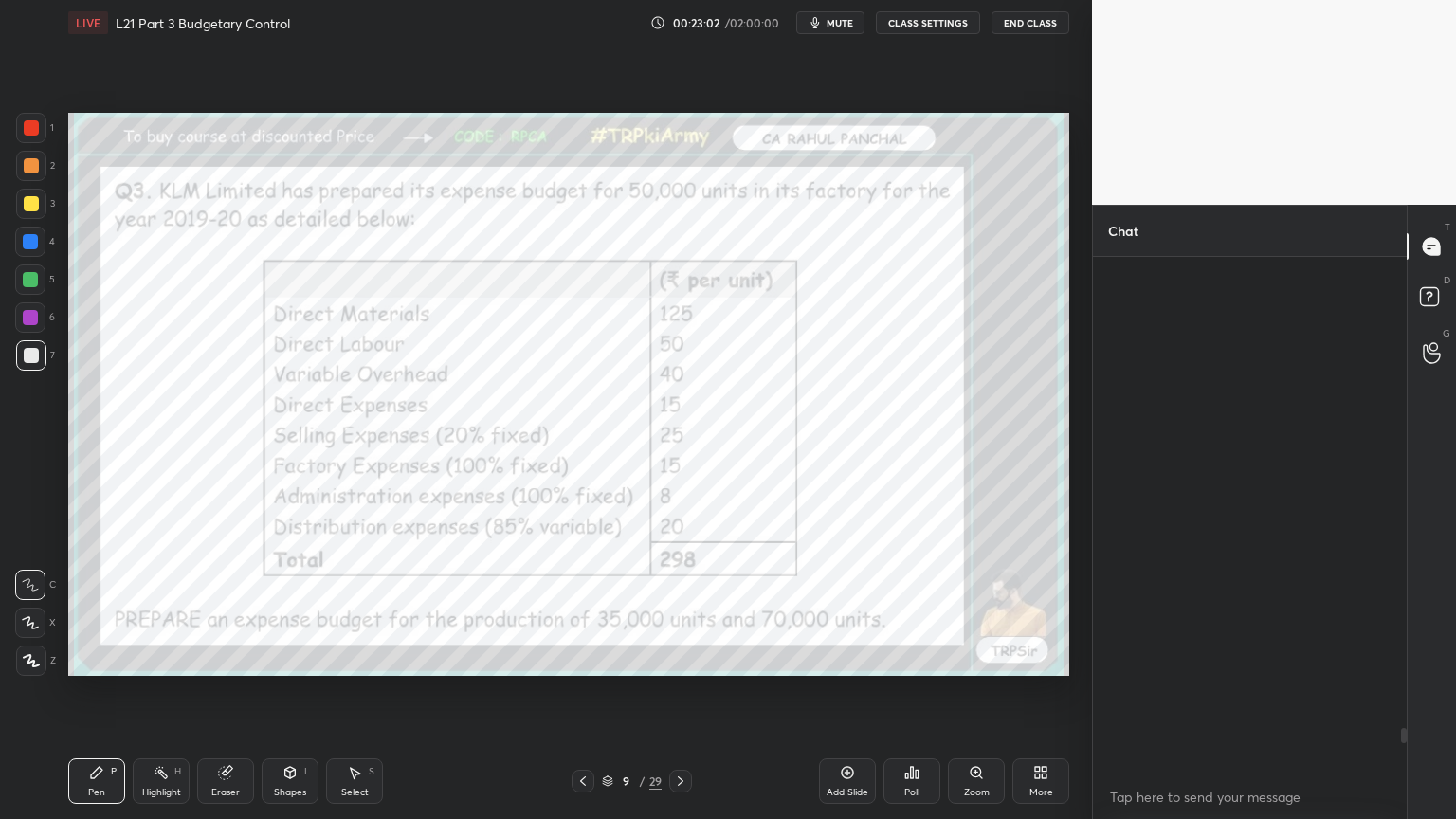scroll, scrollTop: 5387, scrollLeft: 0, axis: vertical 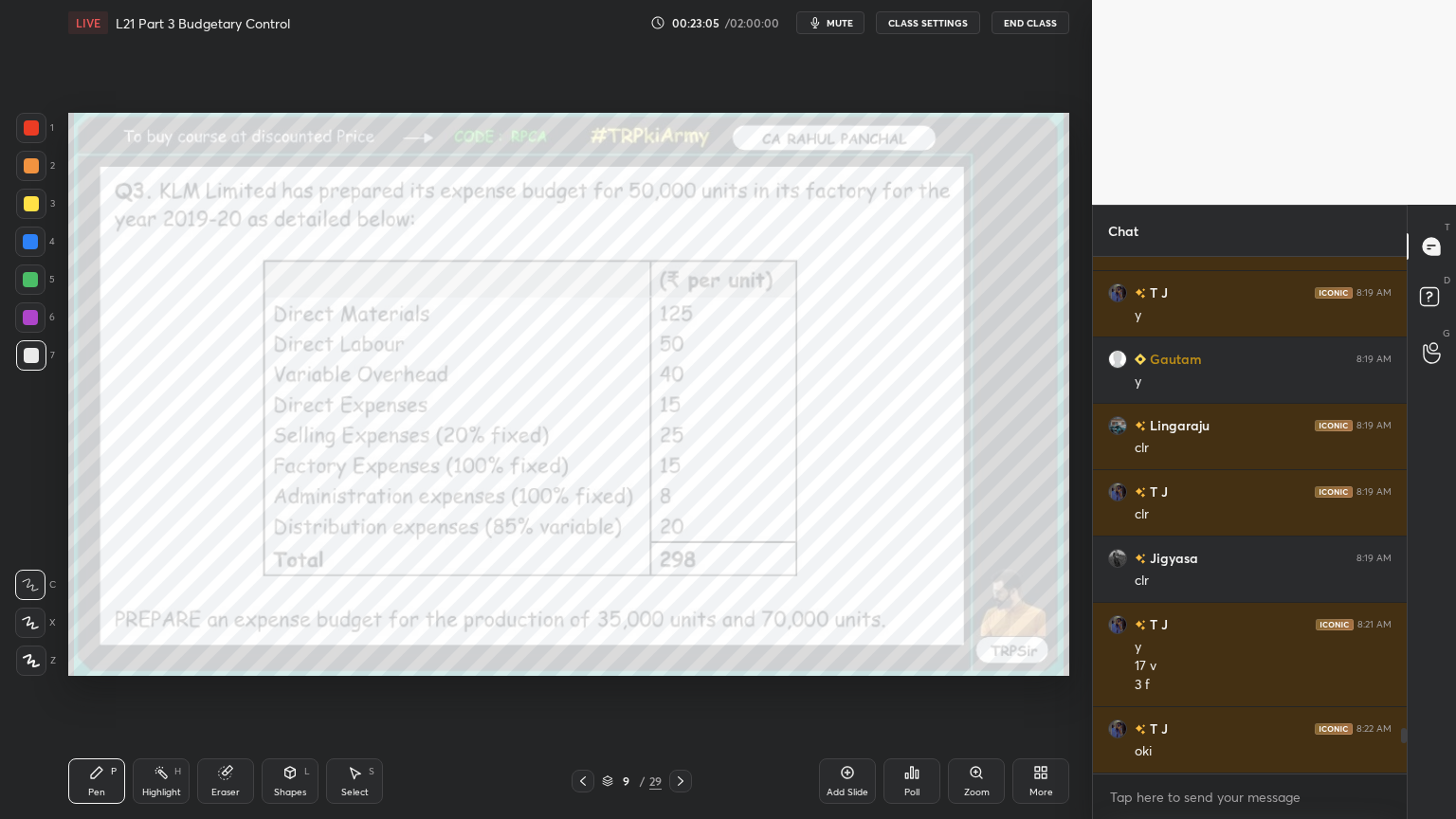 click 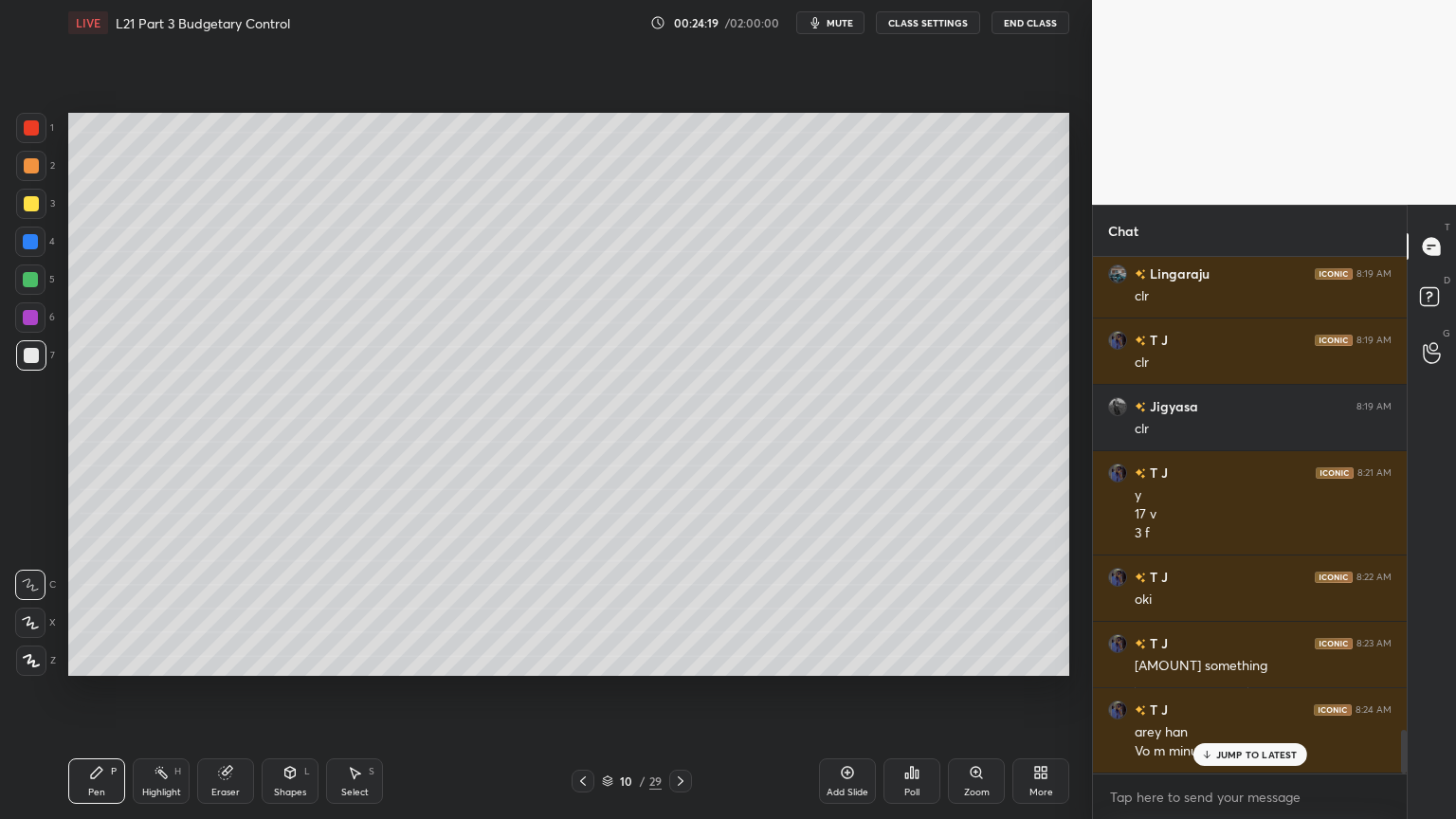 scroll, scrollTop: 5604, scrollLeft: 0, axis: vertical 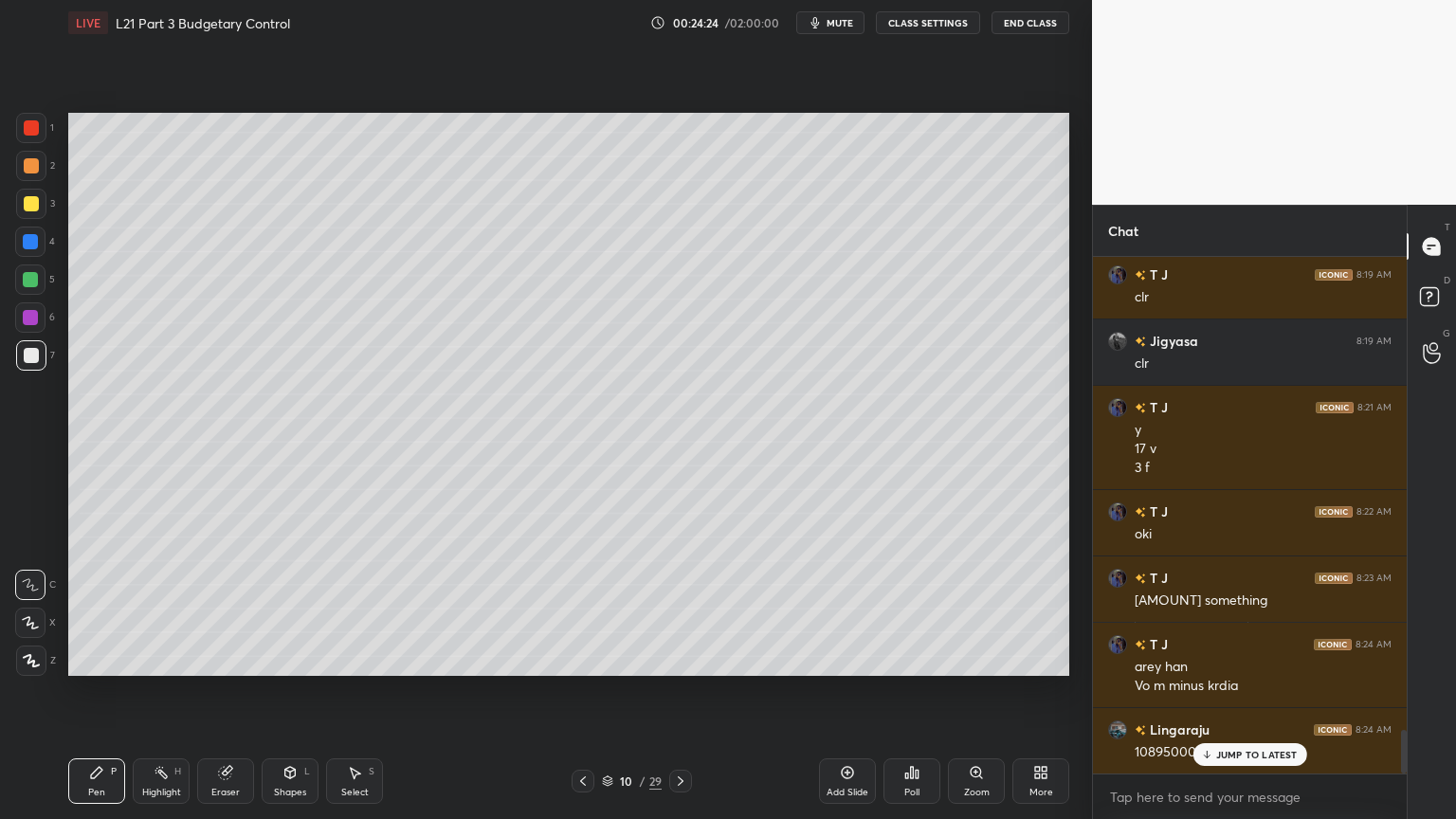 click 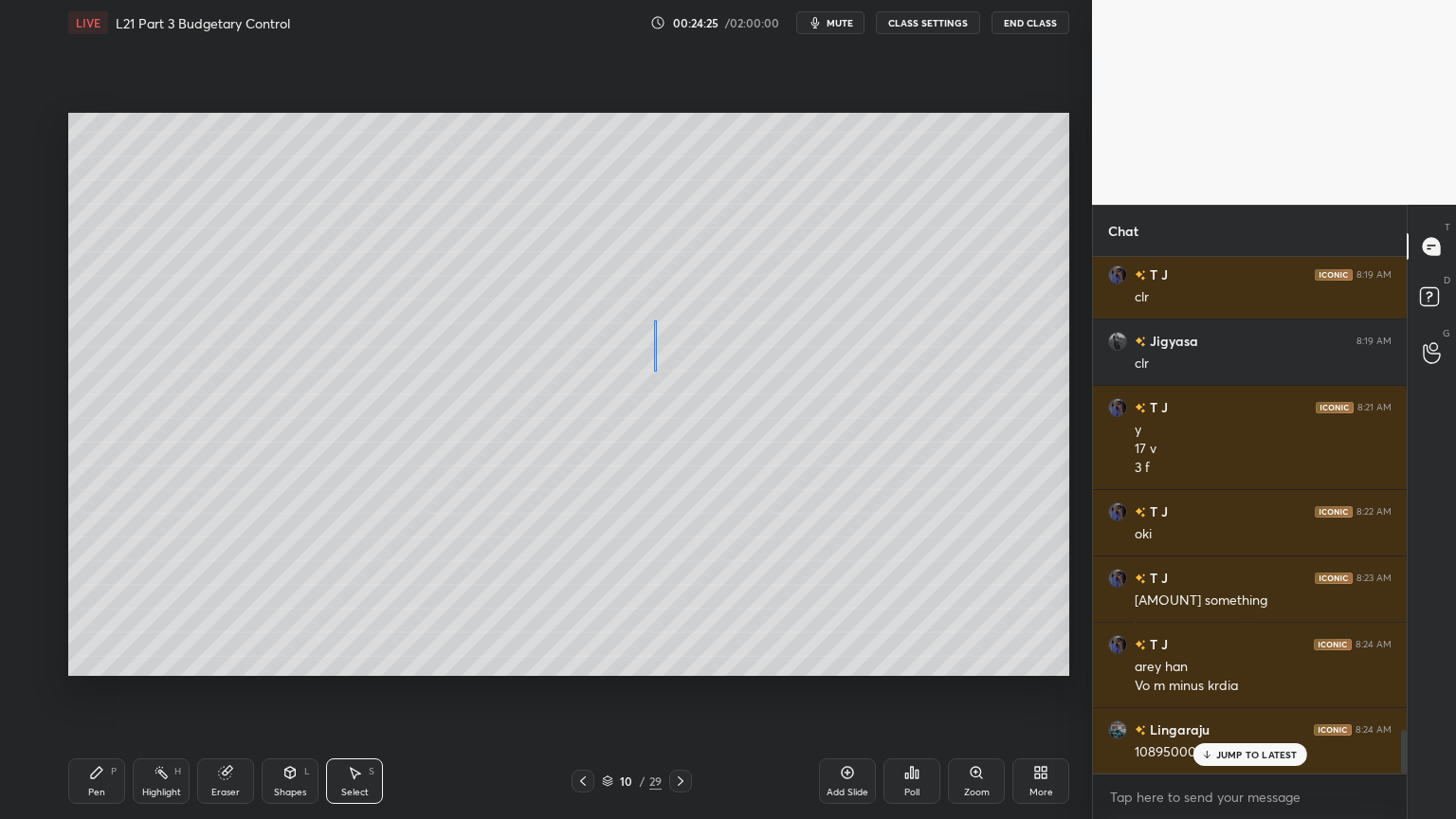 scroll, scrollTop: 5671, scrollLeft: 0, axis: vertical 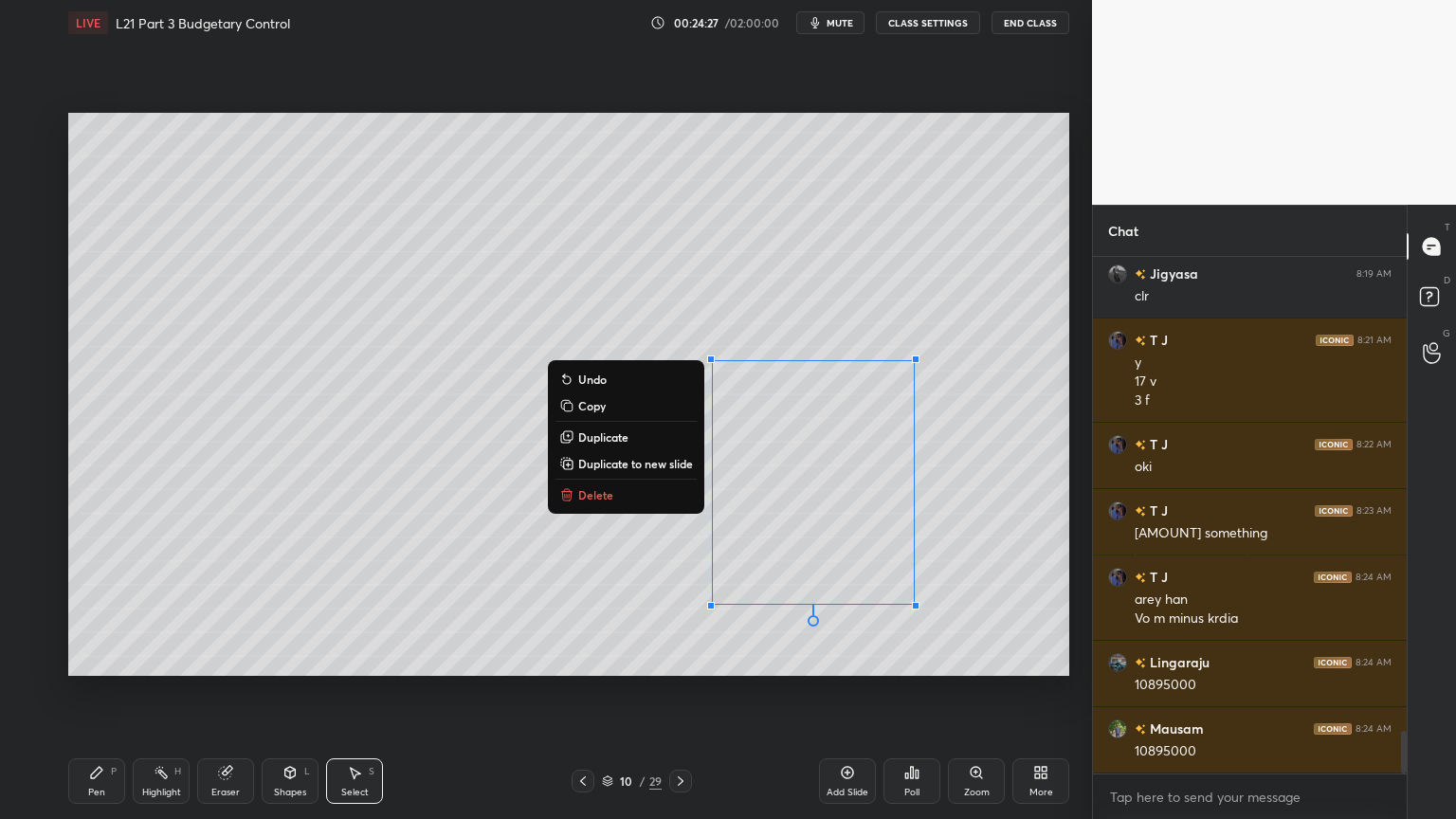 click on "Delete" at bounding box center (626, 495) 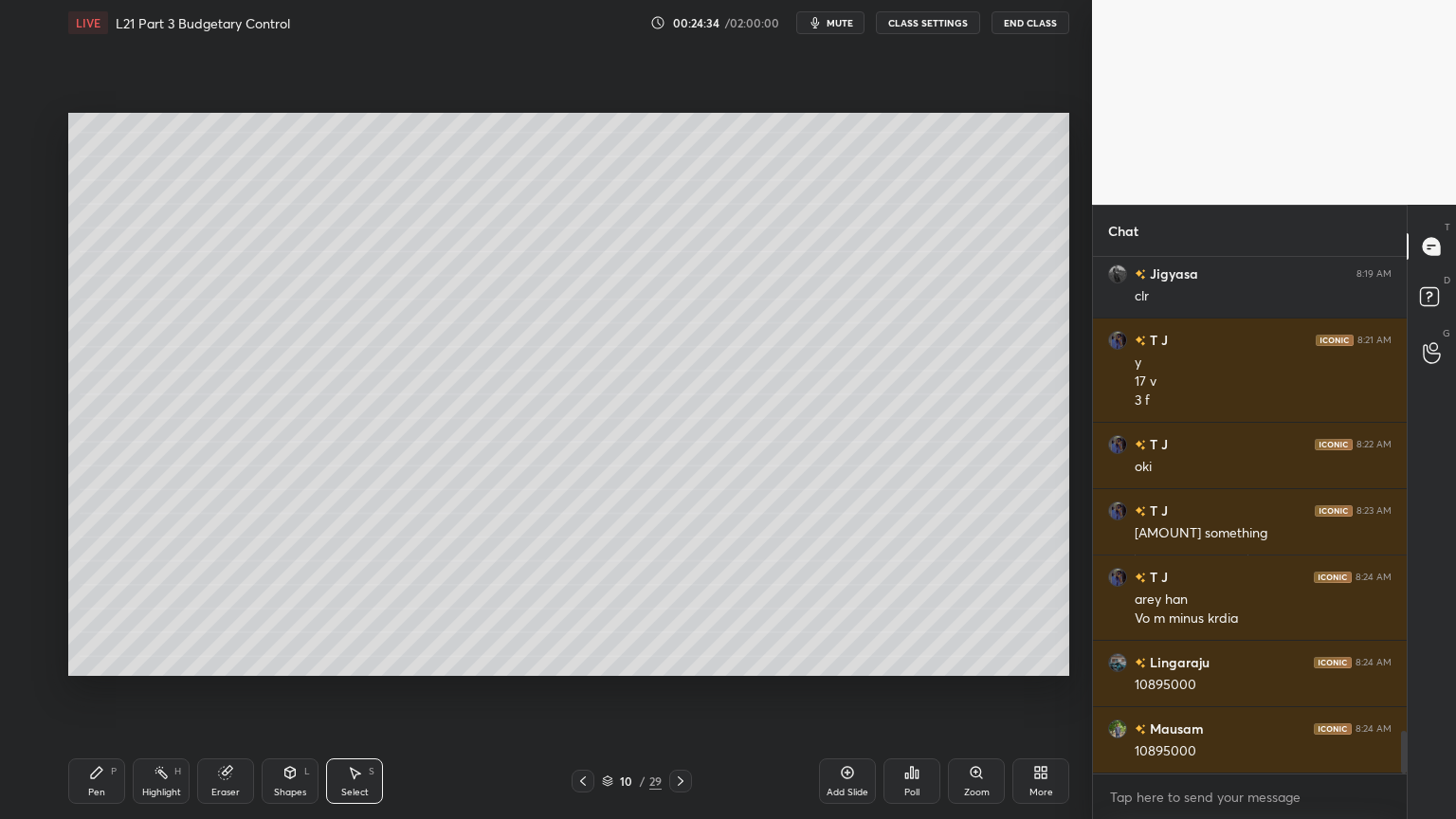 click on "Pen P" at bounding box center (97, 781) 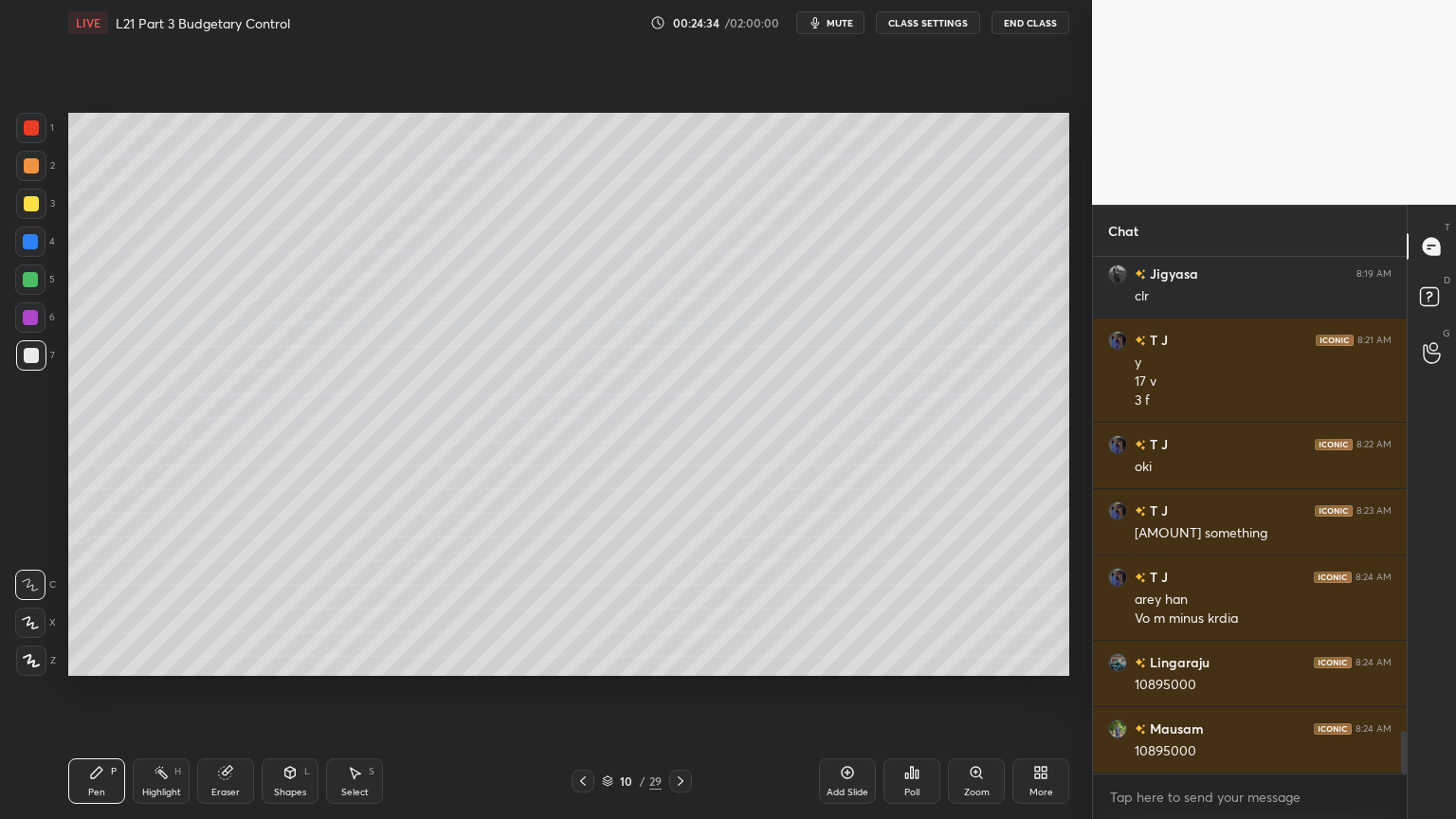 scroll, scrollTop: 5737, scrollLeft: 0, axis: vertical 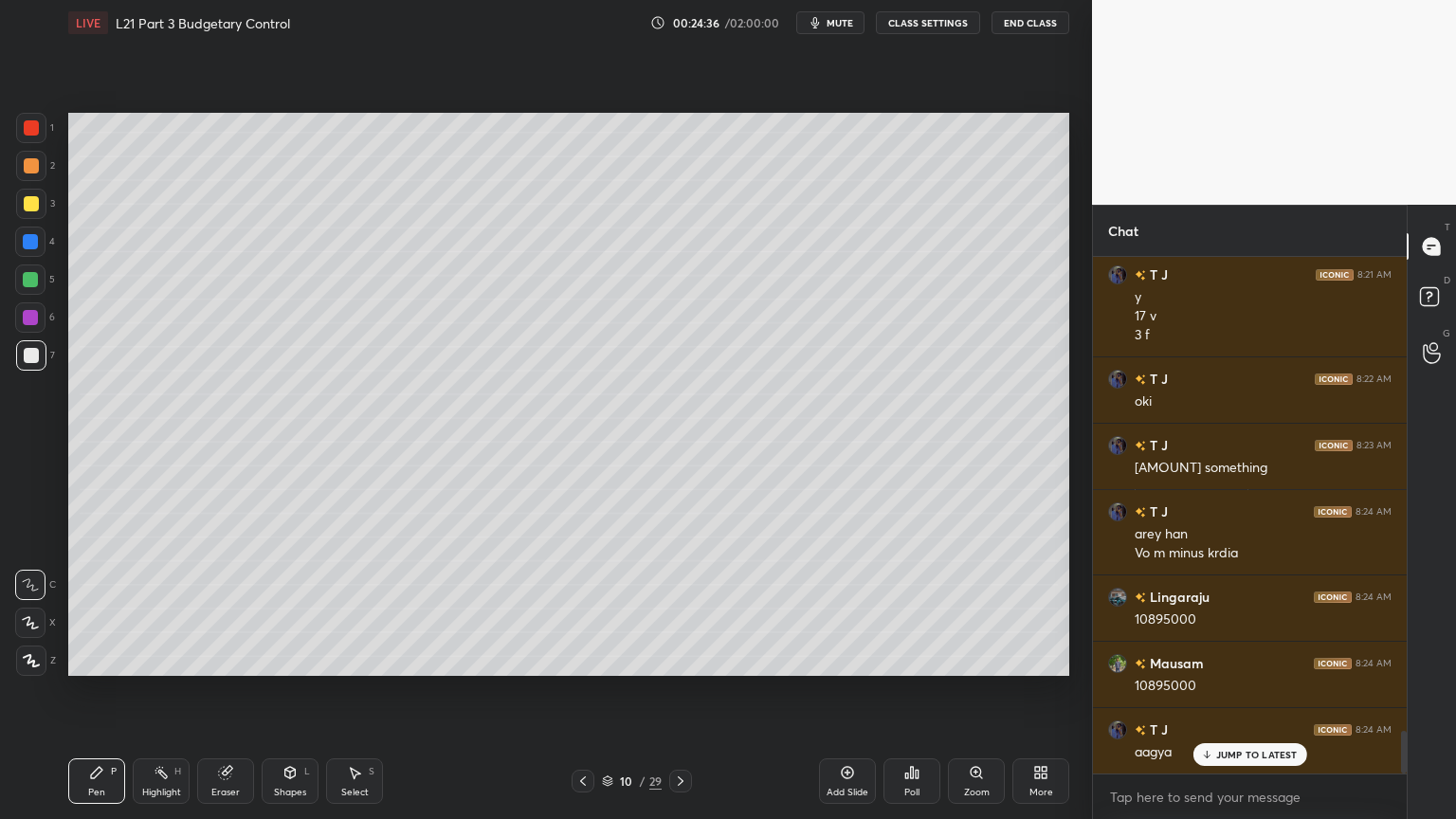 click 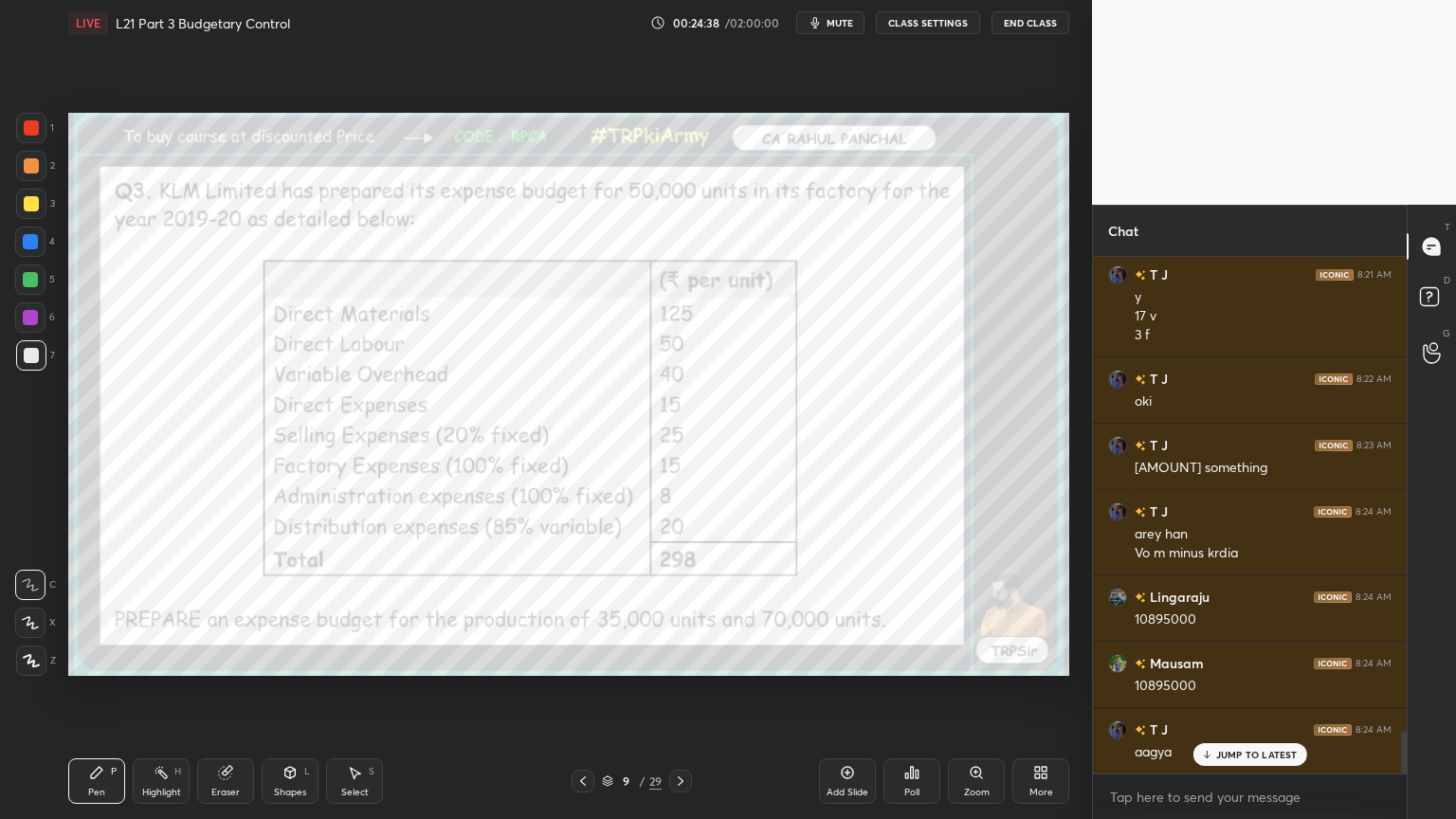 click at bounding box center (31, 128) 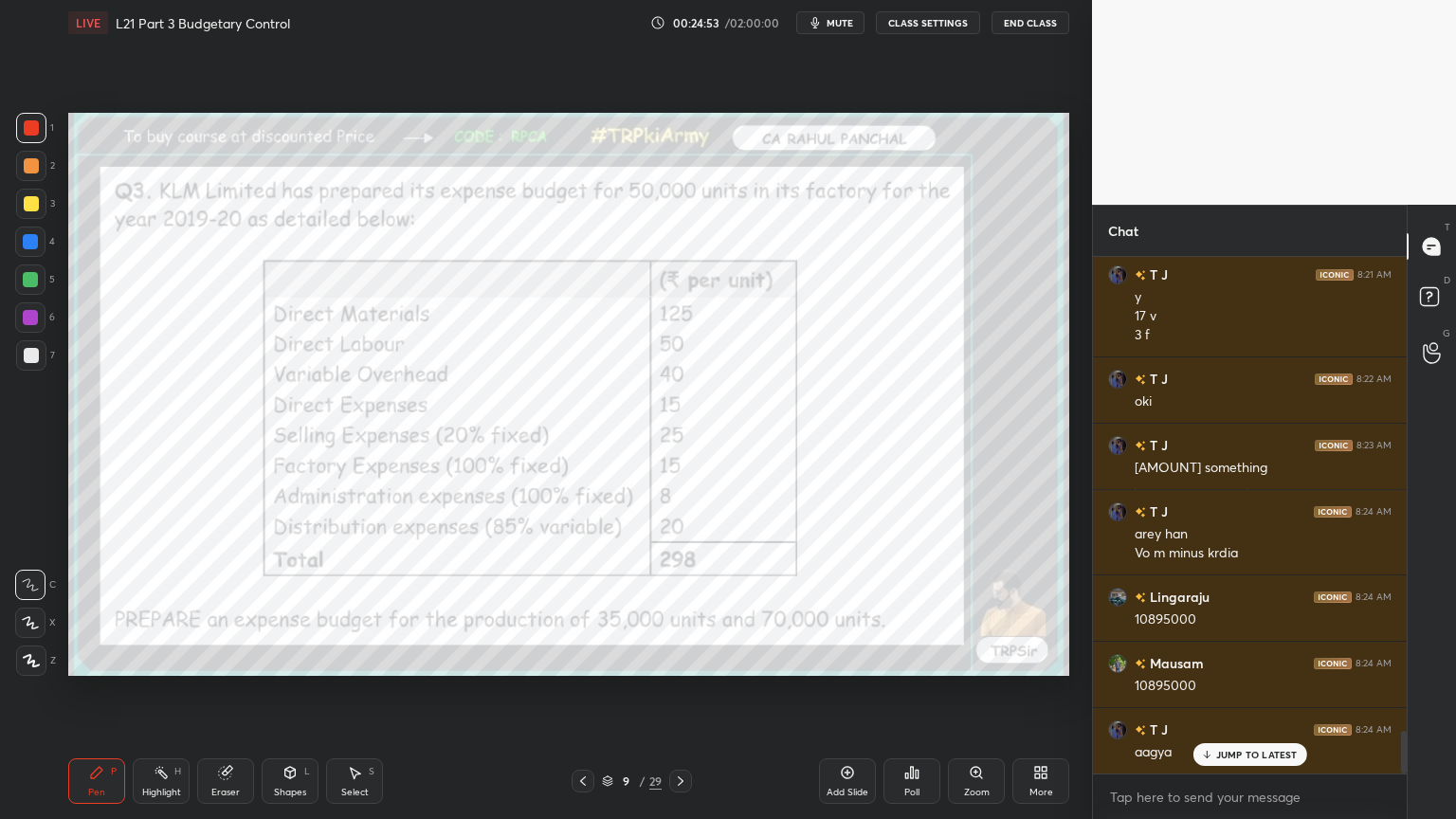 click 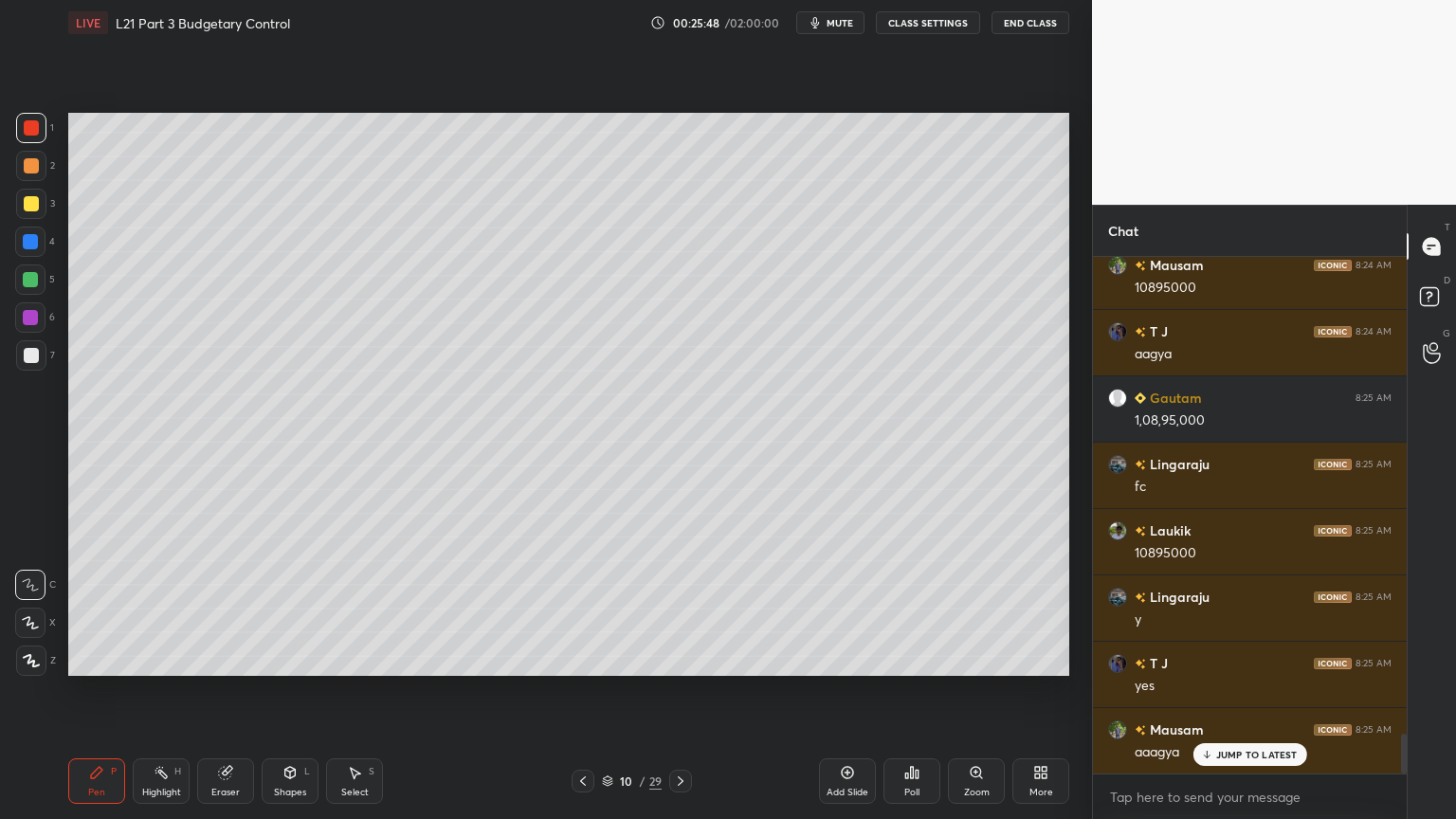 scroll, scrollTop: 6202, scrollLeft: 0, axis: vertical 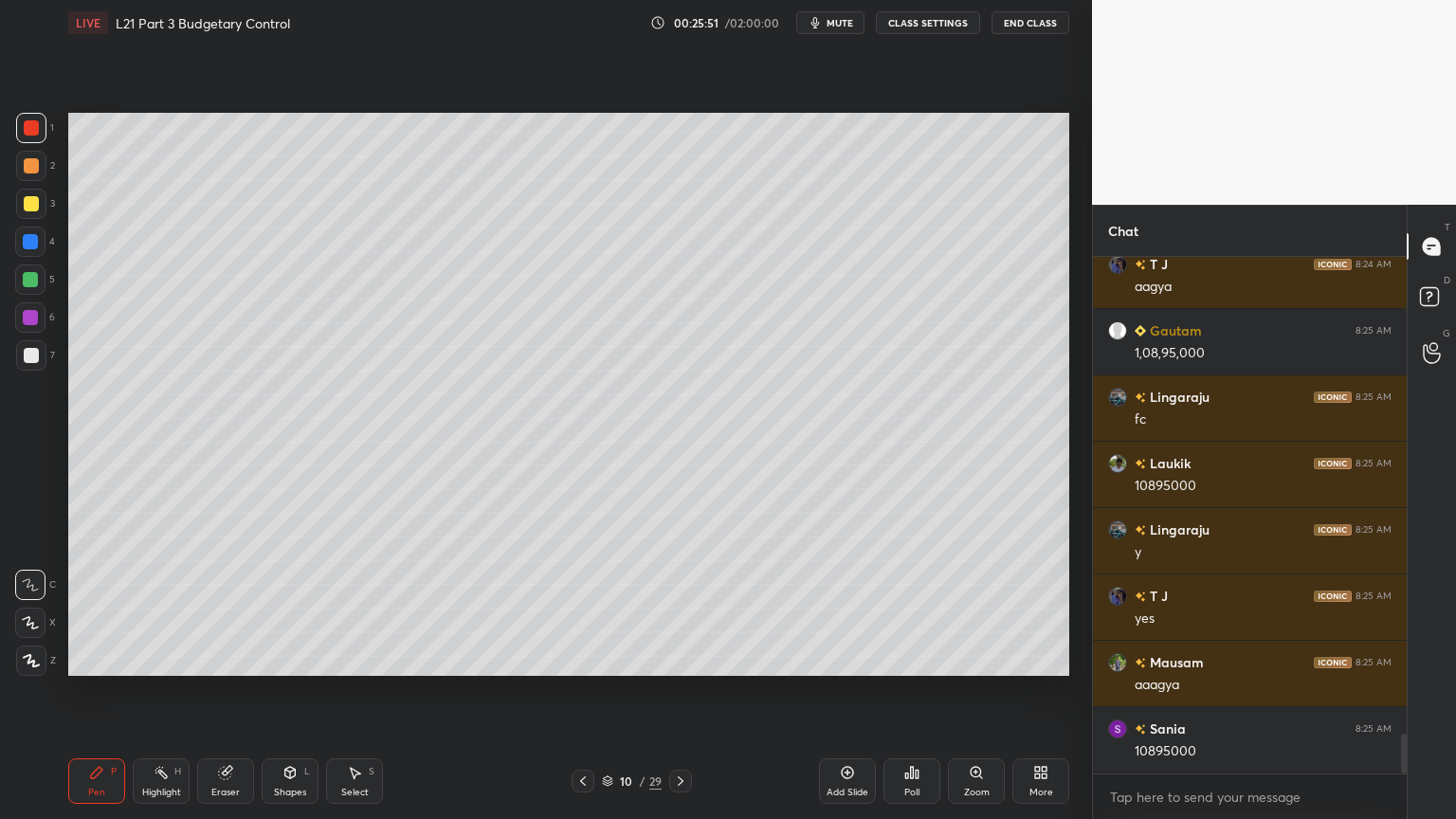 click 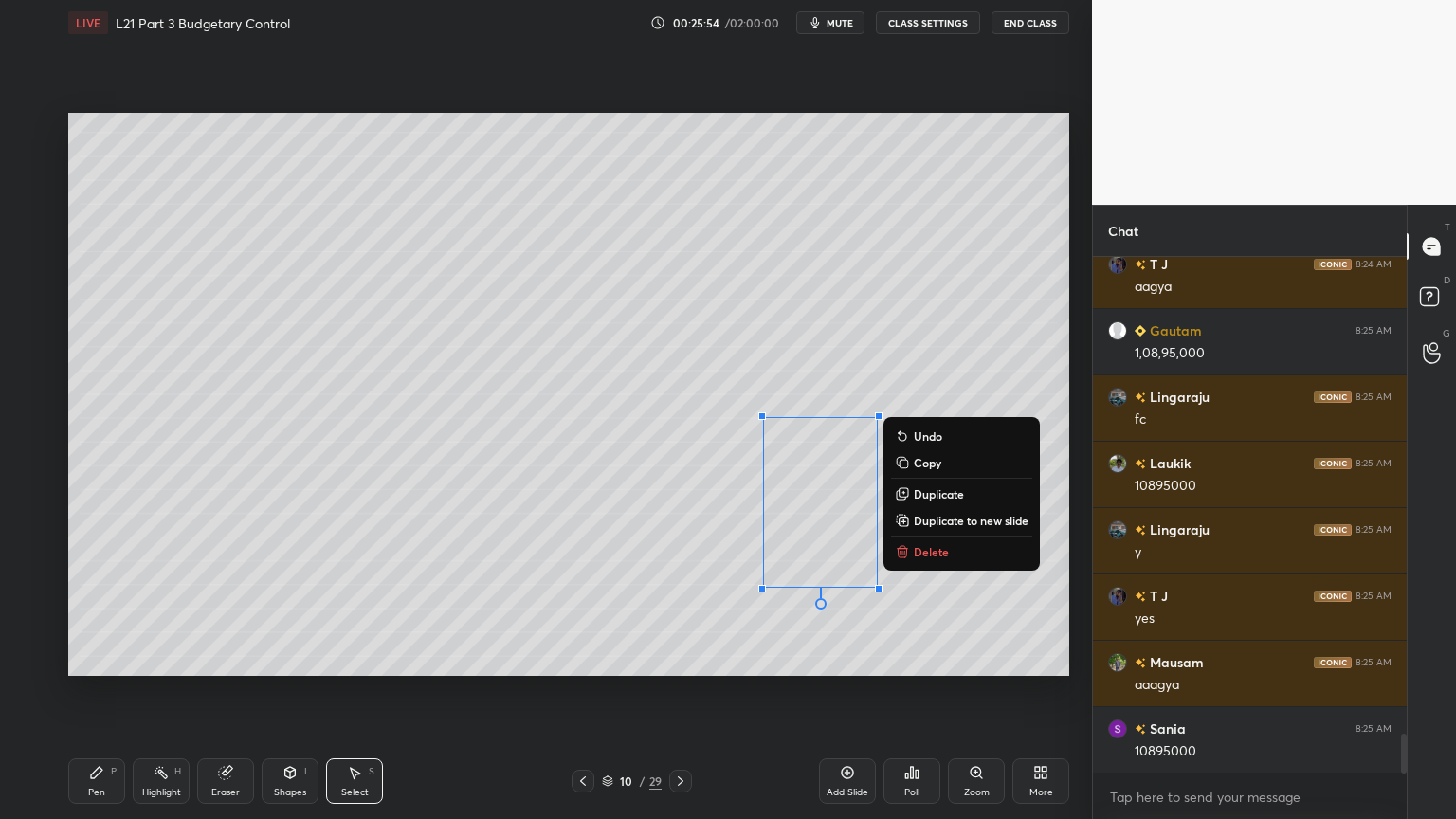 click on "Delete" at bounding box center (931, 552) 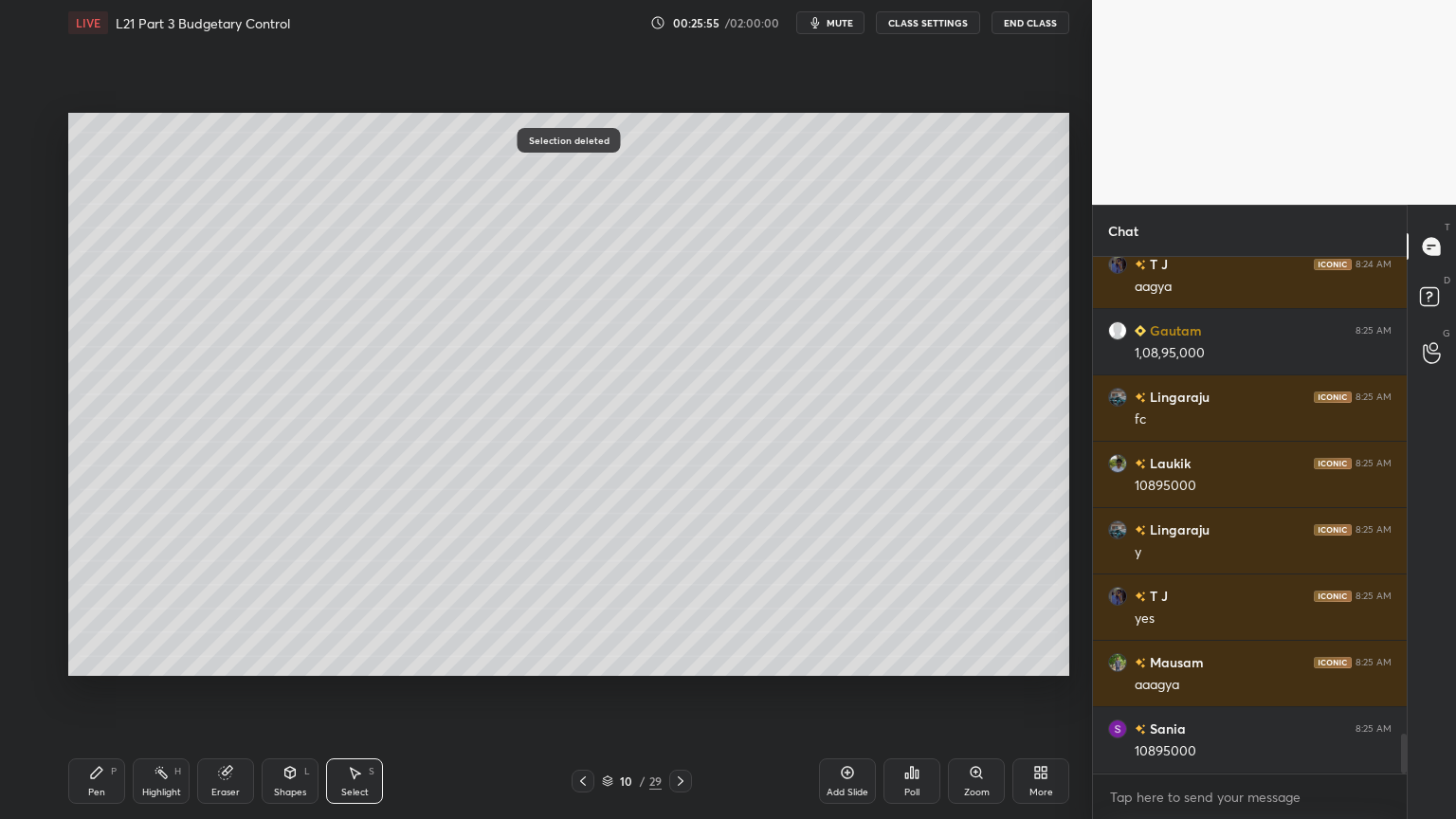 click on "Pen P" at bounding box center (97, 781) 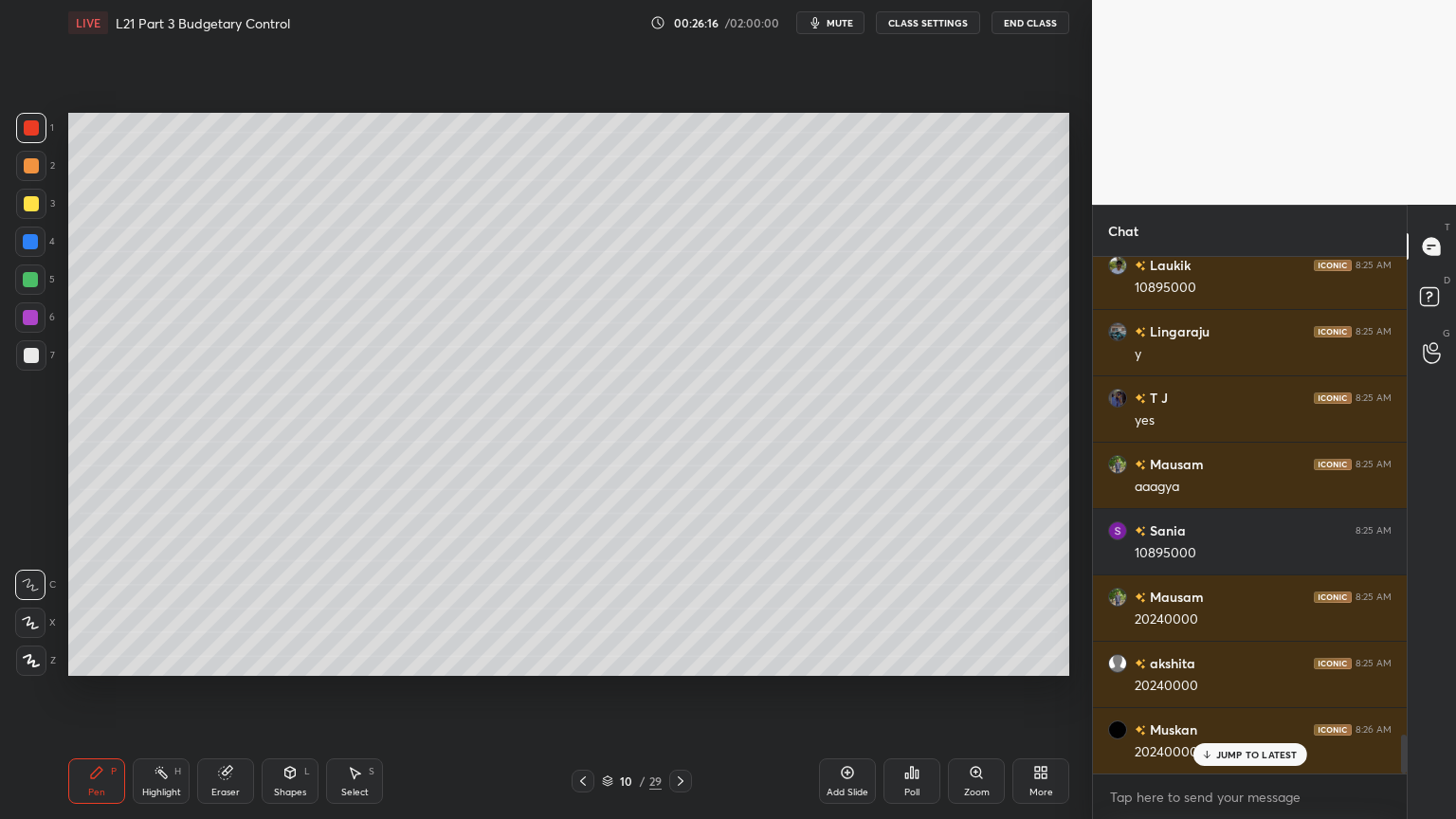 scroll, scrollTop: 6468, scrollLeft: 0, axis: vertical 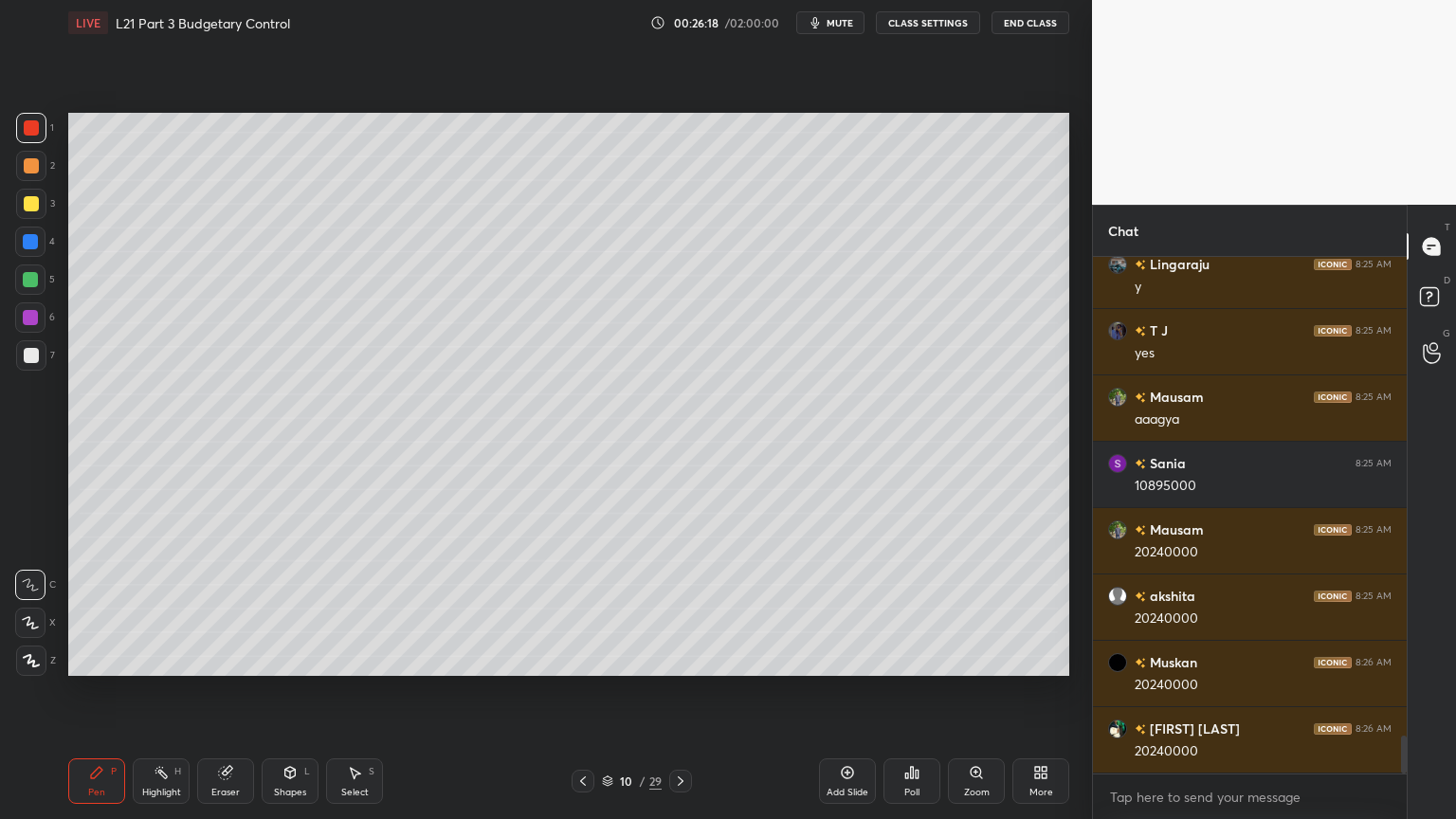 click 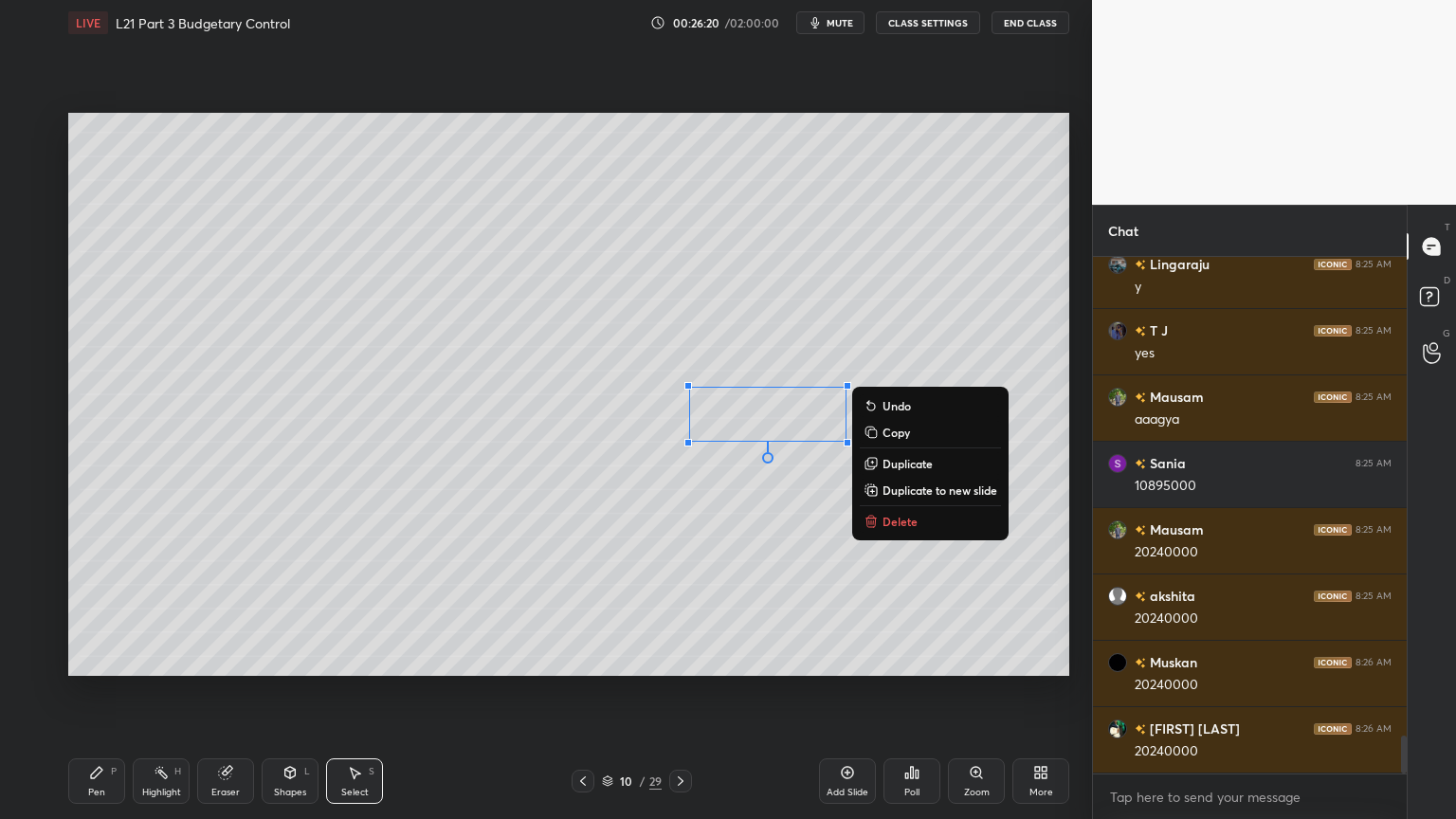 click on "Delete" at bounding box center [900, 521] 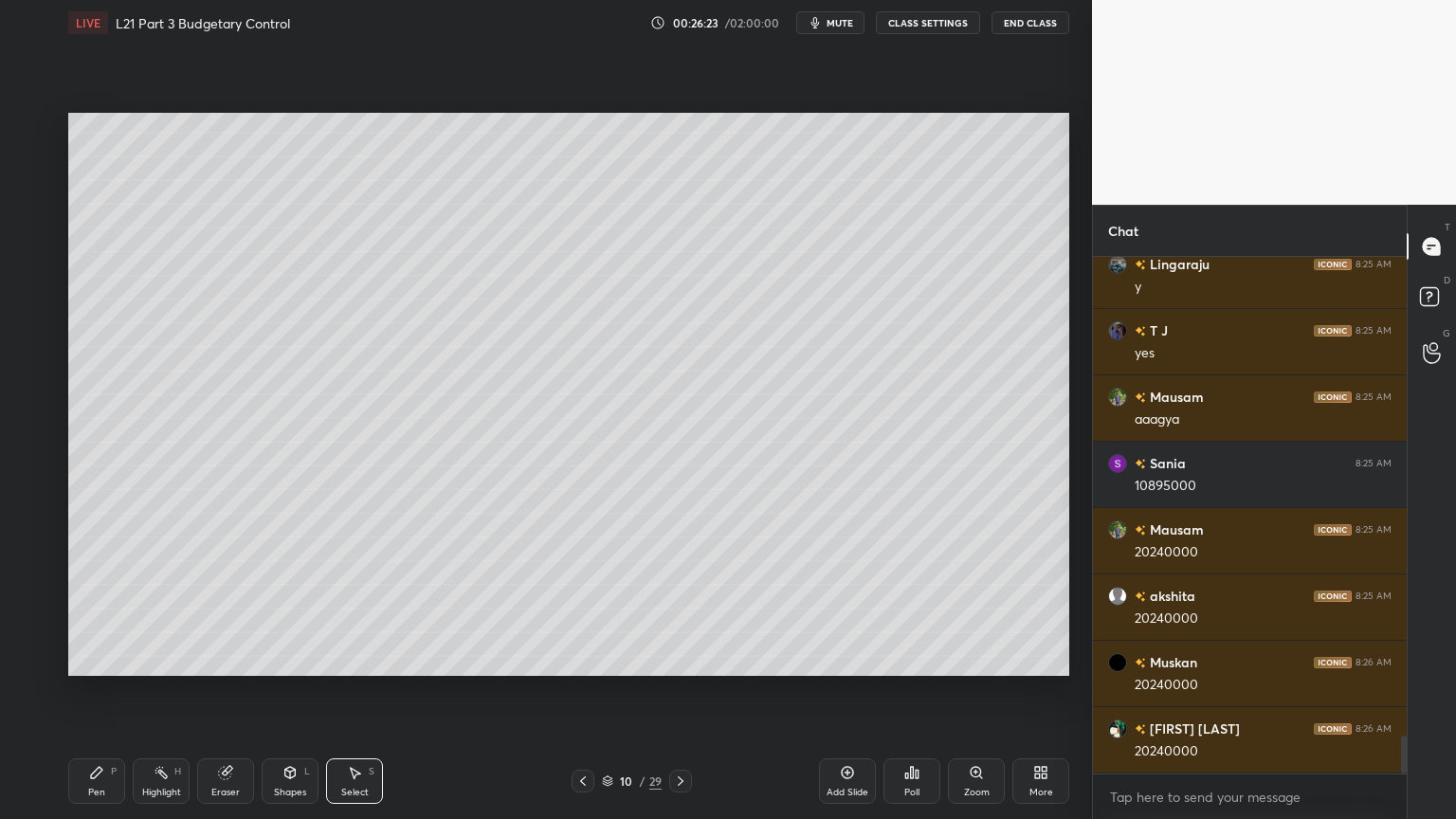 click 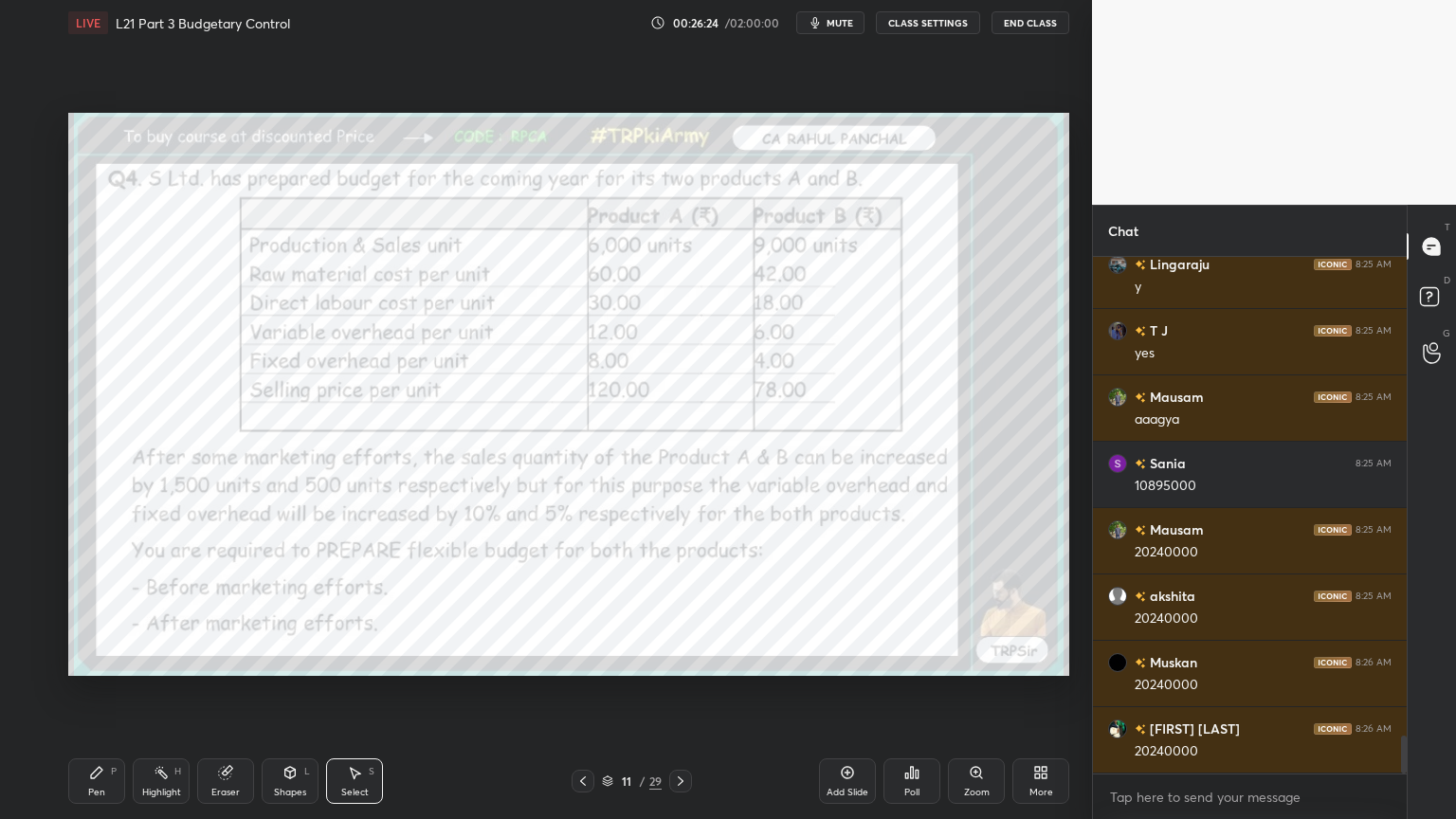 click 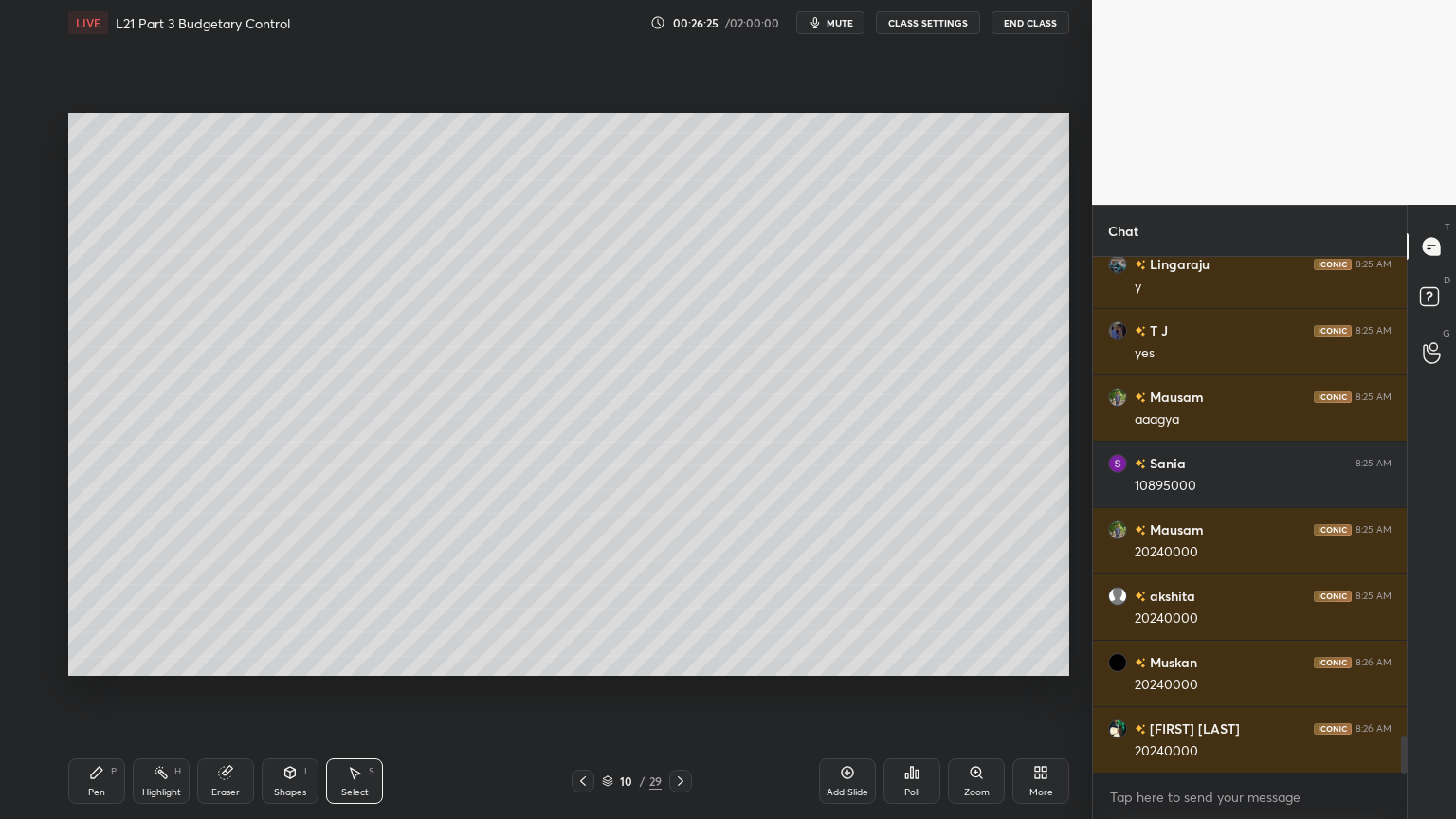 click 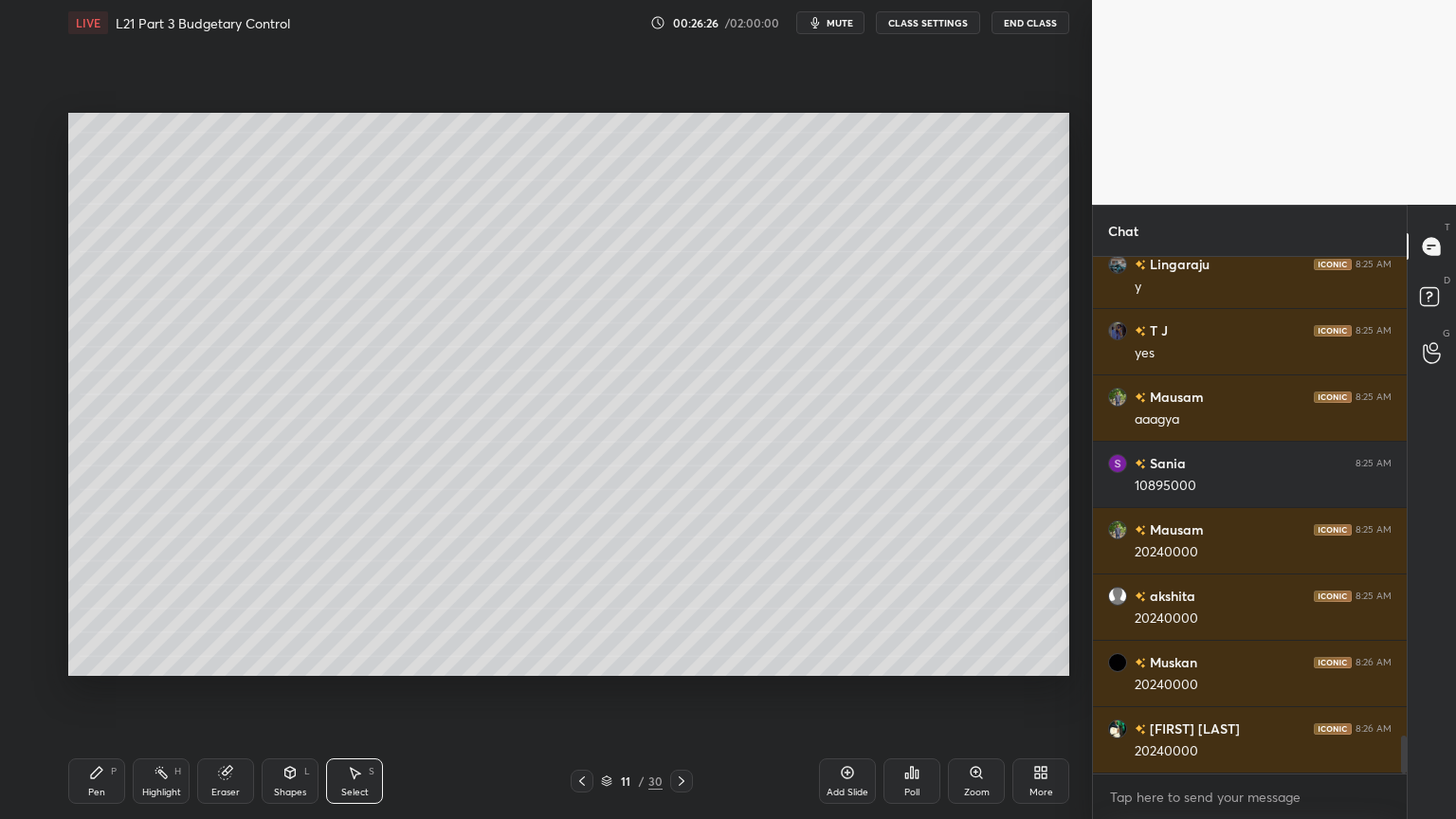 click 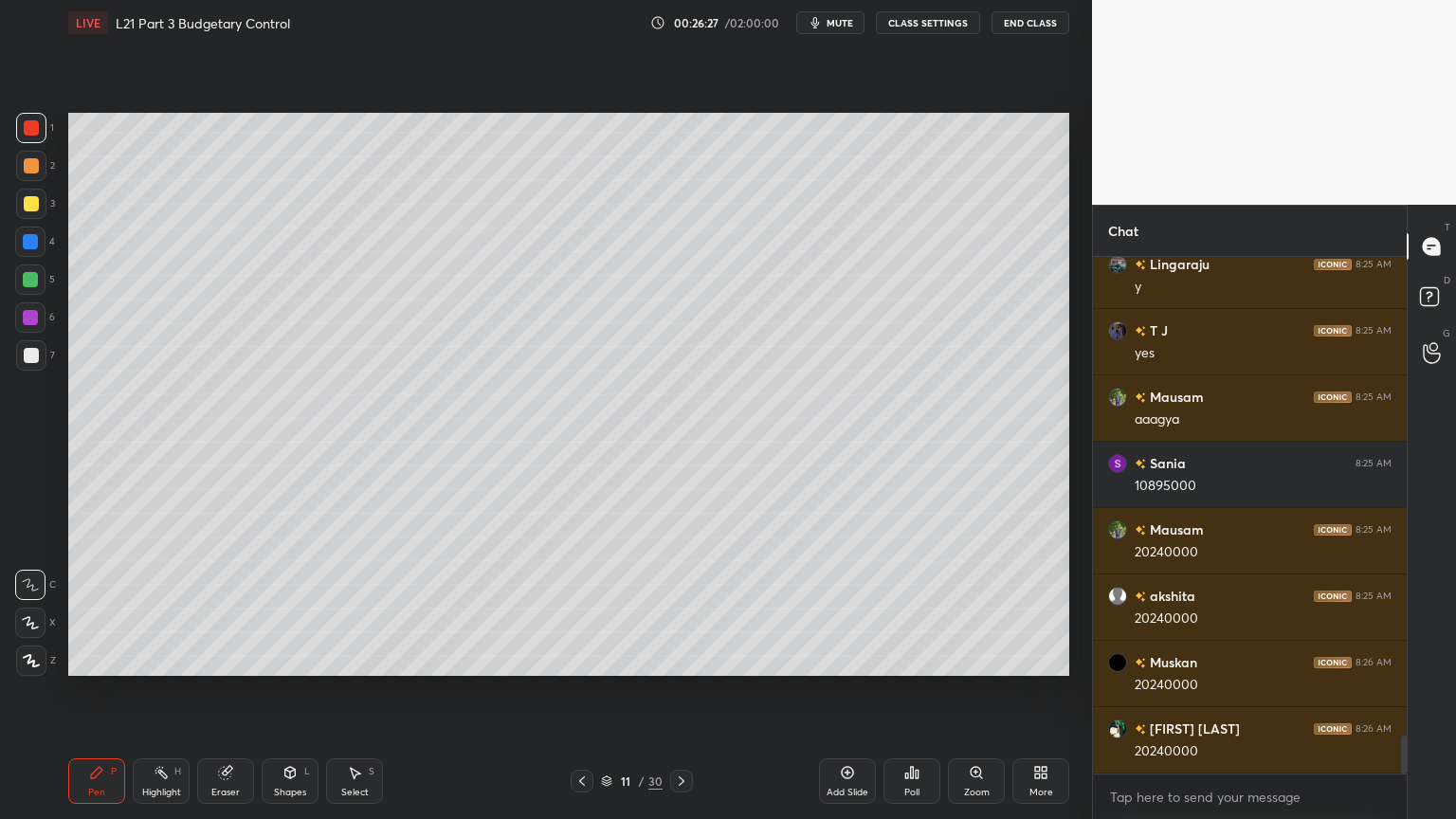 click 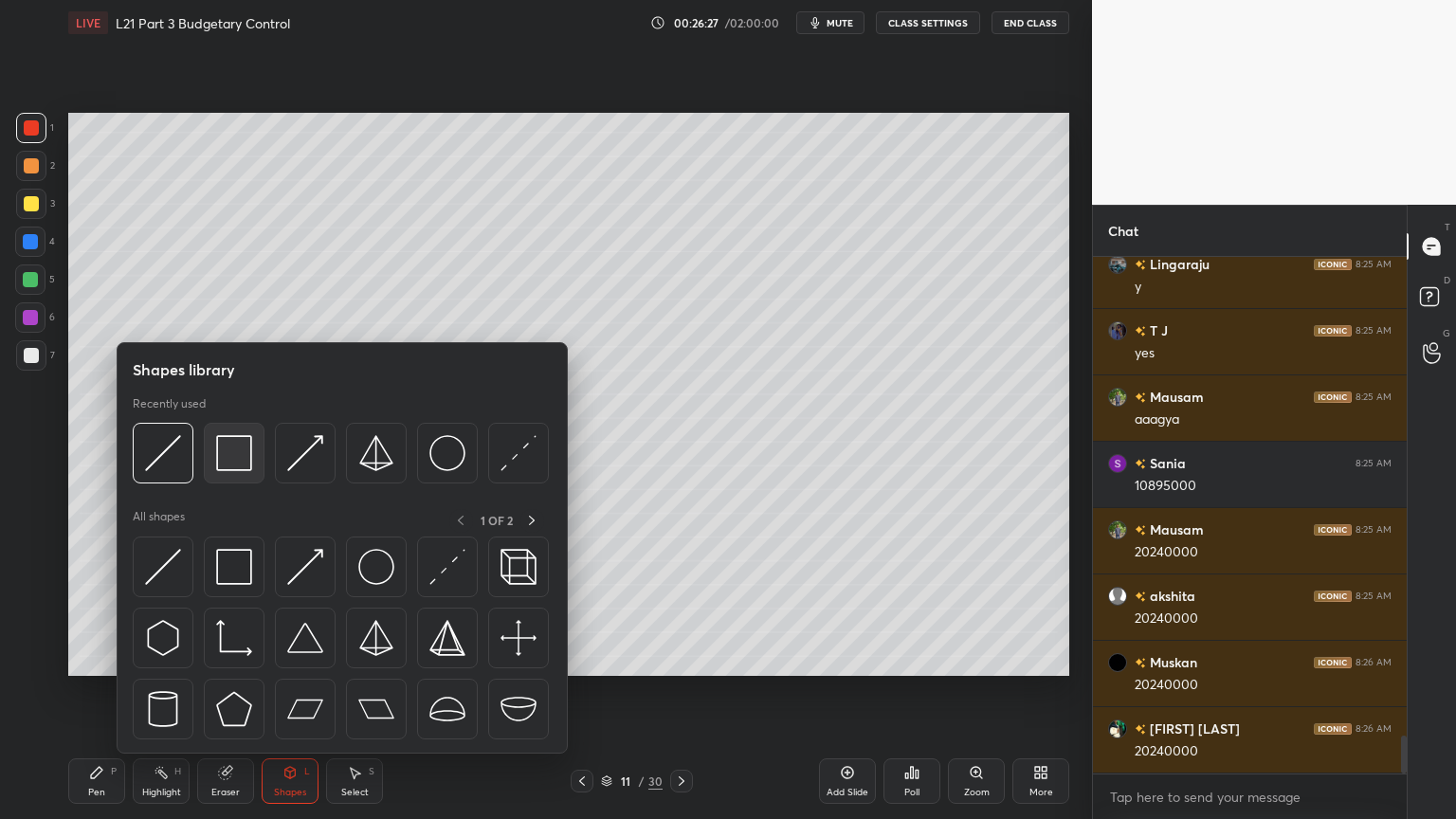 click at bounding box center [234, 453] 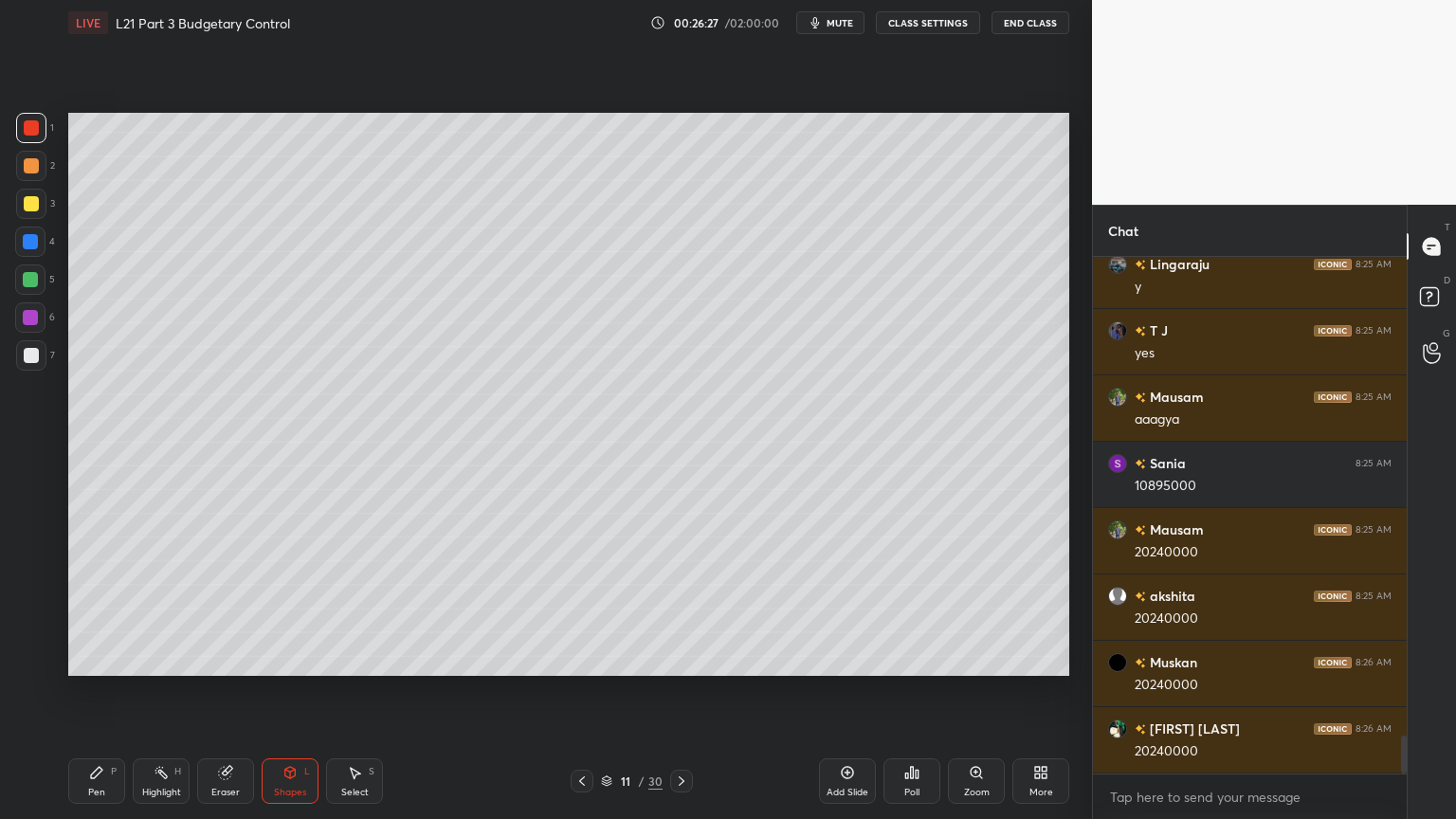 scroll, scrollTop: 6533, scrollLeft: 0, axis: vertical 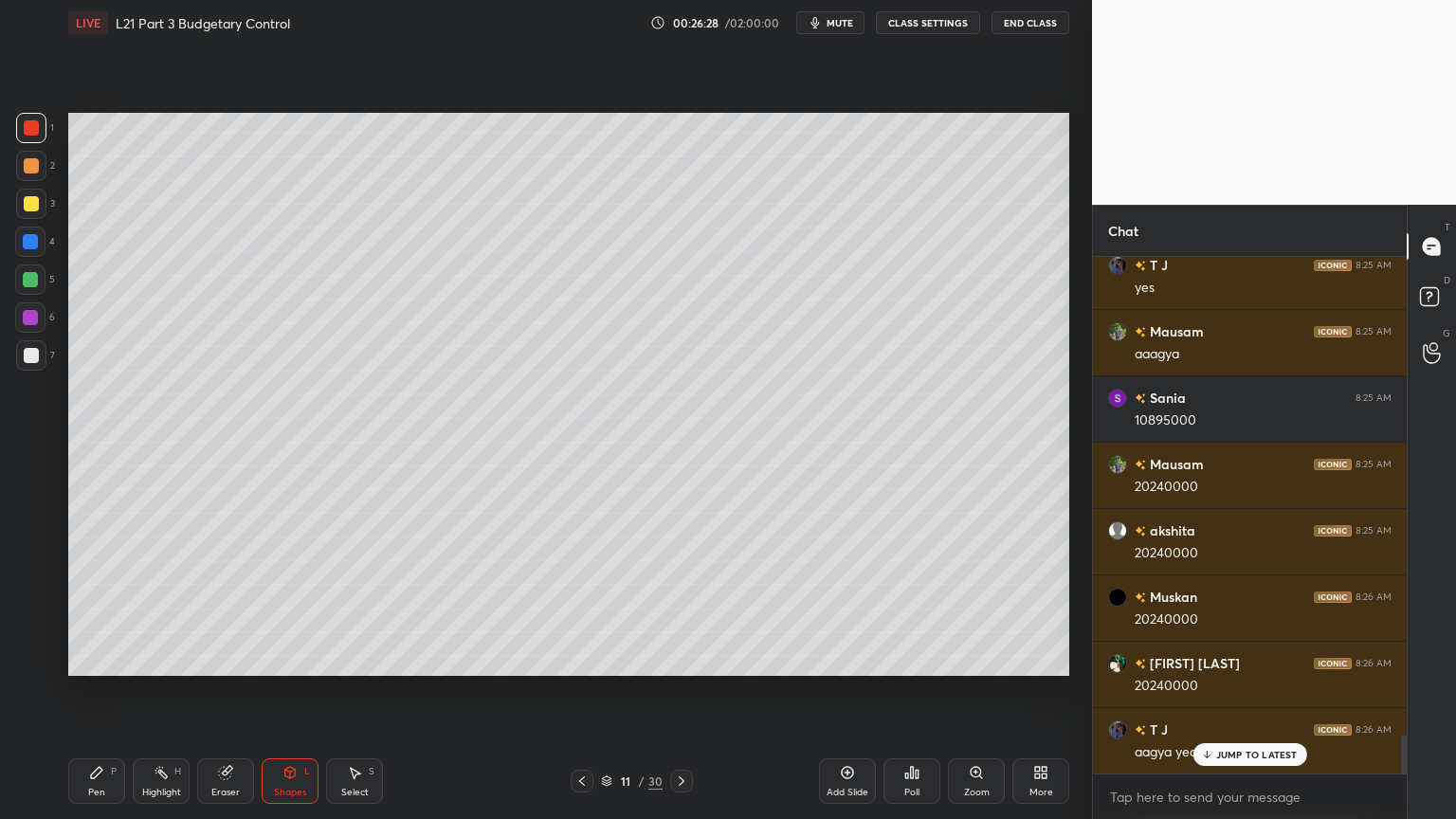 click at bounding box center (30, 242) 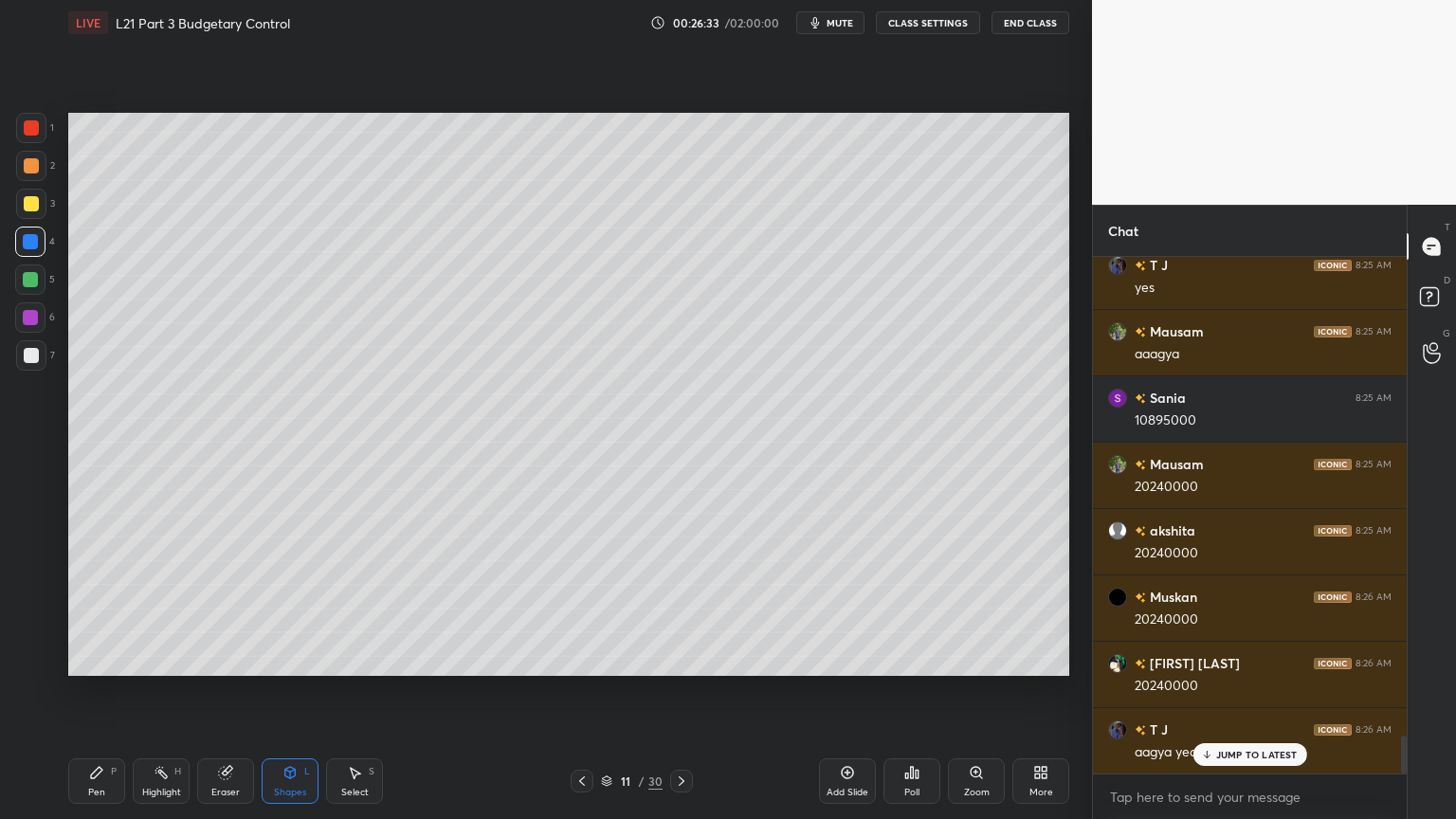 click on "Pen P" at bounding box center [97, 781] 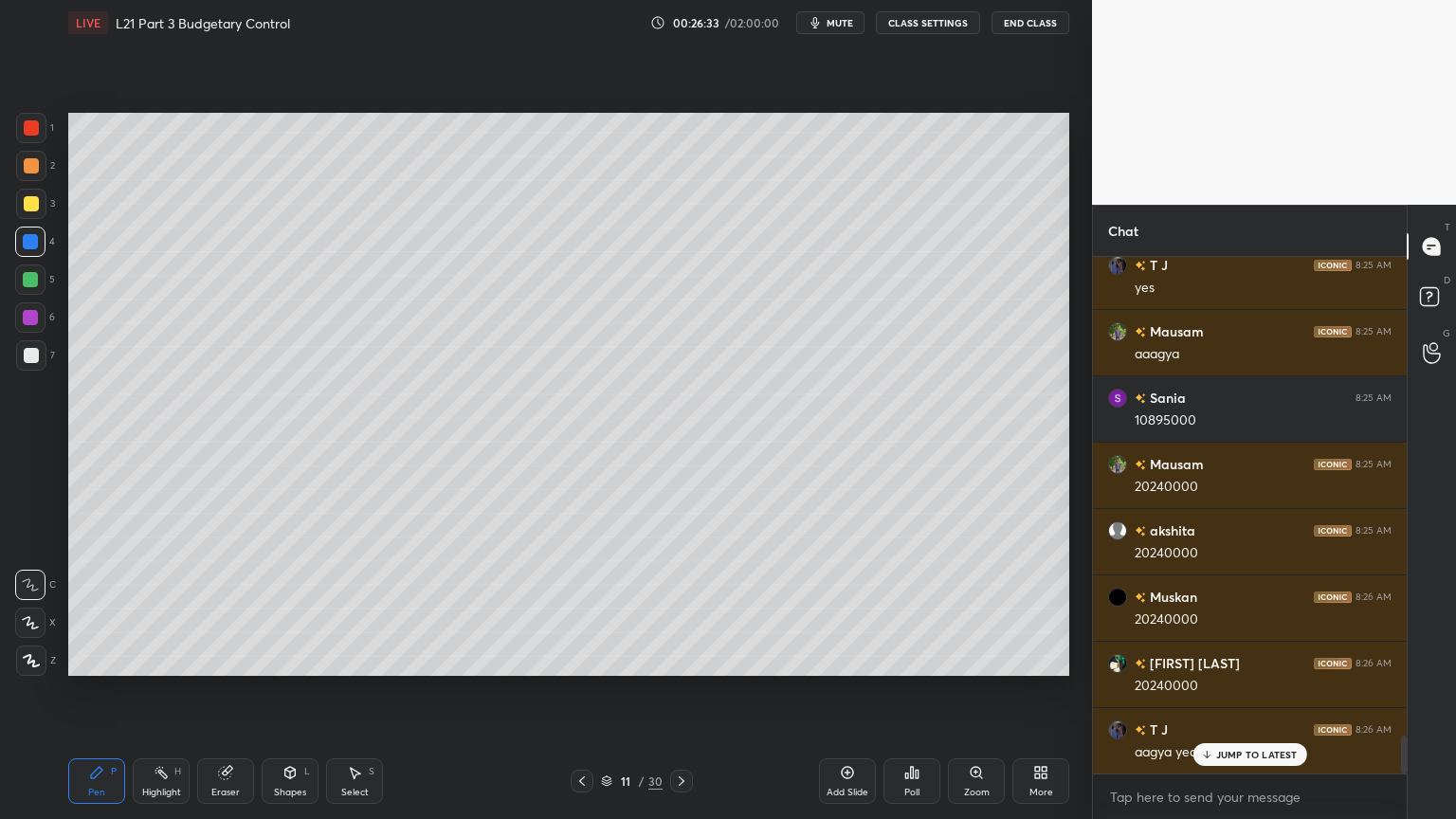 click at bounding box center [31, 166] 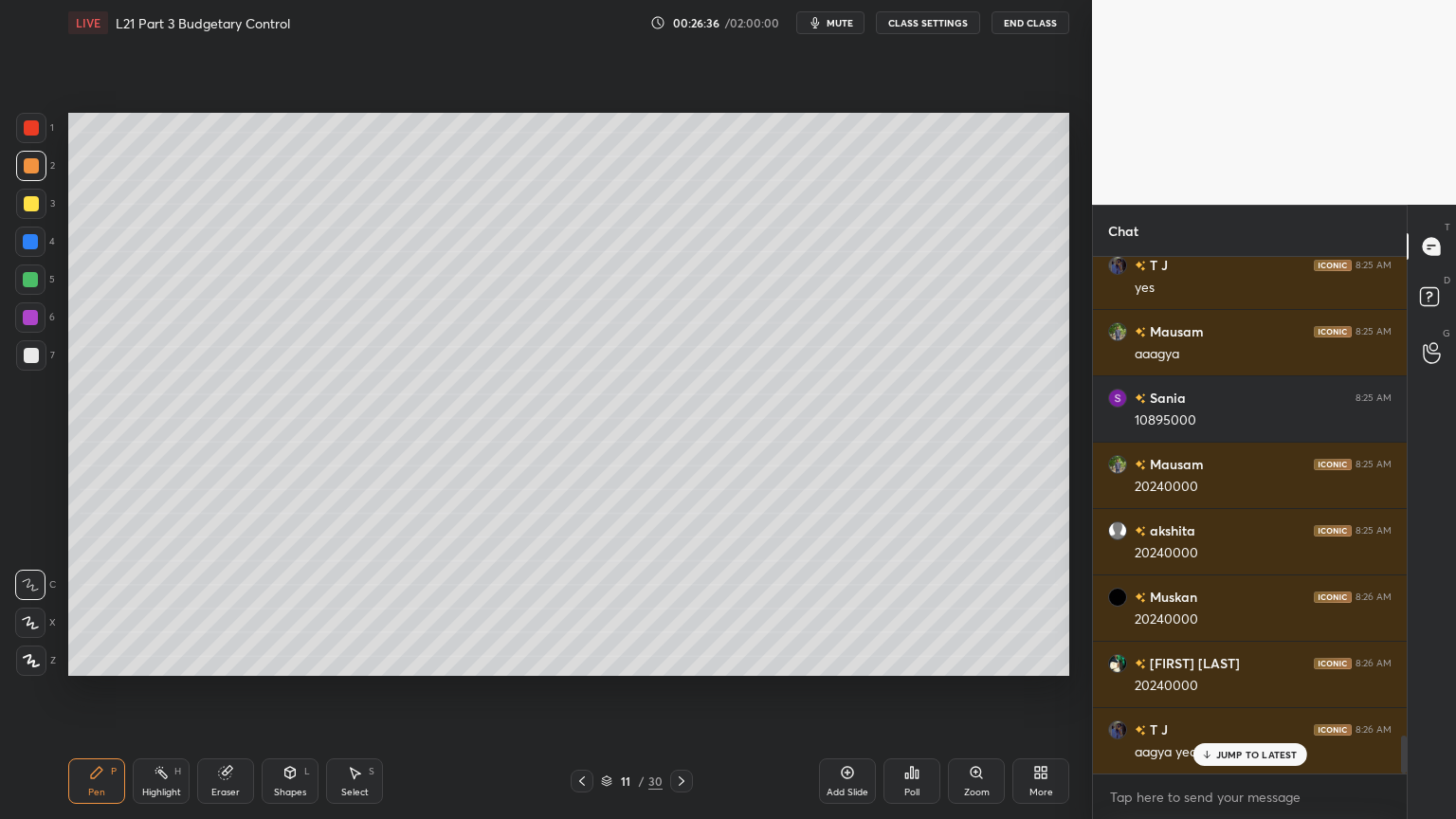 click 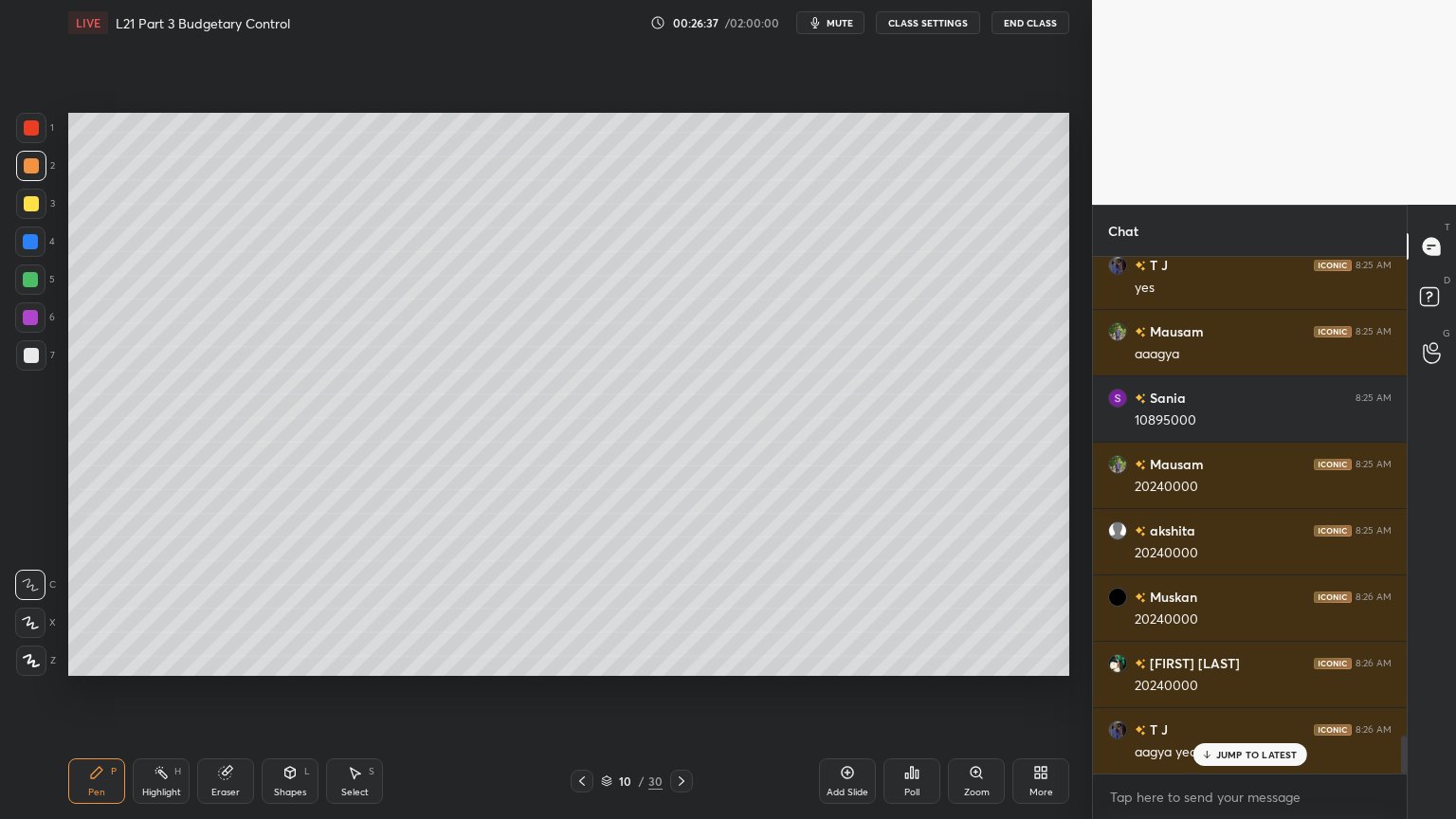 click 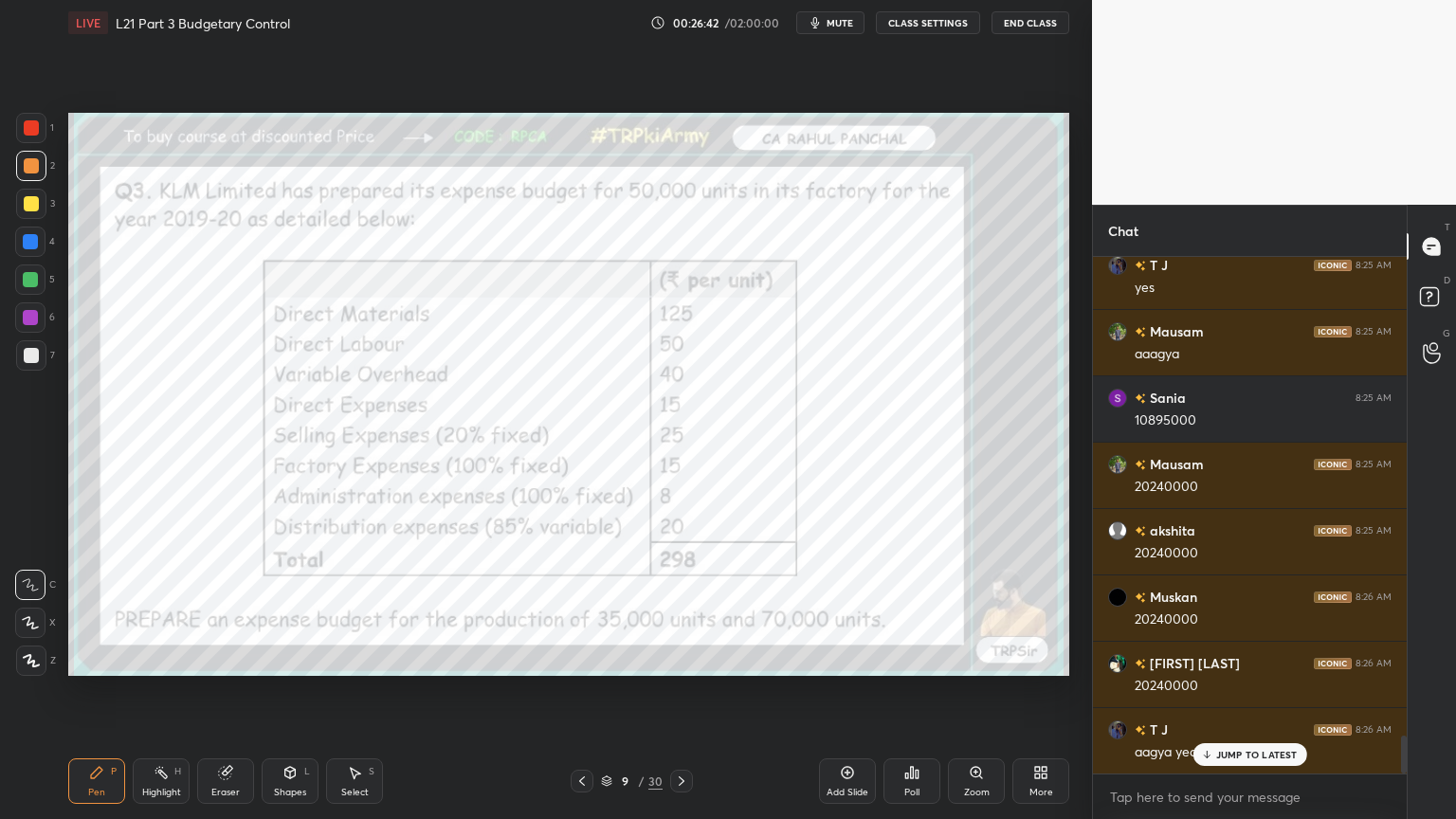 click 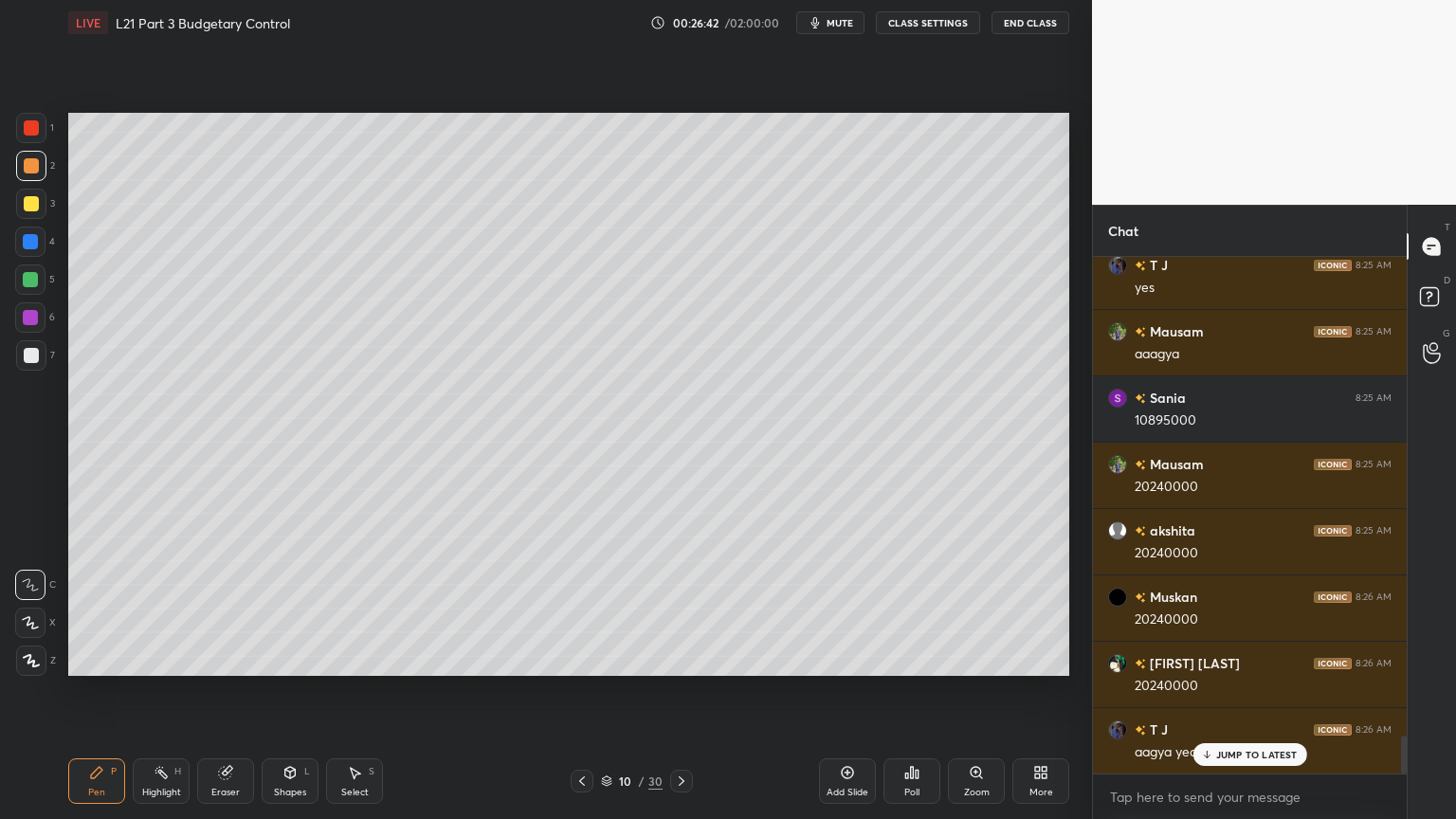 click 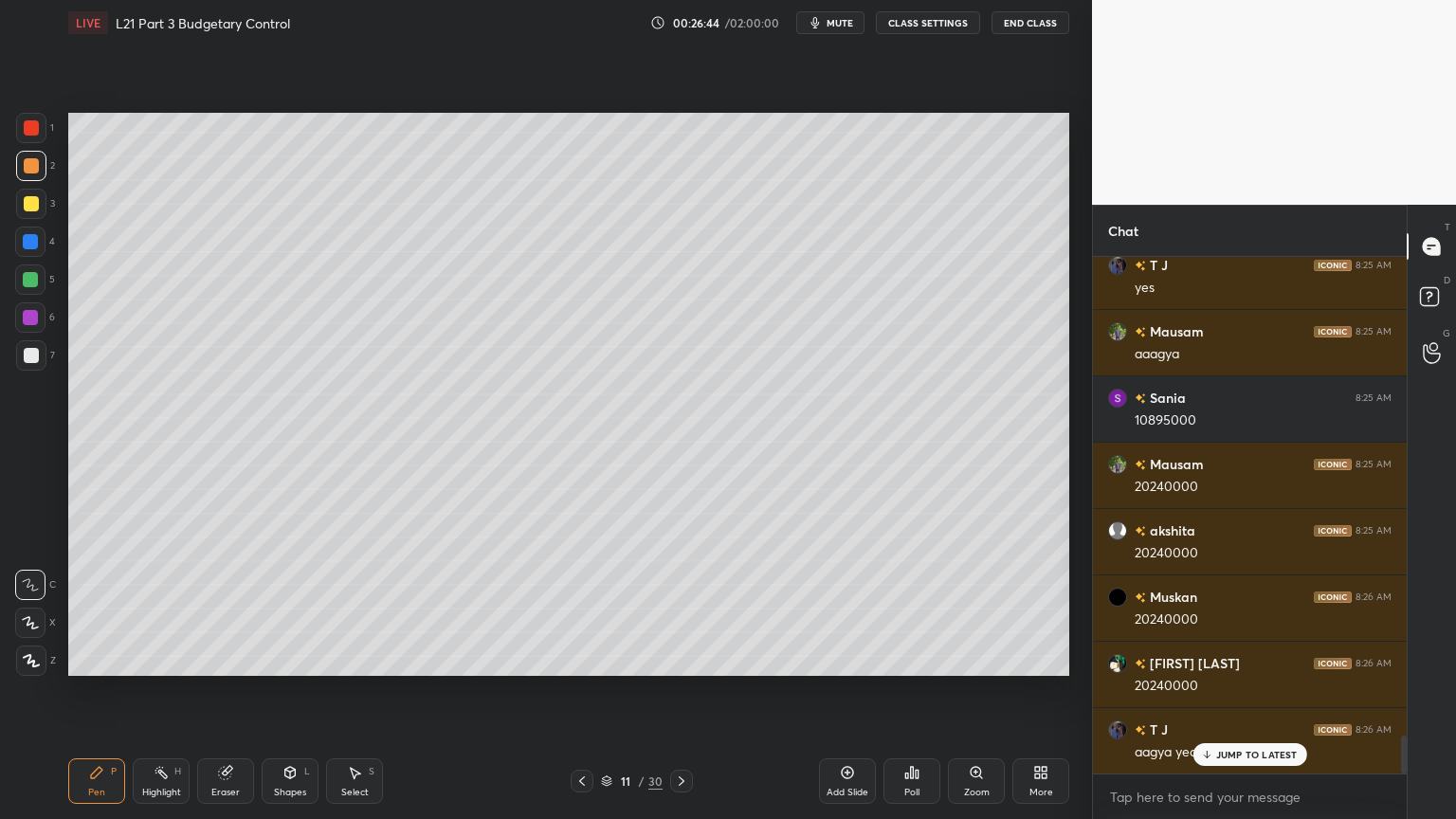 click on "3" at bounding box center (35, 204) 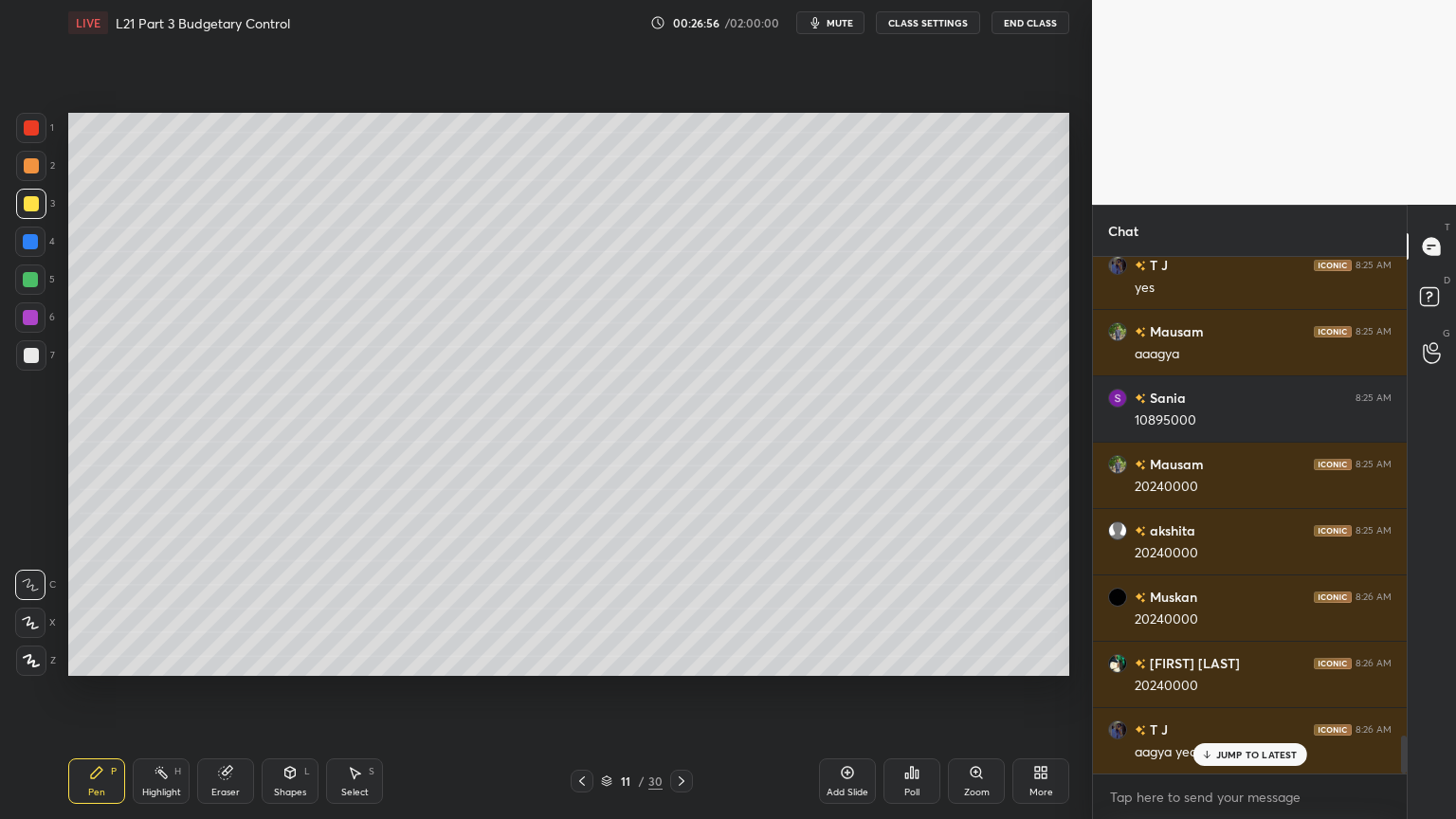 click on "Eraser" at bounding box center (226, 781) 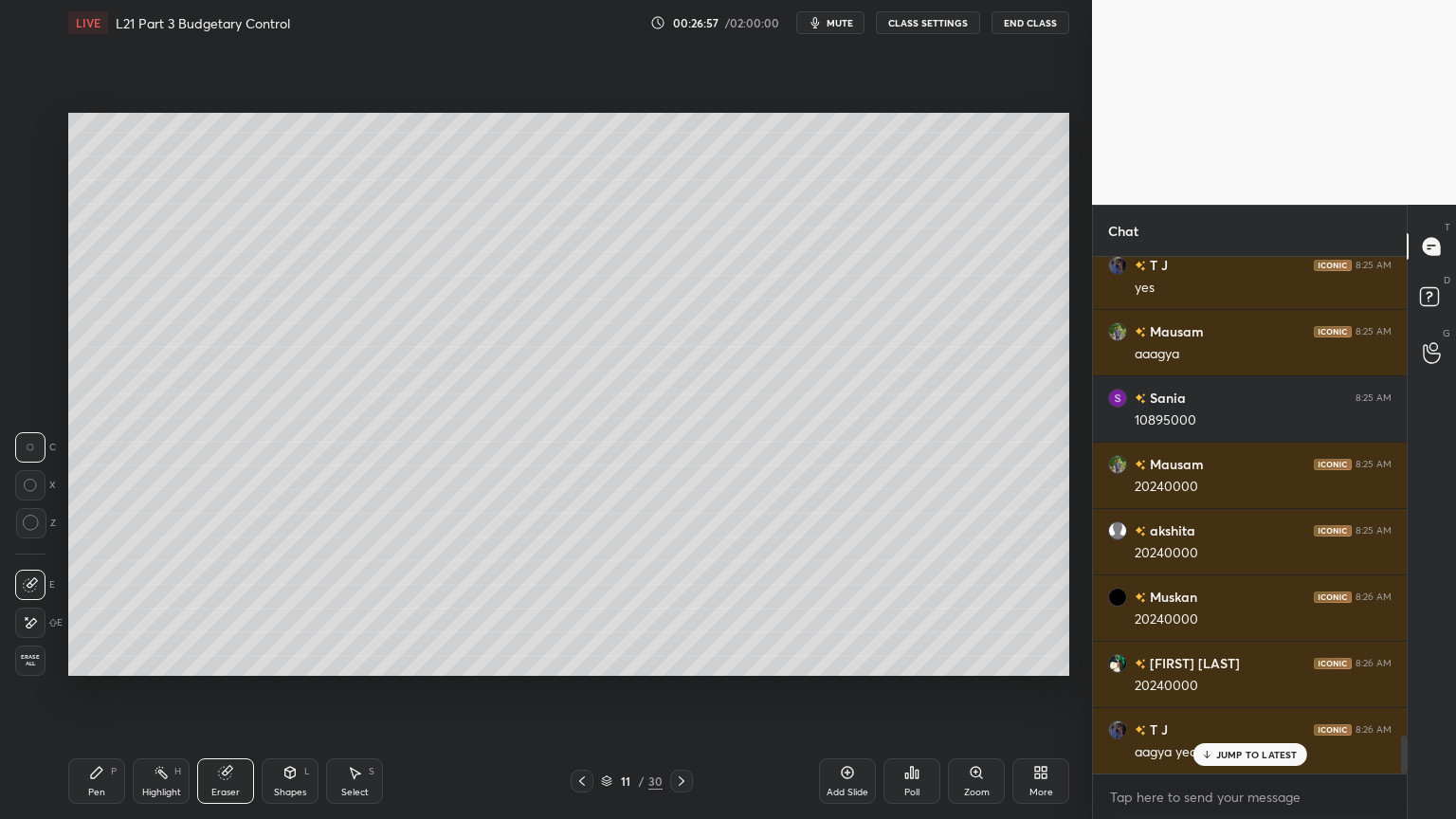 click 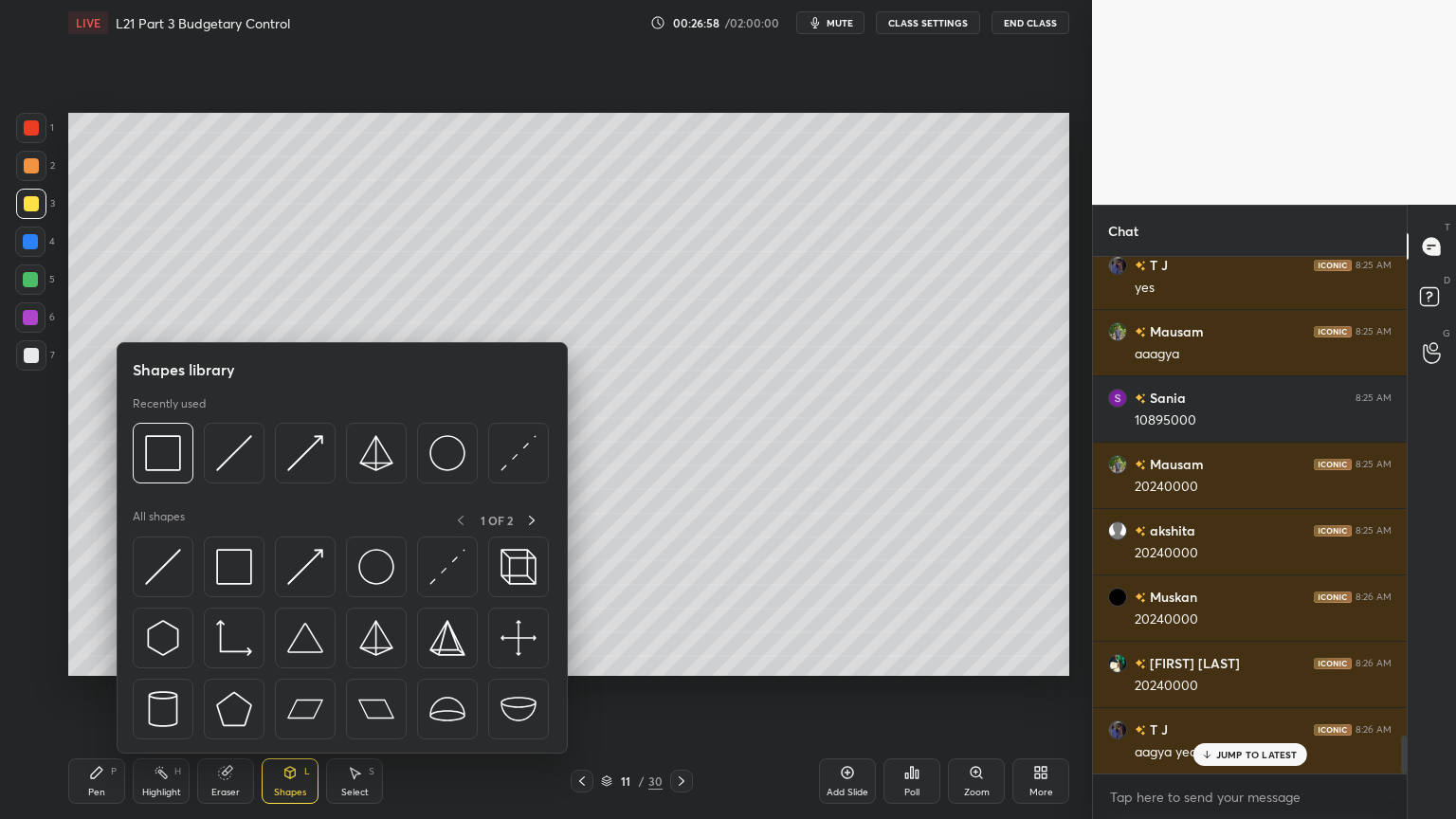 click at bounding box center [234, 453] 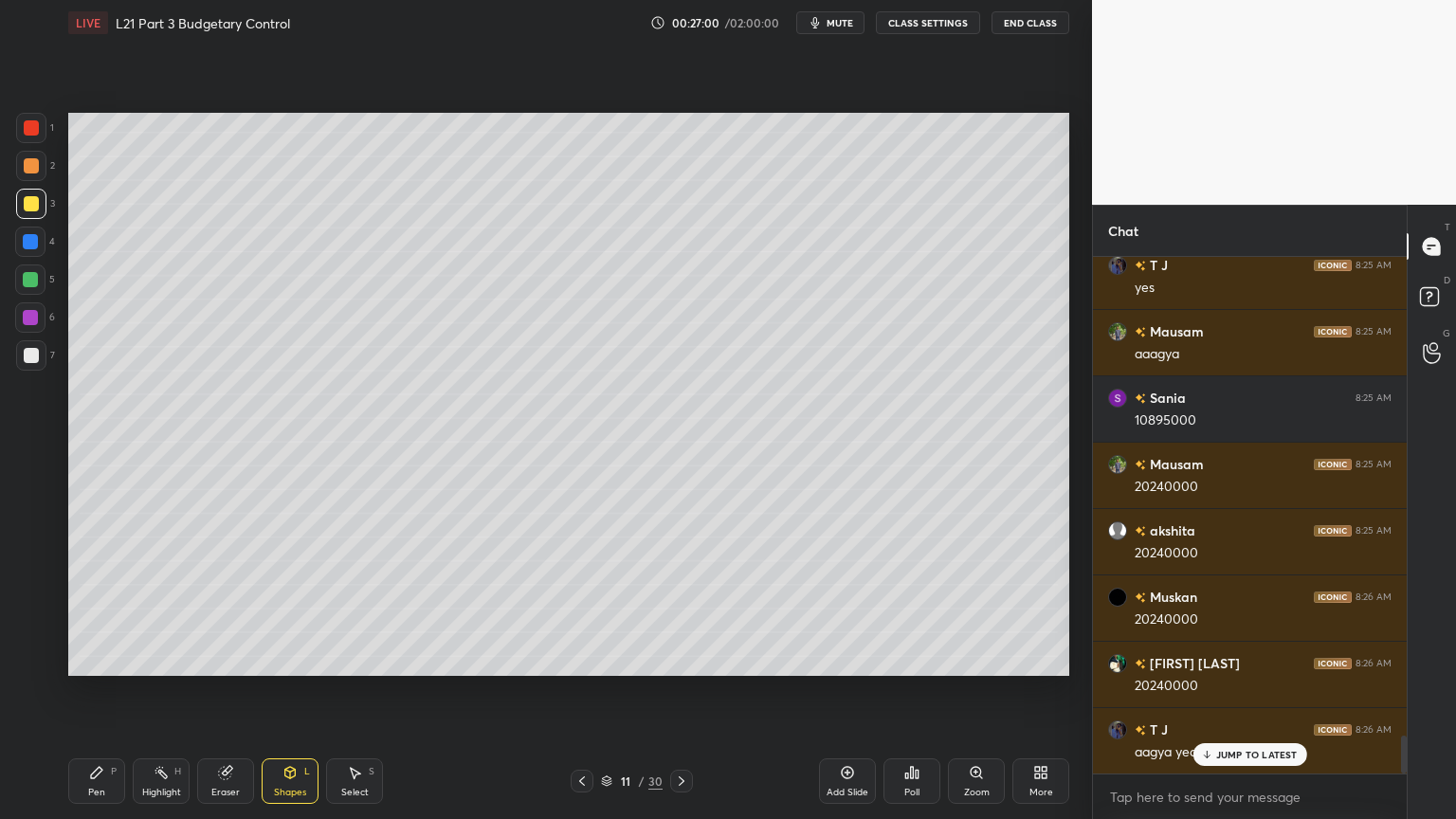 click at bounding box center (31, 166) 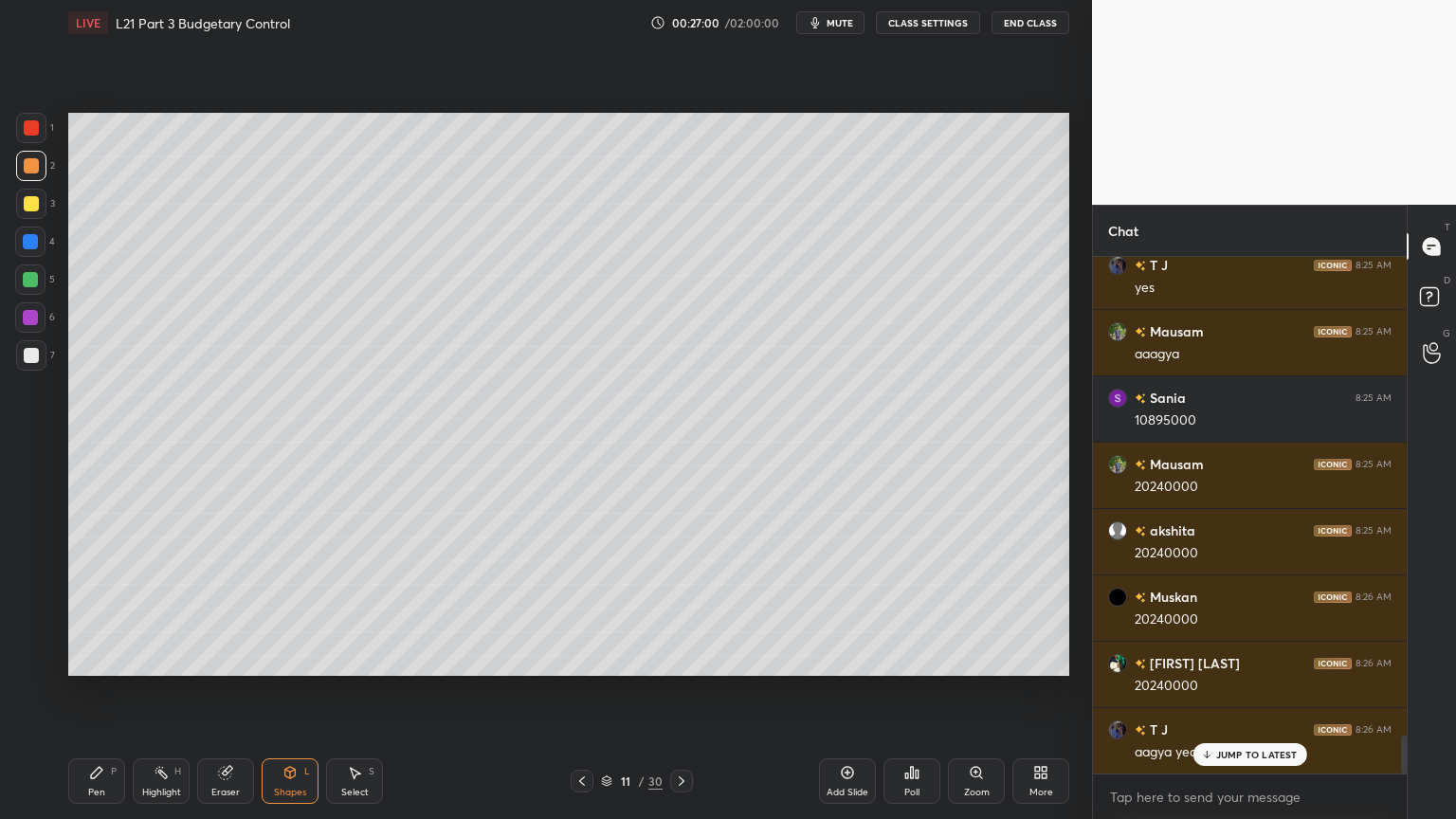 click on "Shapes L" at bounding box center [290, 781] 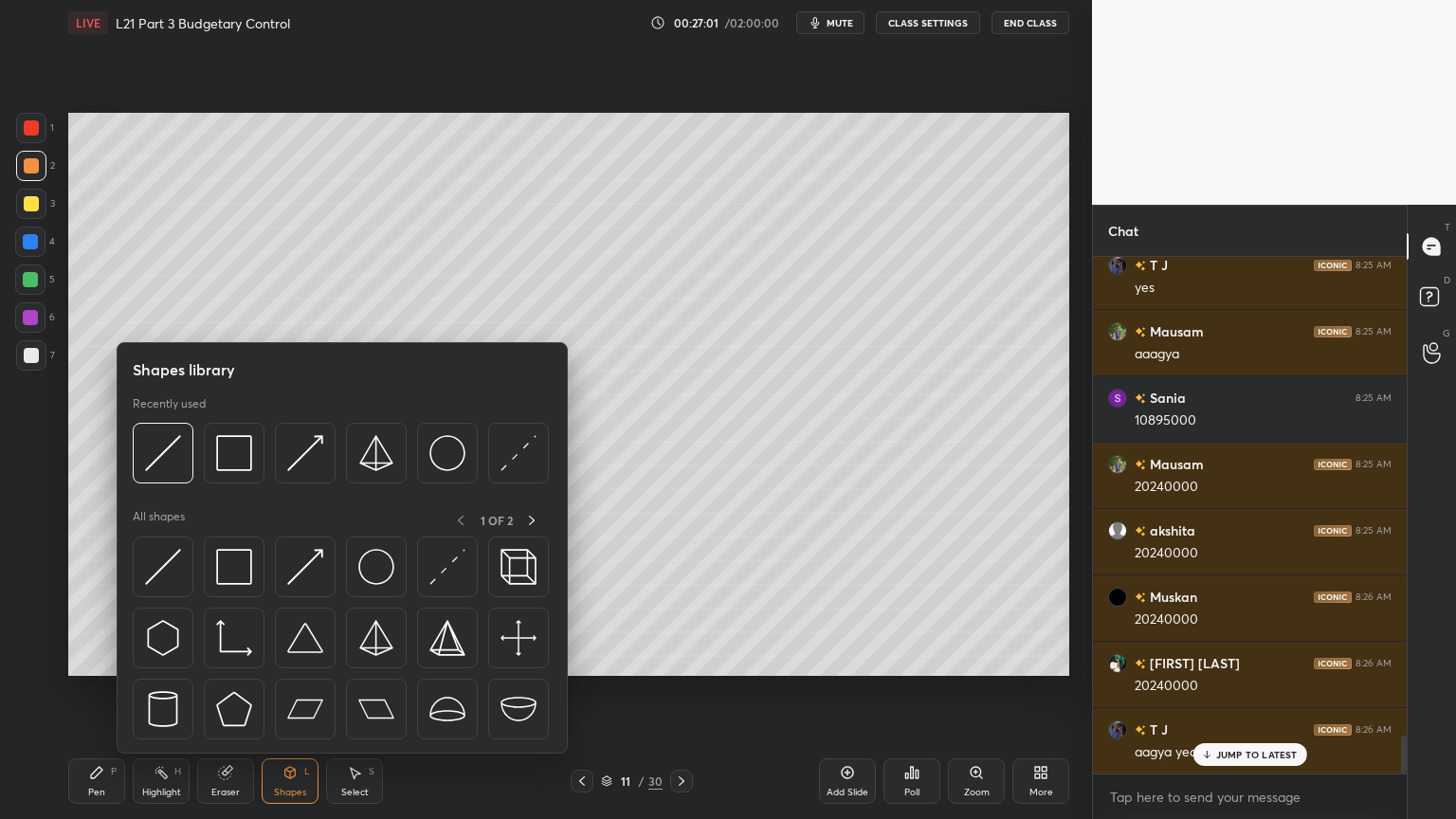 click at bounding box center [163, 453] 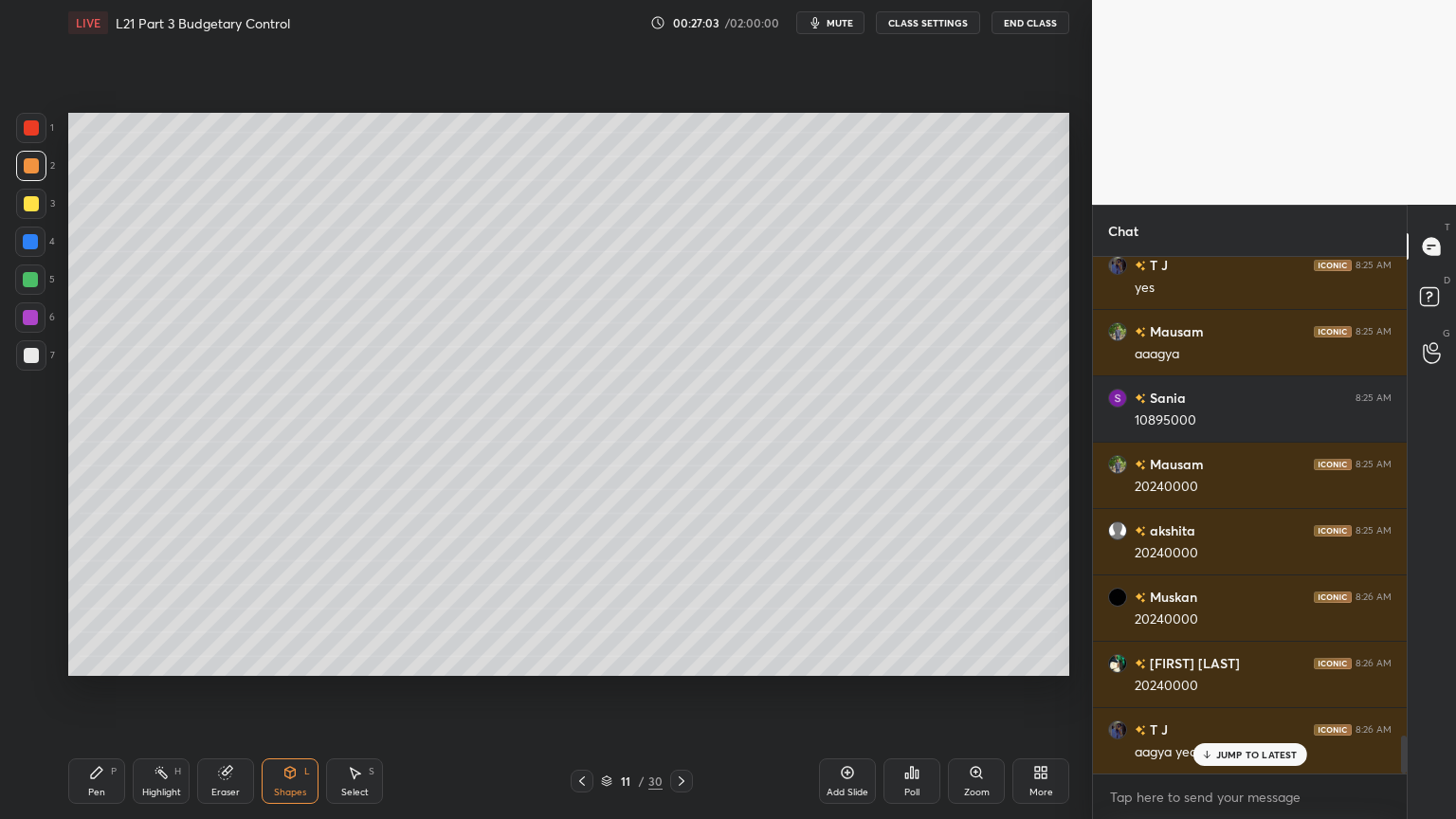 click on "Pen P" at bounding box center [97, 781] 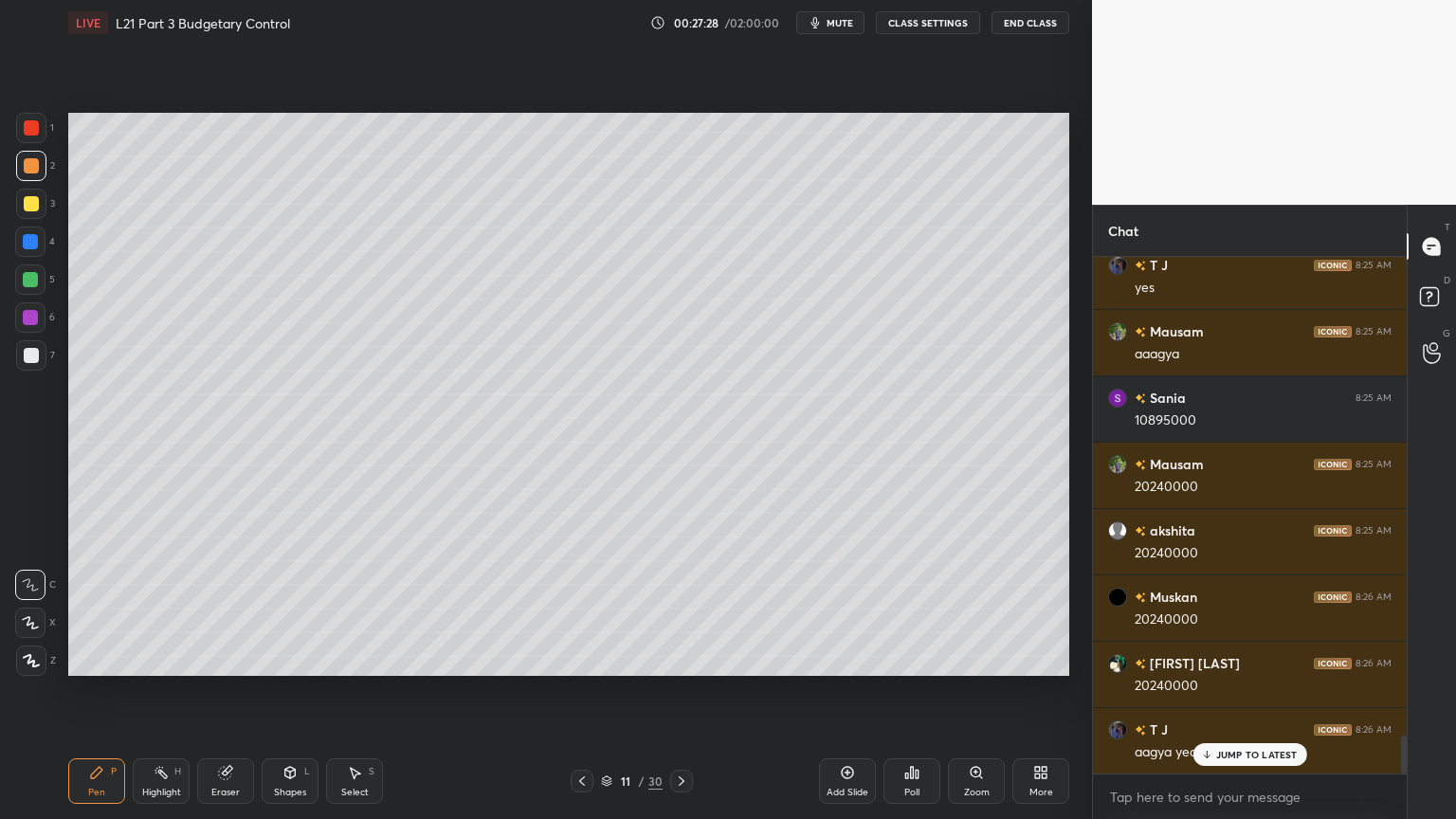 click at bounding box center (31, 355) 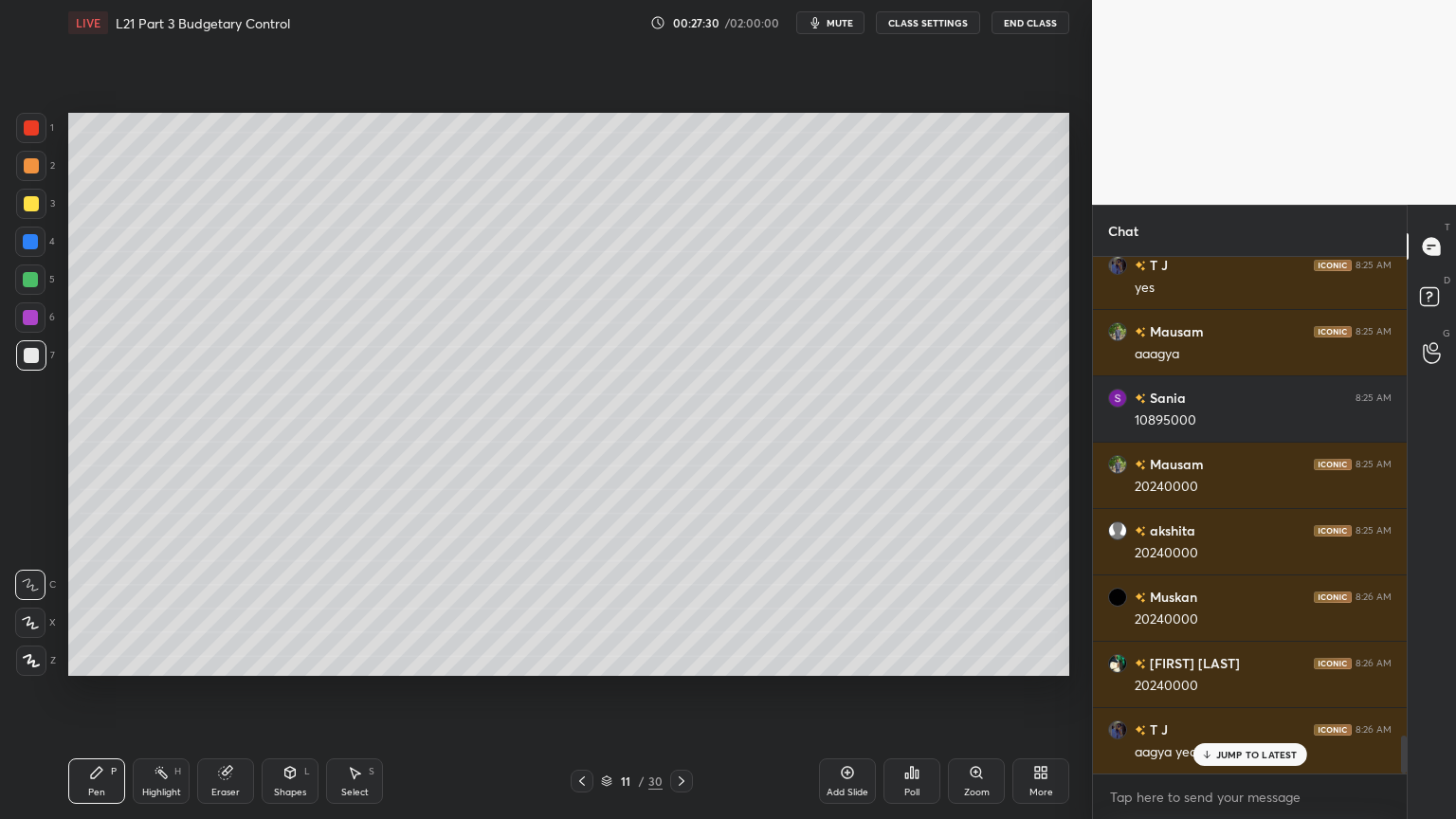 click 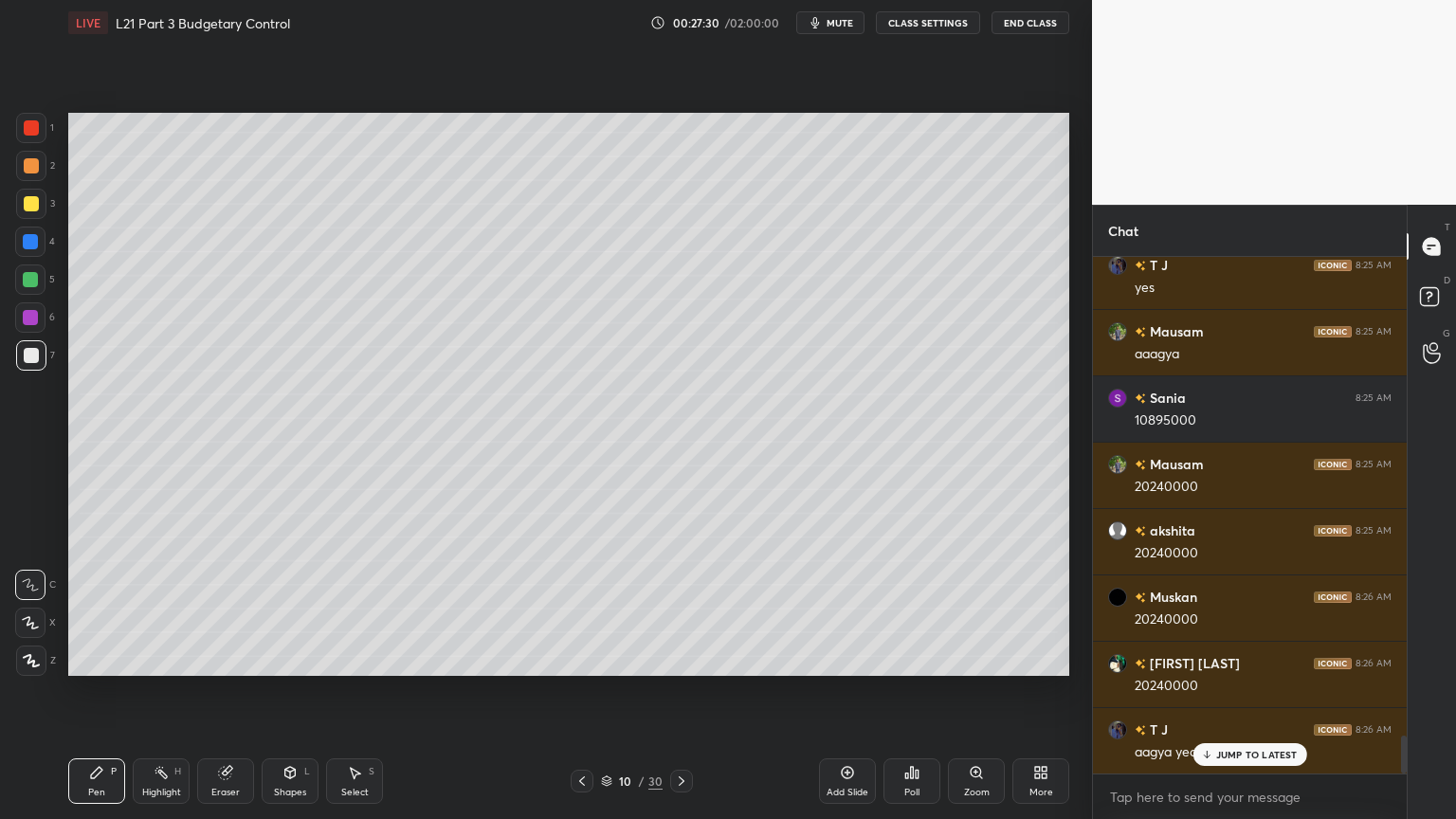click 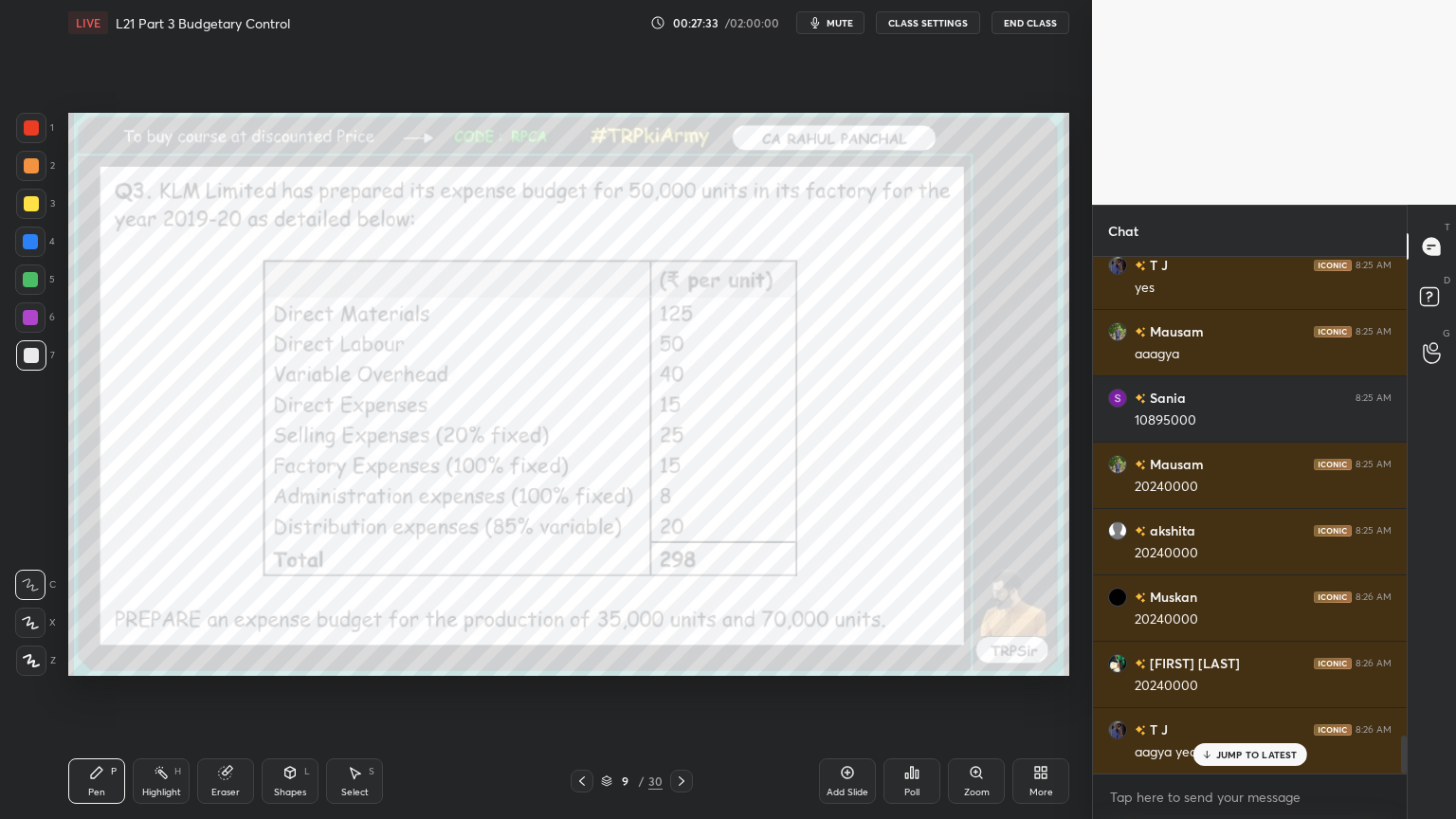 click 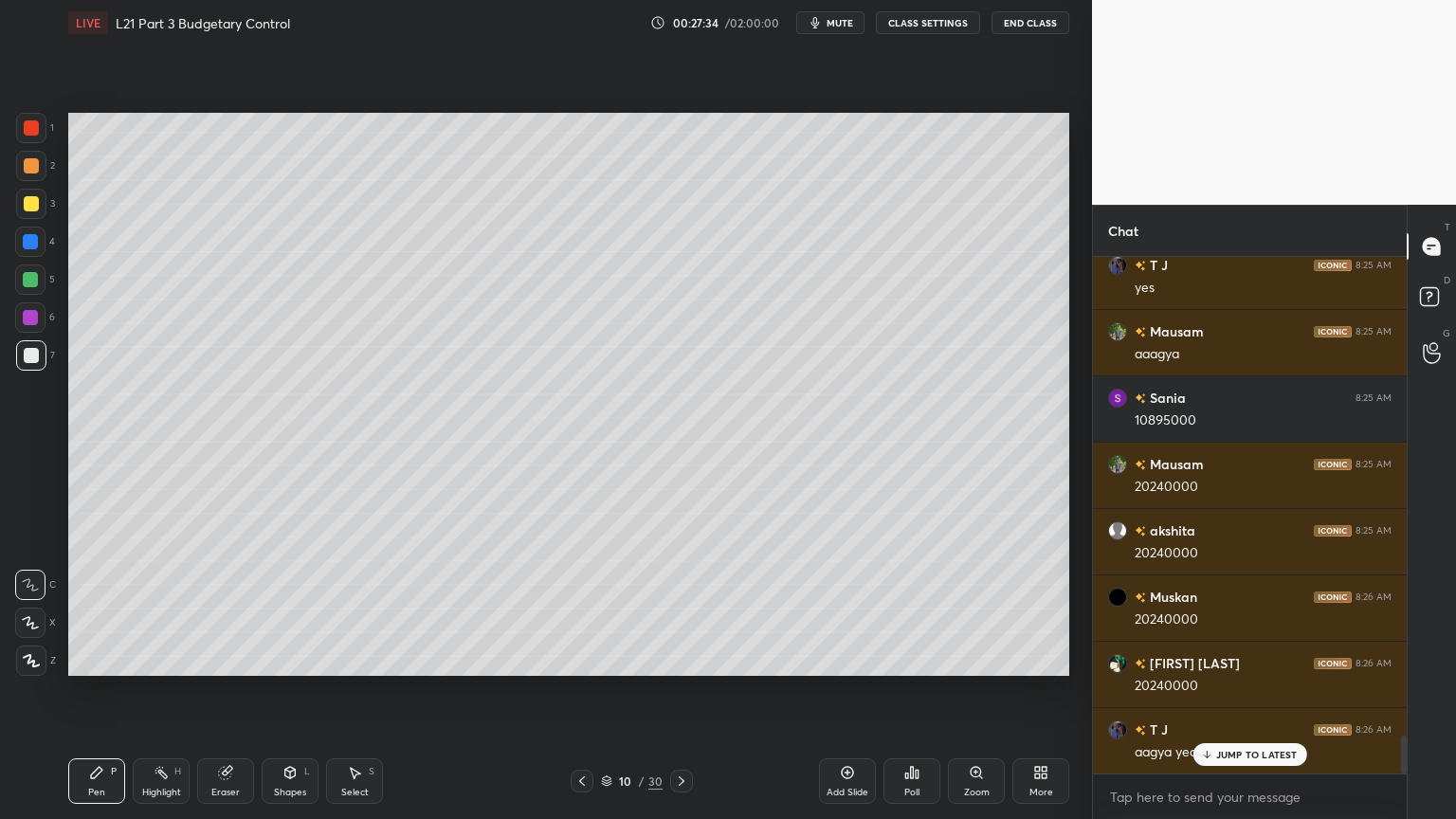 click 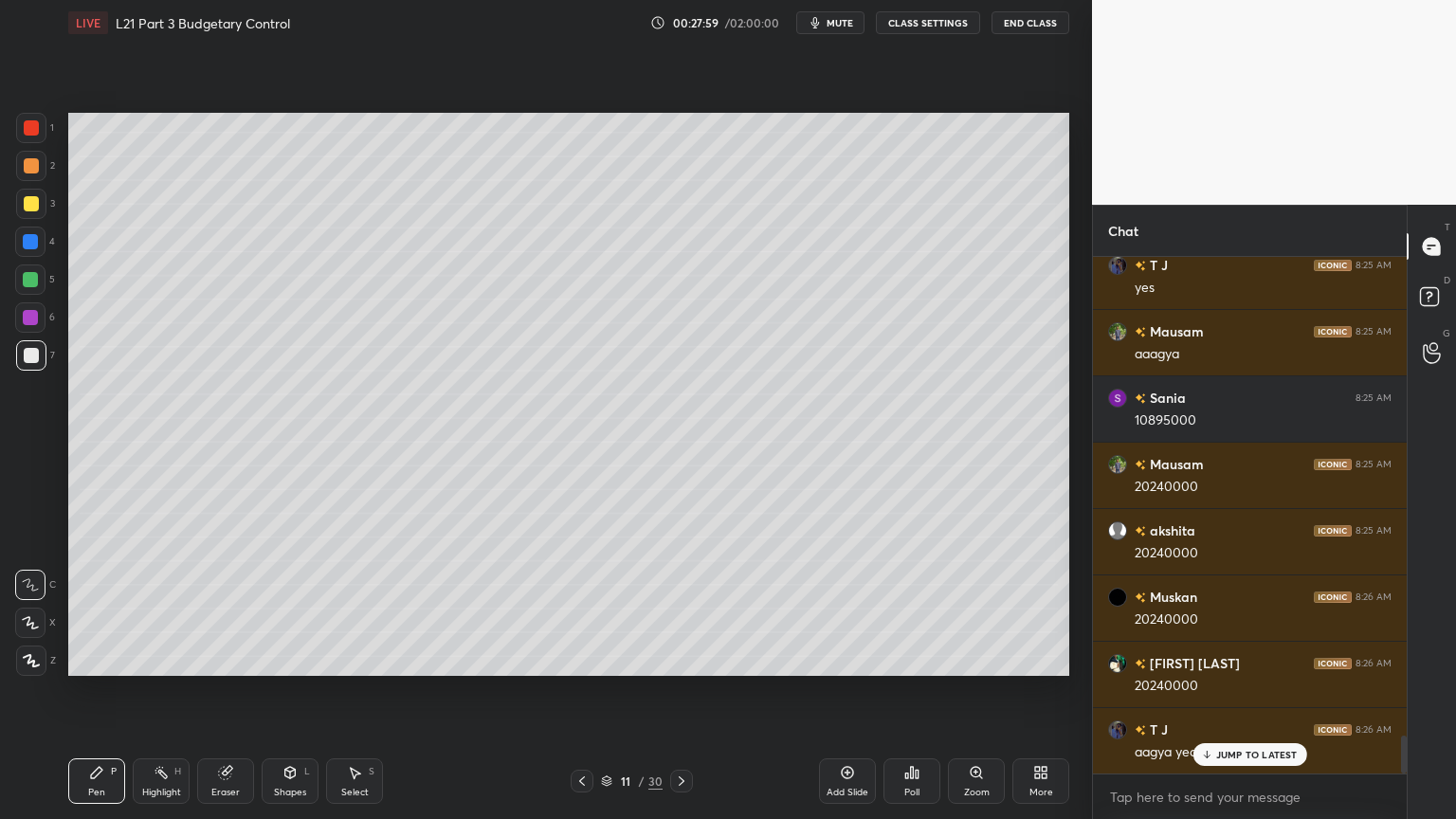 click 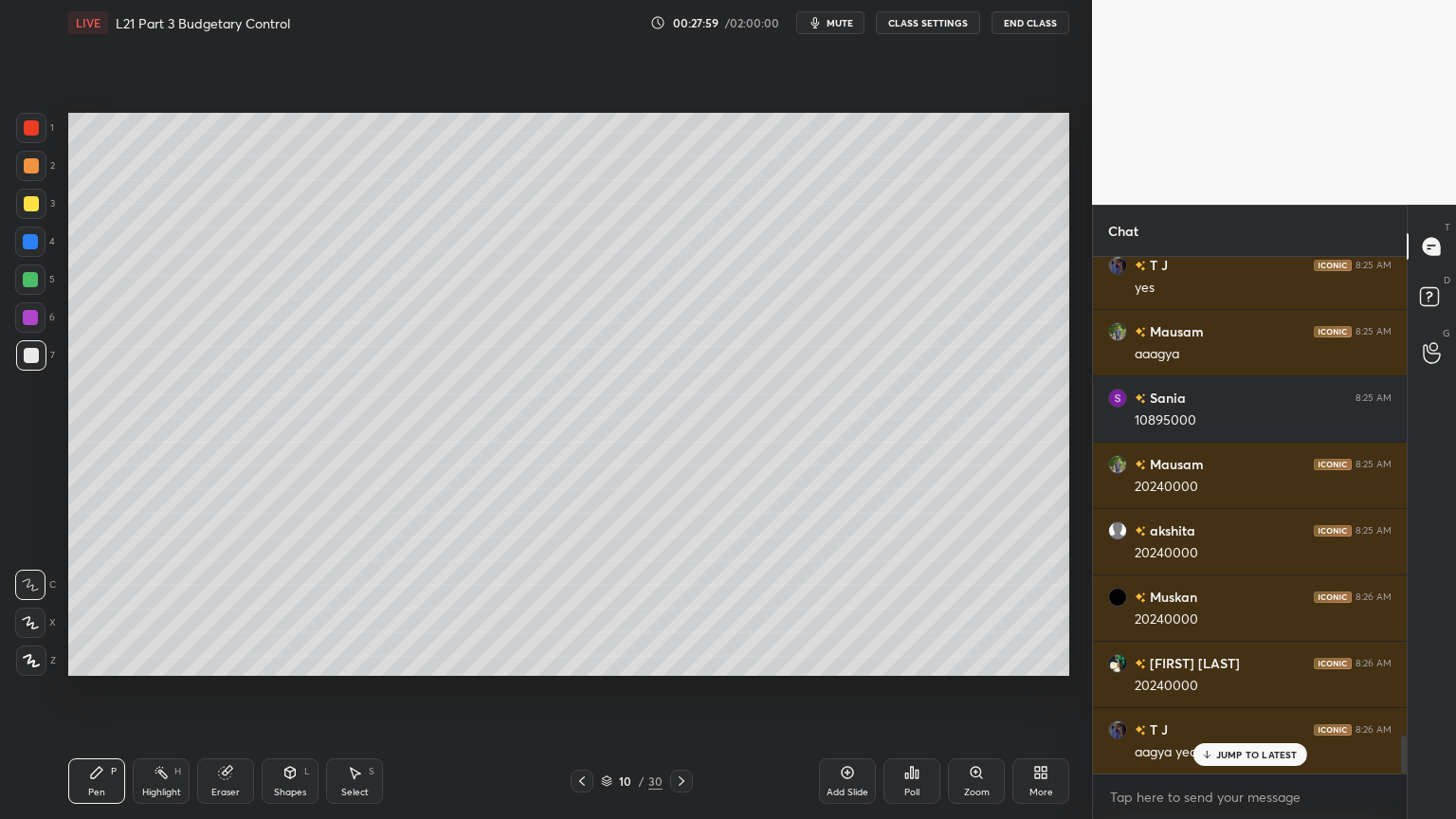 click 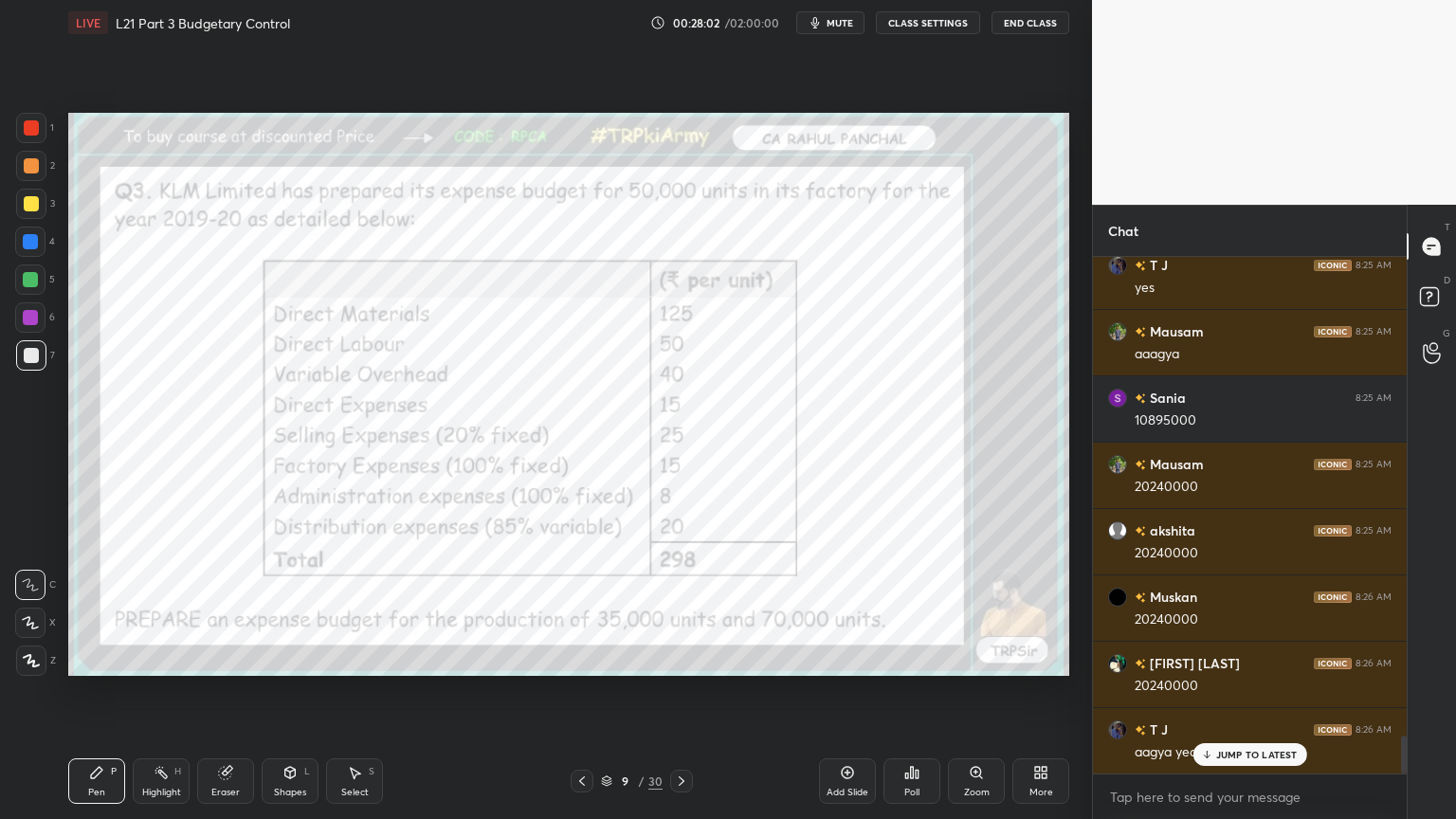 click 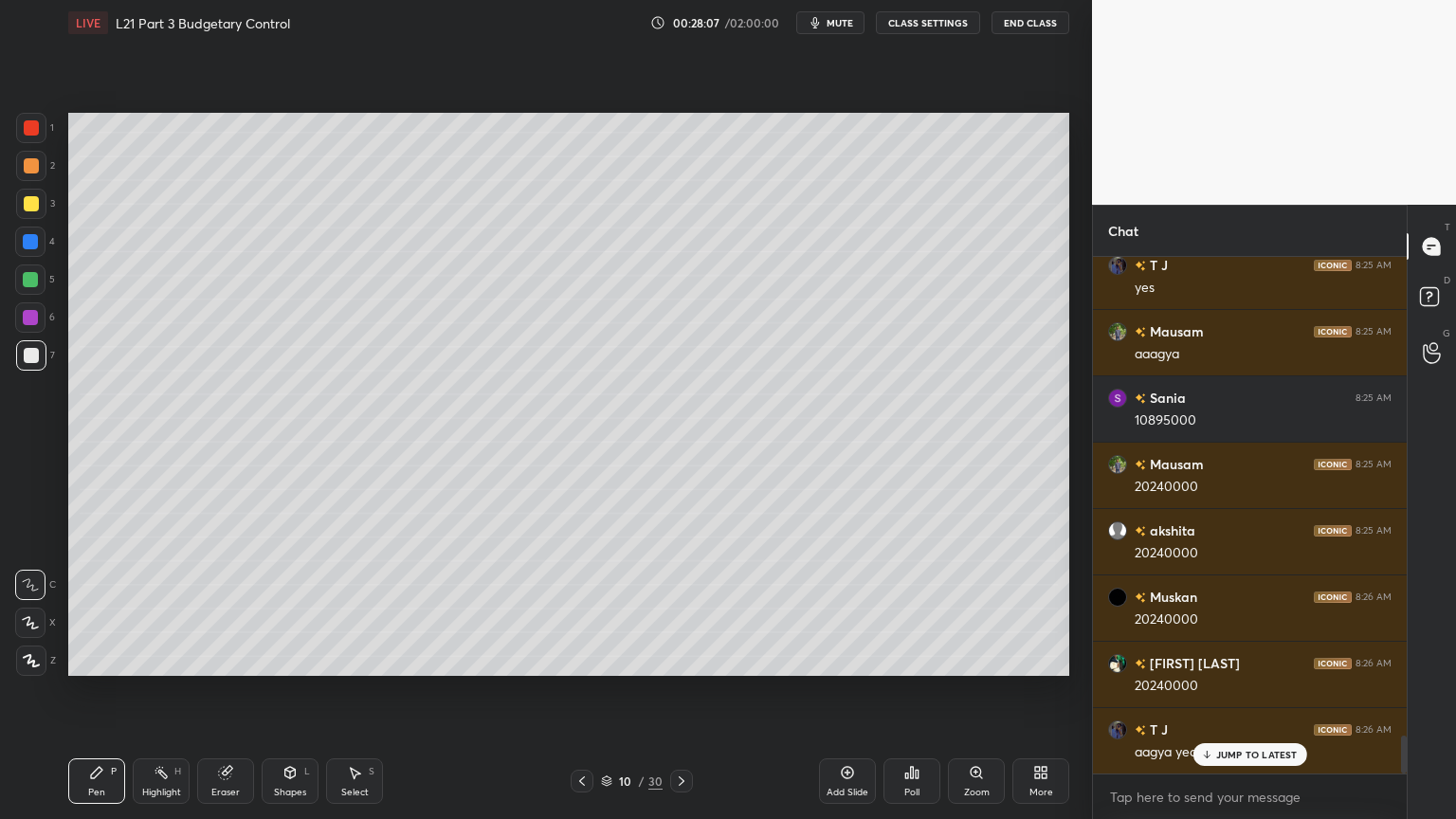 click at bounding box center [682, 781] 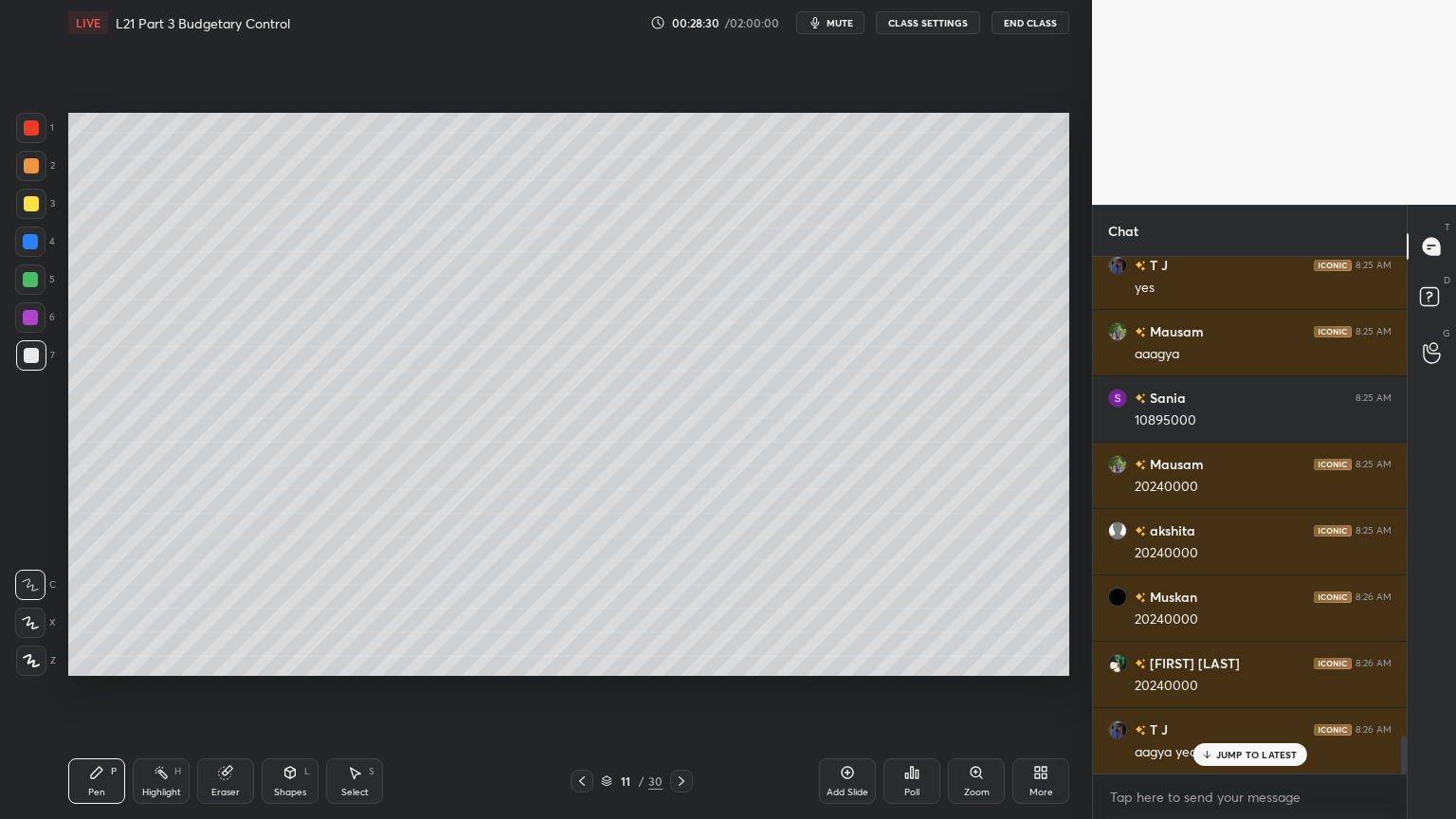 click 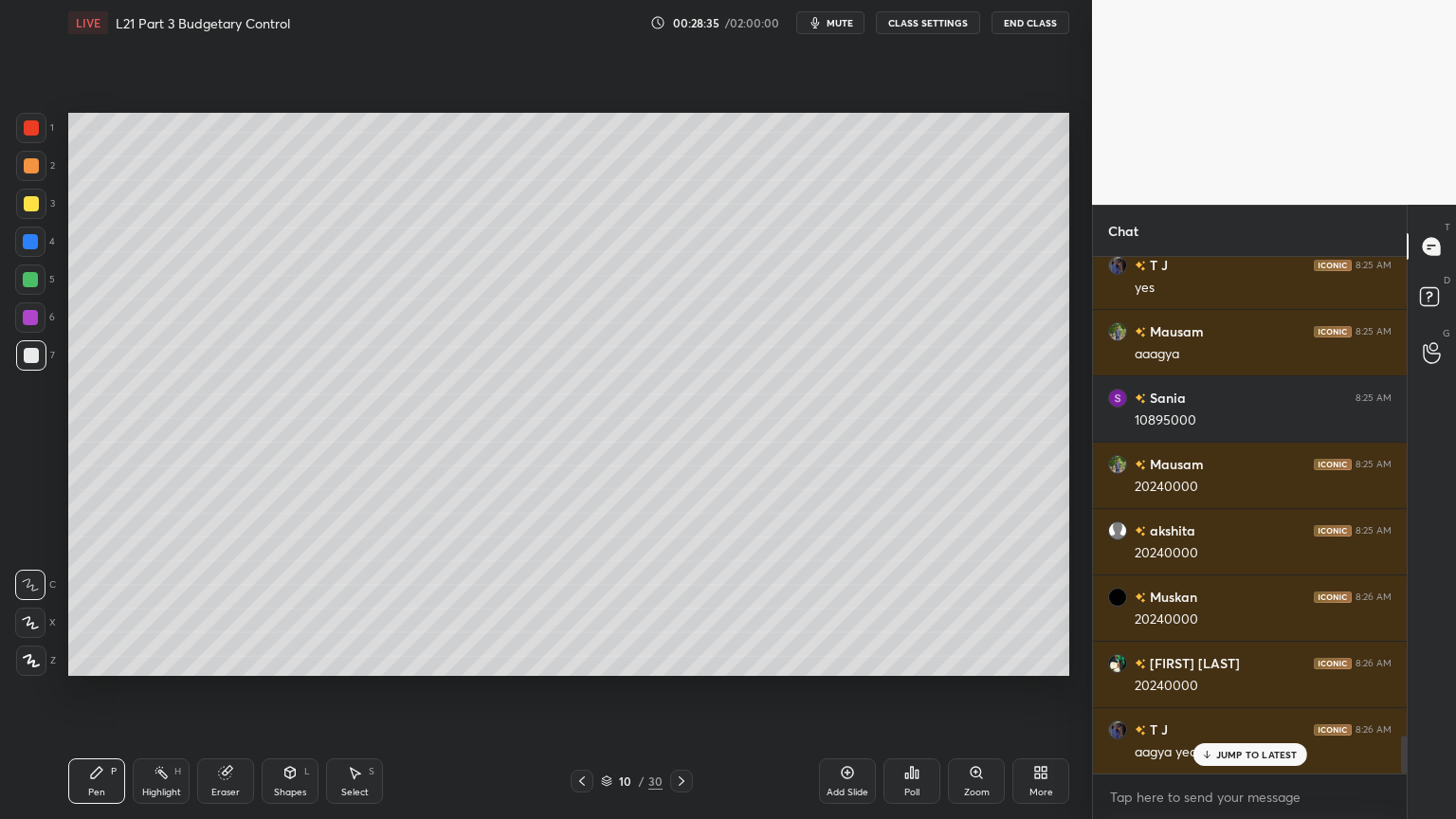 click 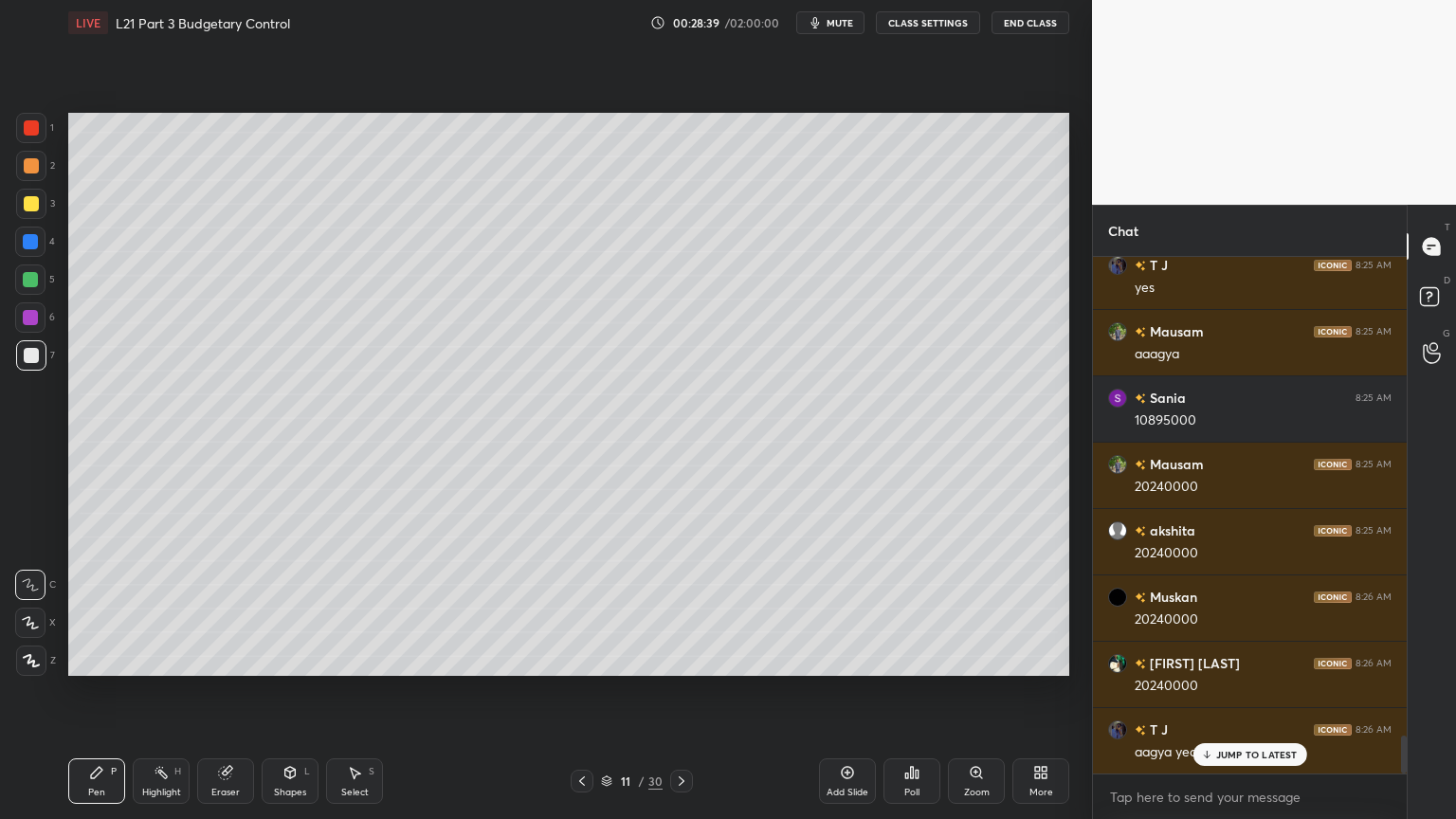 click 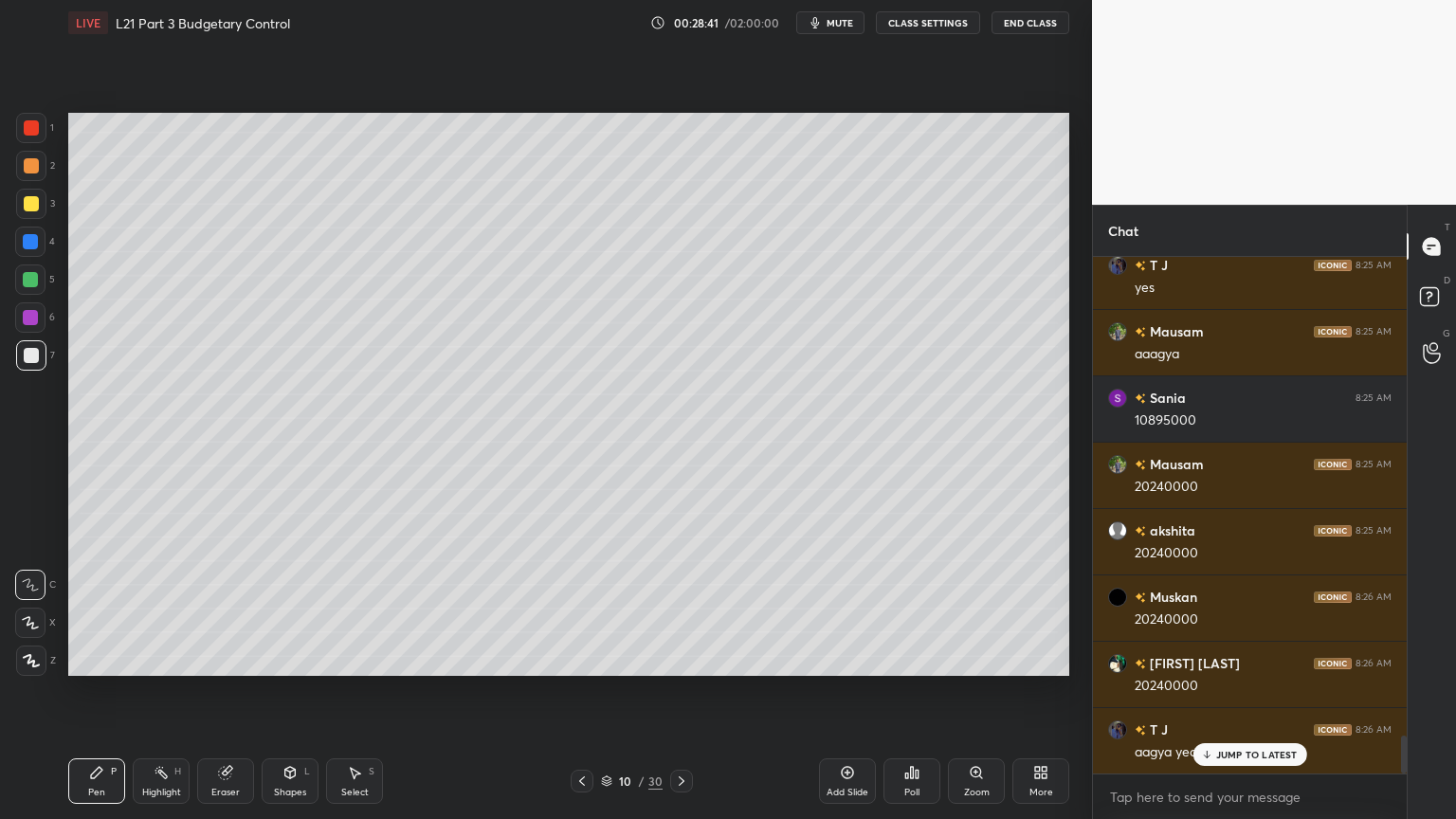 click 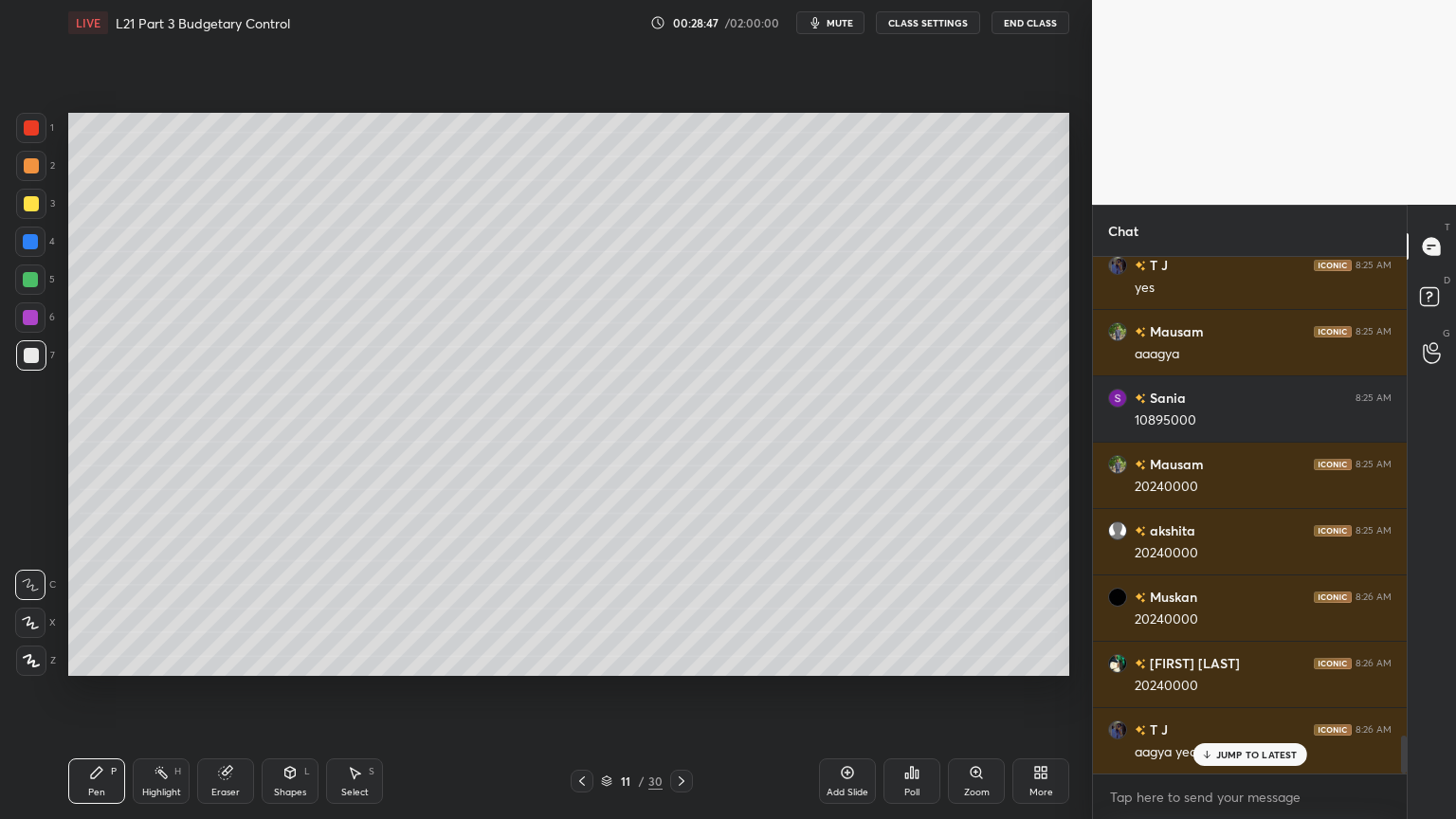 click 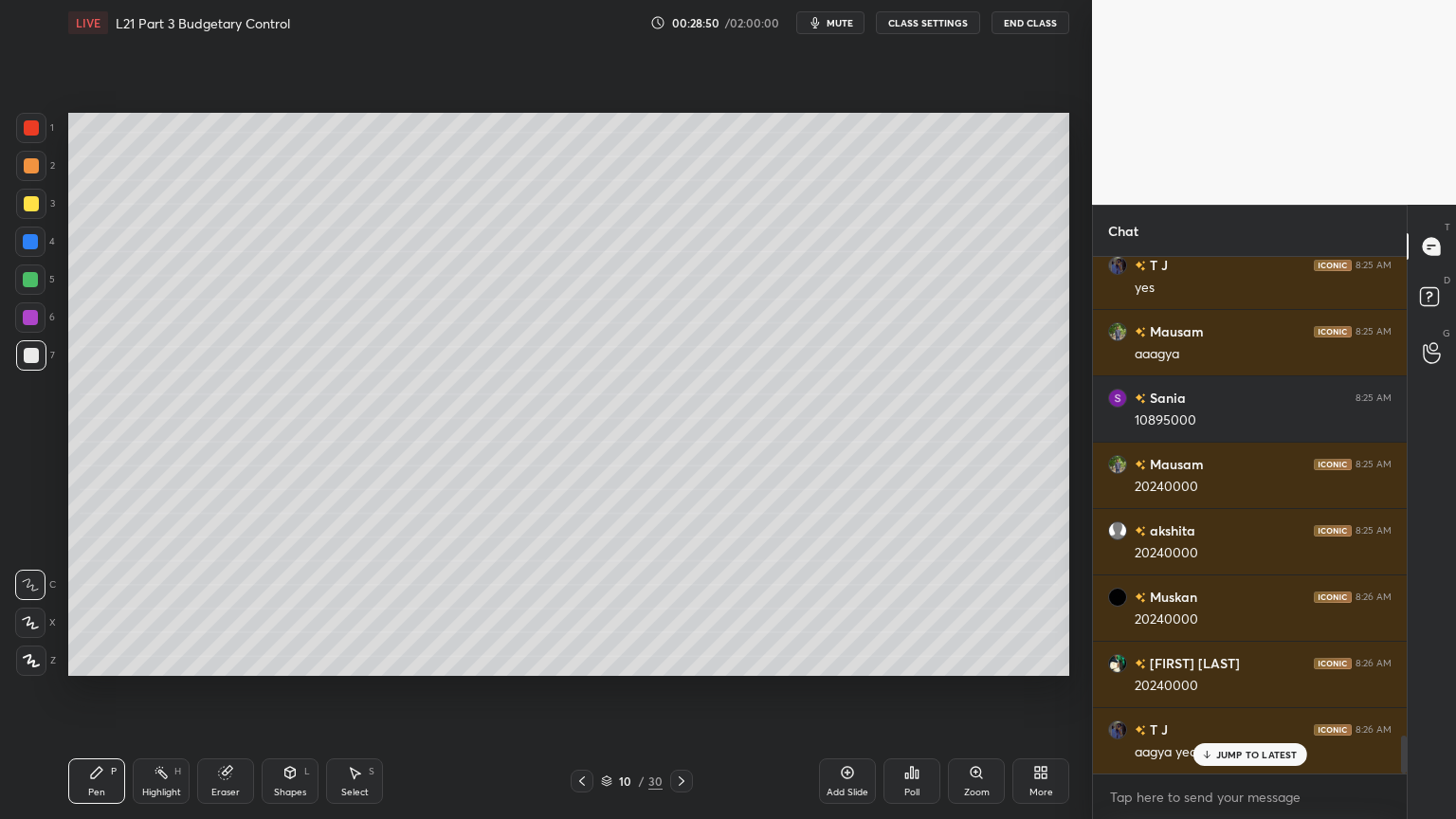 click 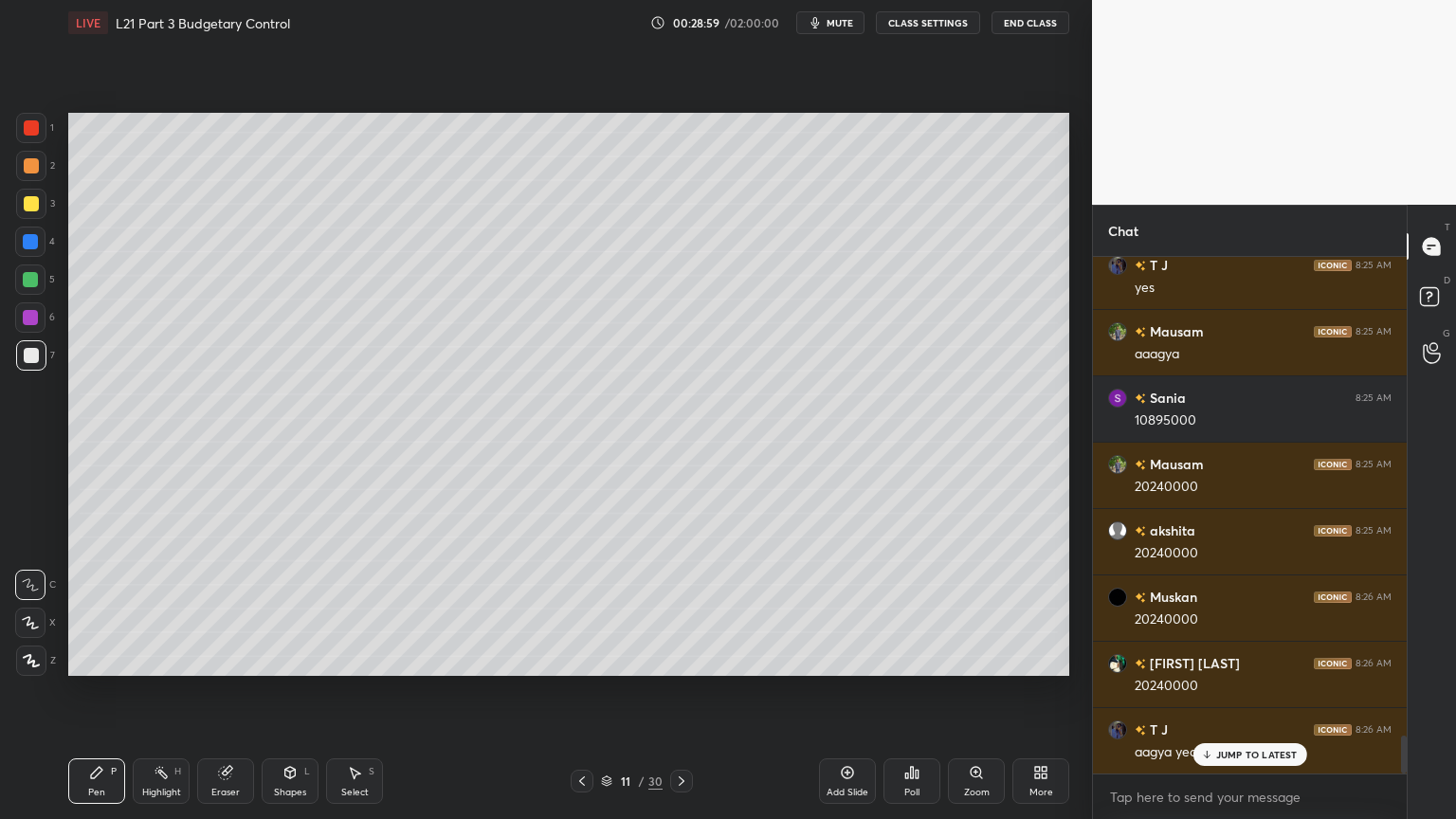 click at bounding box center [582, 781] 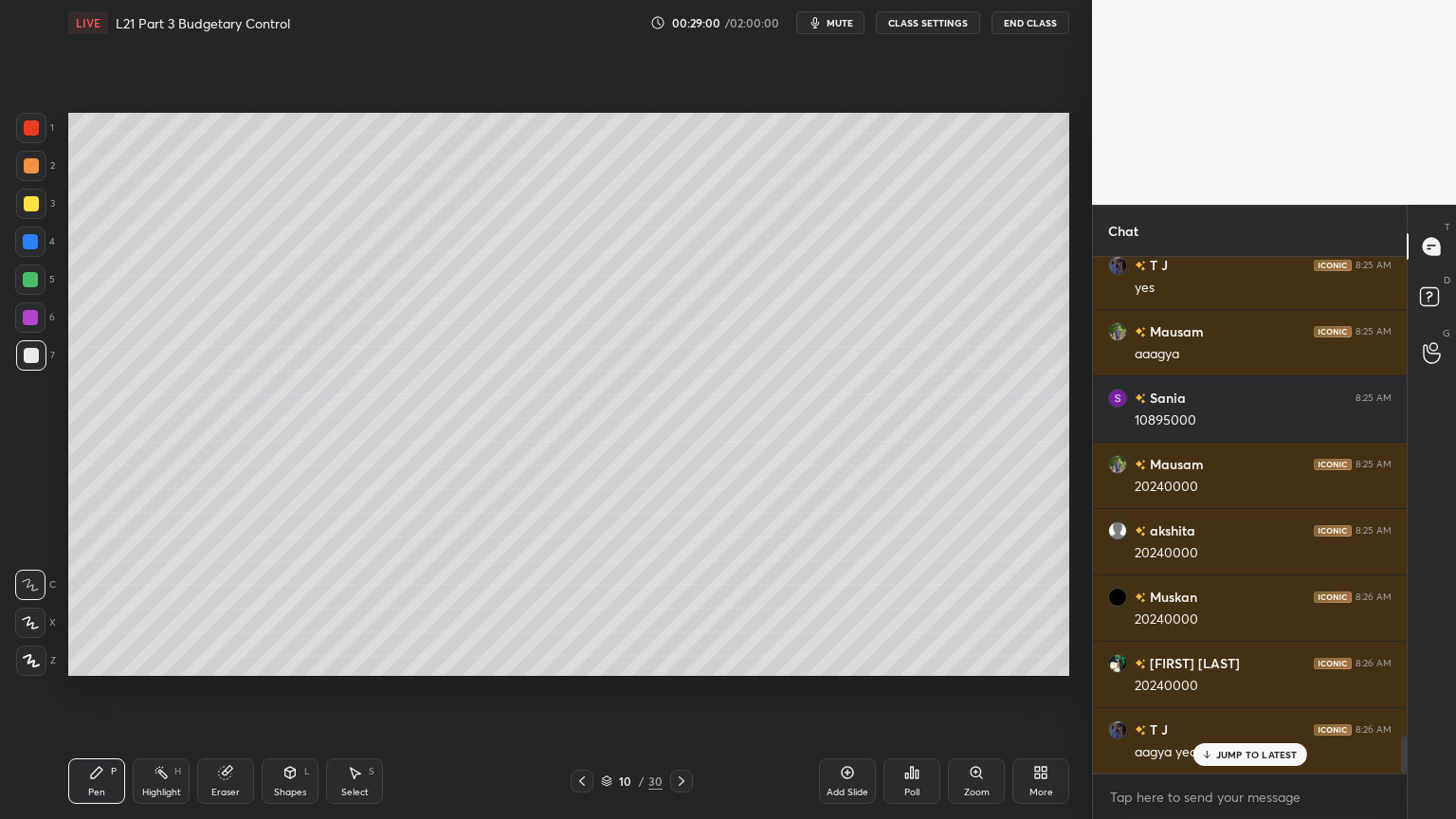 click 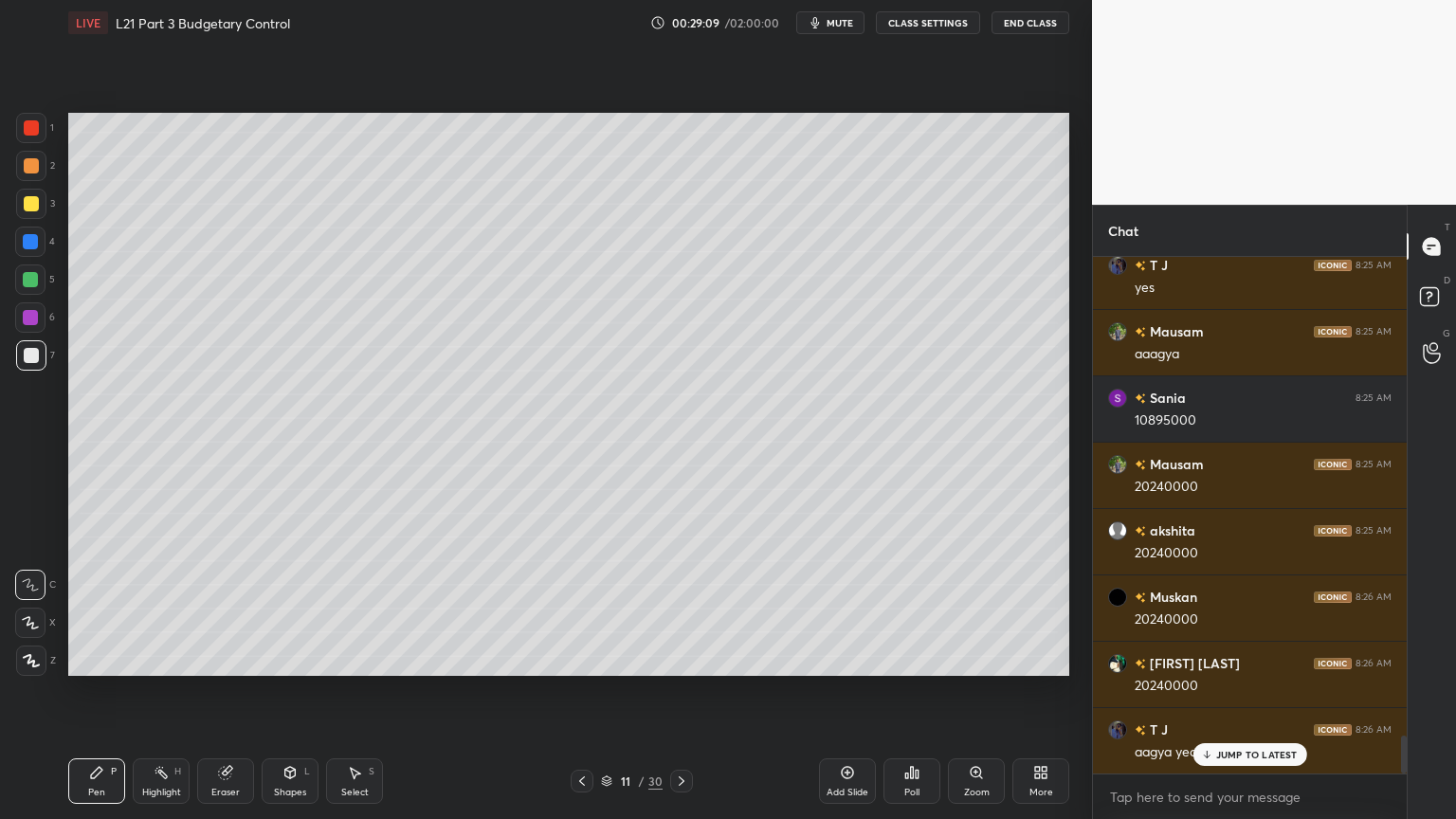 click 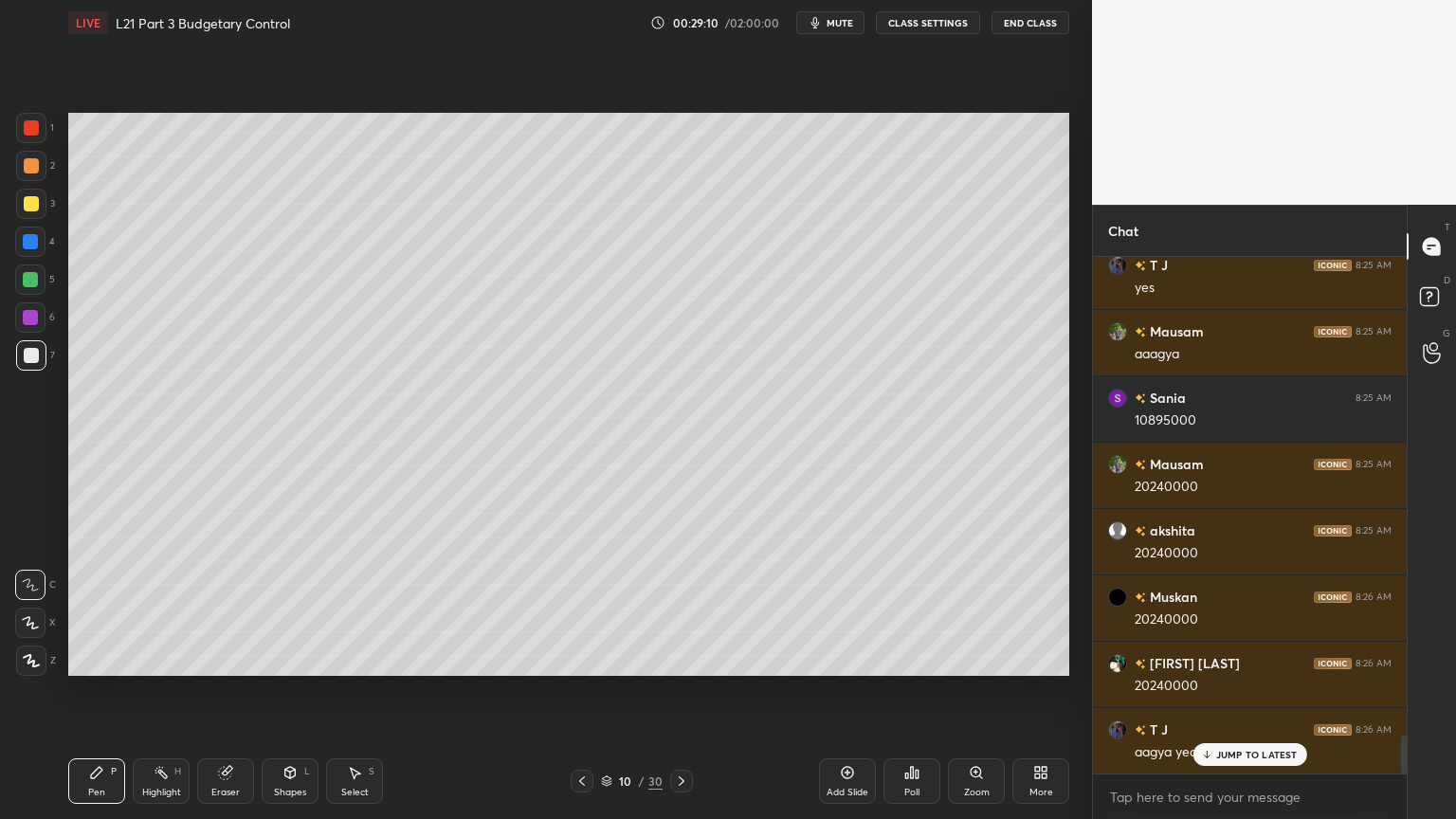 click 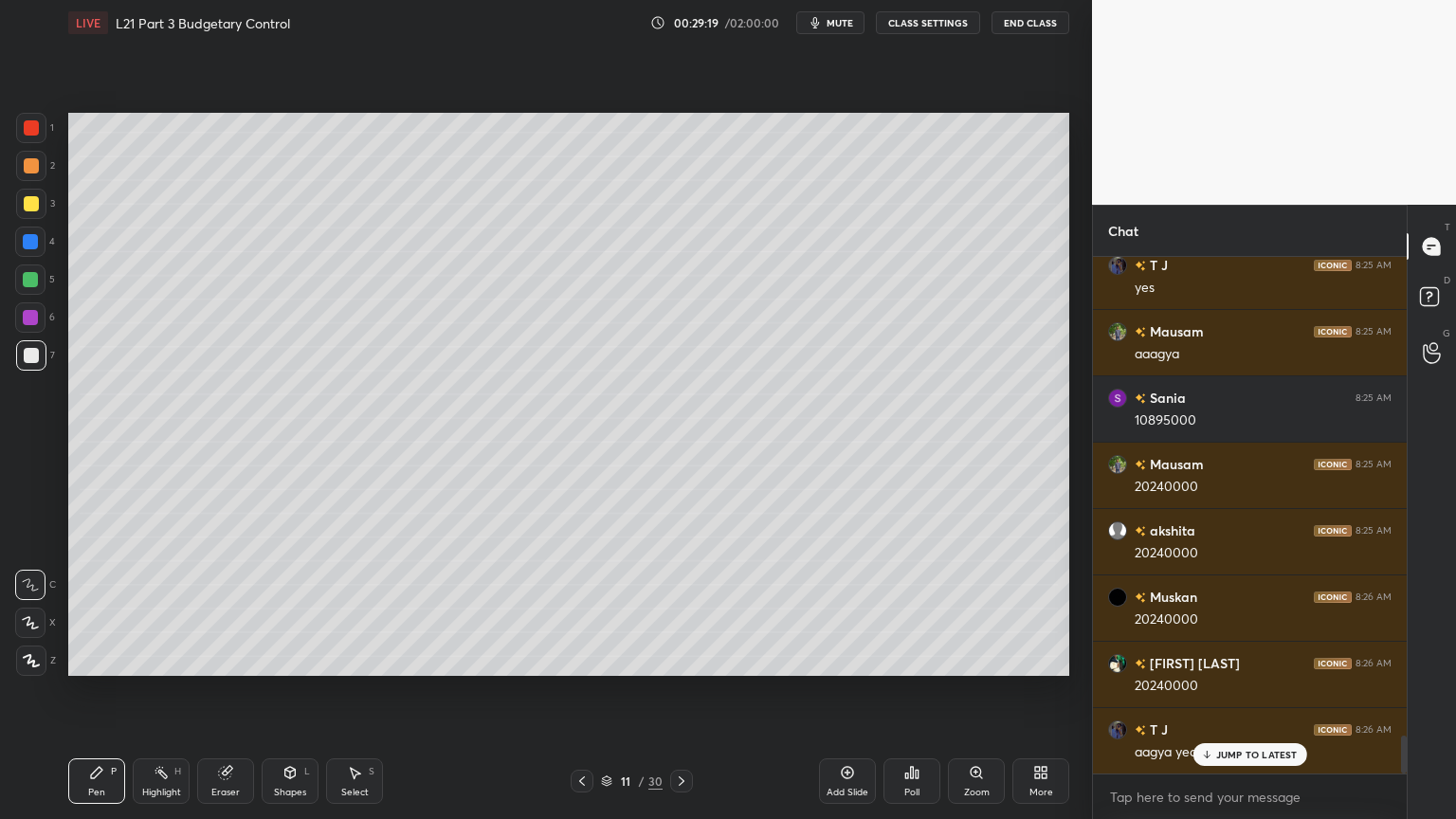 click 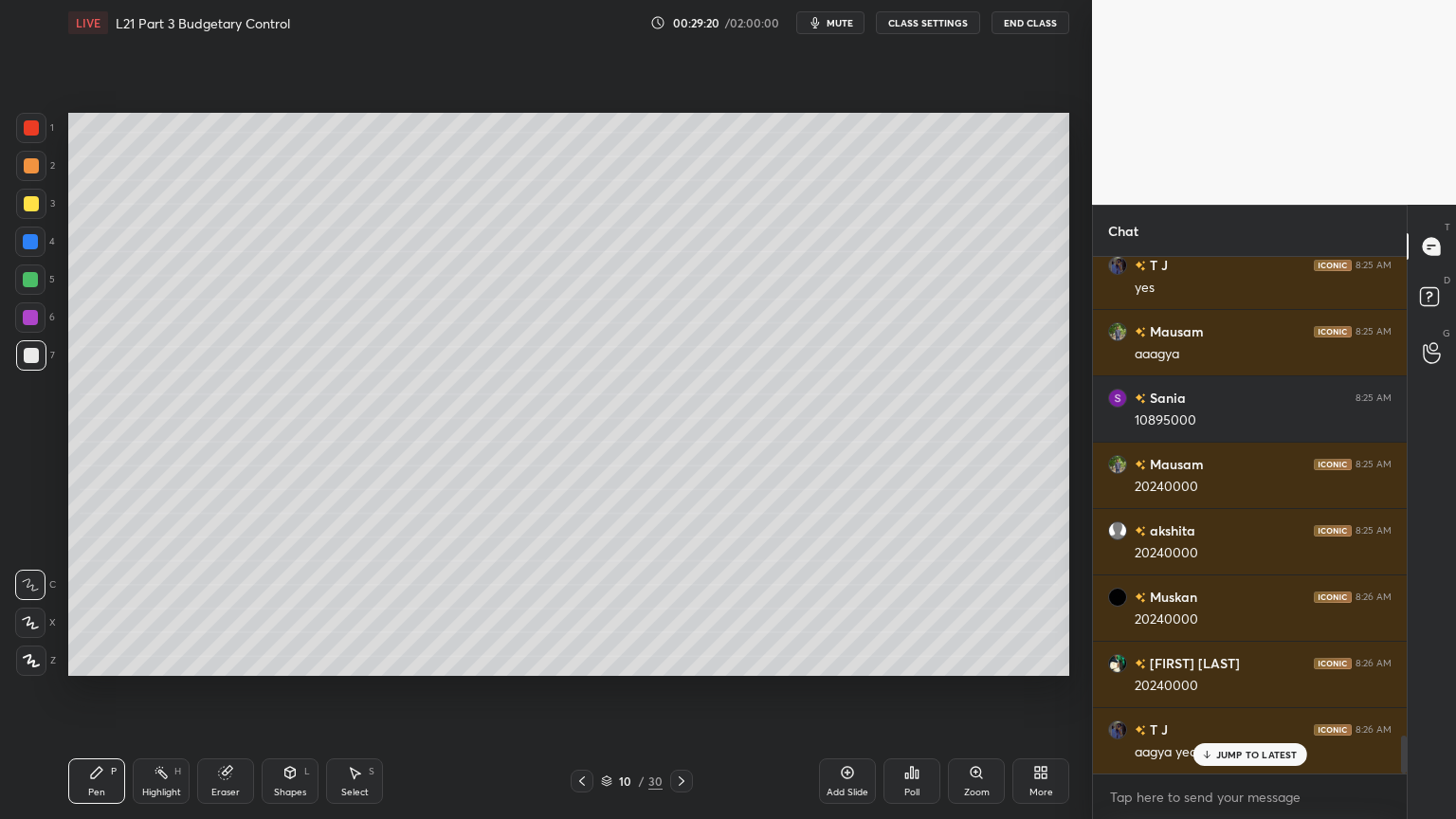 click 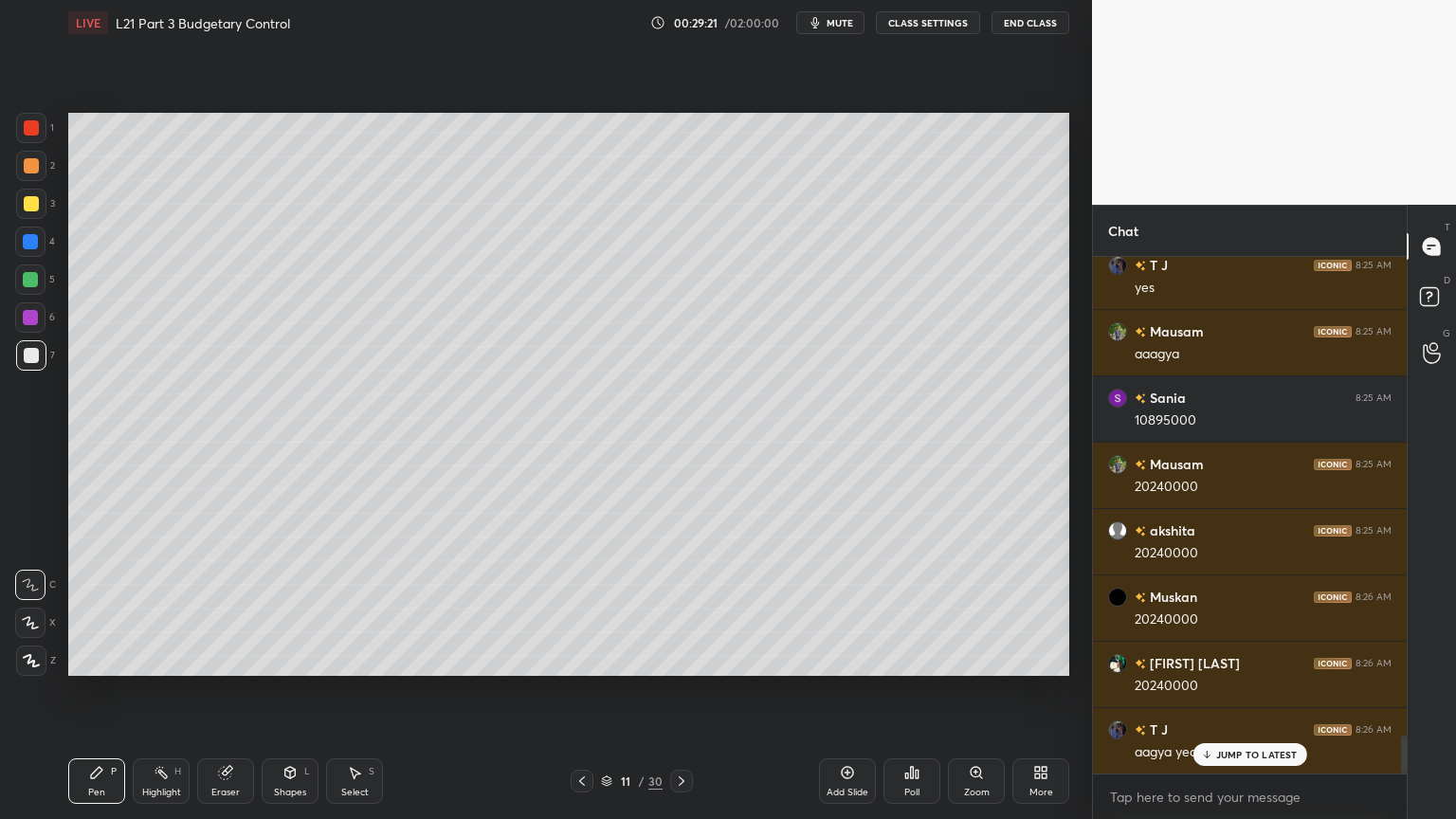 click at bounding box center [30, 280] 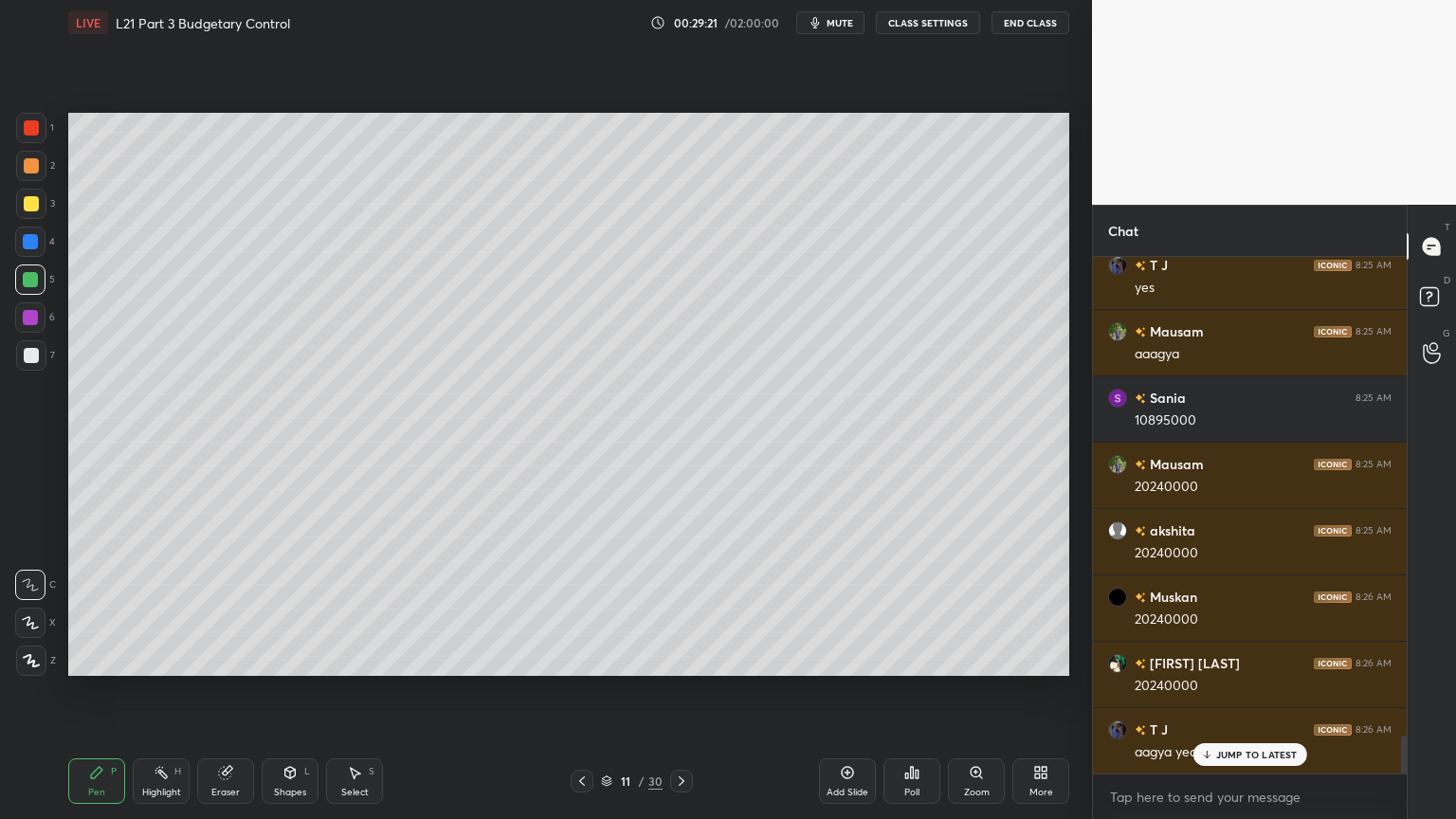 click at bounding box center (30, 242) 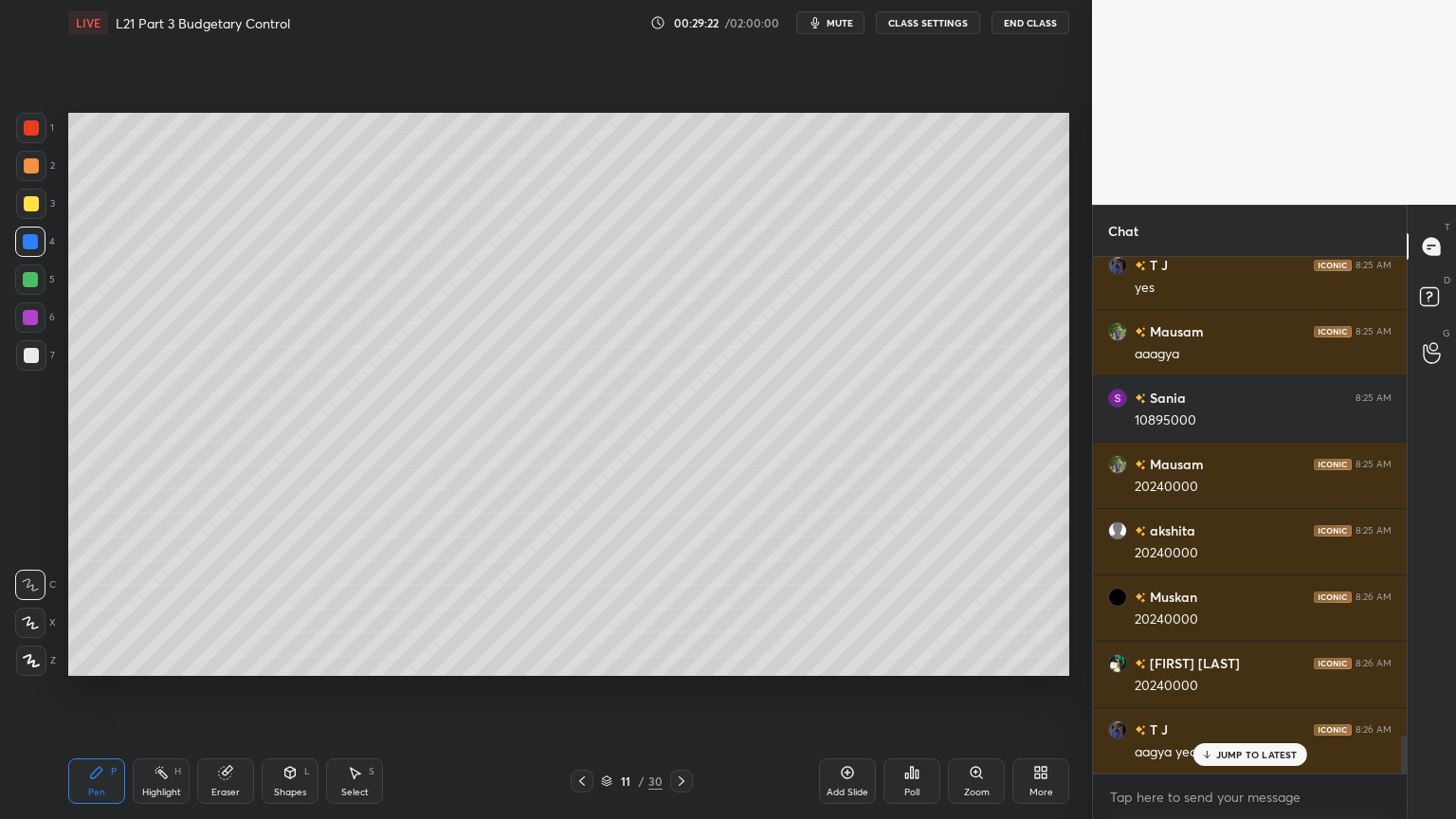 click 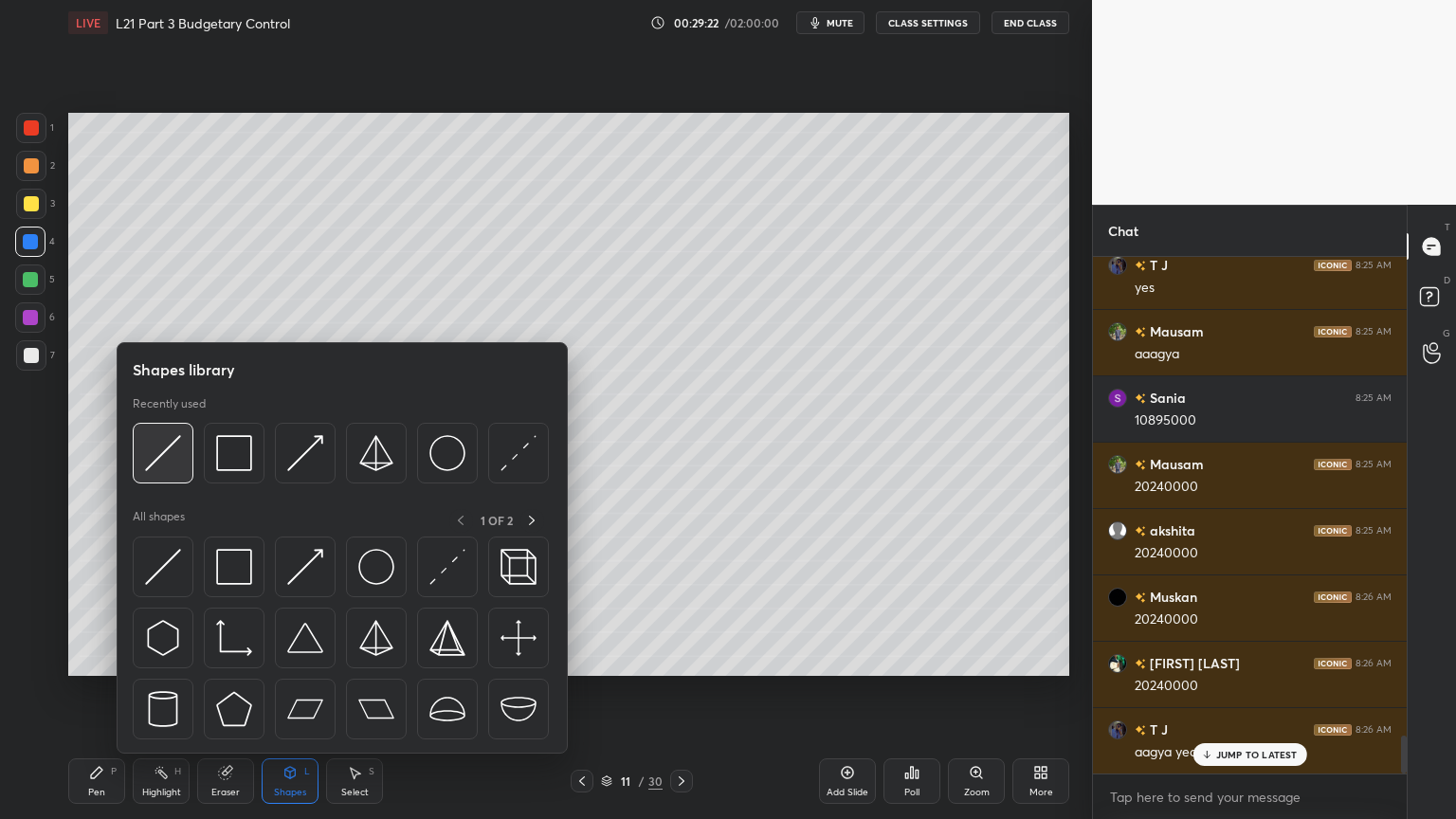 click at bounding box center (163, 453) 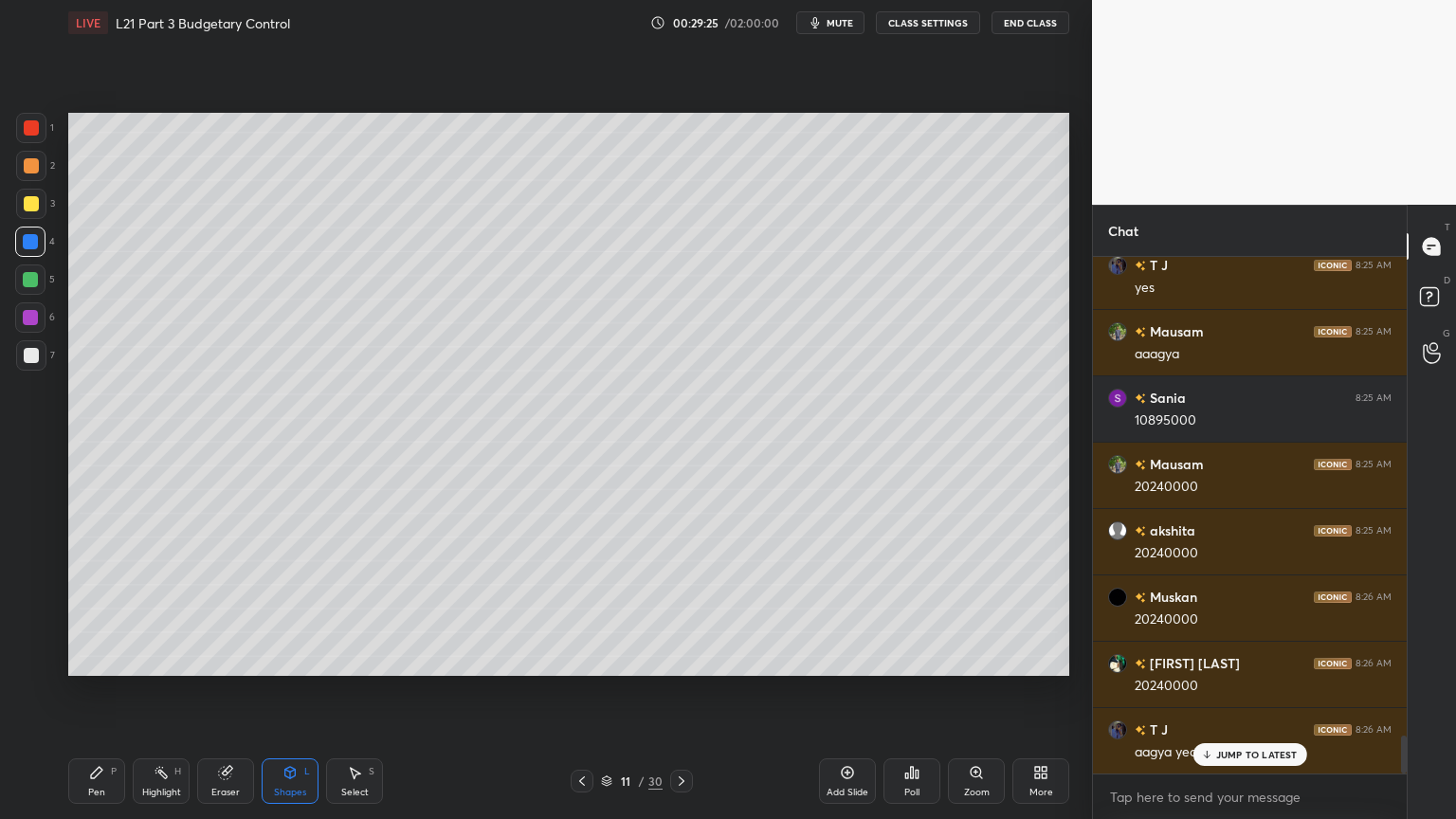 click on "Pen P" at bounding box center (97, 781) 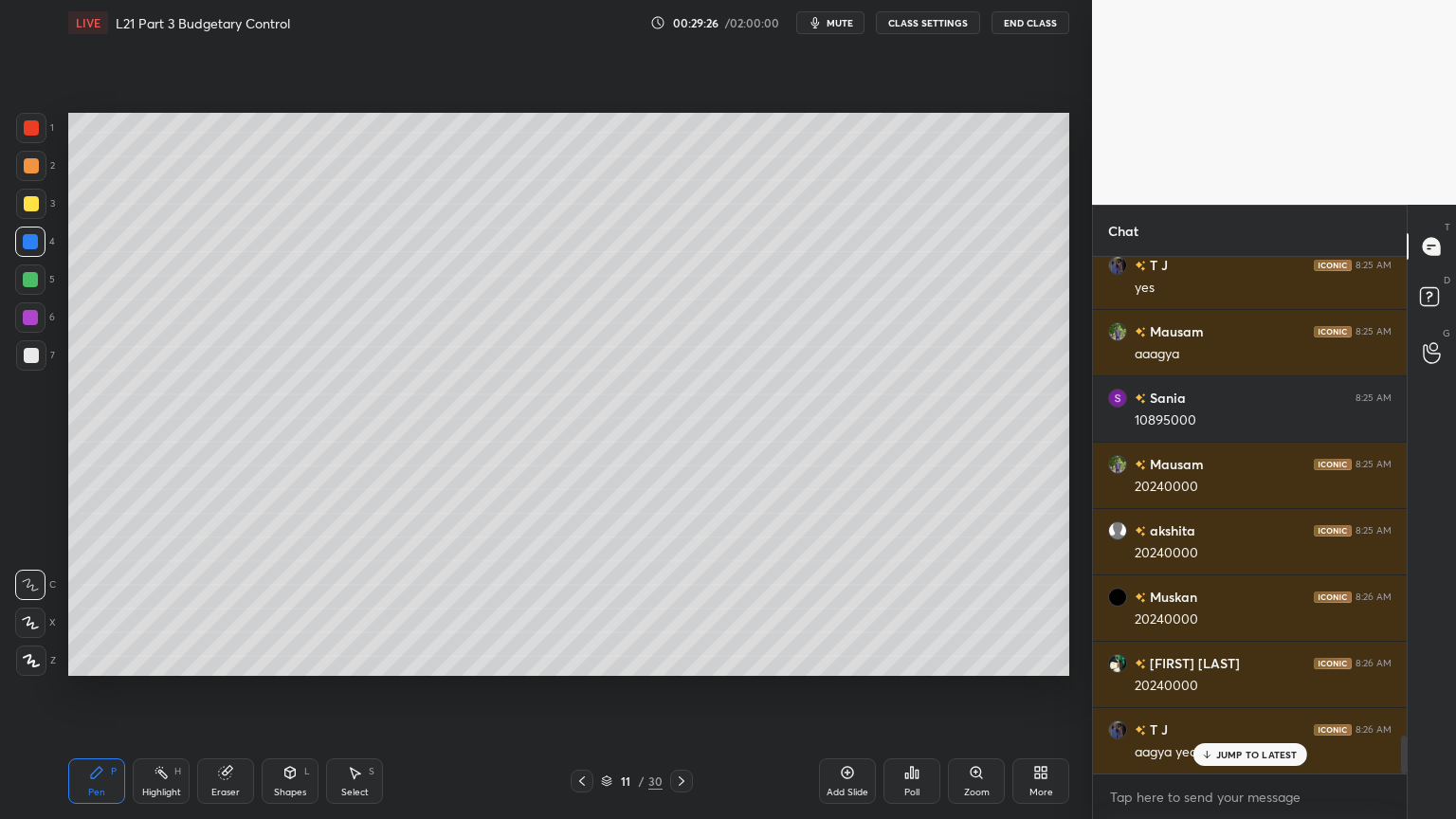 click at bounding box center [31, 355] 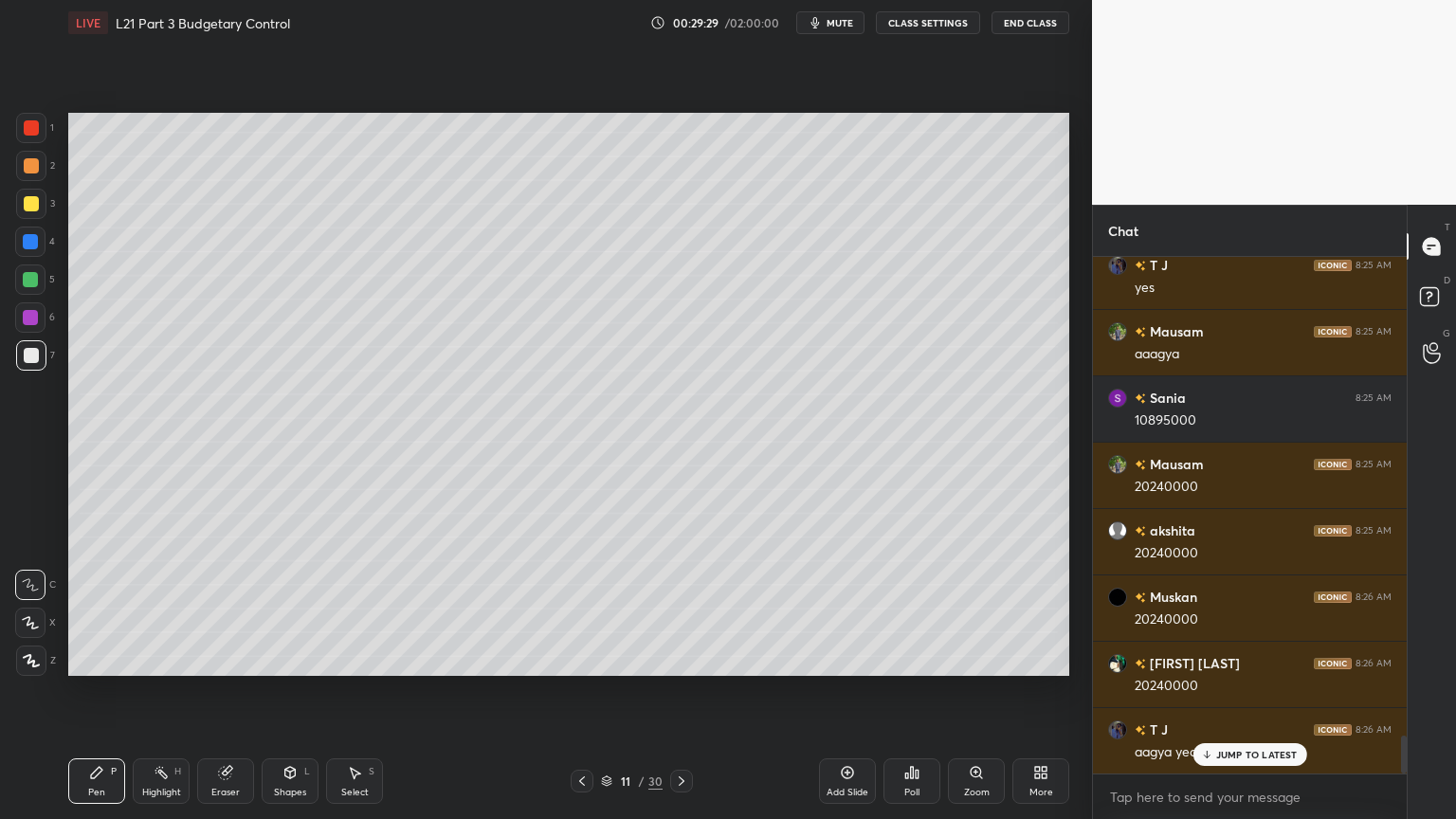 click at bounding box center [30, 280] 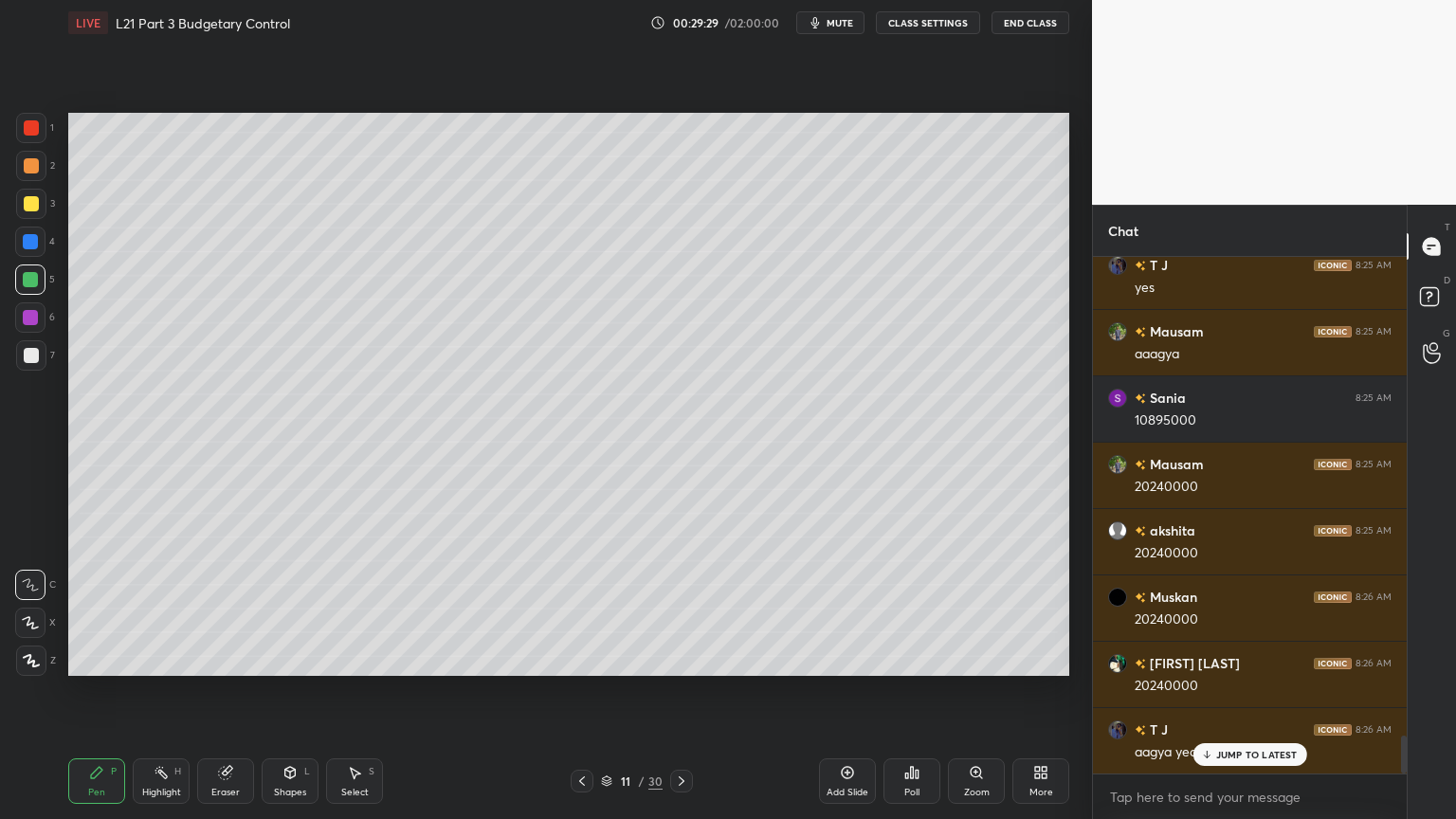 click at bounding box center [31, 204] 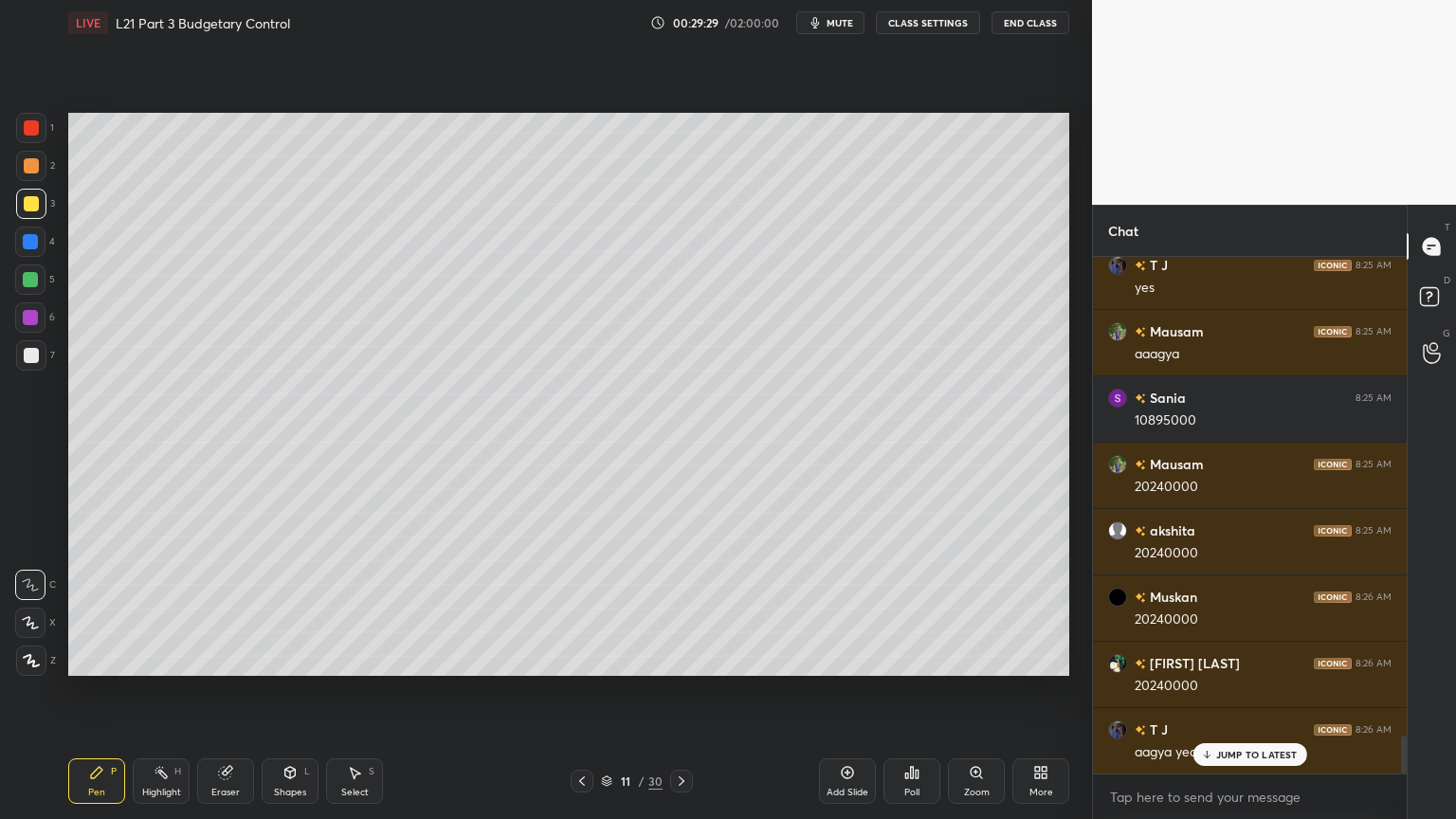click at bounding box center [31, 166] 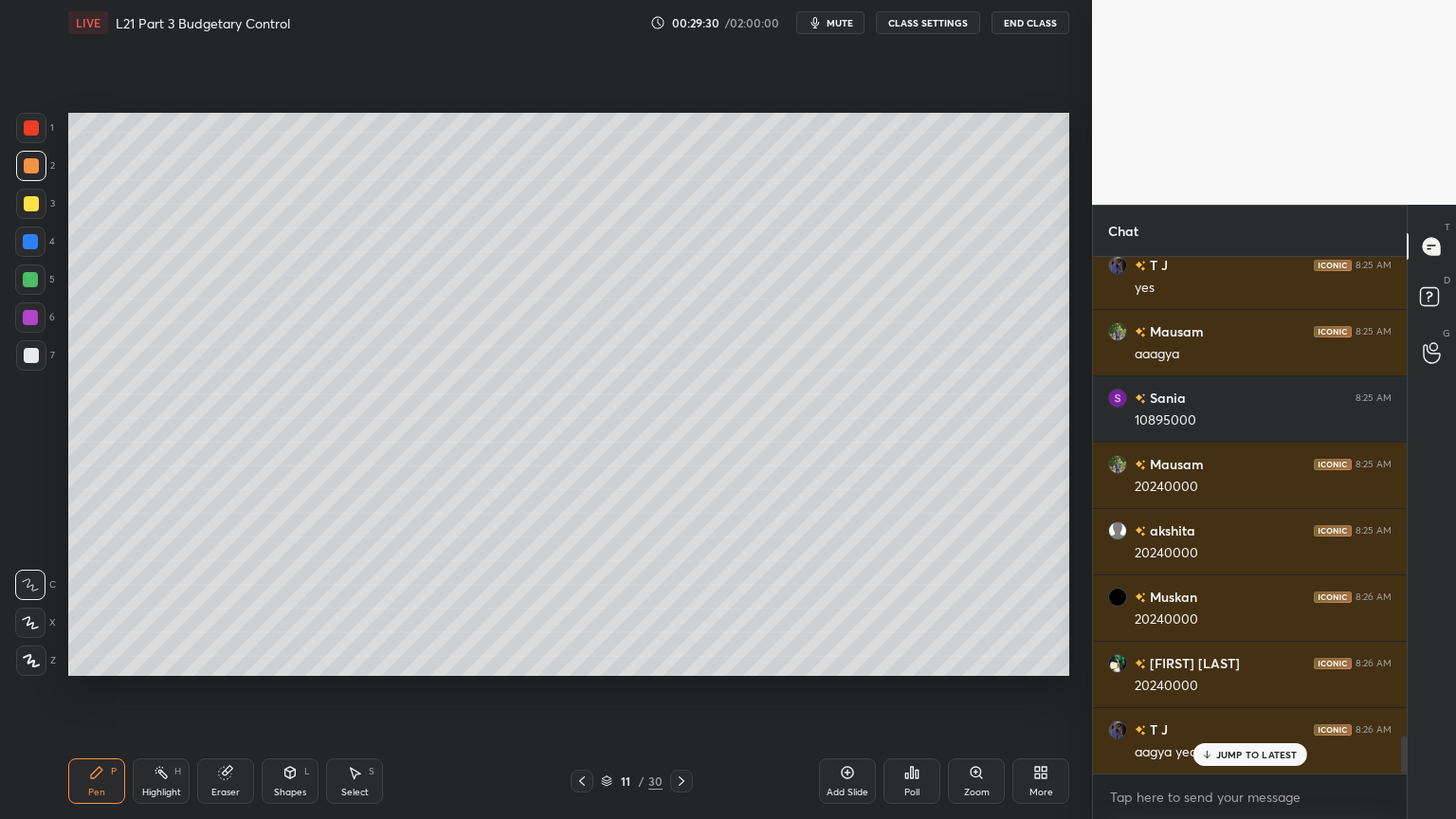 click at bounding box center (30, 280) 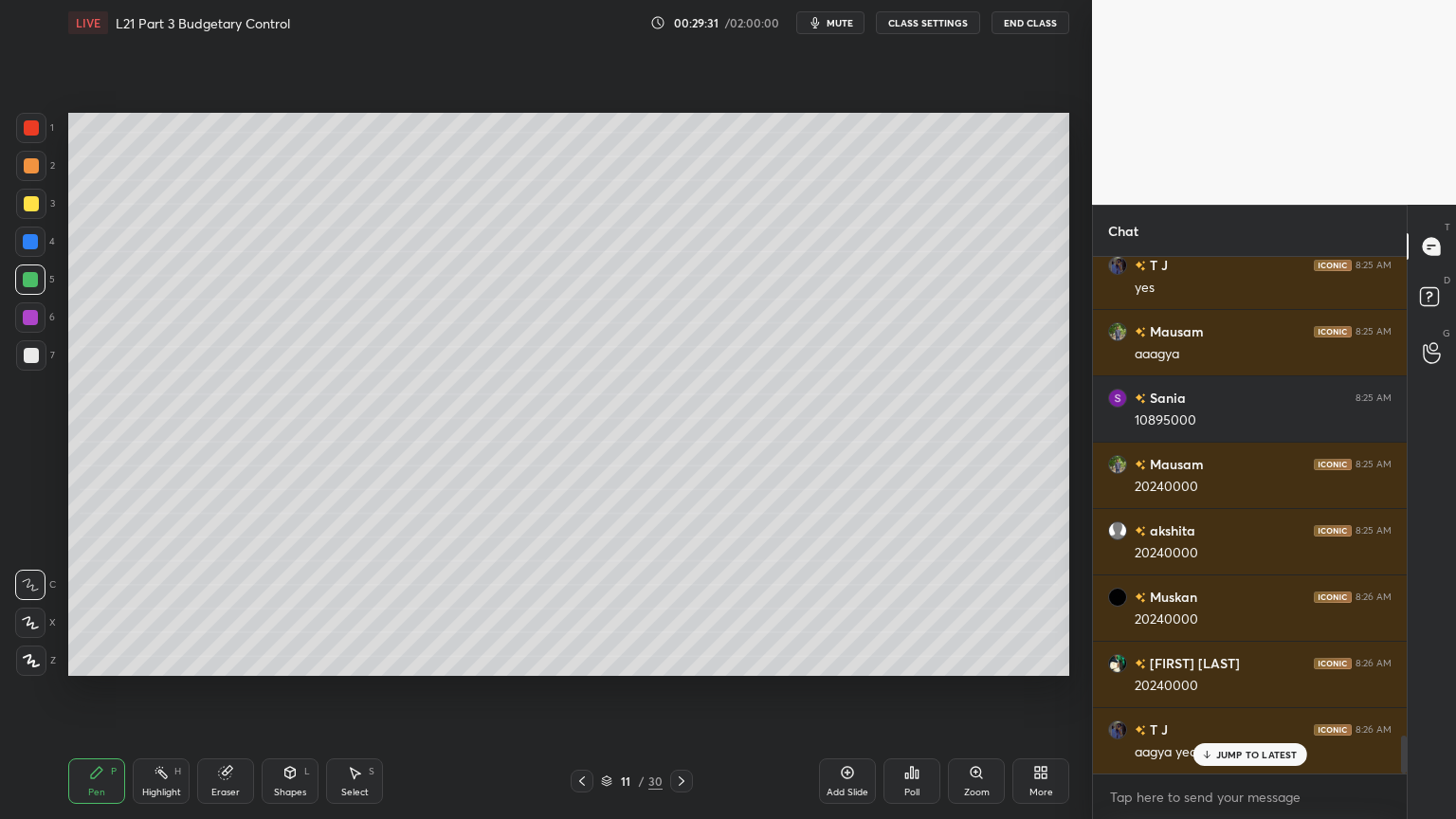 click 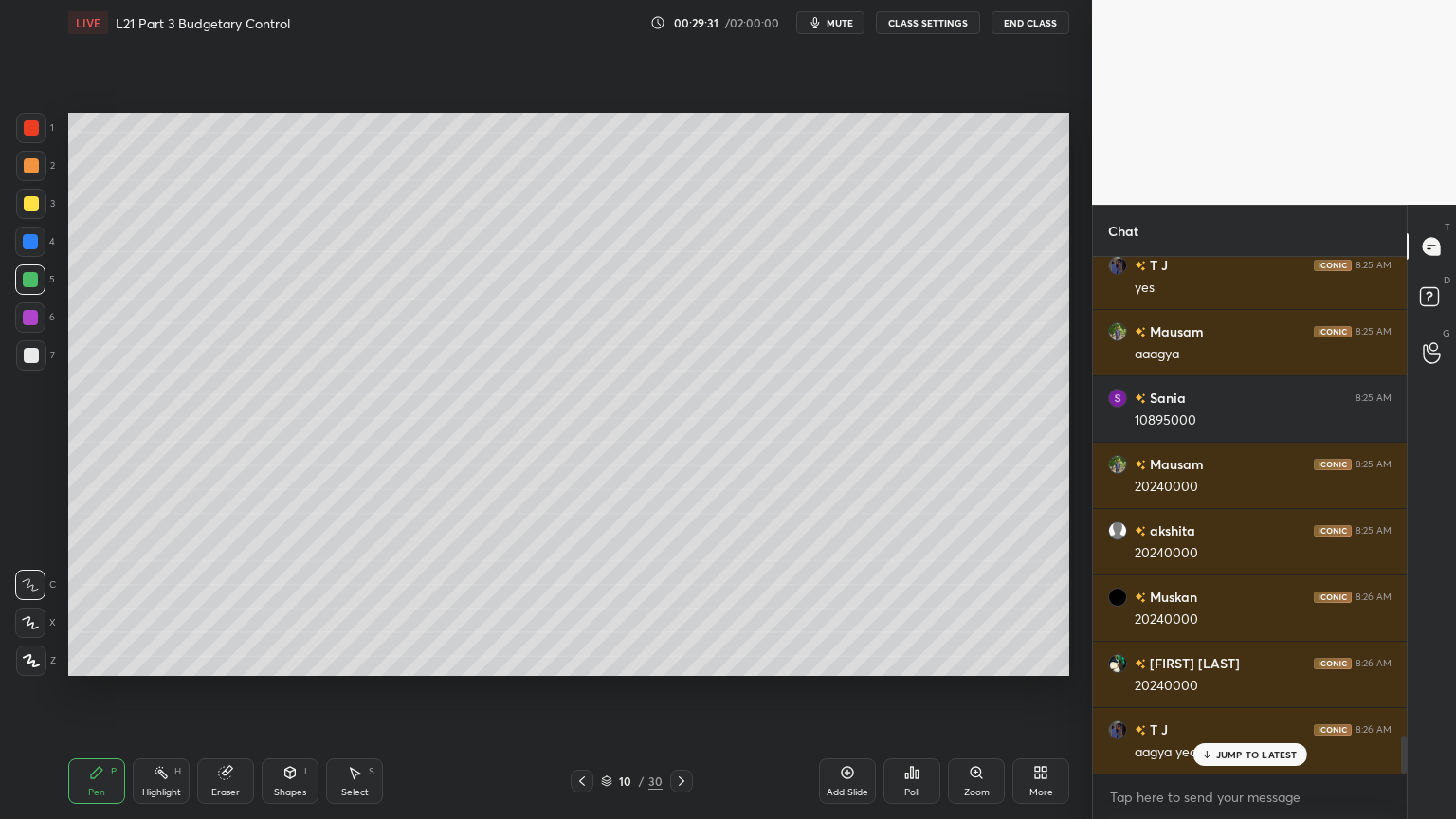 click 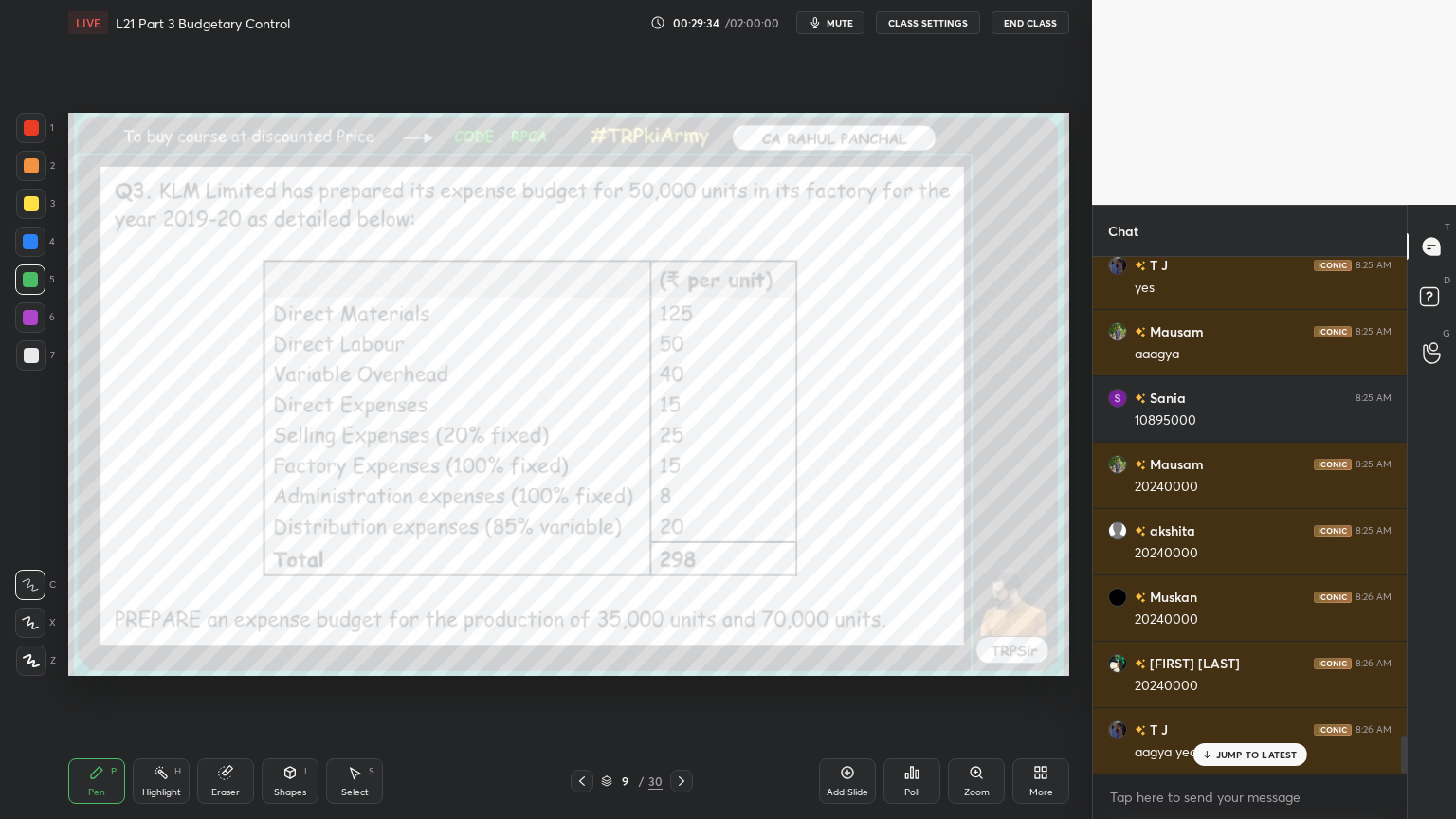click 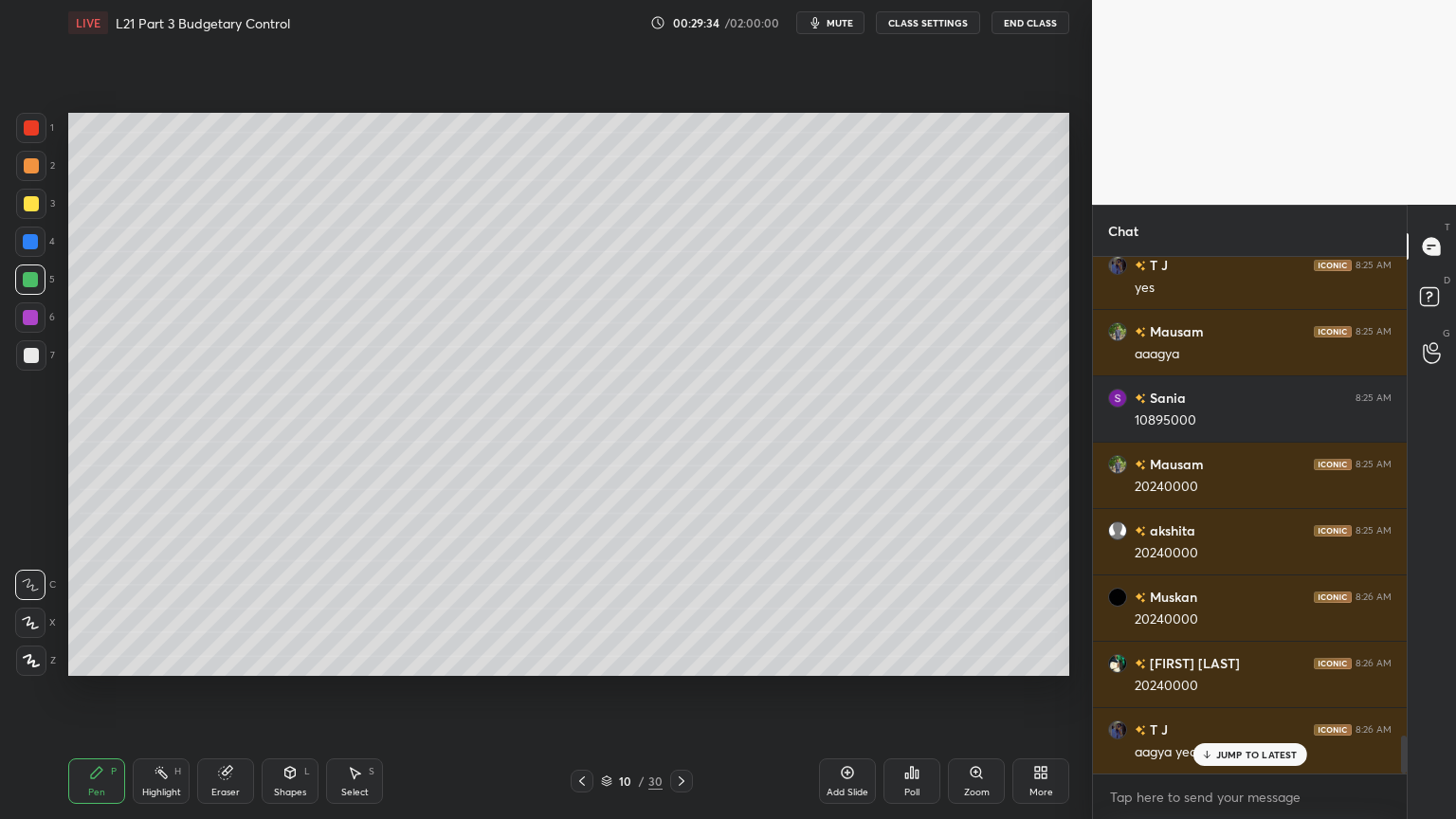 click 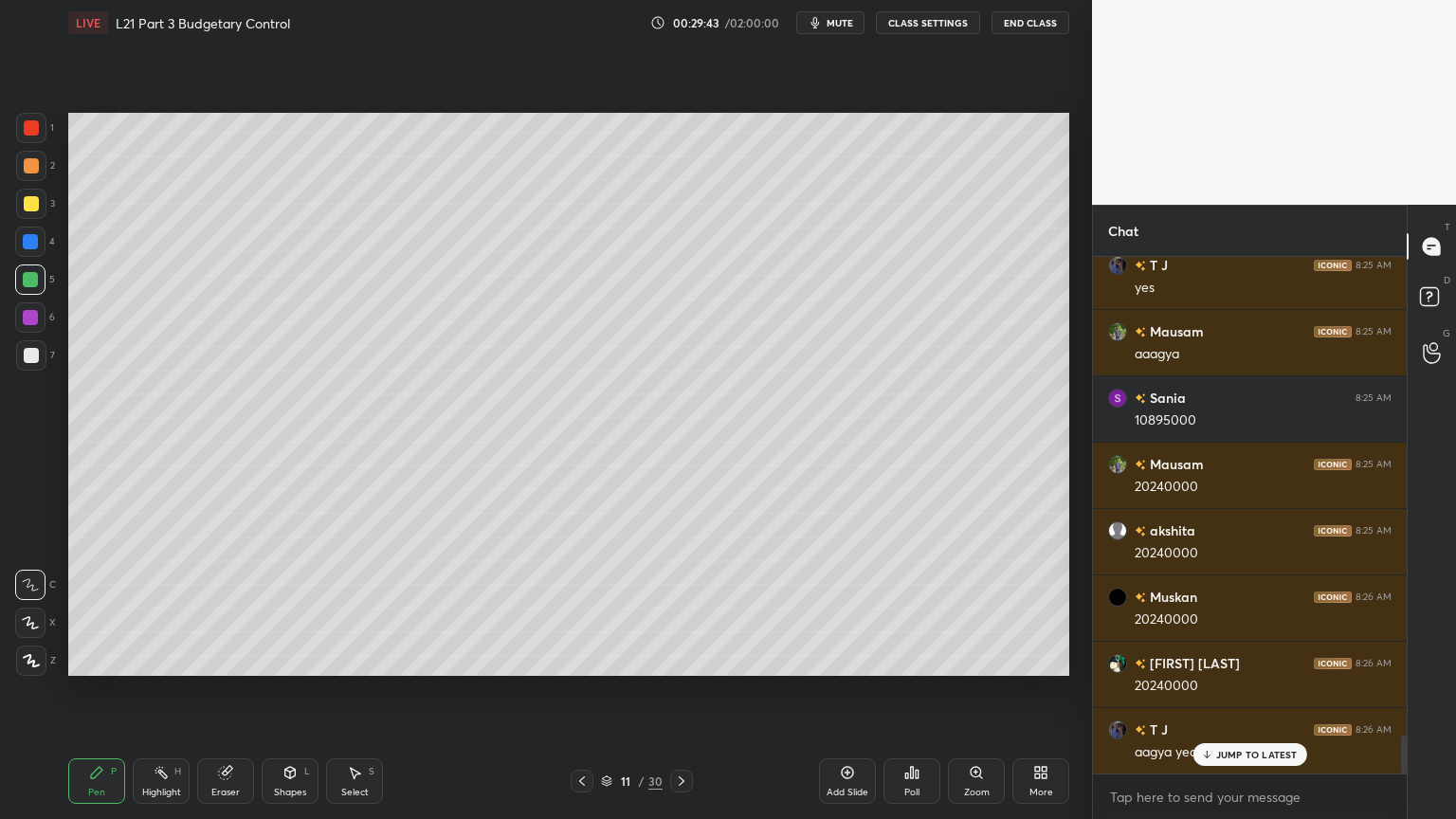 click 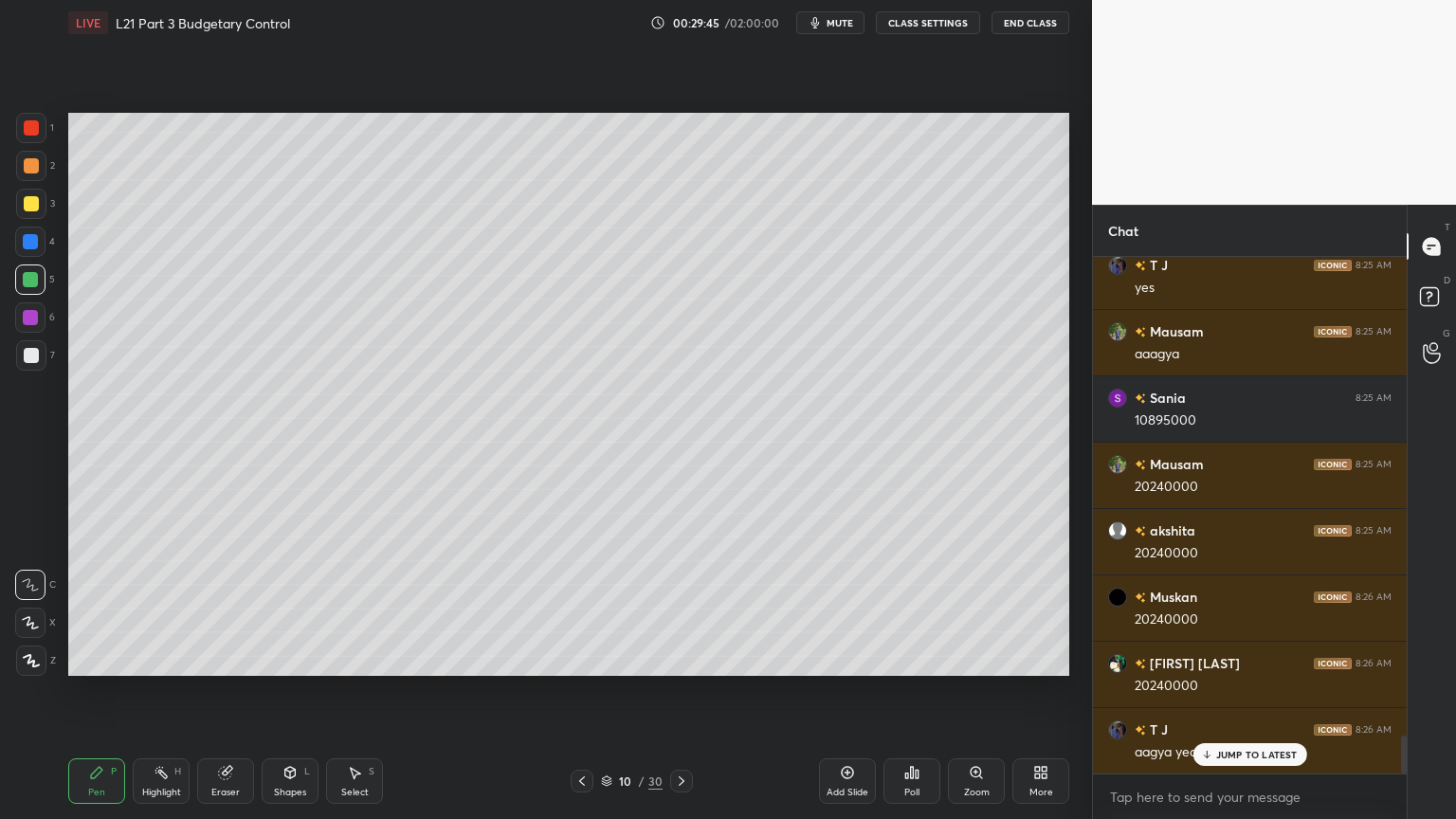 click 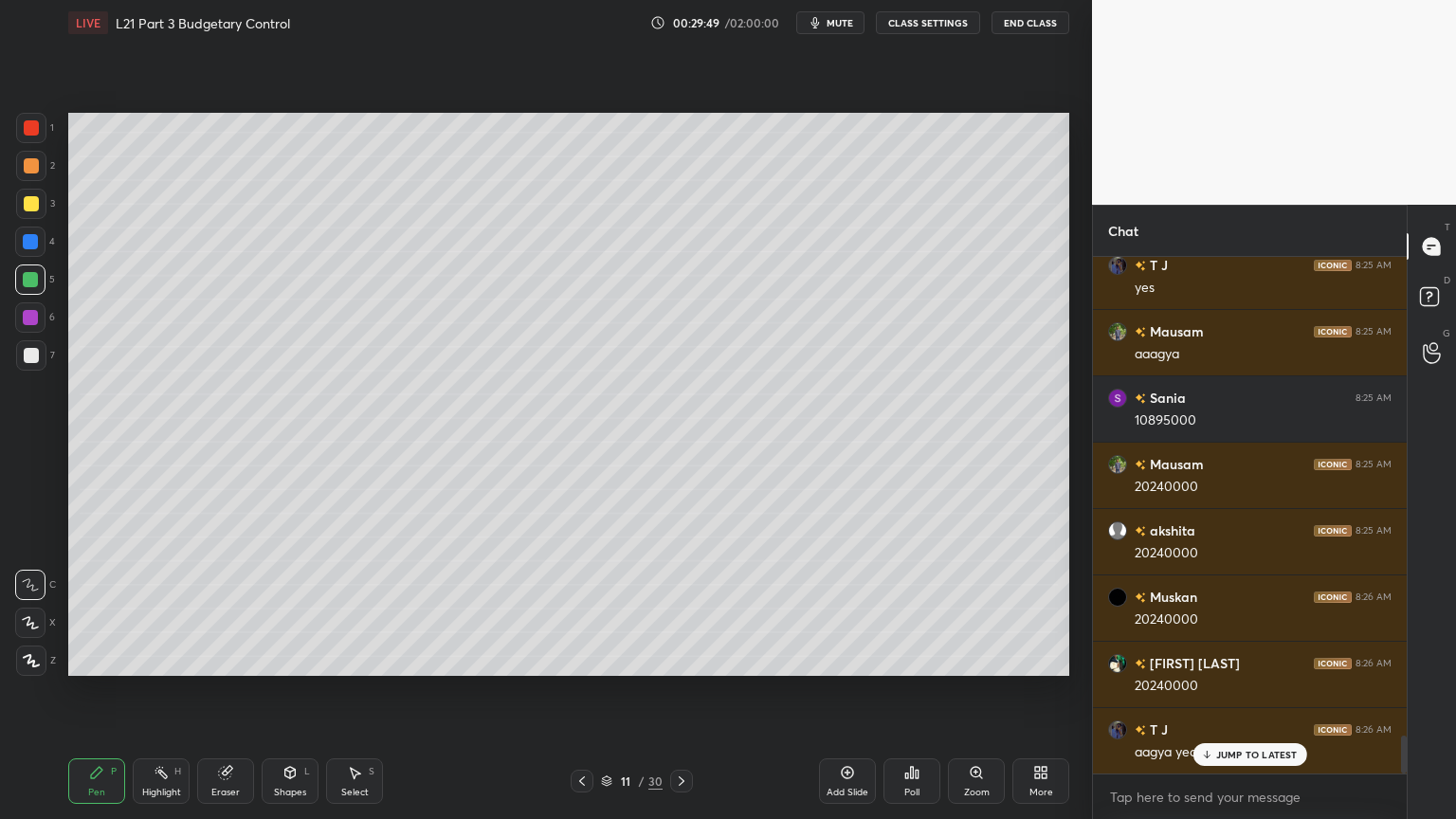 click on "7" at bounding box center (35, 359) 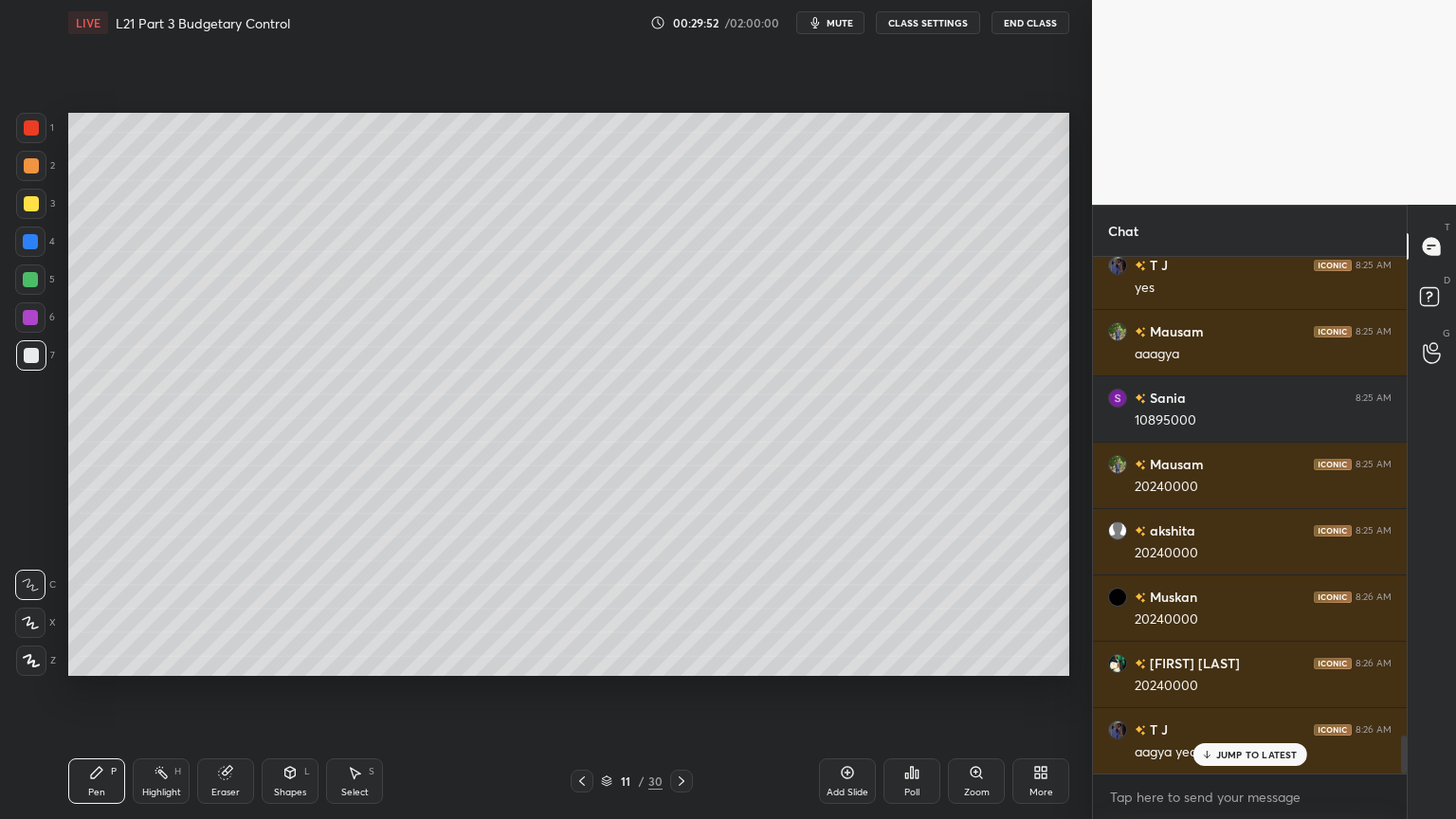 click 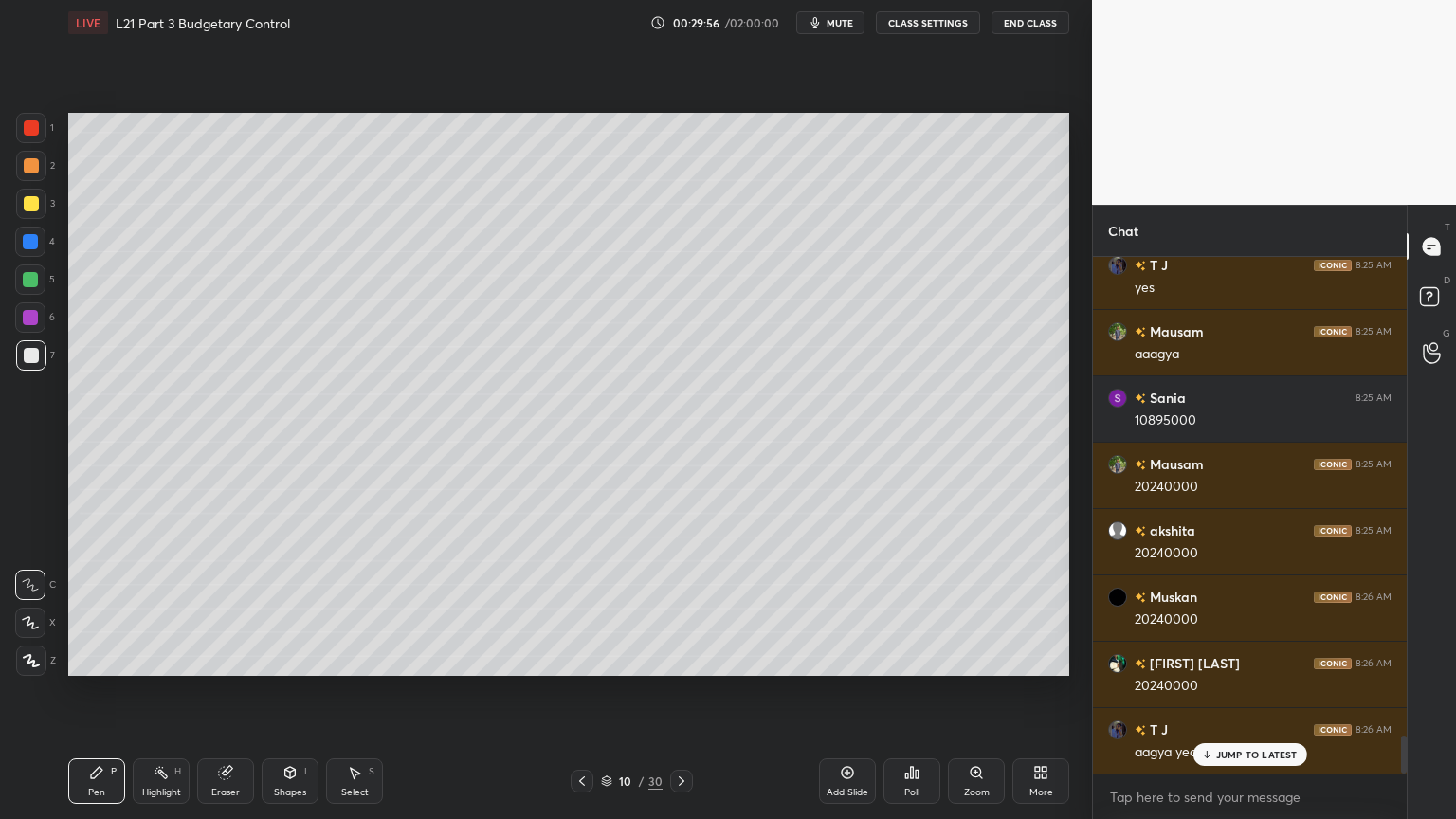 click 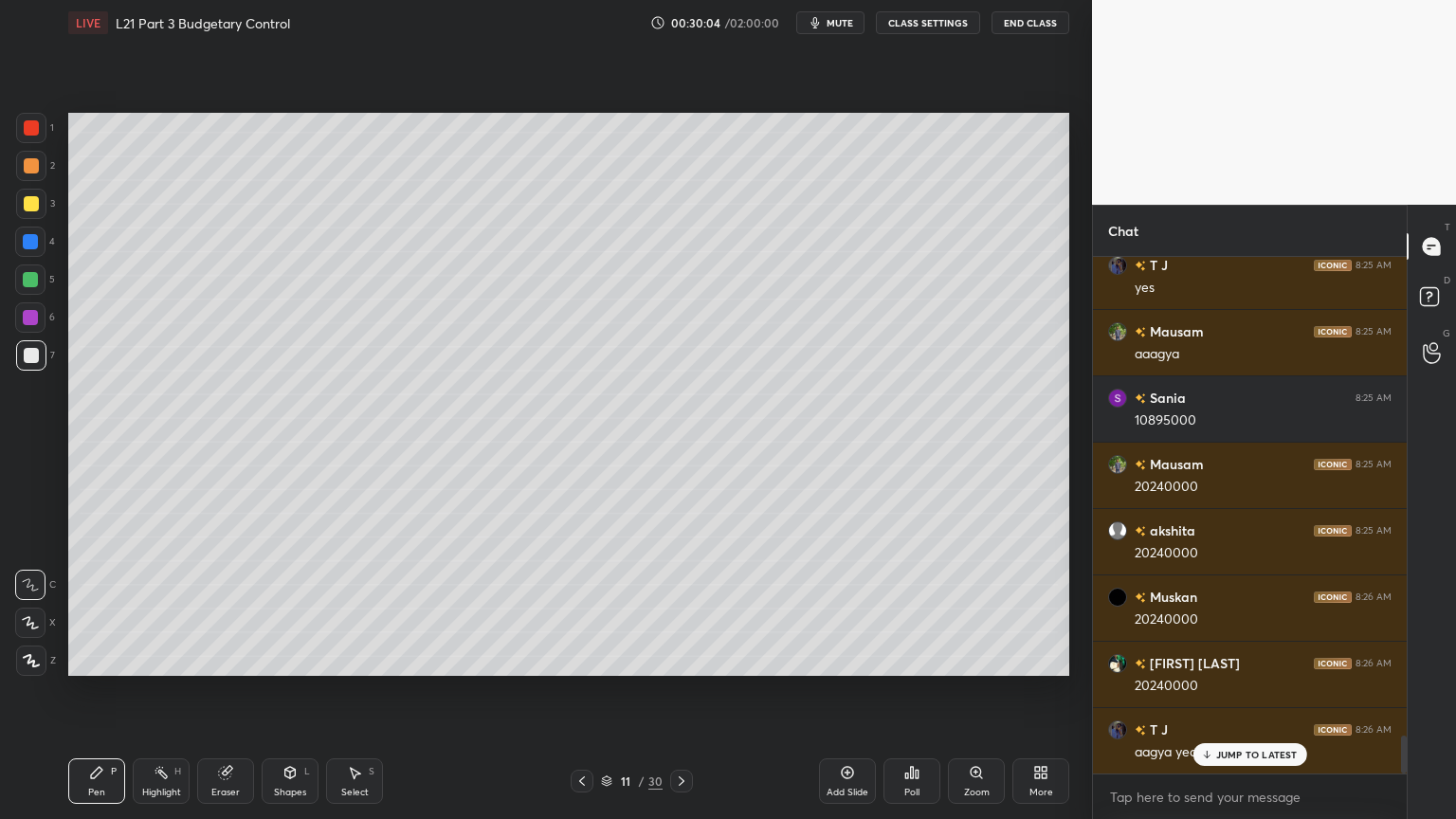 click 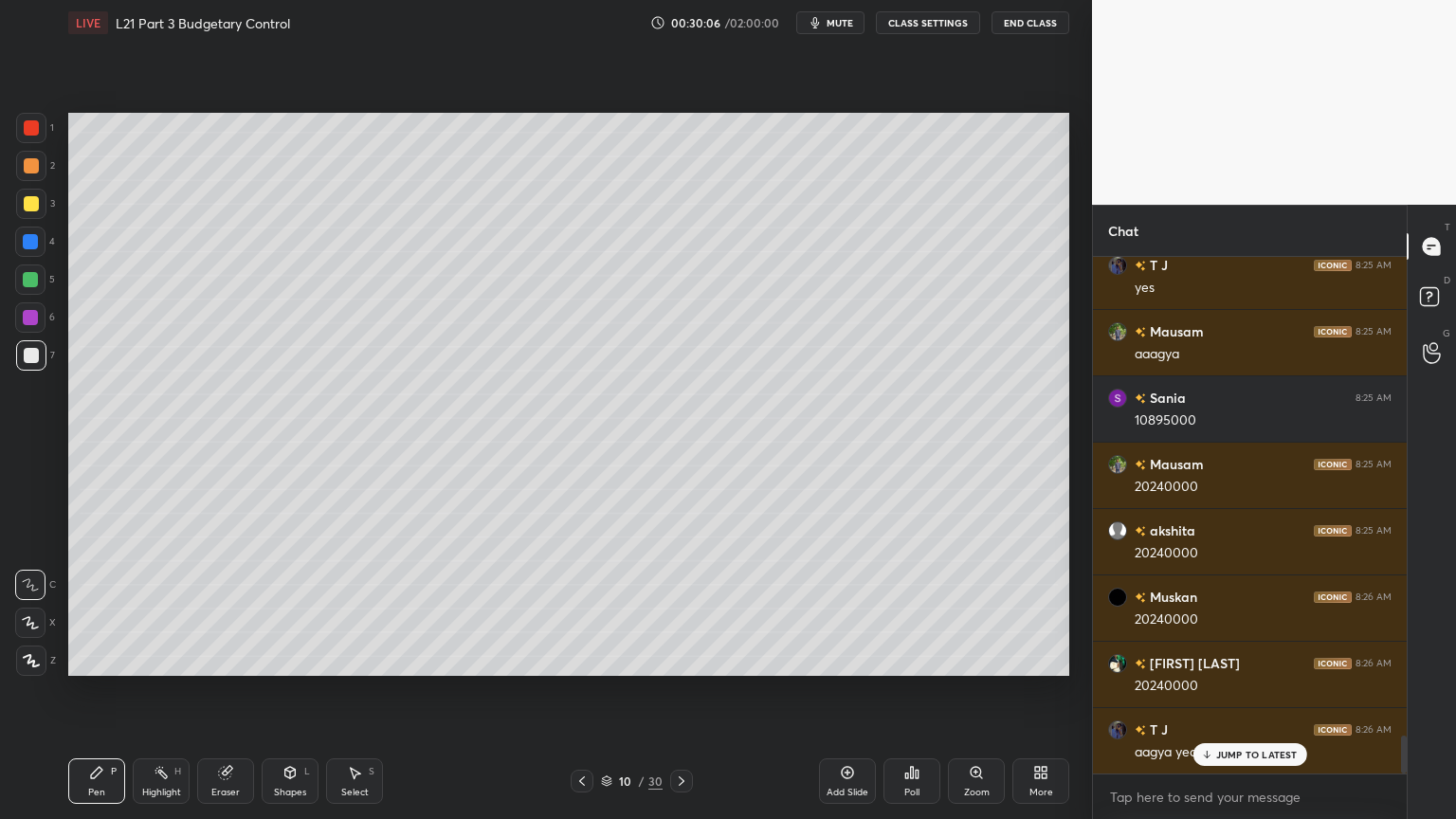 click 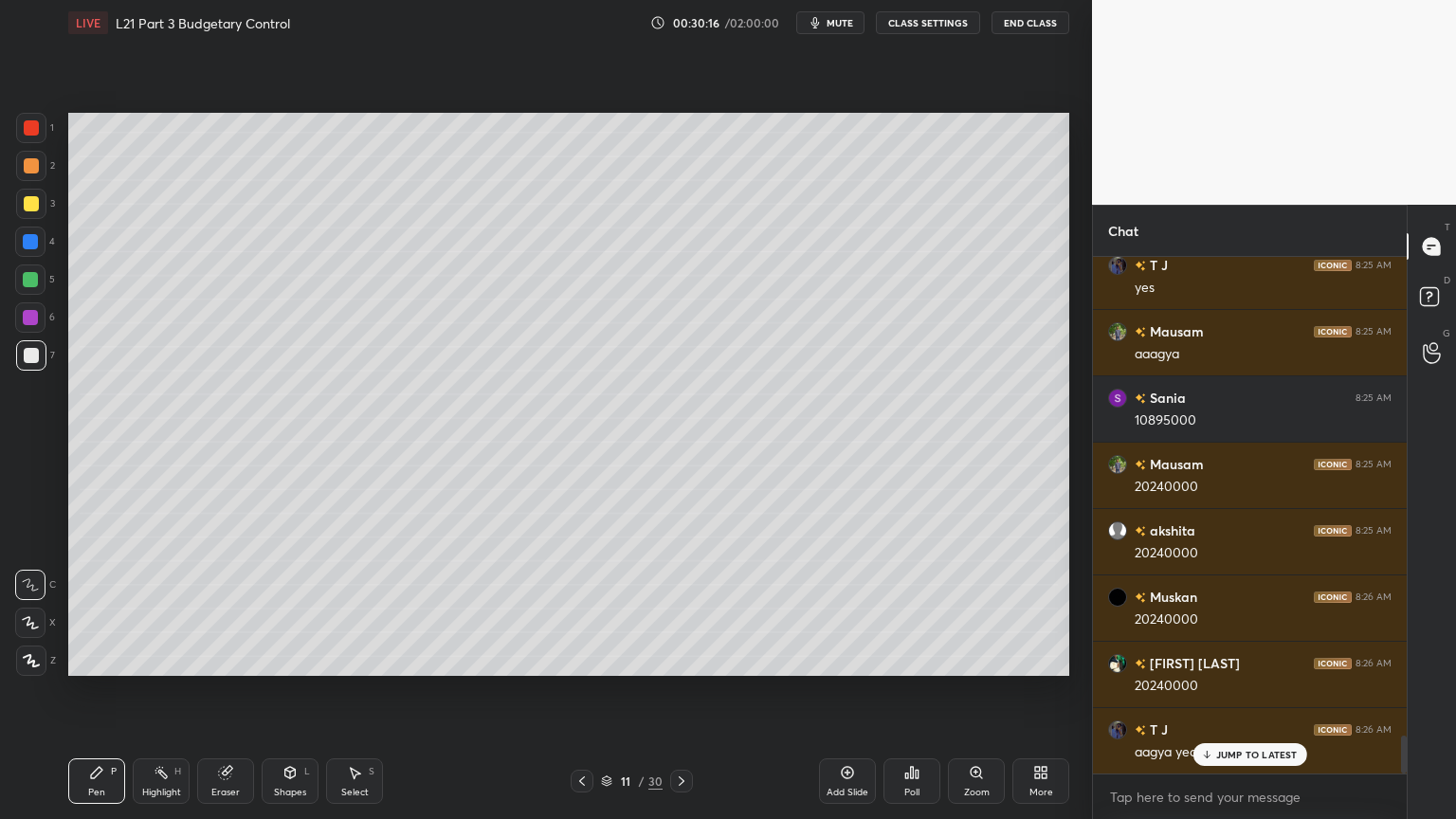 click 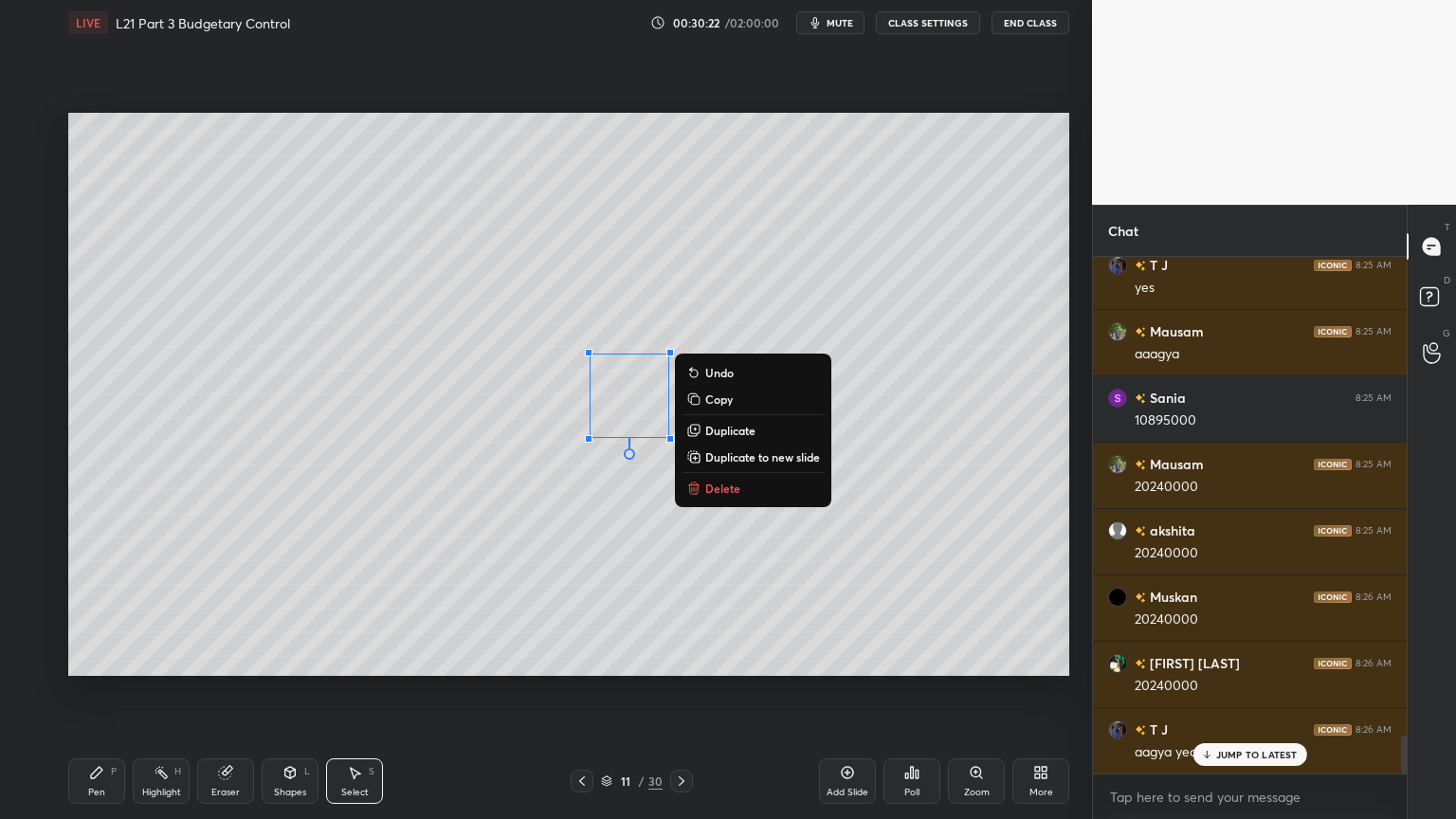 click on "Duplicate" at bounding box center (730, 430) 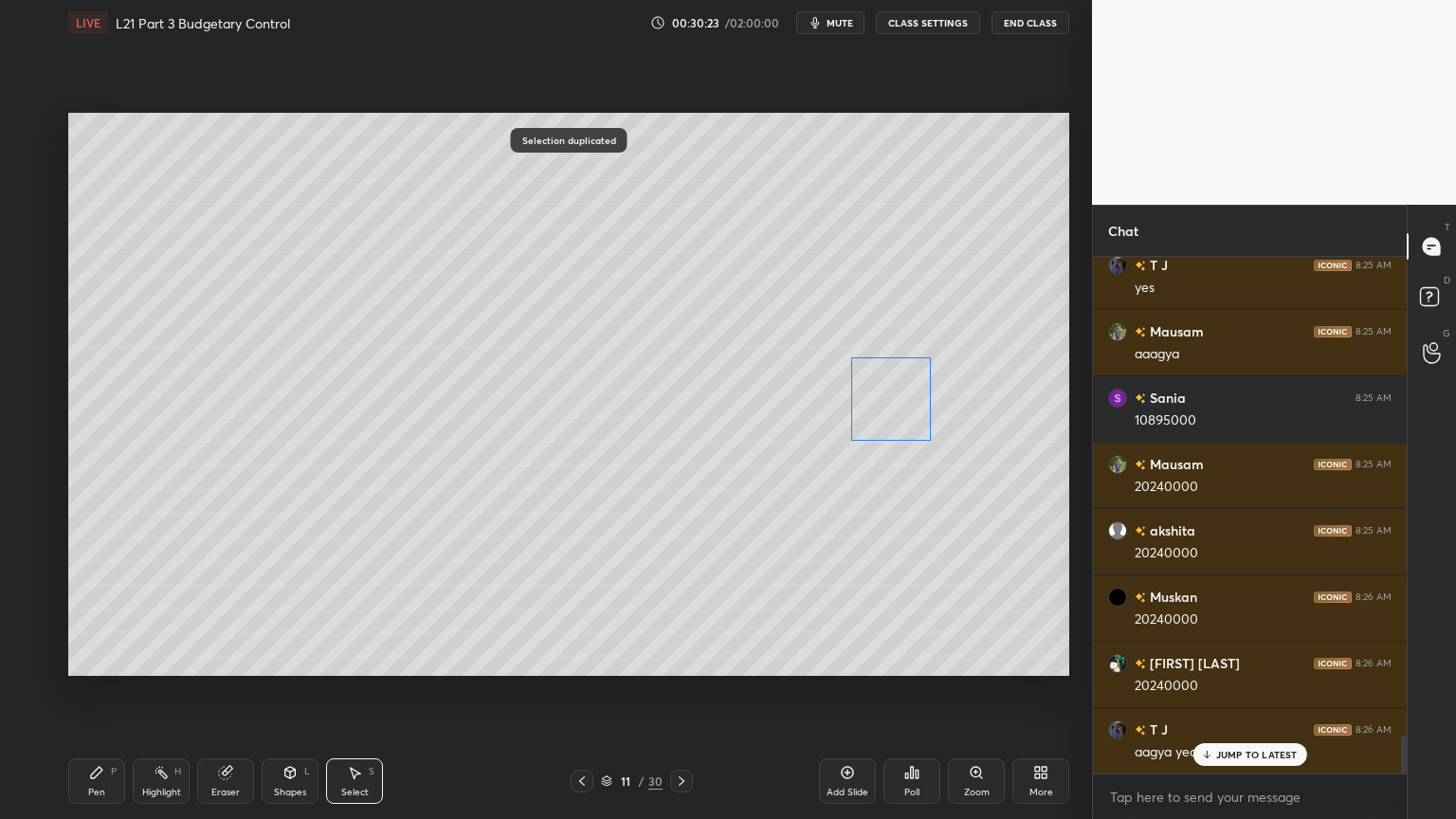 scroll, scrollTop: 6600, scrollLeft: 0, axis: vertical 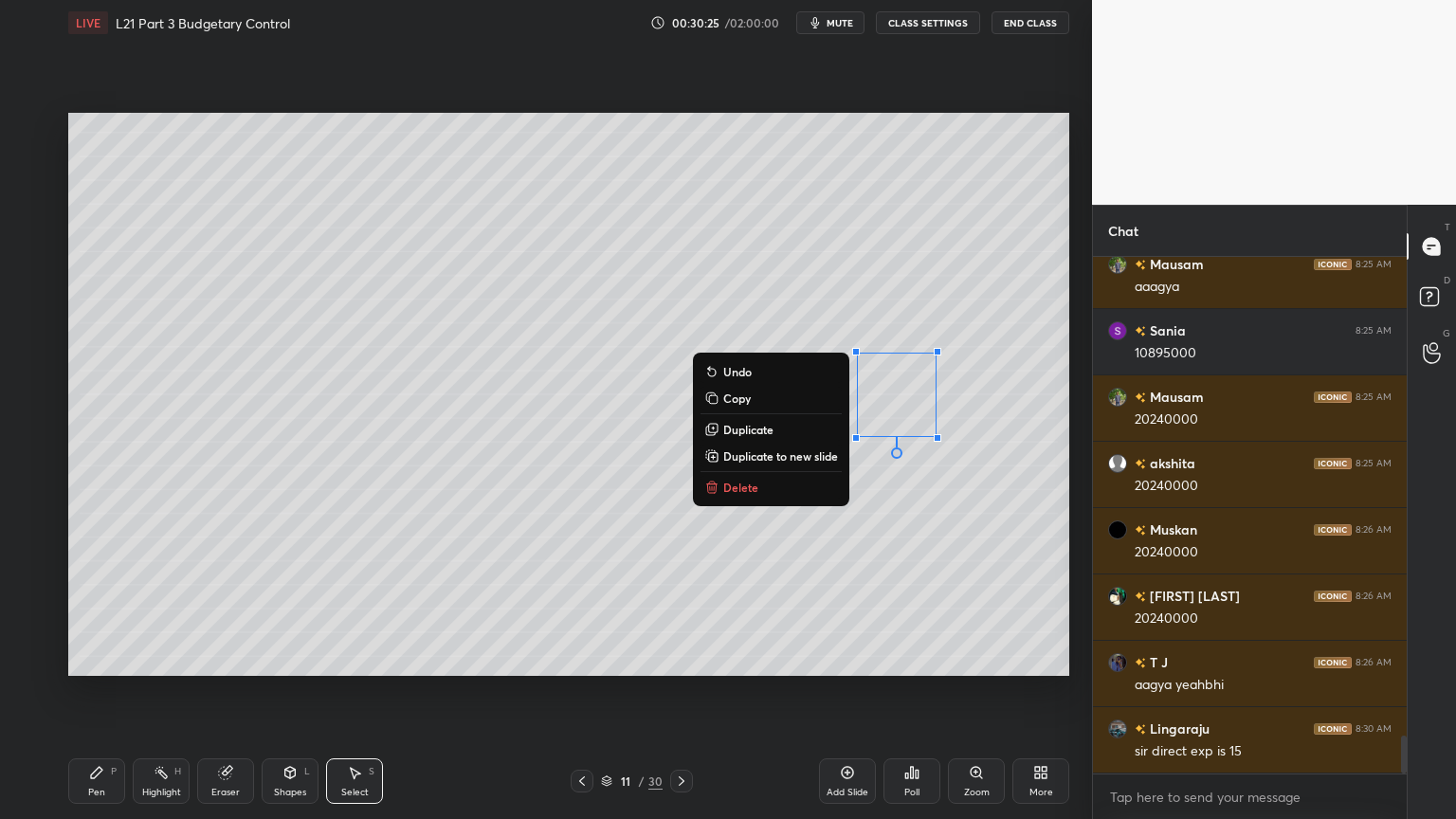 click on "0 ° Undo Copy Duplicate Duplicate to new slide Delete" at bounding box center [569, 394] 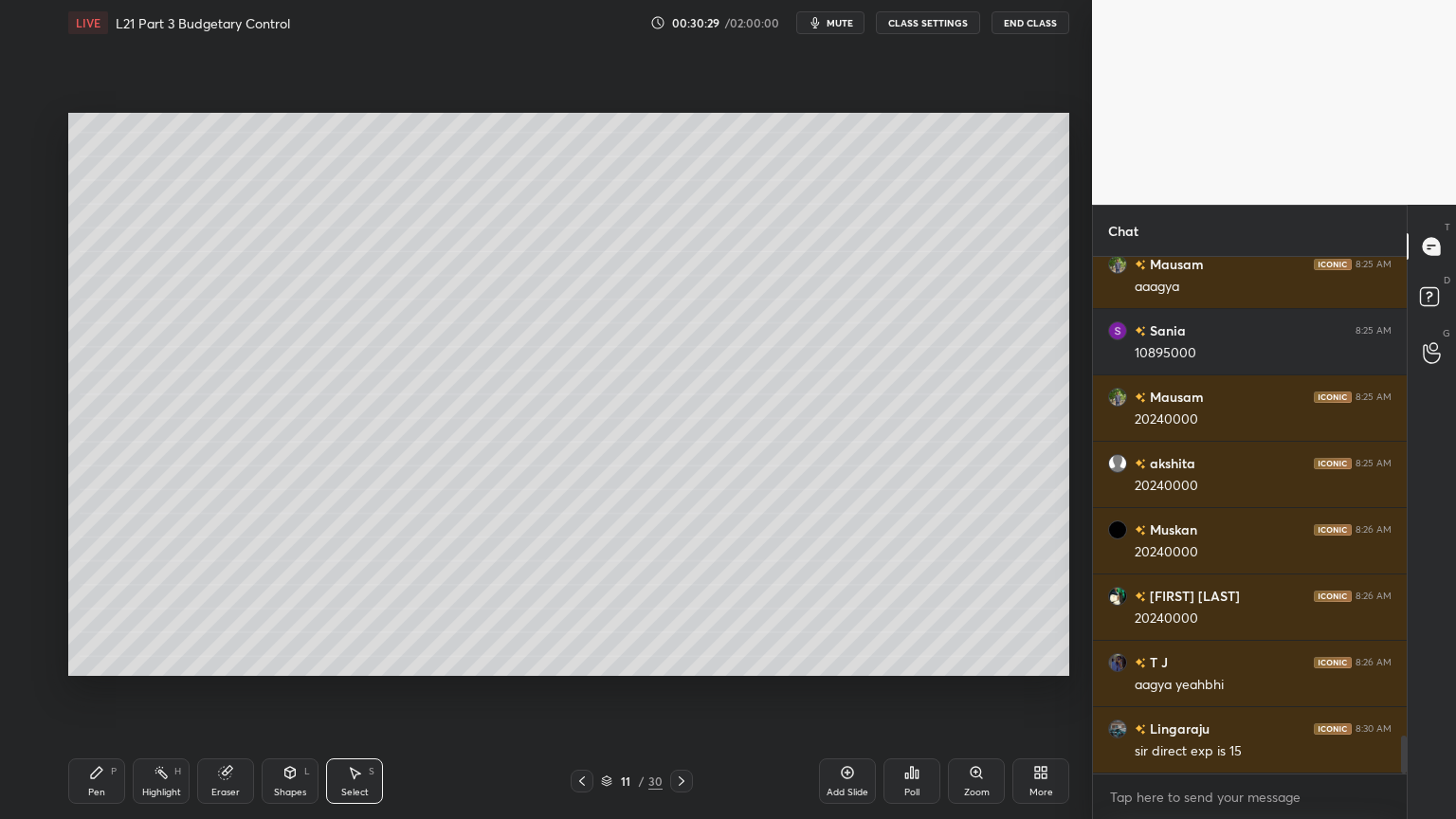 click 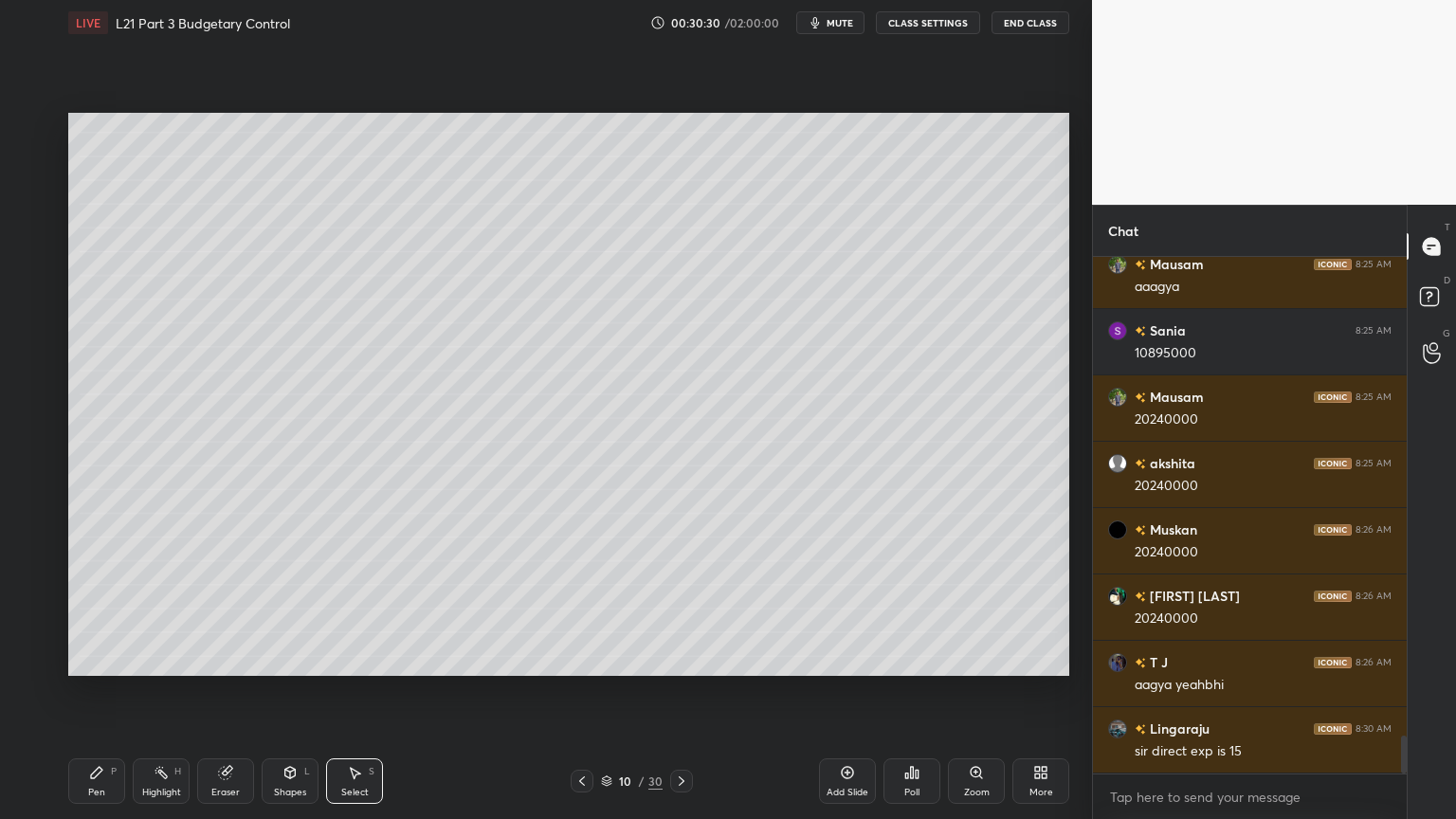 click 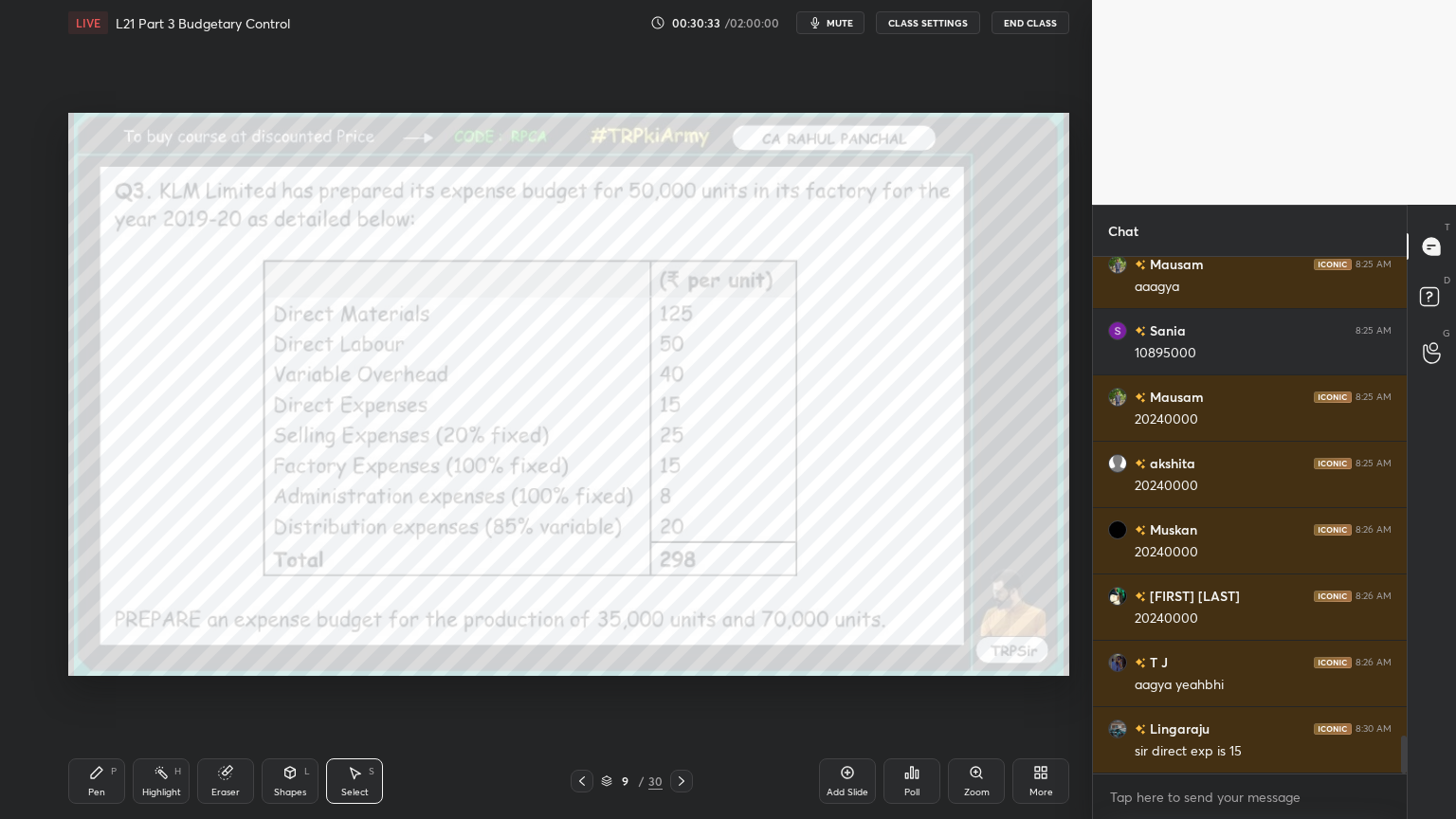click 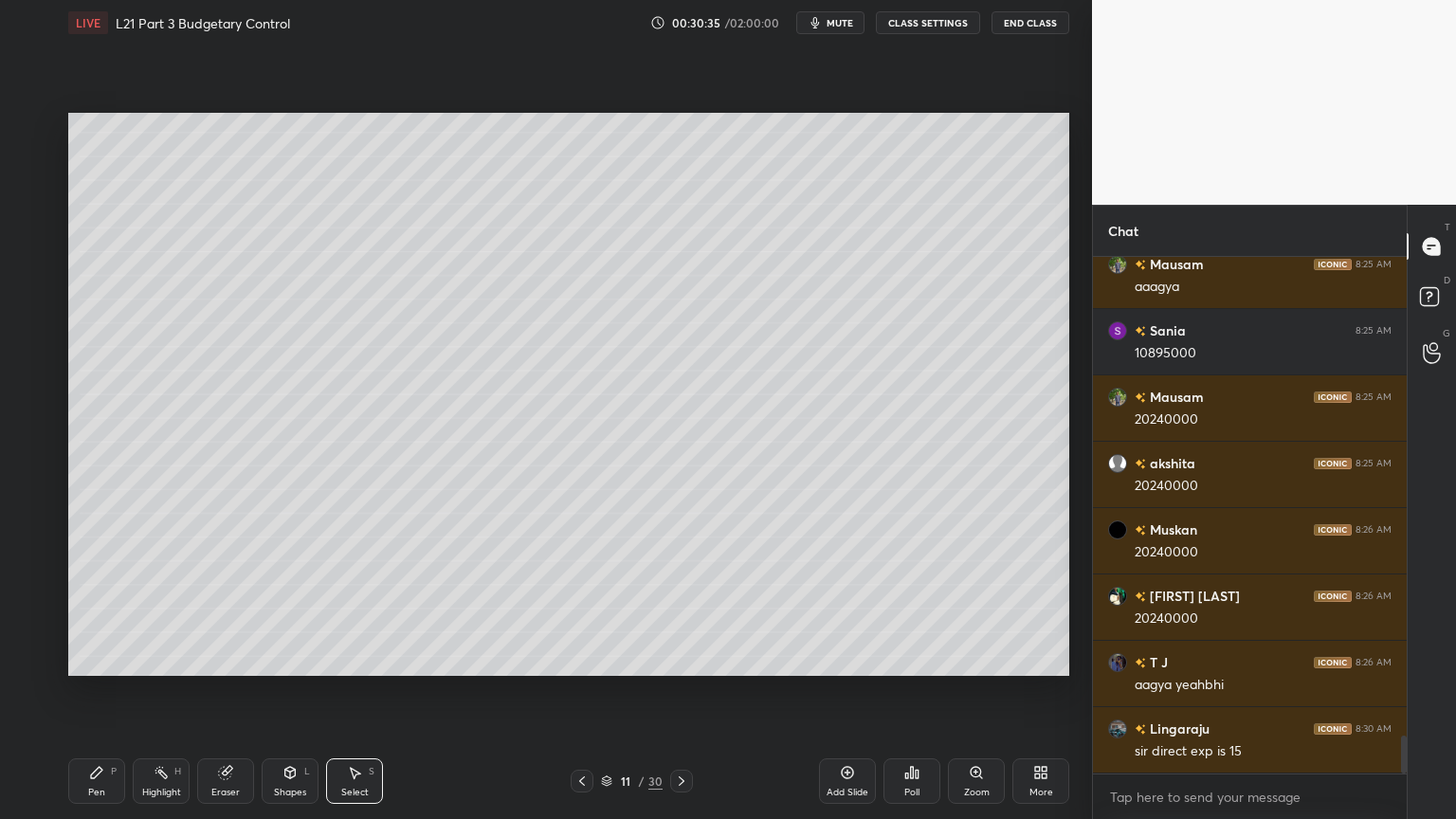 click on "Eraser" at bounding box center [226, 781] 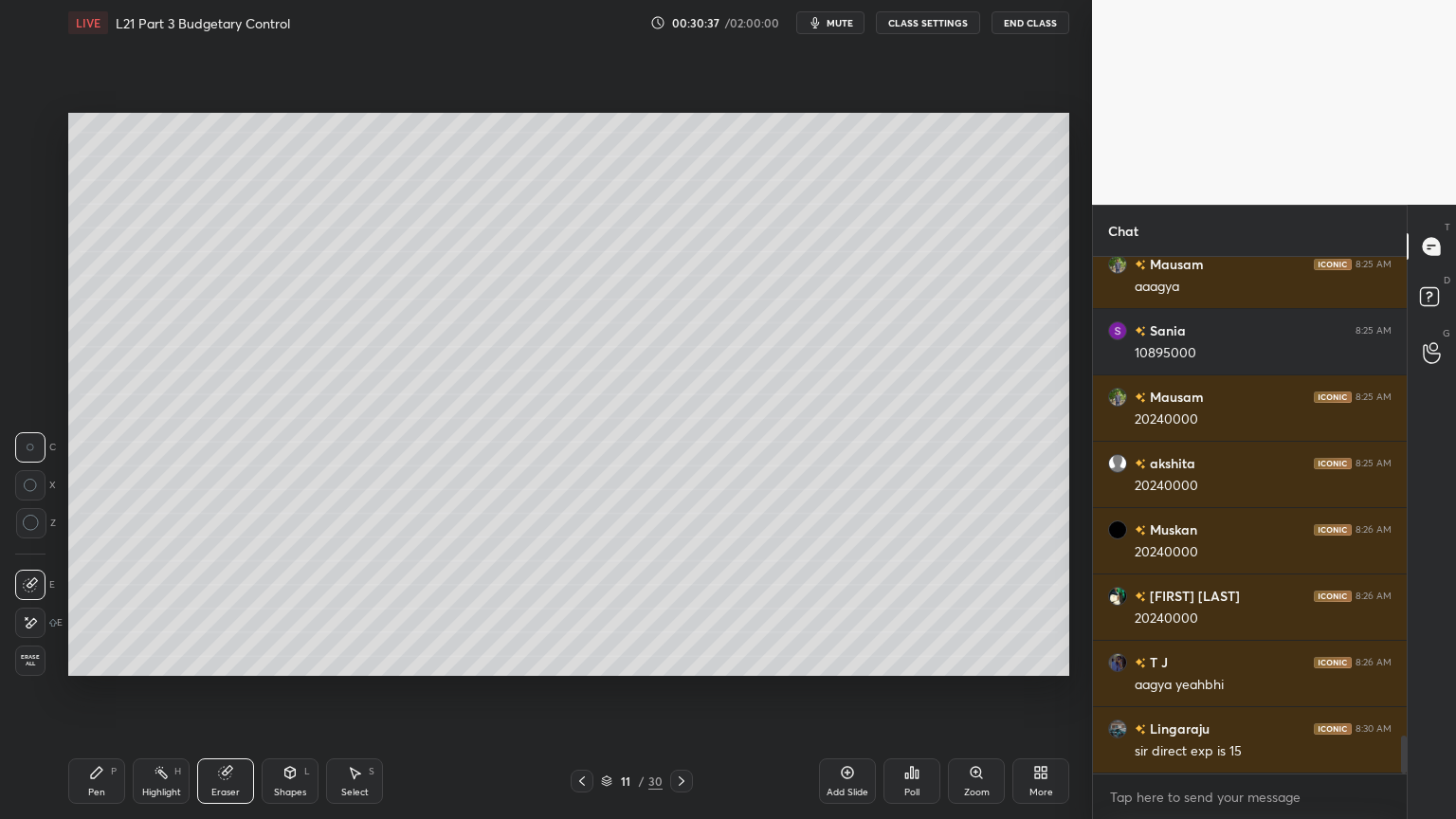 click 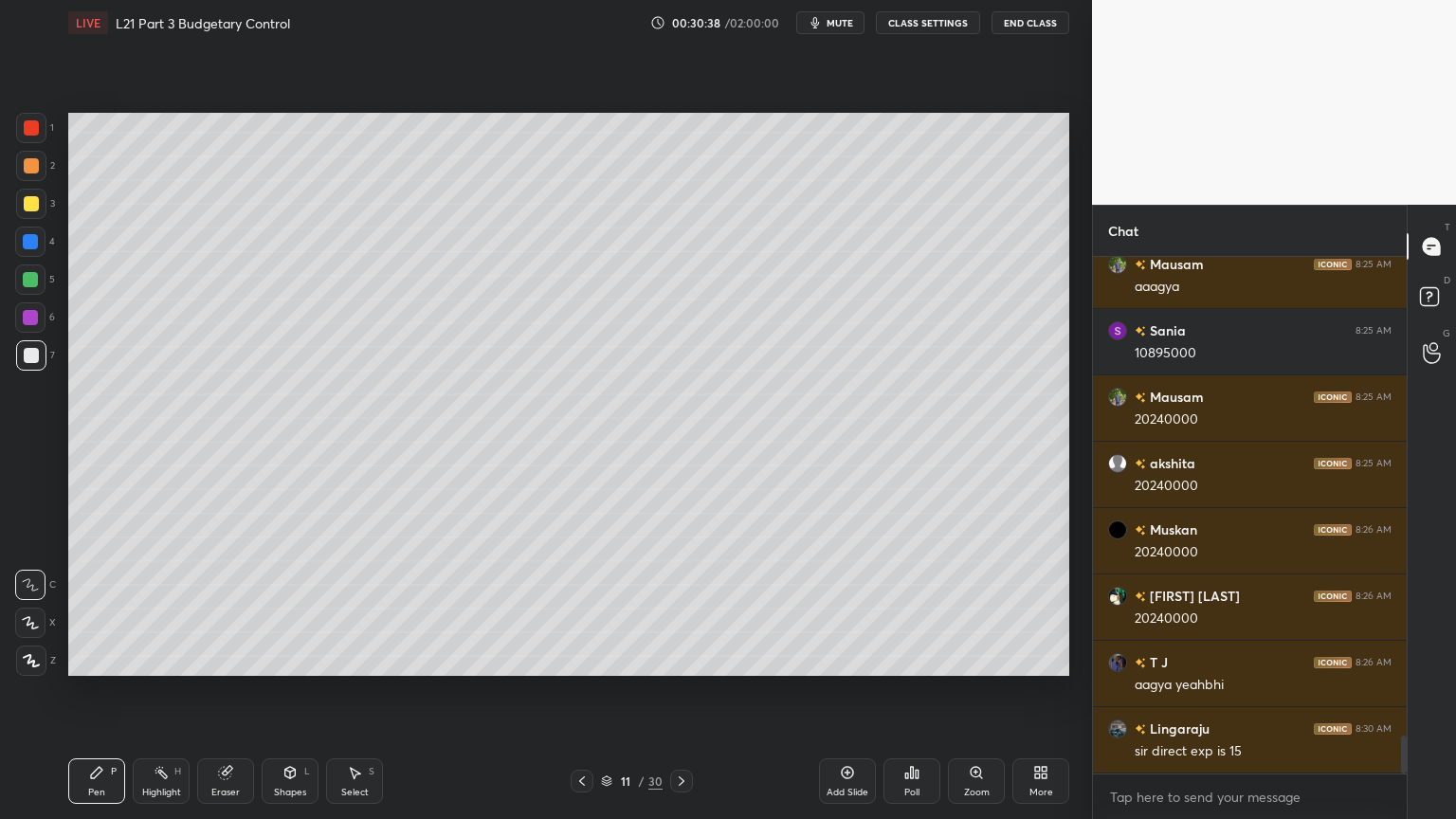 click at bounding box center (30, 280) 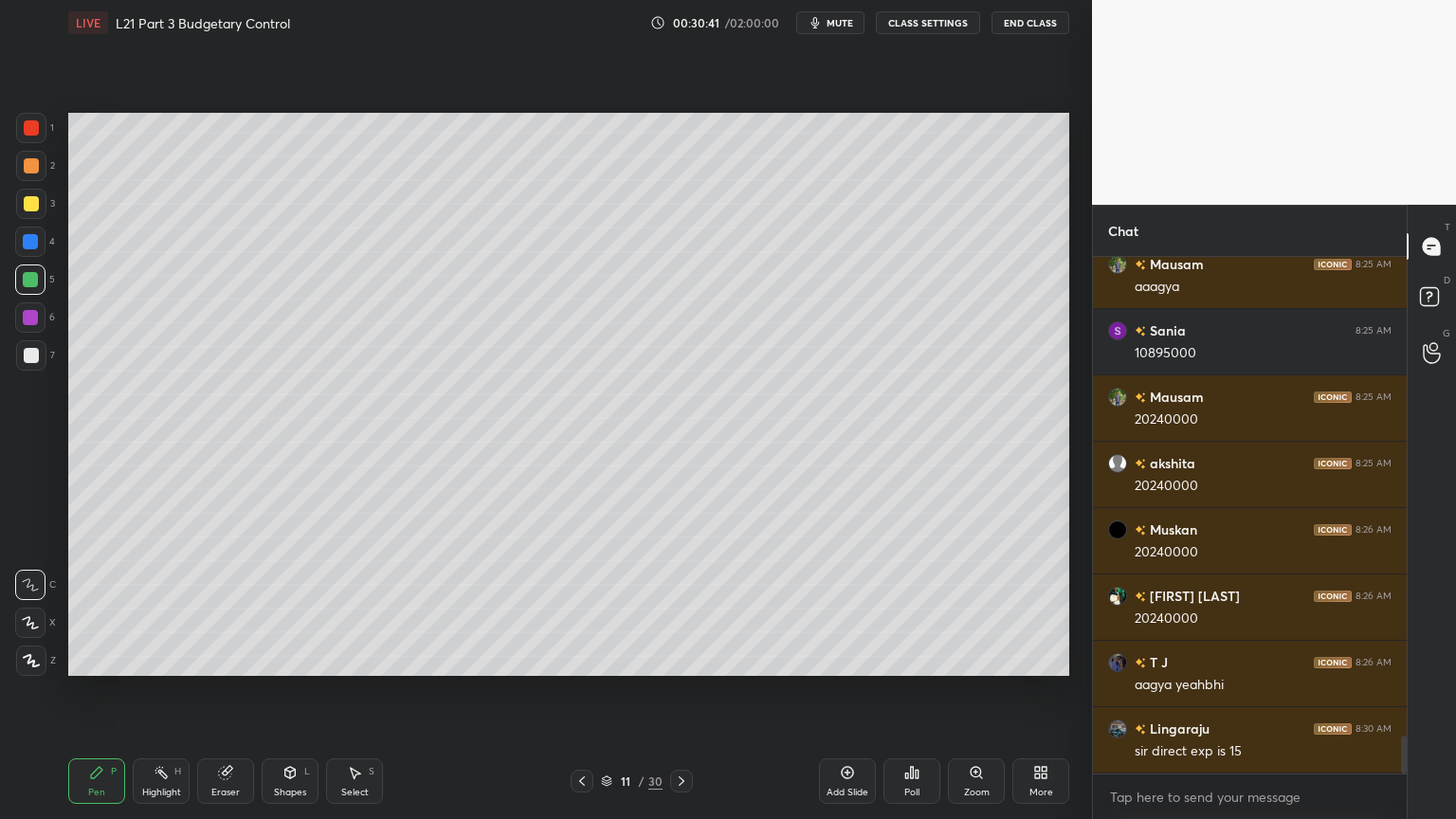 click at bounding box center (31, 355) 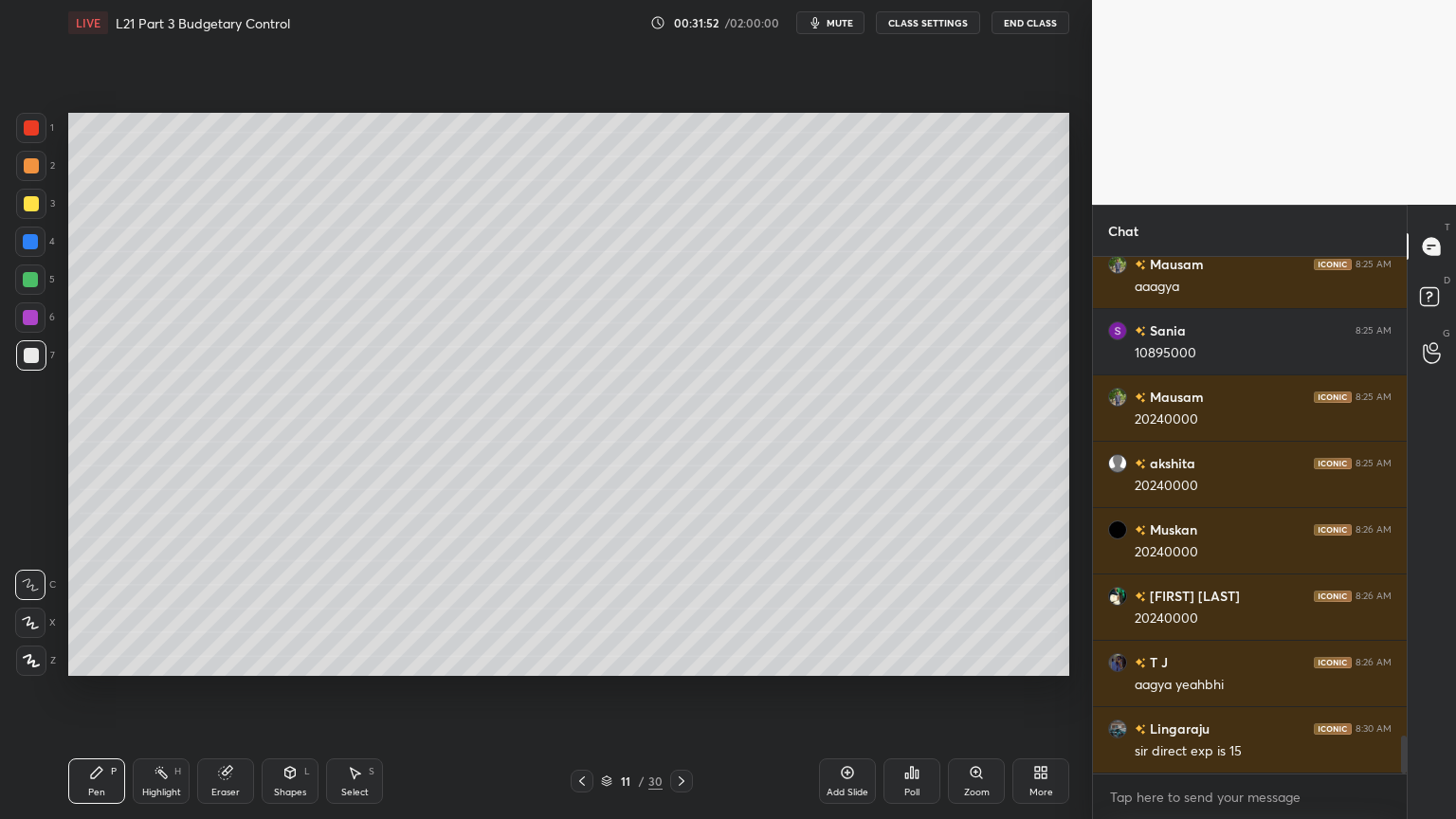 click on "Select S" at bounding box center (355, 781) 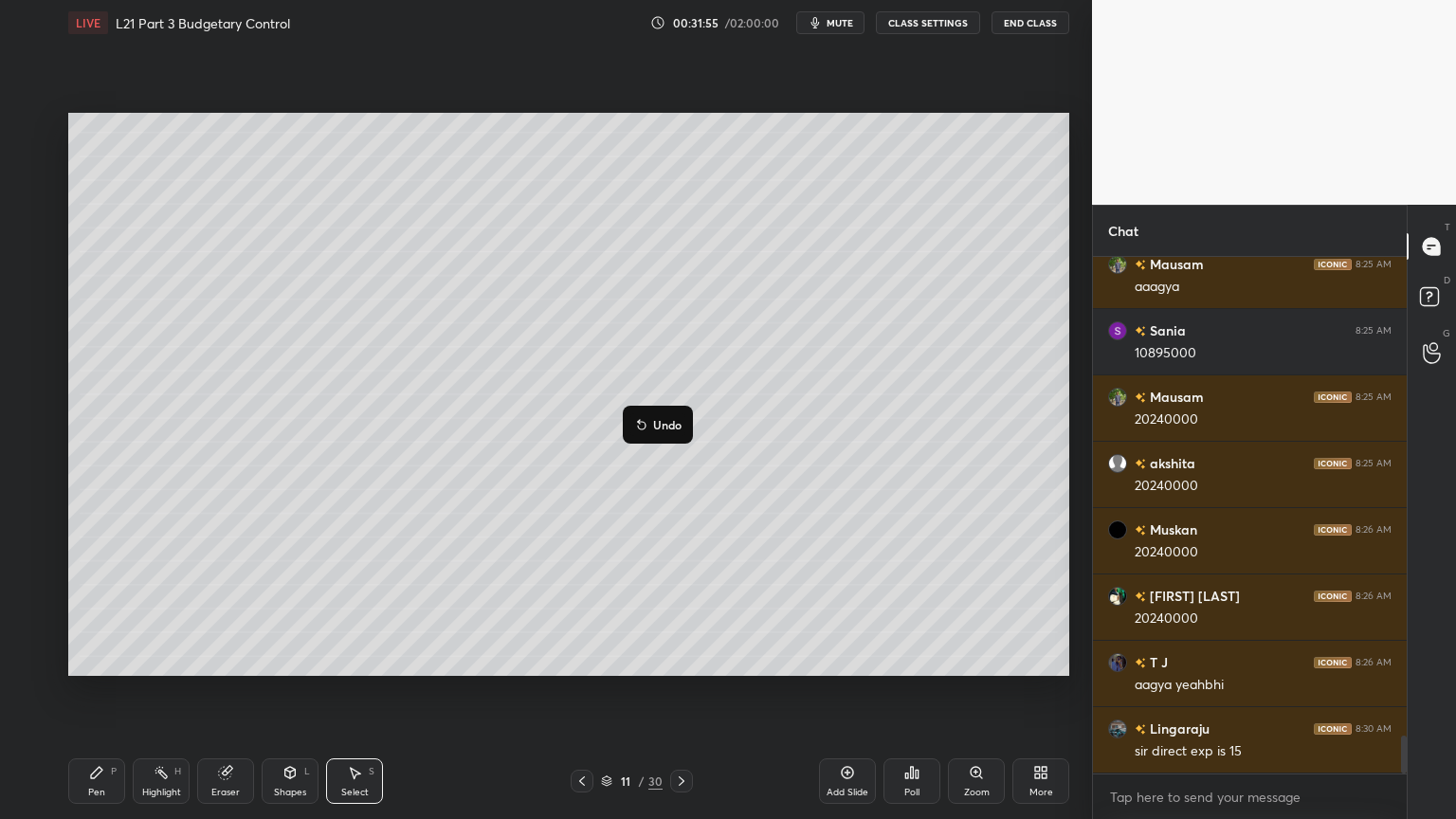 click 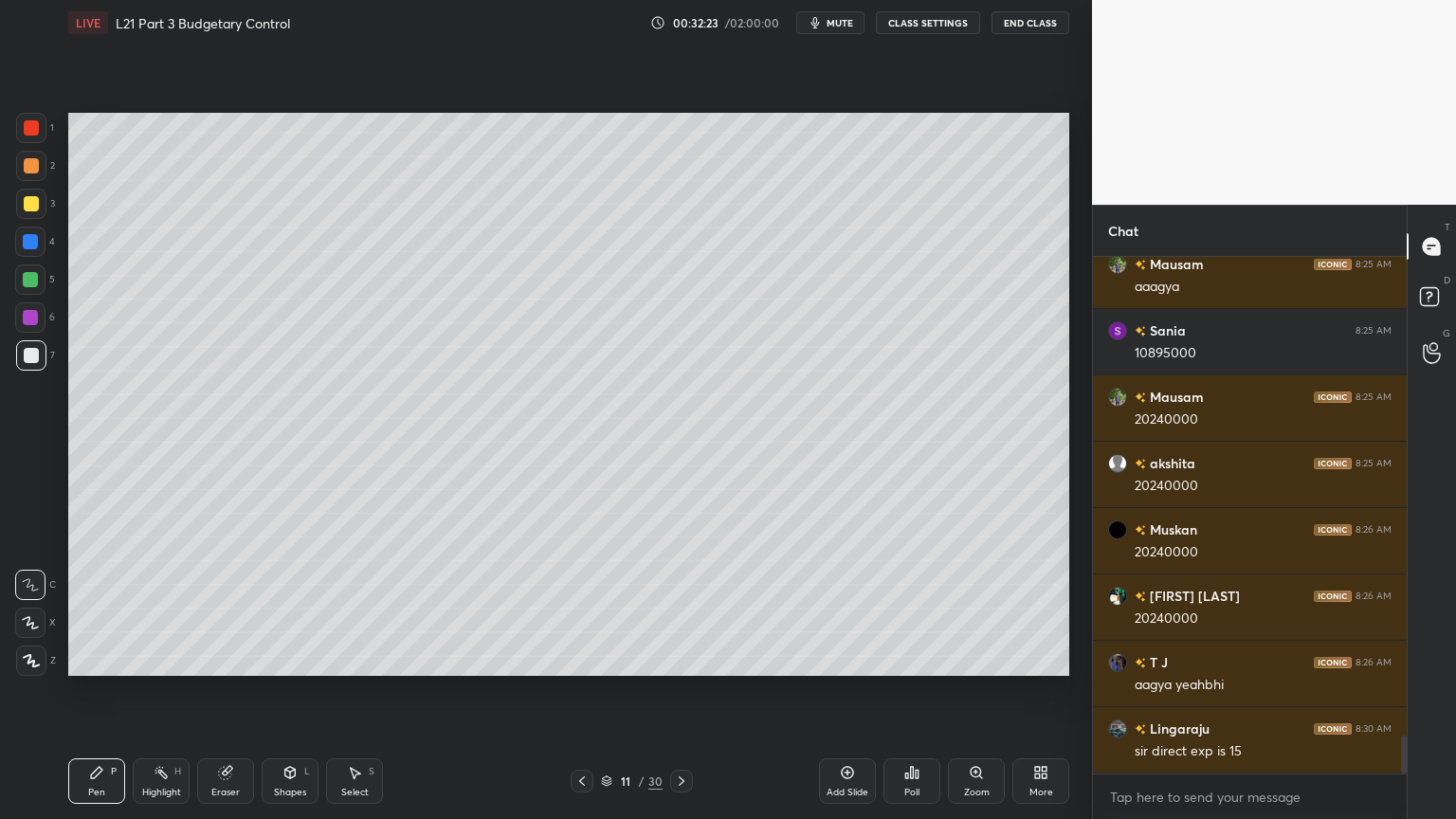 click 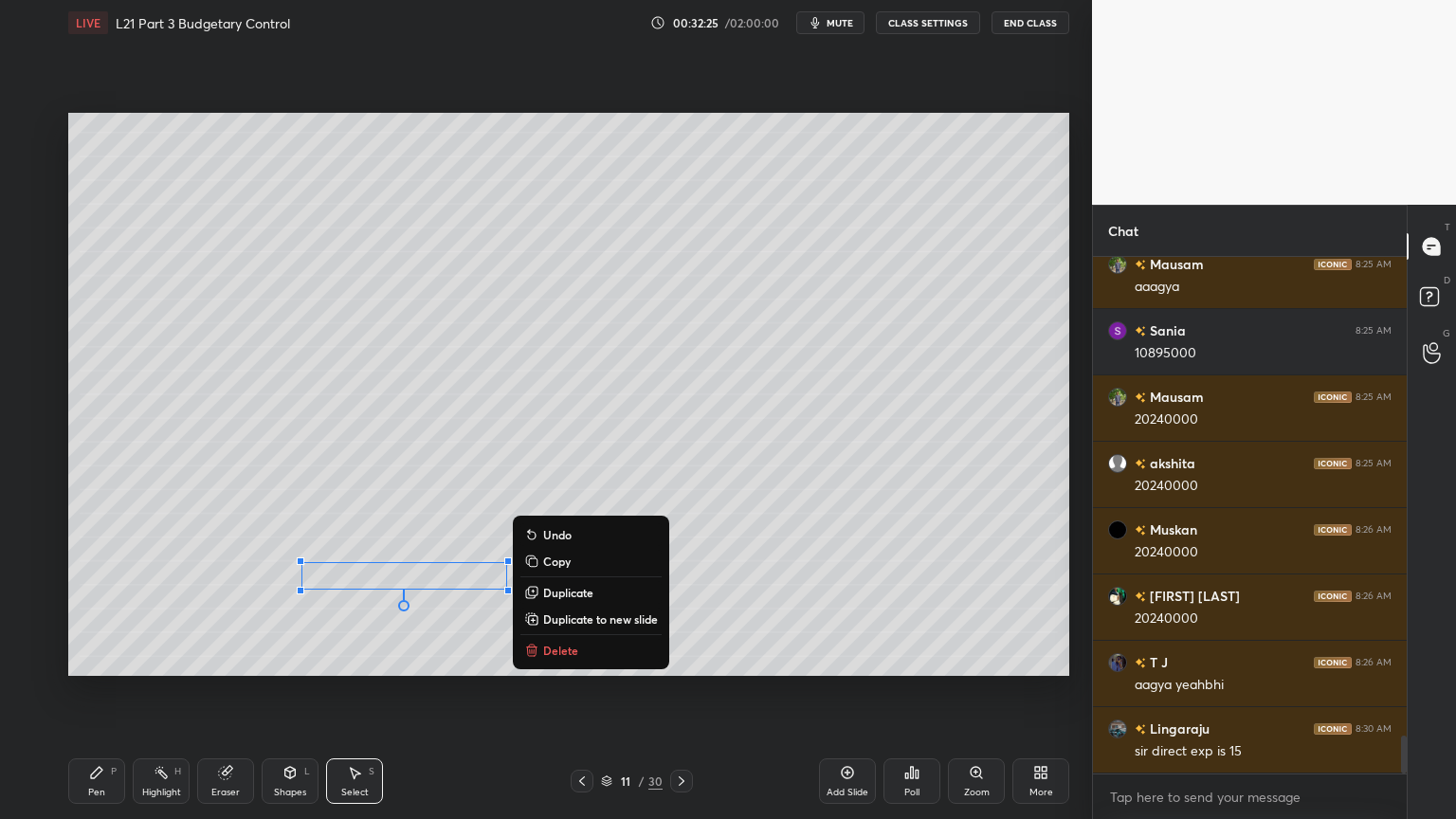 click on "Delete" at bounding box center [560, 650] 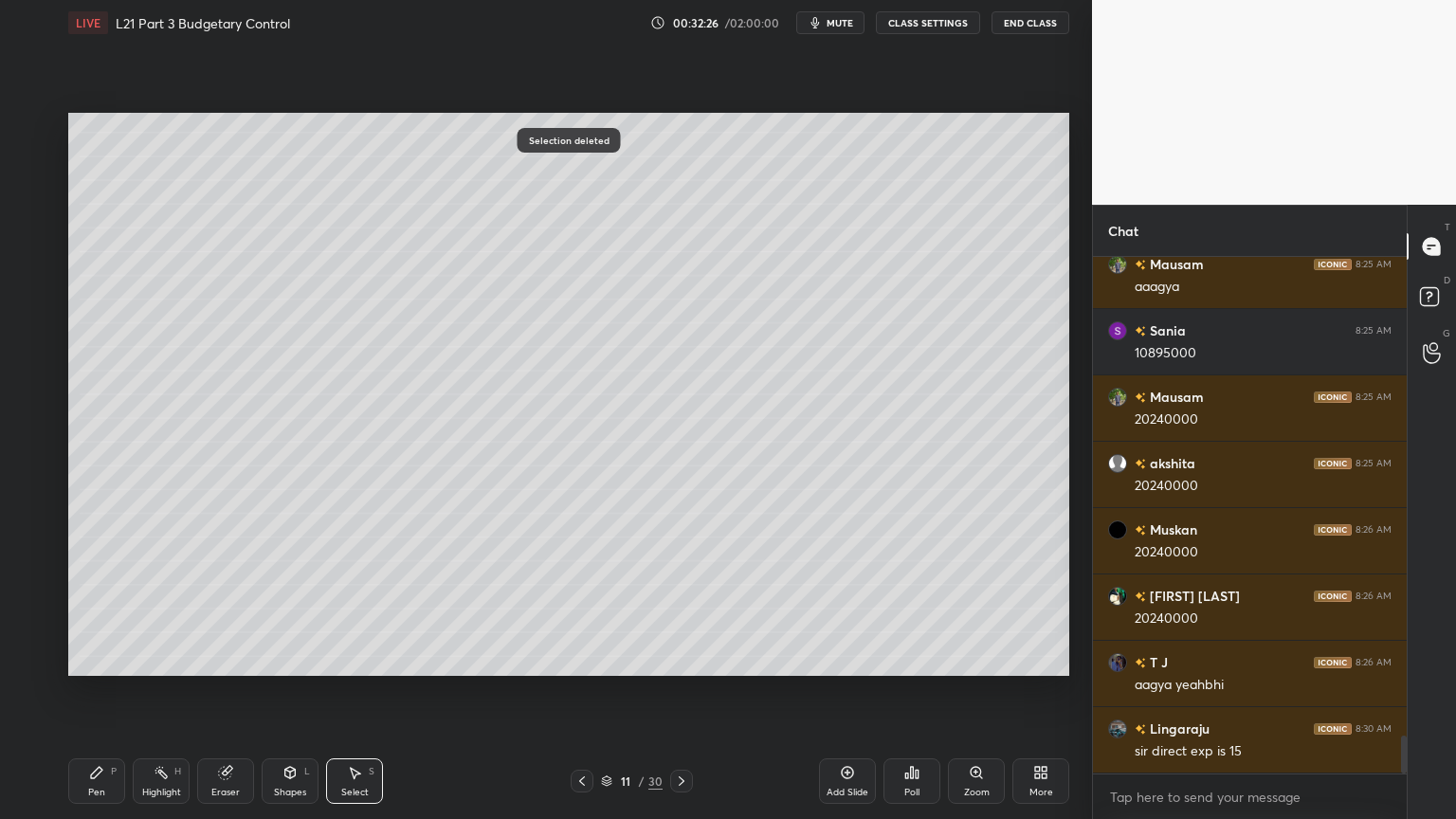 click 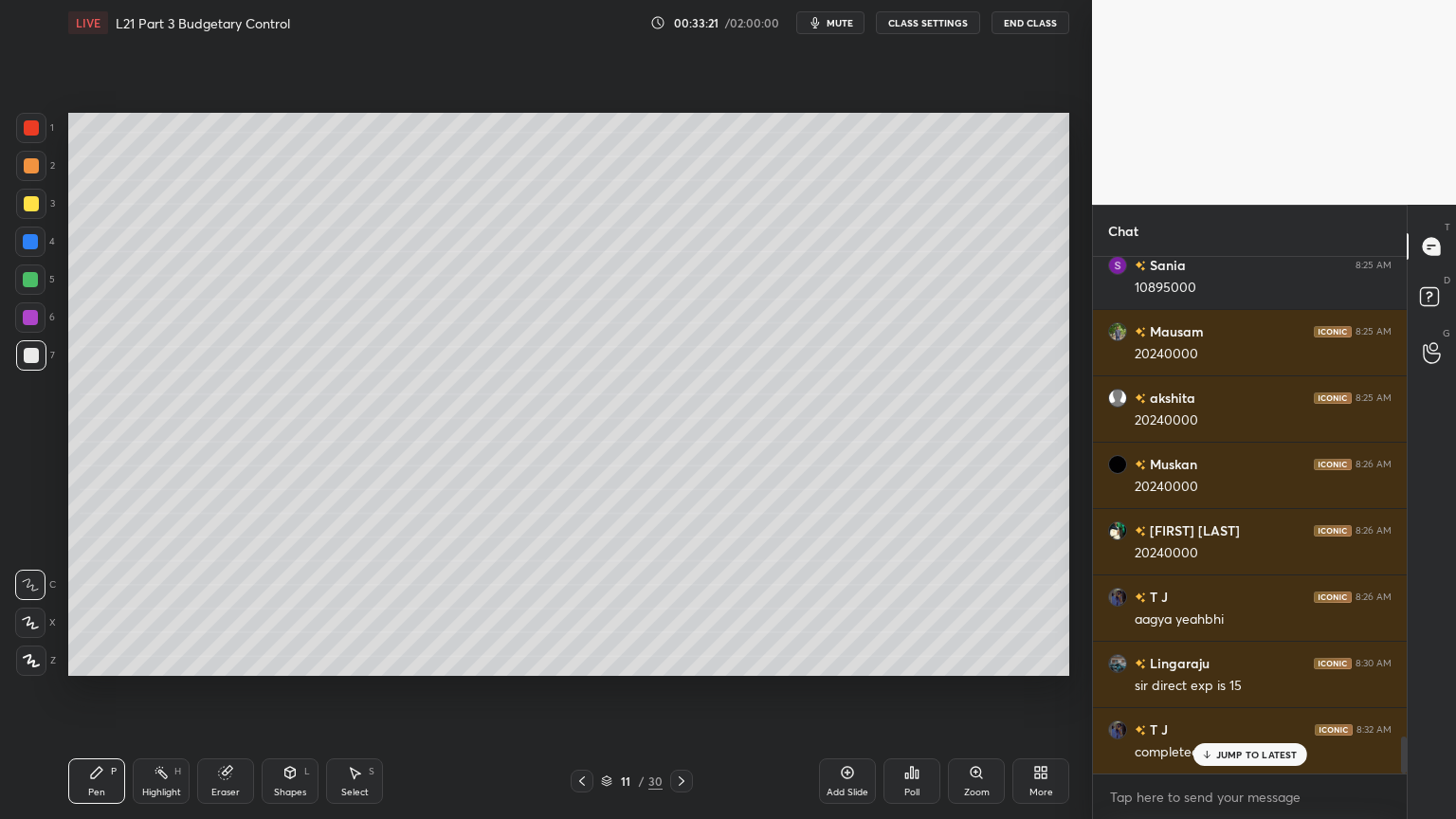 scroll, scrollTop: 6733, scrollLeft: 0, axis: vertical 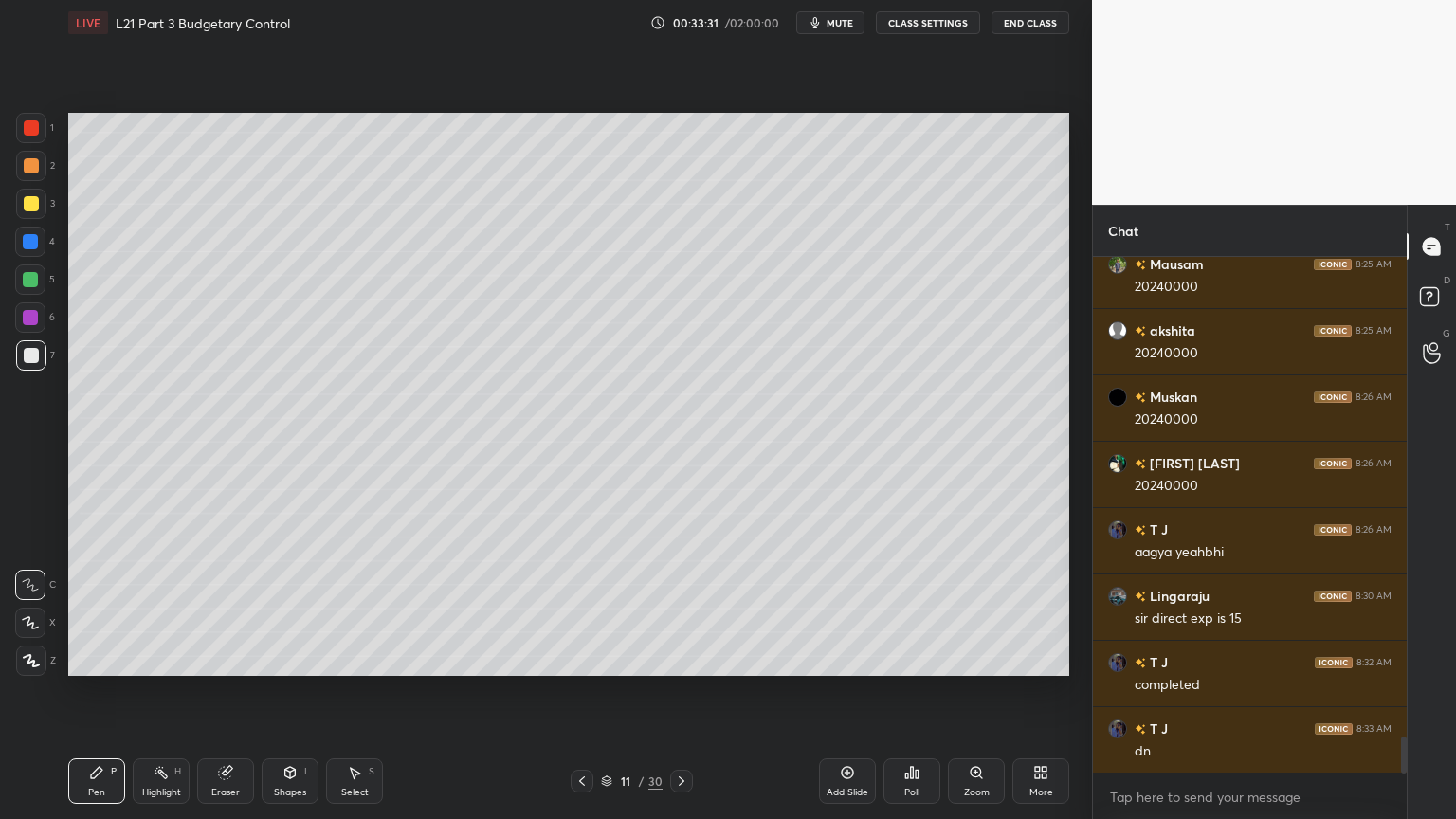 click on "Select" at bounding box center [355, 792] 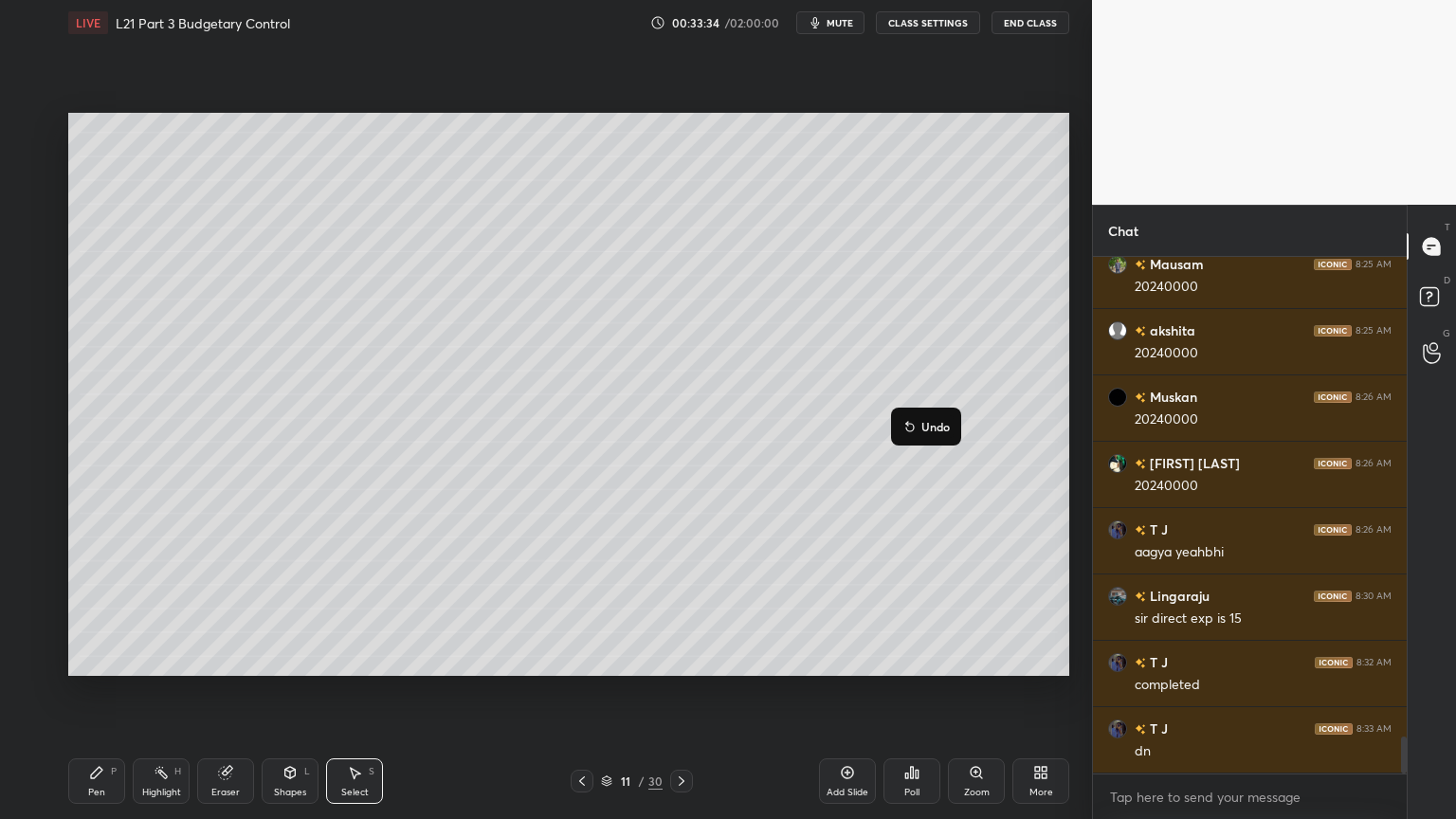 click on "Pen" at bounding box center (97, 792) 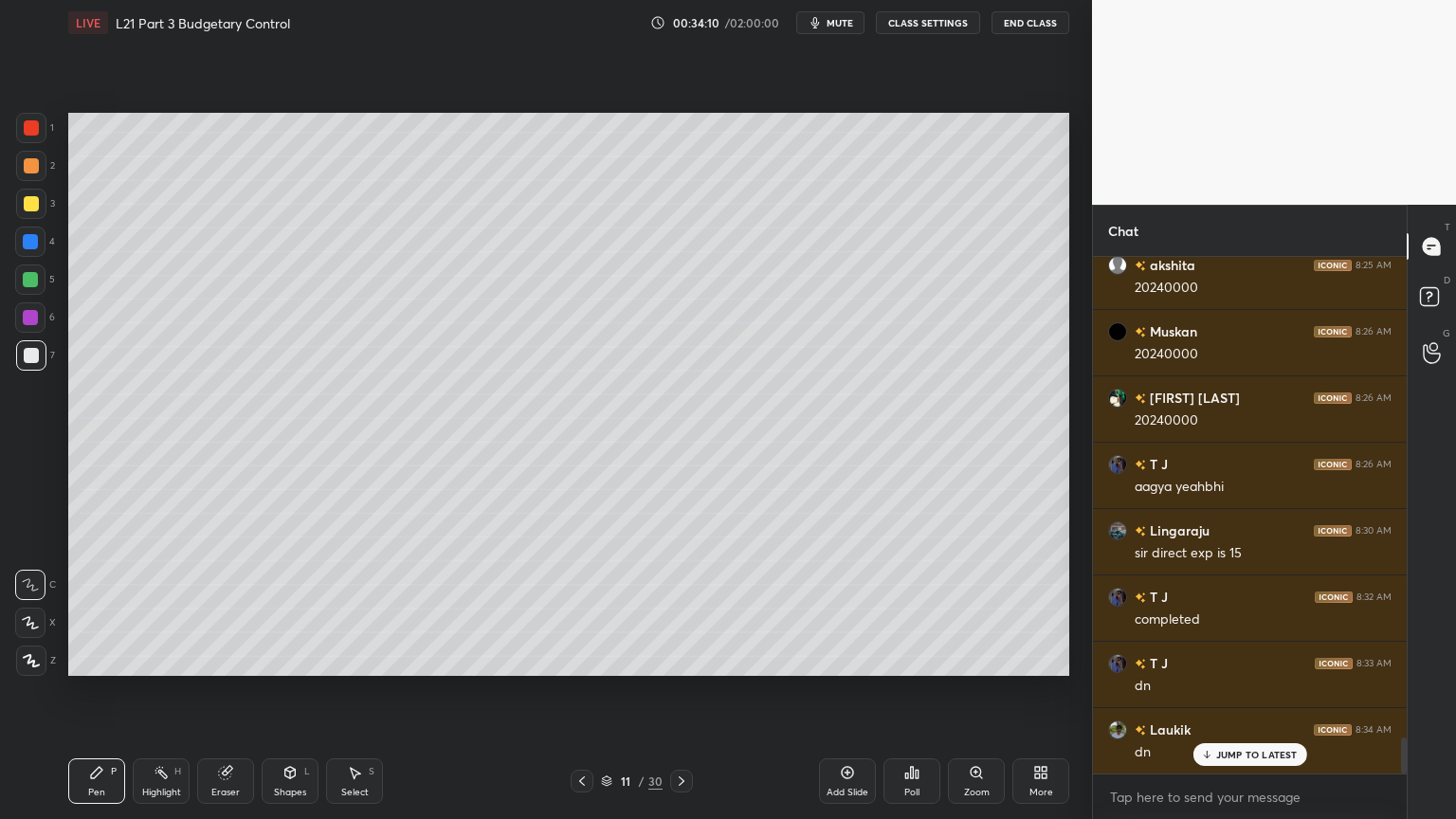 scroll, scrollTop: 6866, scrollLeft: 0, axis: vertical 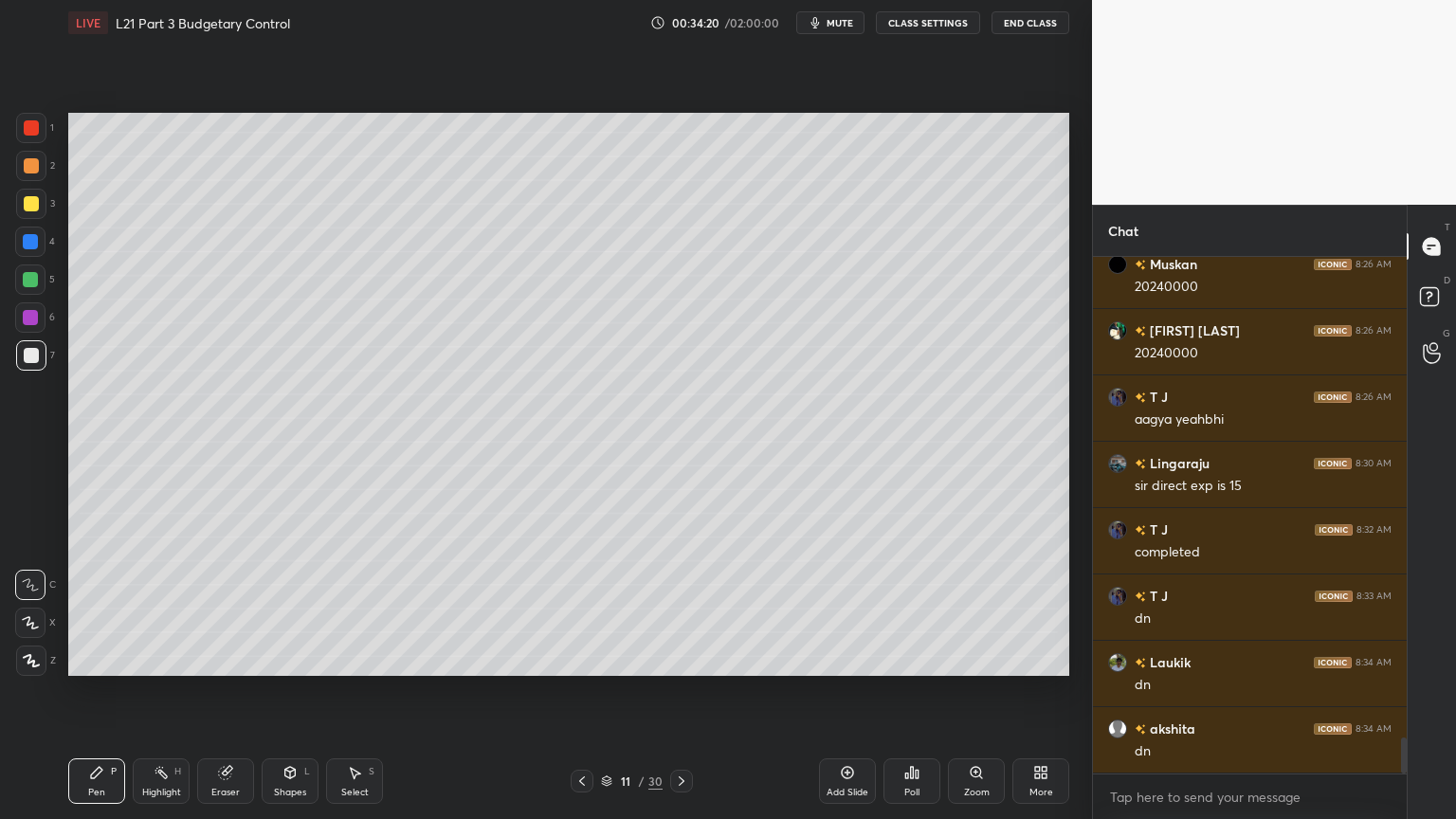 click 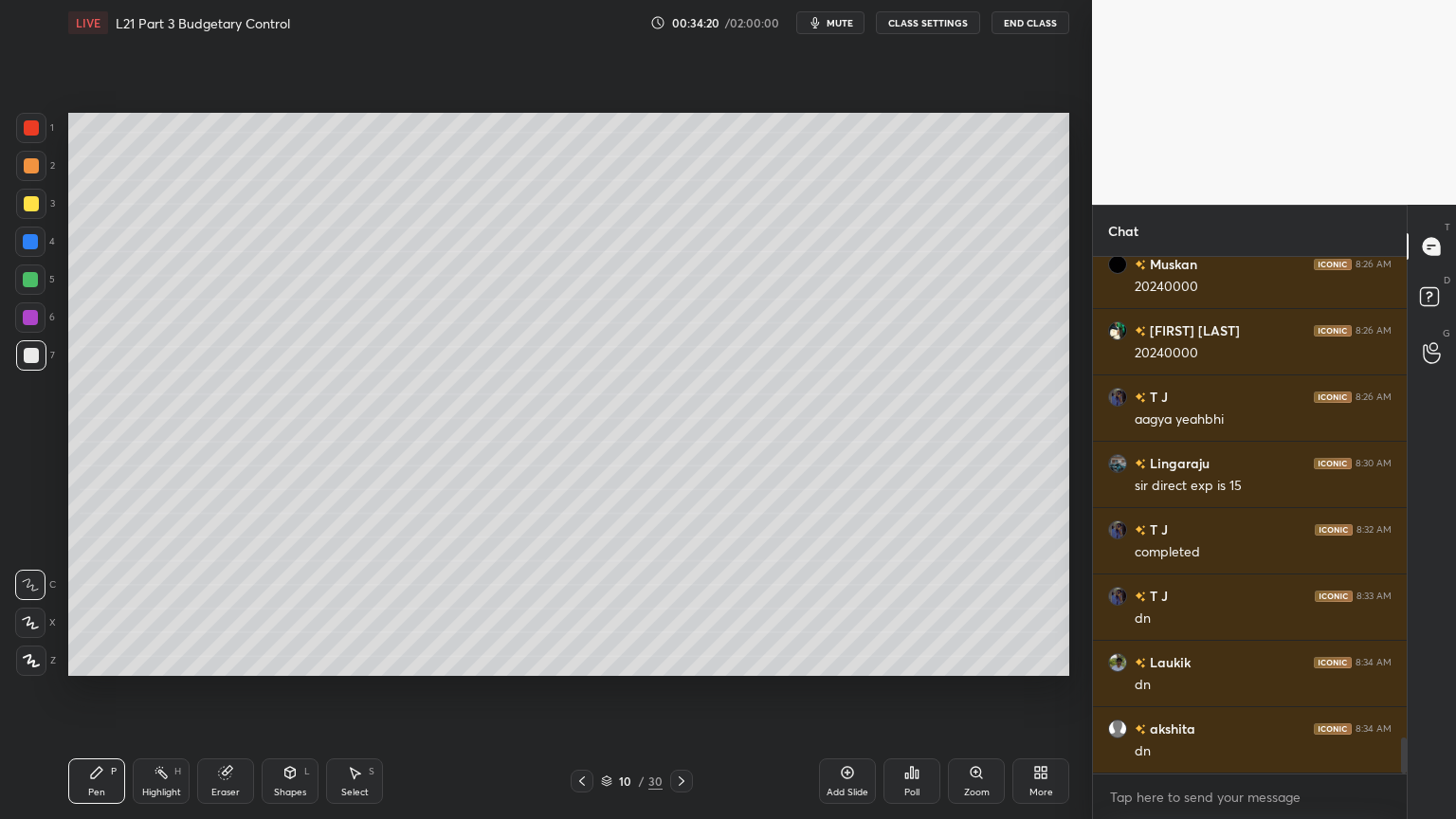 click 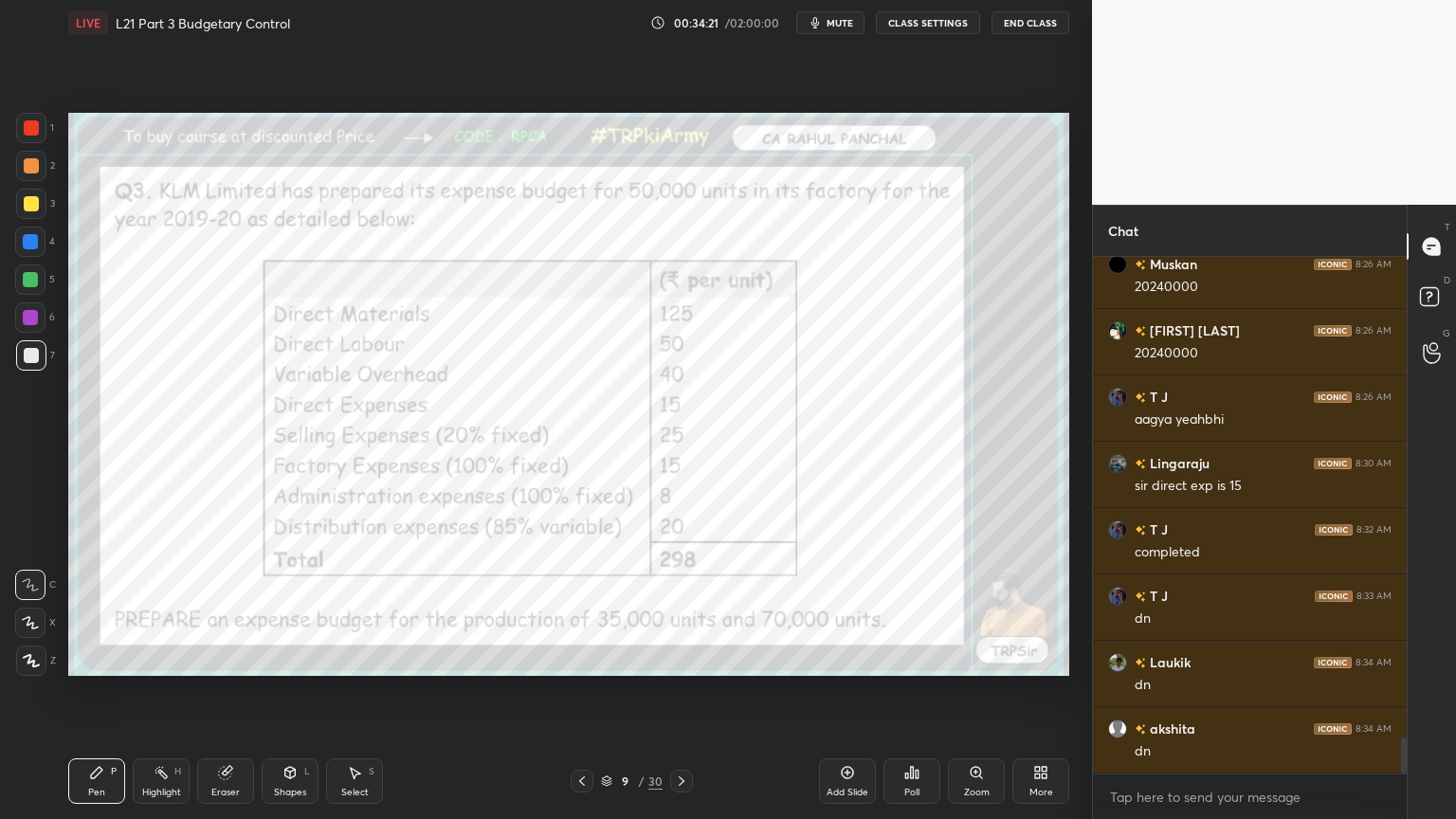 click on "Eraser" at bounding box center (226, 792) 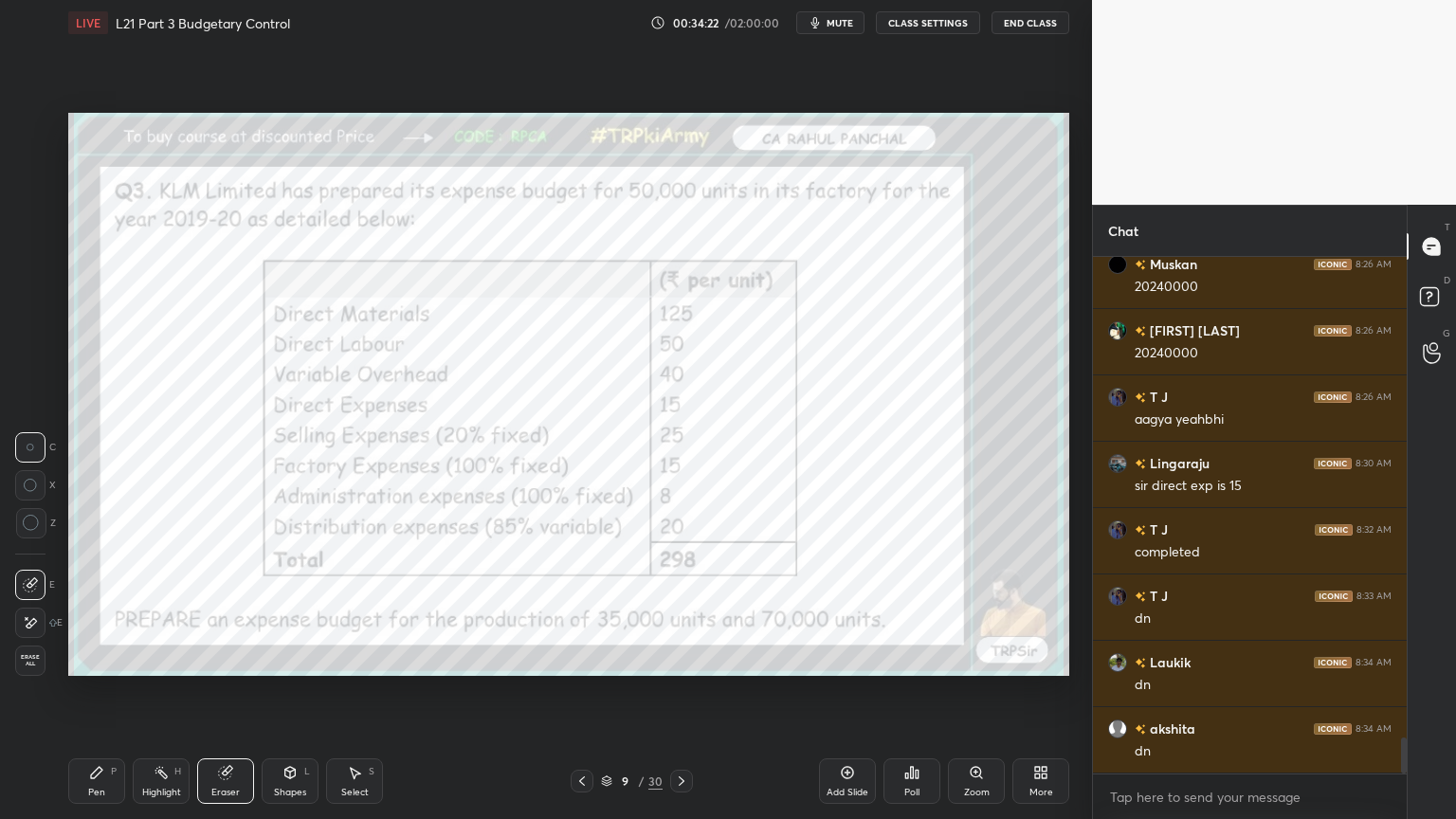 click on "Erase all" at bounding box center [30, 661] 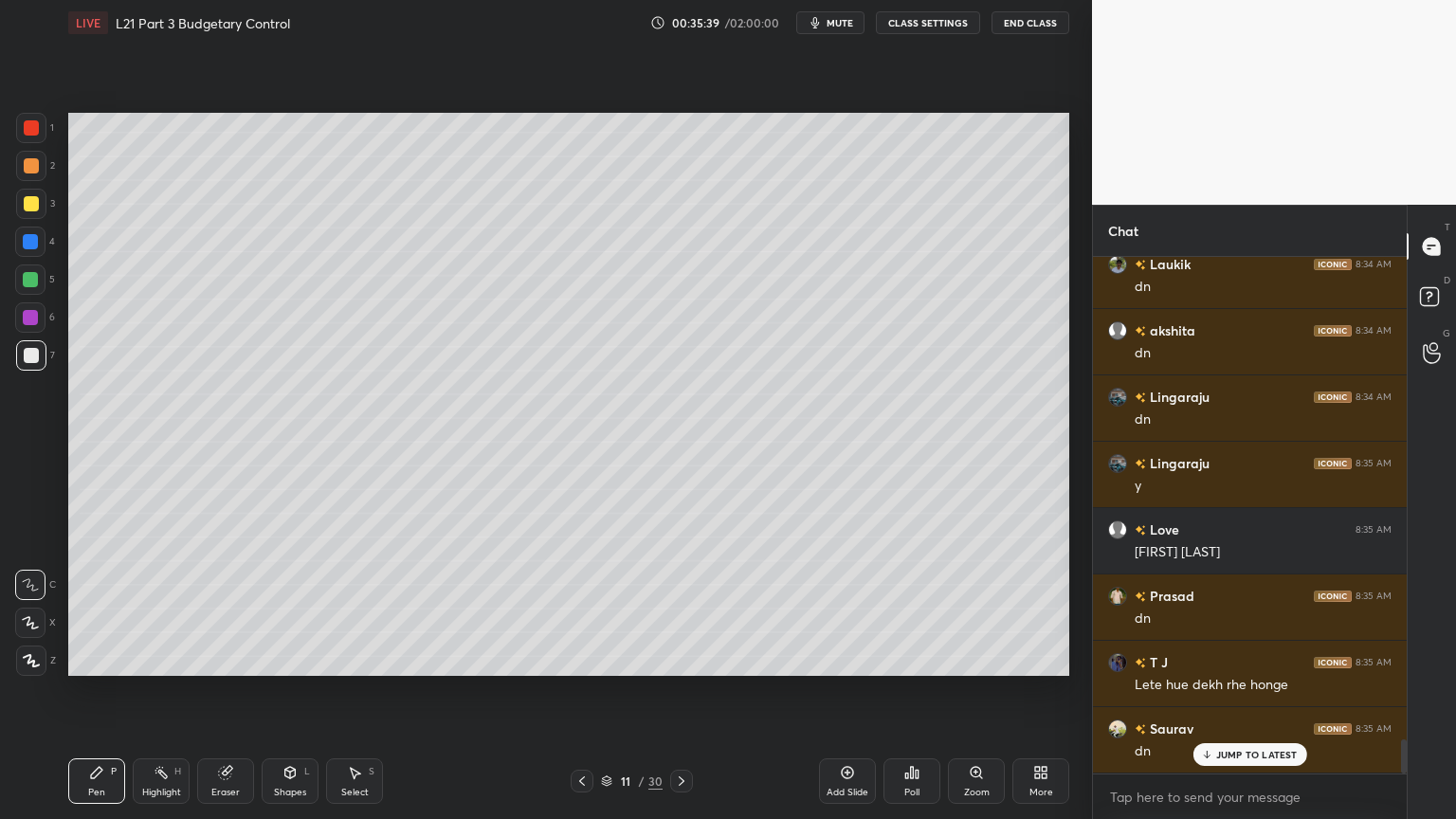 scroll, scrollTop: 7329, scrollLeft: 0, axis: vertical 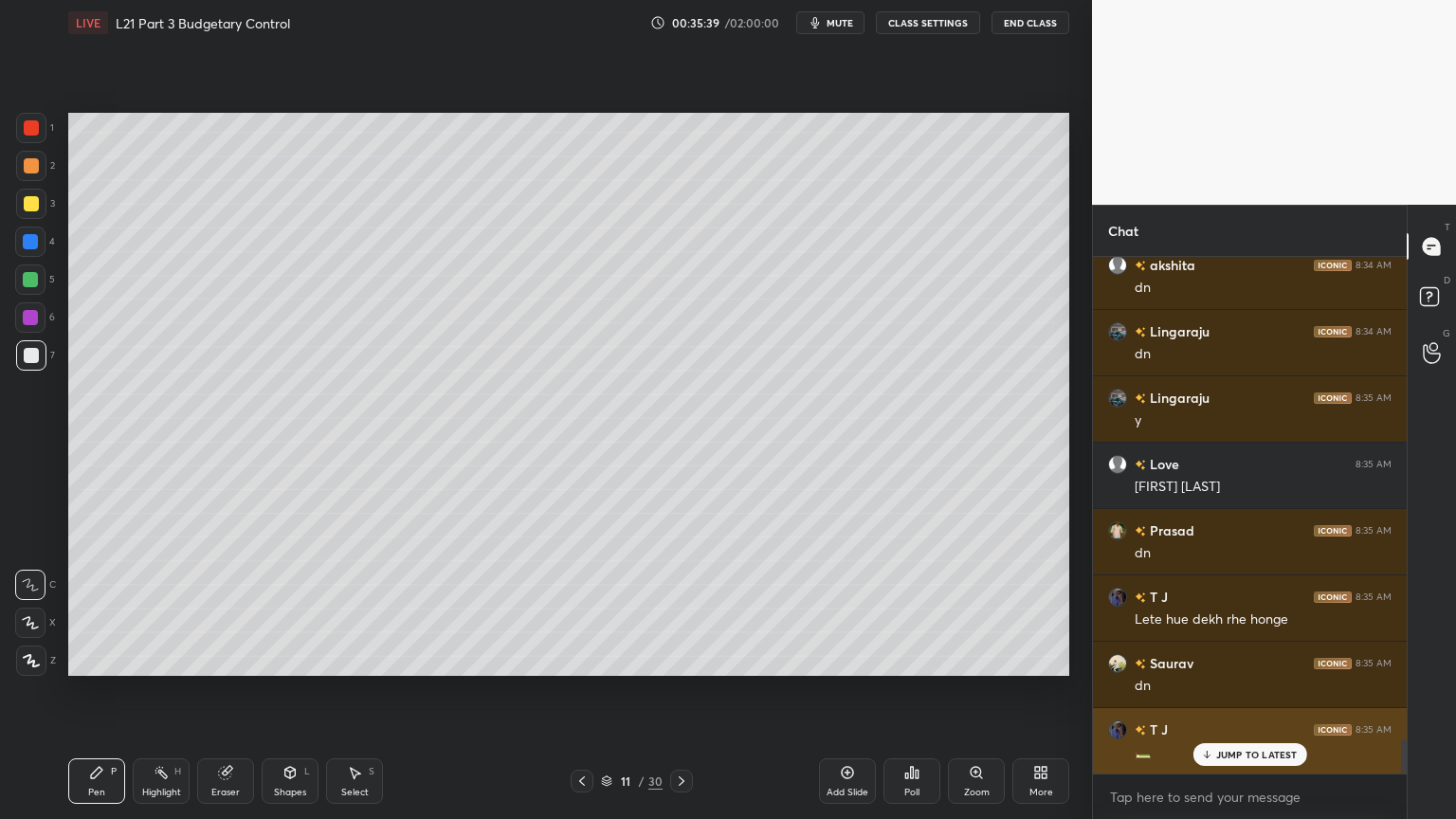 click on "JUMP TO LATEST" at bounding box center (1257, 755) 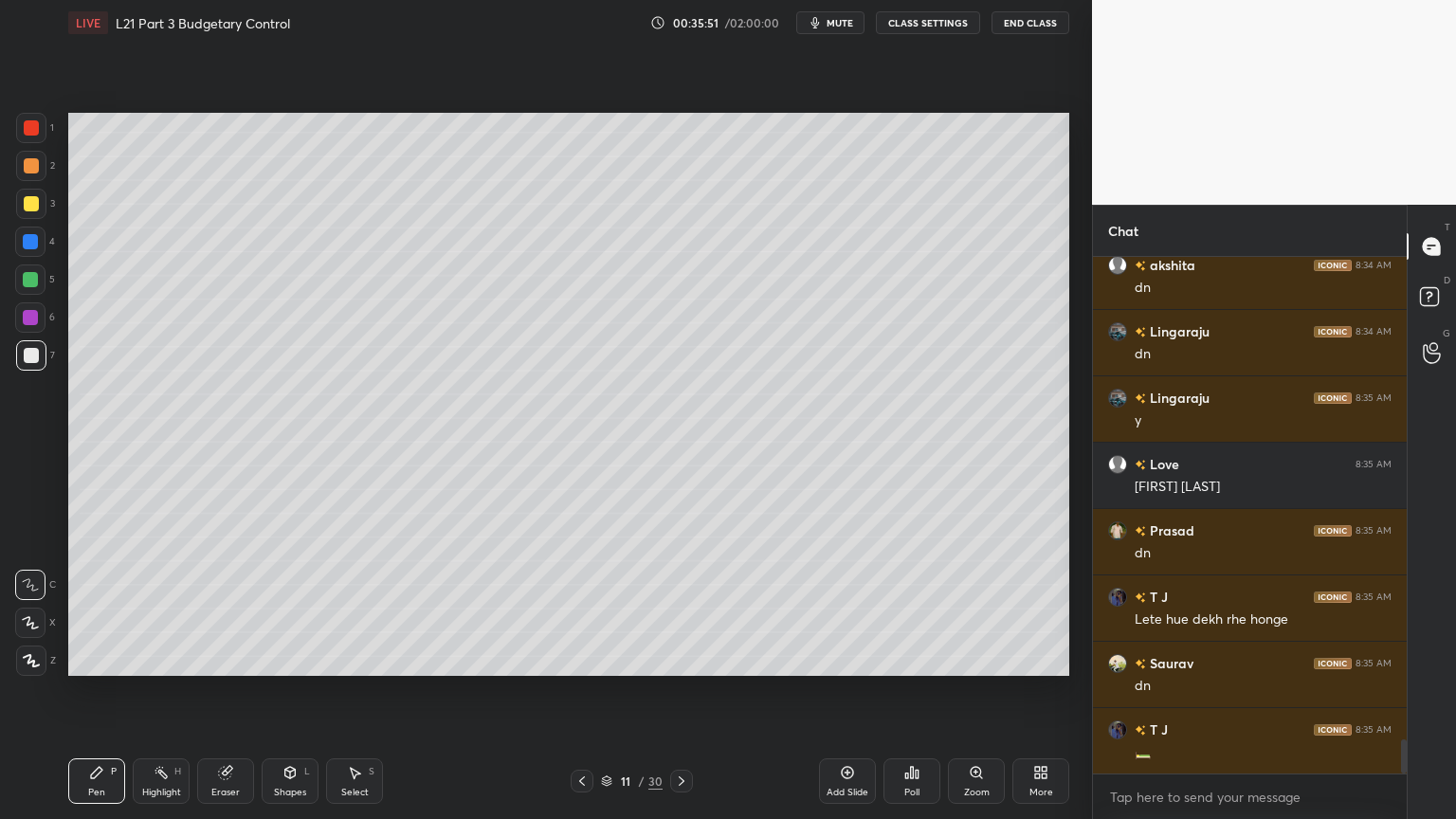click 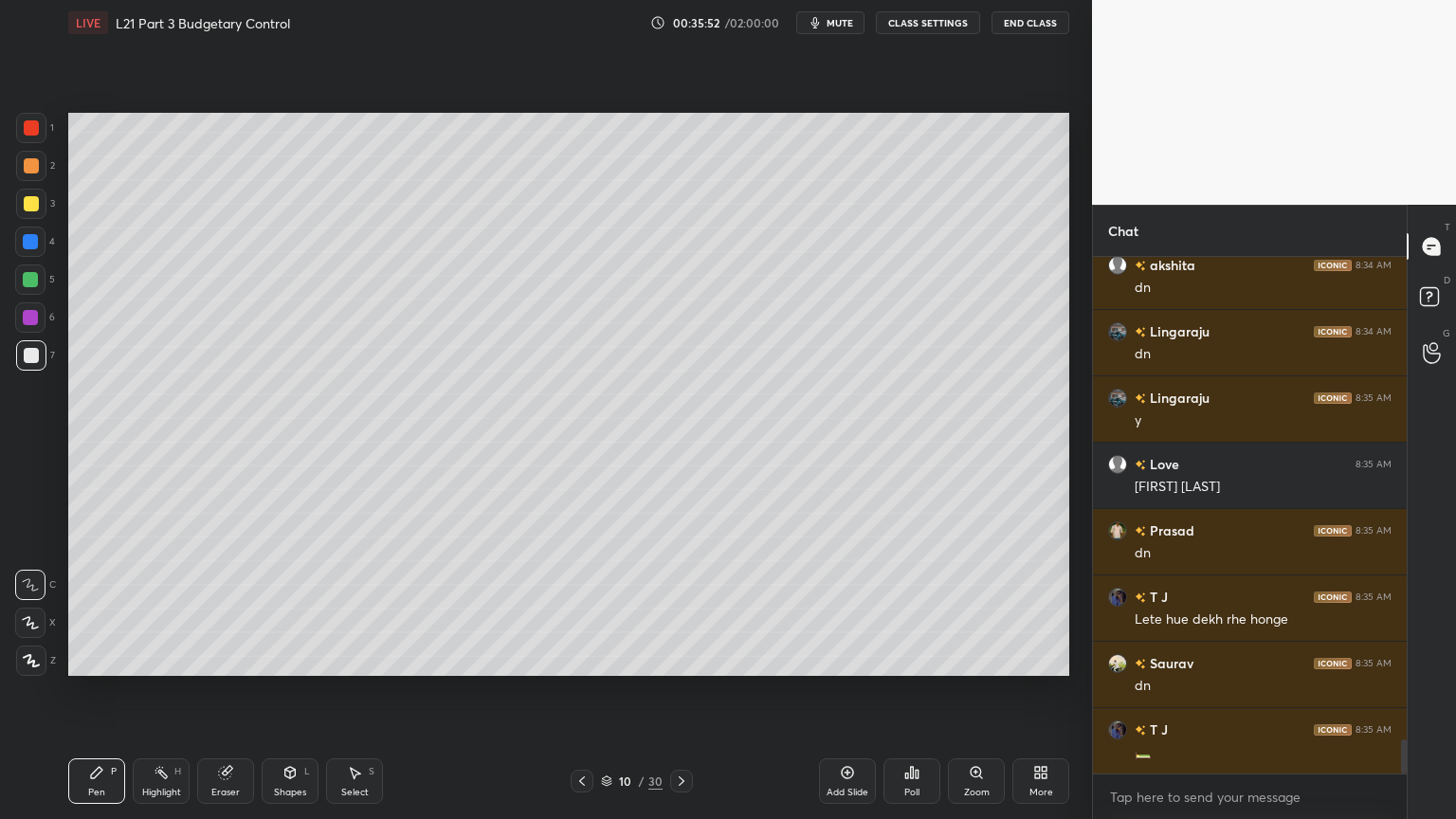 click 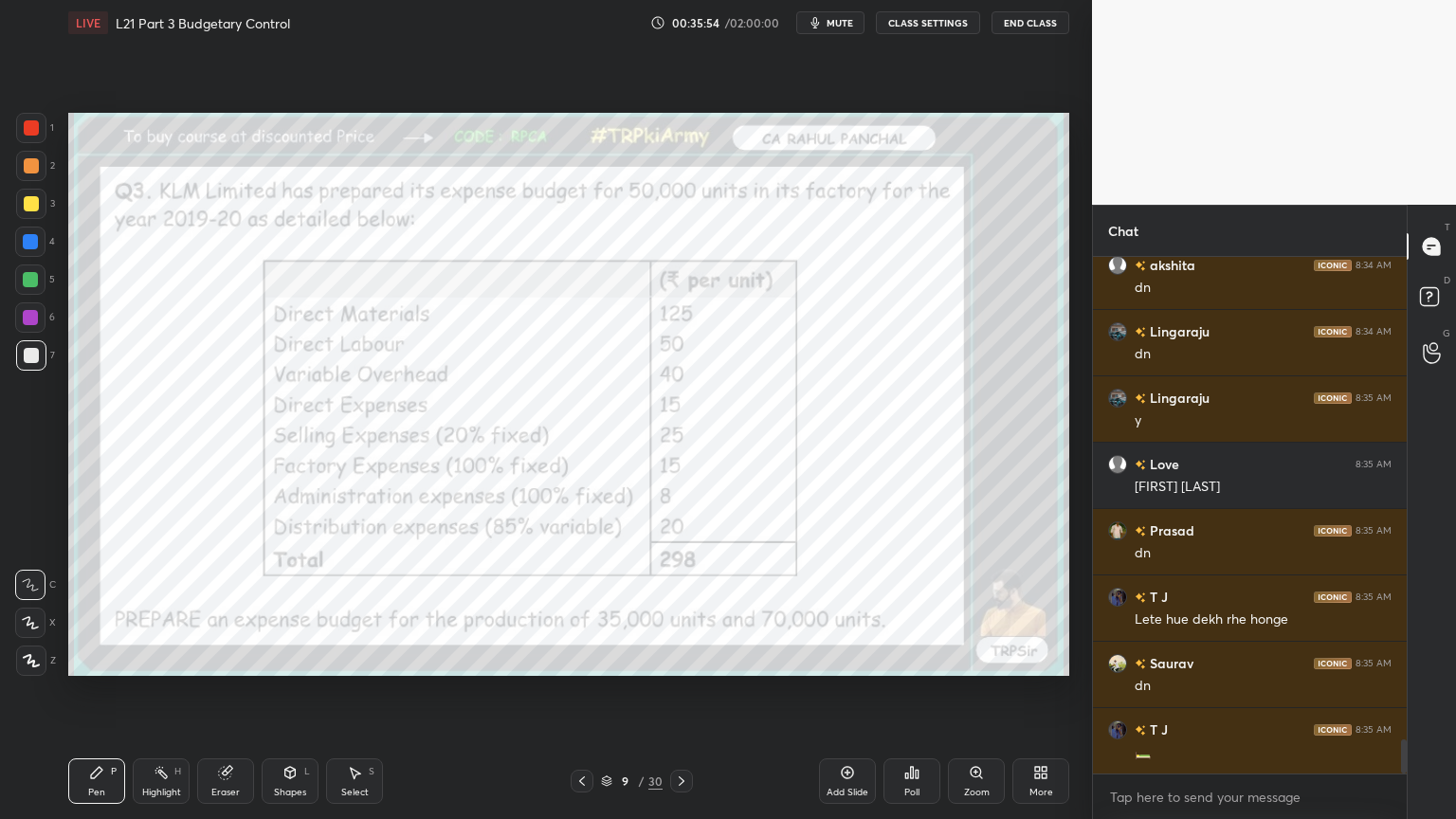 click 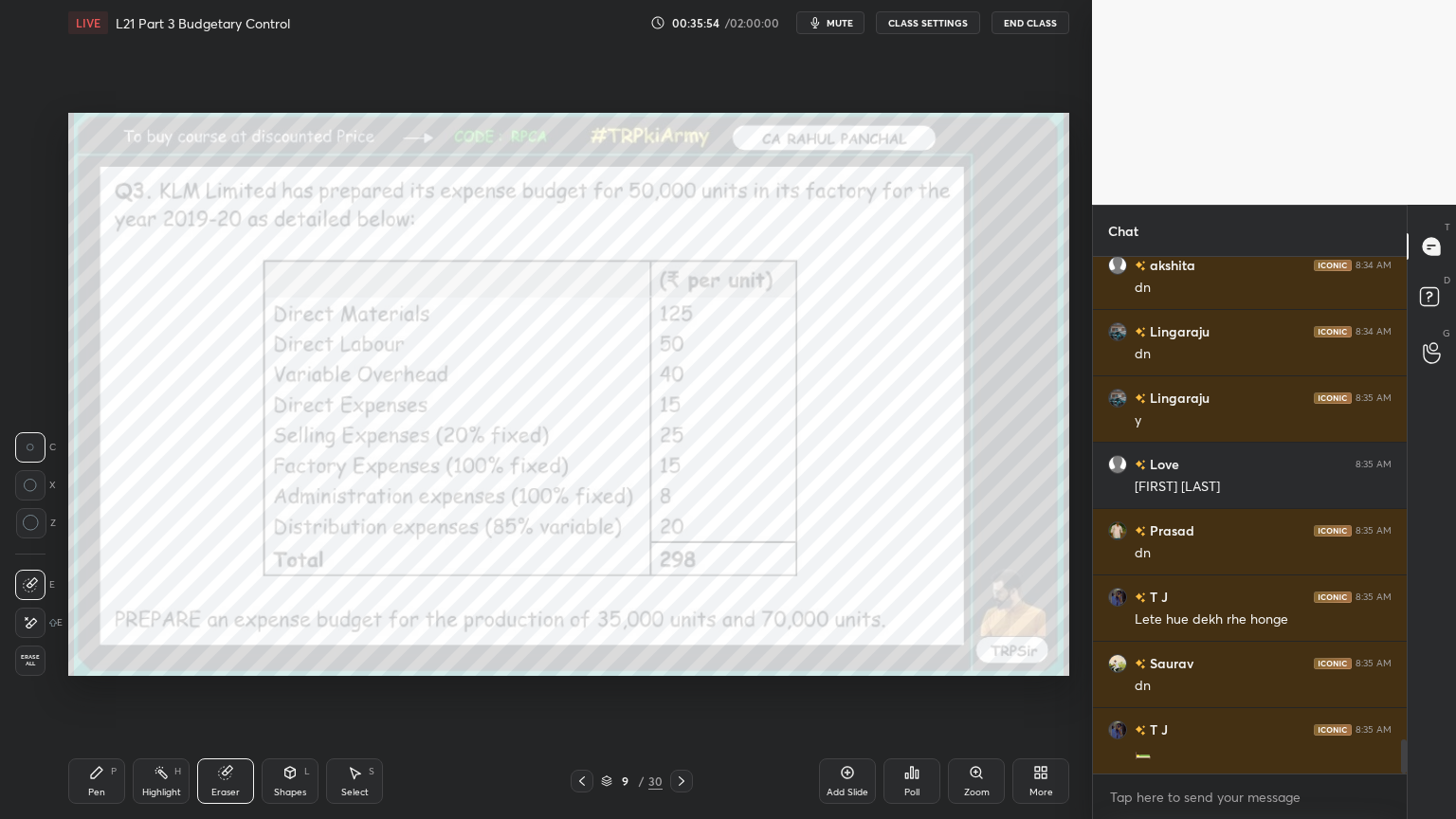 click 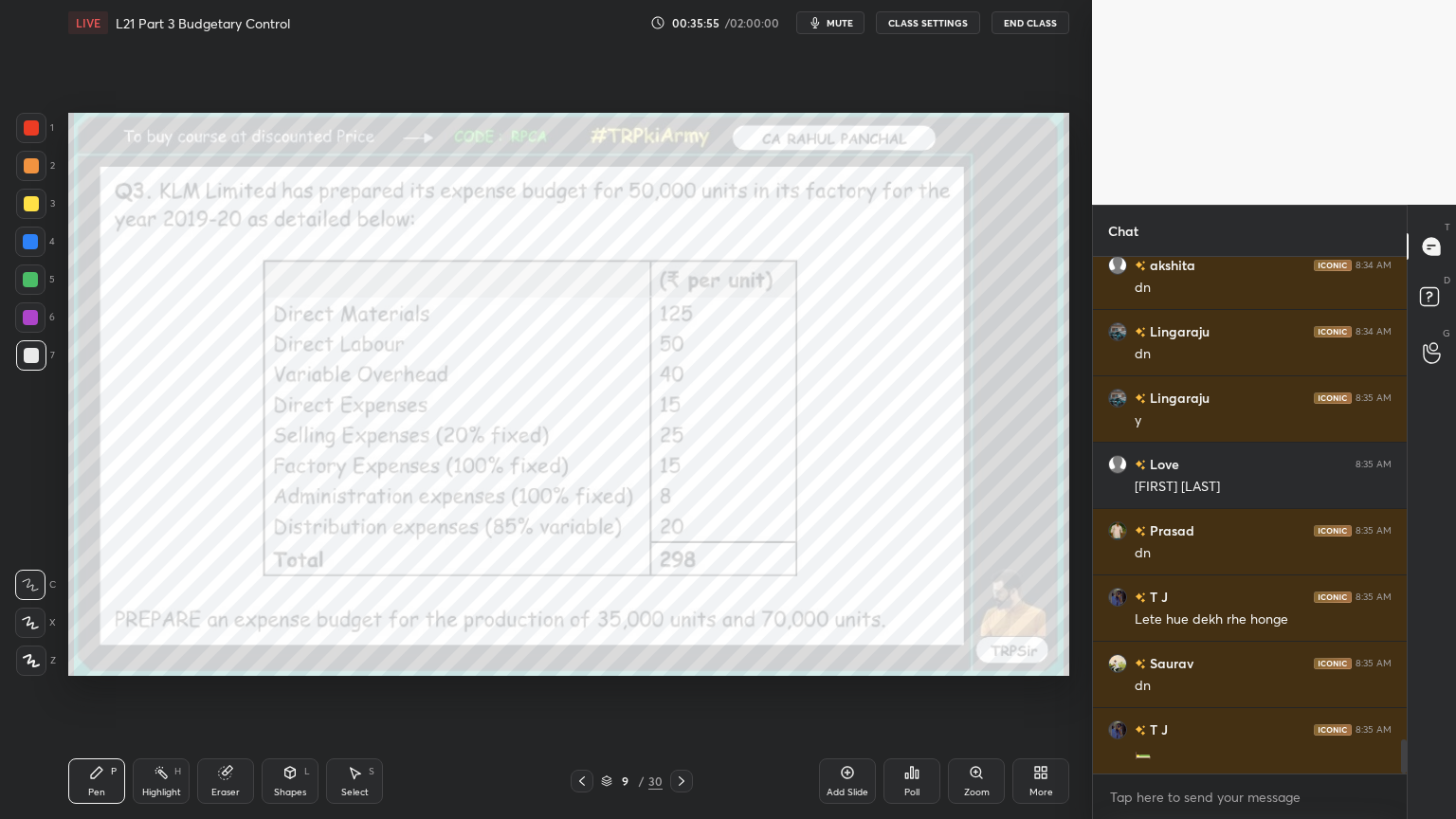 click on "Eraser" at bounding box center (226, 781) 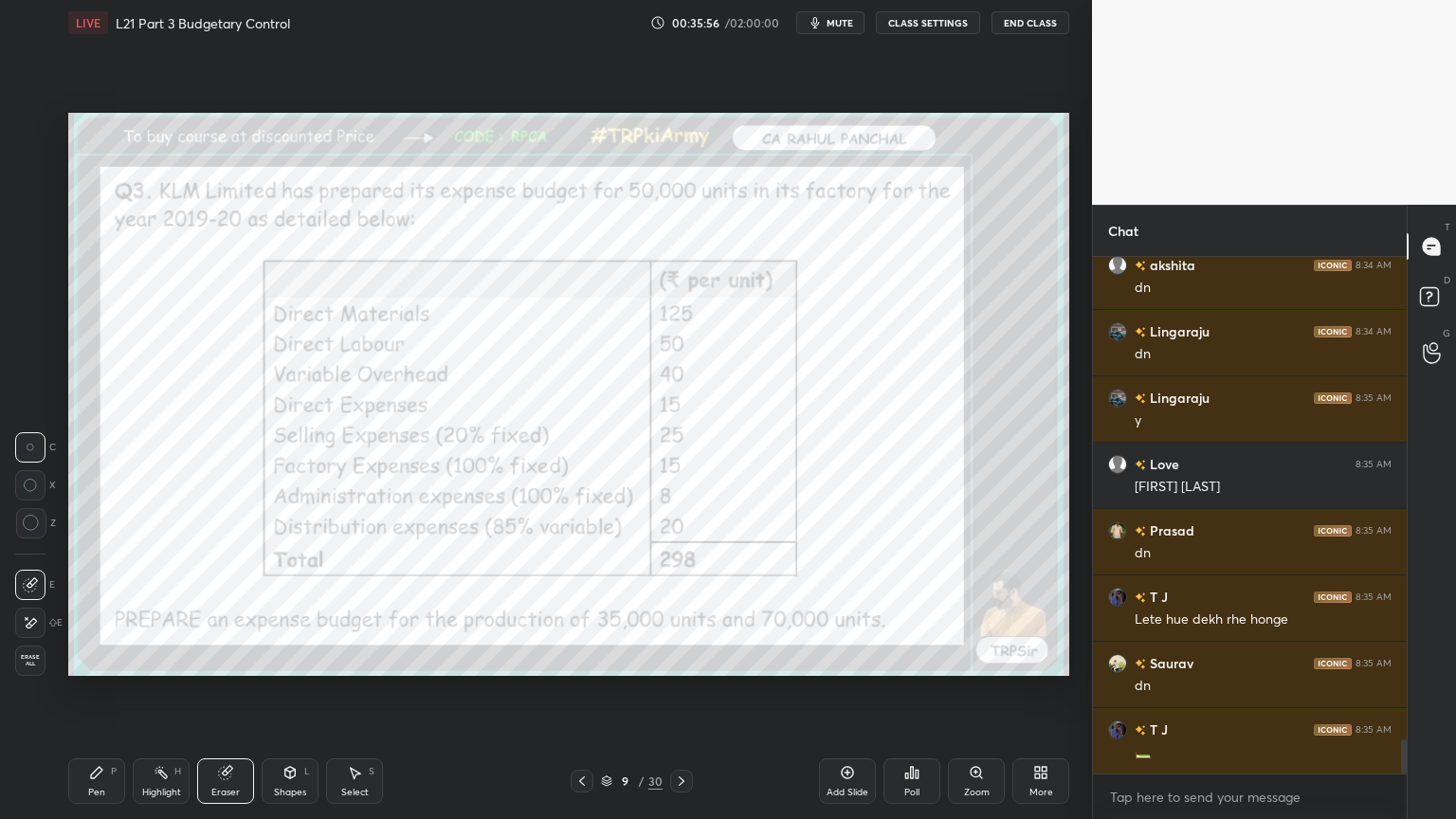 click on "Pen P Highlight H Eraser Shapes L Select S 9 / 30 Add Slide Poll Zoom More" at bounding box center [569, 781] 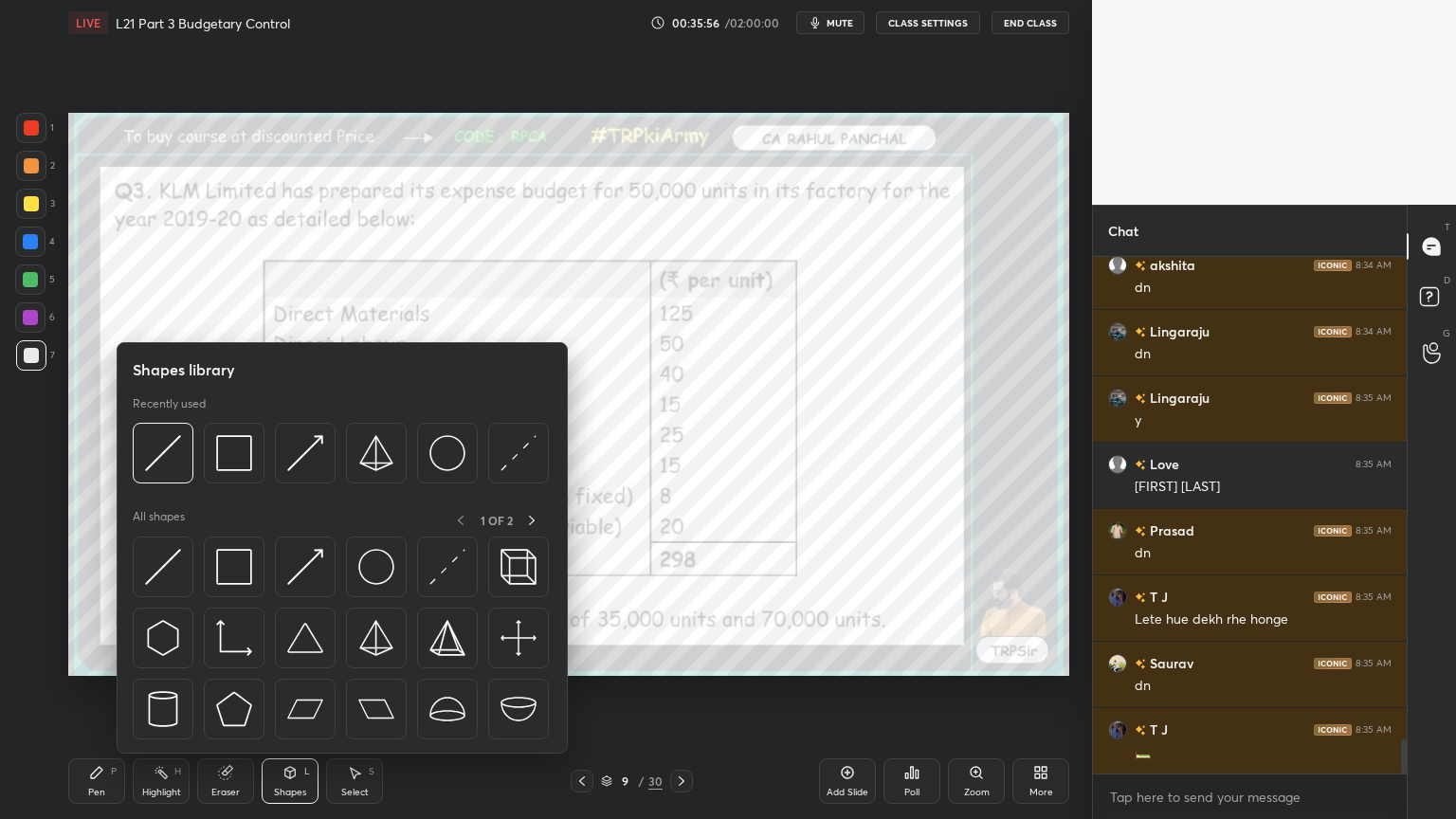 click at bounding box center (234, 453) 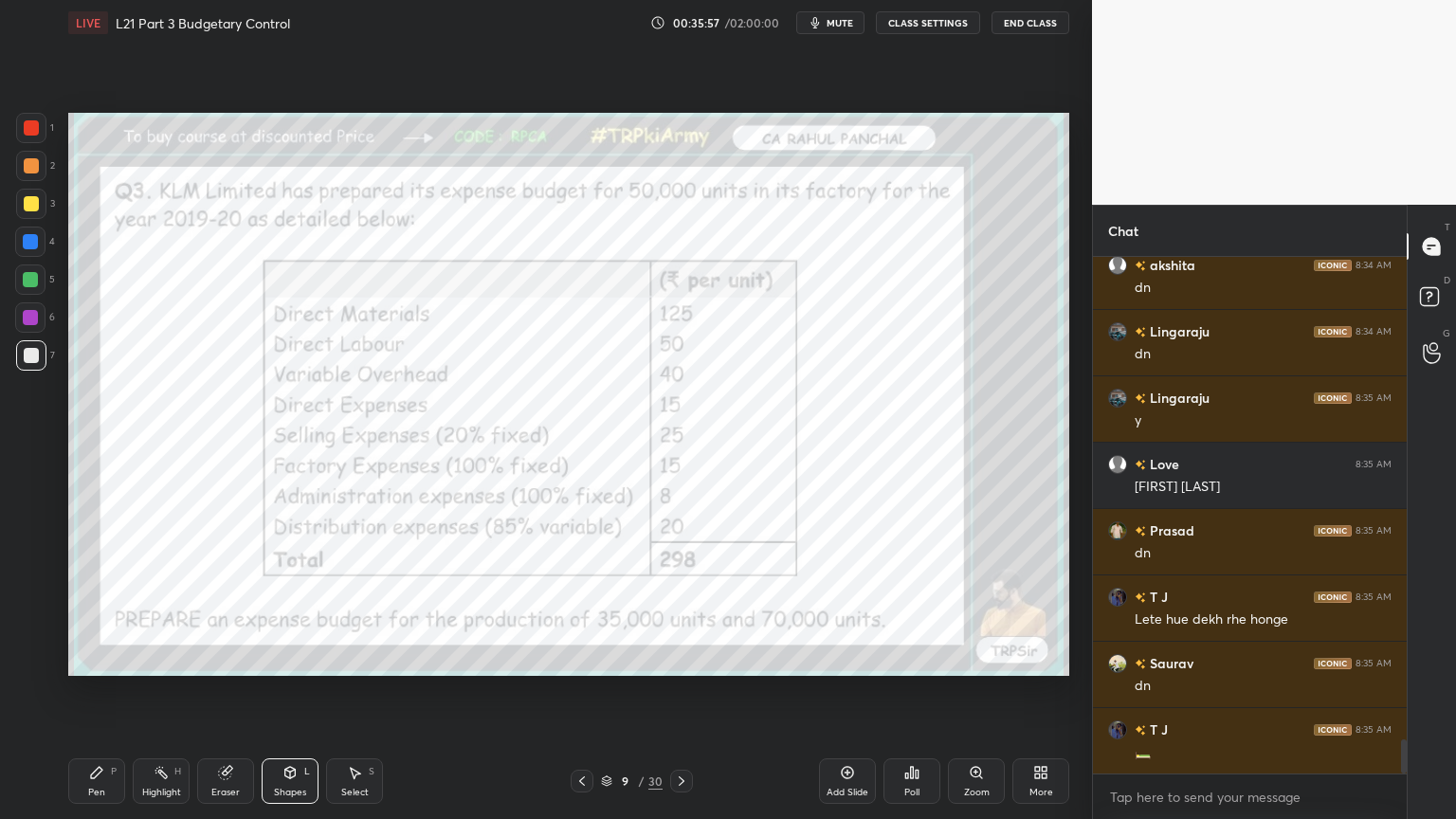 scroll, scrollTop: 7397, scrollLeft: 0, axis: vertical 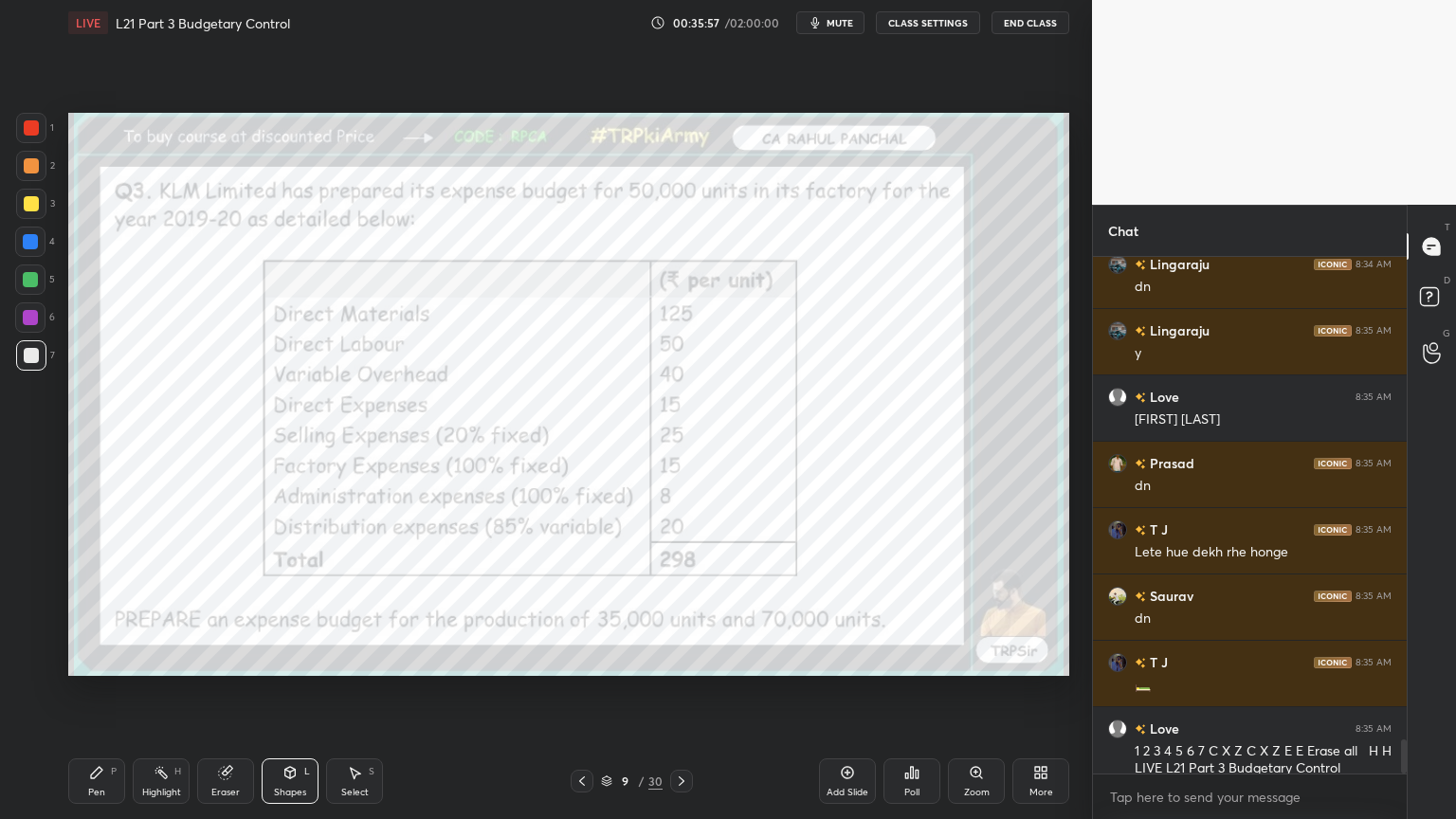 click at bounding box center [30, 280] 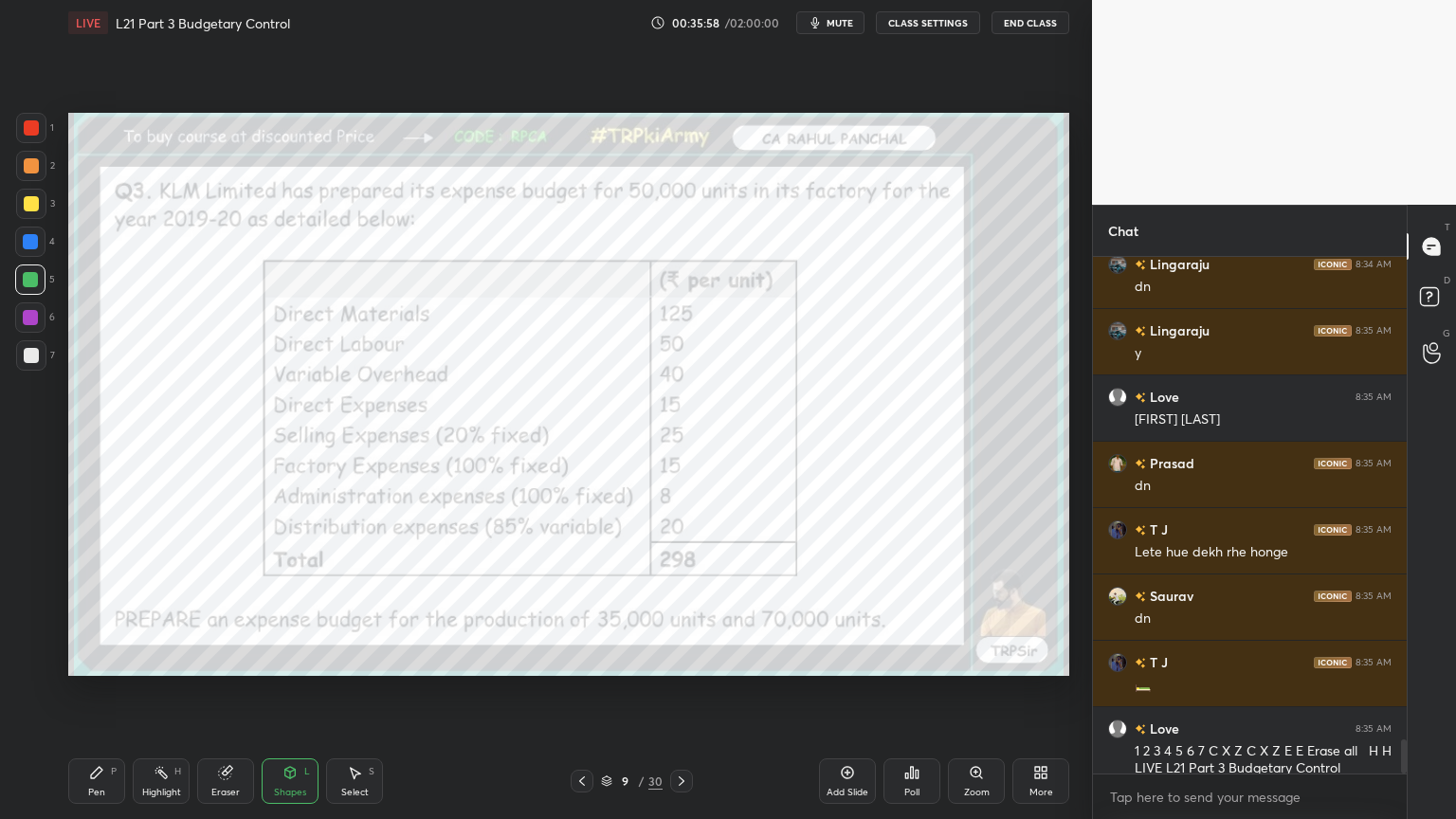 click on "Pen P Highlight H Eraser Shapes L Select S 9 / 30 Add Slide Poll Zoom More" at bounding box center (569, 781) 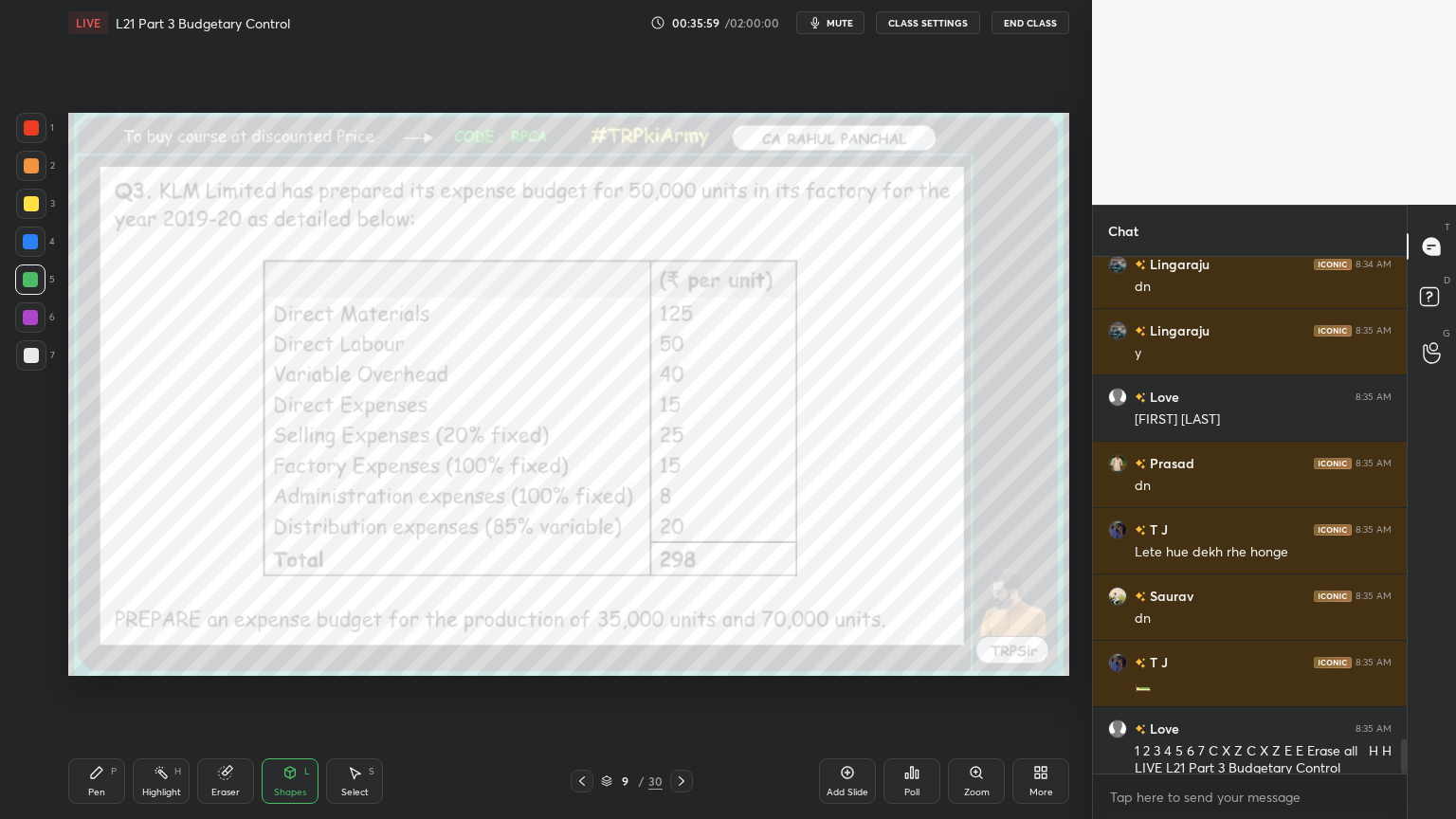 click on "Pen P" at bounding box center (97, 781) 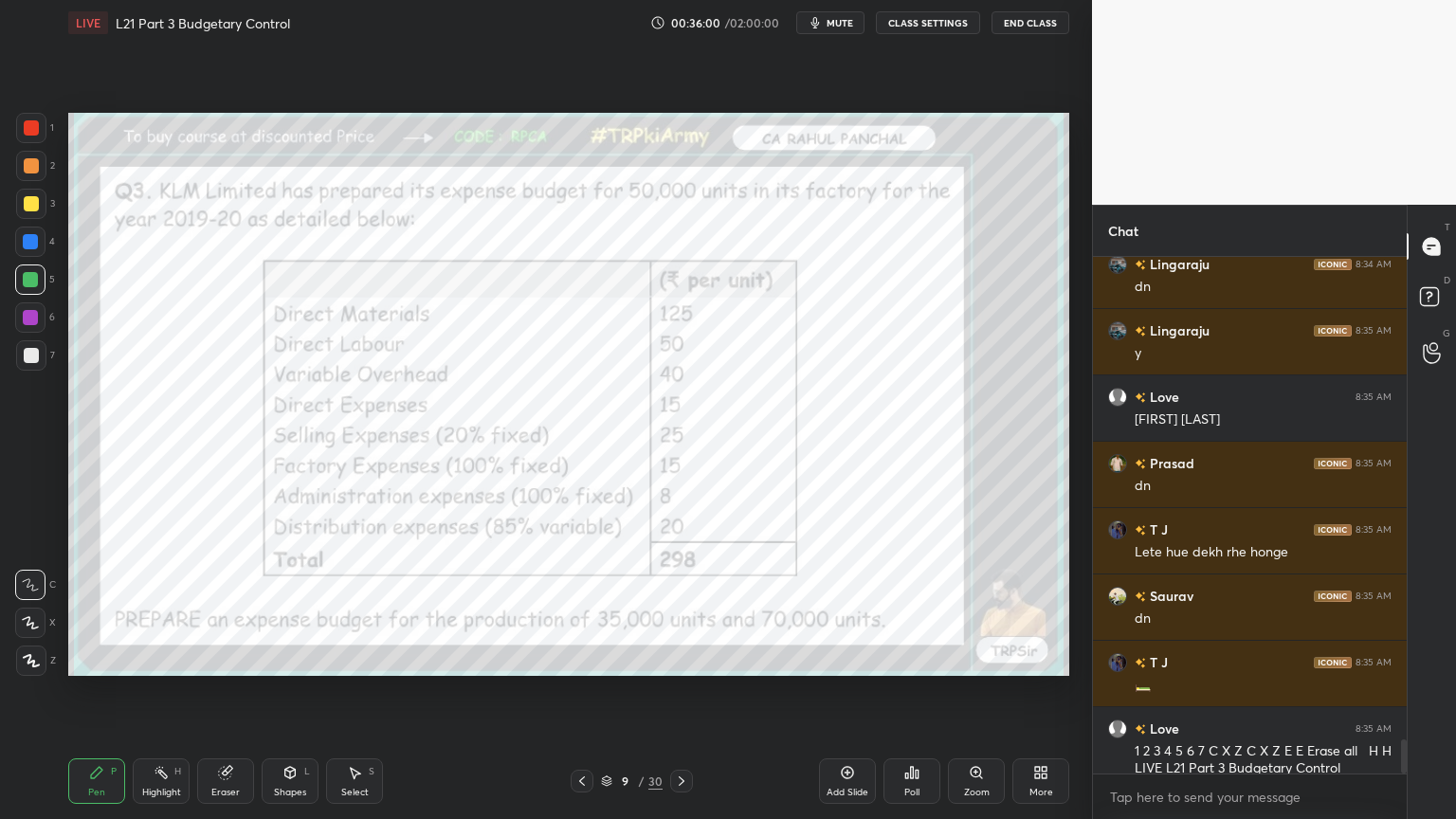 click at bounding box center [31, 661] 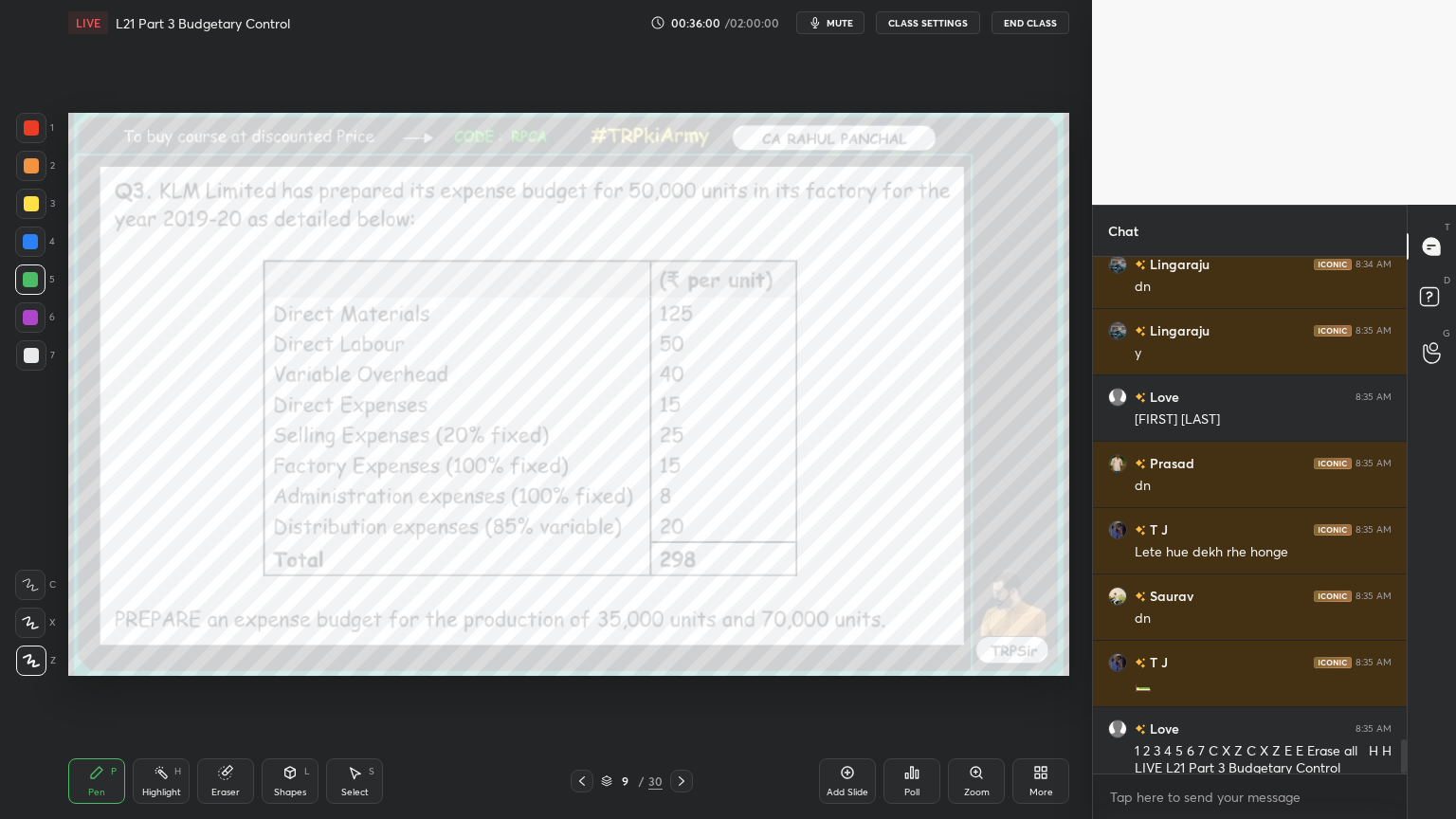 click 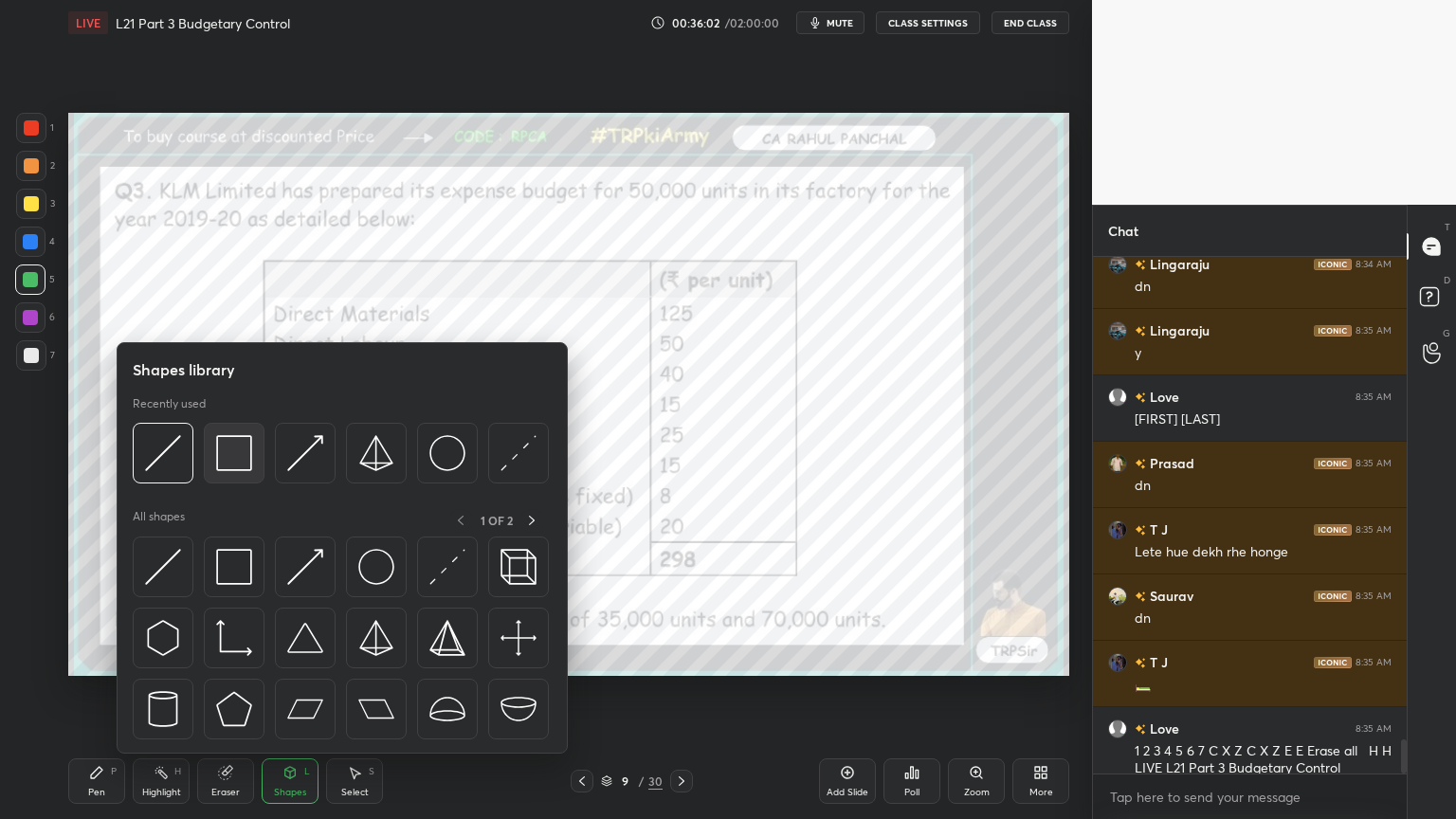 click at bounding box center (234, 453) 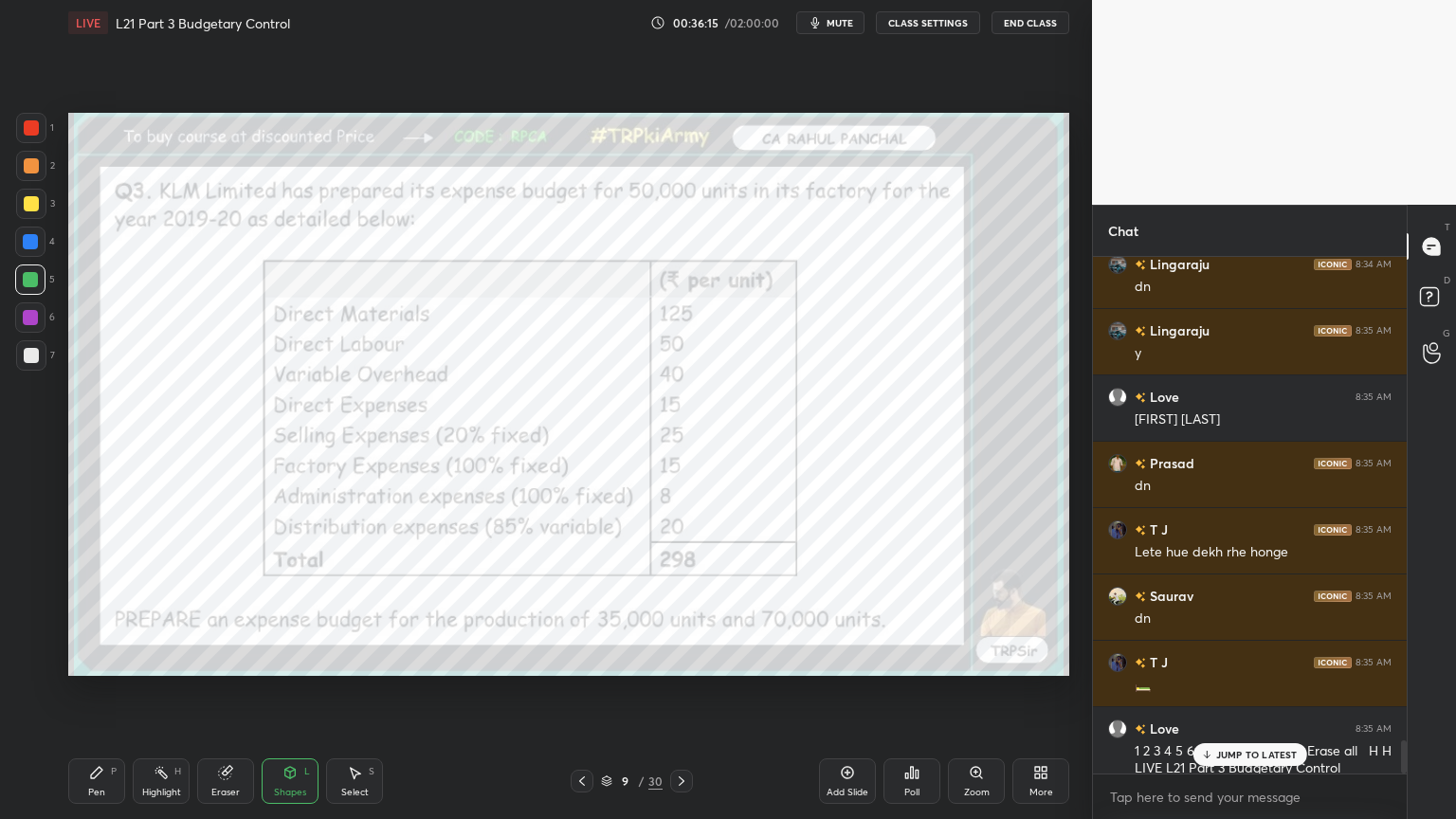 scroll, scrollTop: 7462, scrollLeft: 0, axis: vertical 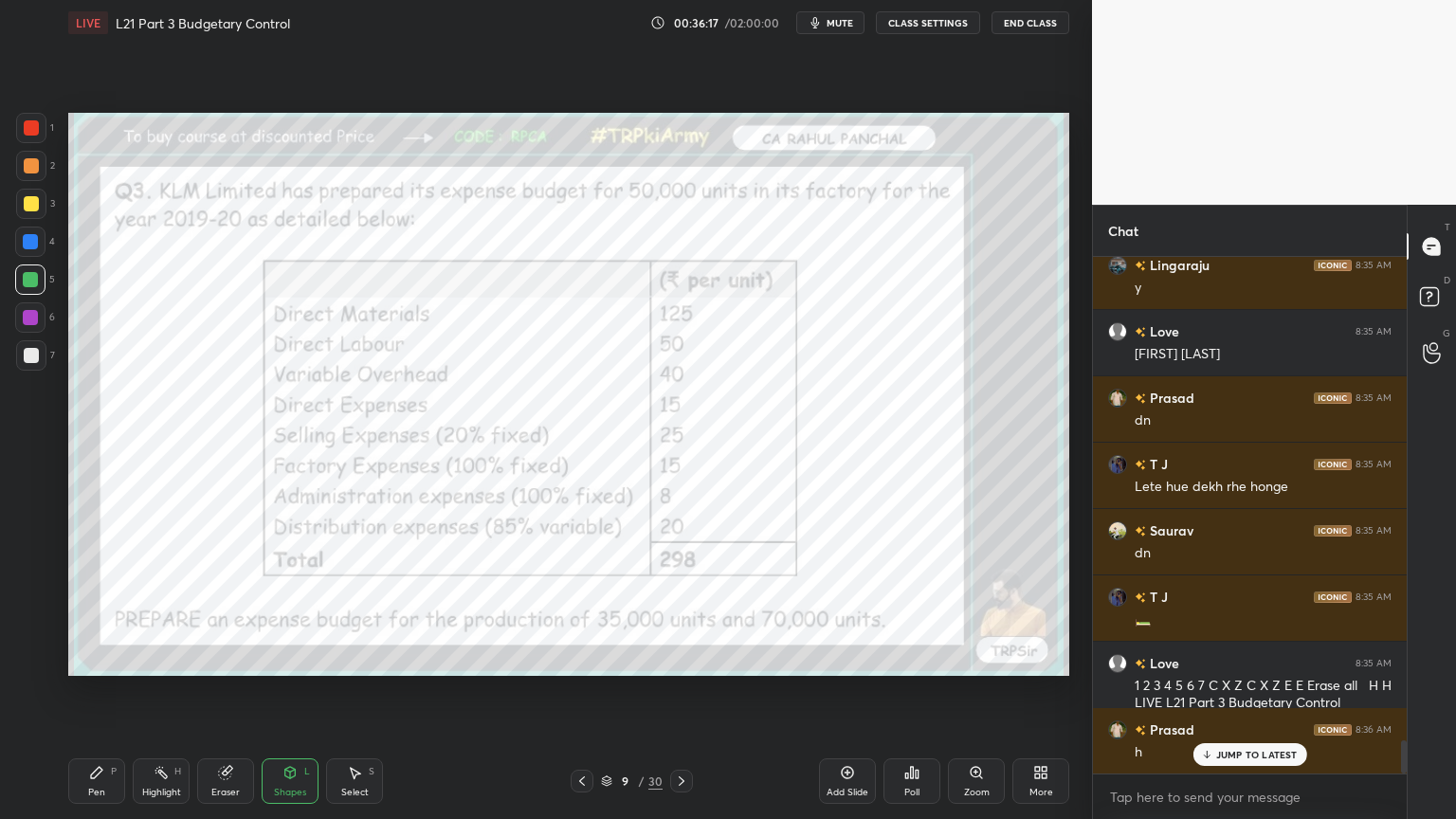 click 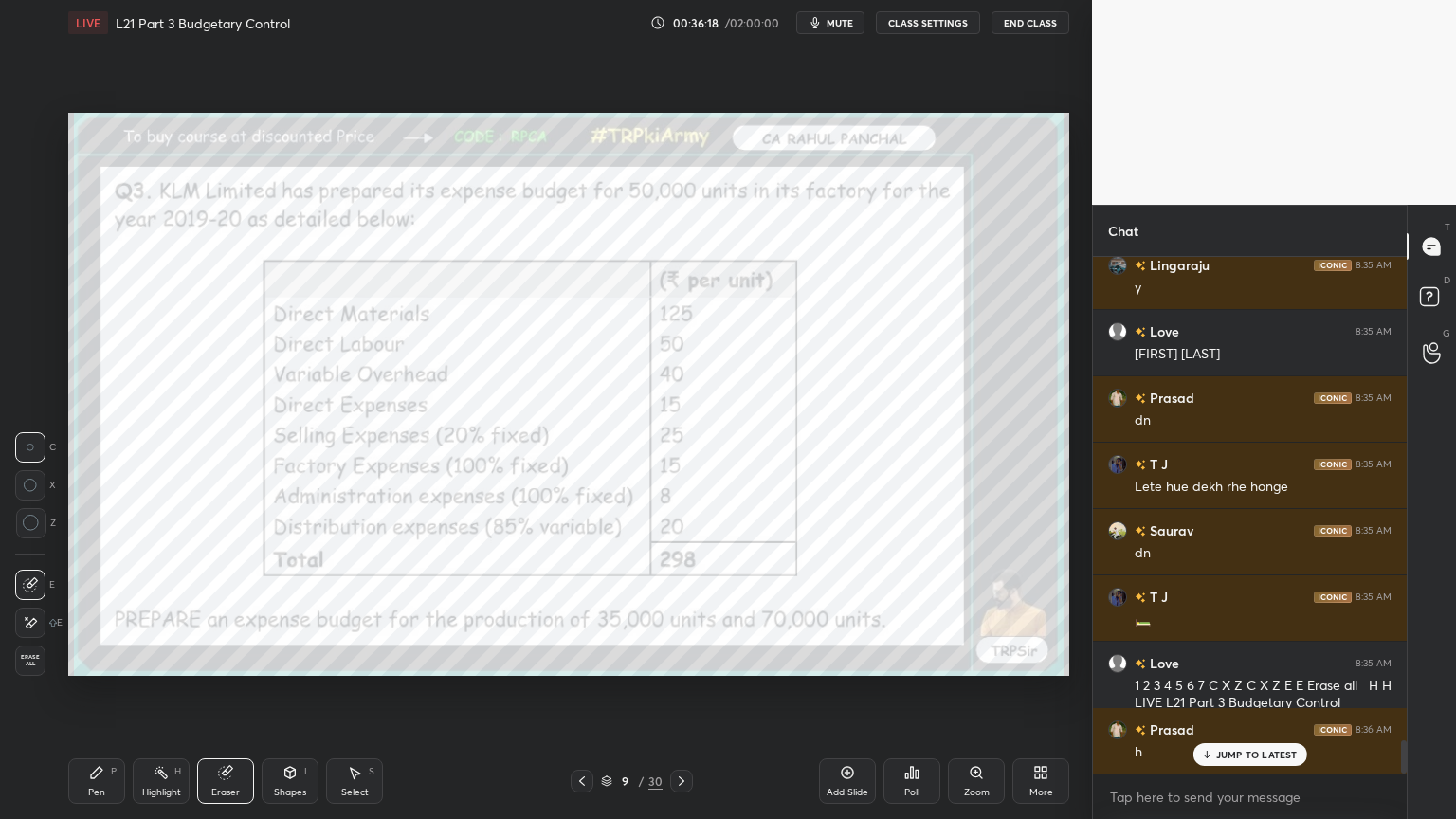click on "Erase all" at bounding box center [30, 661] 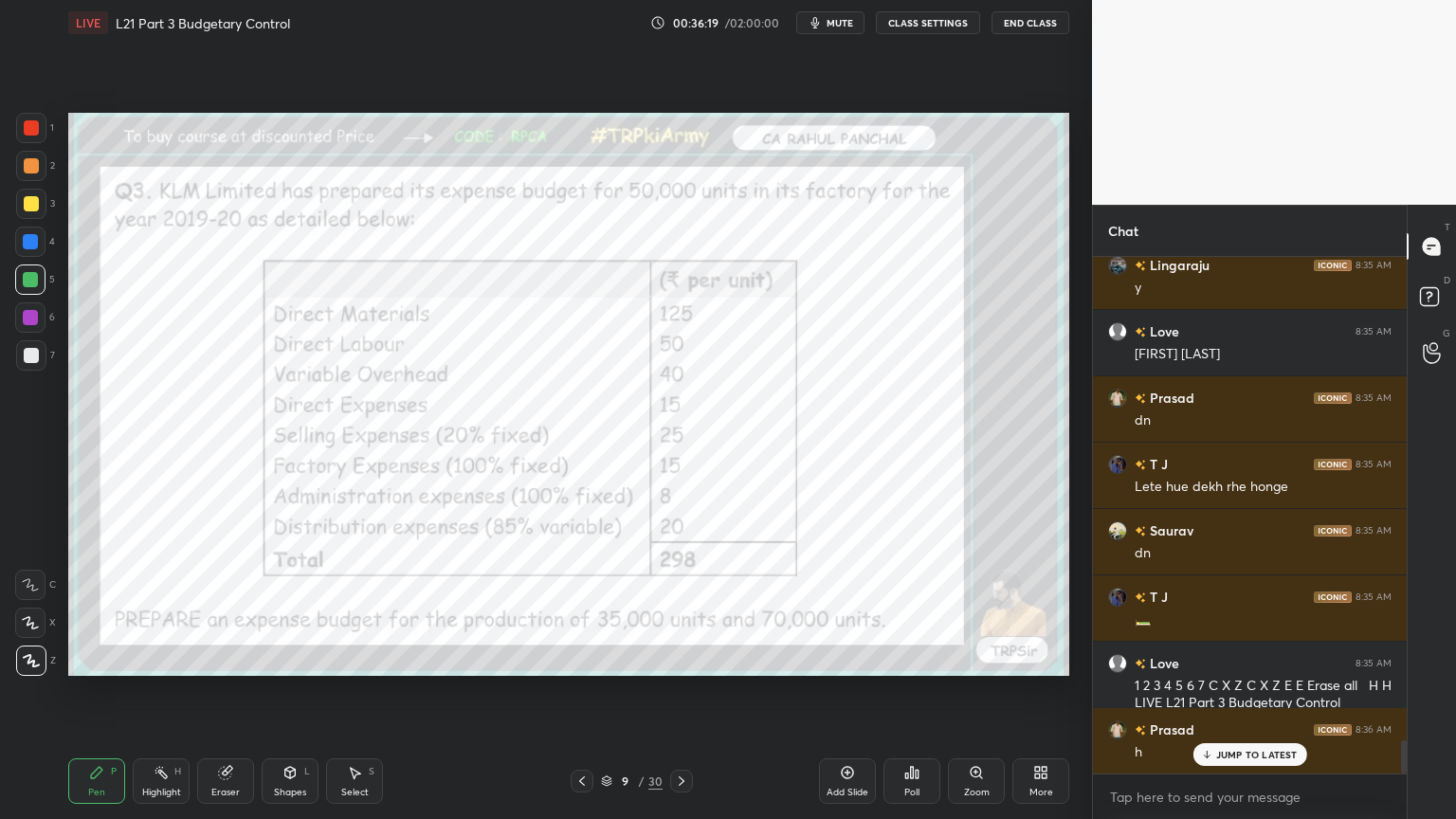 click on "Pen P" at bounding box center (97, 781) 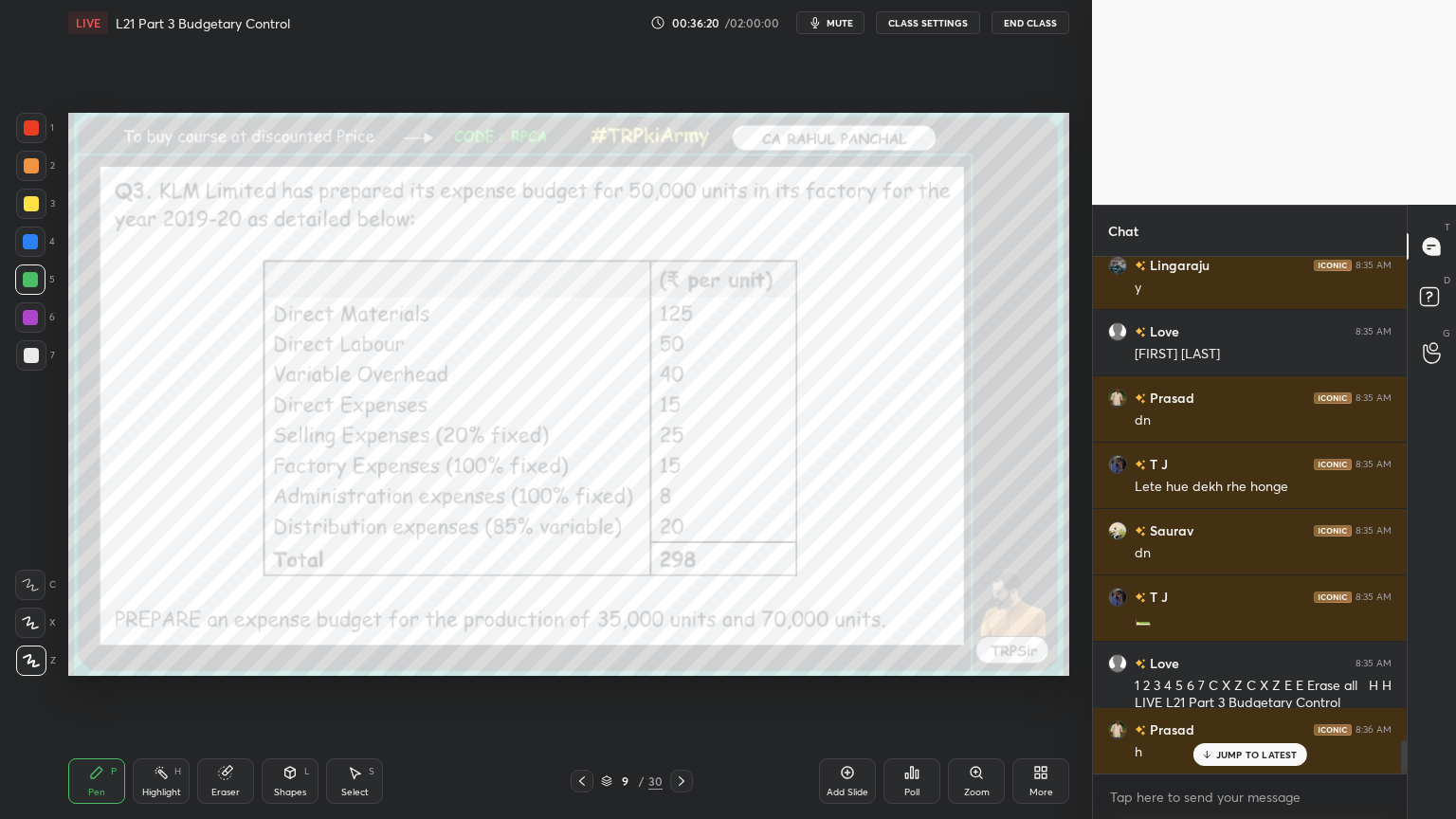 click at bounding box center [31, 128] 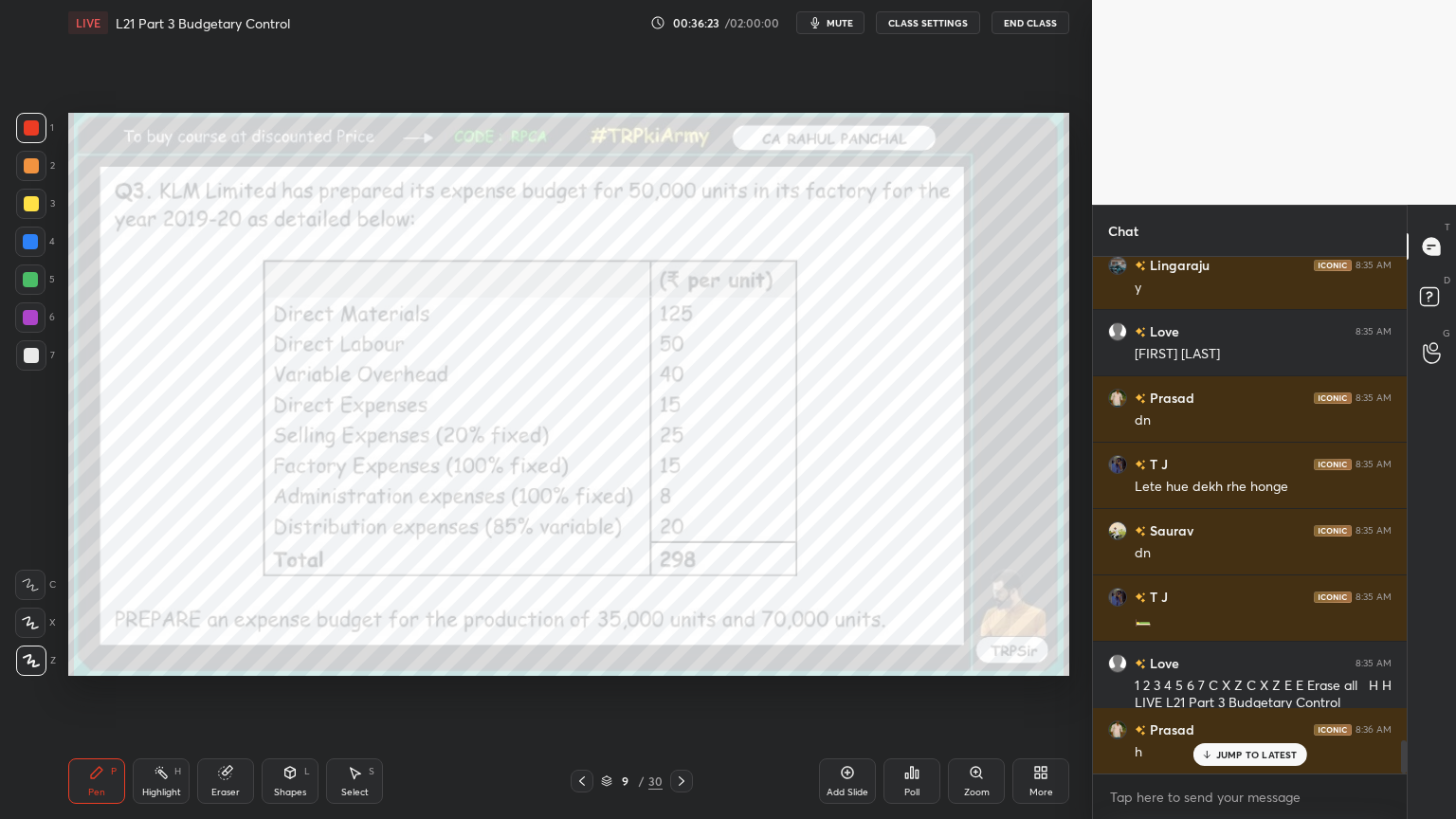 scroll, scrollTop: 7529, scrollLeft: 0, axis: vertical 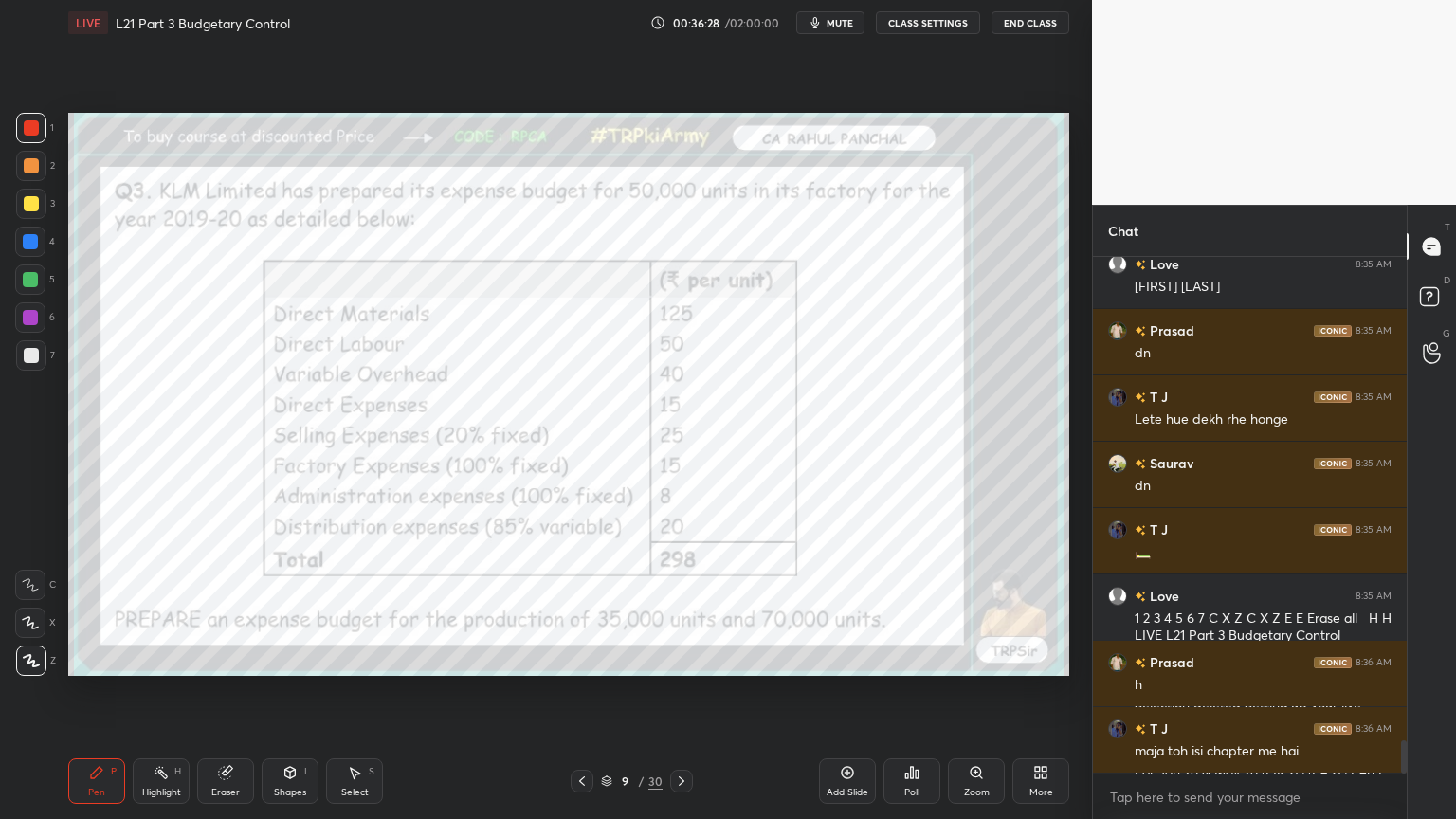 click 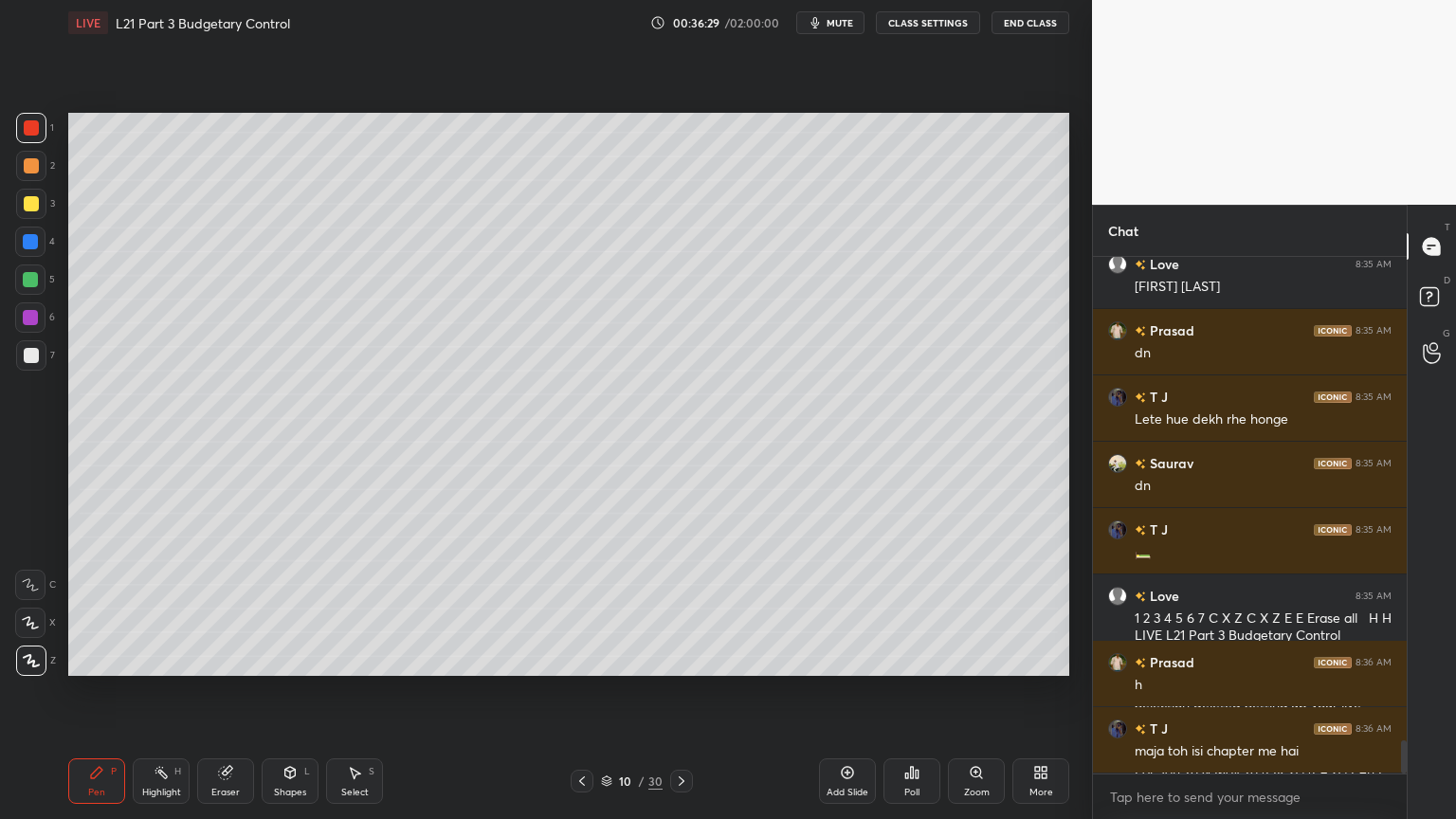 click 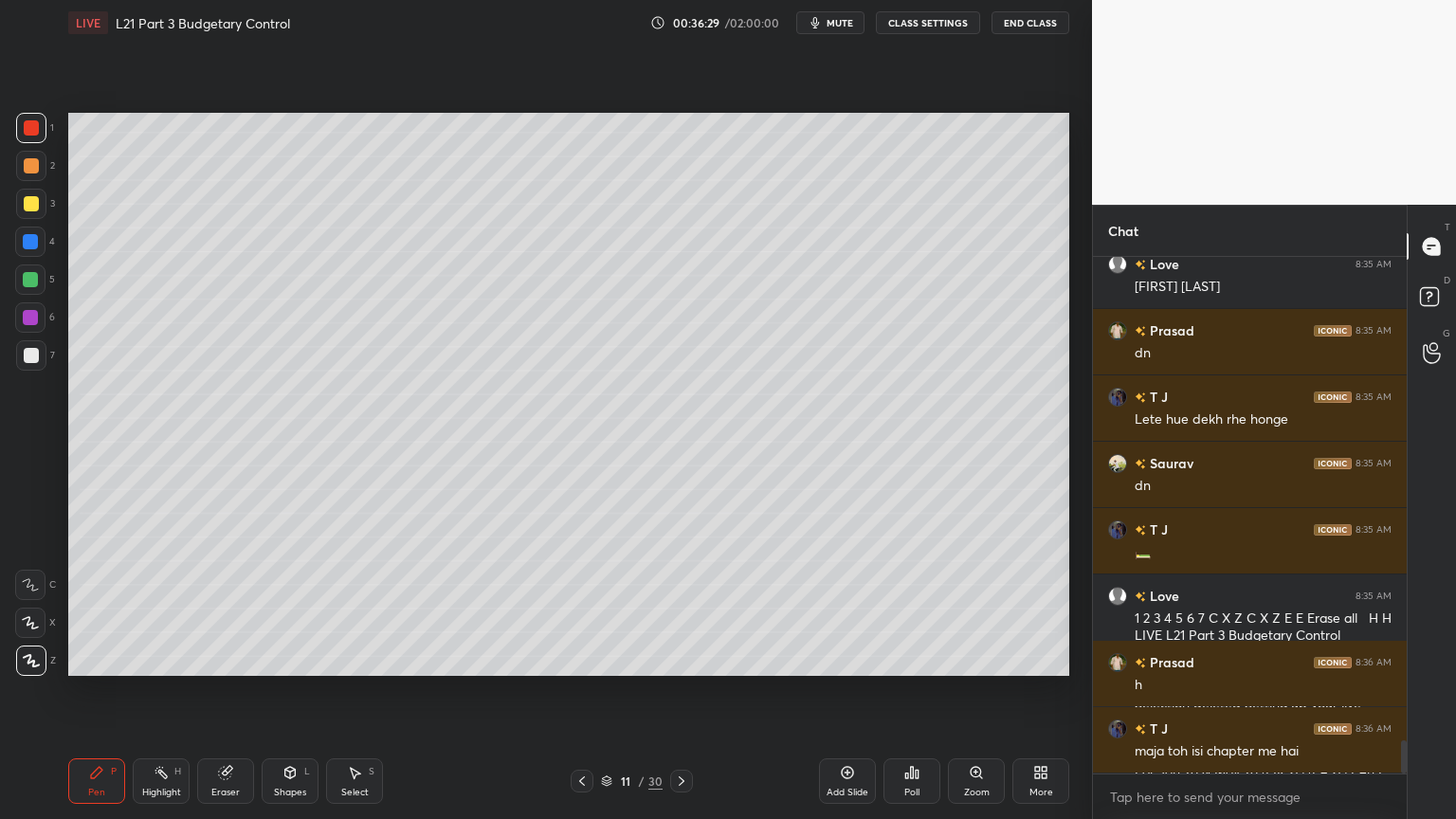 click 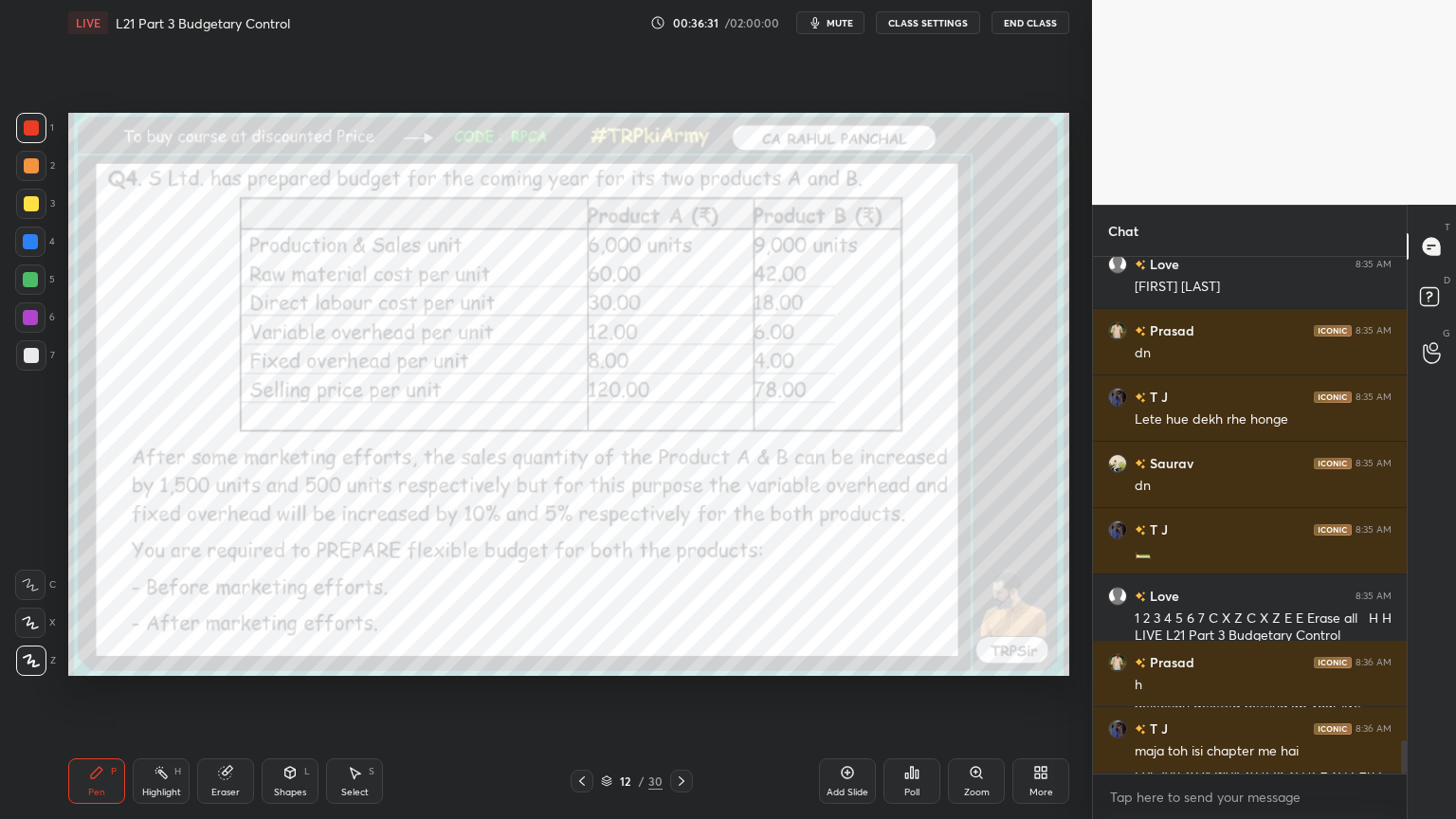 click 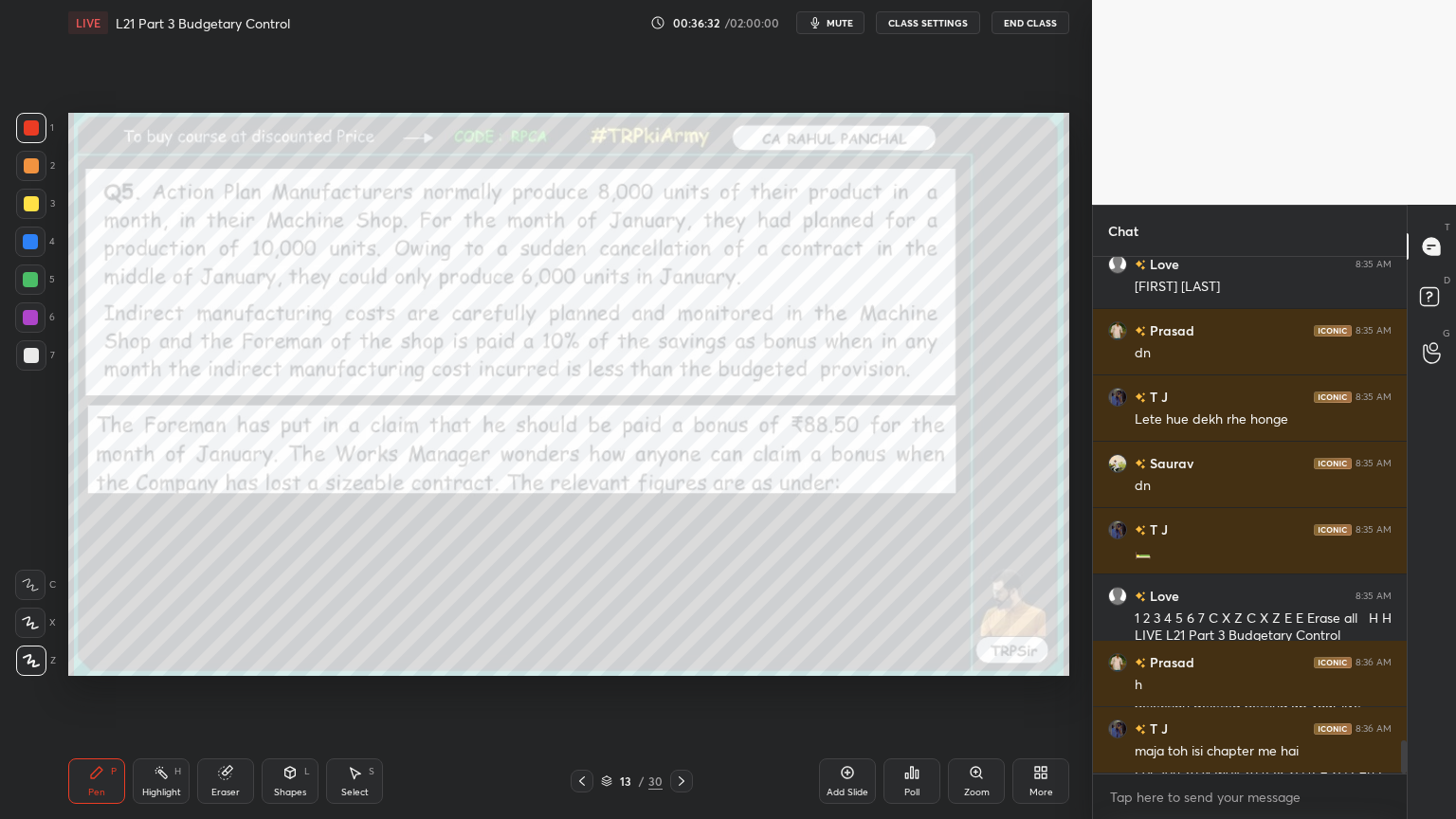 click 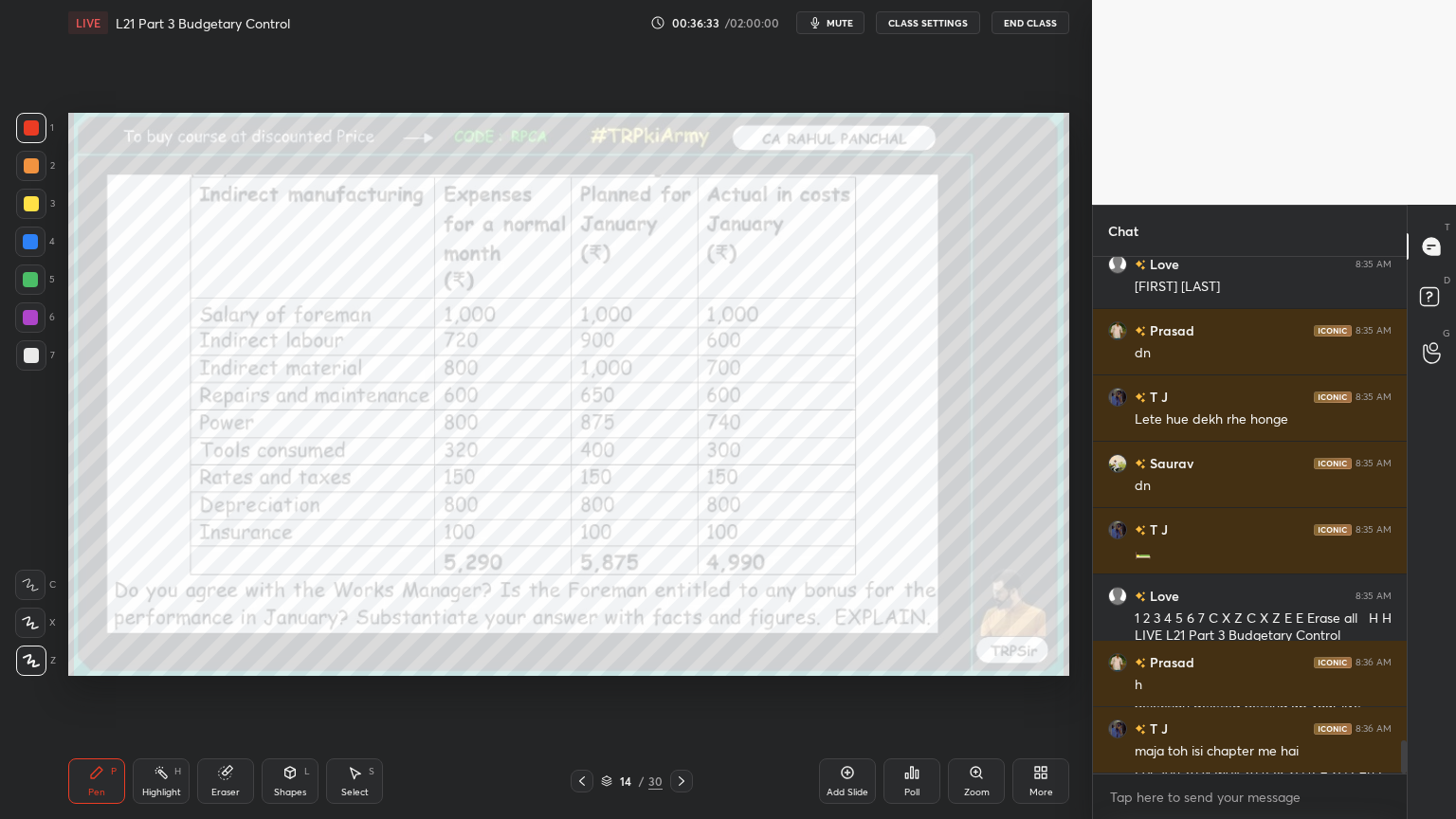 click 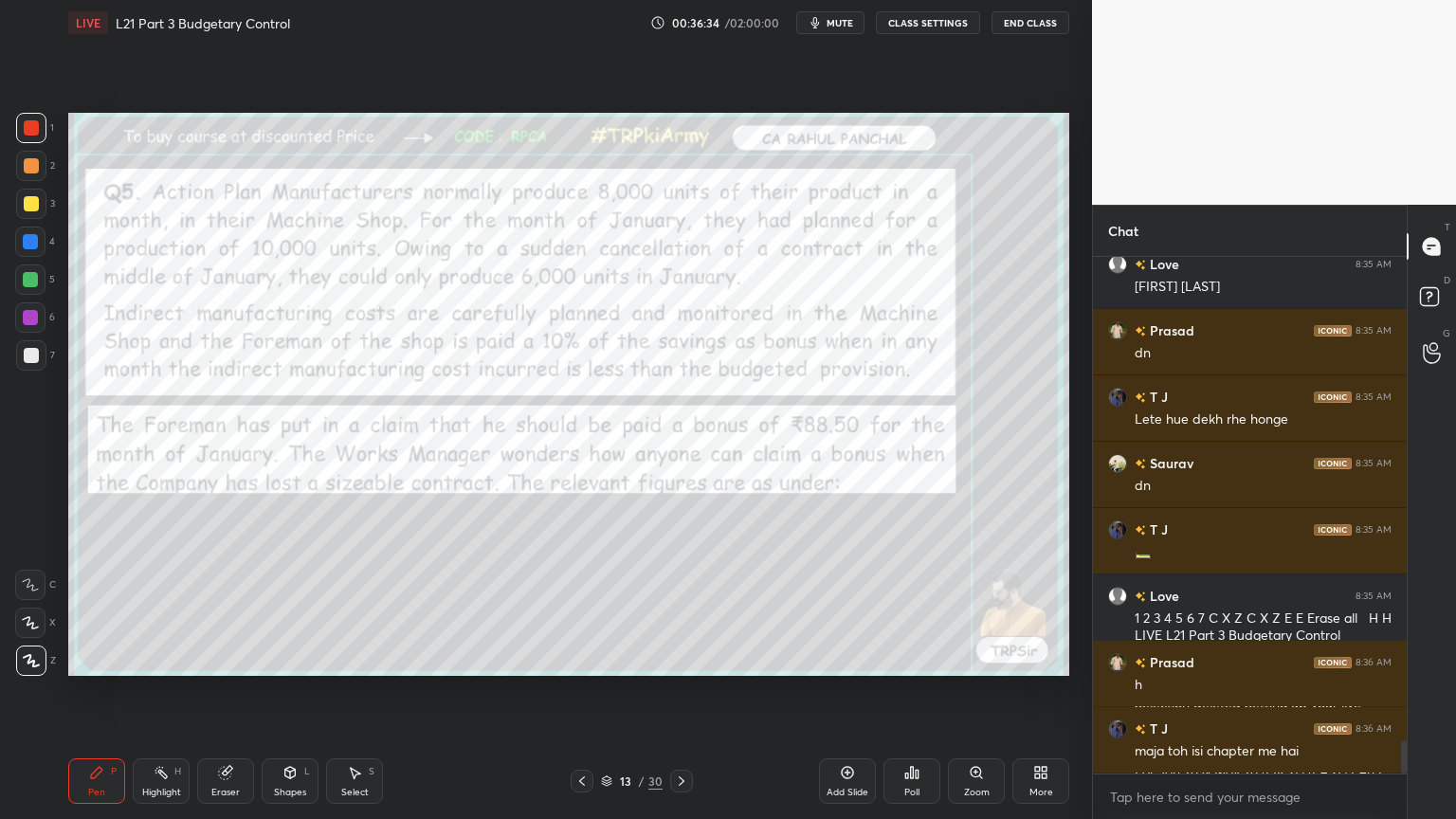 click 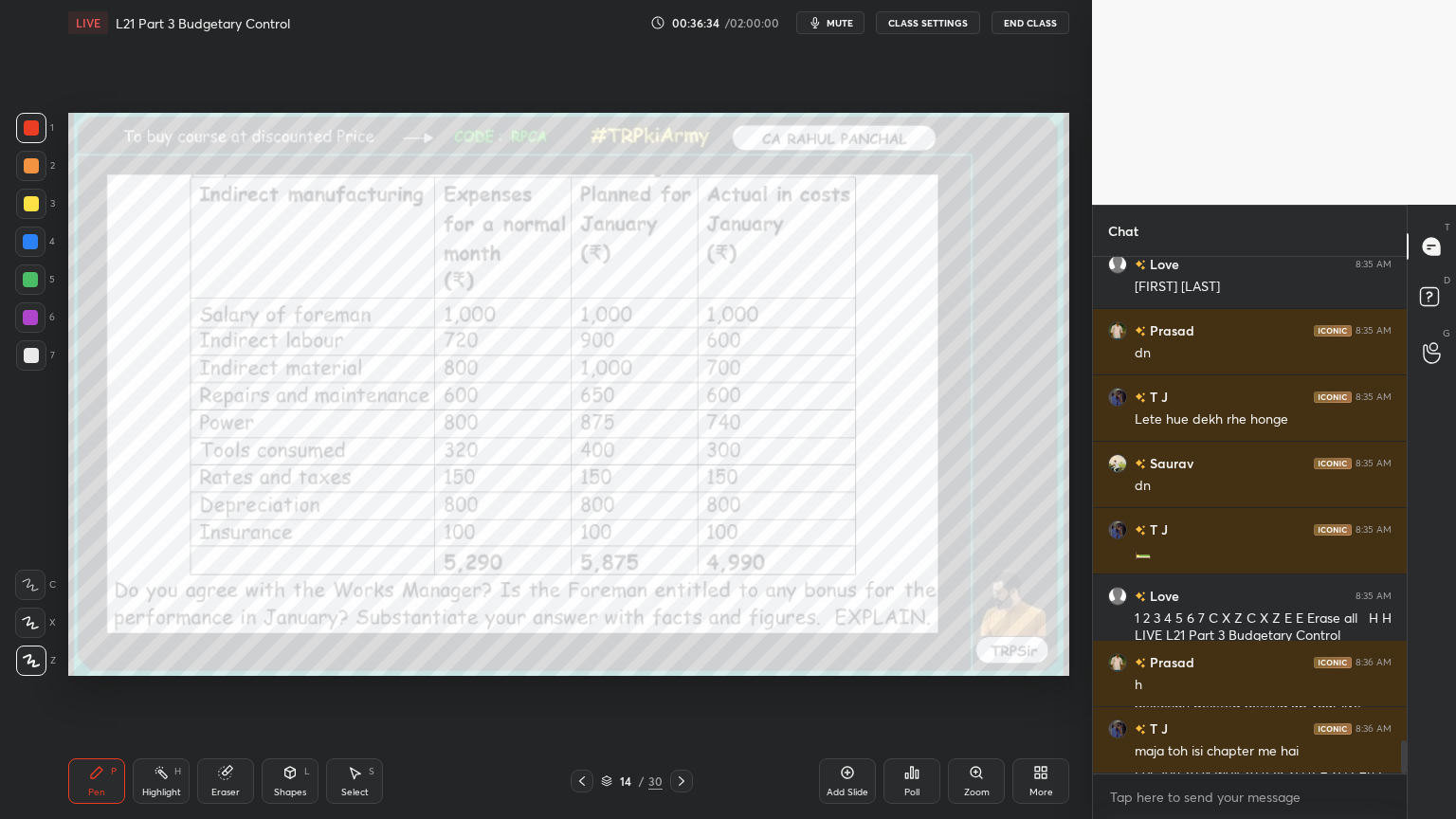 click 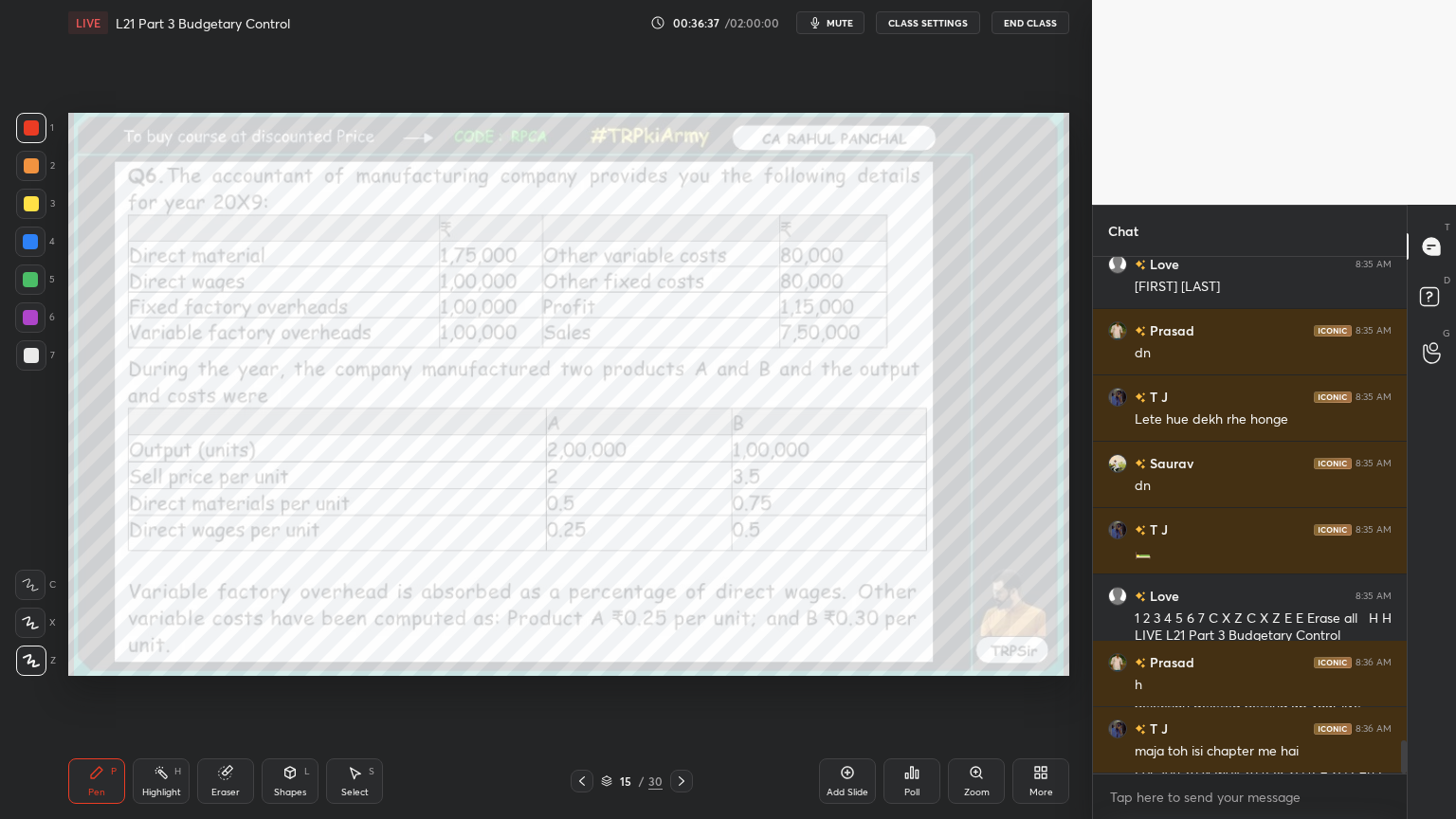 click 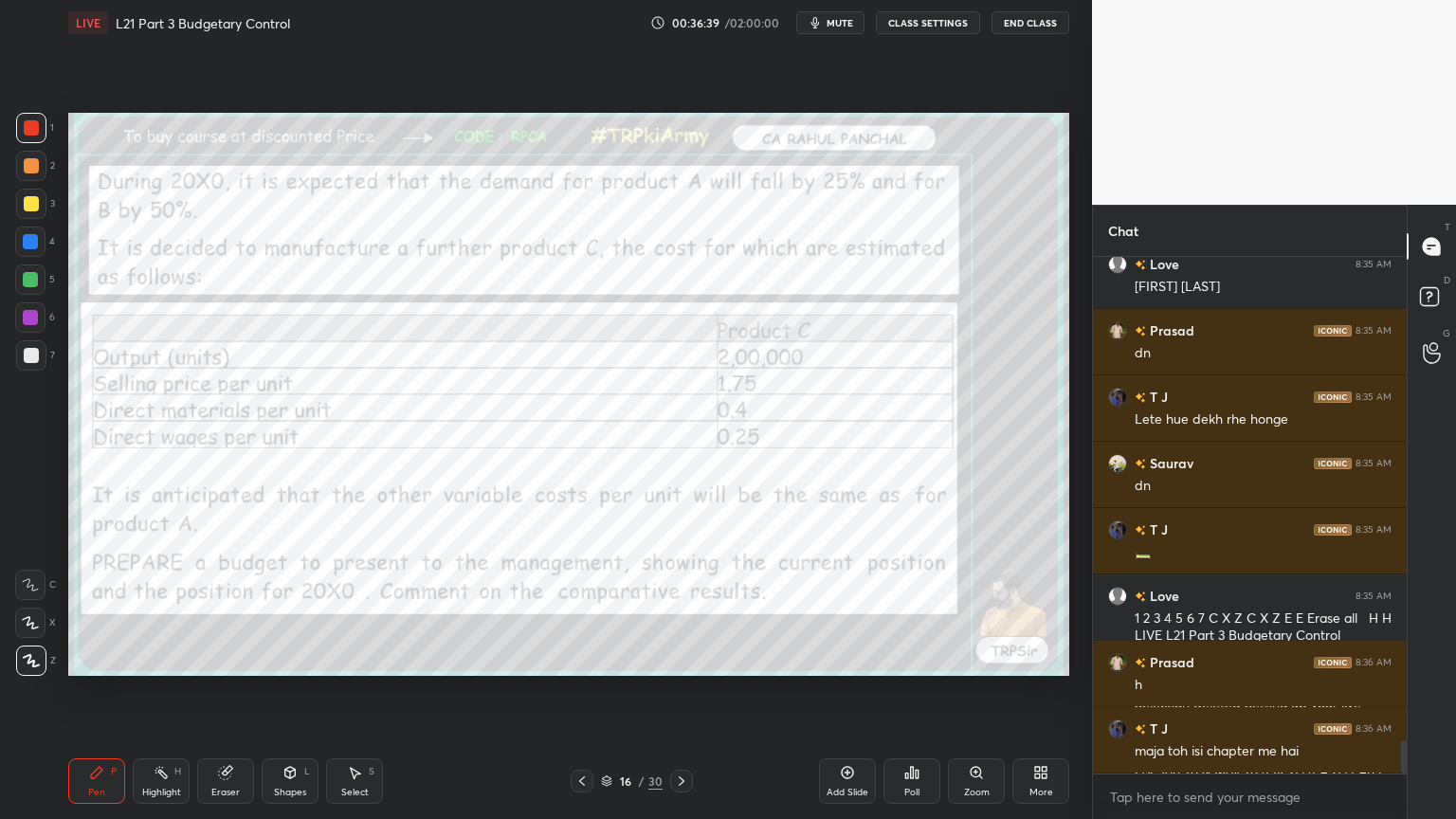 click 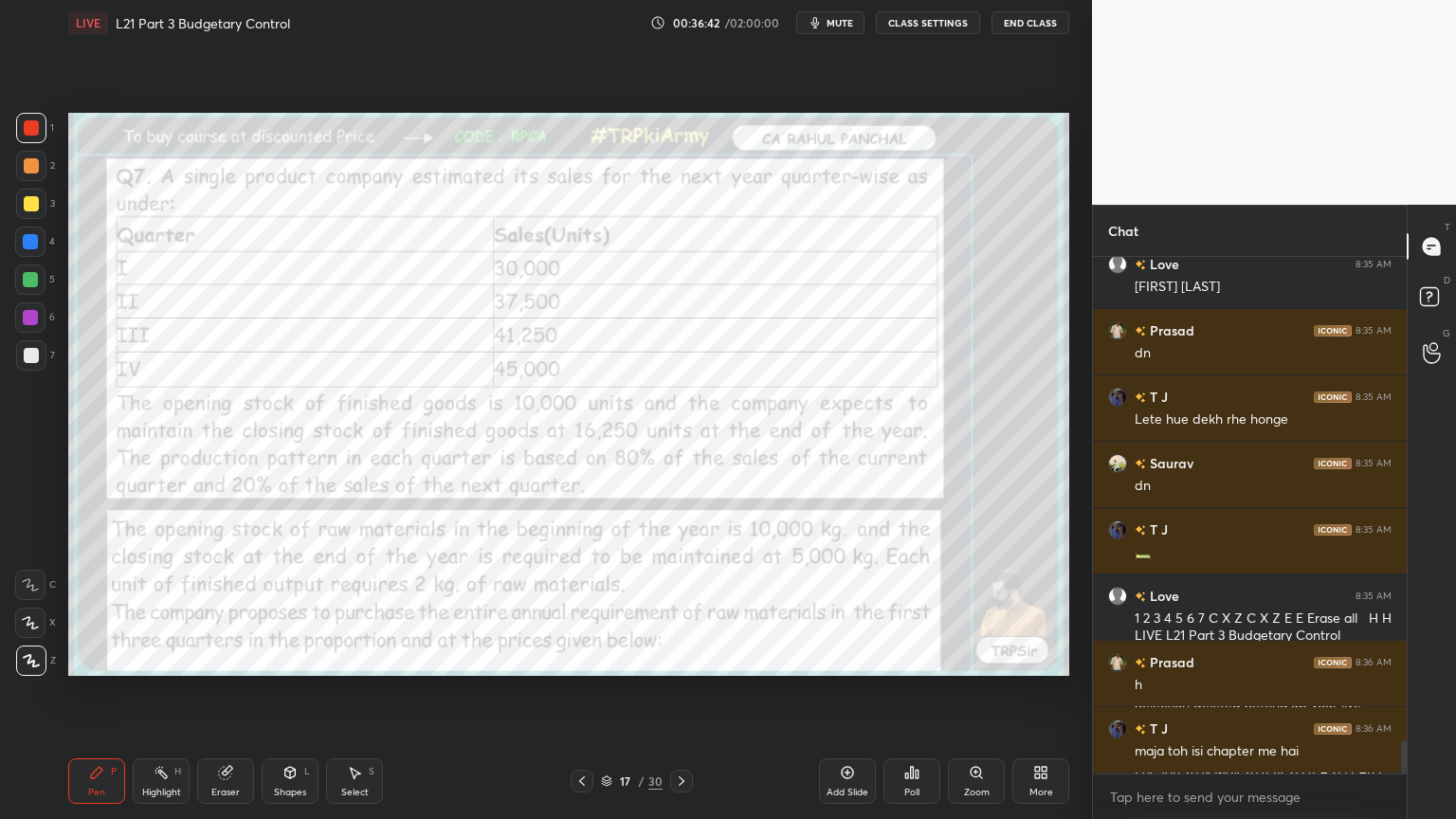 click 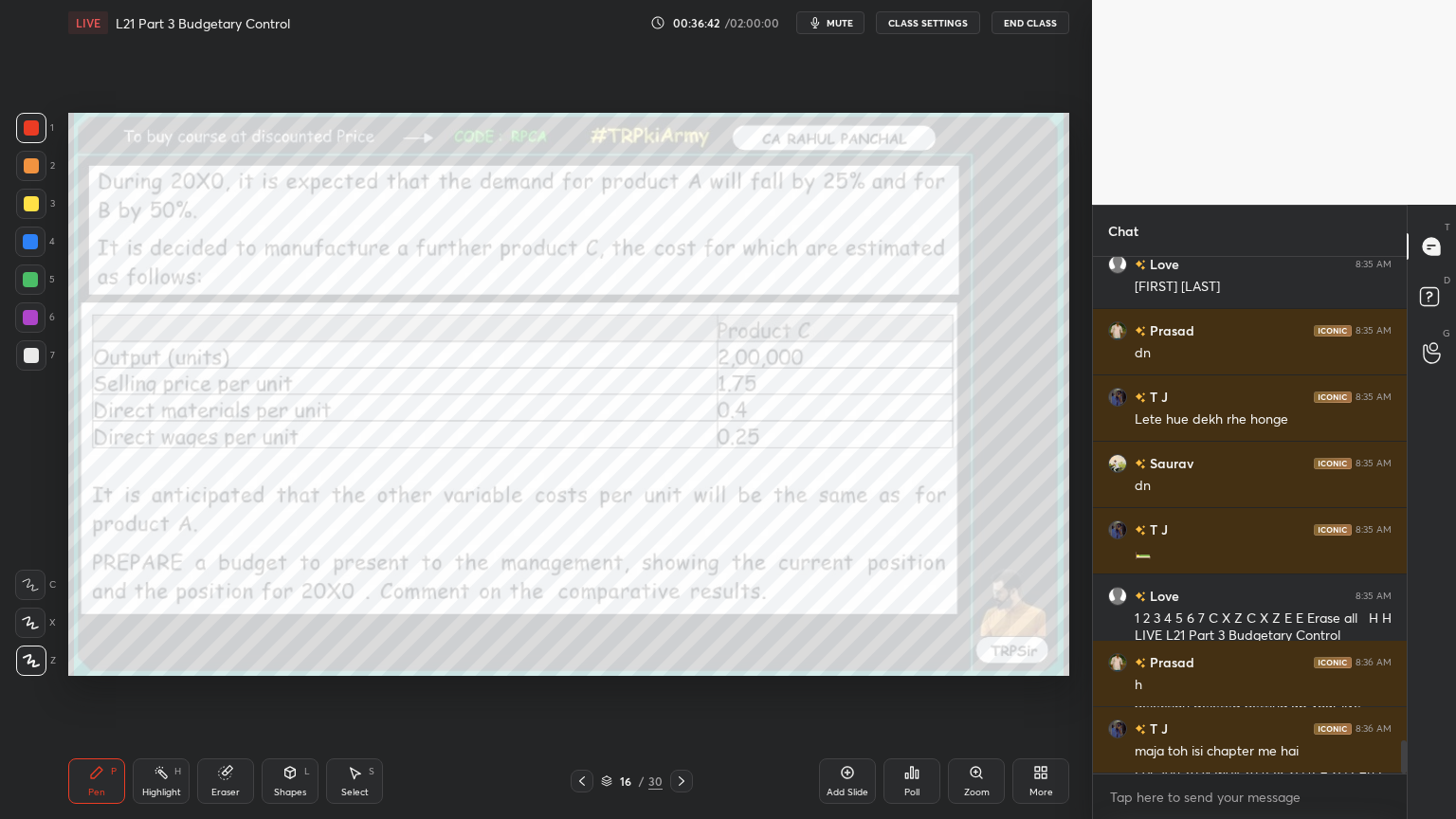 click 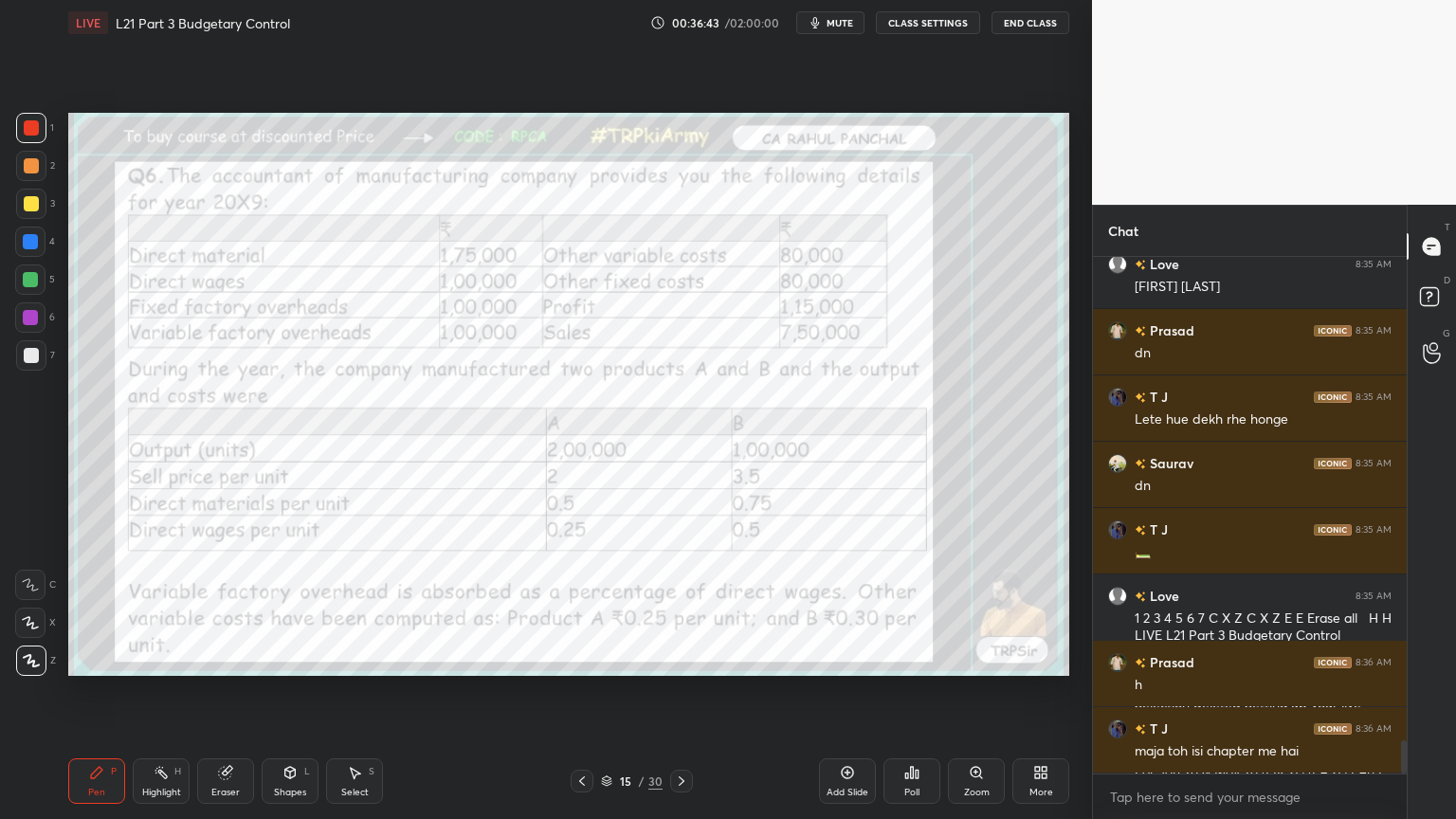 click 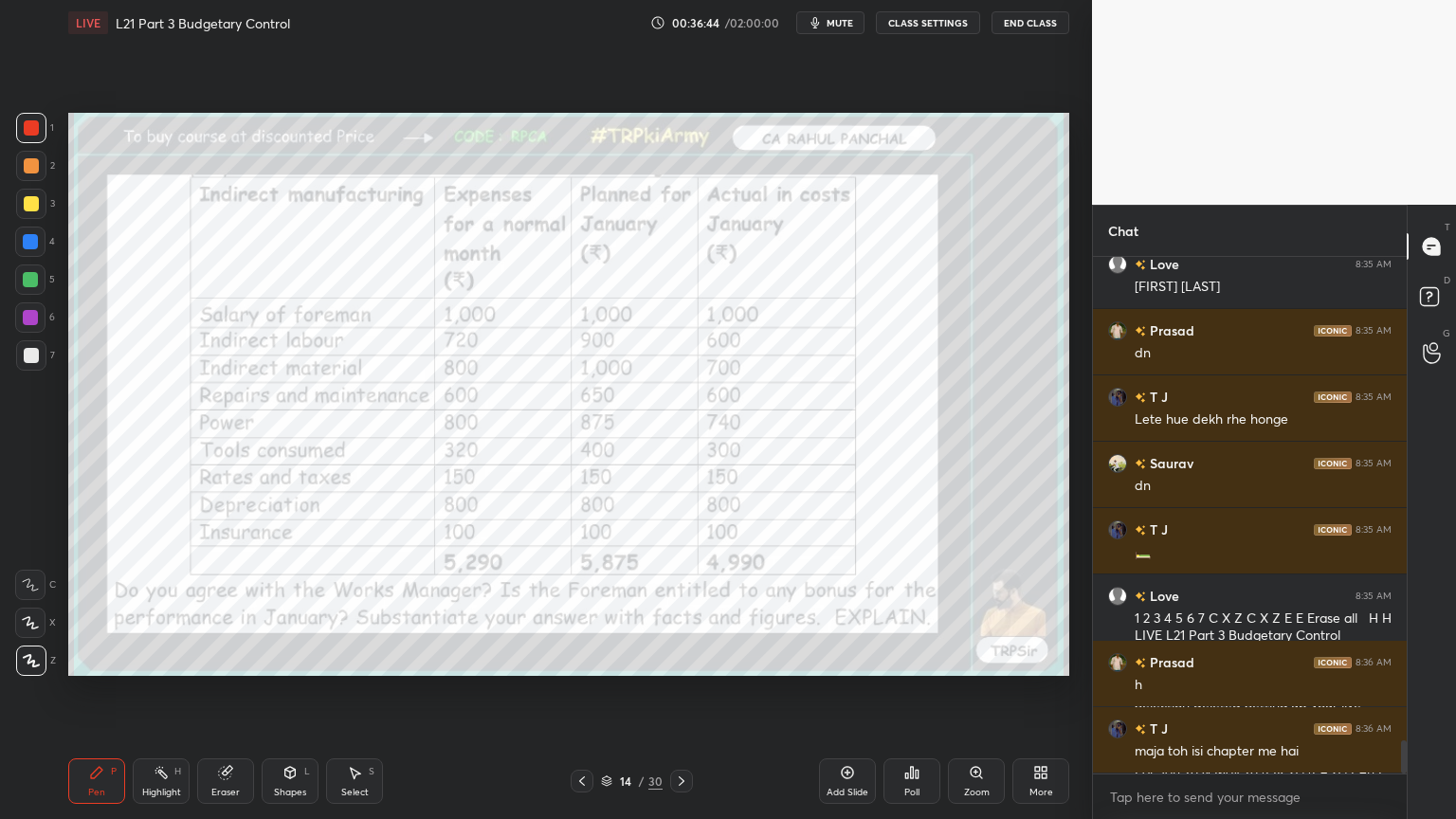 click at bounding box center (582, 781) 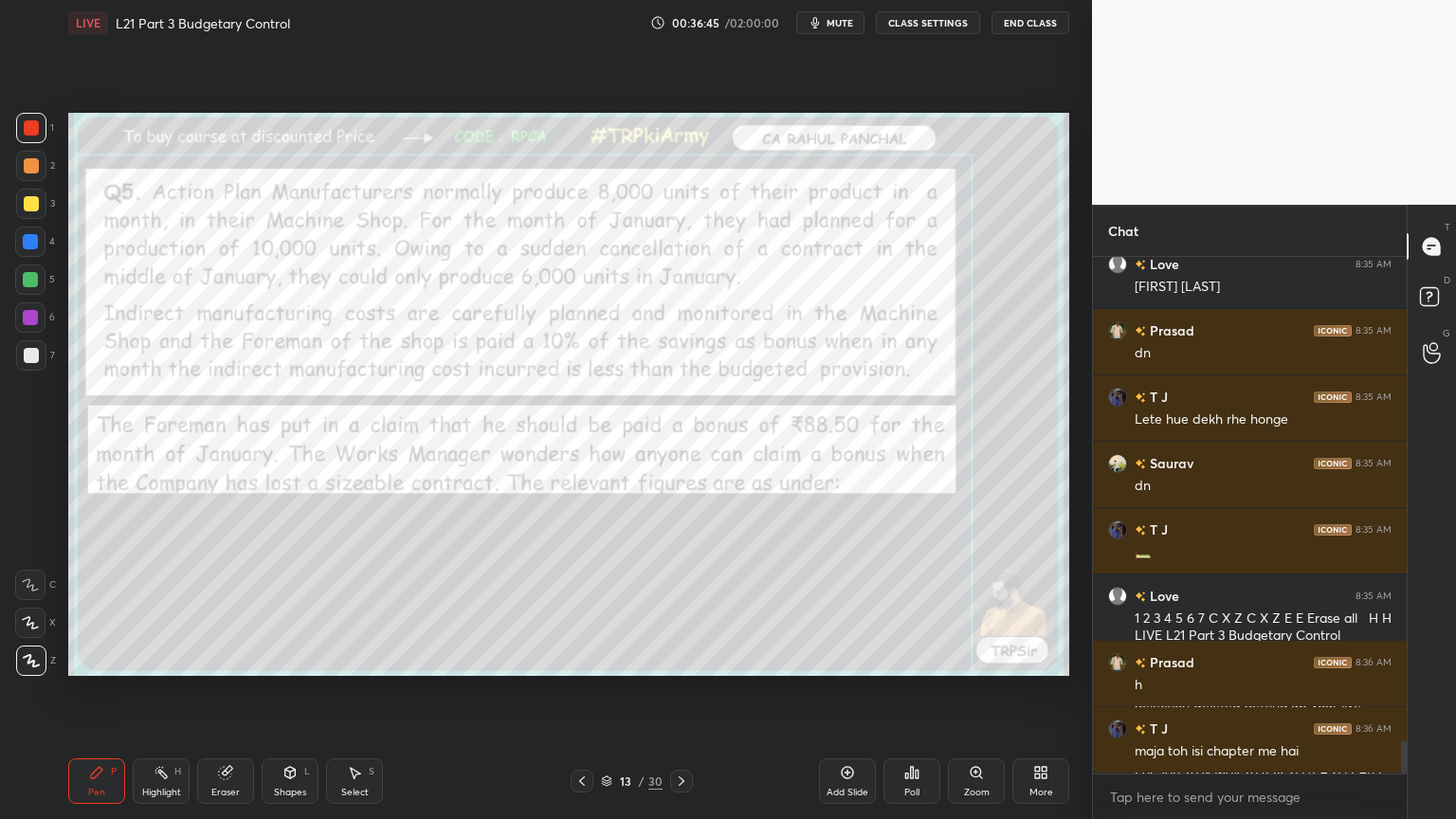click on "Pen P Highlight H Eraser Shapes L Select S 13 / 30 Add Slide Poll Zoom More" at bounding box center (569, 781) 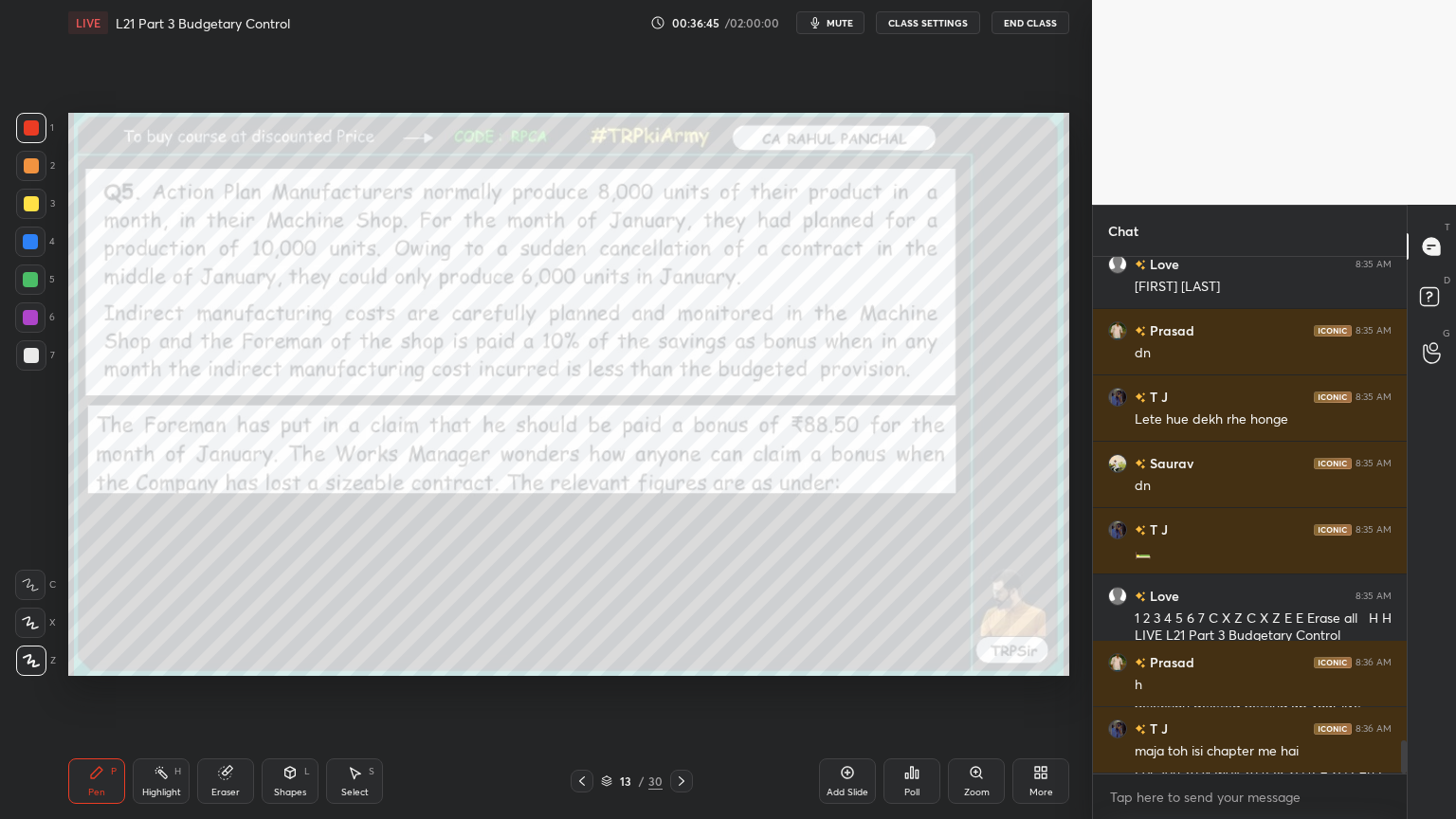 click at bounding box center (582, 781) 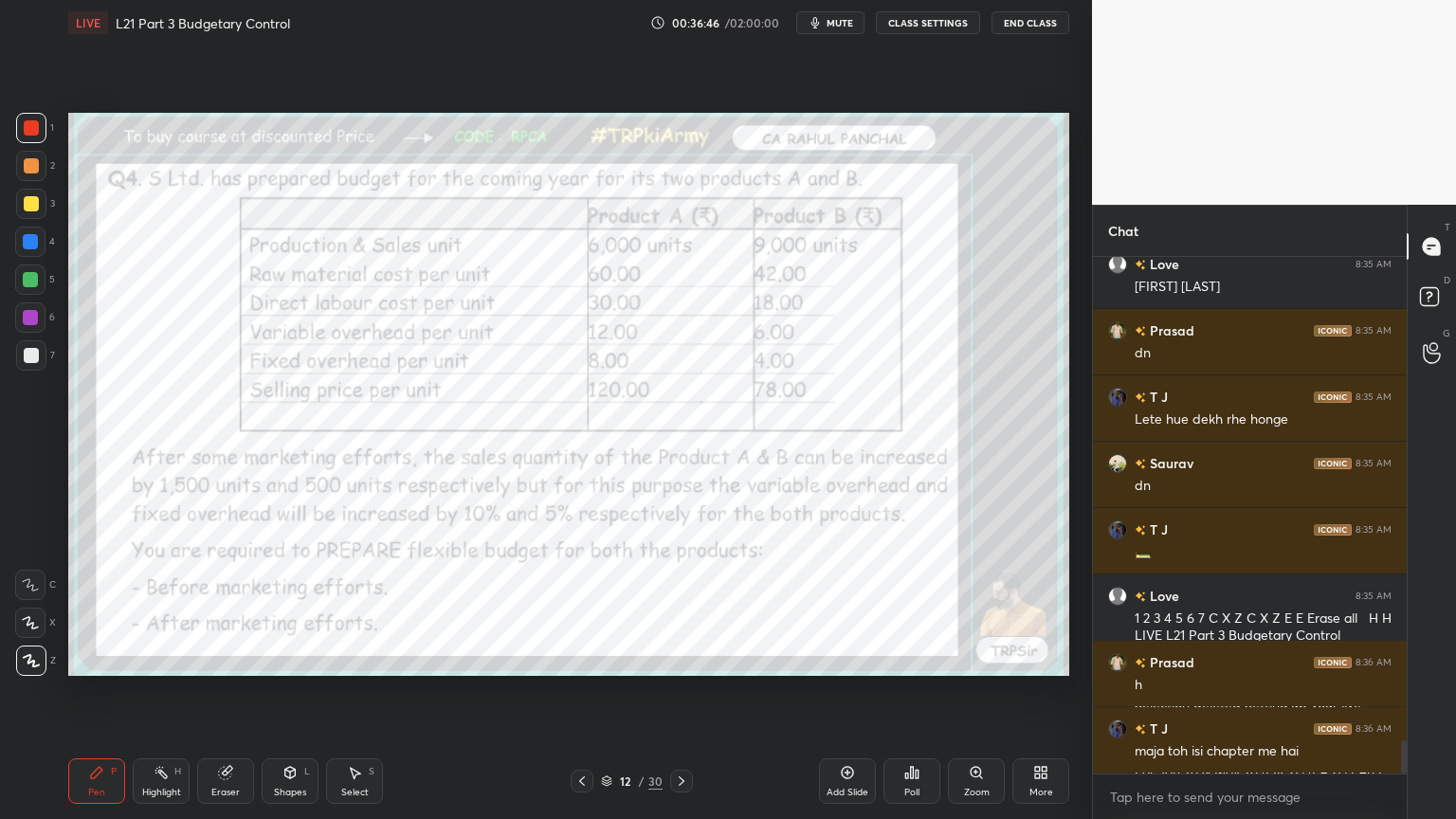 click 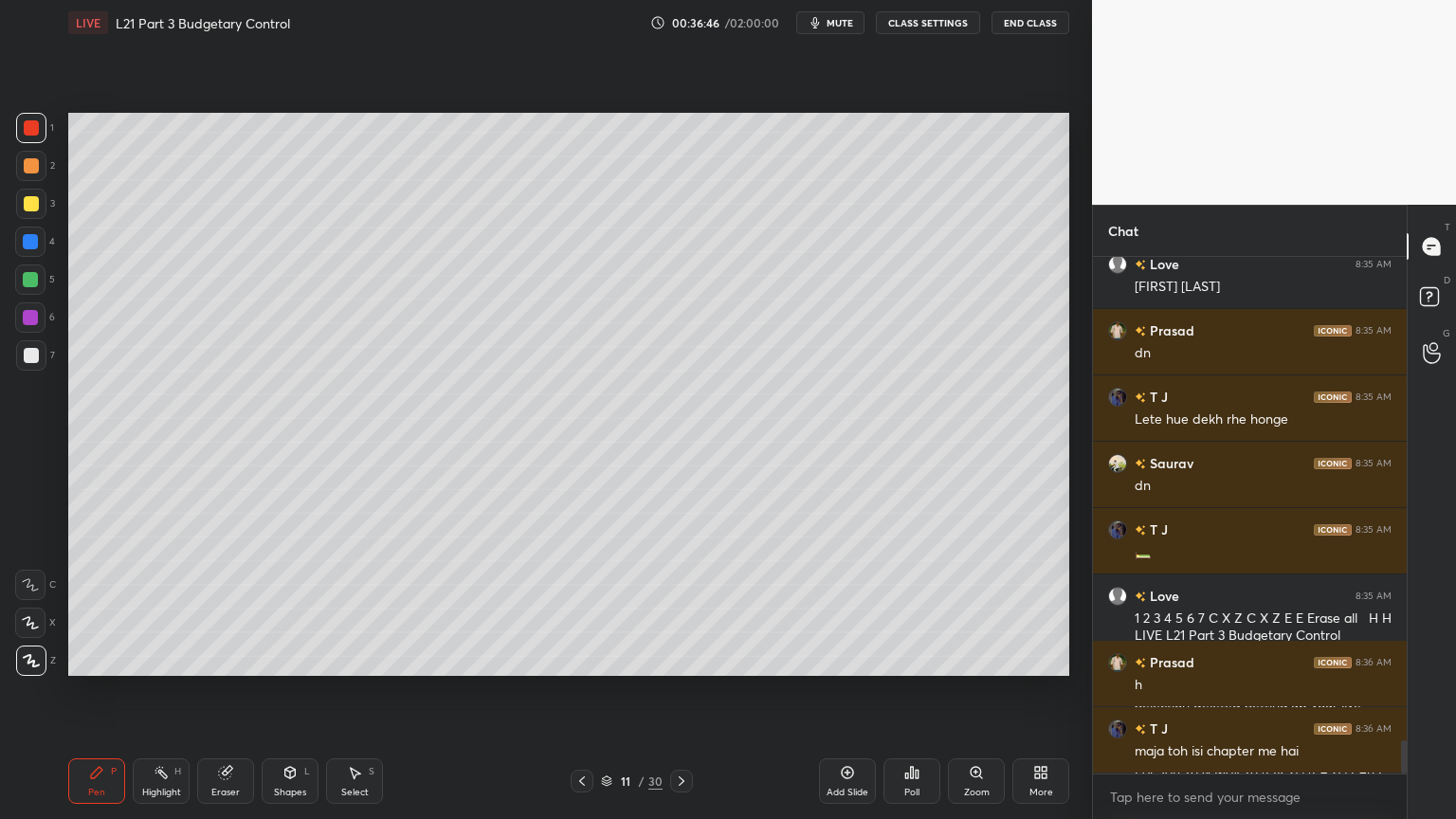 click 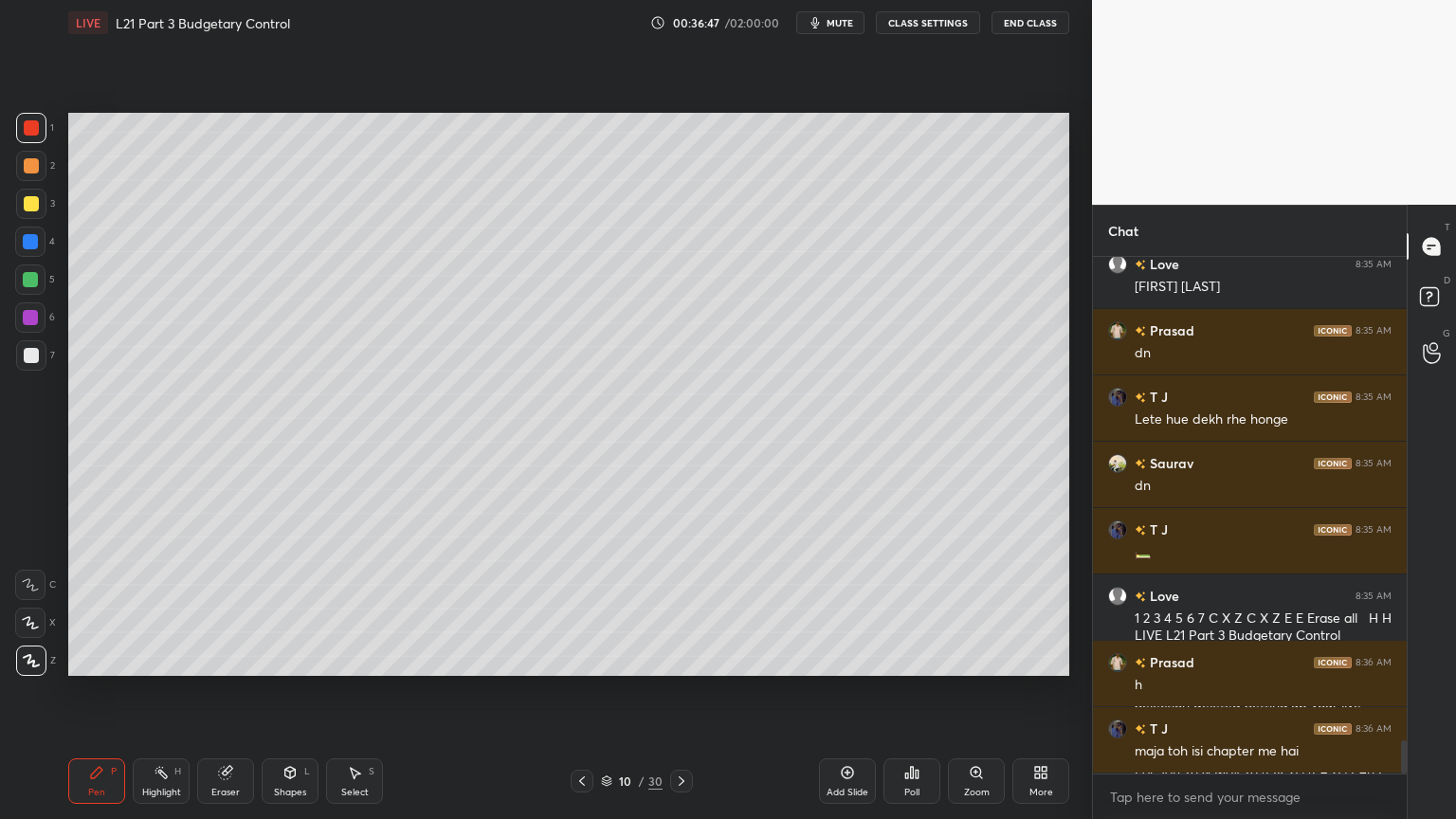 click 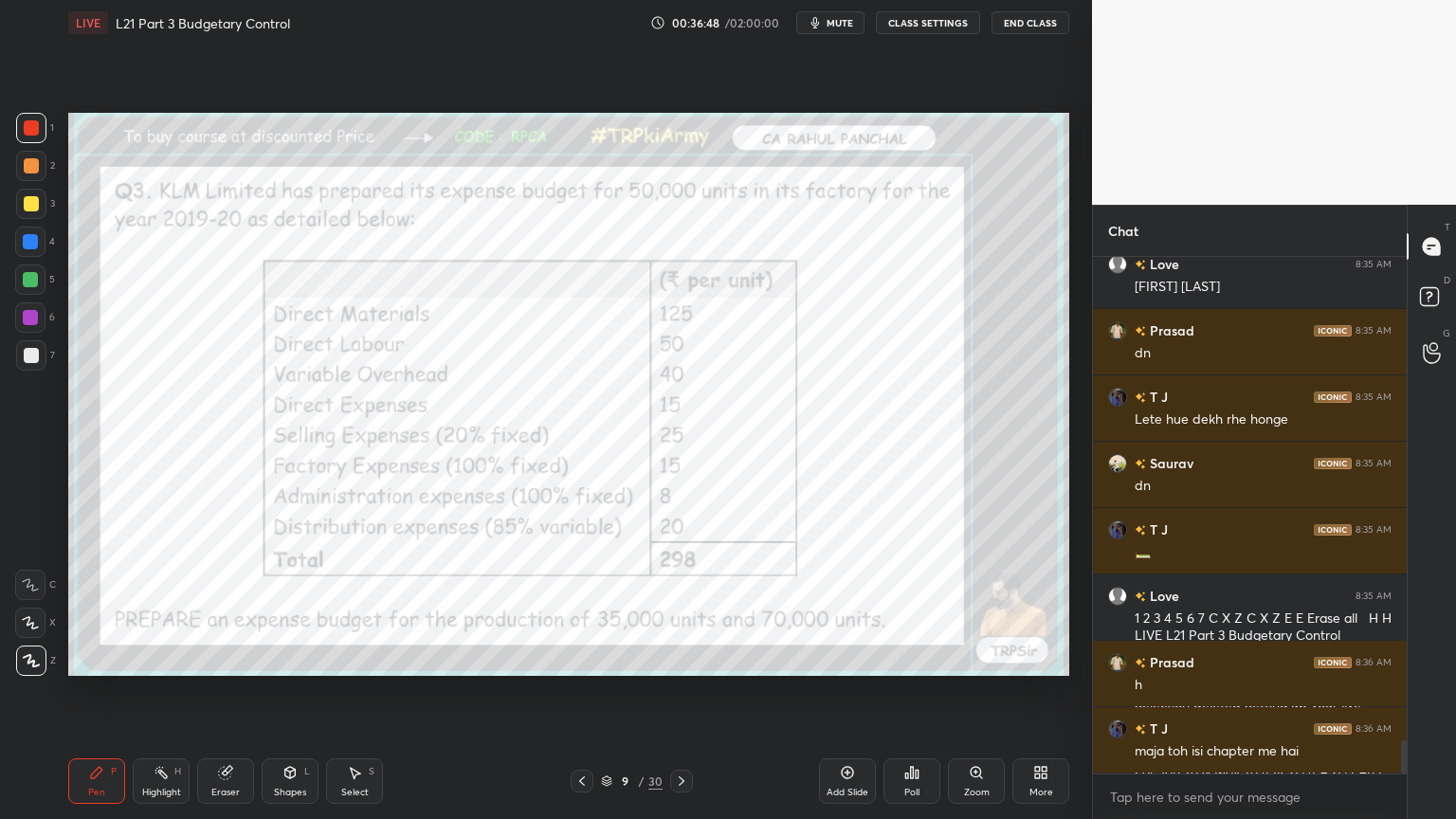 click at bounding box center [582, 781] 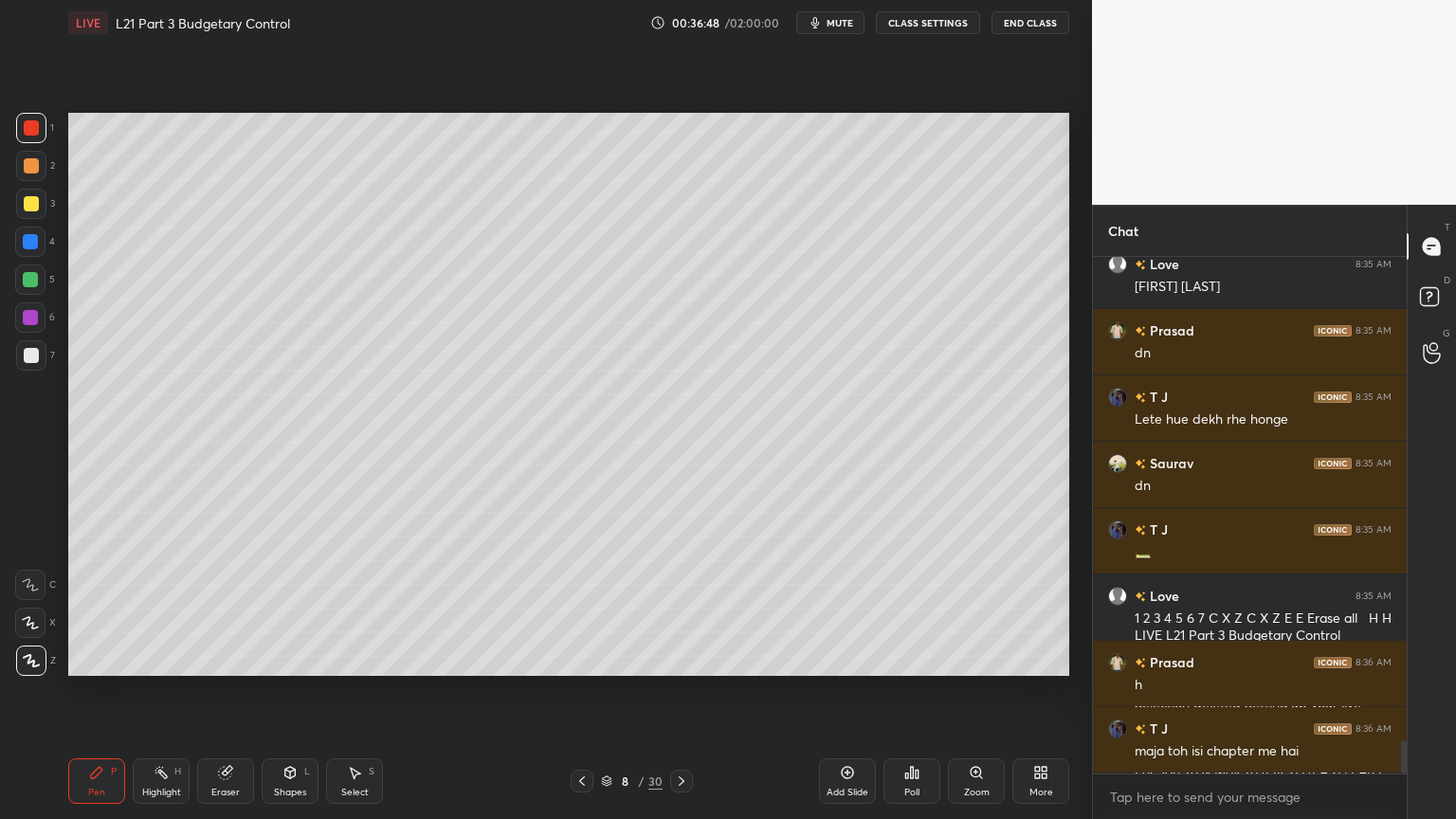 click at bounding box center (682, 781) 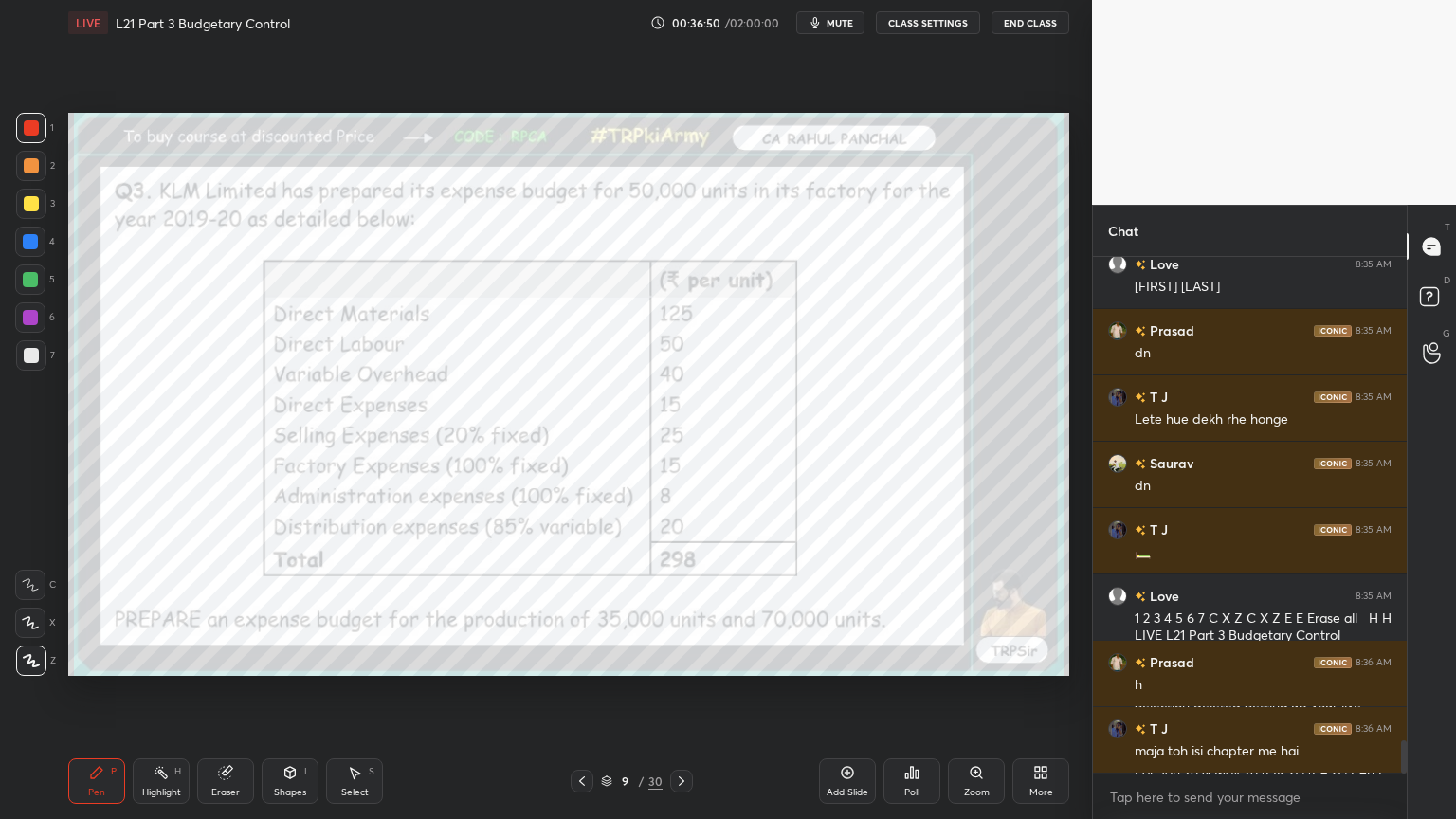 click 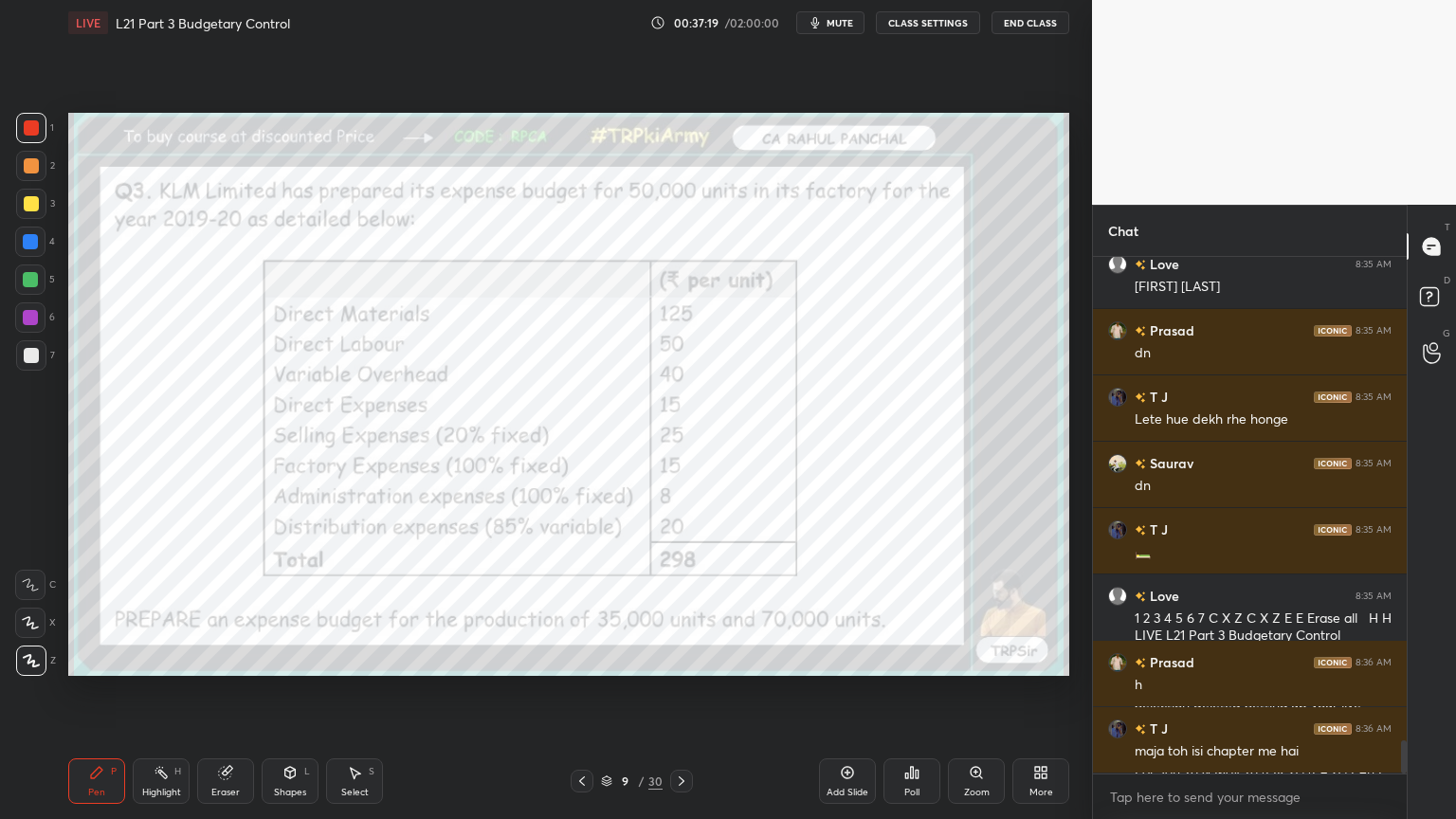 scroll, scrollTop: 7595, scrollLeft: 0, axis: vertical 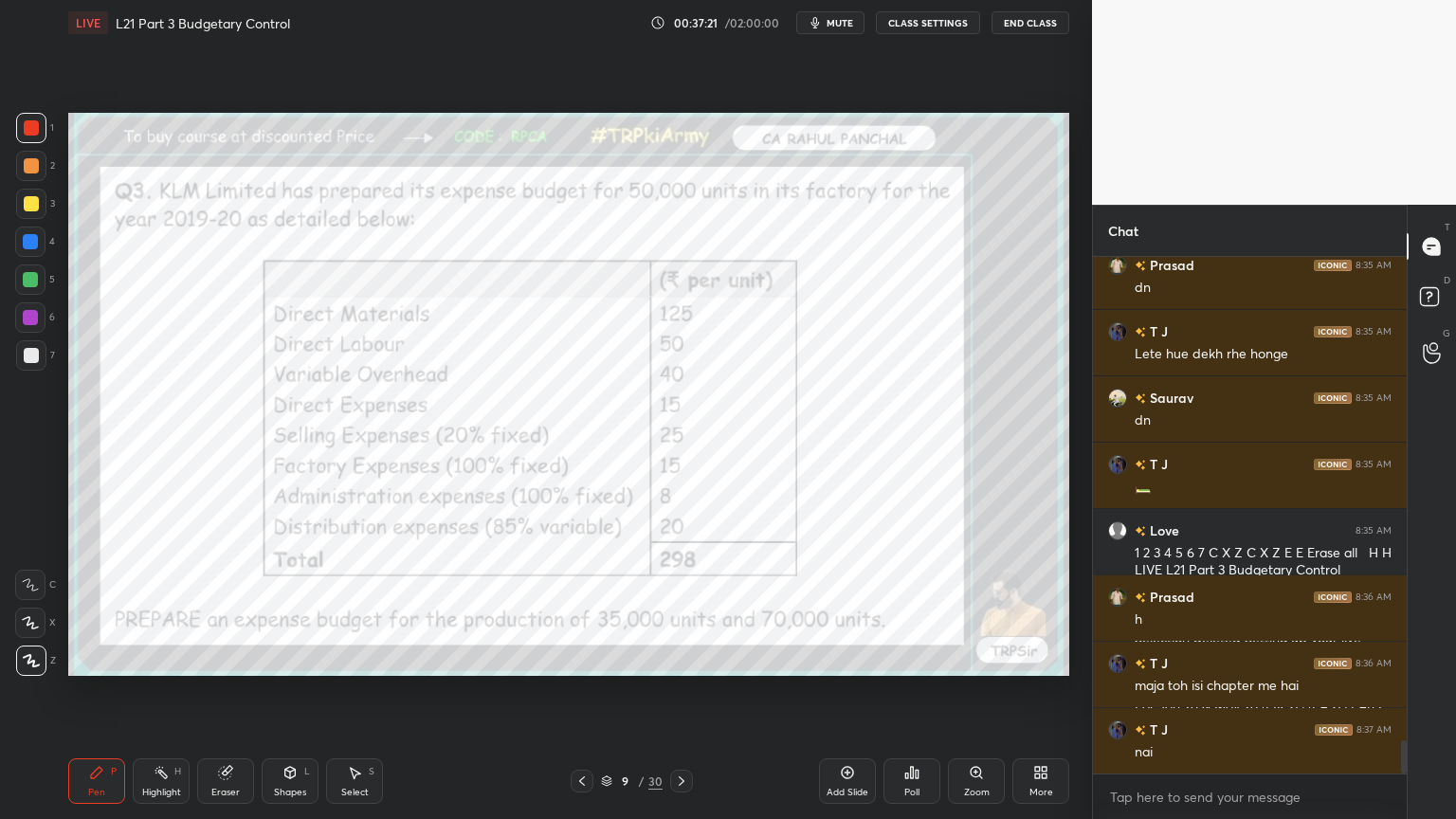 click 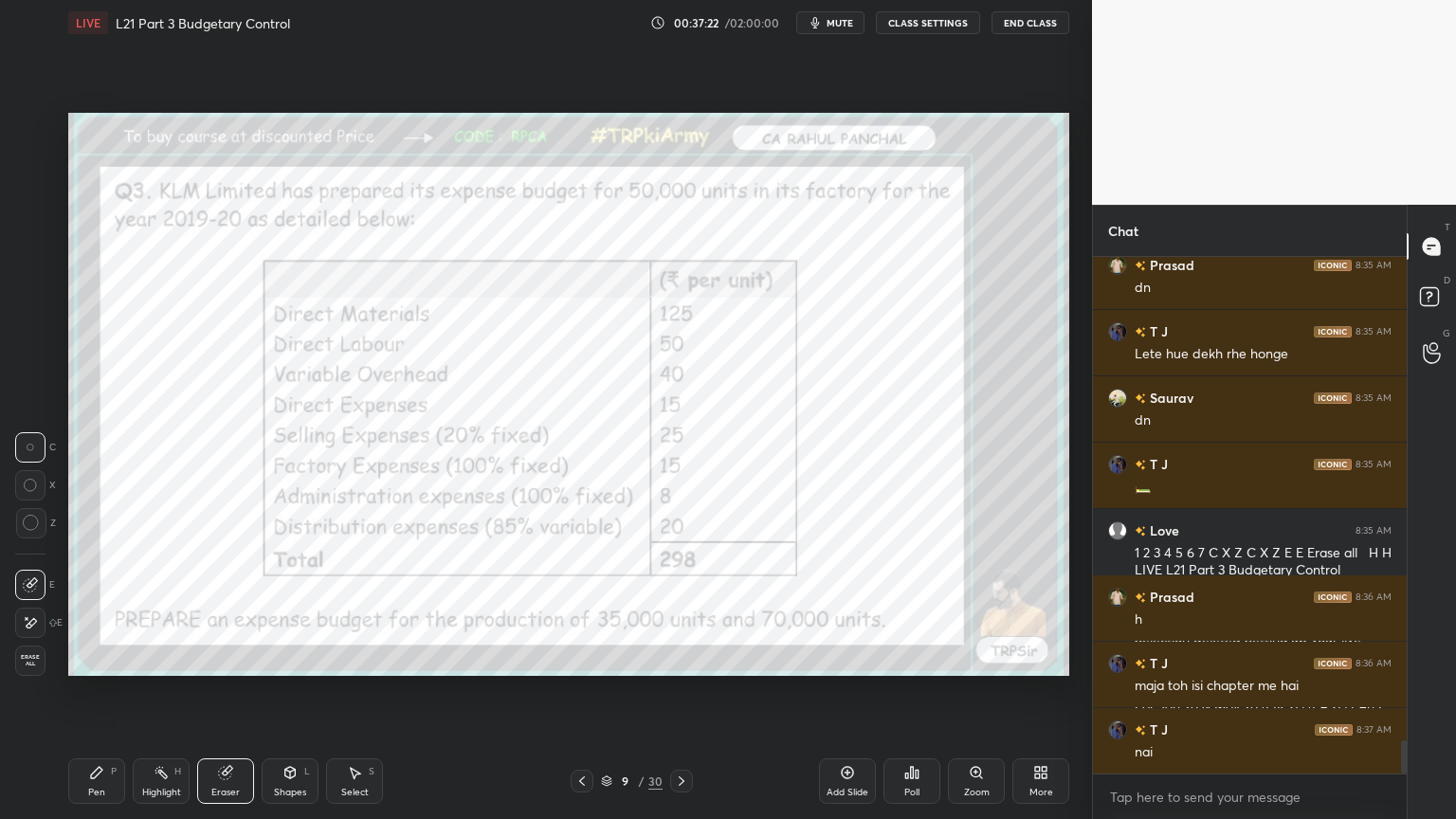 click on "Erase all" at bounding box center (30, 661) 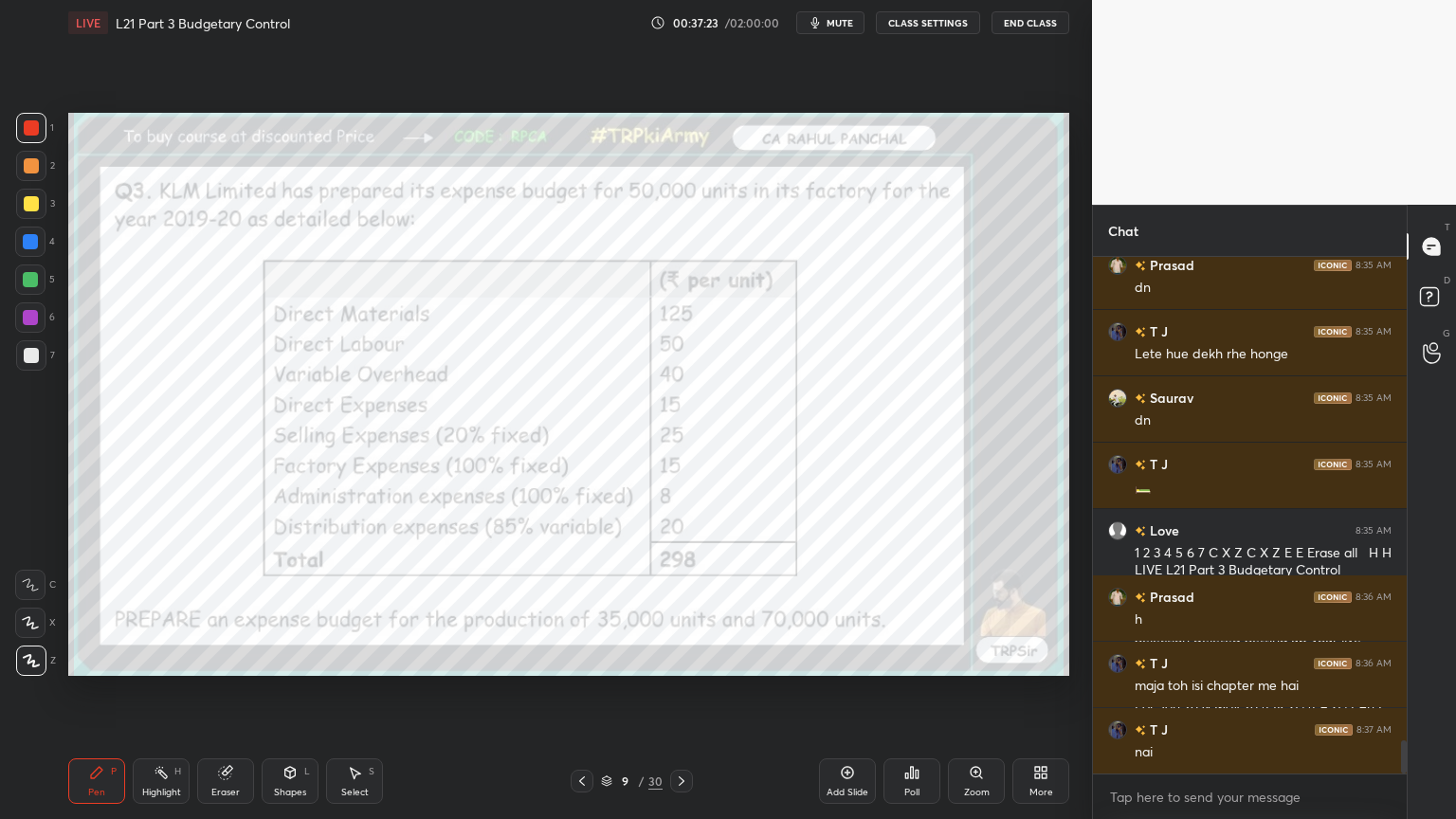click on "Setting up your live class Poll for   secs No correct answer Start poll" at bounding box center [569, 394] 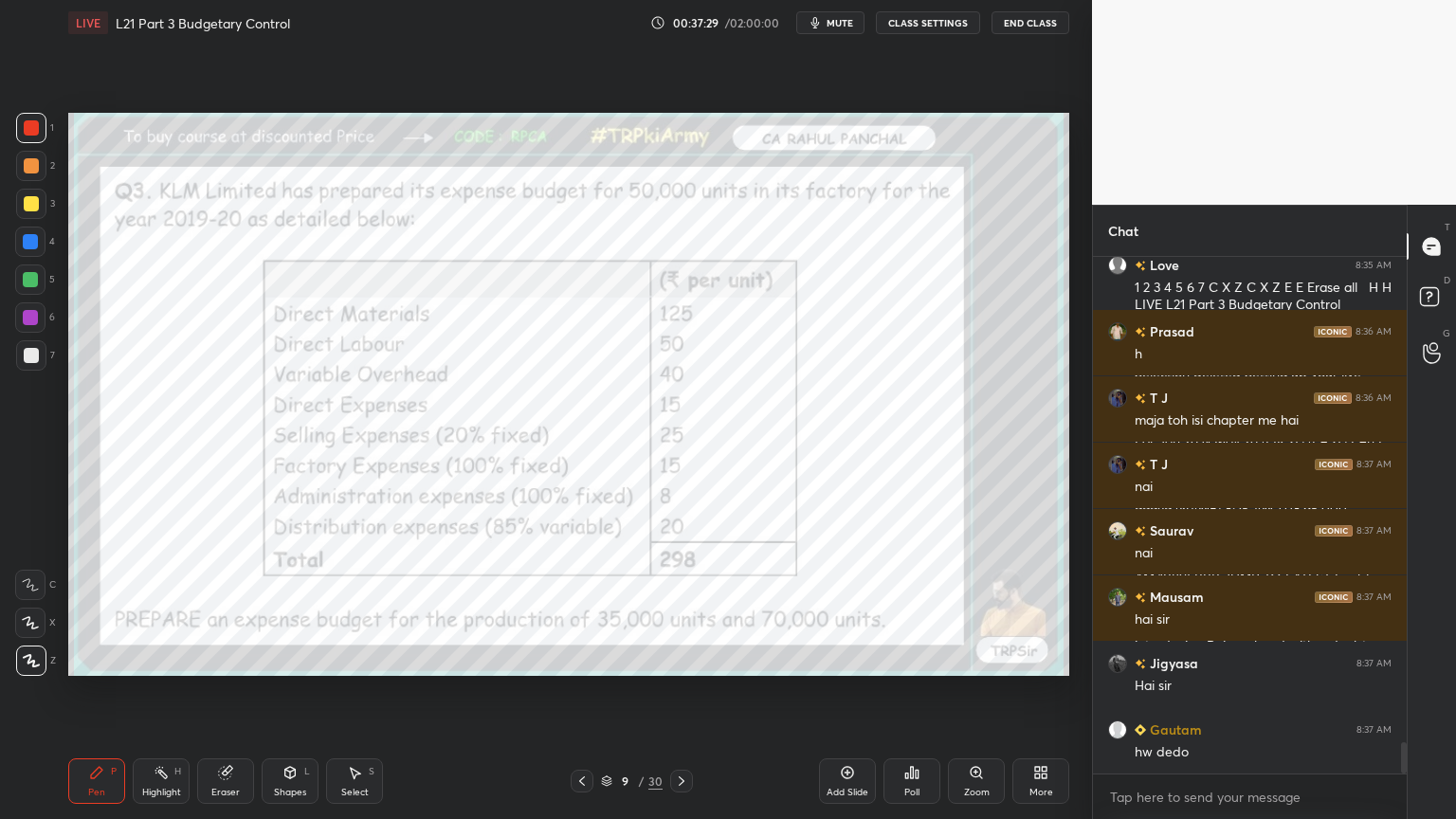 scroll, scrollTop: 7927, scrollLeft: 0, axis: vertical 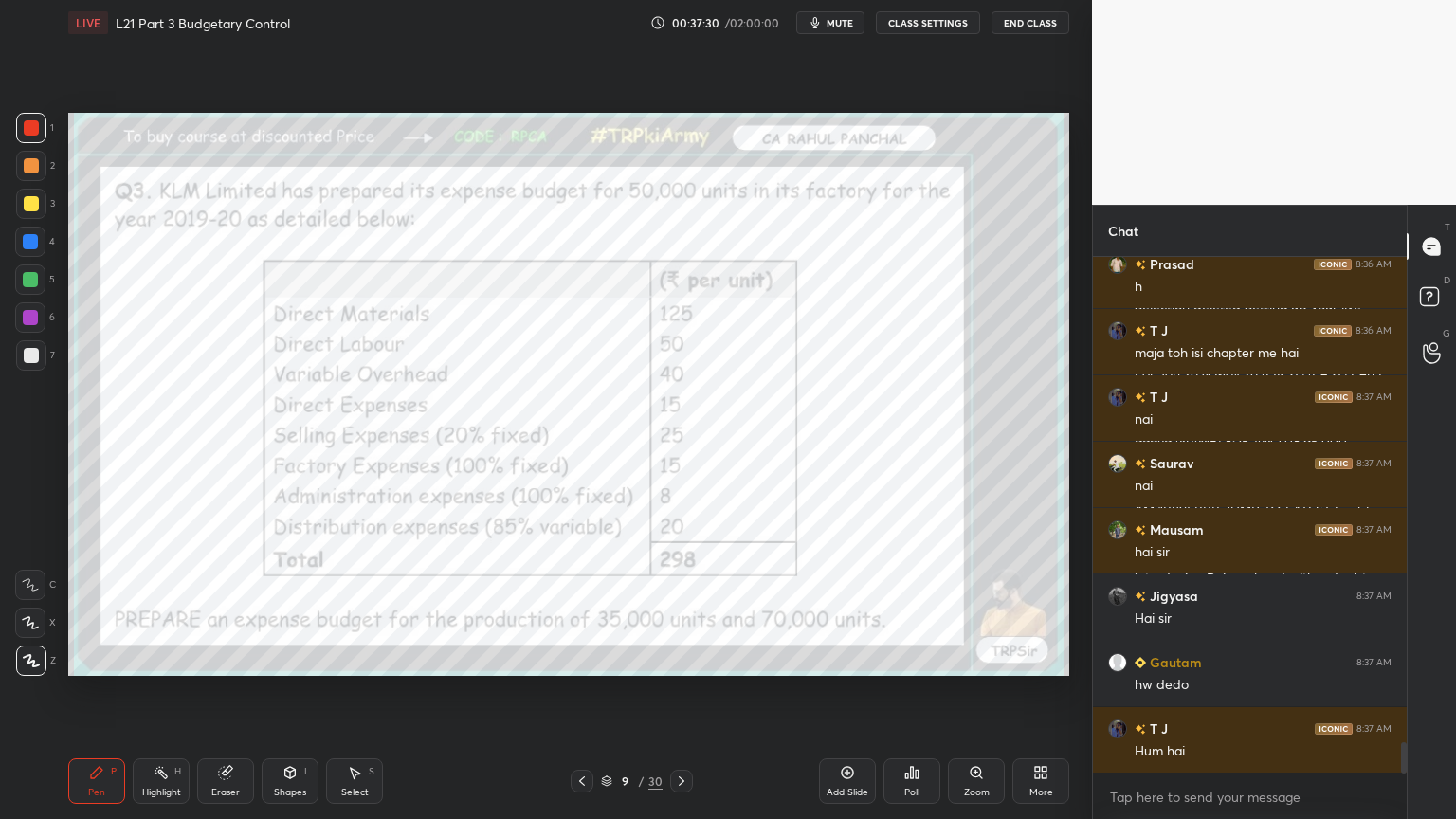click on "Pen P Highlight H Eraser Shapes L Select S 9 / 30 Add Slide Poll Zoom More" at bounding box center [569, 781] 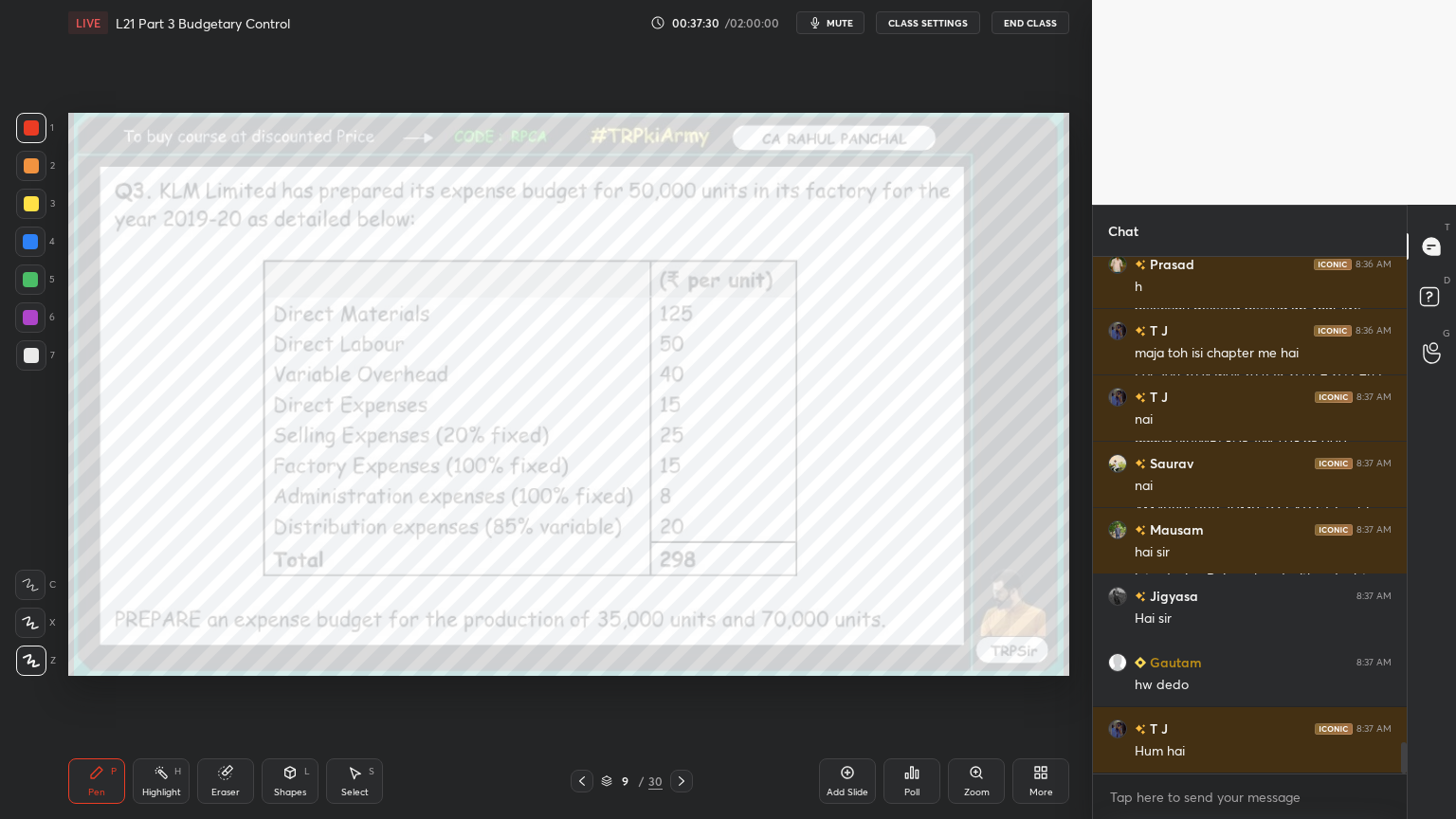 click at bounding box center (582, 781) 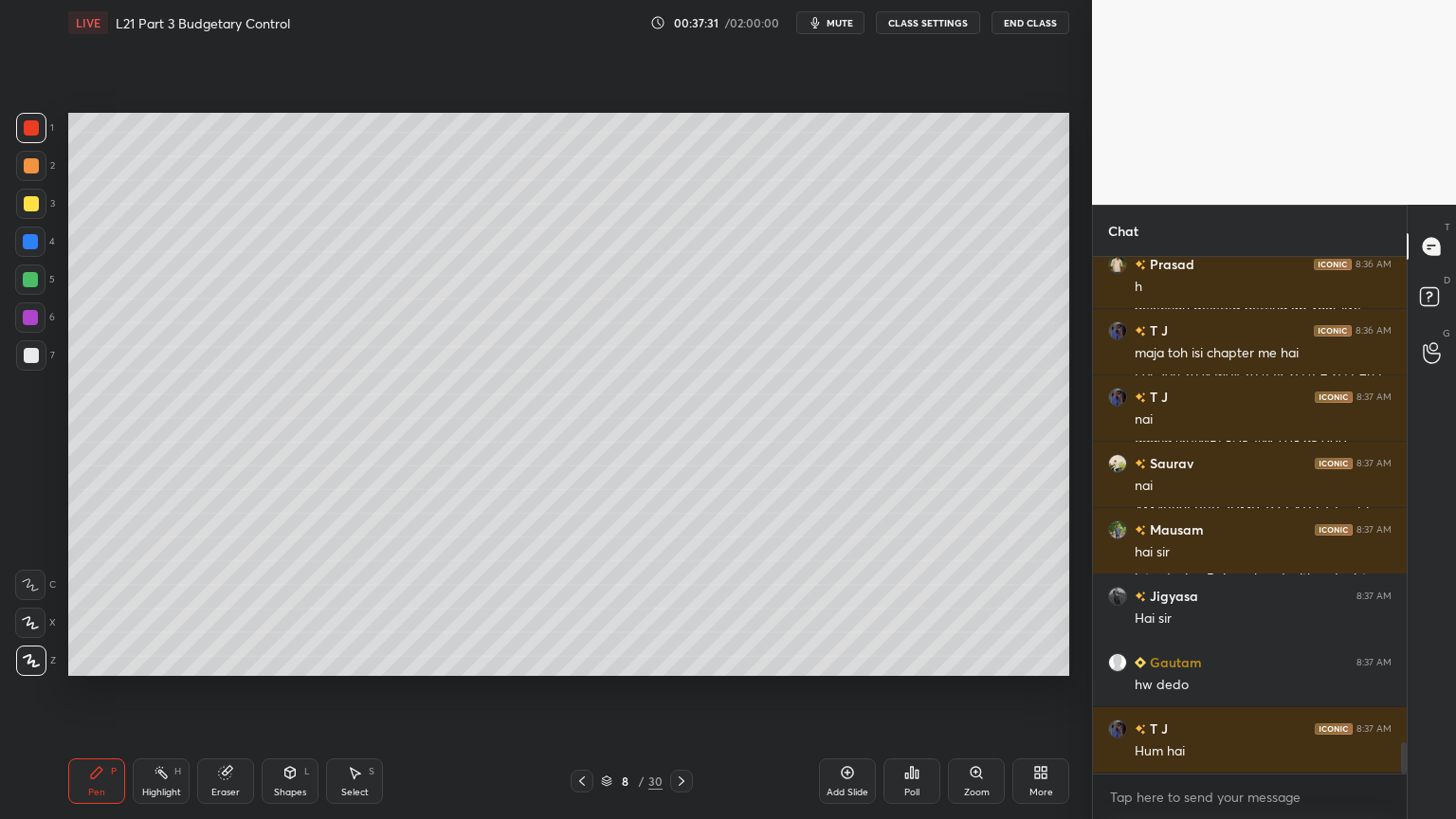 click 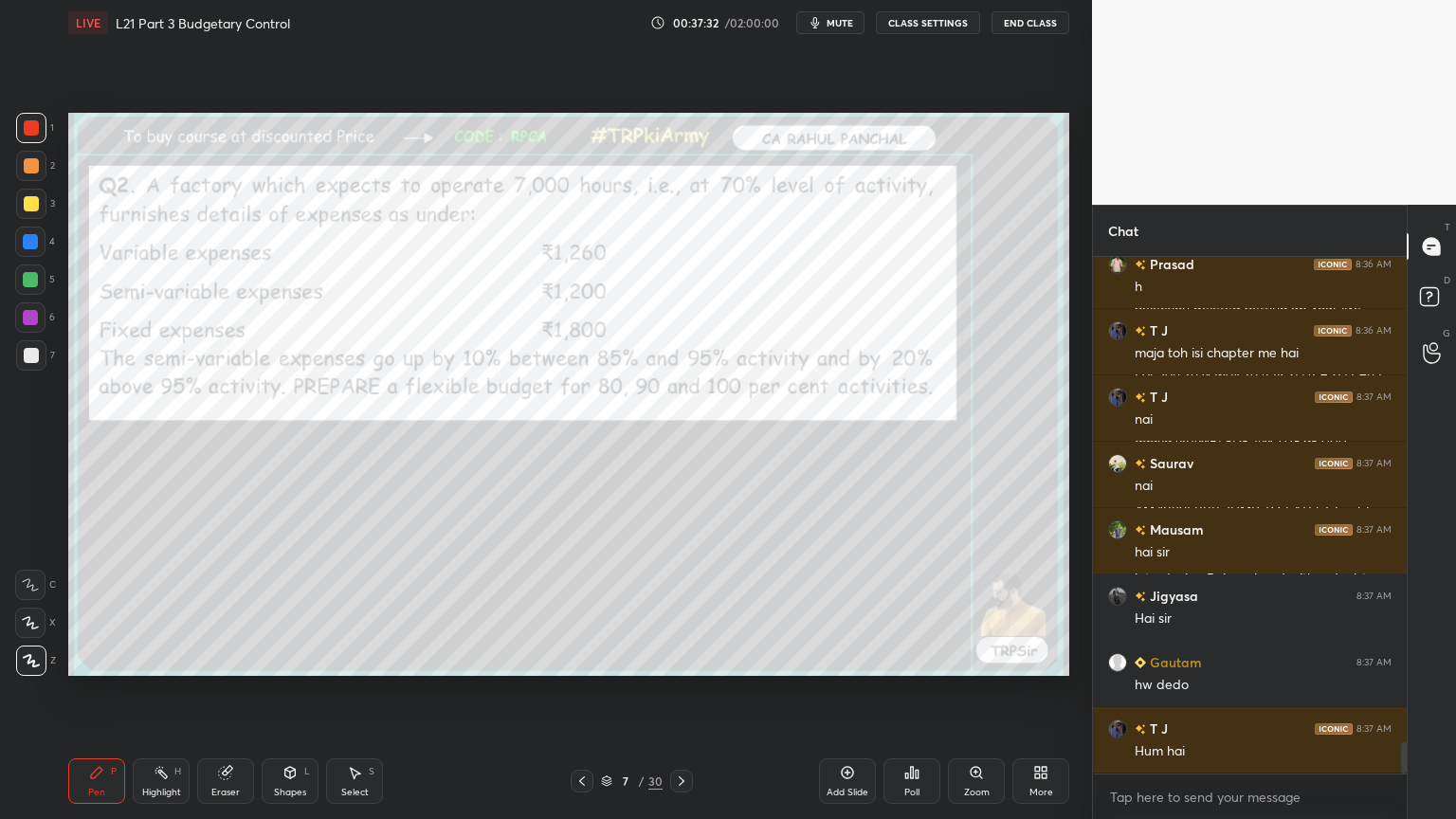 click 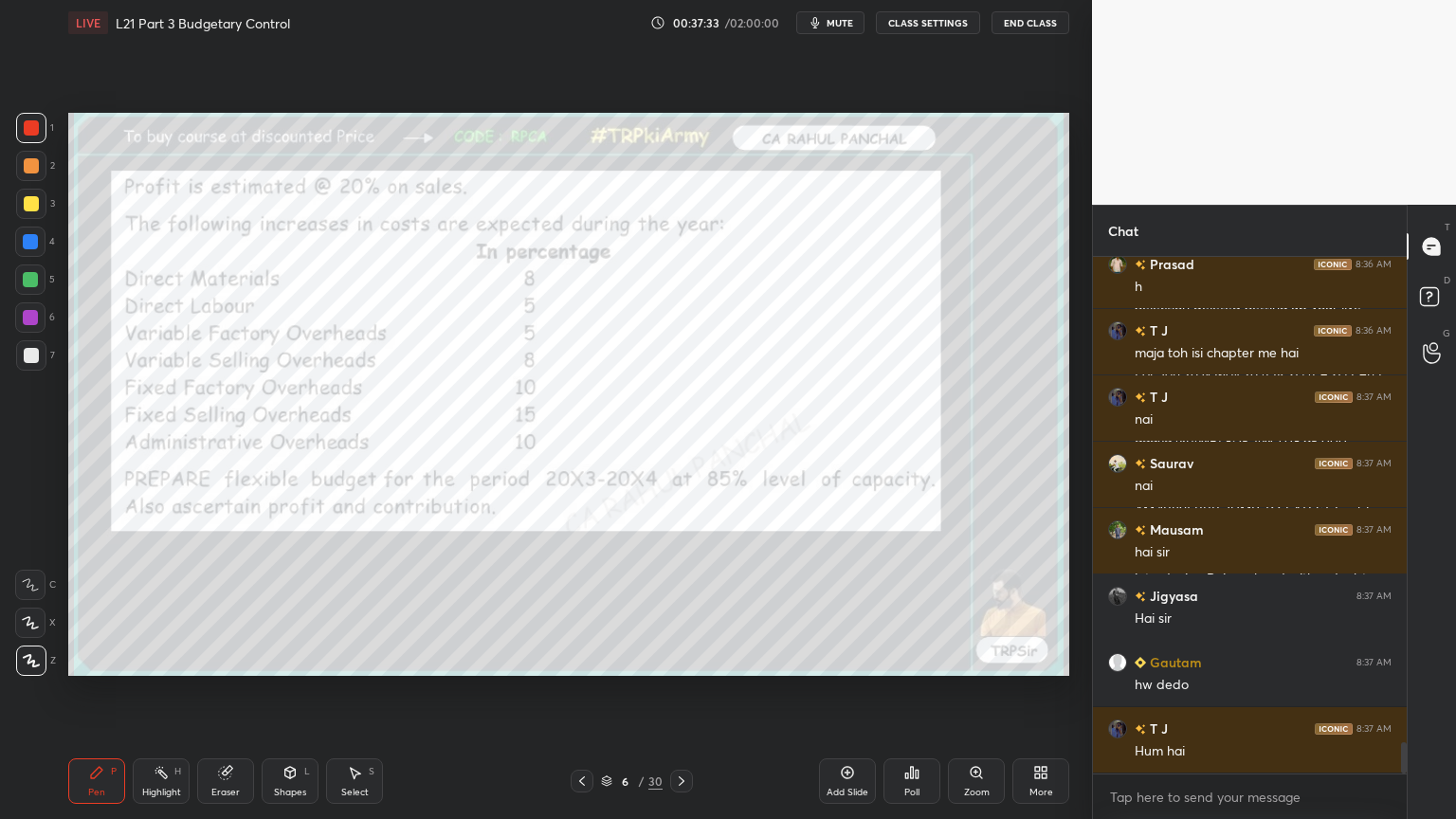 click 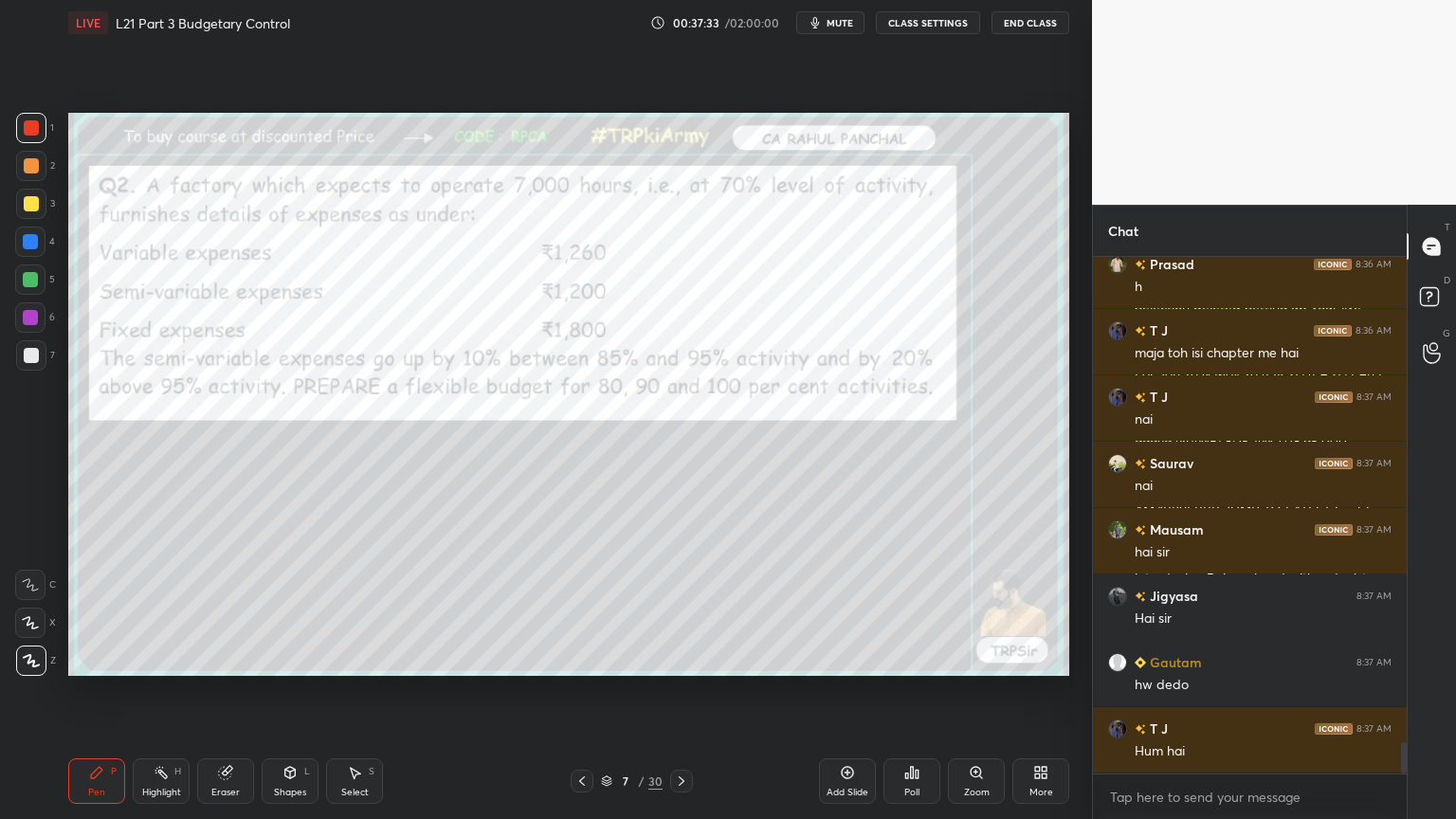 click 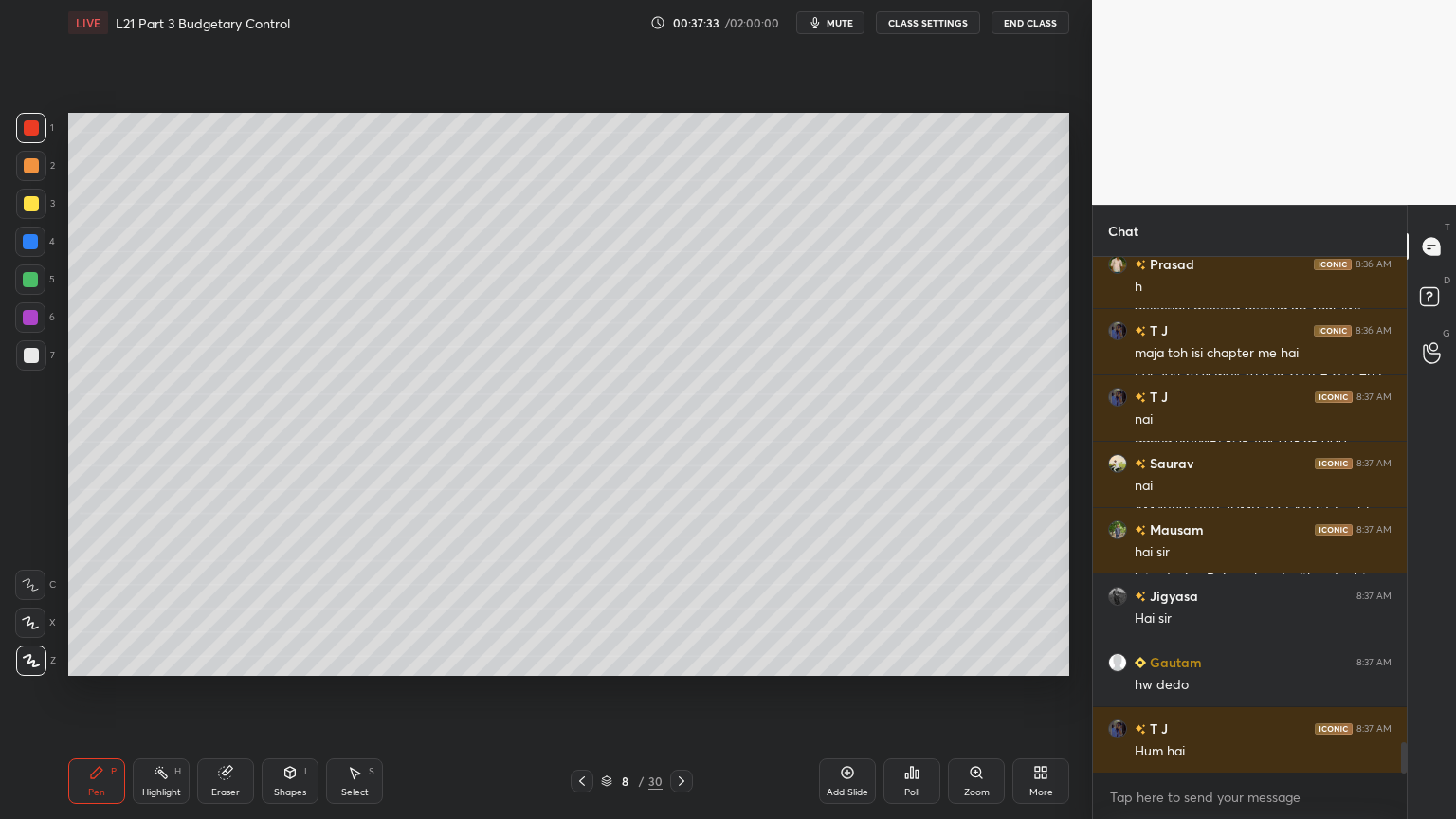 click at bounding box center [682, 781] 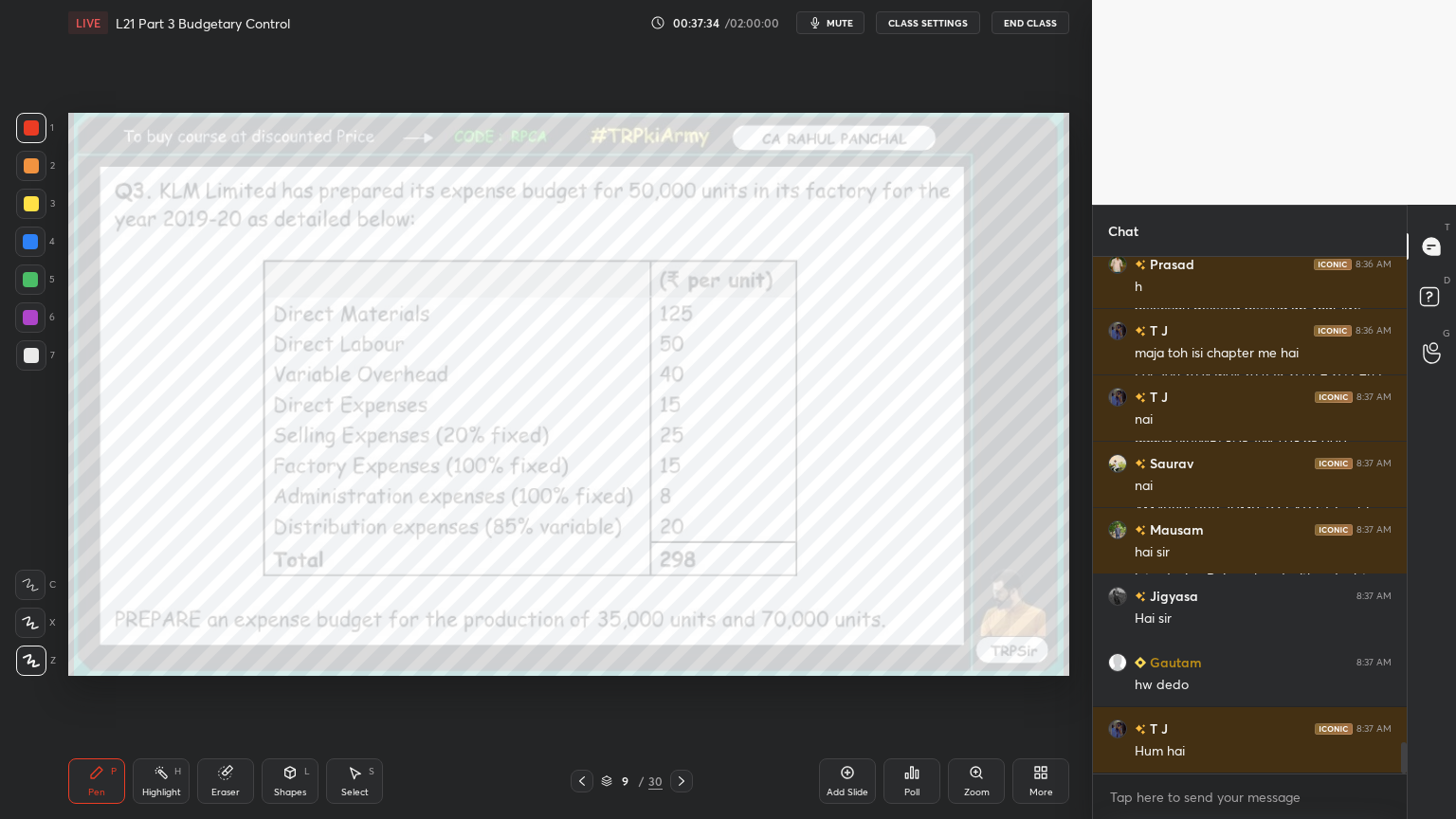 click 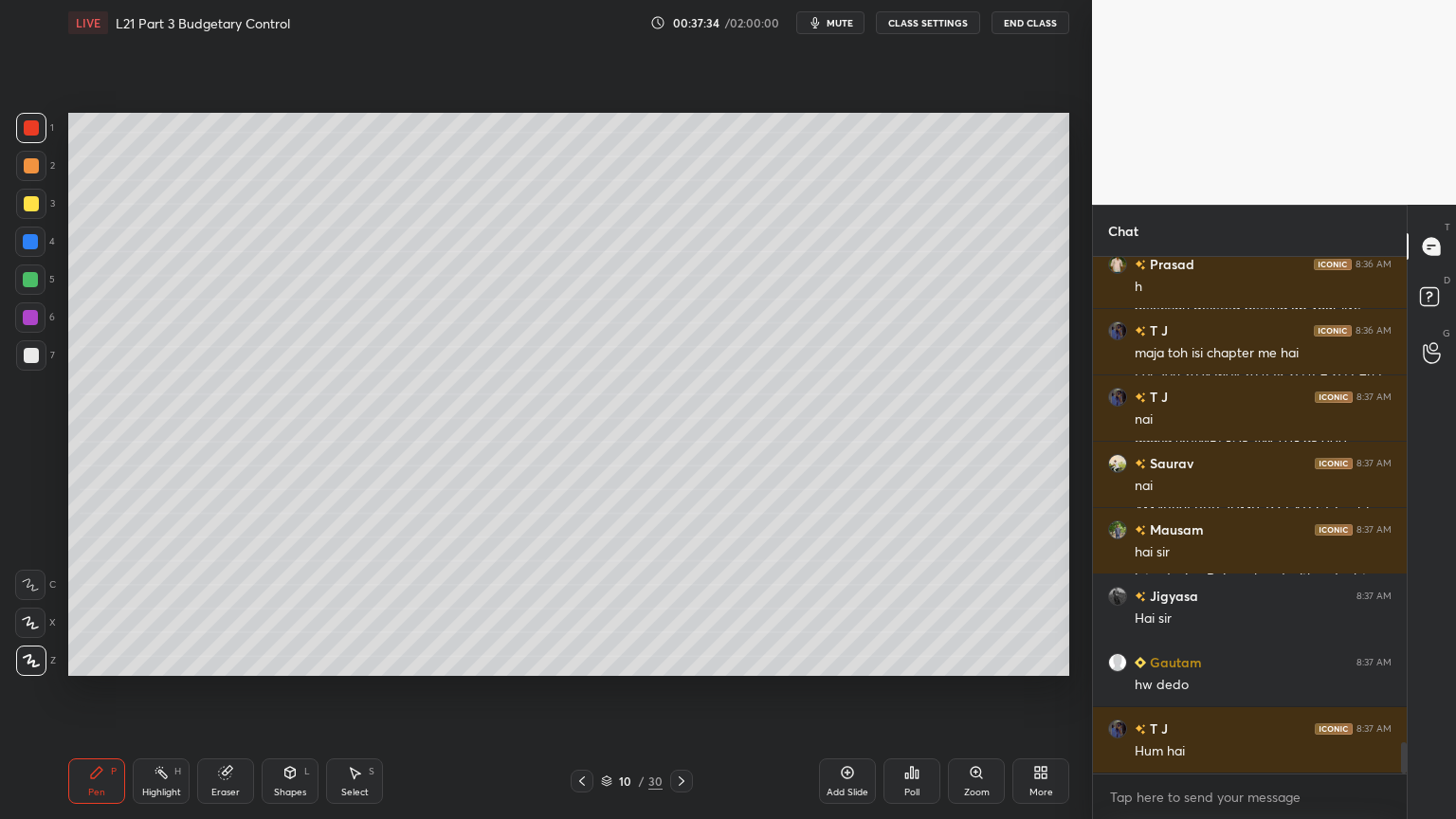 click 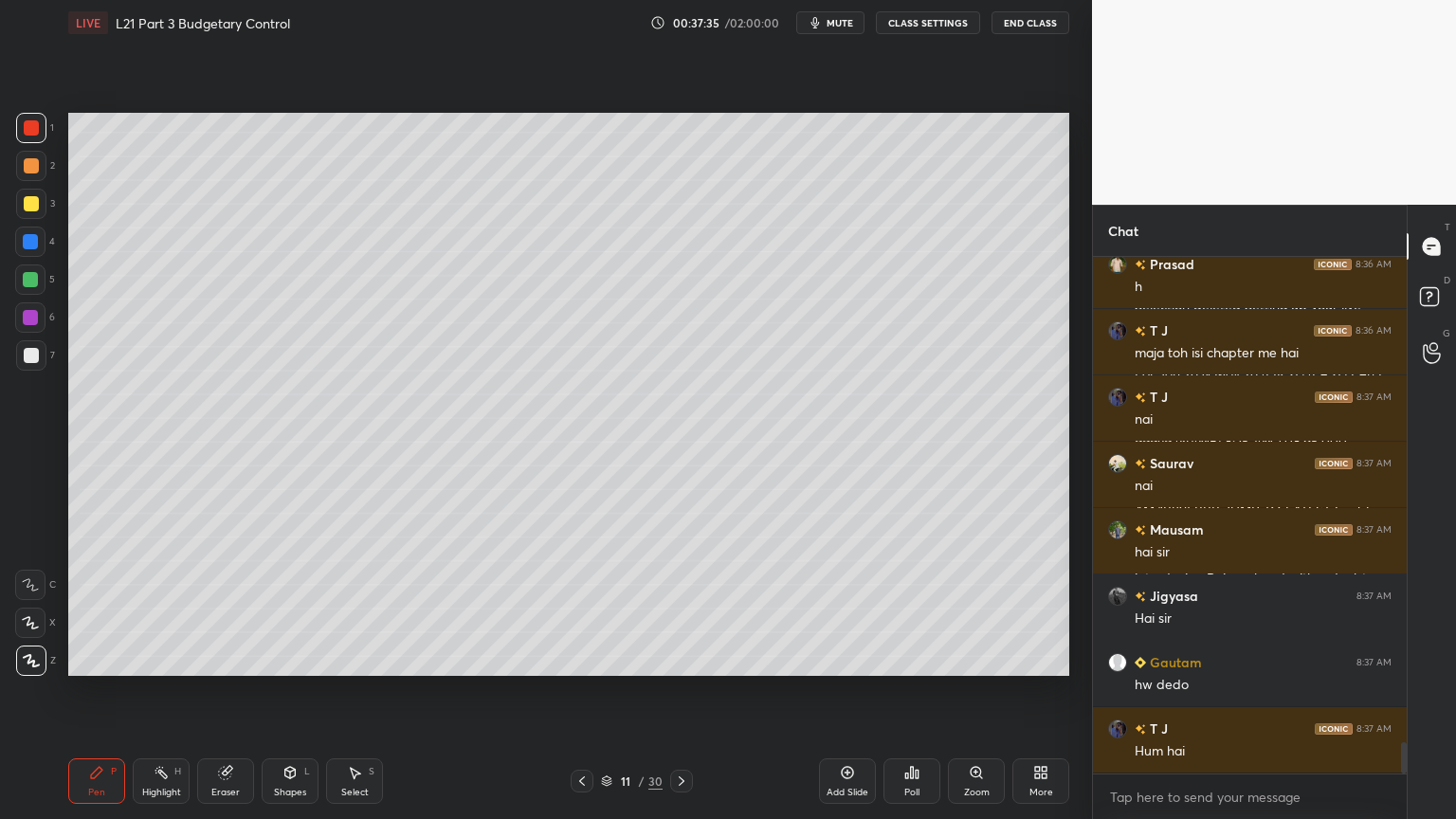 click 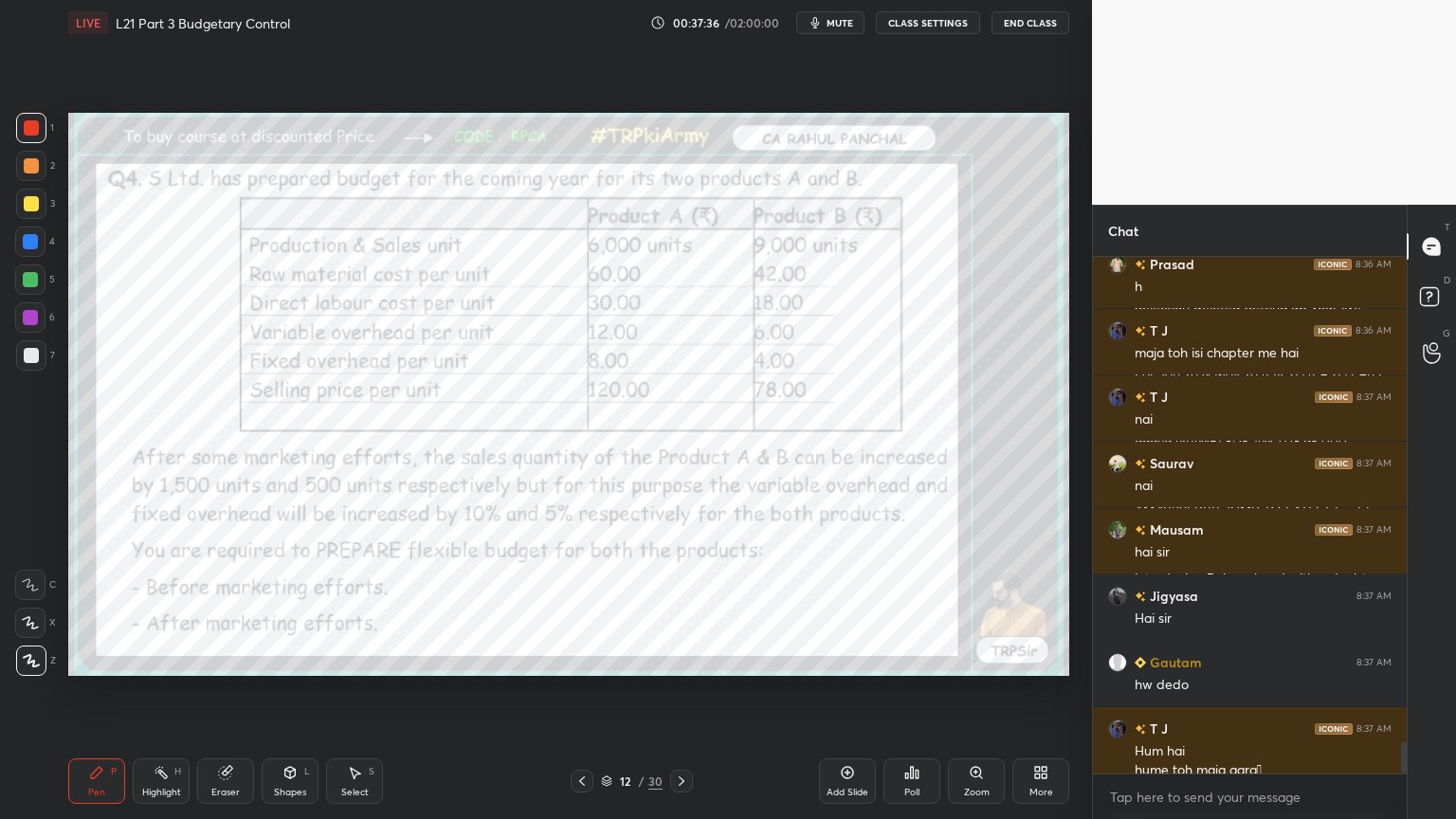 scroll, scrollTop: 7946, scrollLeft: 0, axis: vertical 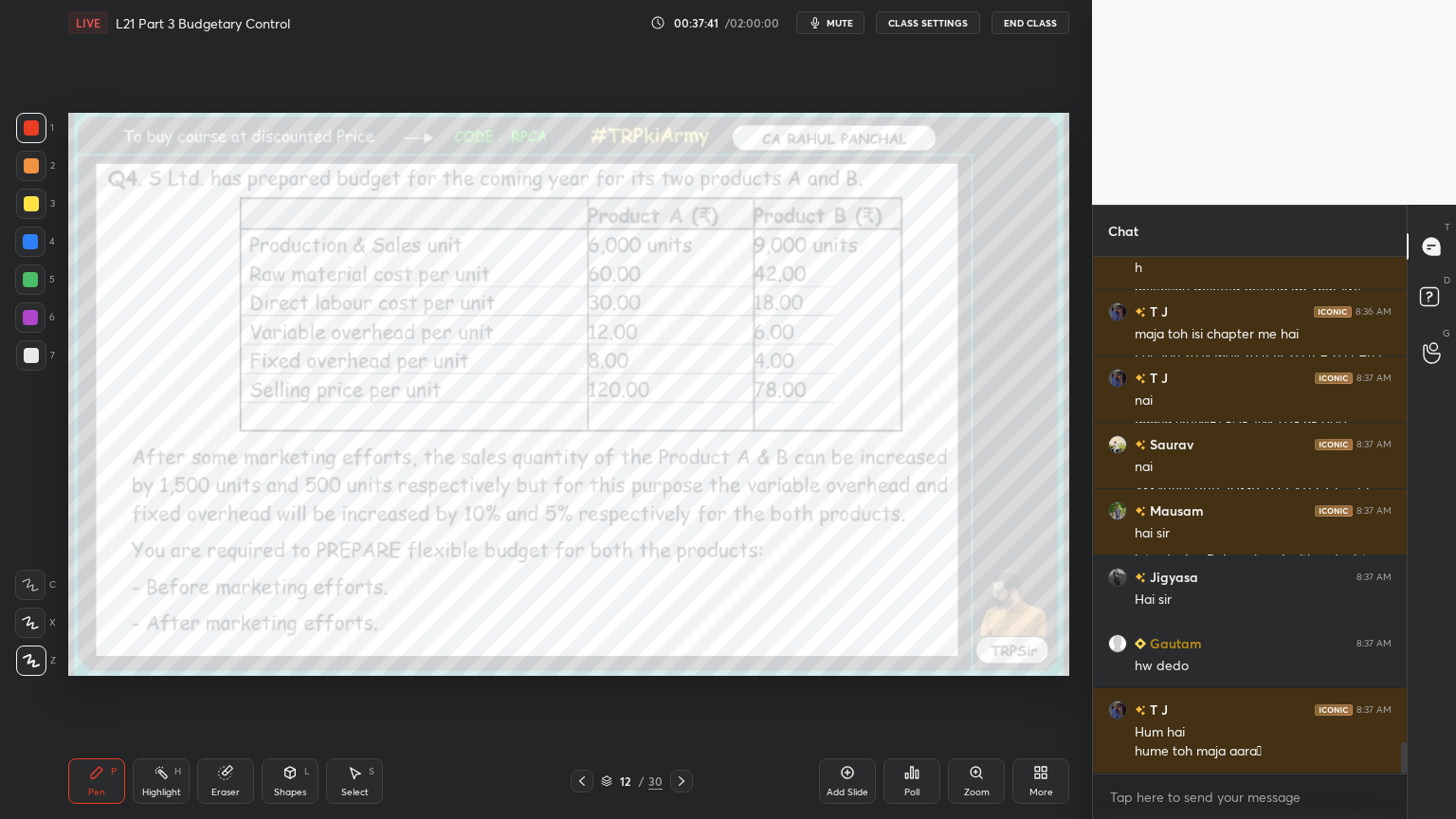 click 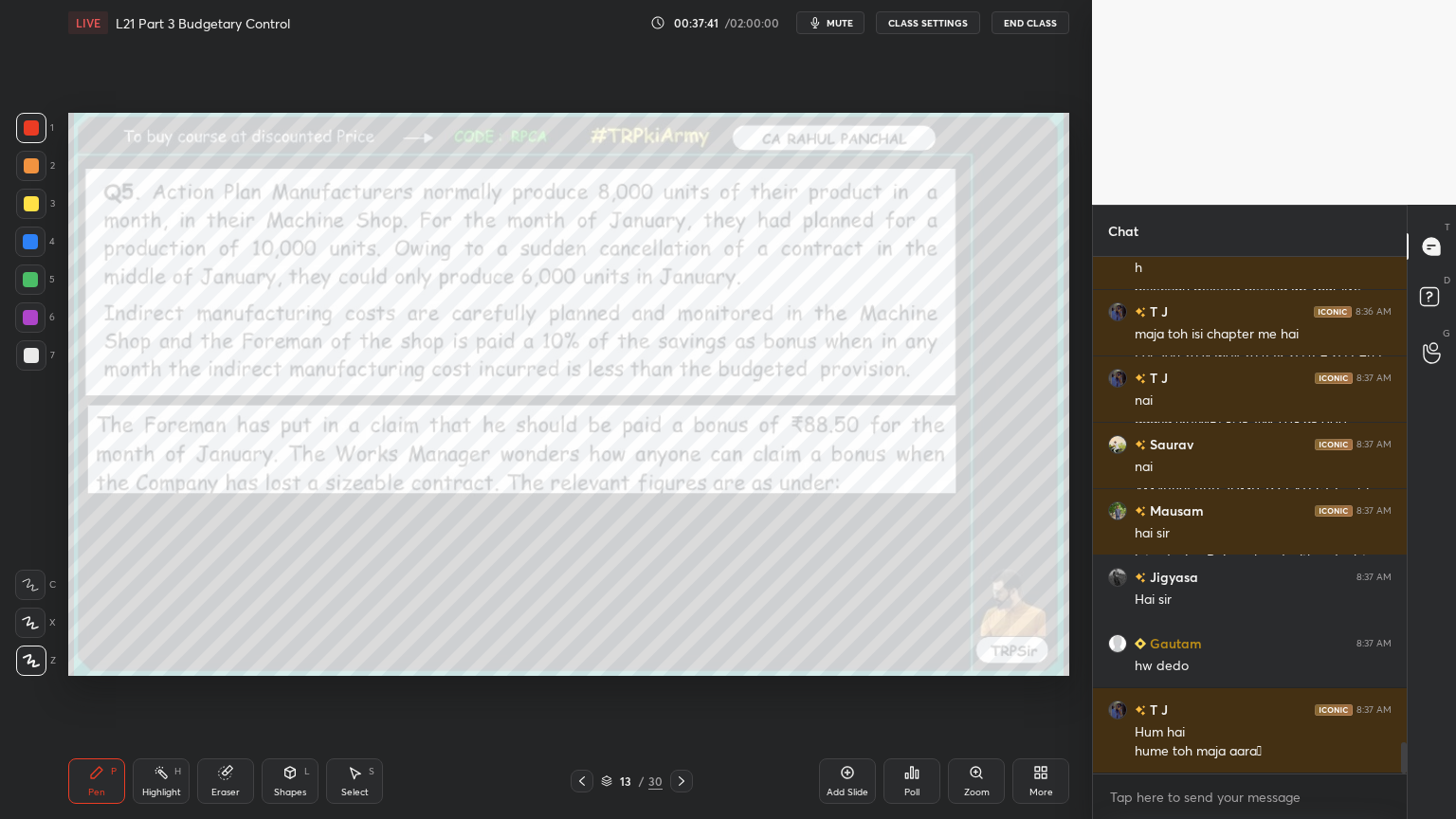 click at bounding box center [682, 781] 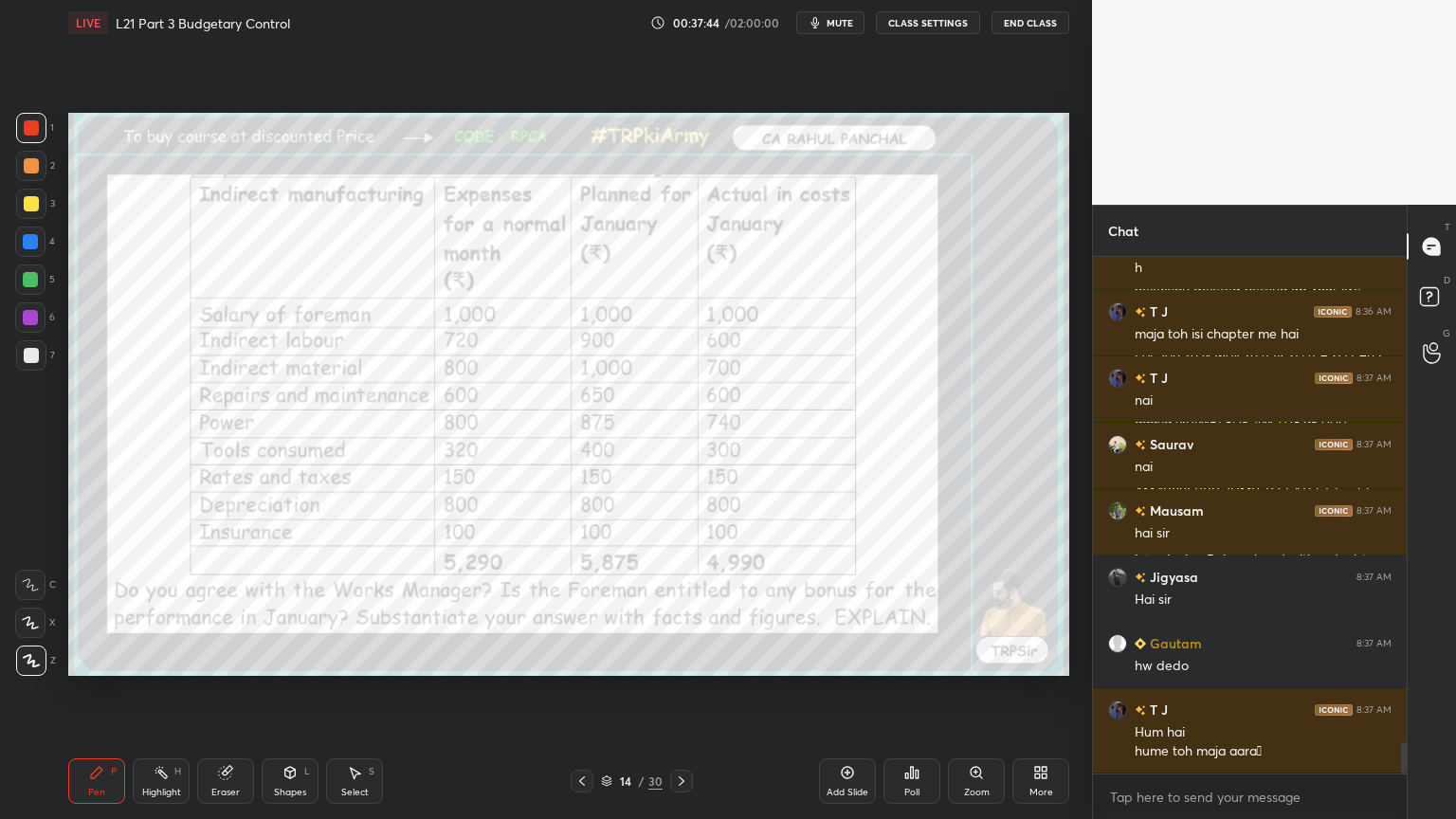 click 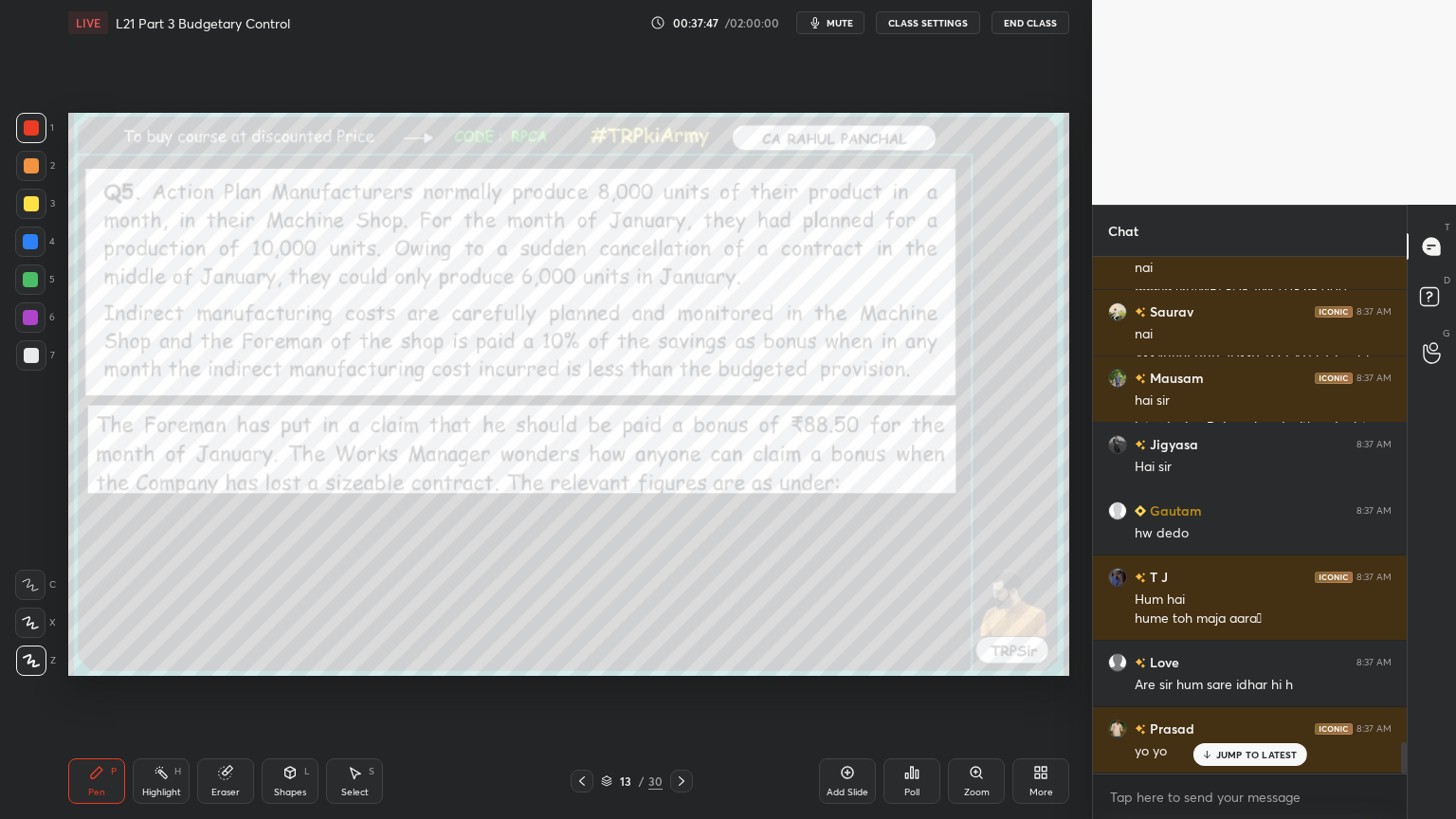 scroll, scrollTop: 8144, scrollLeft: 0, axis: vertical 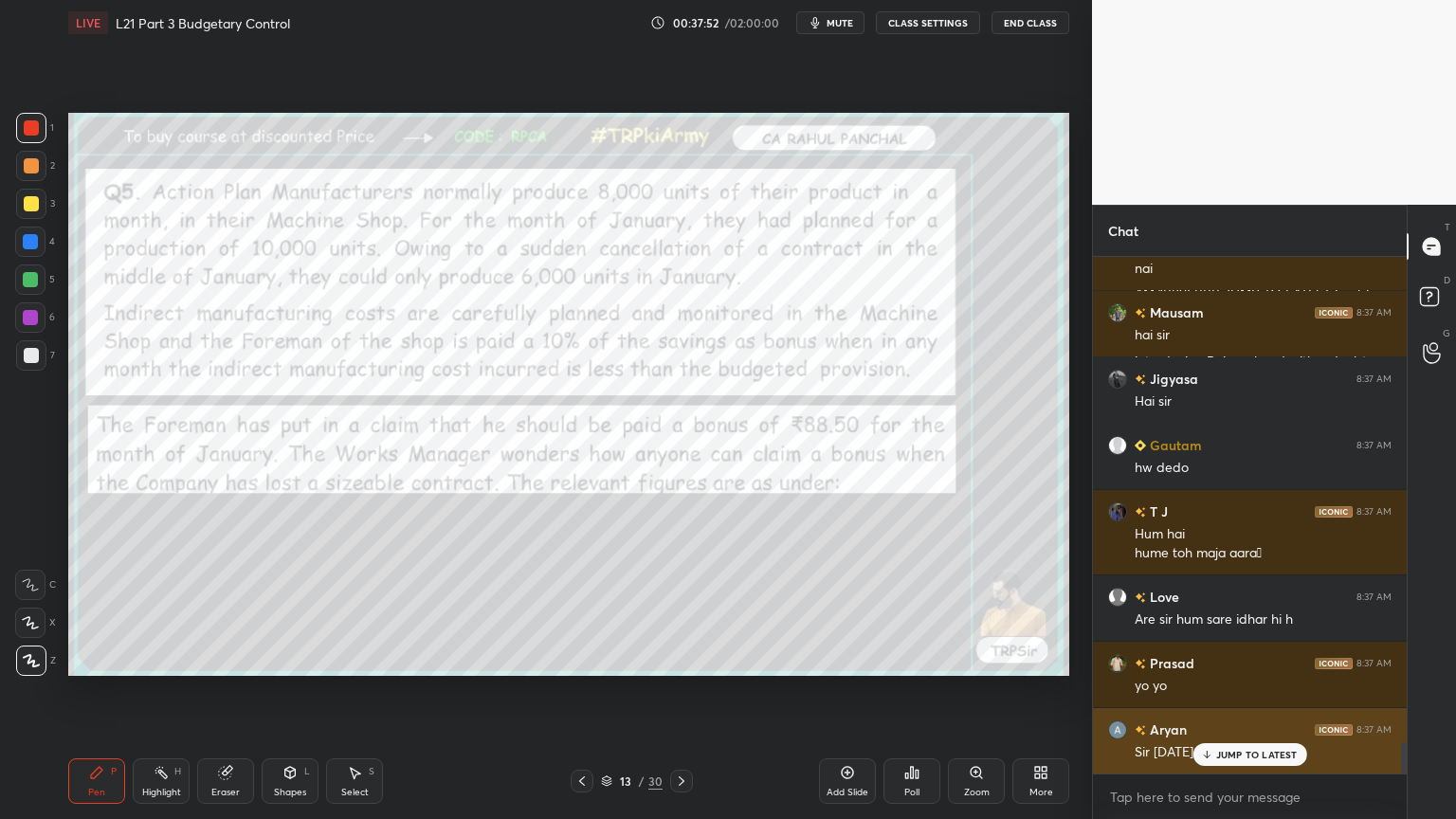 click 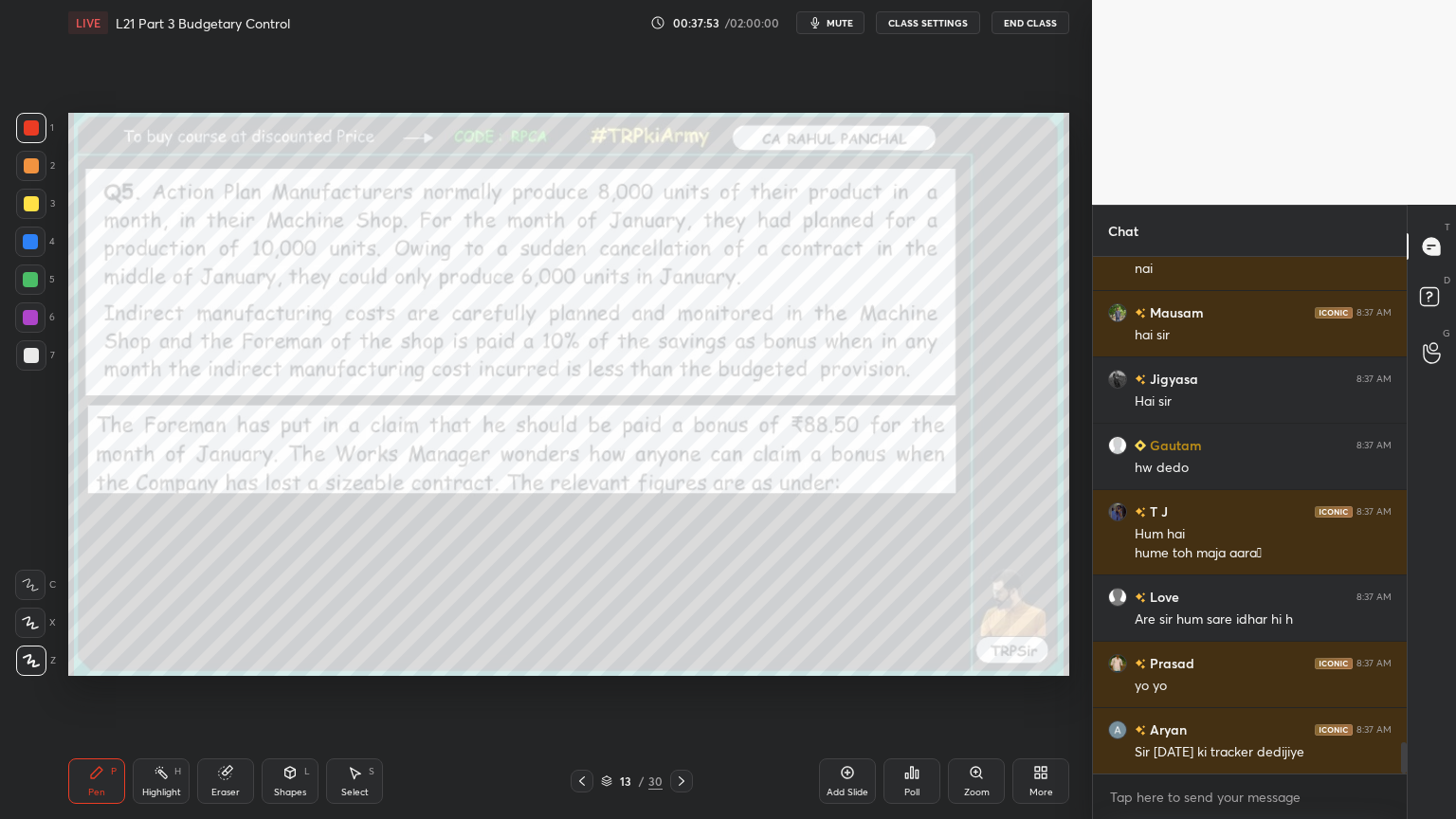 scroll, scrollTop: 8212, scrollLeft: 0, axis: vertical 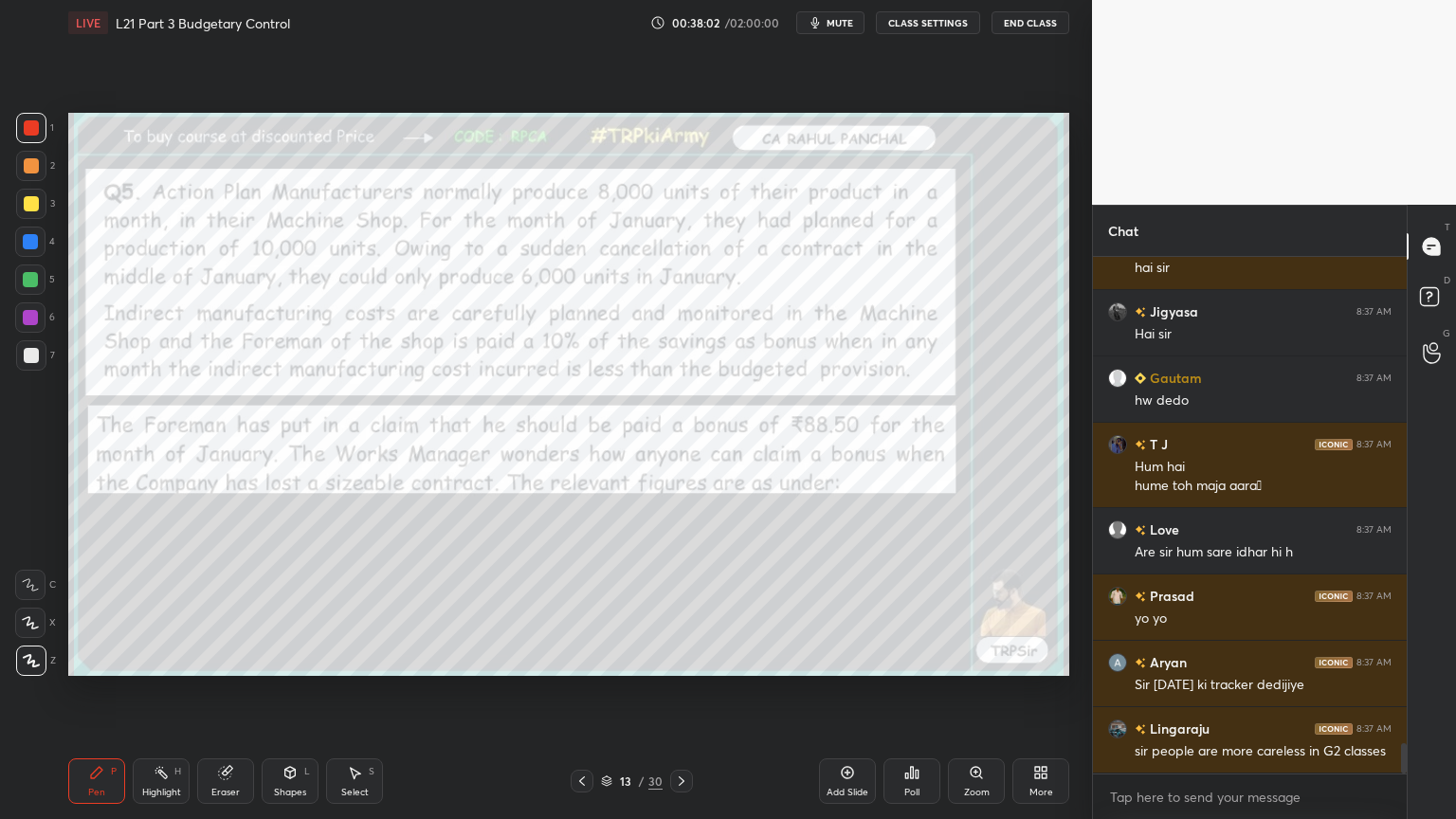 click 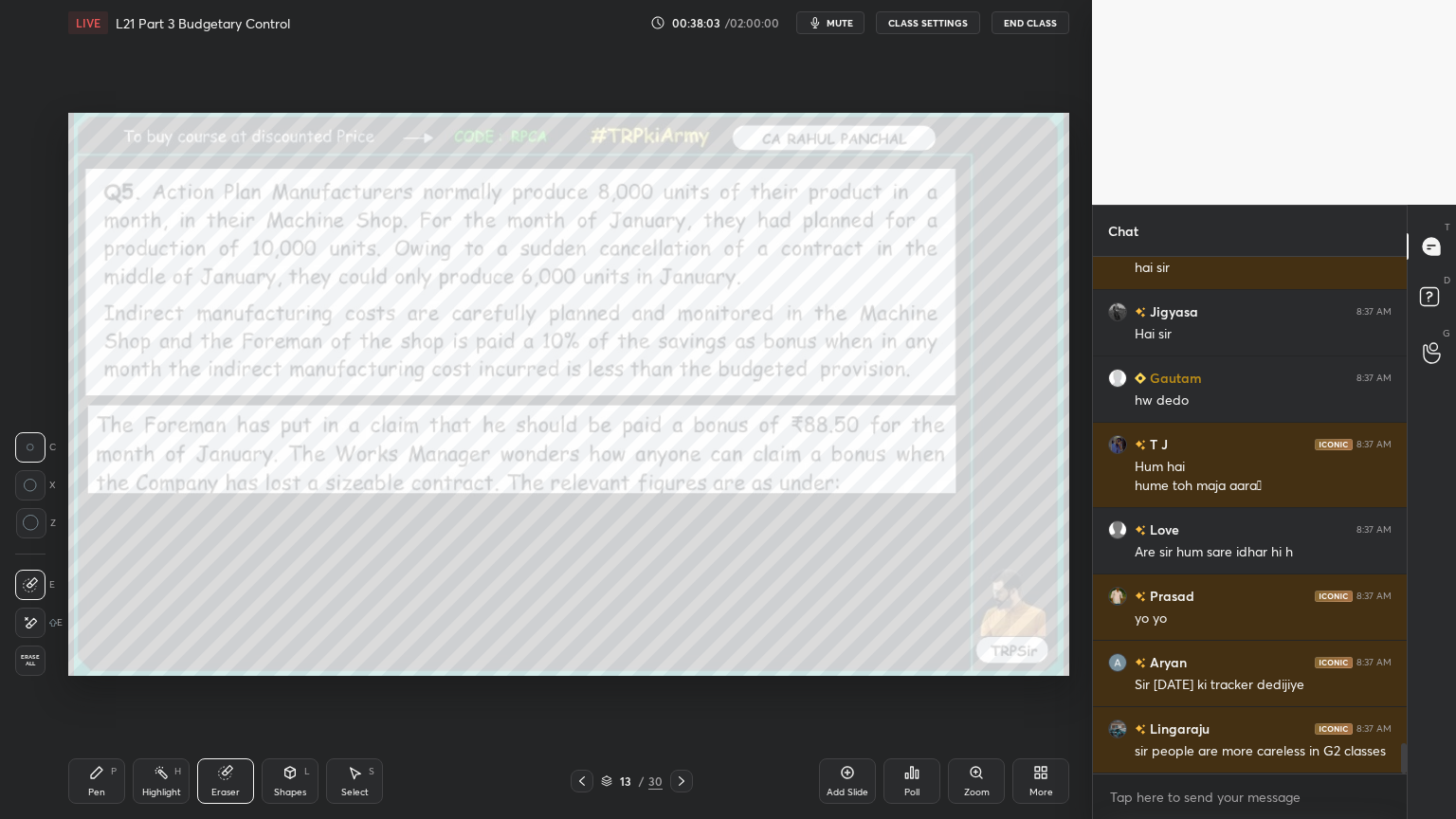 click on "Erase all" at bounding box center (32, 661) 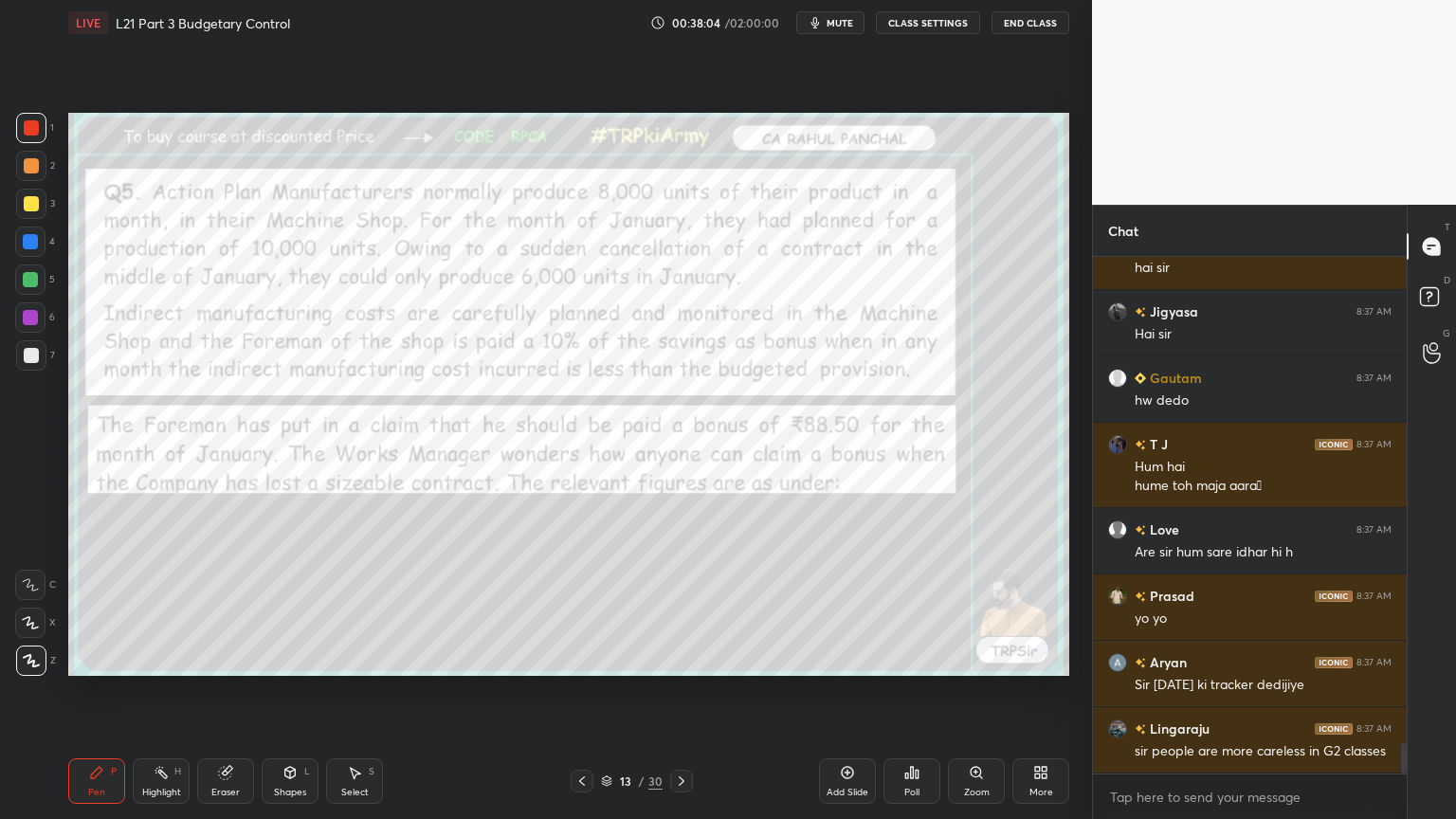 click on "Pen P" at bounding box center (97, 781) 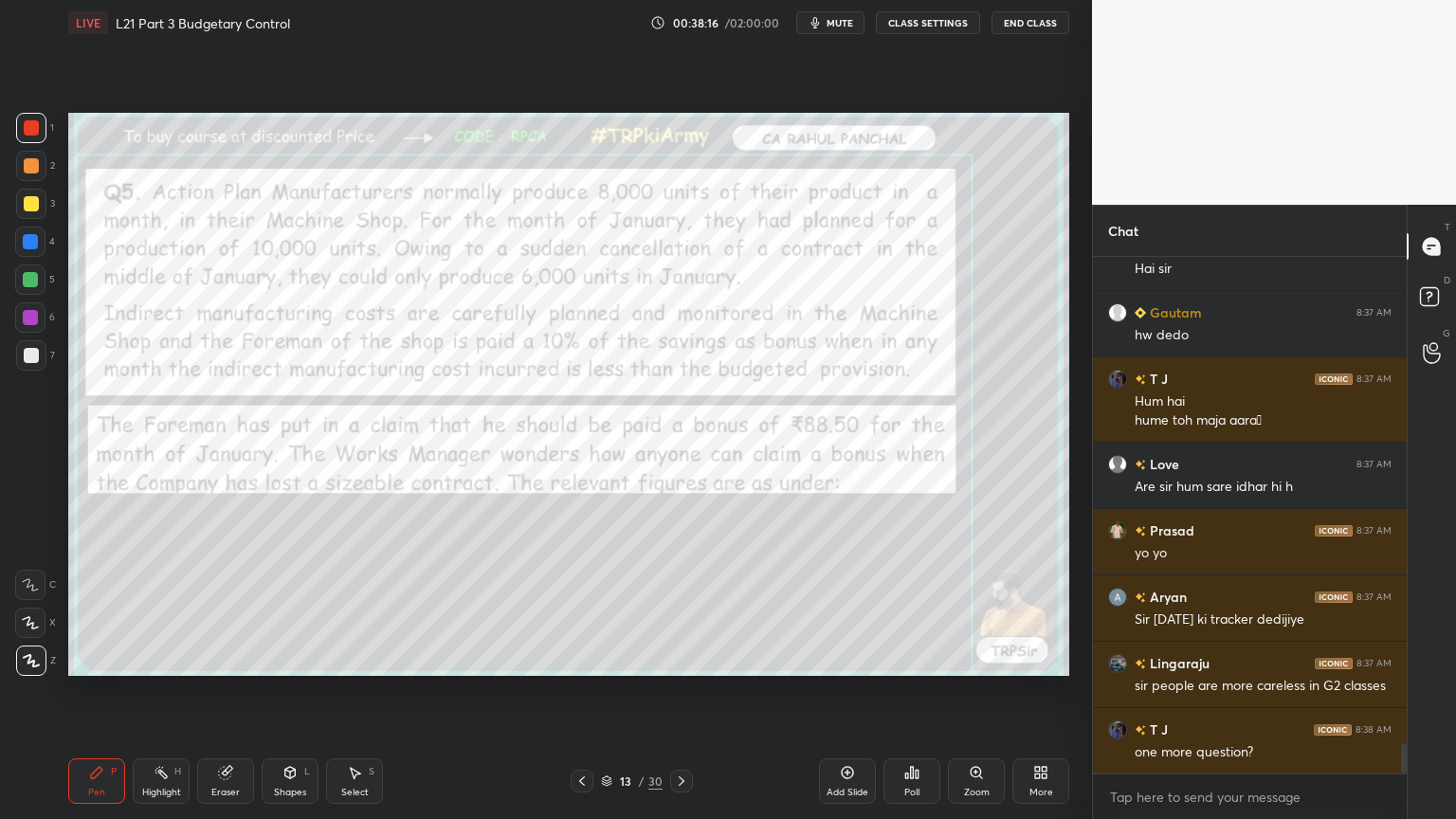 scroll, scrollTop: 8345, scrollLeft: 0, axis: vertical 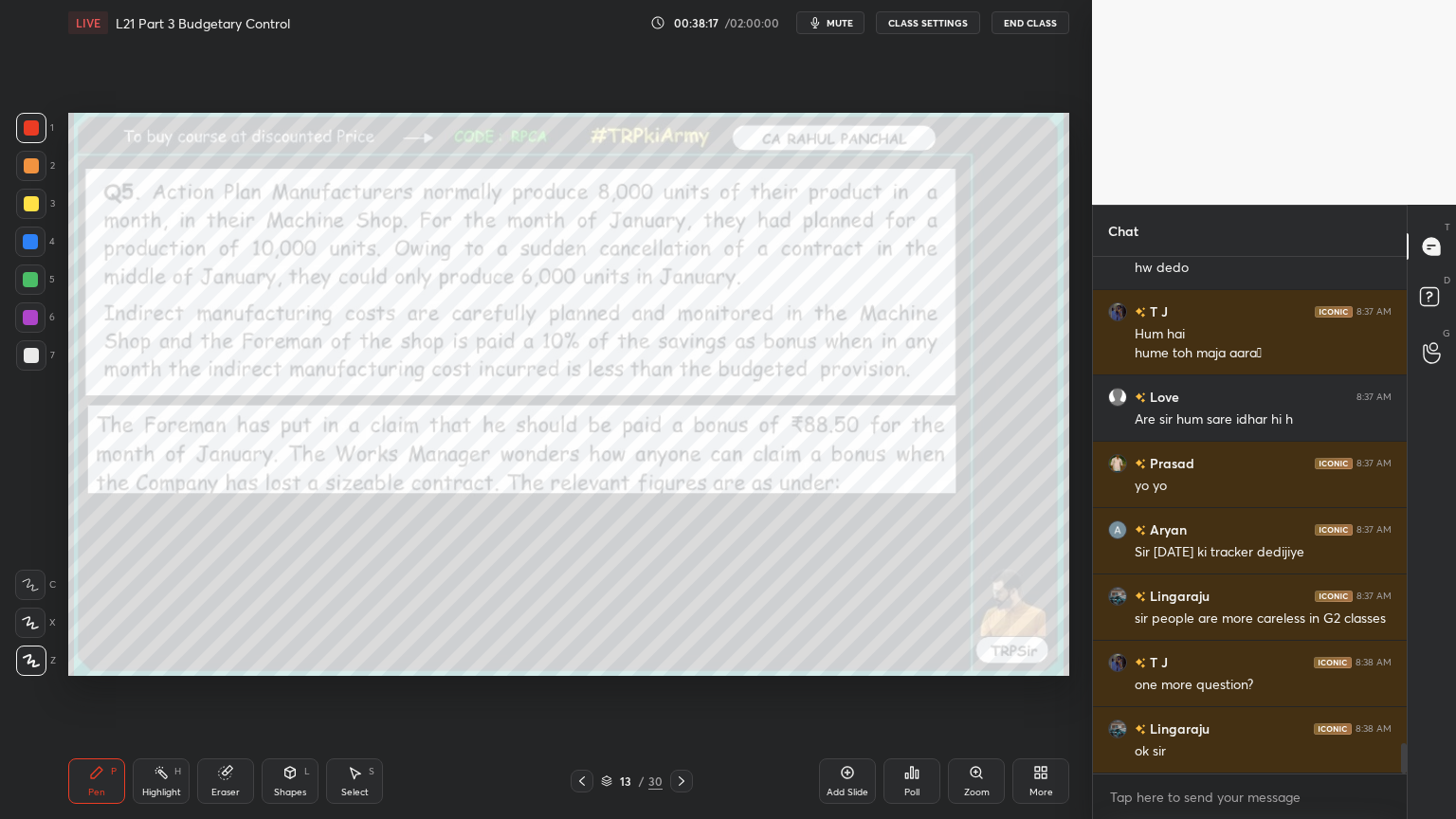 click on "End Class" at bounding box center [1030, 23] 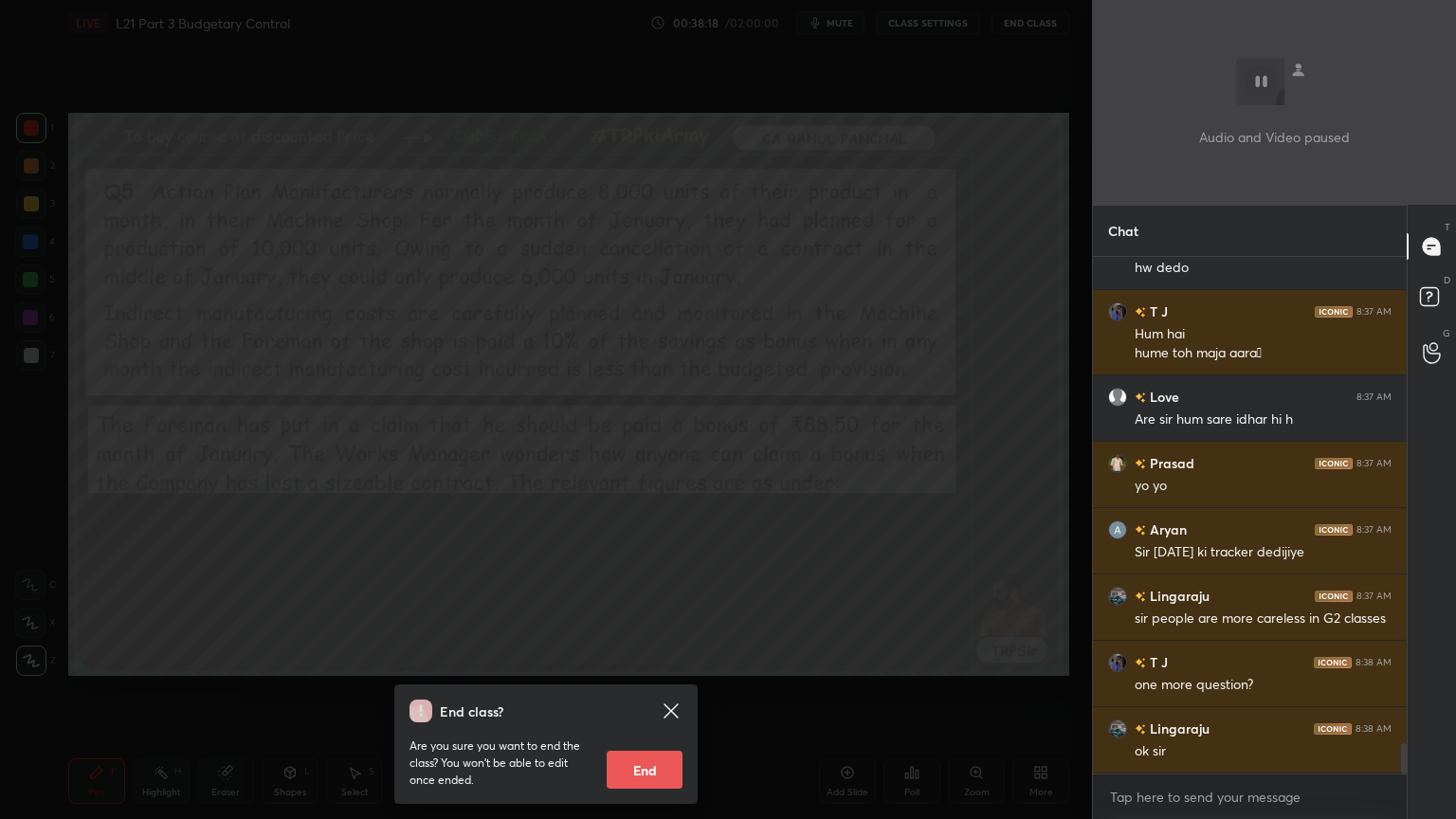 click on "End" at bounding box center (645, 770) 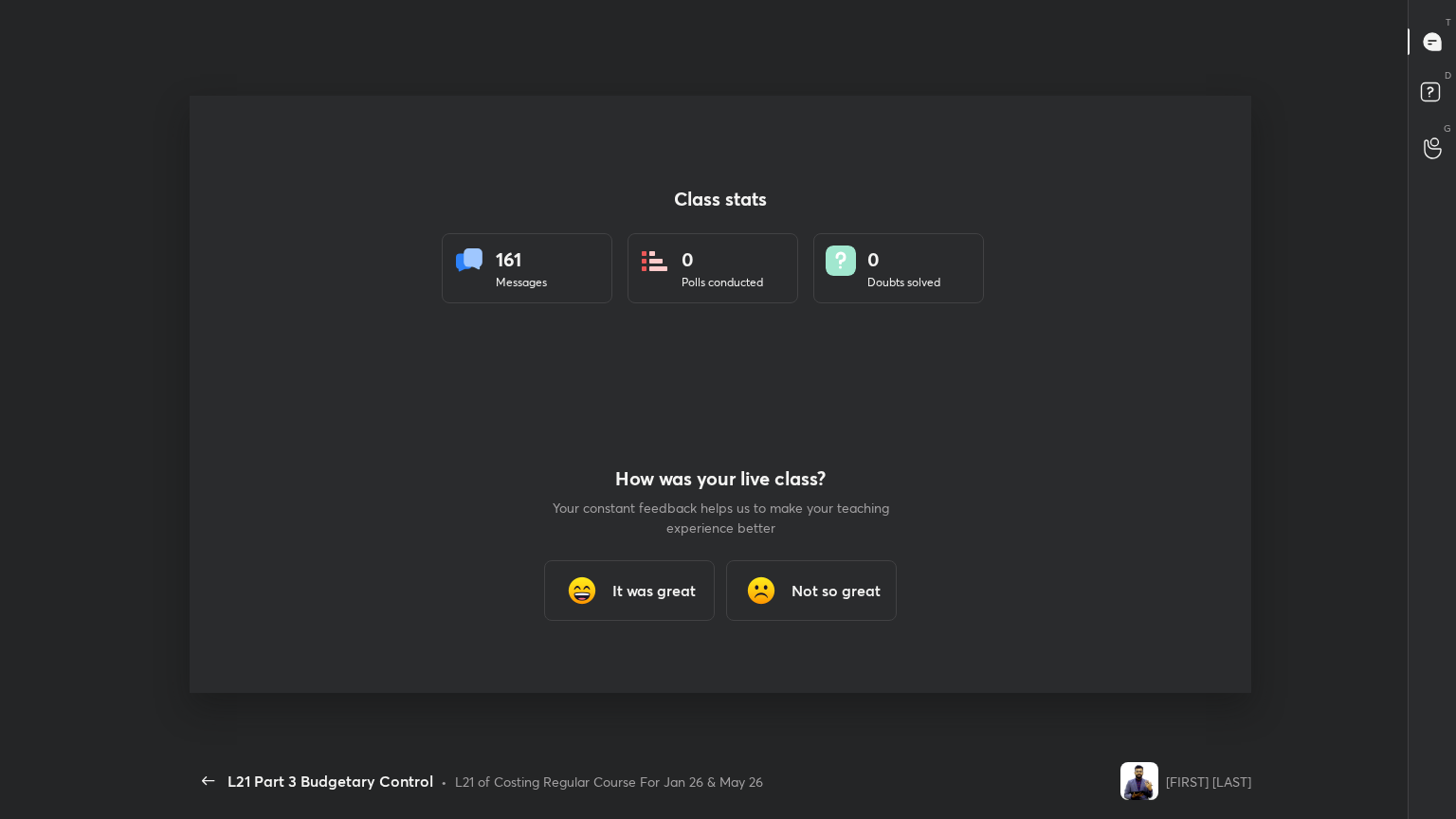 scroll, scrollTop: 94094, scrollLeft: 93714, axis: both 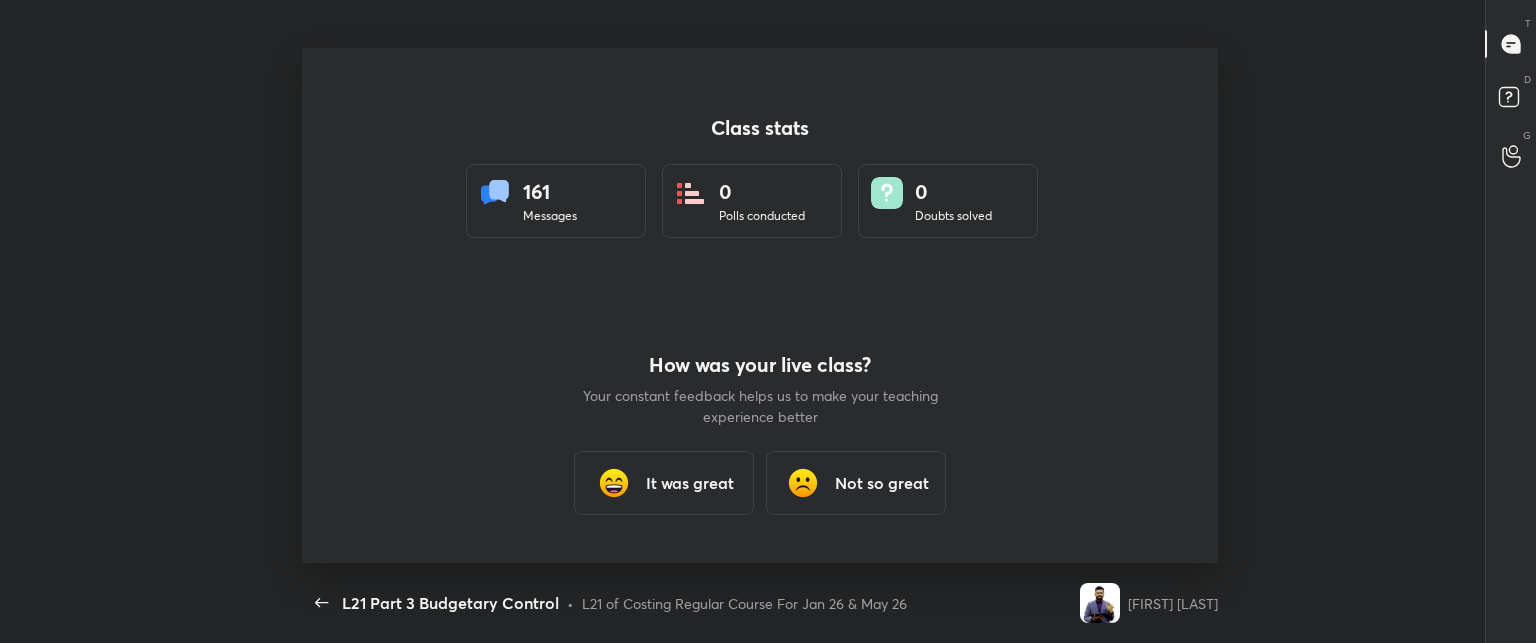type on "x" 